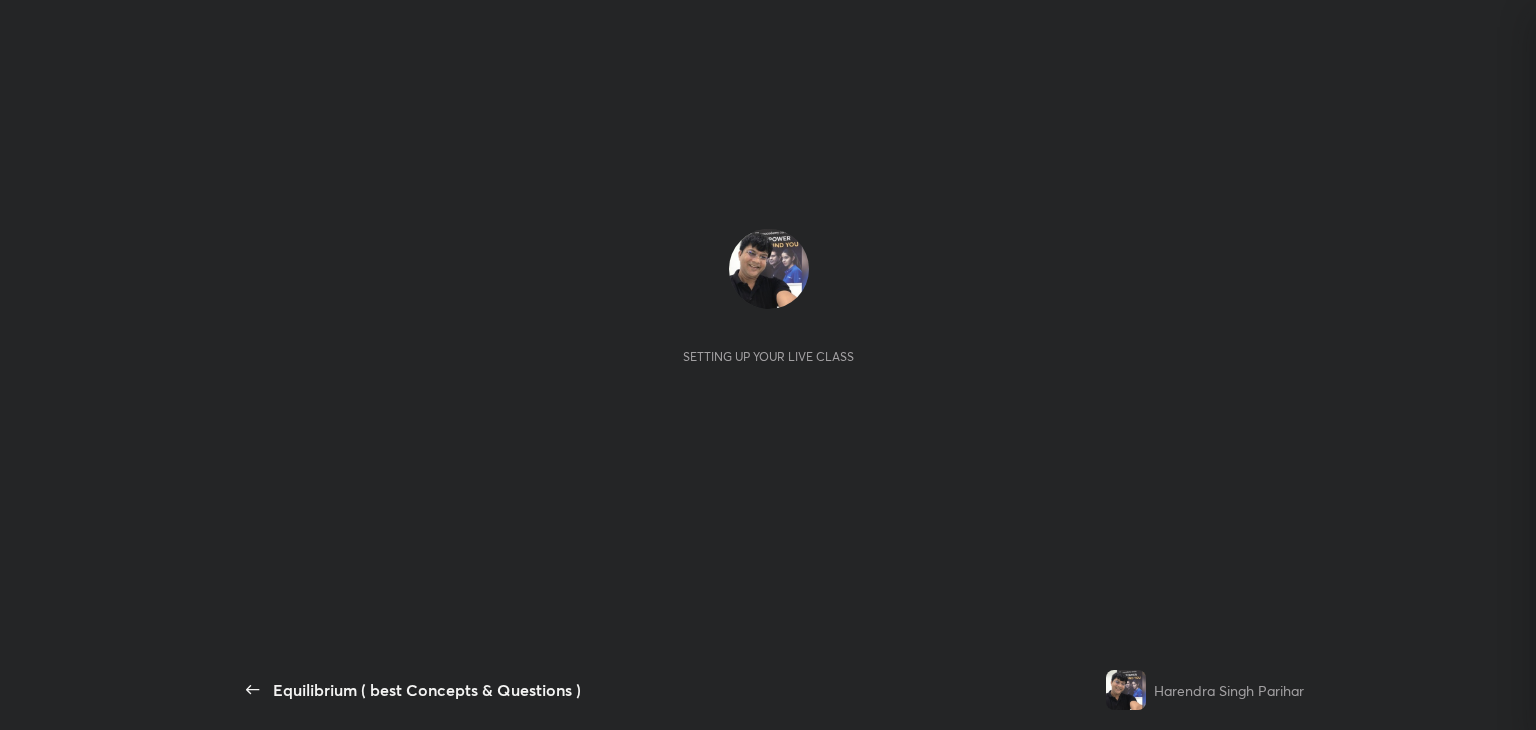 scroll, scrollTop: 0, scrollLeft: 0, axis: both 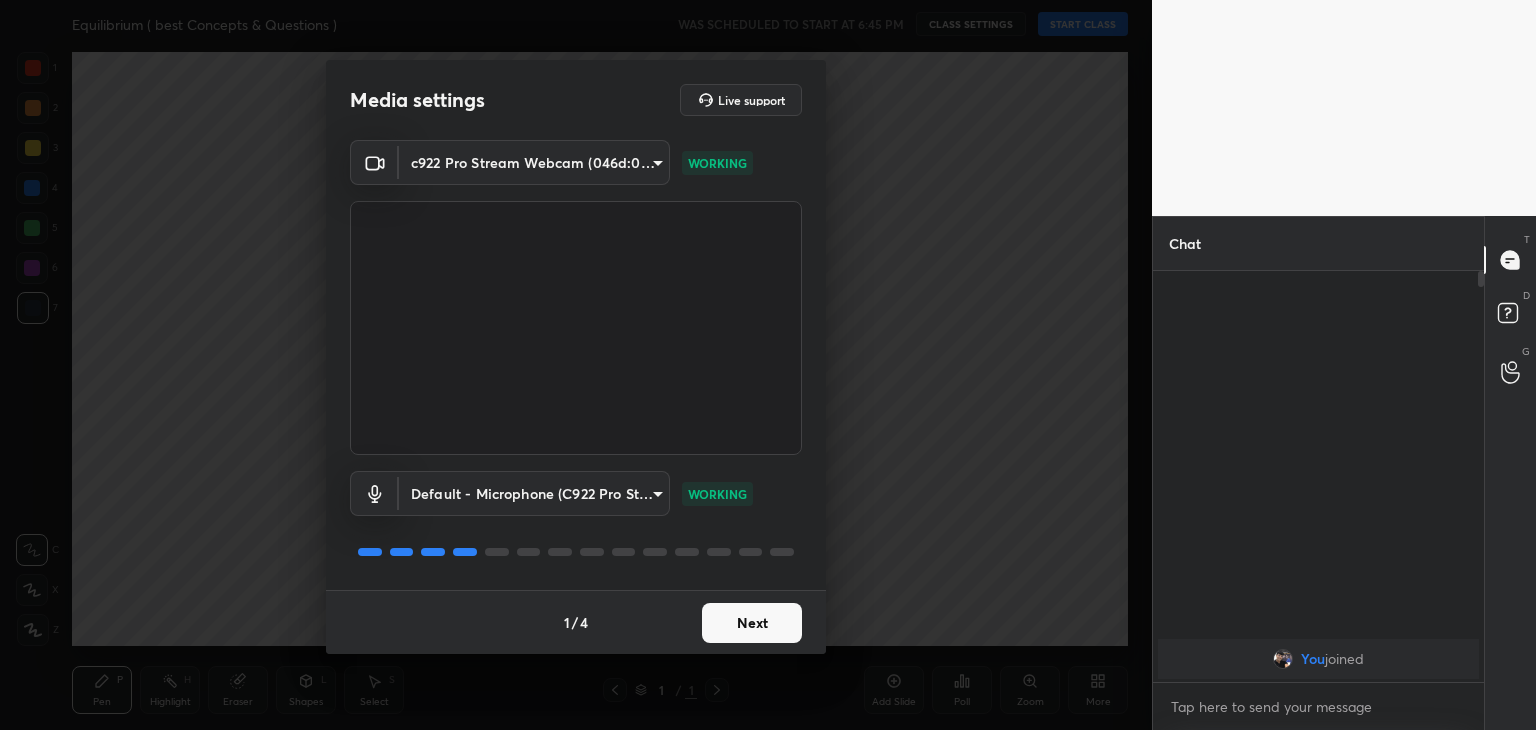 click on "Next" at bounding box center (752, 623) 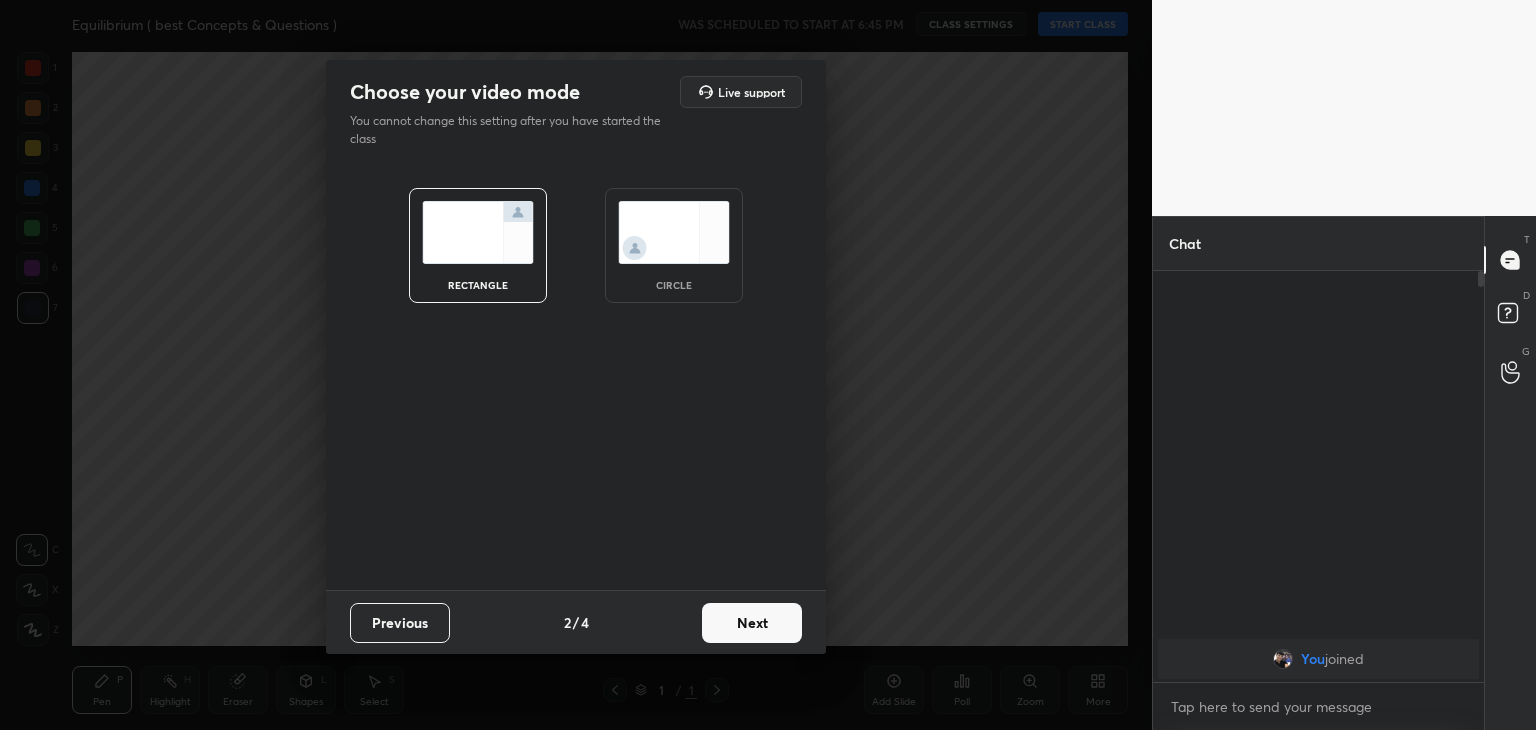 click on "Next" at bounding box center [752, 623] 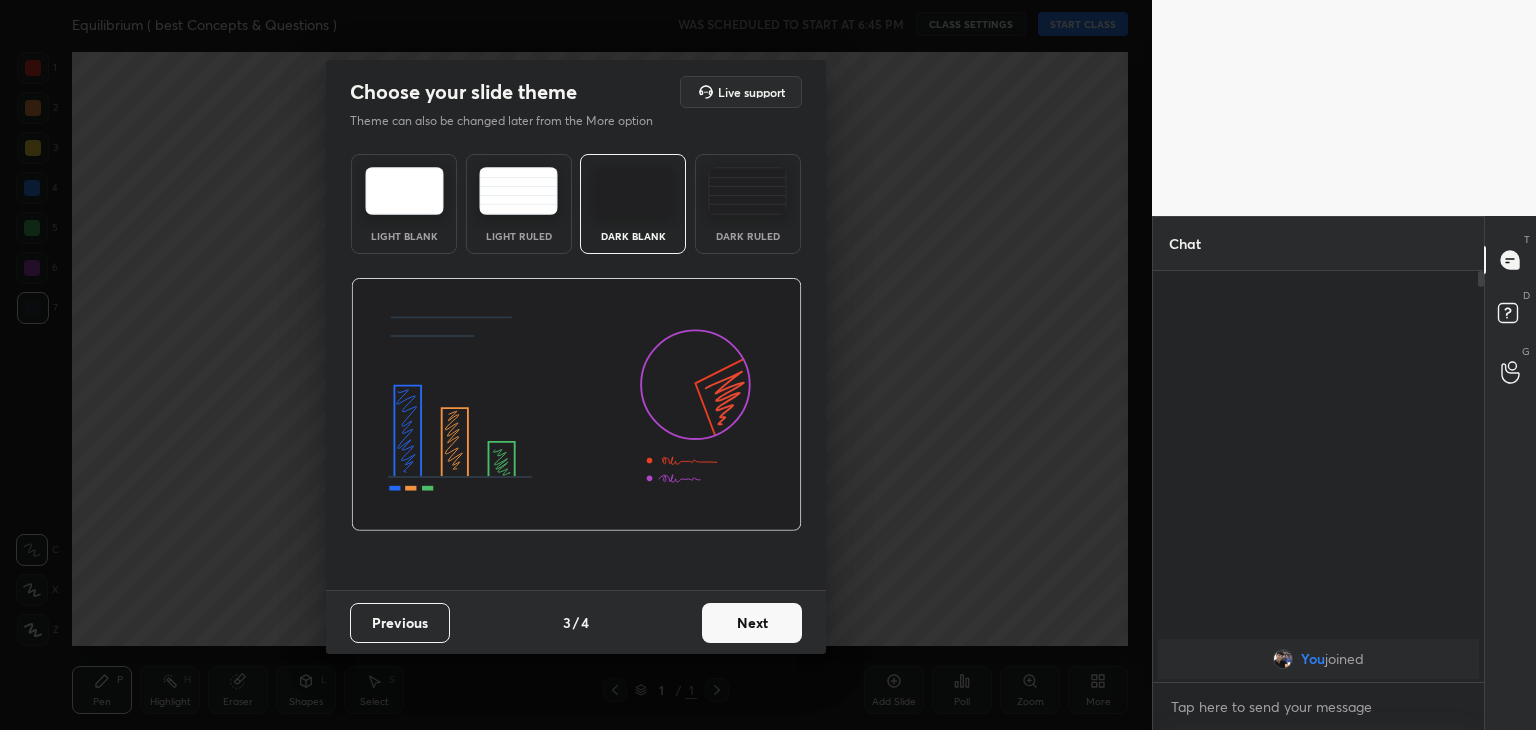 click on "Next" at bounding box center [752, 623] 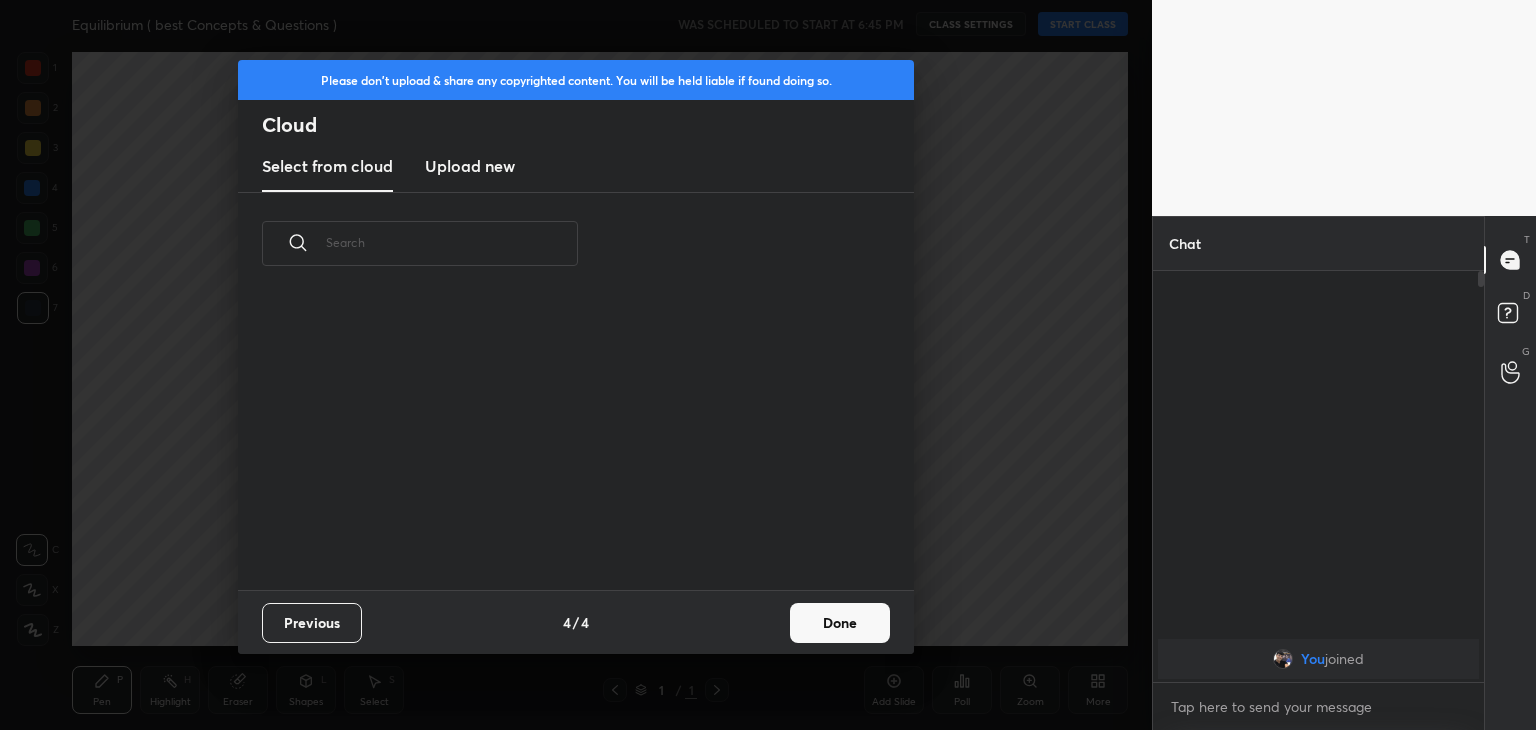 scroll, scrollTop: 6, scrollLeft: 10, axis: both 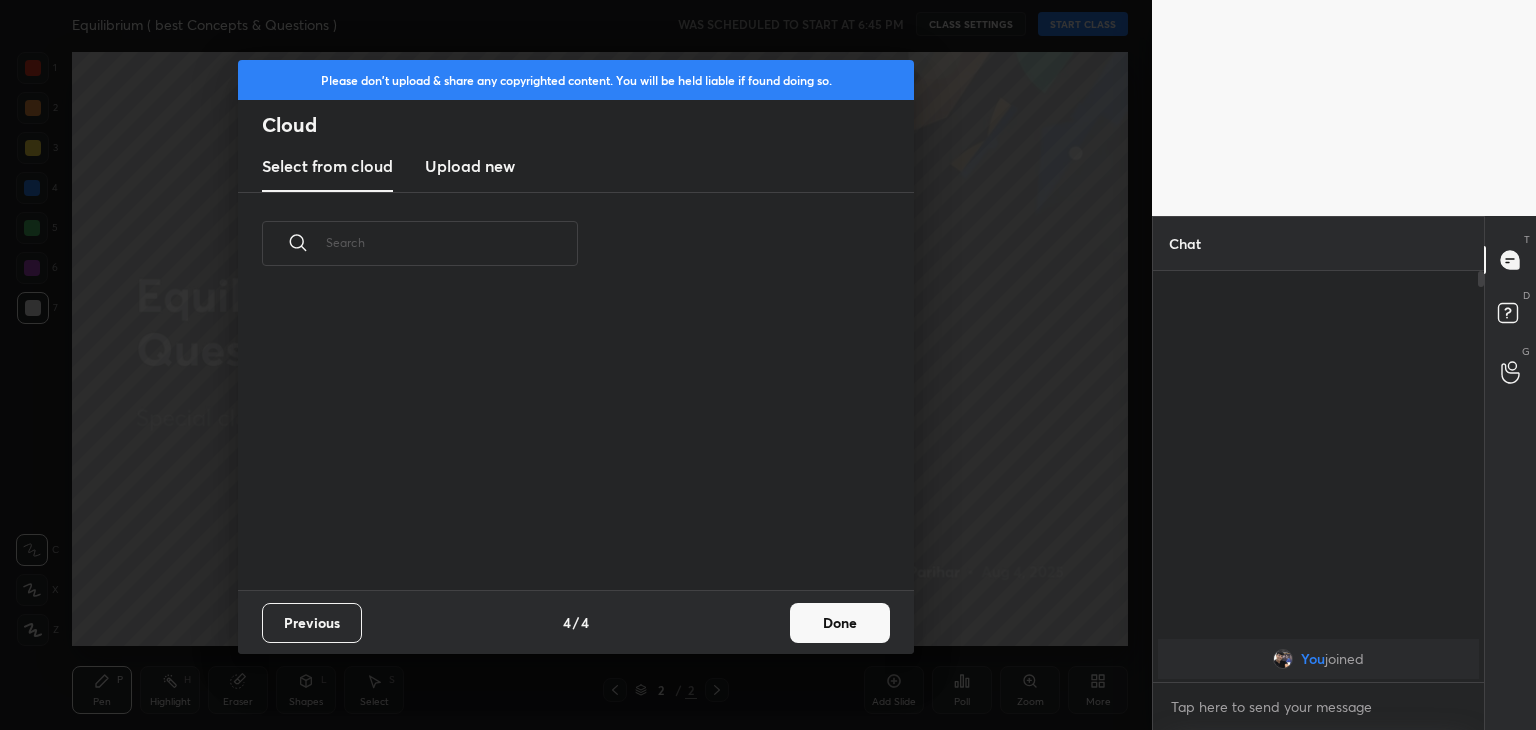 click on "Done" at bounding box center (840, 623) 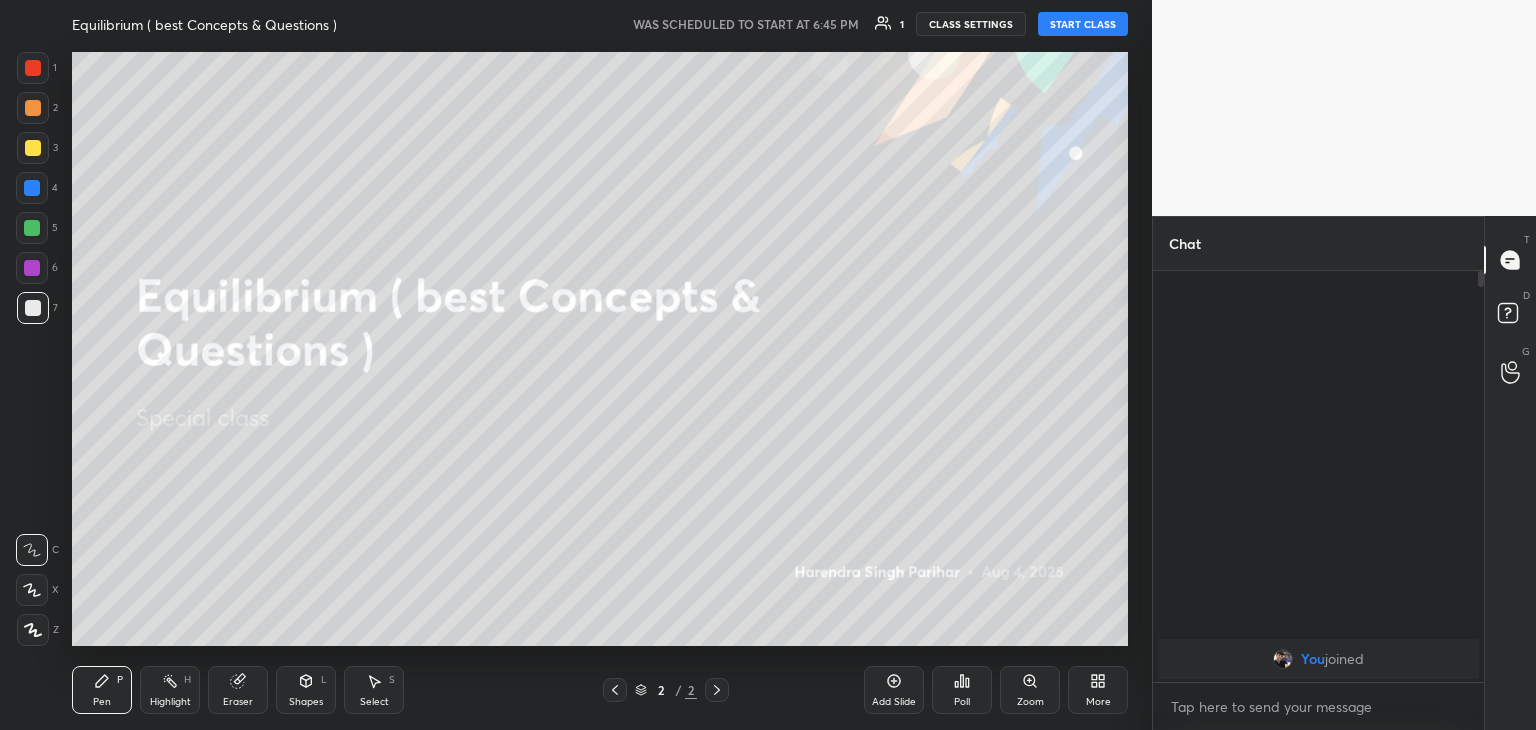 click on "START CLASS" at bounding box center (1083, 24) 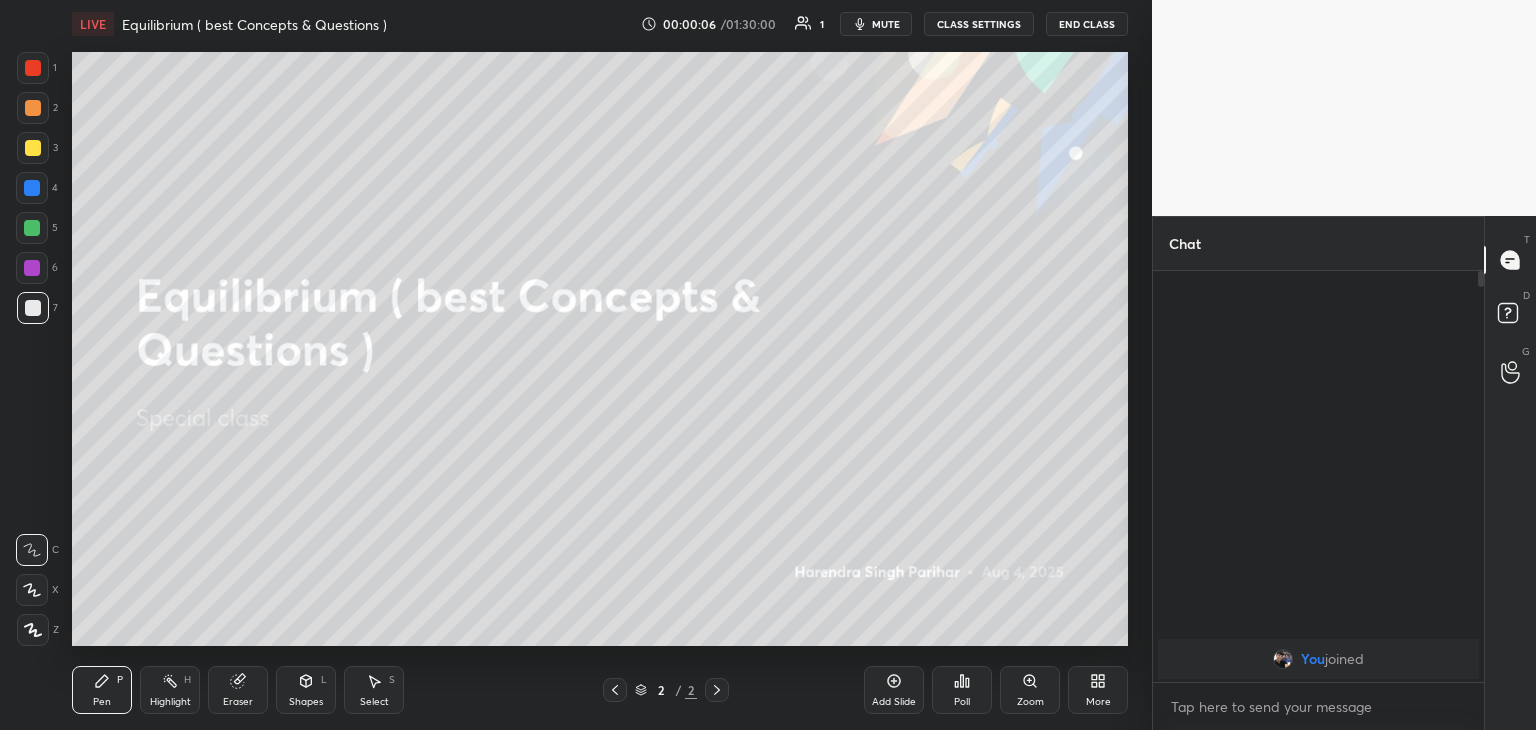 click on "mute" at bounding box center [886, 24] 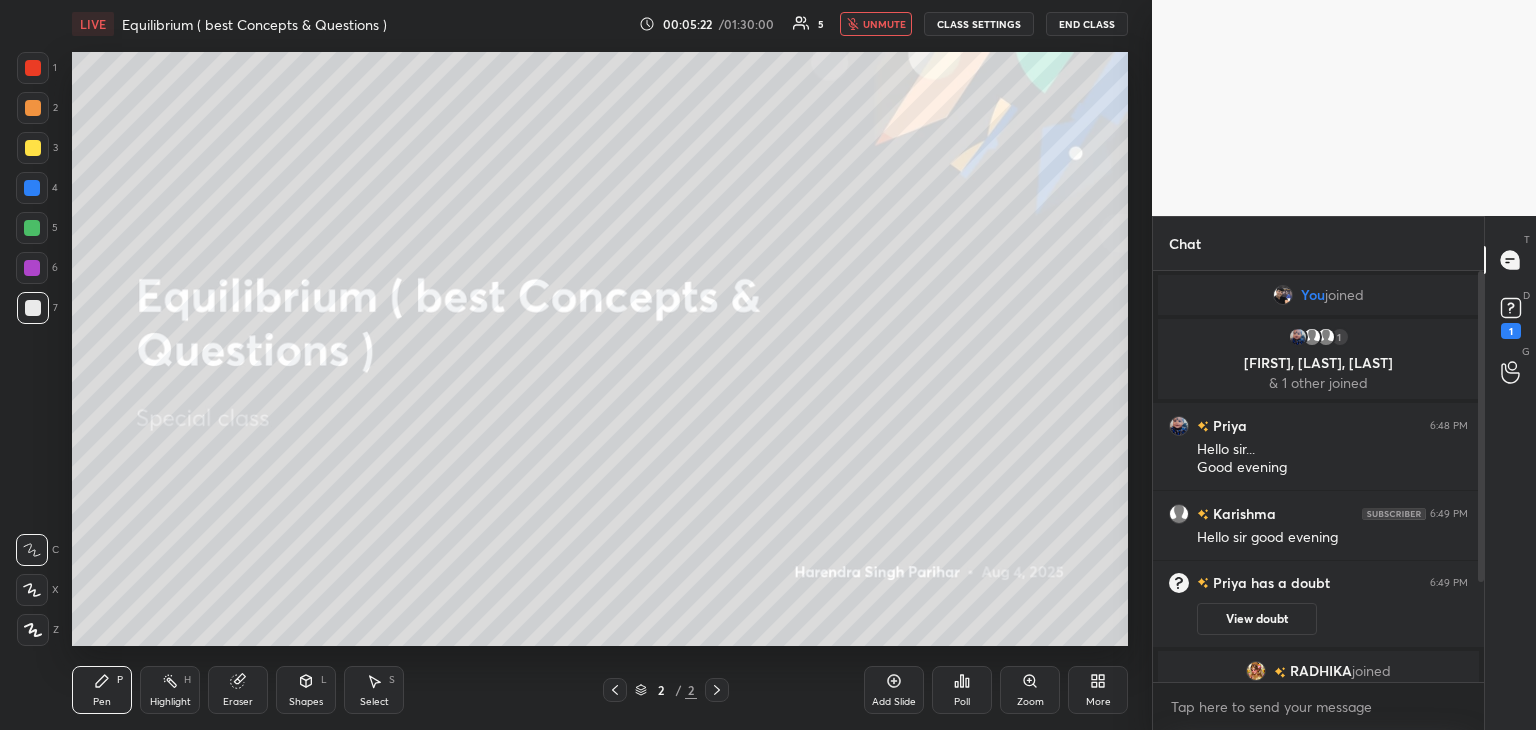 click on "unmute" at bounding box center (884, 24) 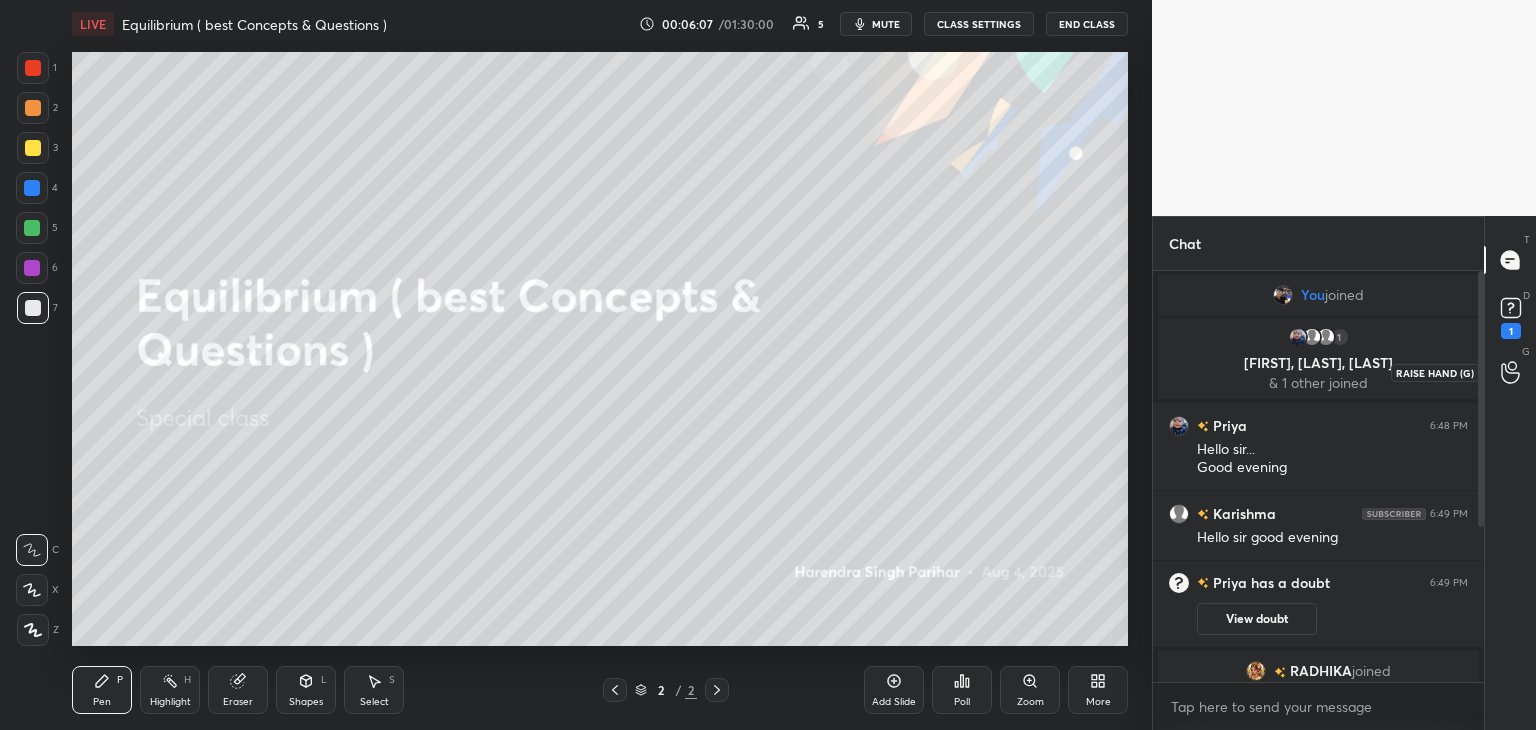 click 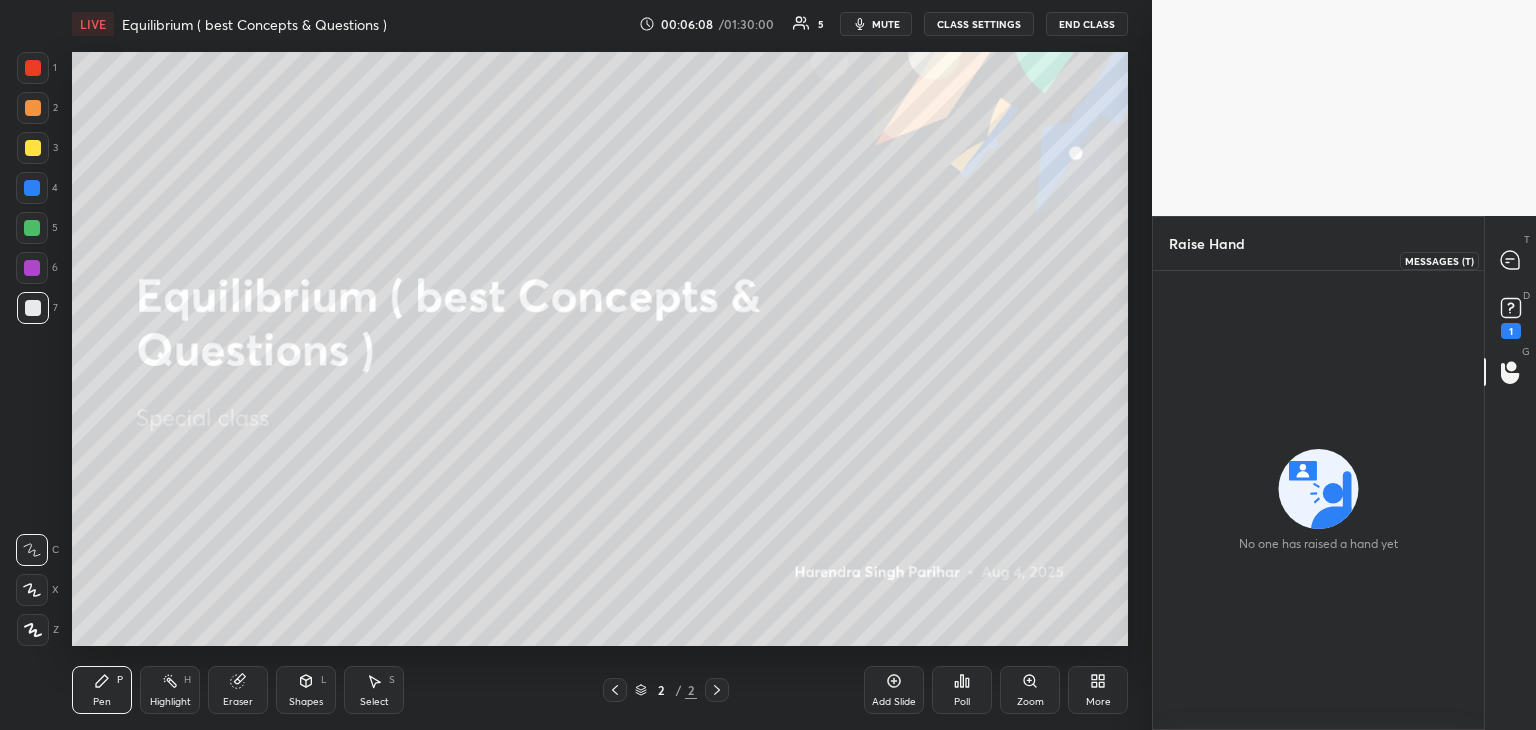 click 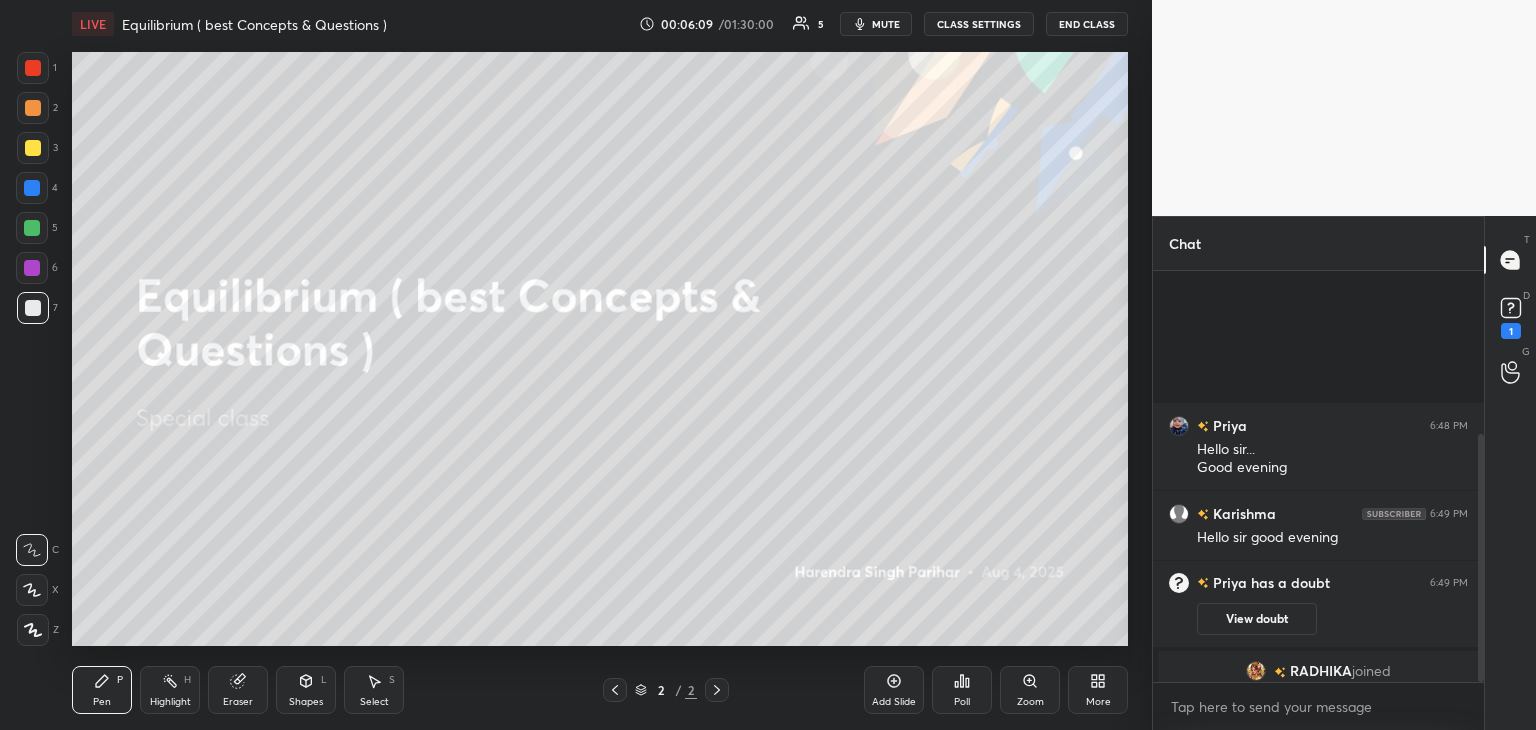 scroll, scrollTop: 270, scrollLeft: 0, axis: vertical 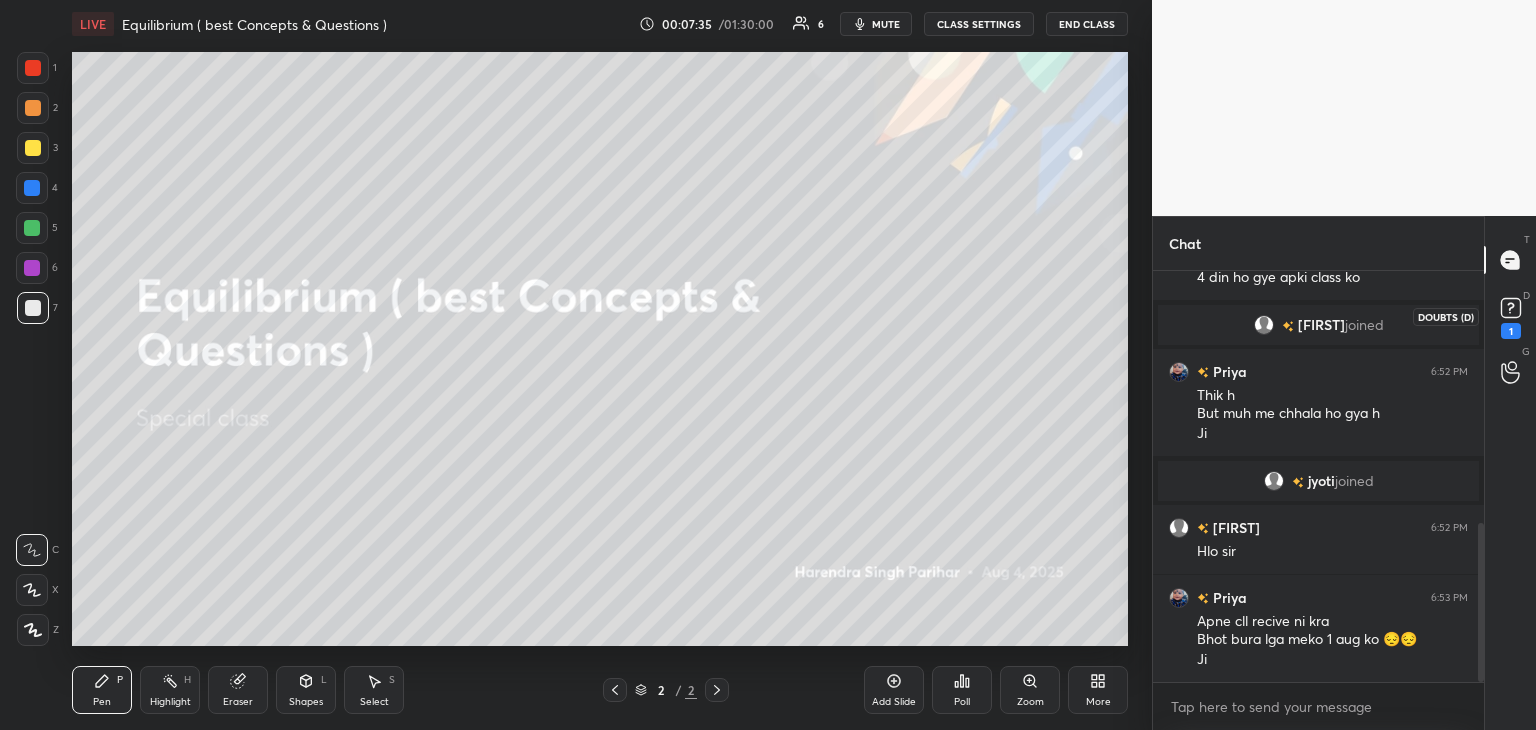 click 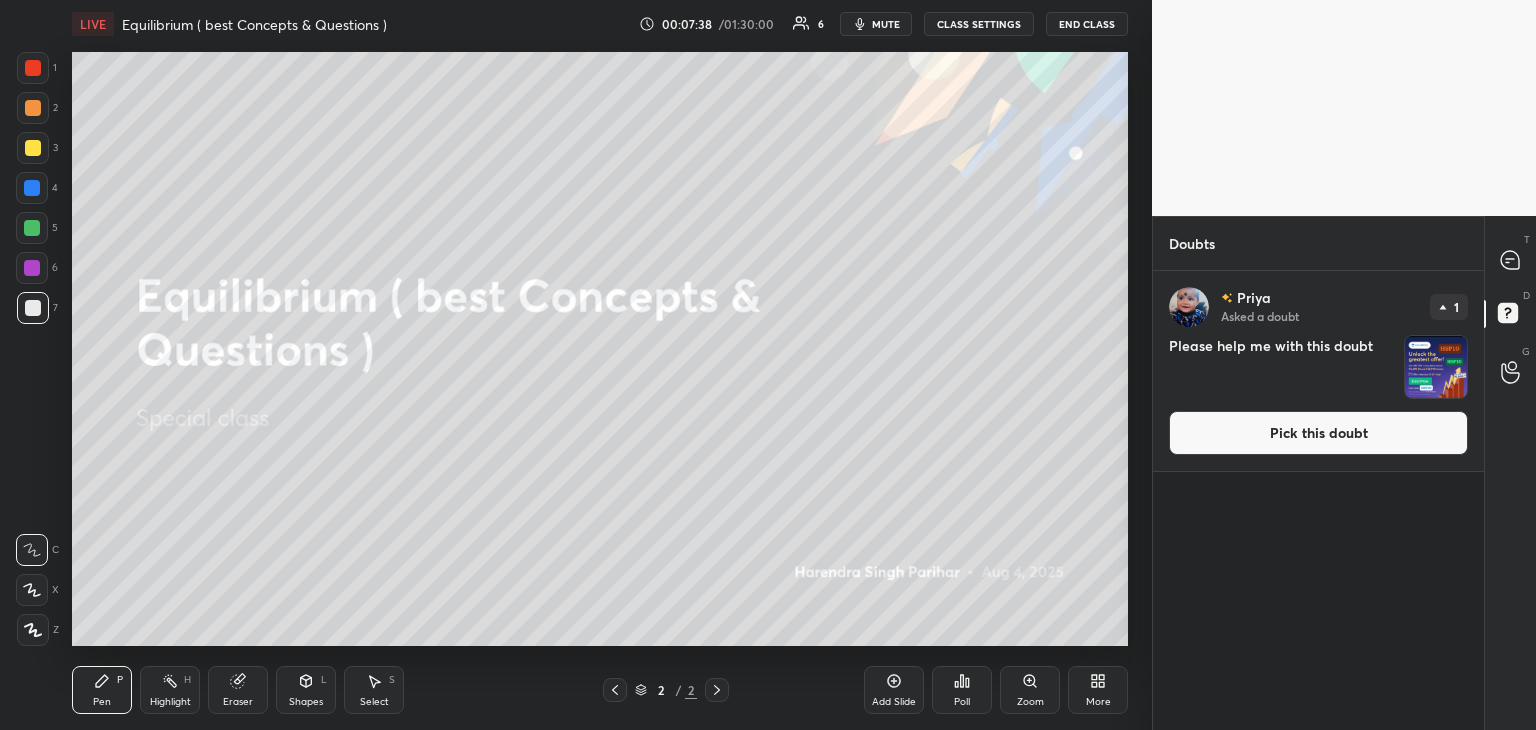 click on "Pick this doubt" at bounding box center [1318, 433] 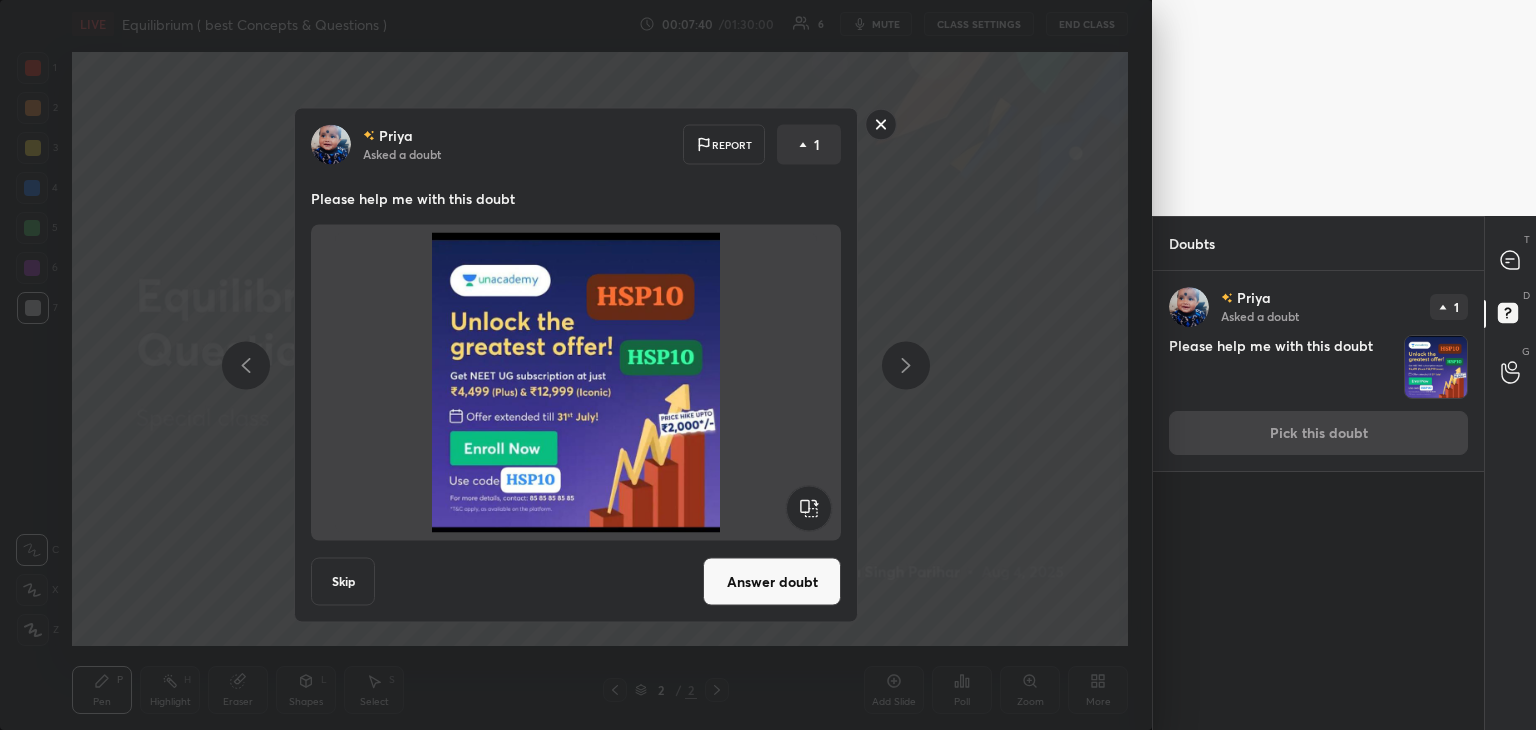 click on "Answer doubt" at bounding box center (772, 582) 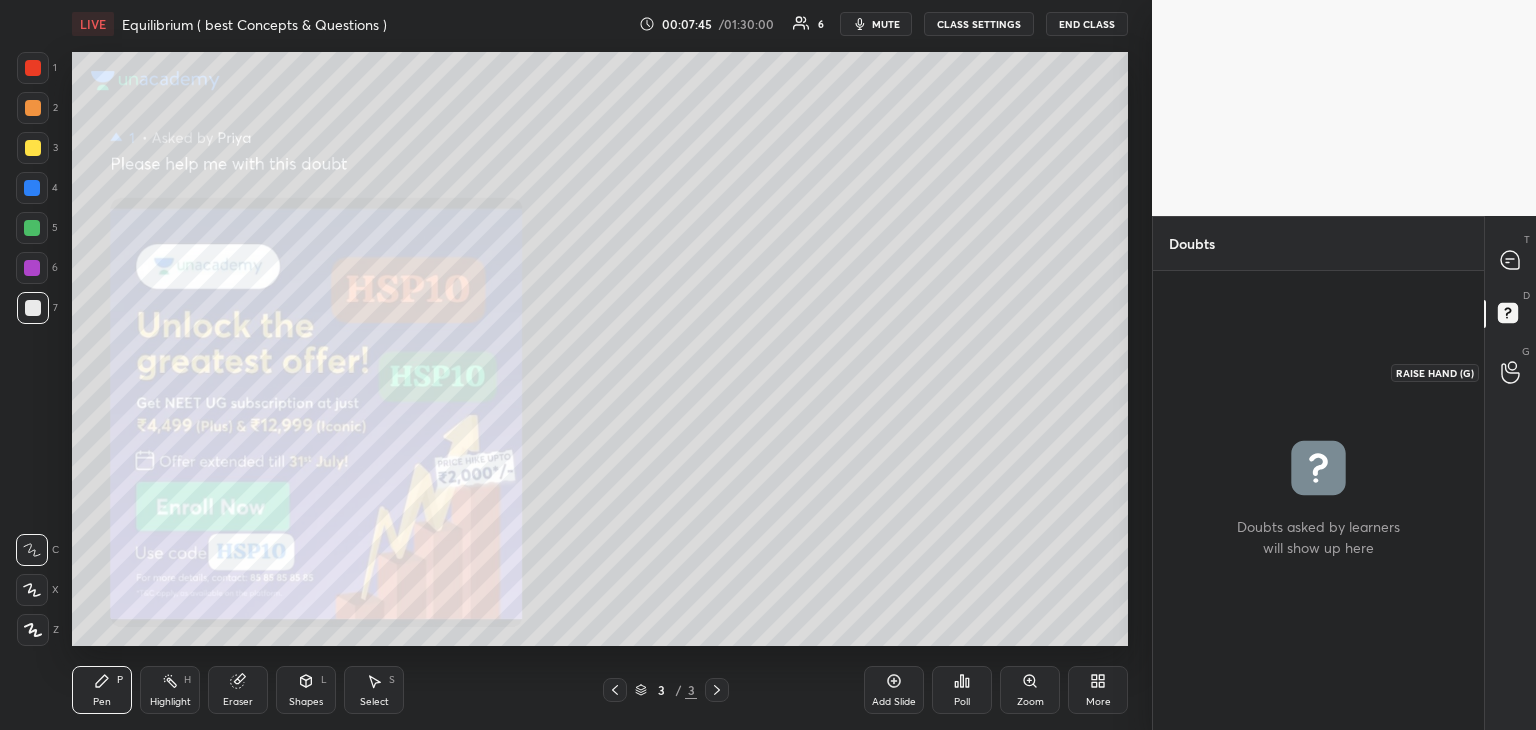 click 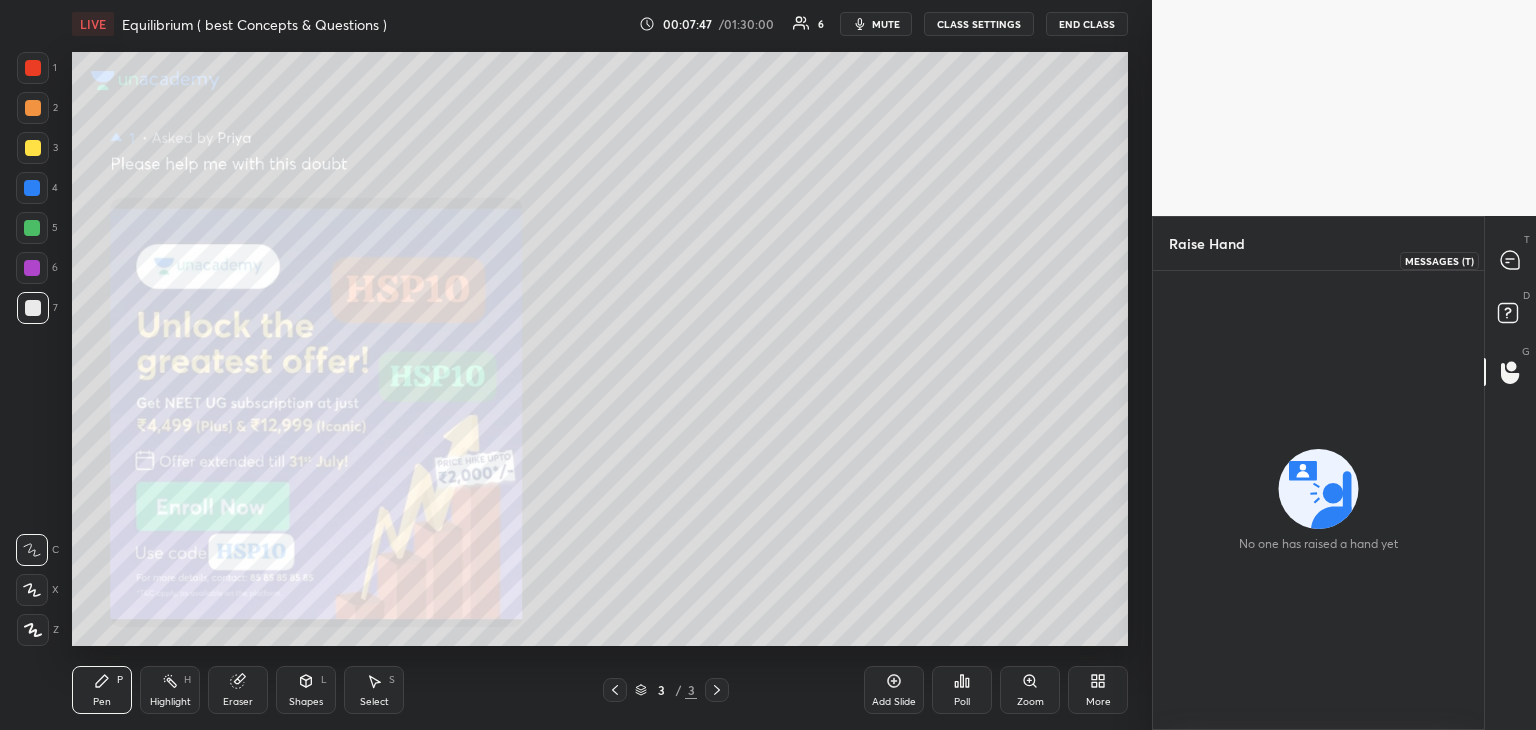 click 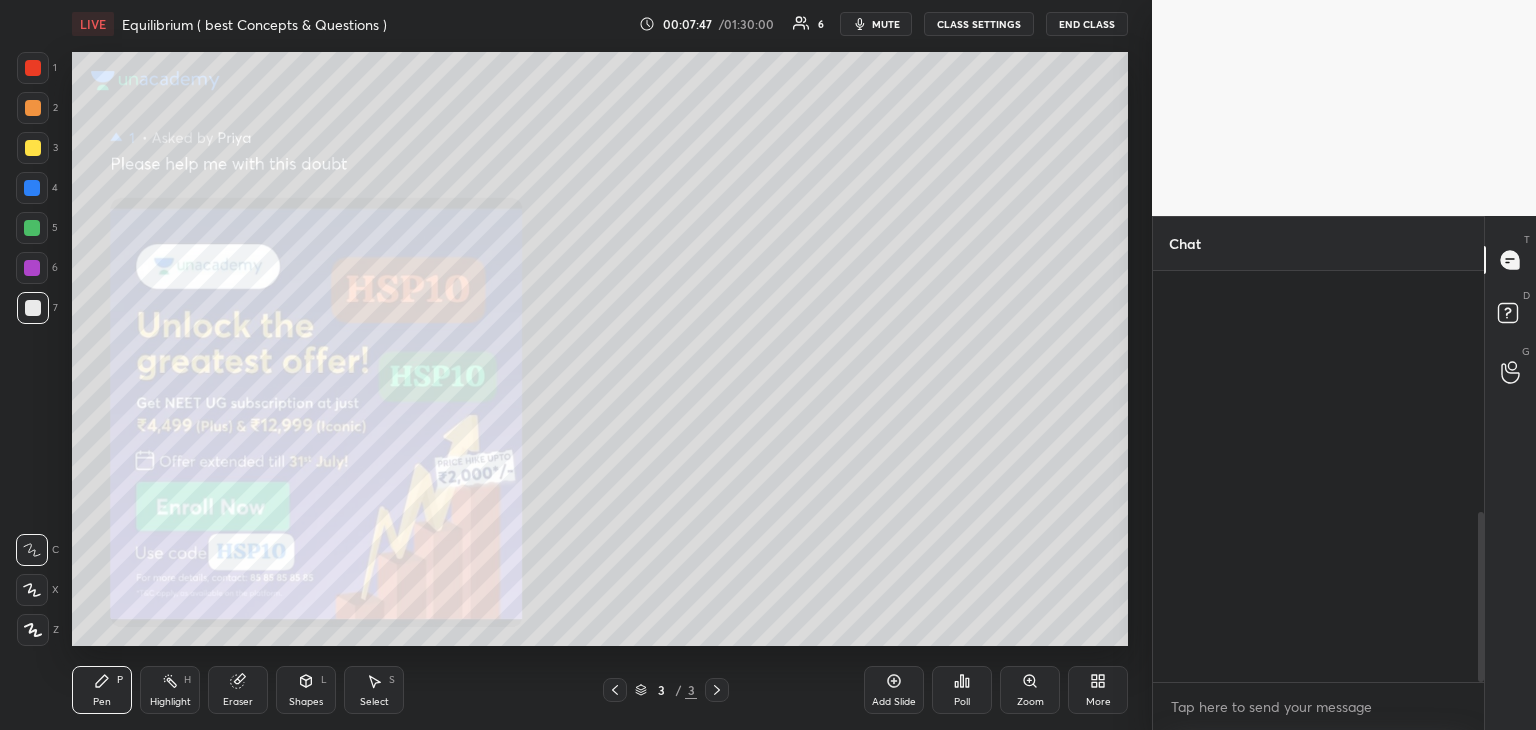 scroll, scrollTop: 586, scrollLeft: 0, axis: vertical 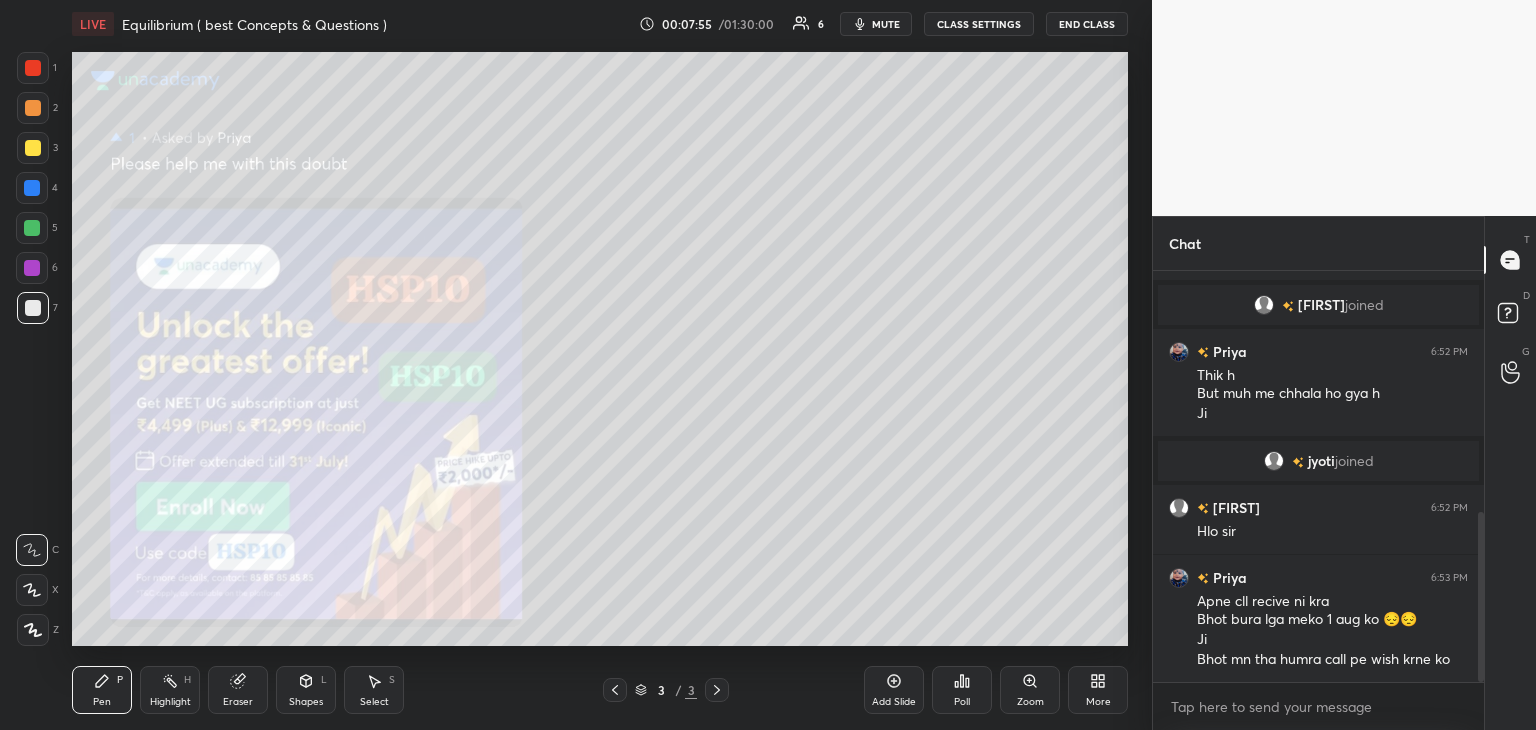 click 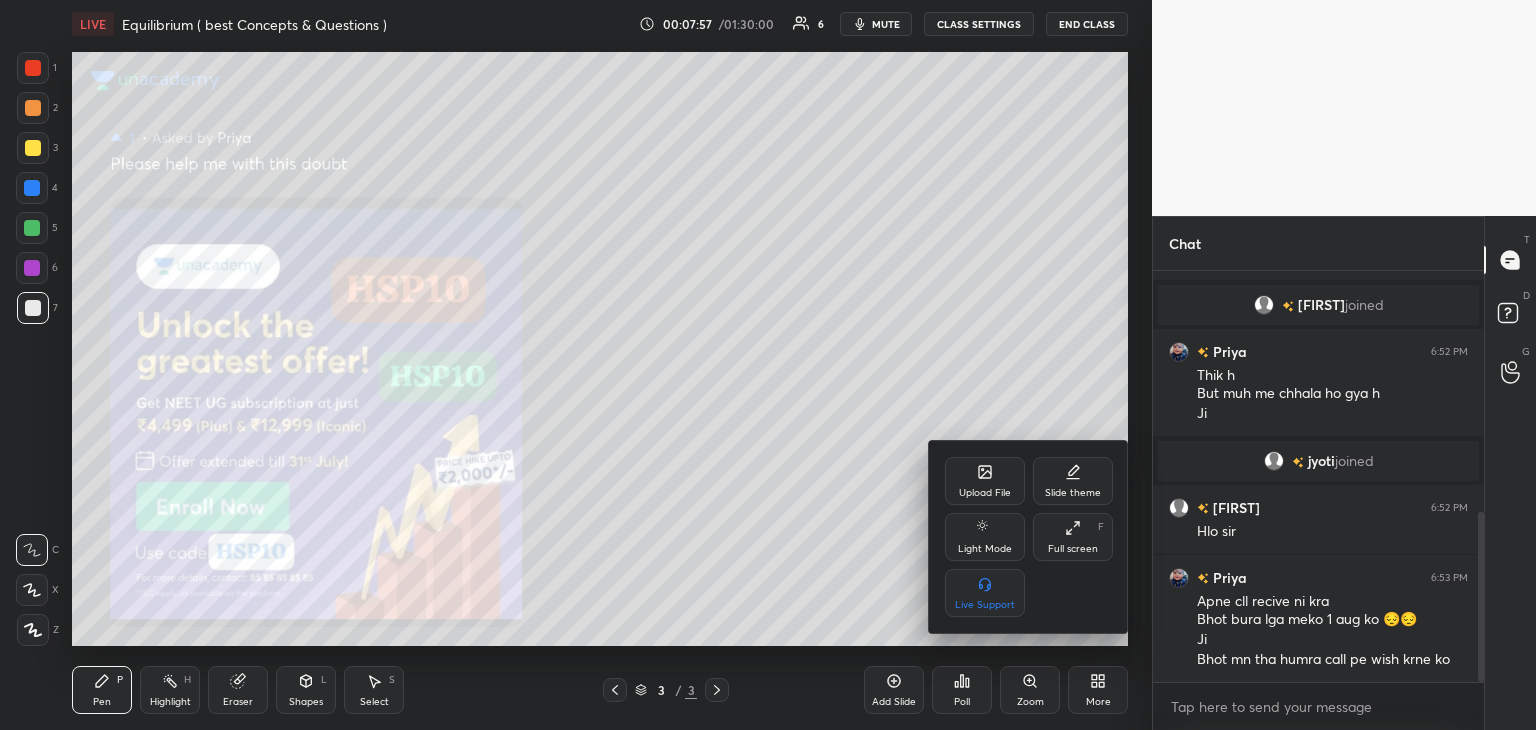 click on "Upload File" at bounding box center [985, 493] 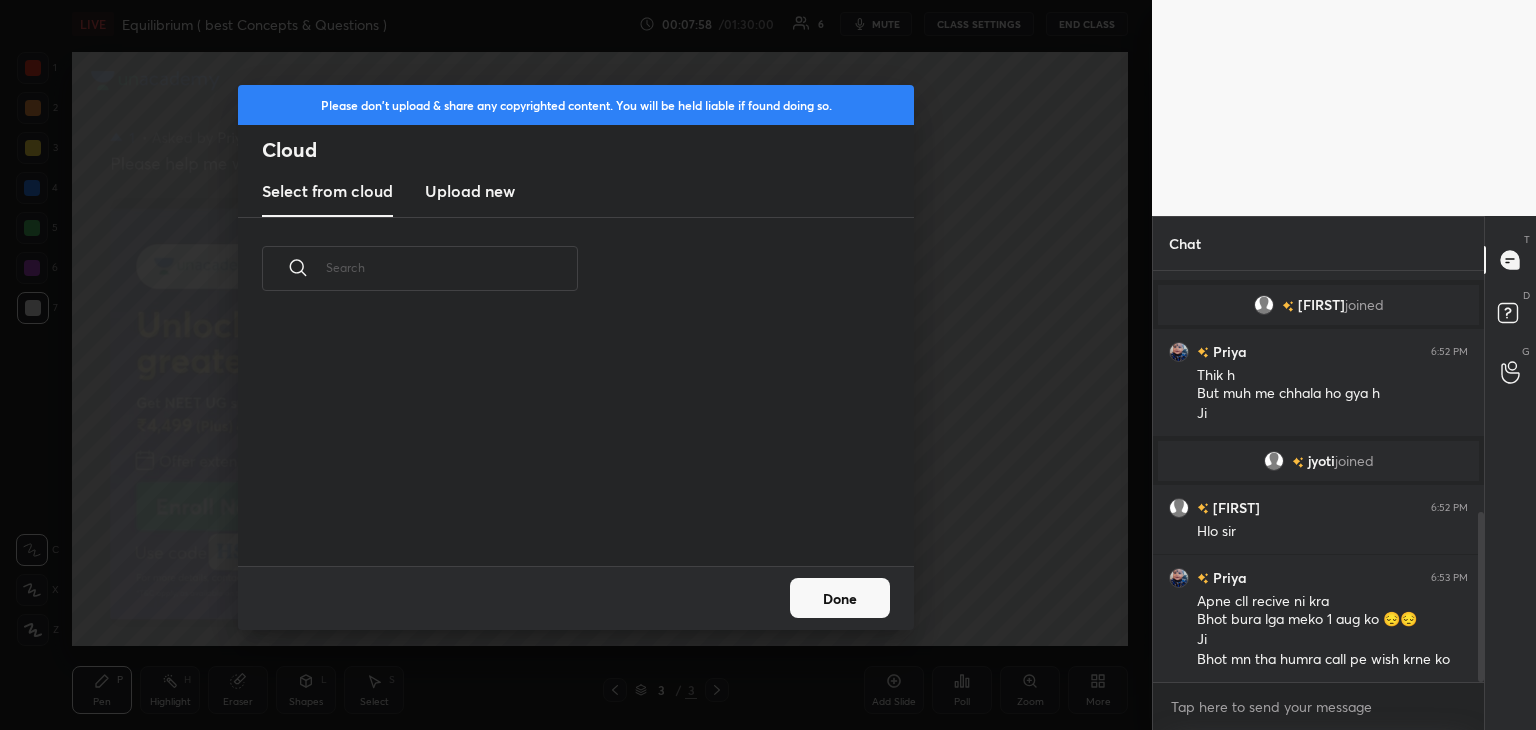 scroll, scrollTop: 5, scrollLeft: 10, axis: both 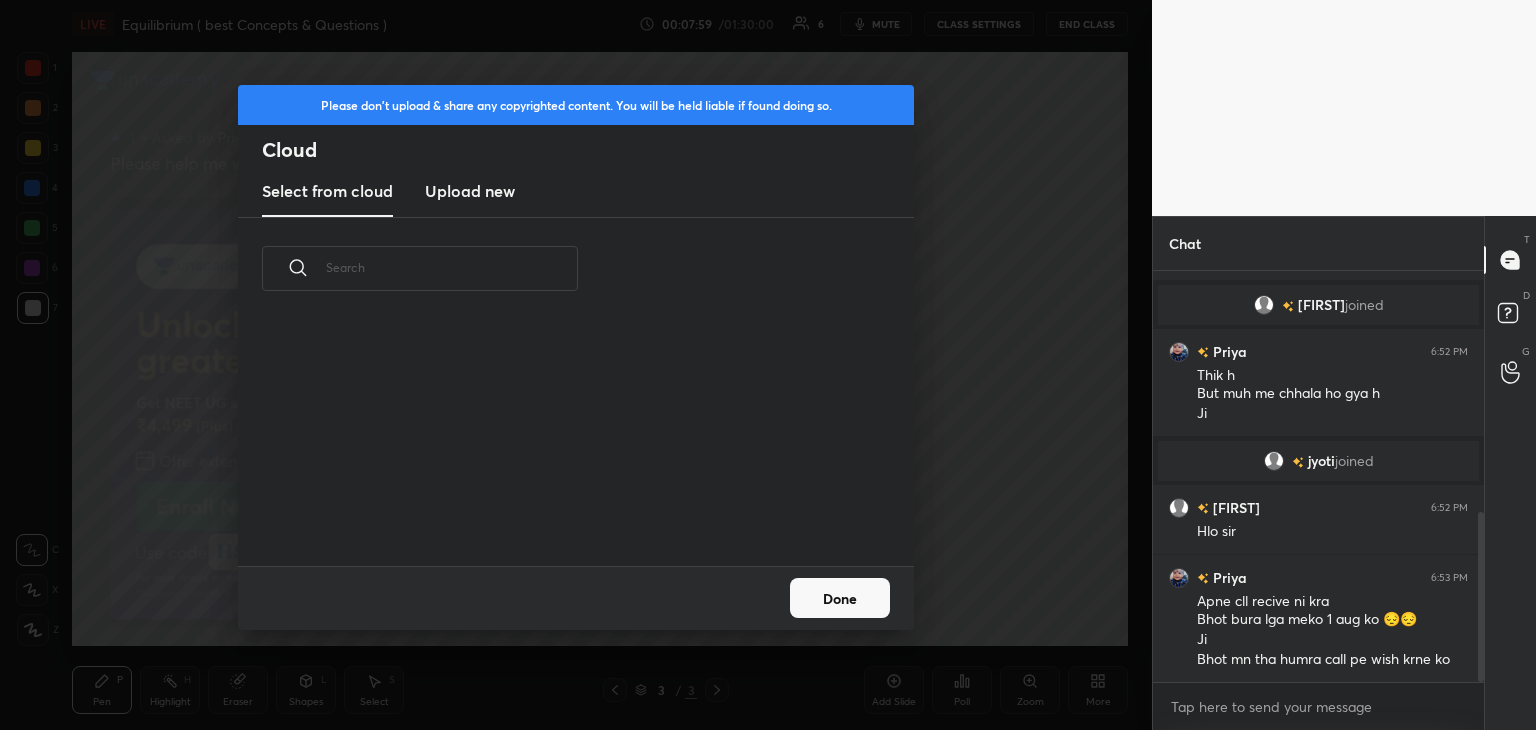 click on "Upload new" at bounding box center (470, 191) 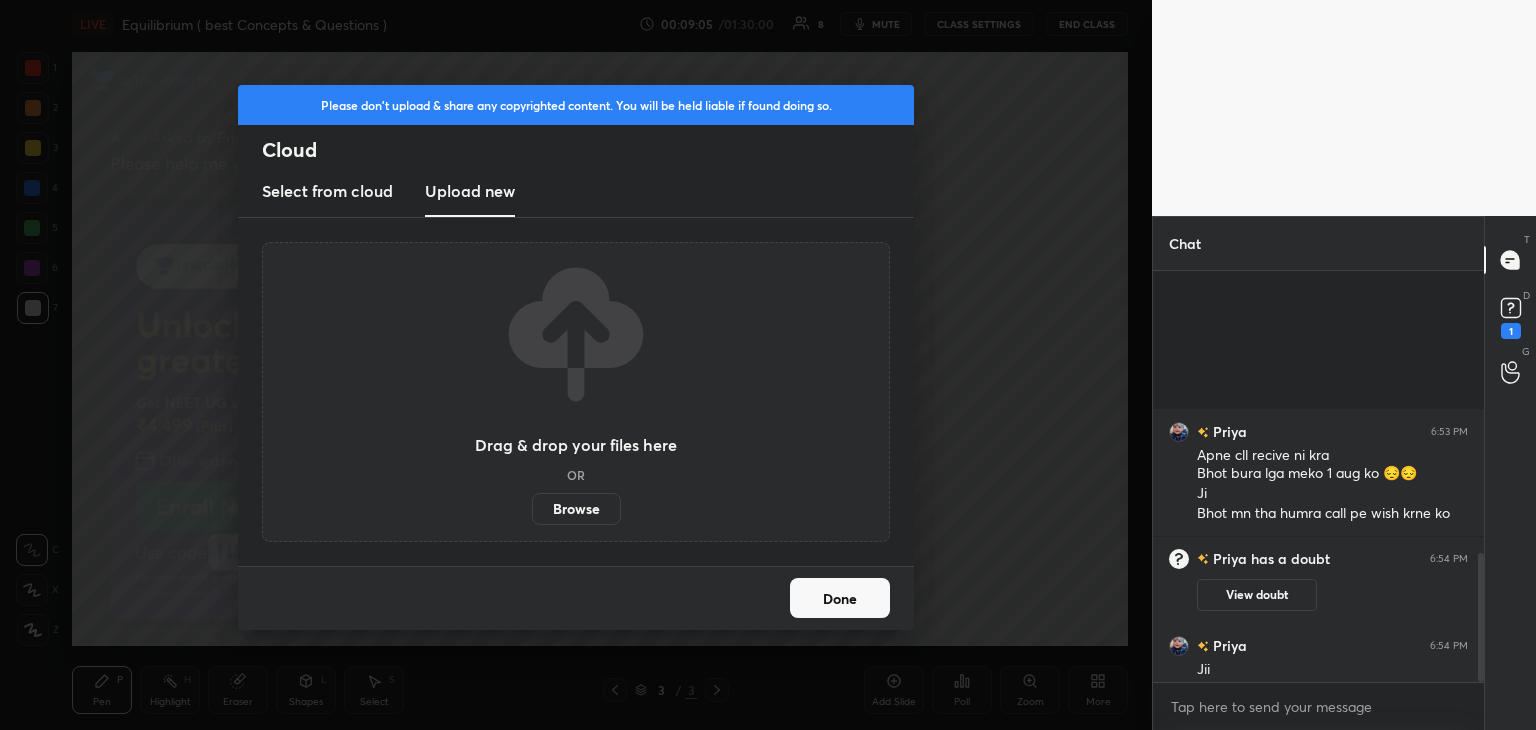 scroll, scrollTop: 902, scrollLeft: 0, axis: vertical 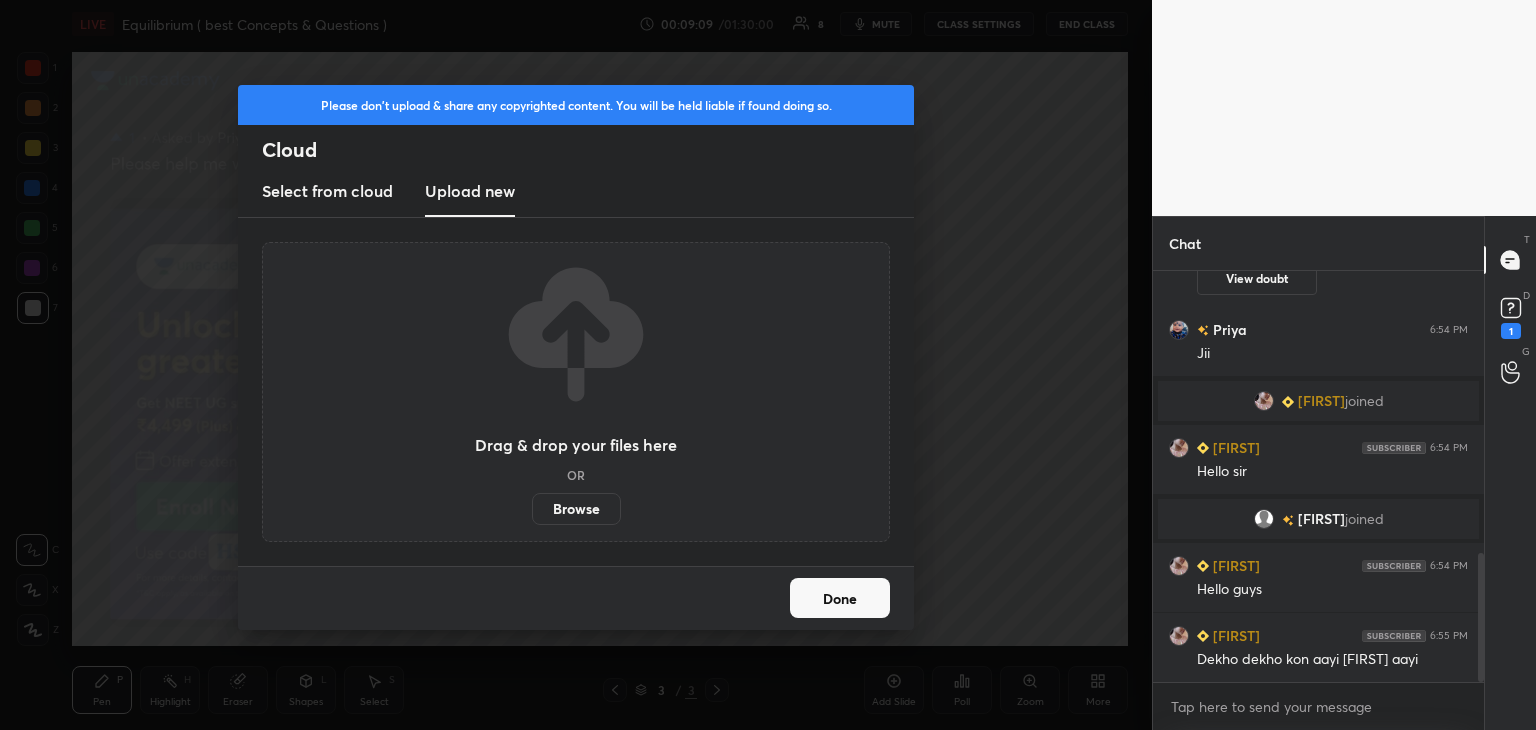 click on "Browse" at bounding box center (576, 509) 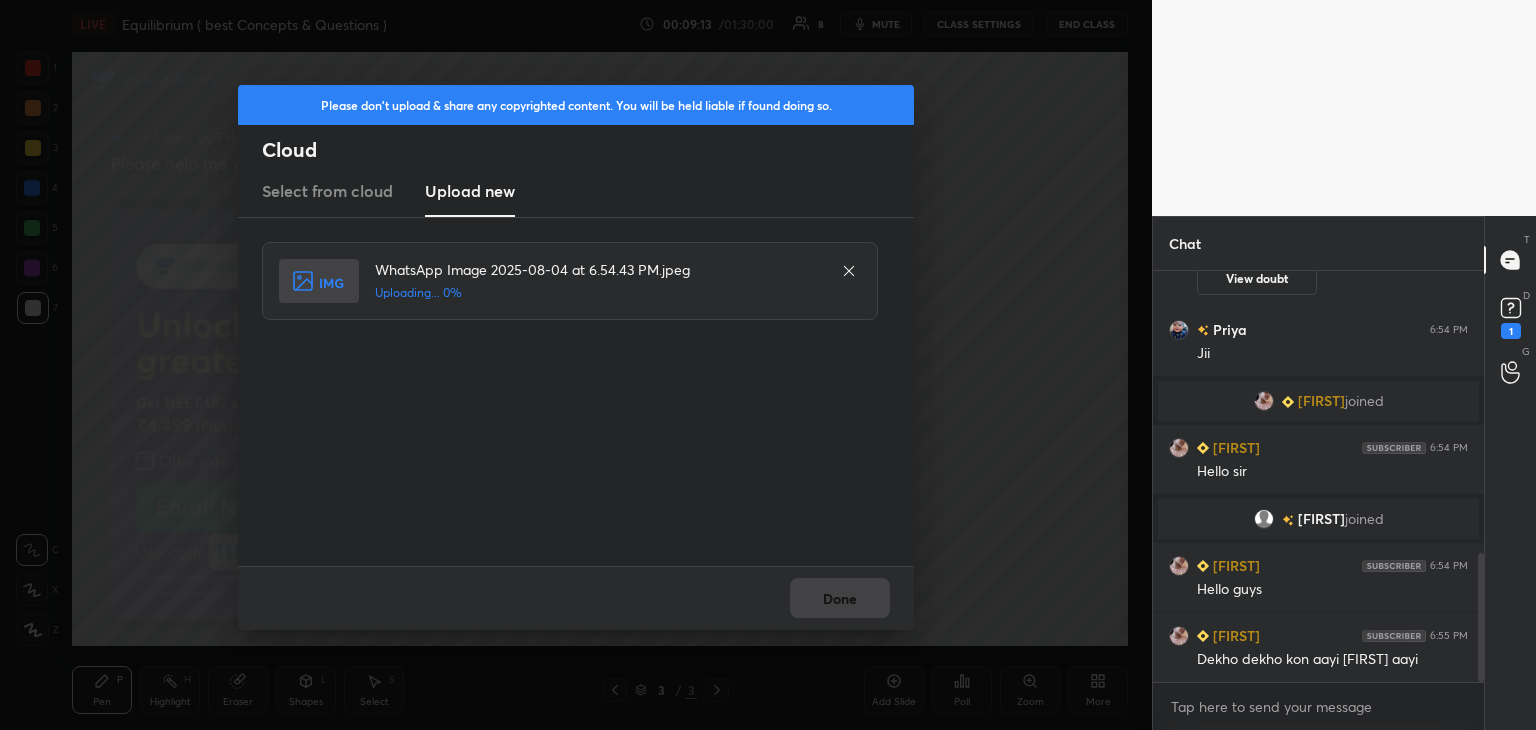 scroll, scrollTop: 950, scrollLeft: 0, axis: vertical 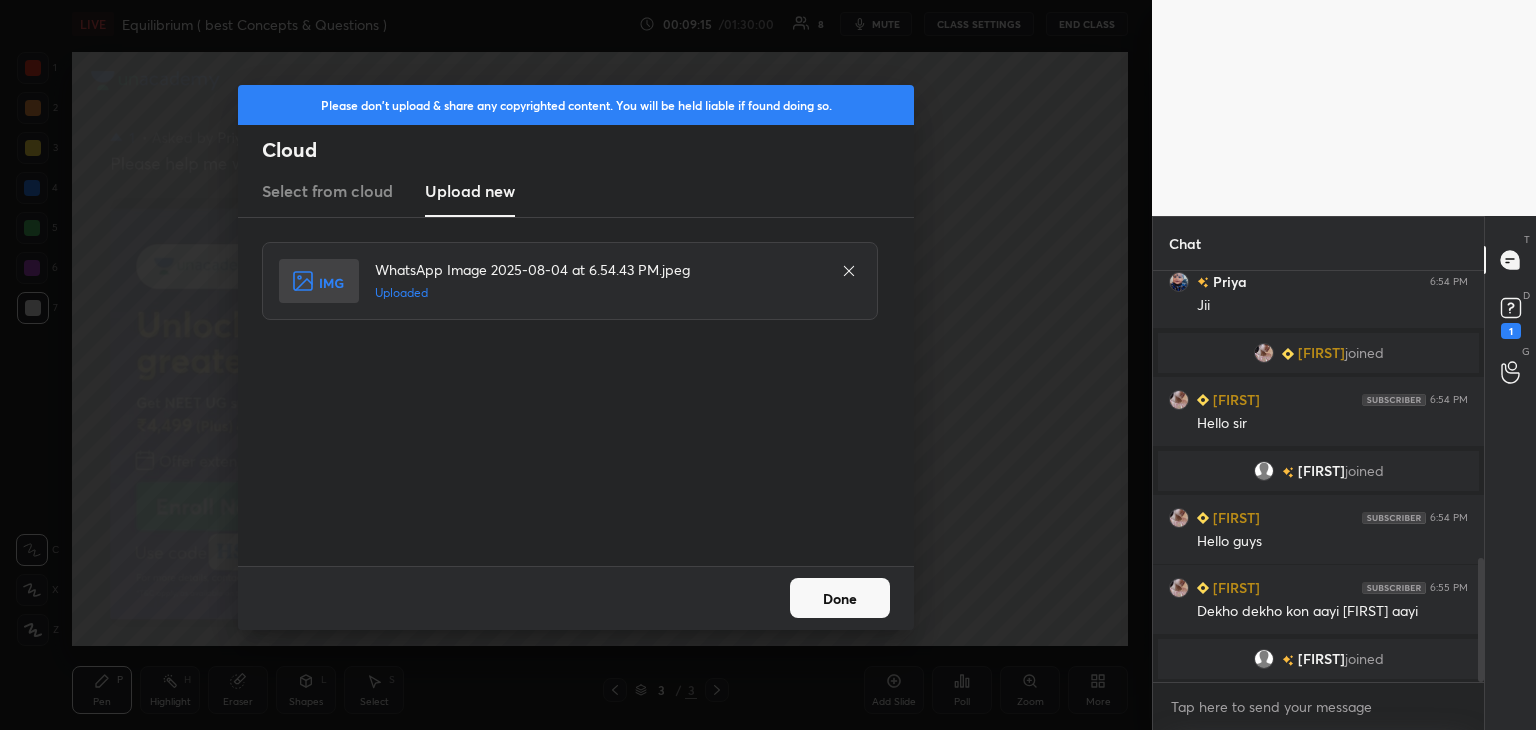 click on "Done" at bounding box center [840, 598] 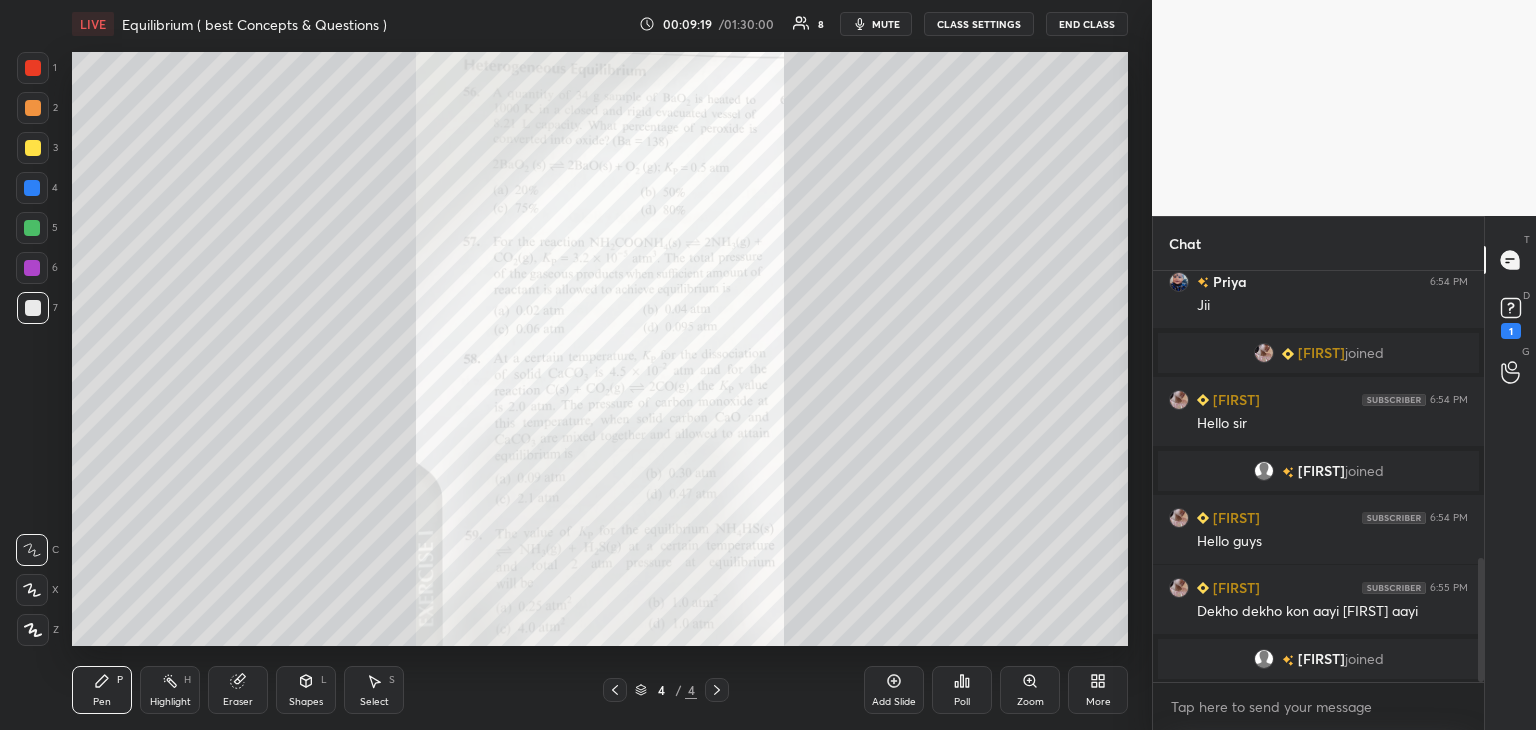 click on "More" at bounding box center (1098, 690) 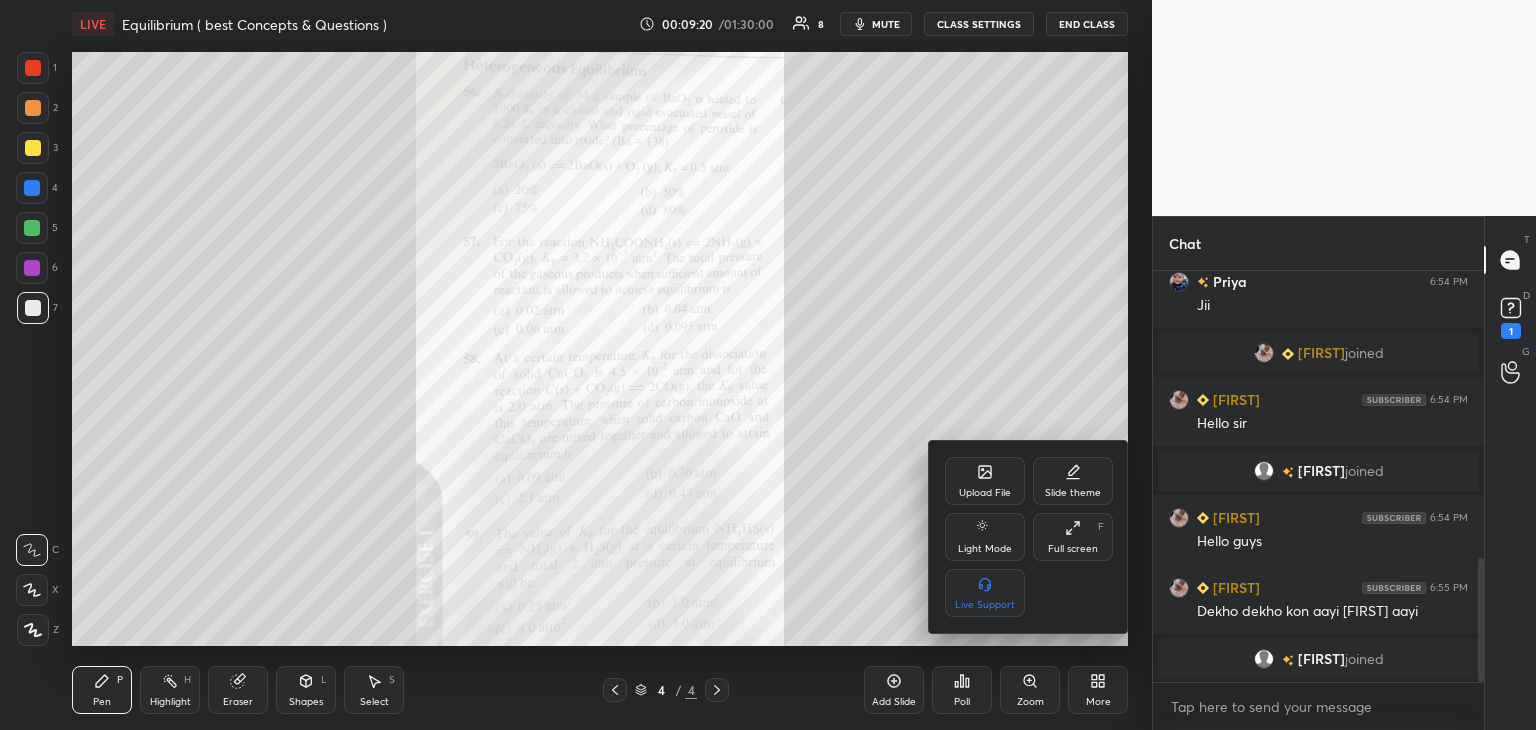 click on "Upload File" at bounding box center [985, 493] 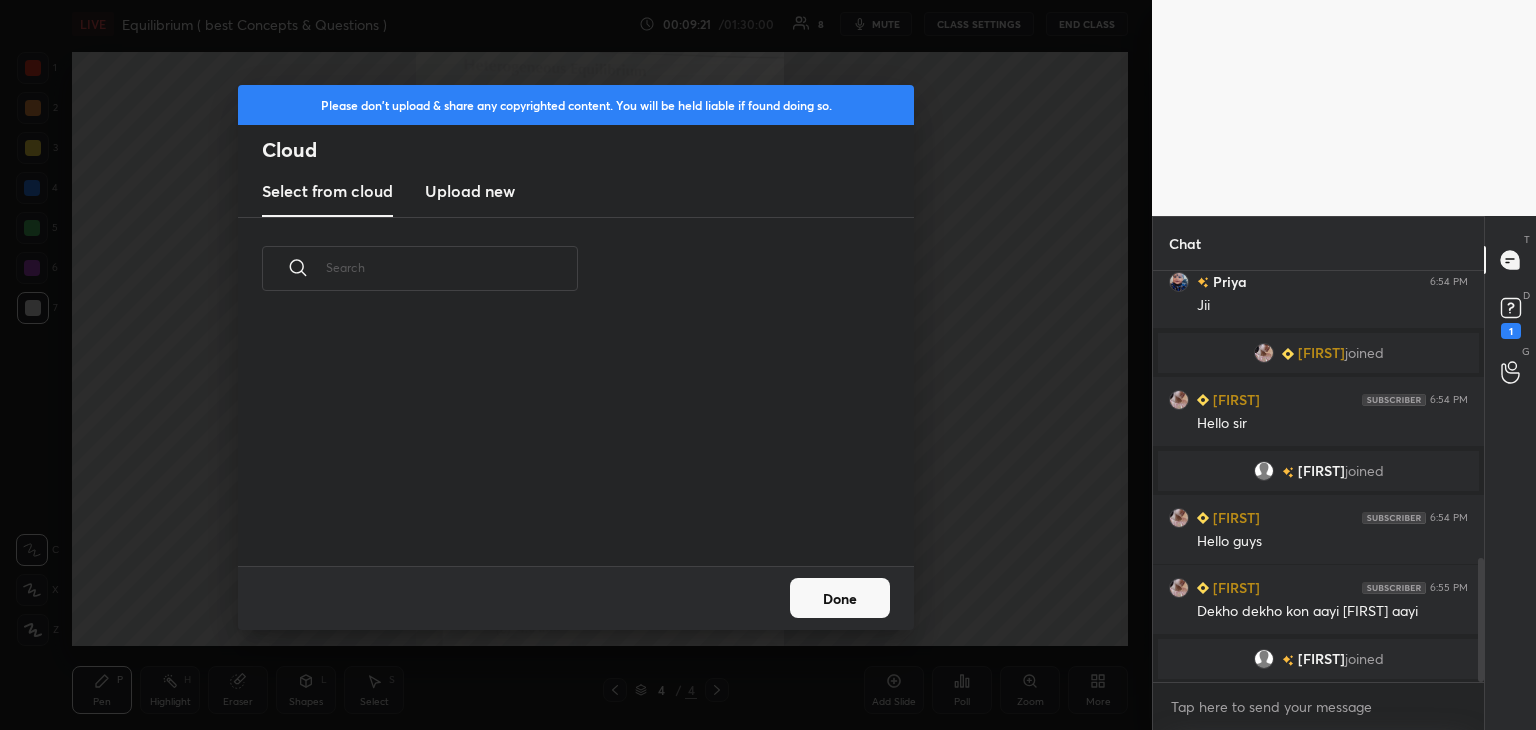 scroll, scrollTop: 5, scrollLeft: 10, axis: both 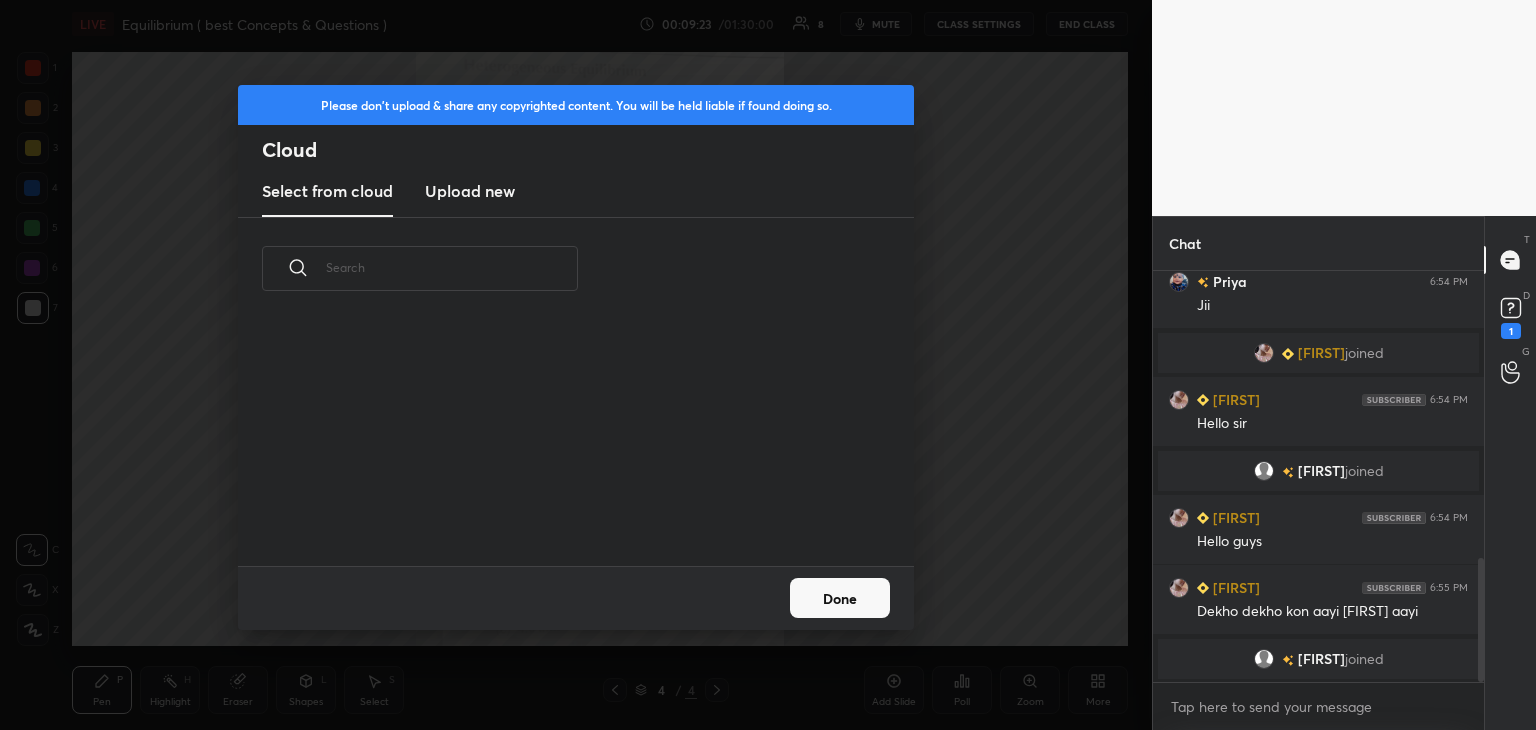 click on "Upload new" at bounding box center [470, 191] 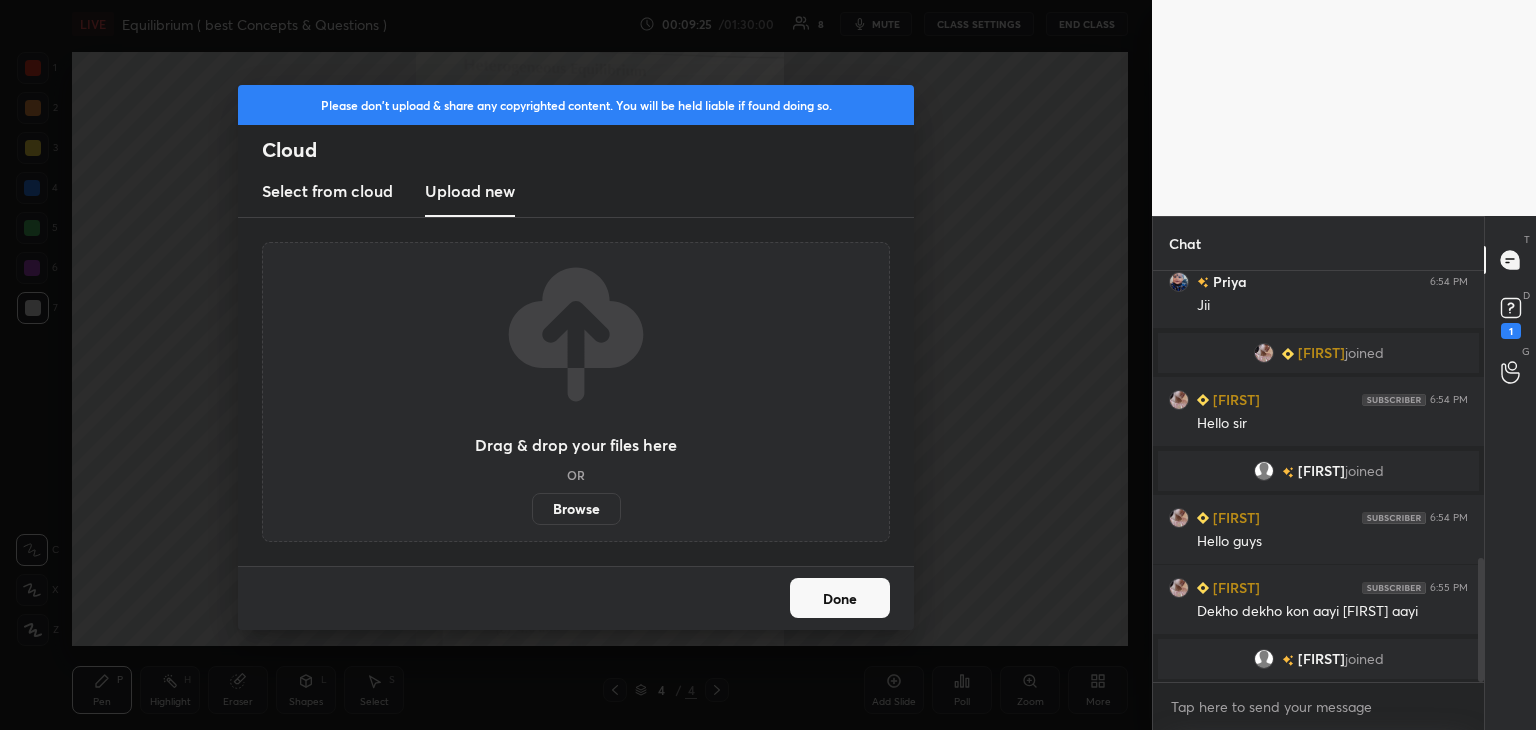 click on "Browse" at bounding box center (576, 509) 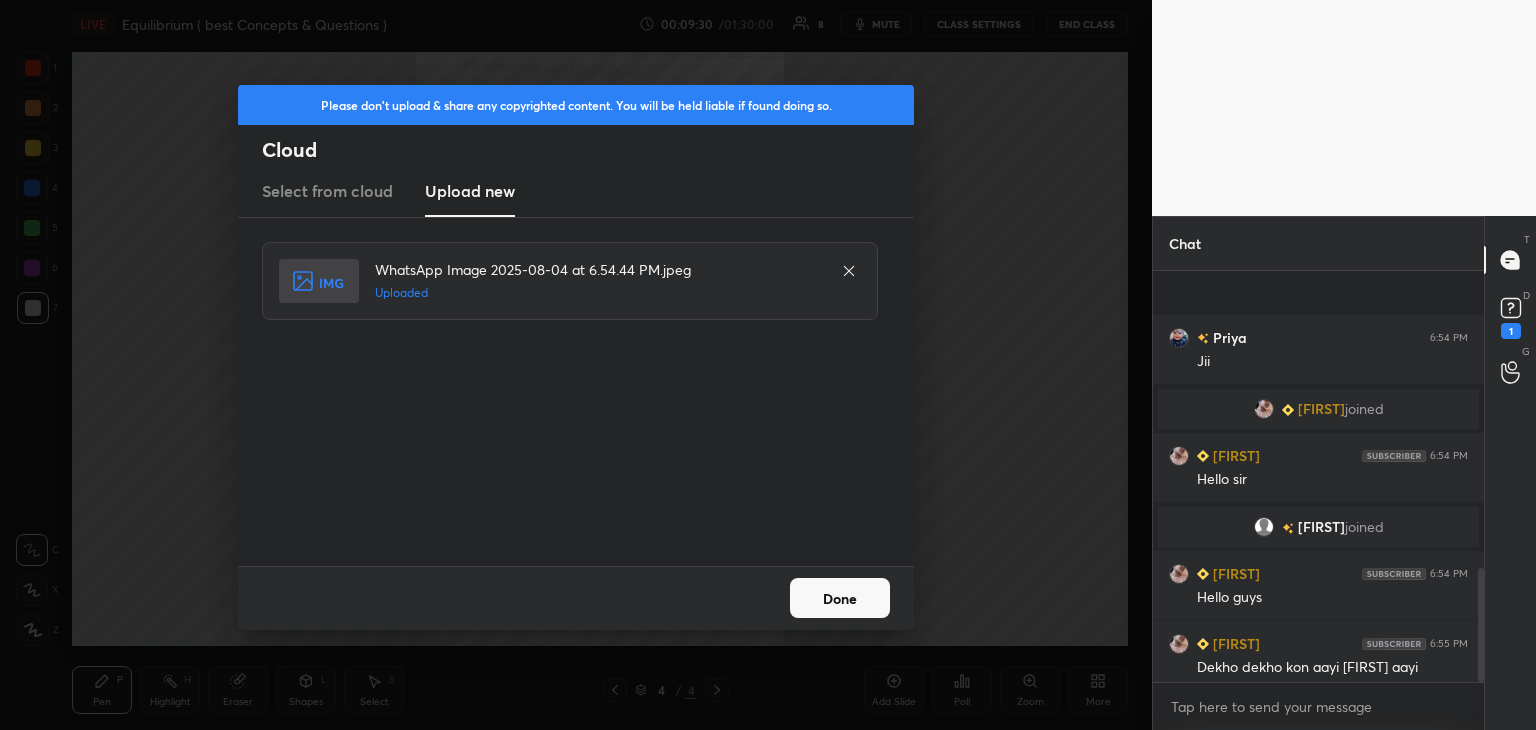 scroll, scrollTop: 1076, scrollLeft: 0, axis: vertical 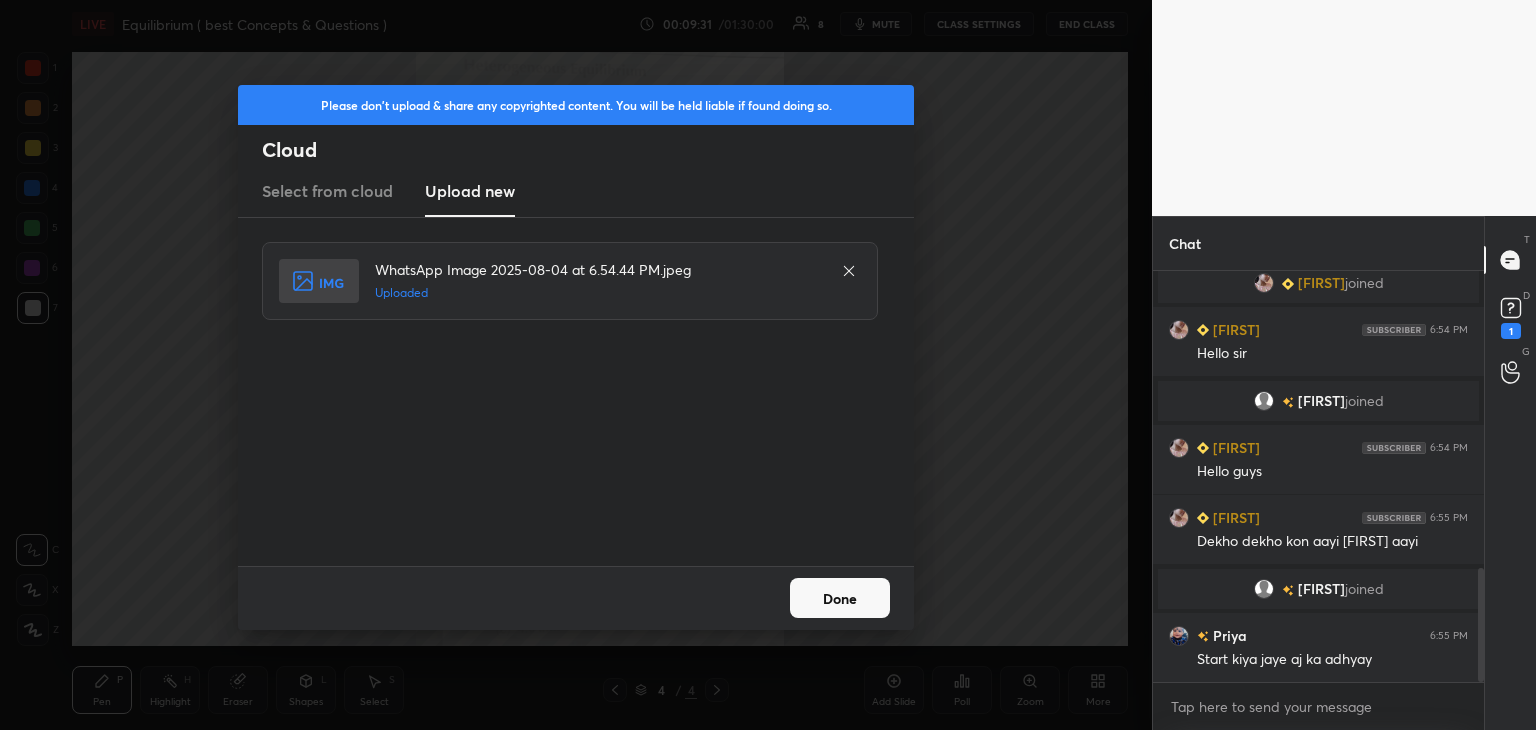 click on "Done" at bounding box center [840, 598] 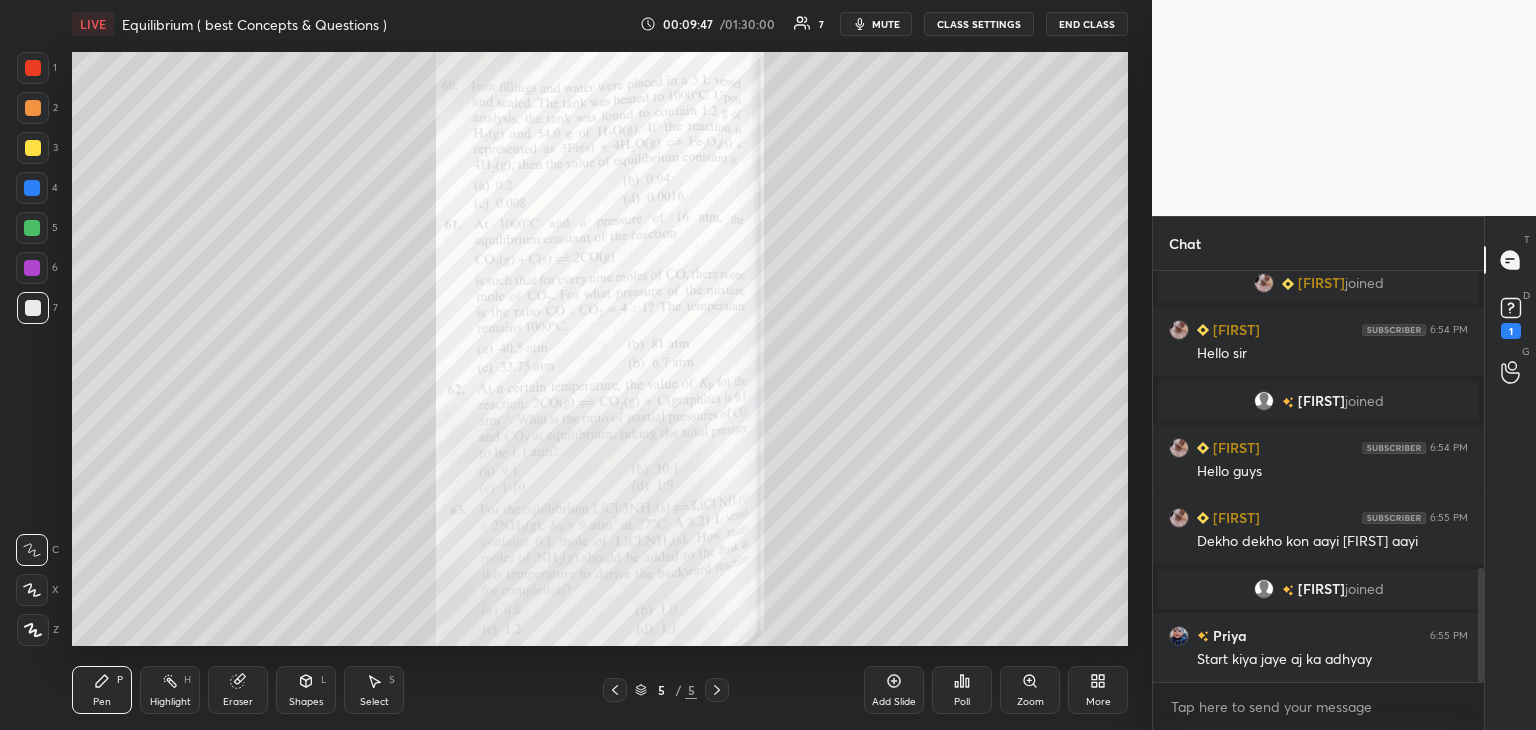 click 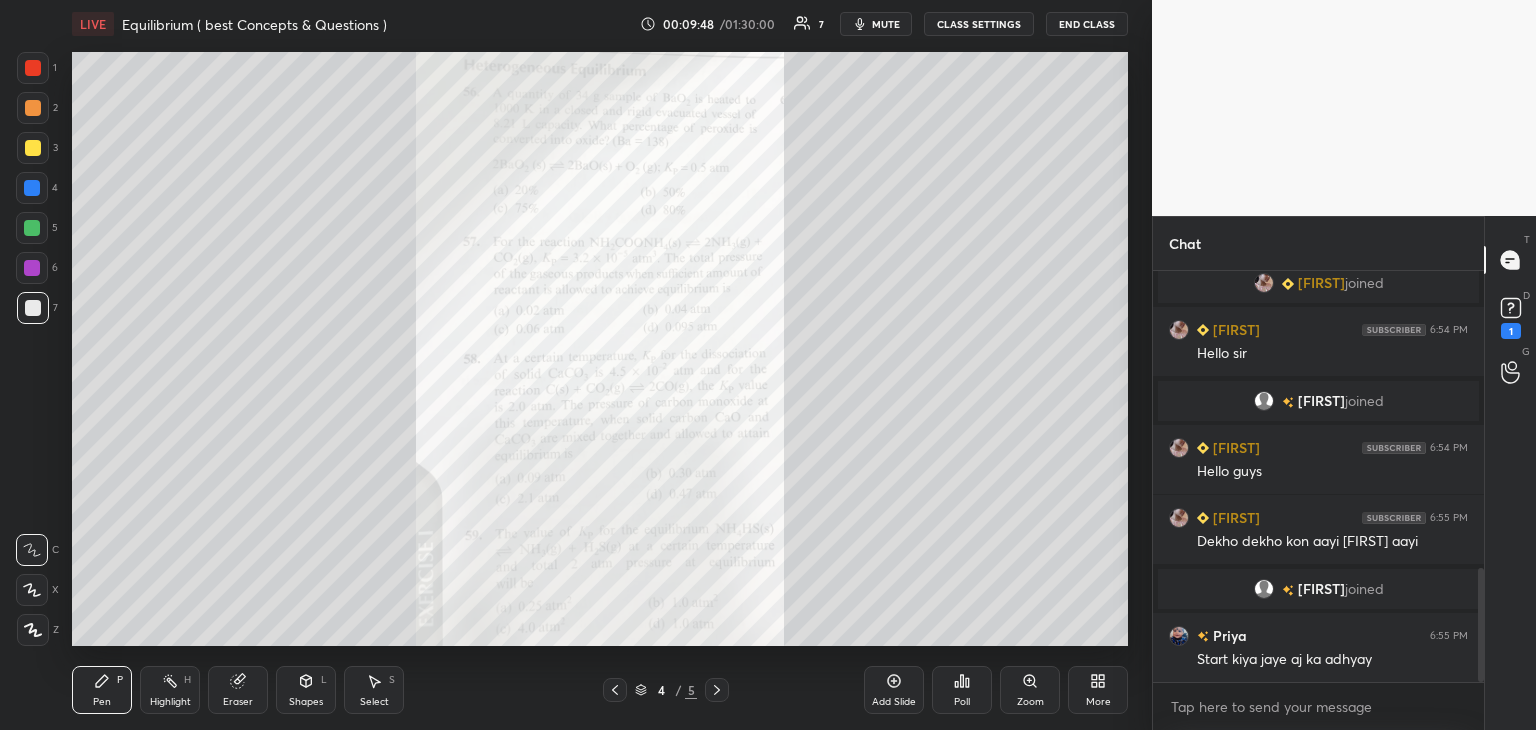 click 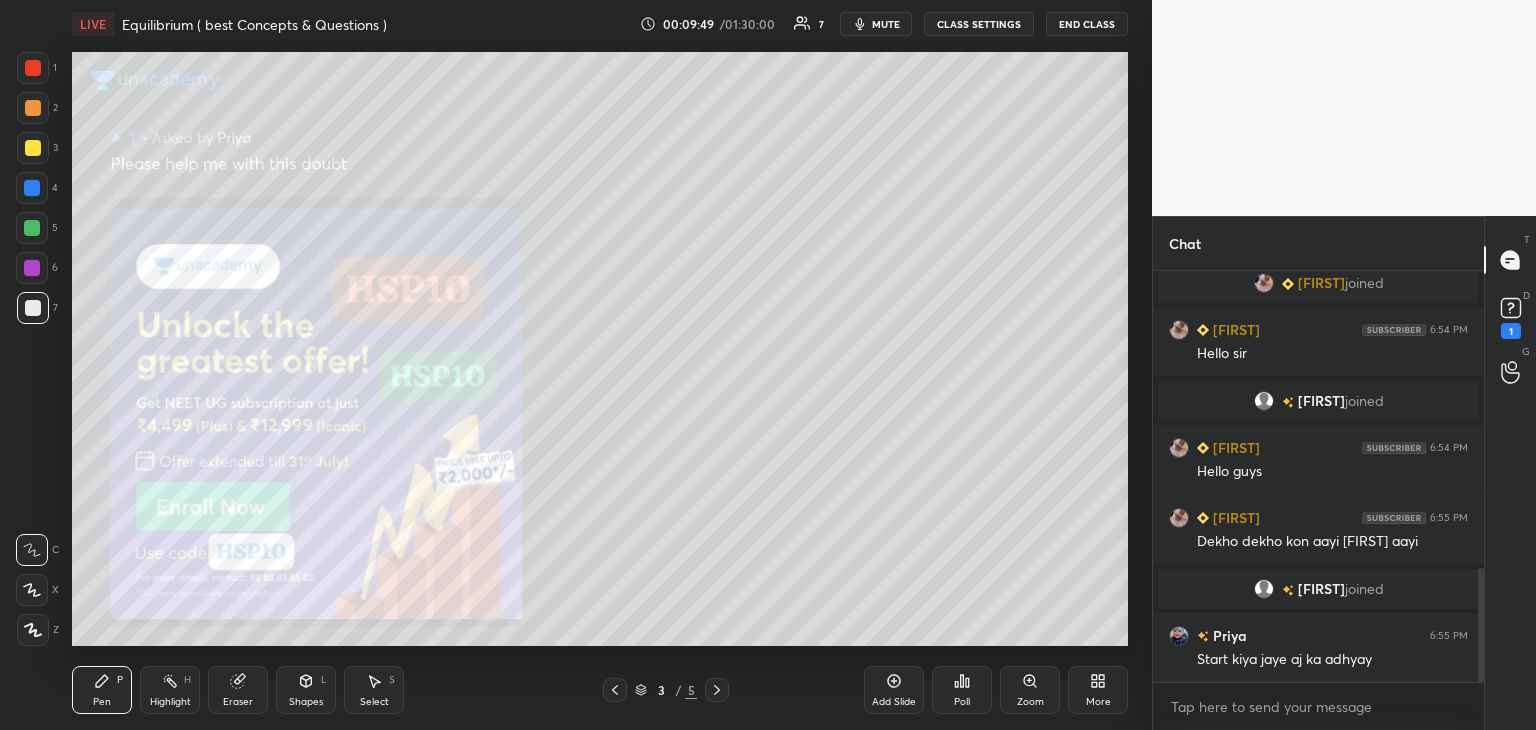 click 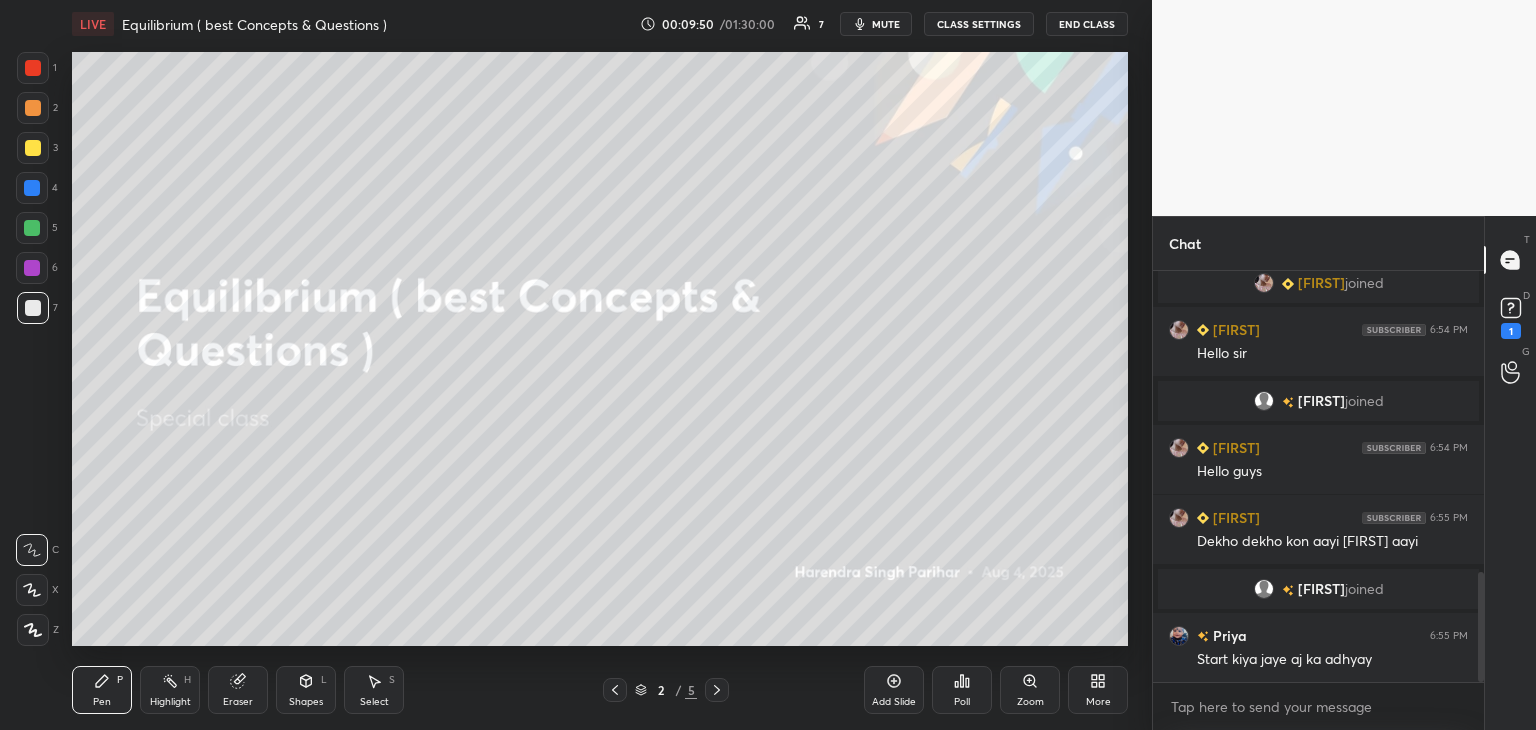 scroll, scrollTop: 1124, scrollLeft: 0, axis: vertical 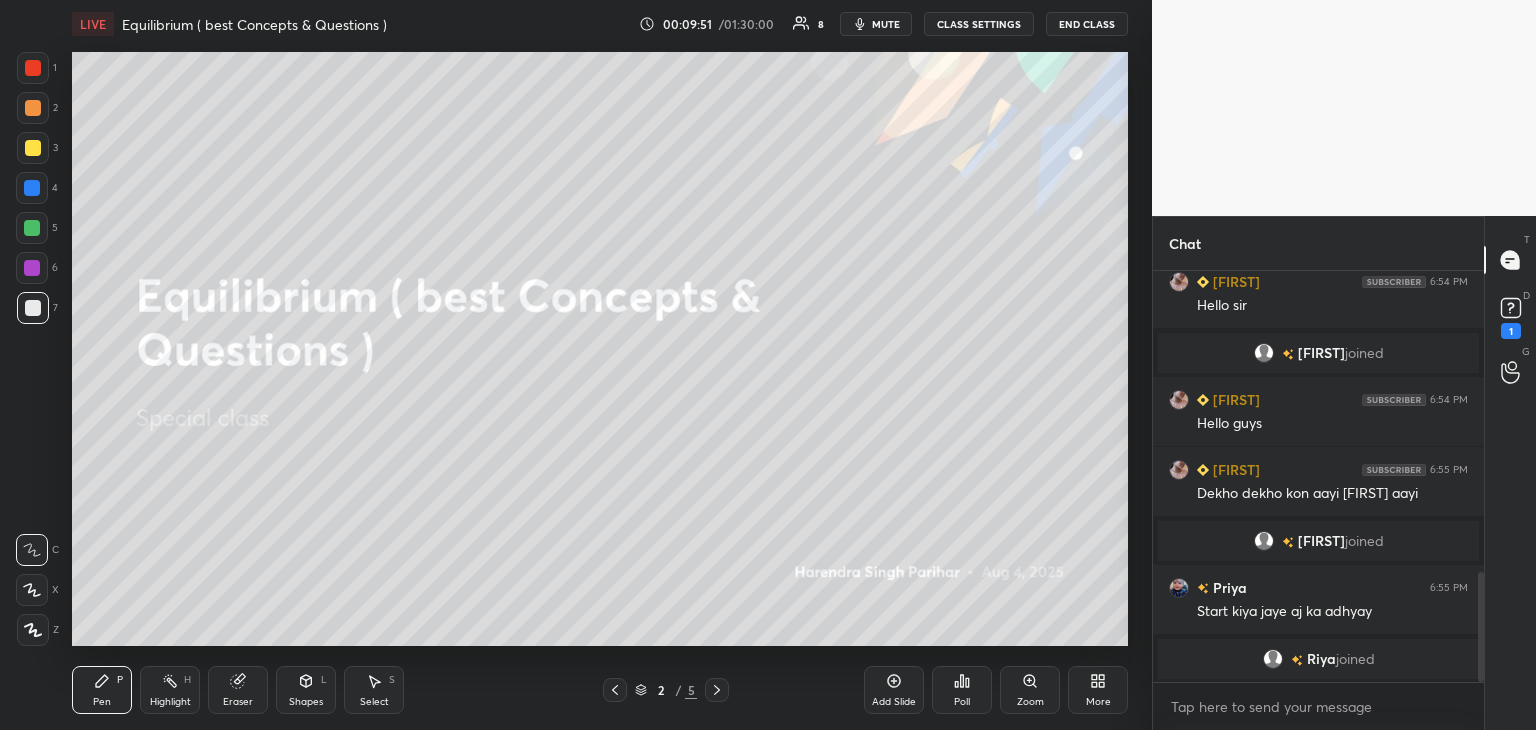 click 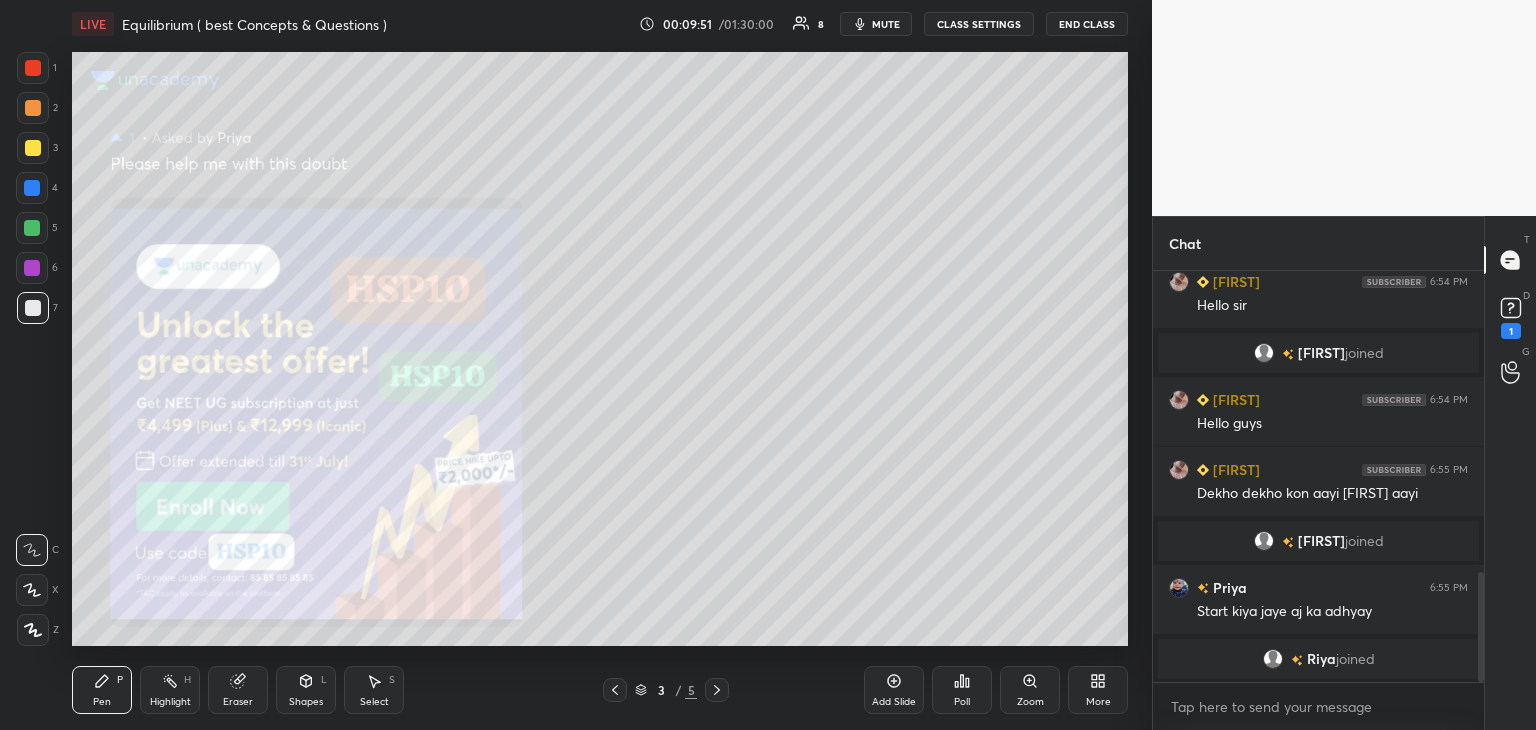 click 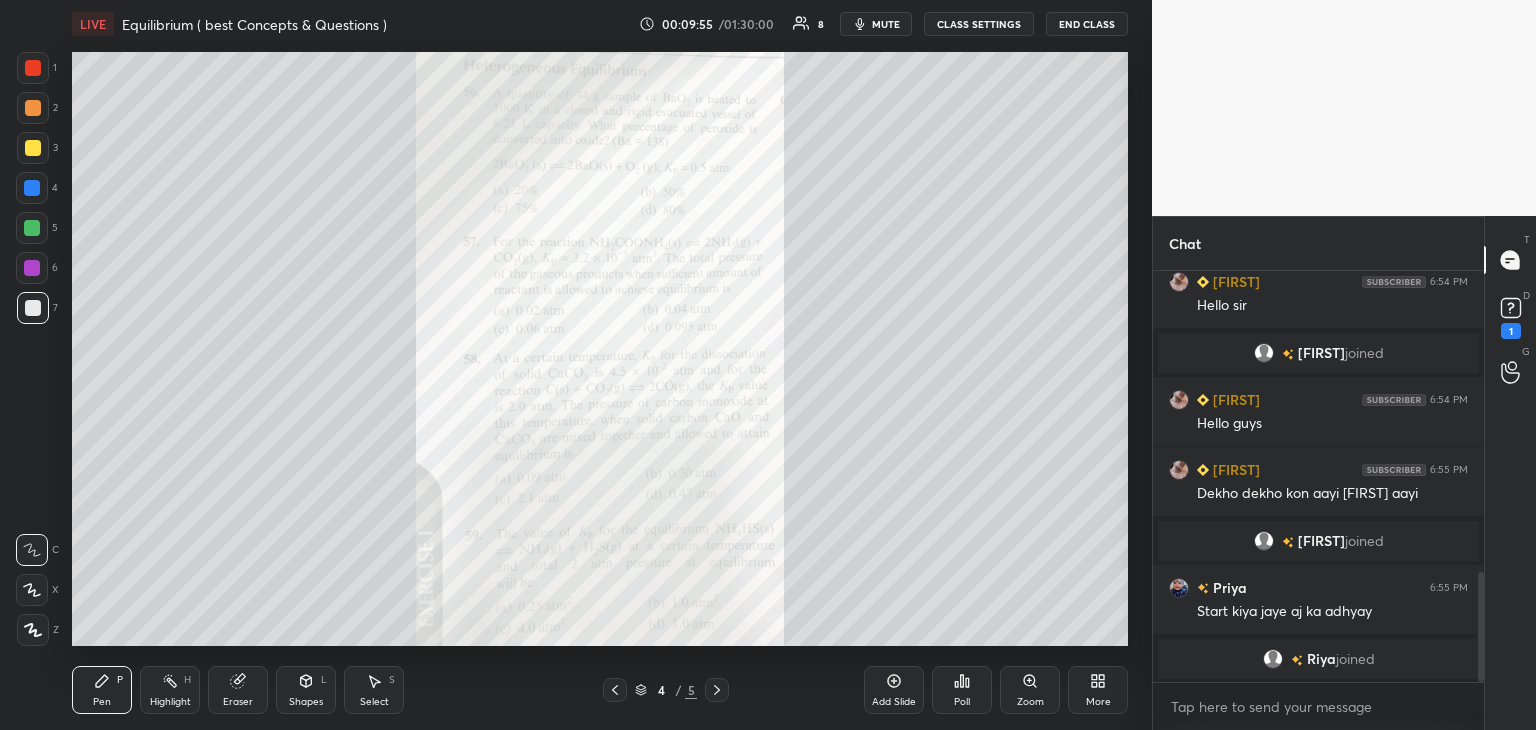click on "Zoom" at bounding box center [1030, 702] 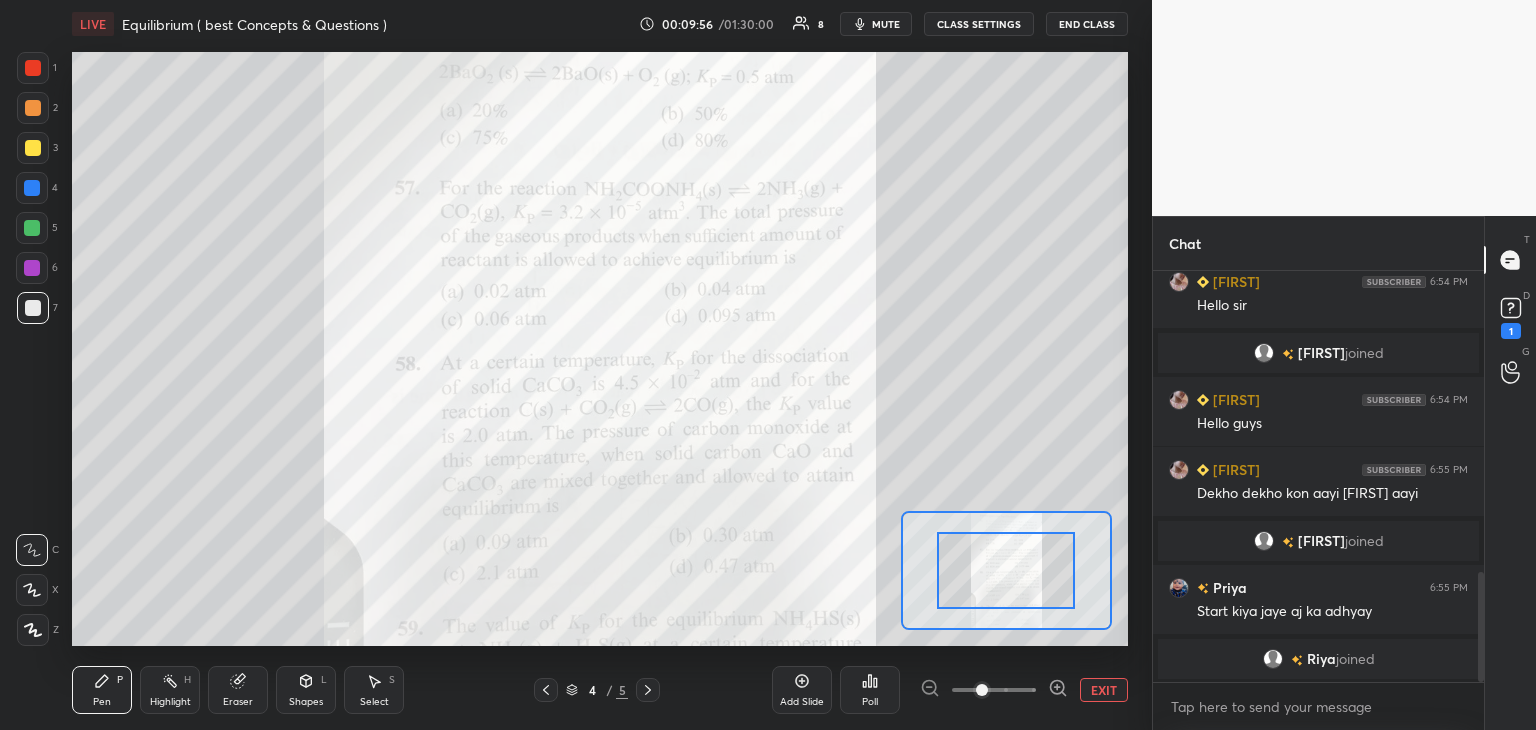 click 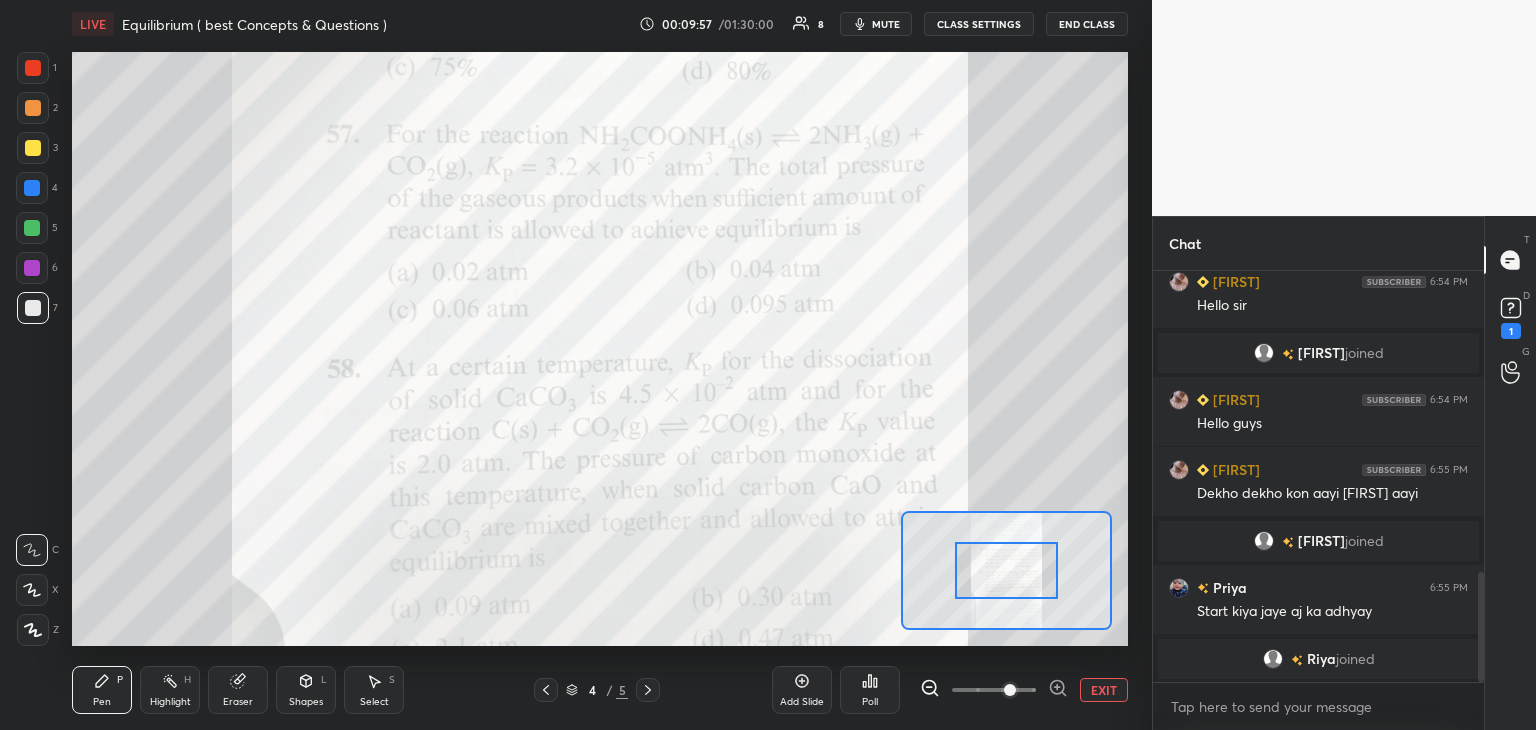 click 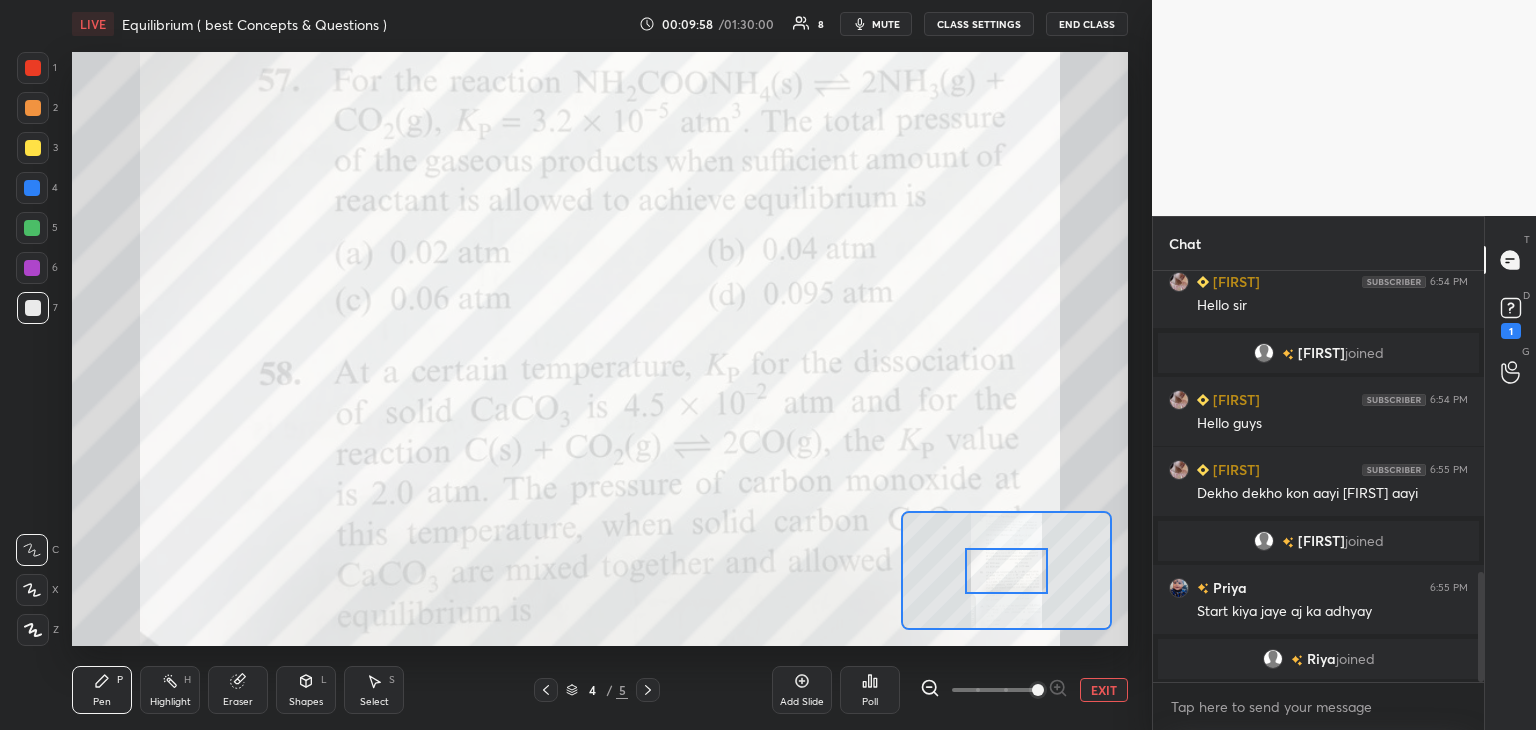 scroll, scrollTop: 1194, scrollLeft: 0, axis: vertical 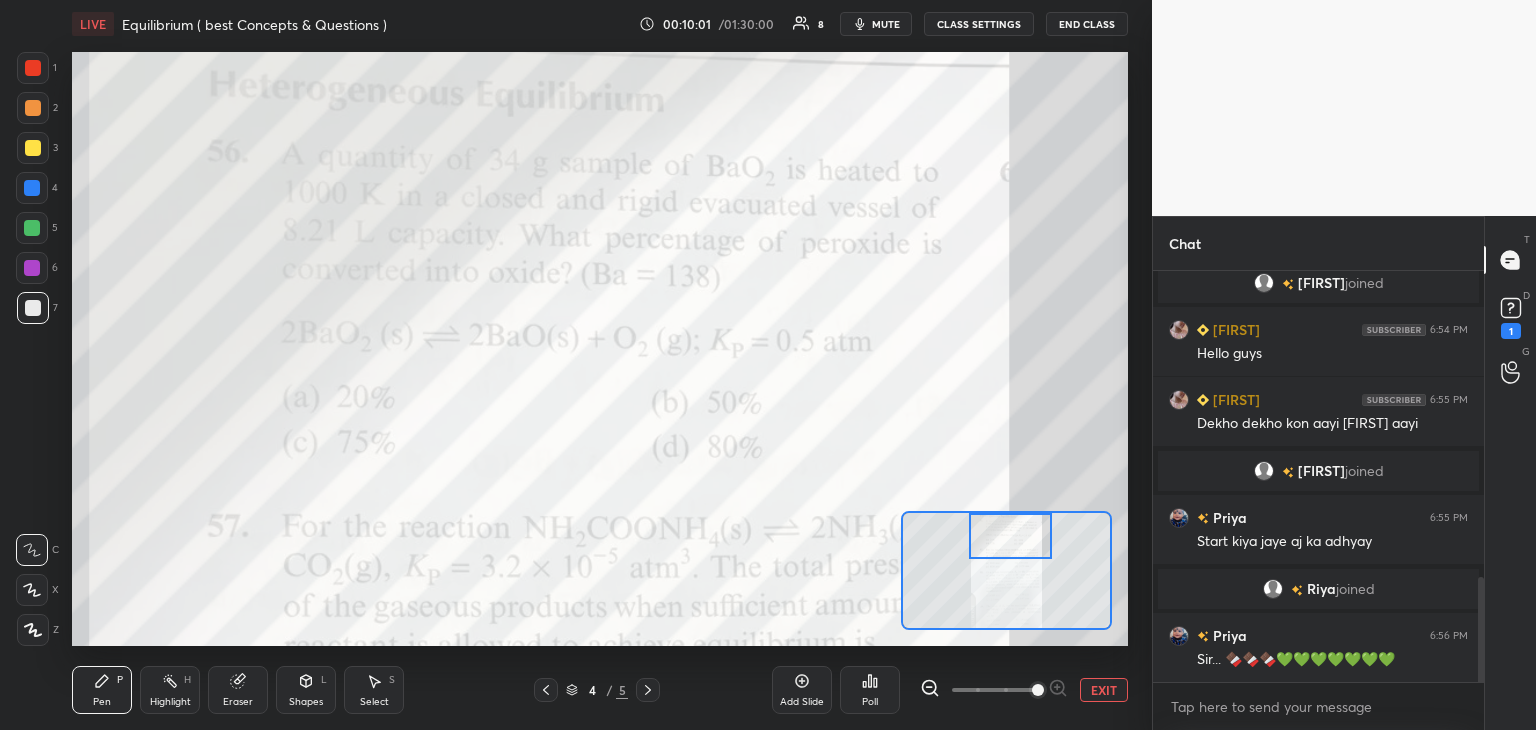 drag, startPoint x: 1012, startPoint y: 578, endPoint x: 1016, endPoint y: 526, distance: 52.153618 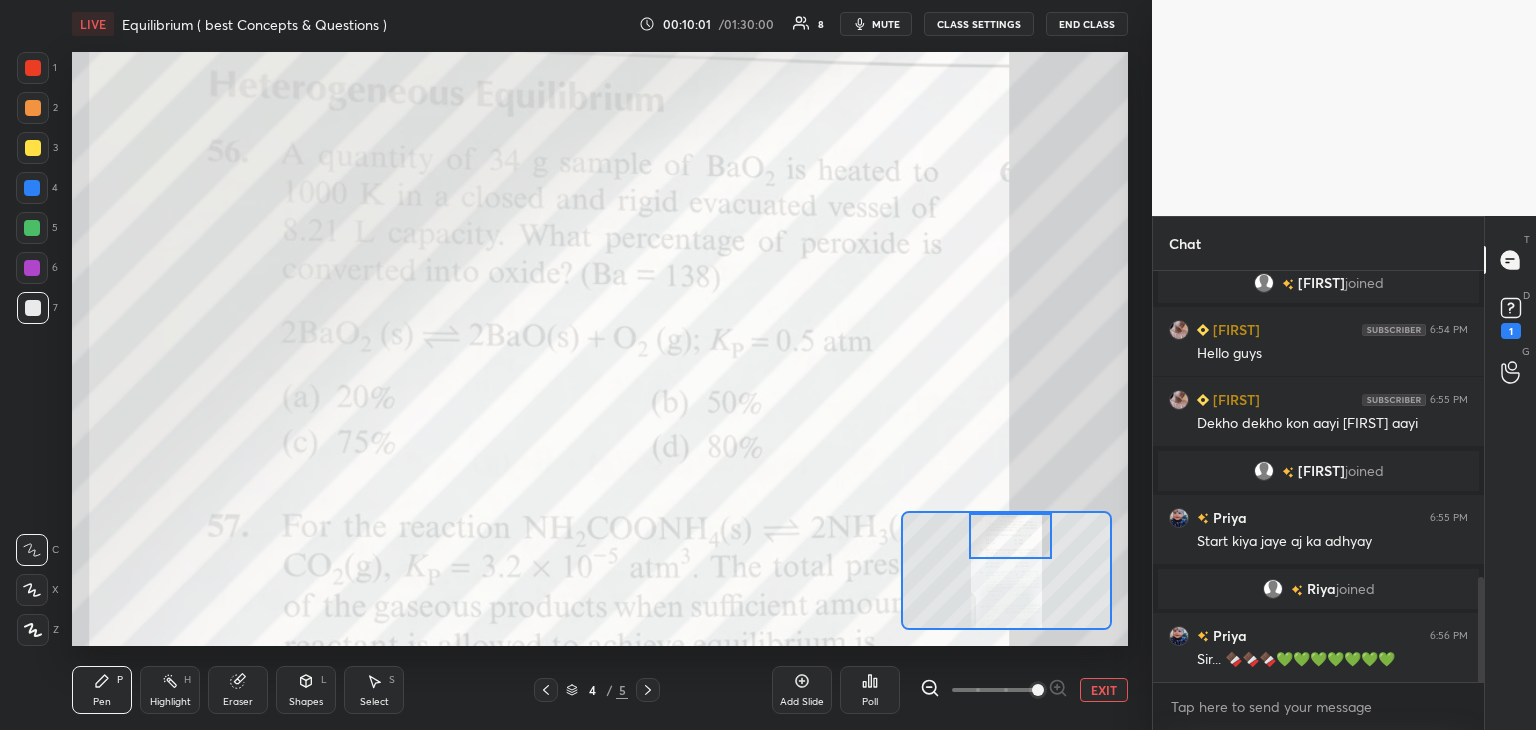 click at bounding box center (1010, 536) 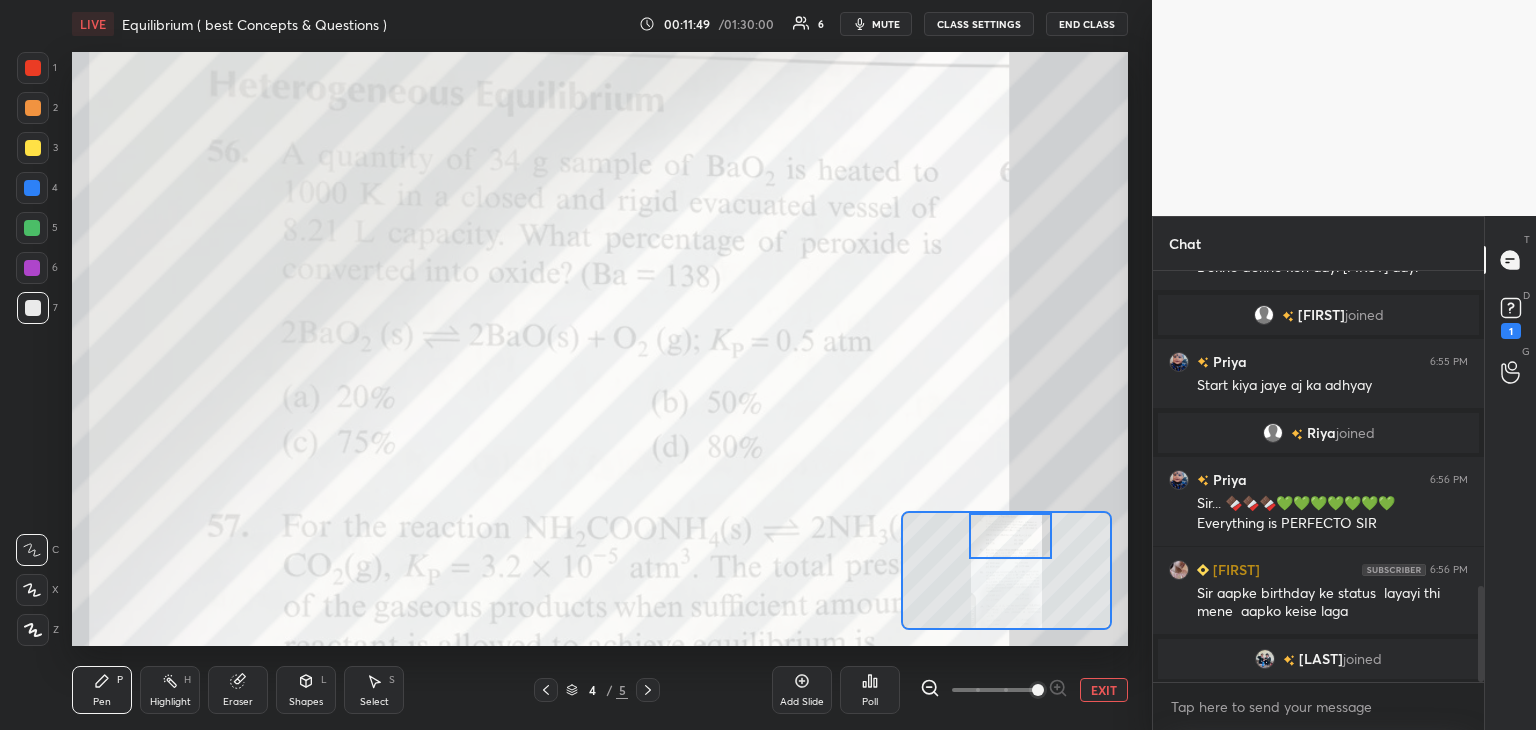 scroll, scrollTop: 1374, scrollLeft: 0, axis: vertical 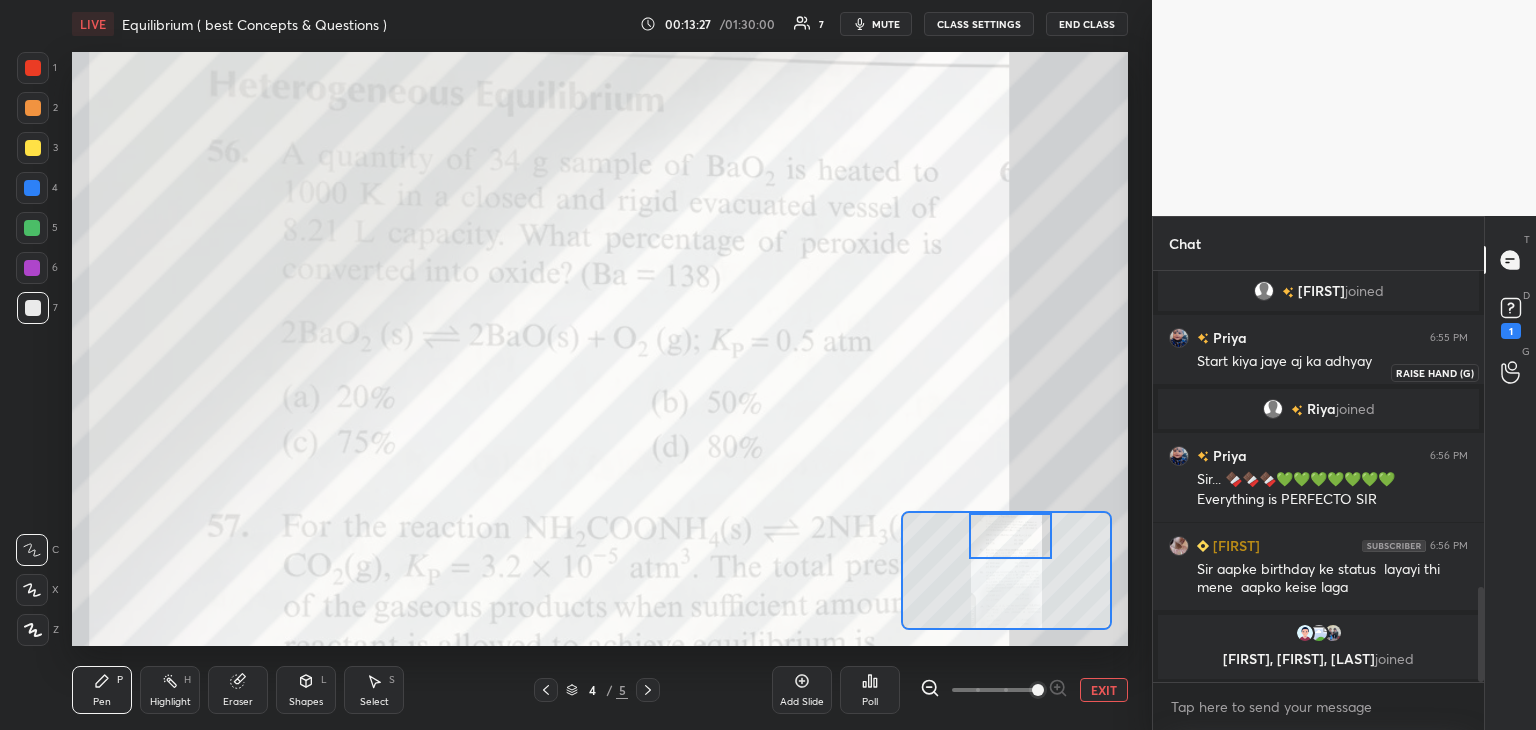 click 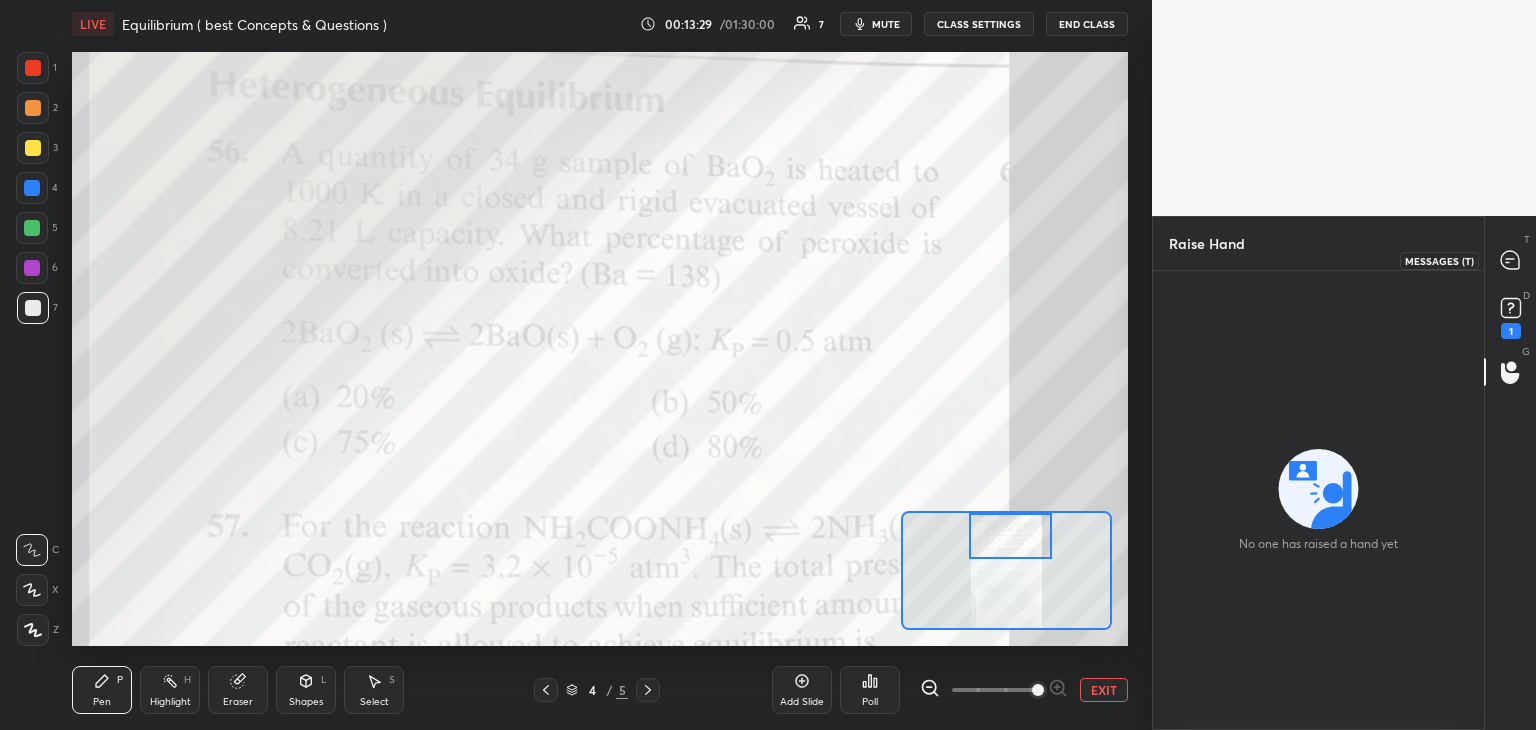 click 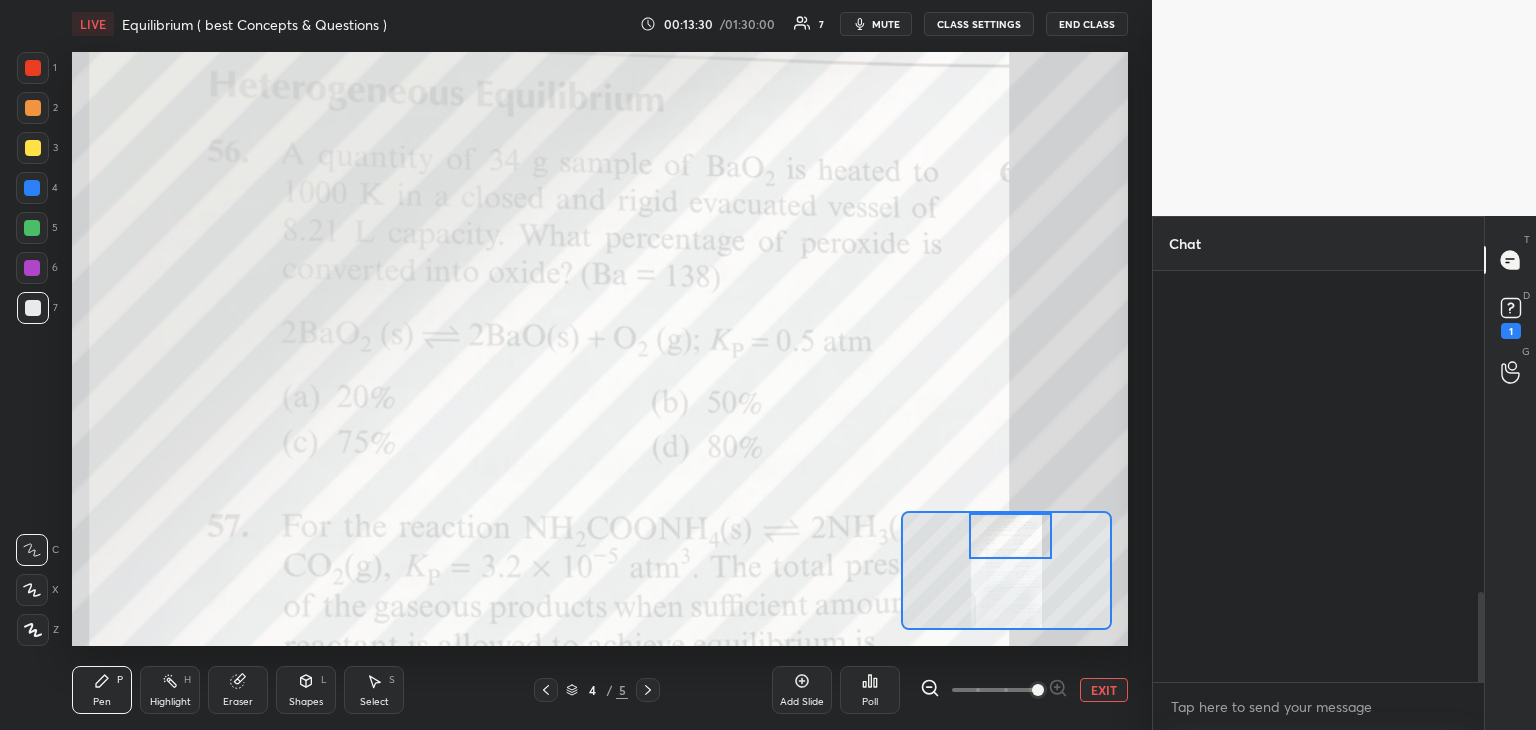 scroll, scrollTop: 1464, scrollLeft: 0, axis: vertical 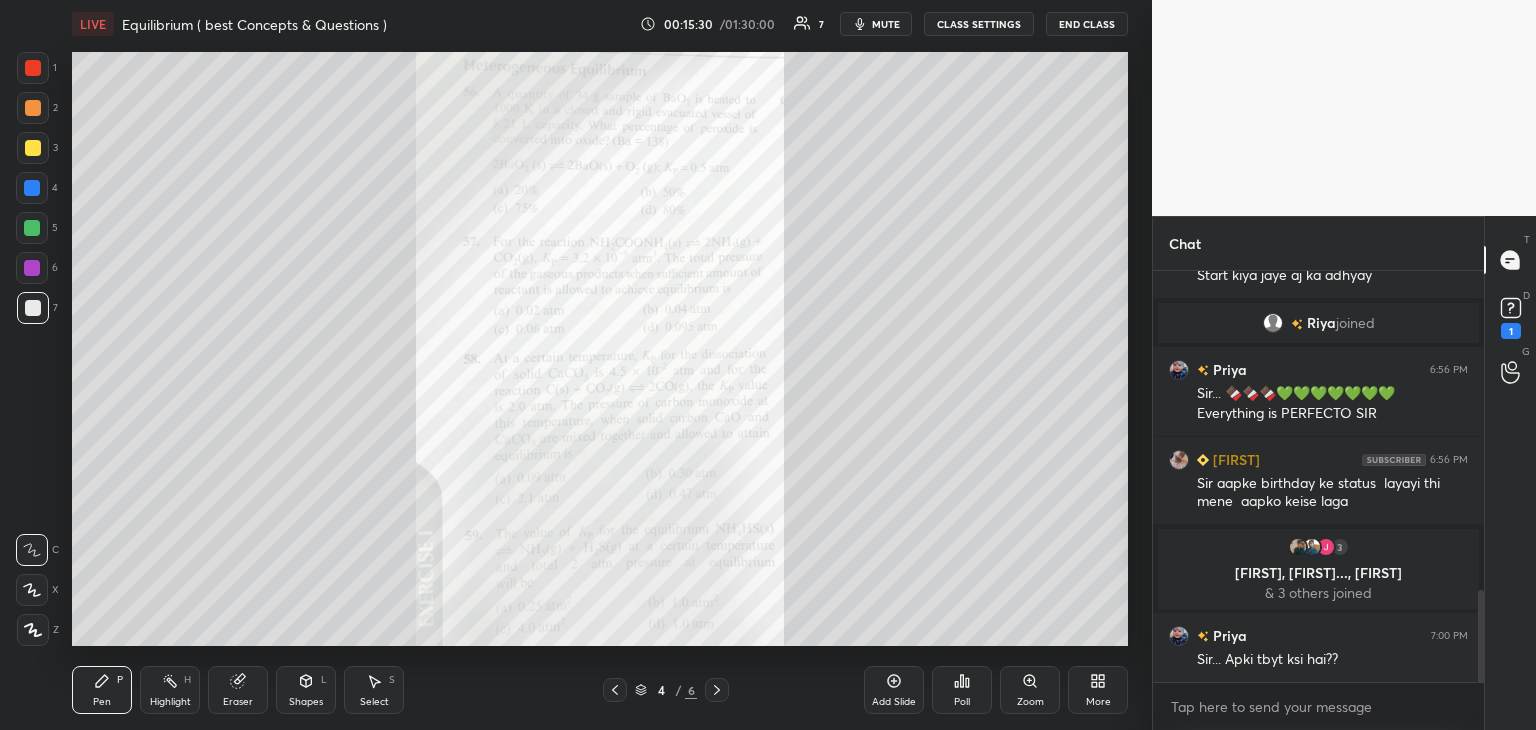 click 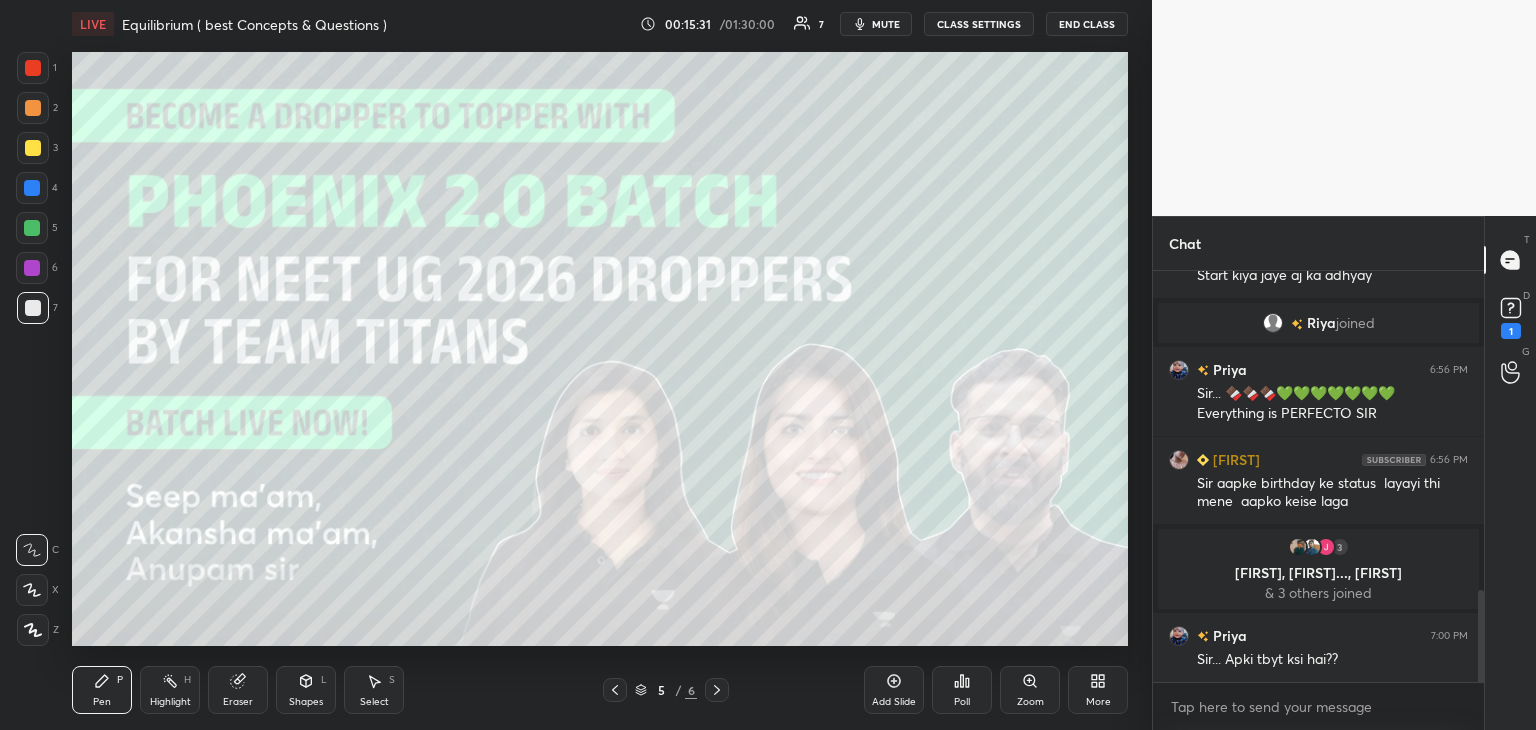 click at bounding box center [33, 148] 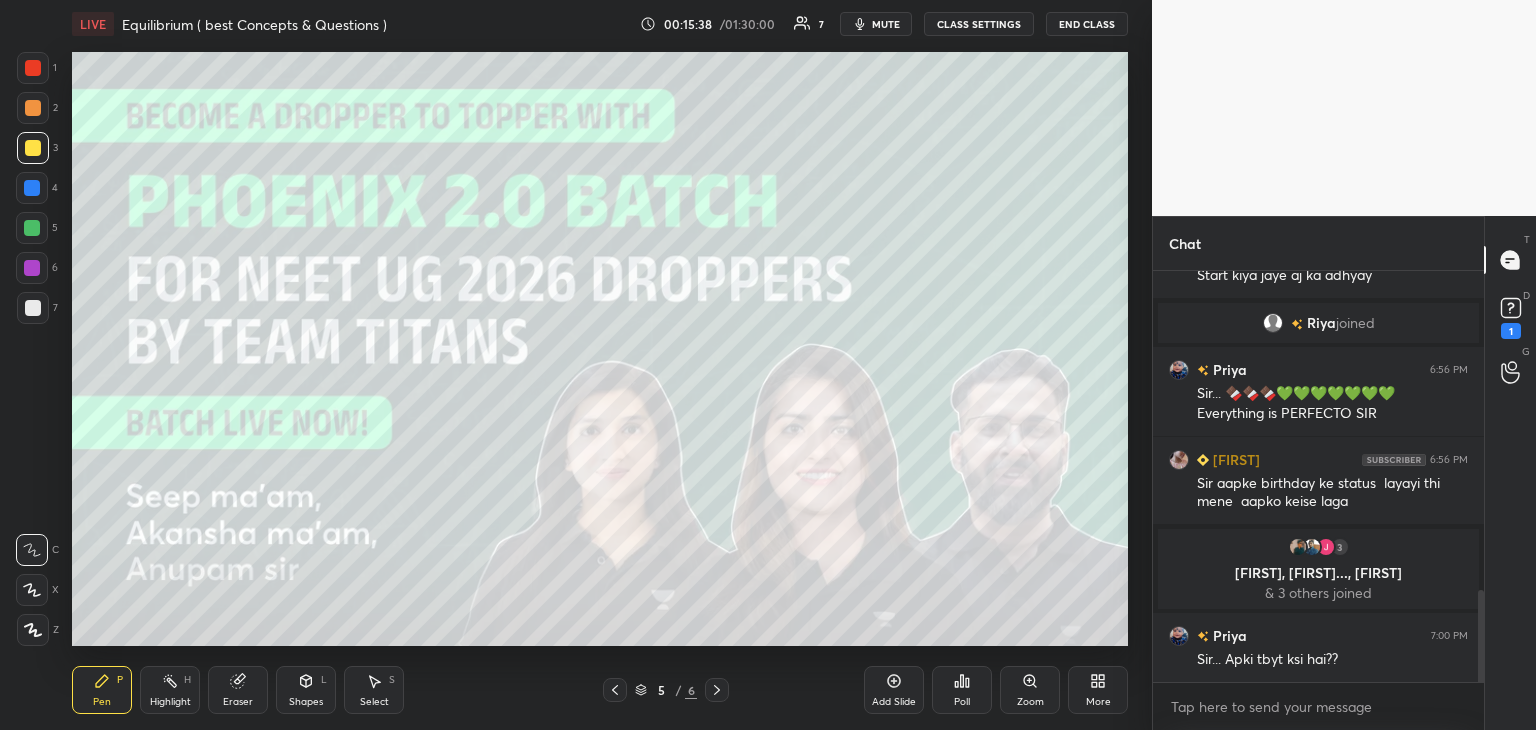 click 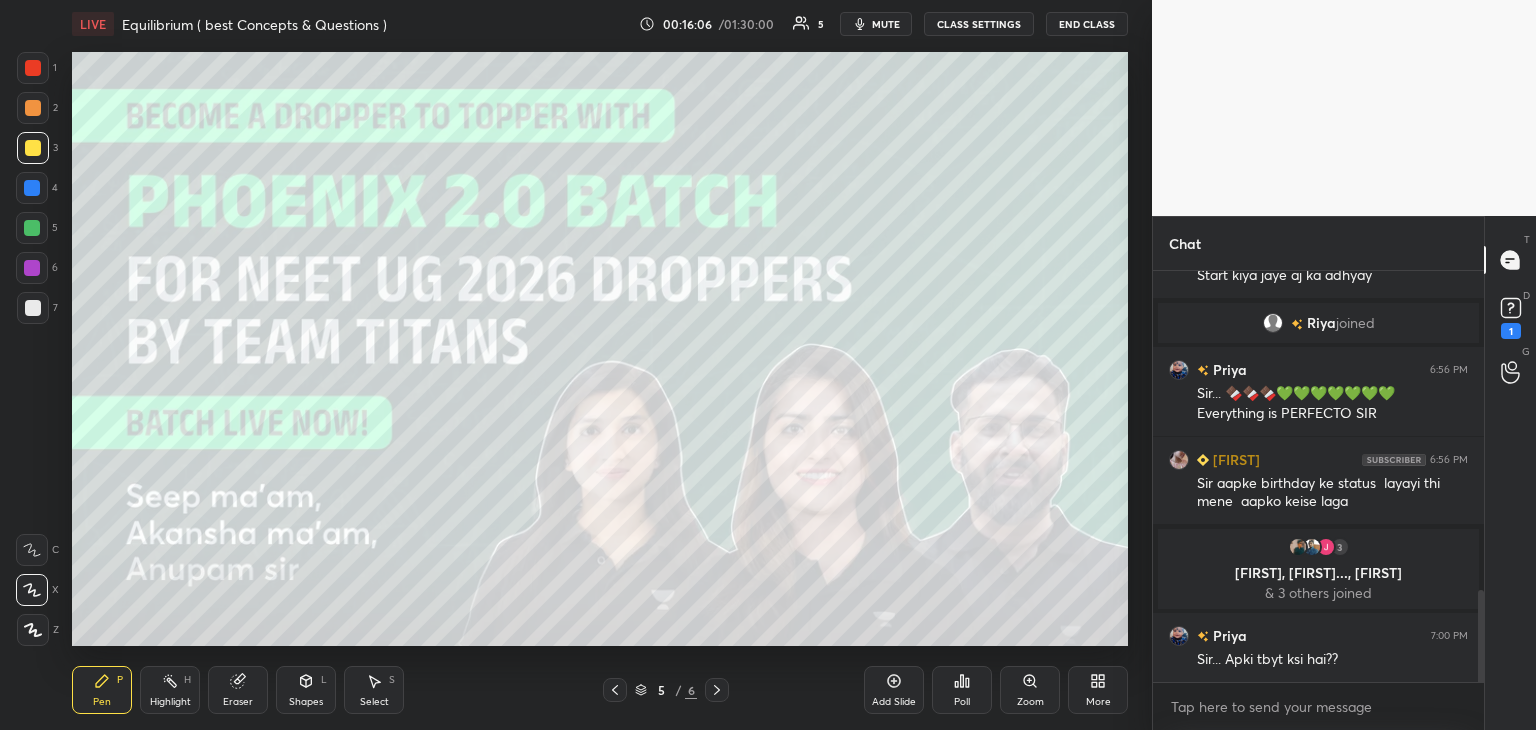 click 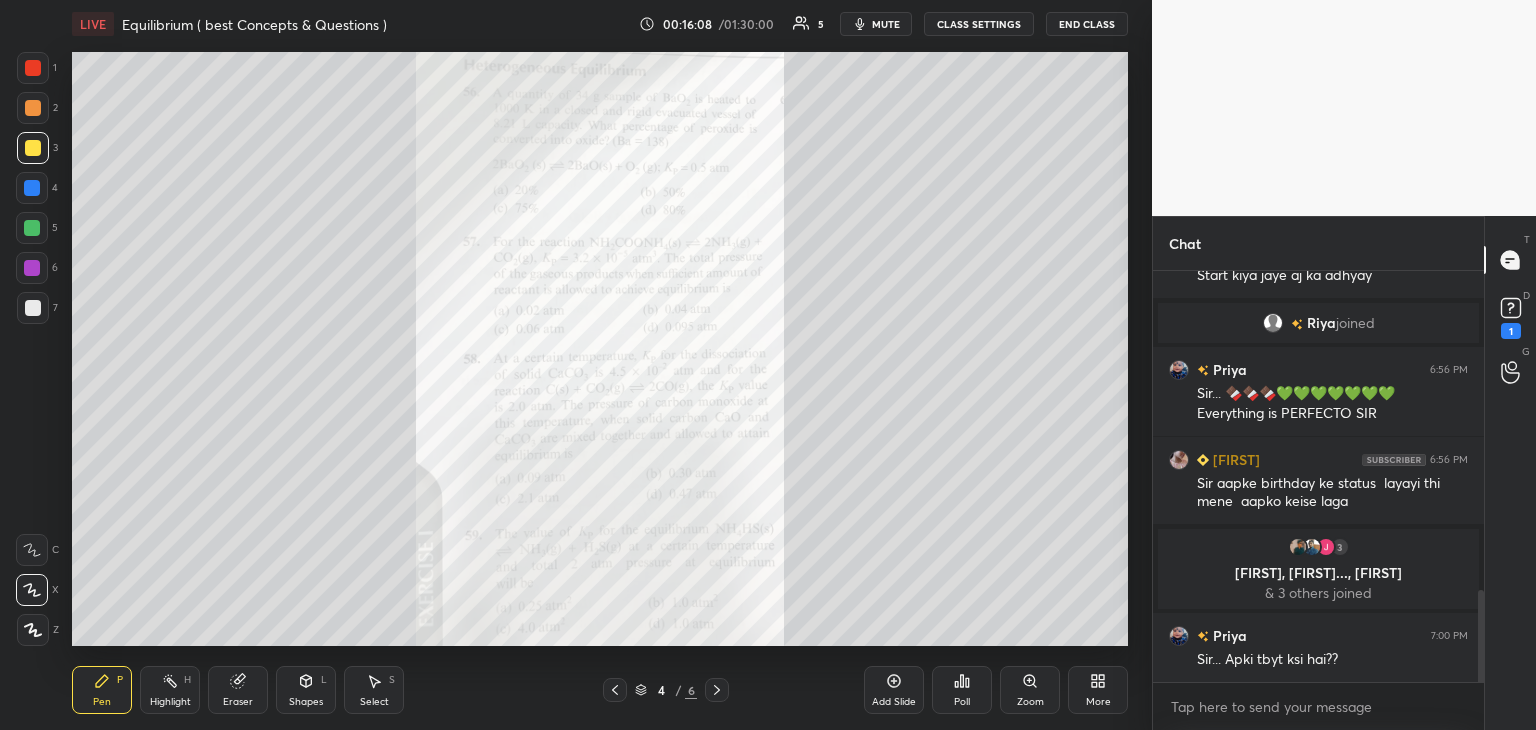 click 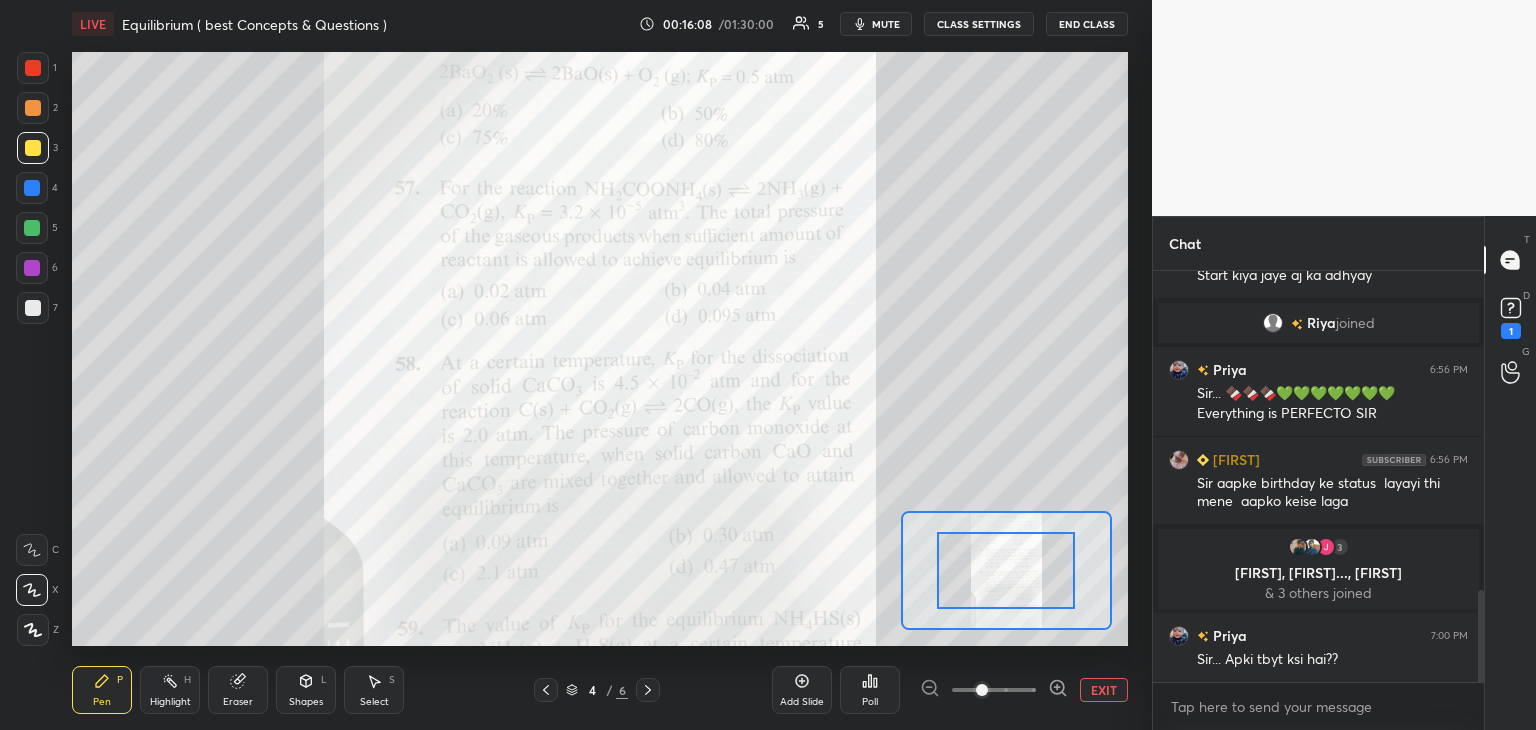 click 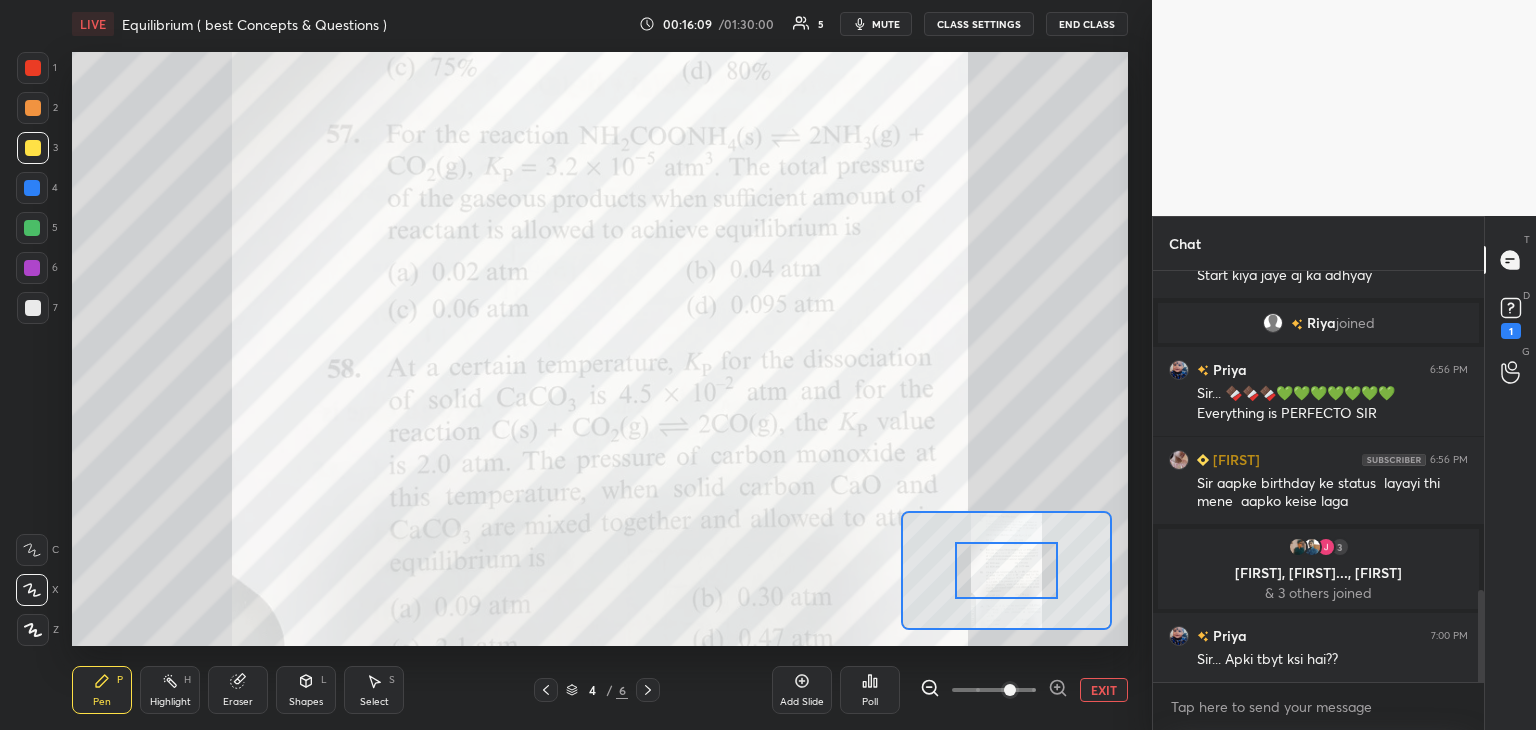 click 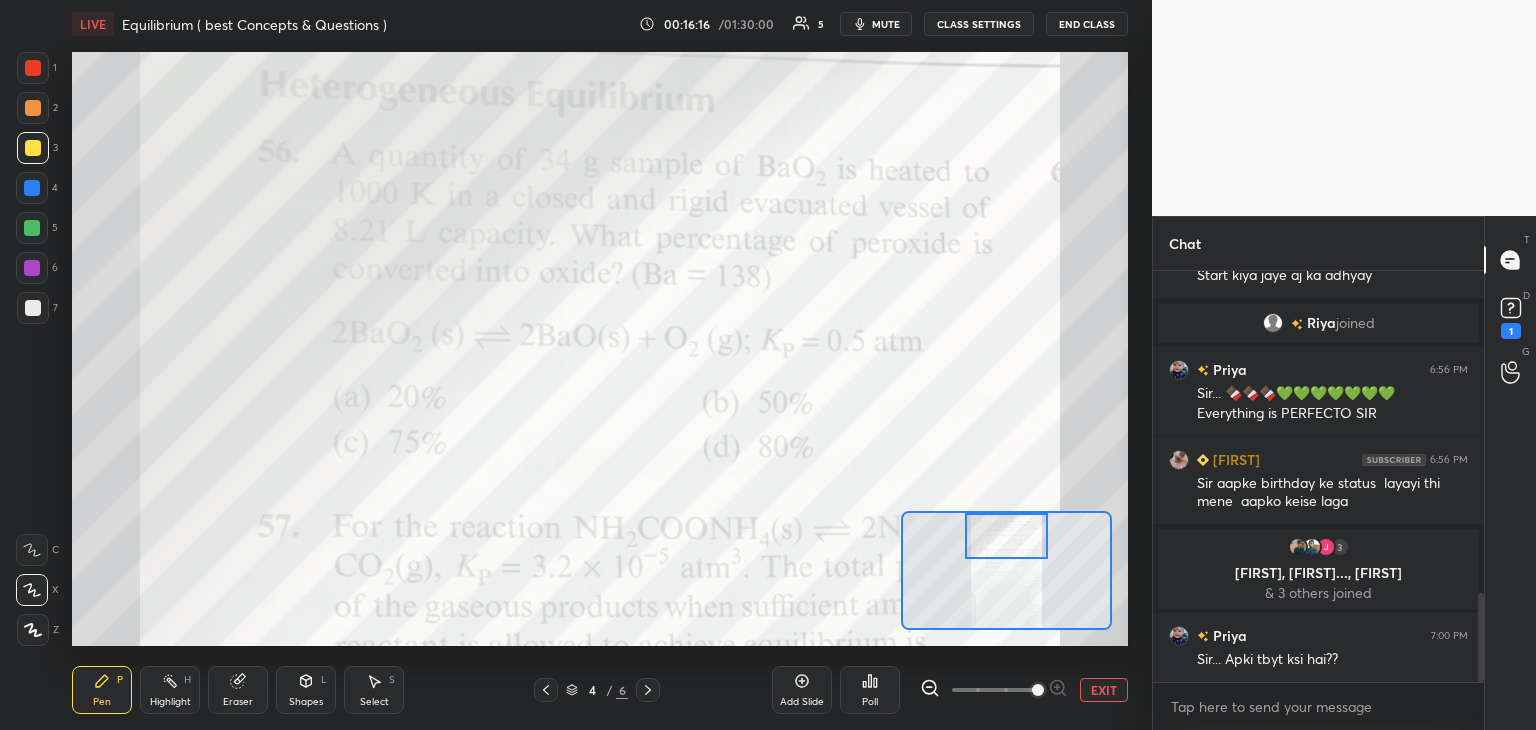 scroll, scrollTop: 1494, scrollLeft: 0, axis: vertical 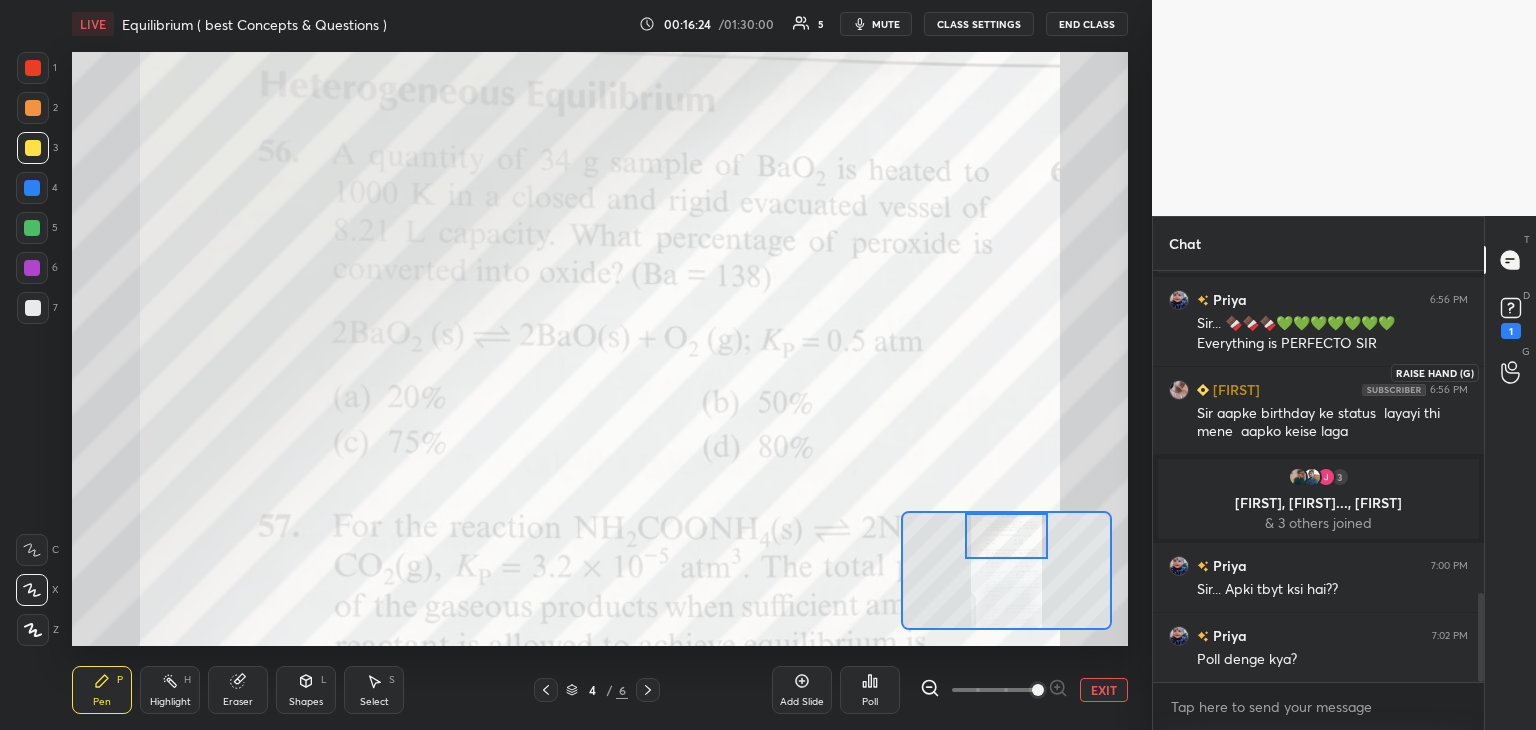 click 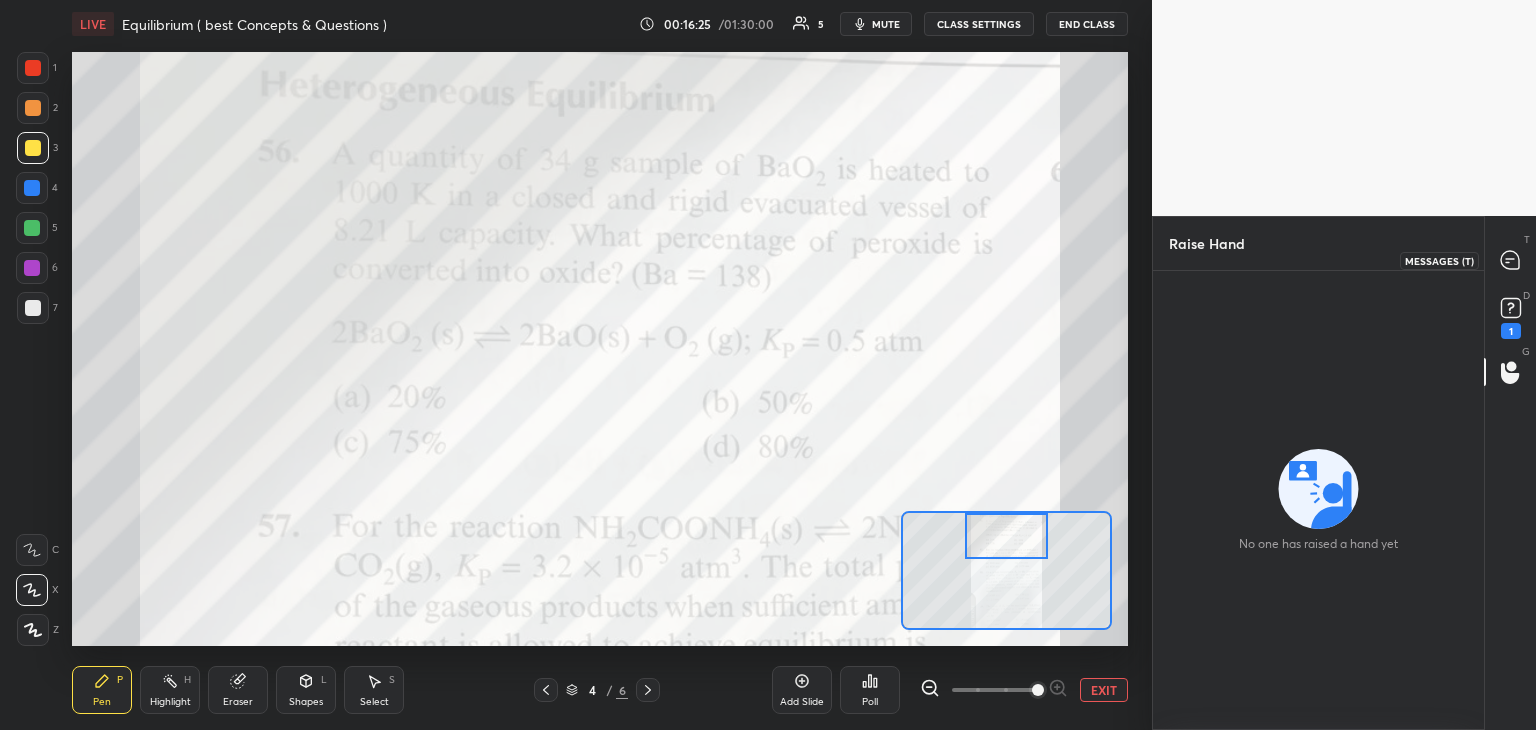 click 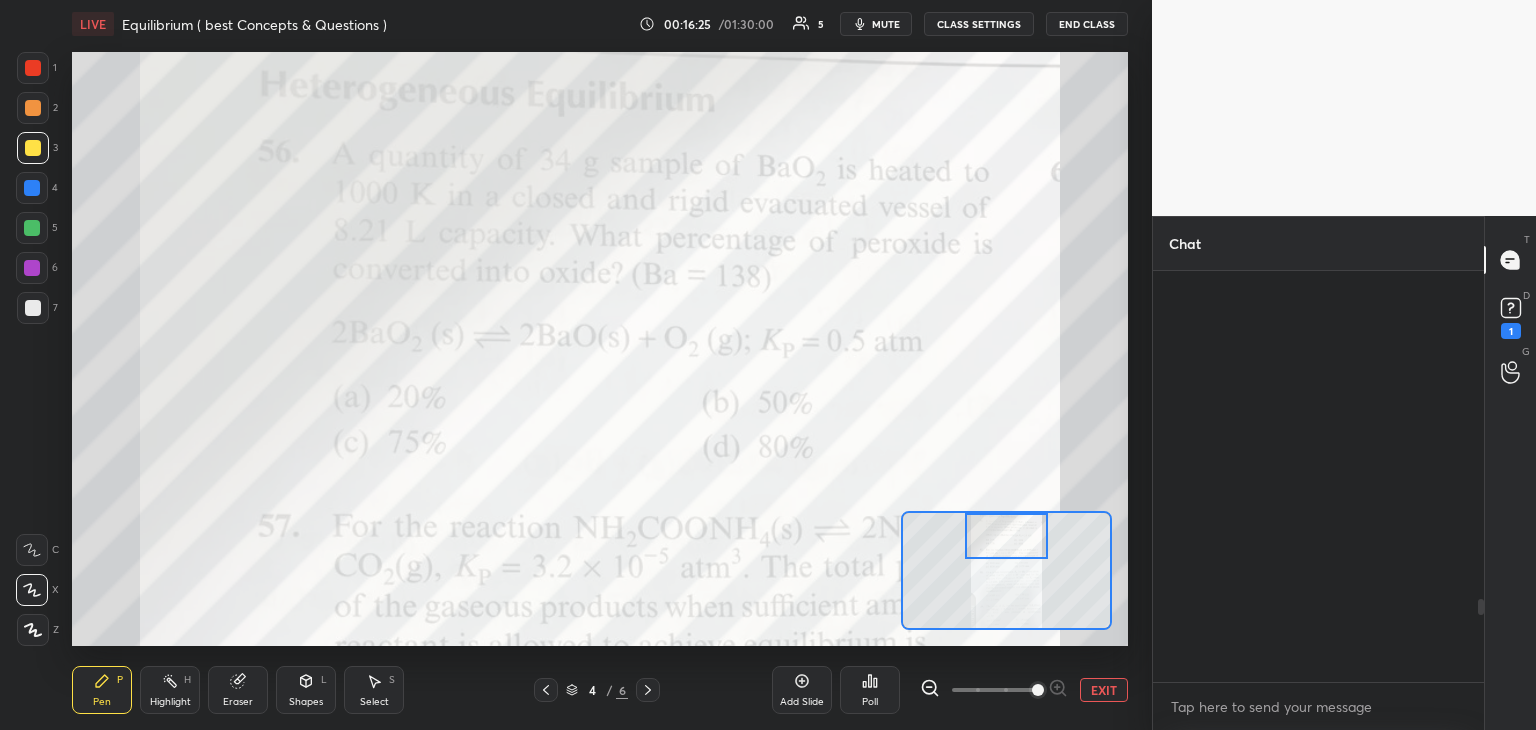 scroll, scrollTop: 1620, scrollLeft: 0, axis: vertical 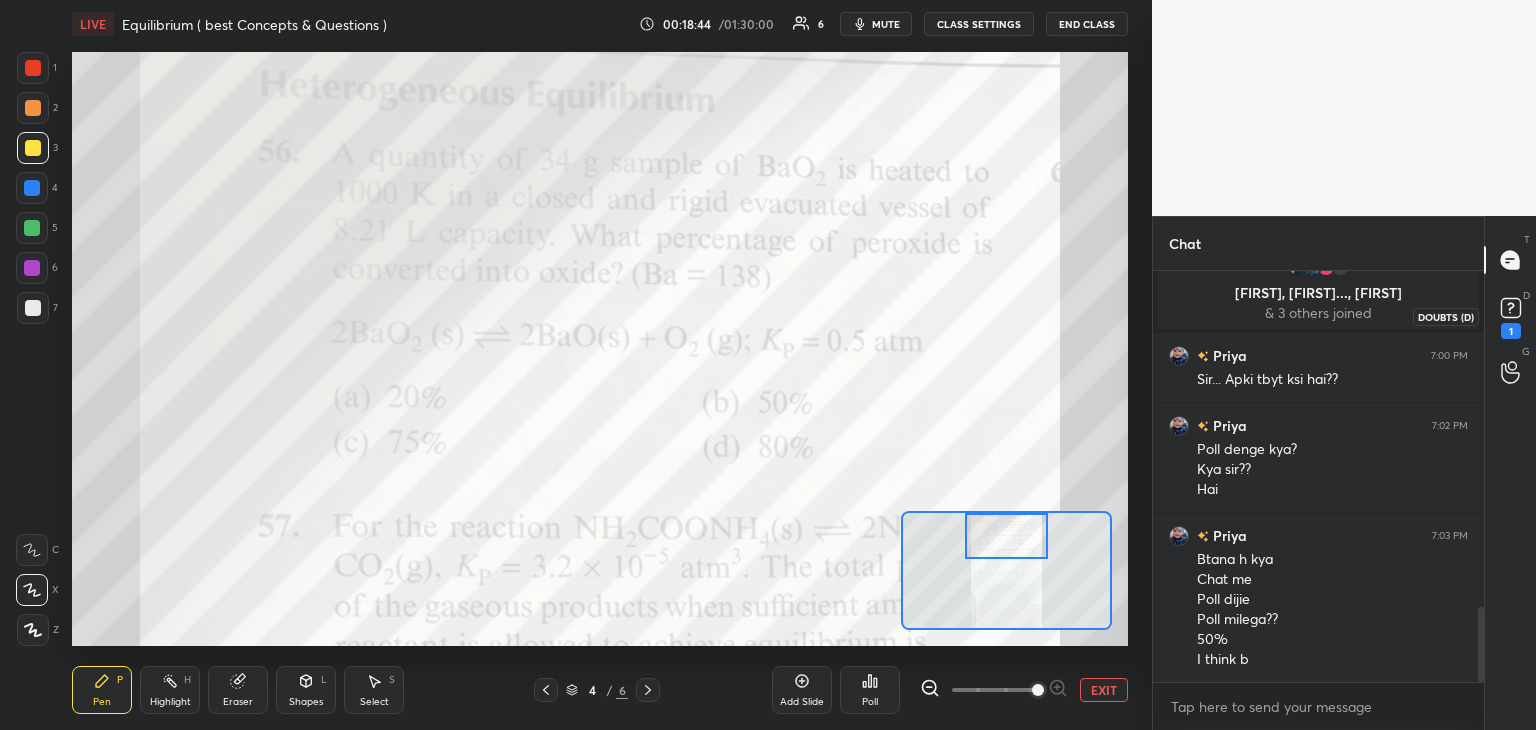 click 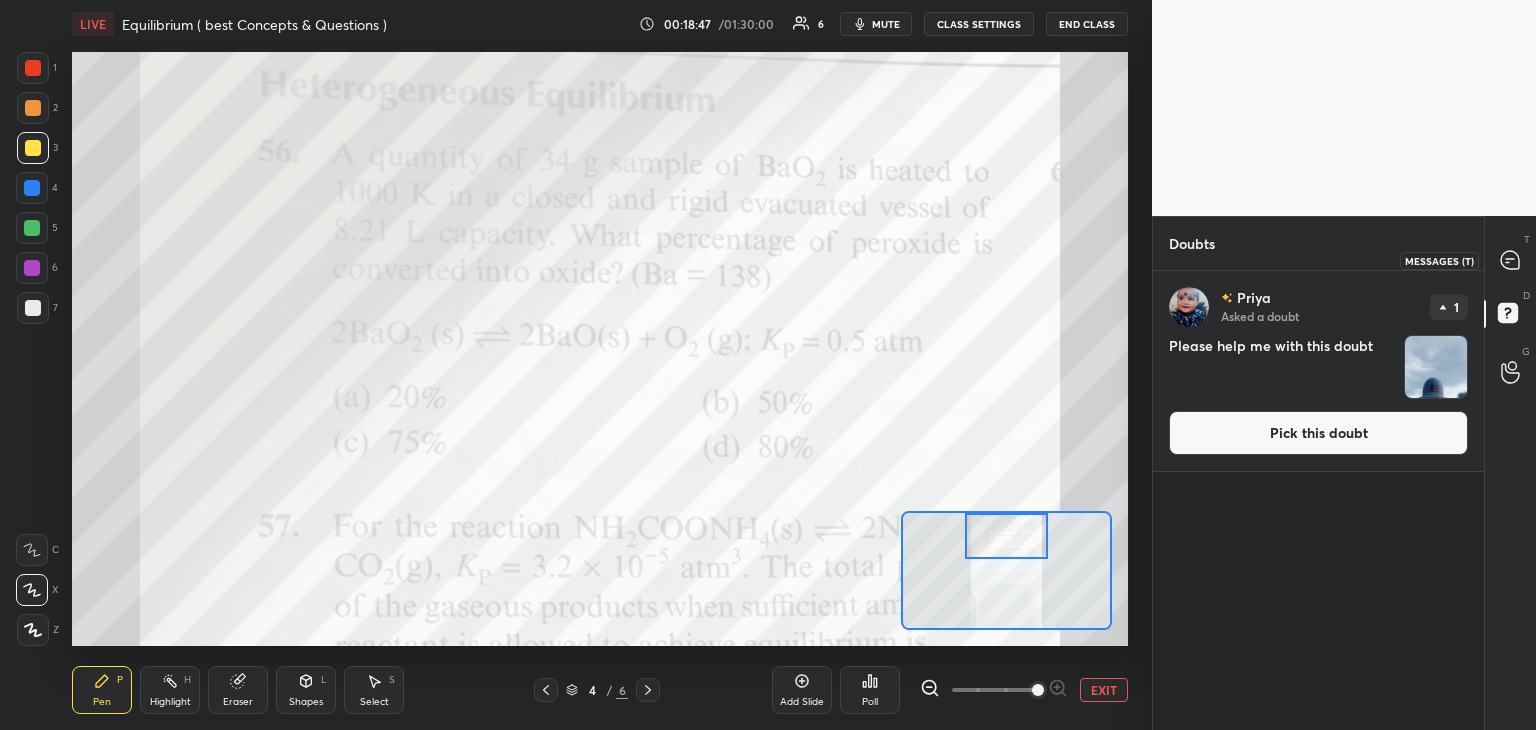 click 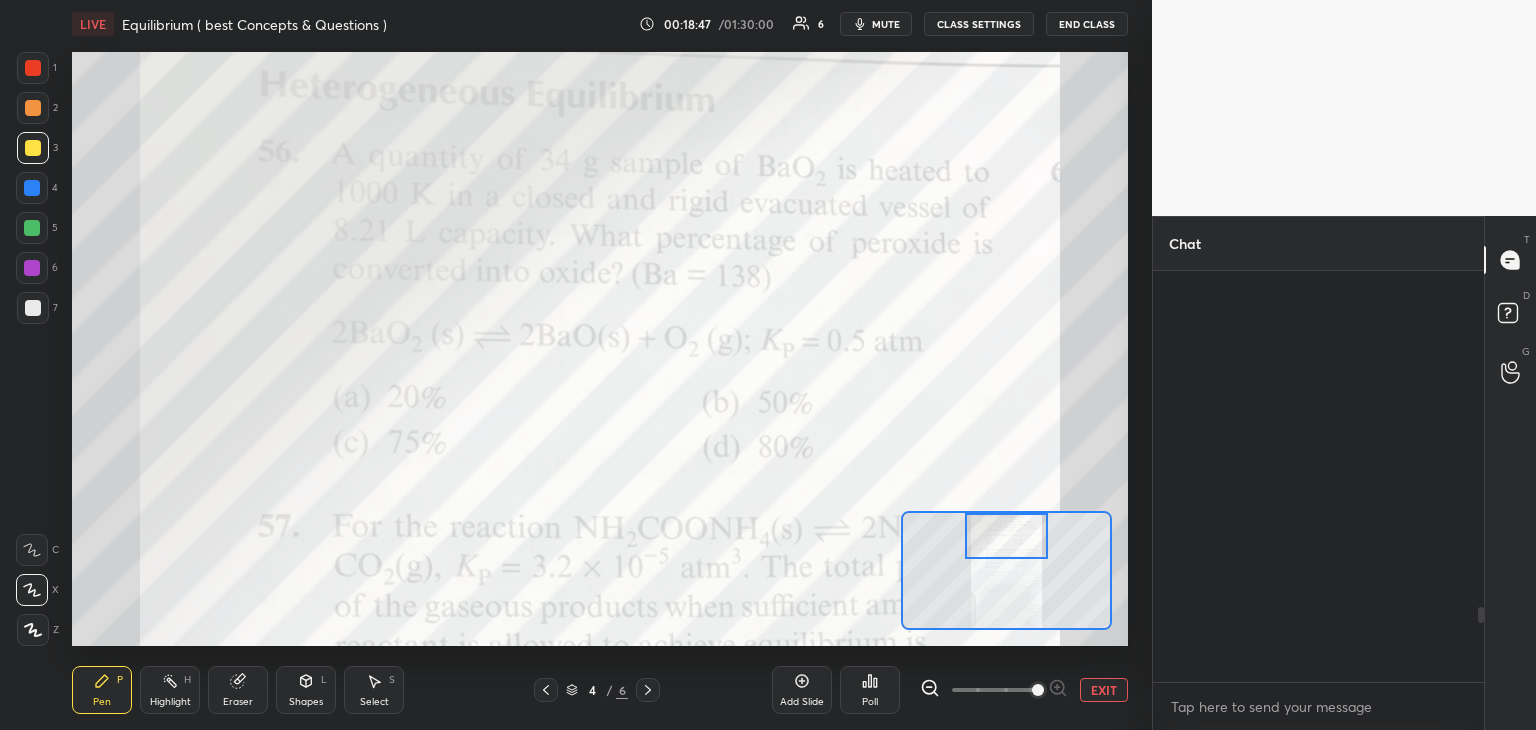 scroll, scrollTop: 1830, scrollLeft: 0, axis: vertical 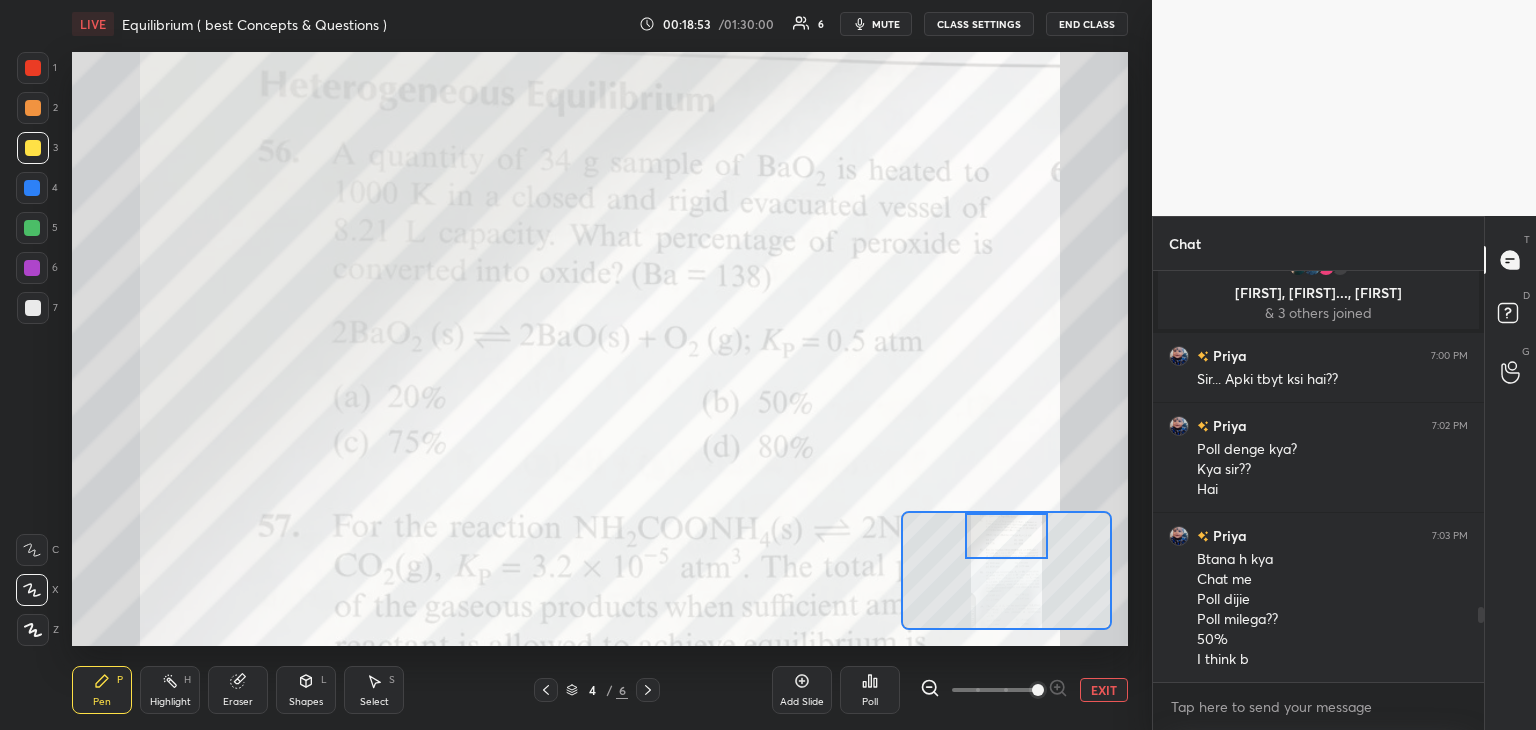 click 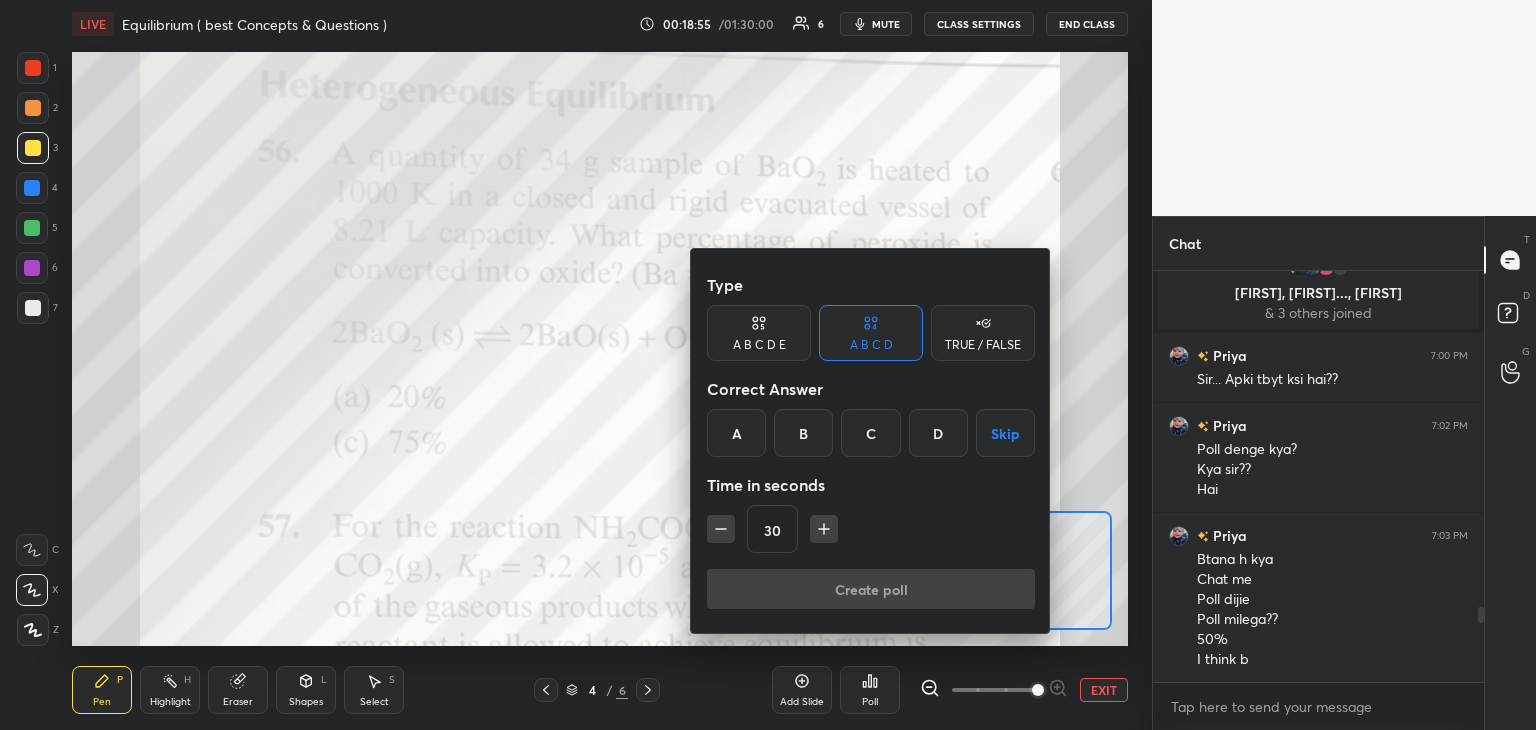 click on "B" at bounding box center [803, 433] 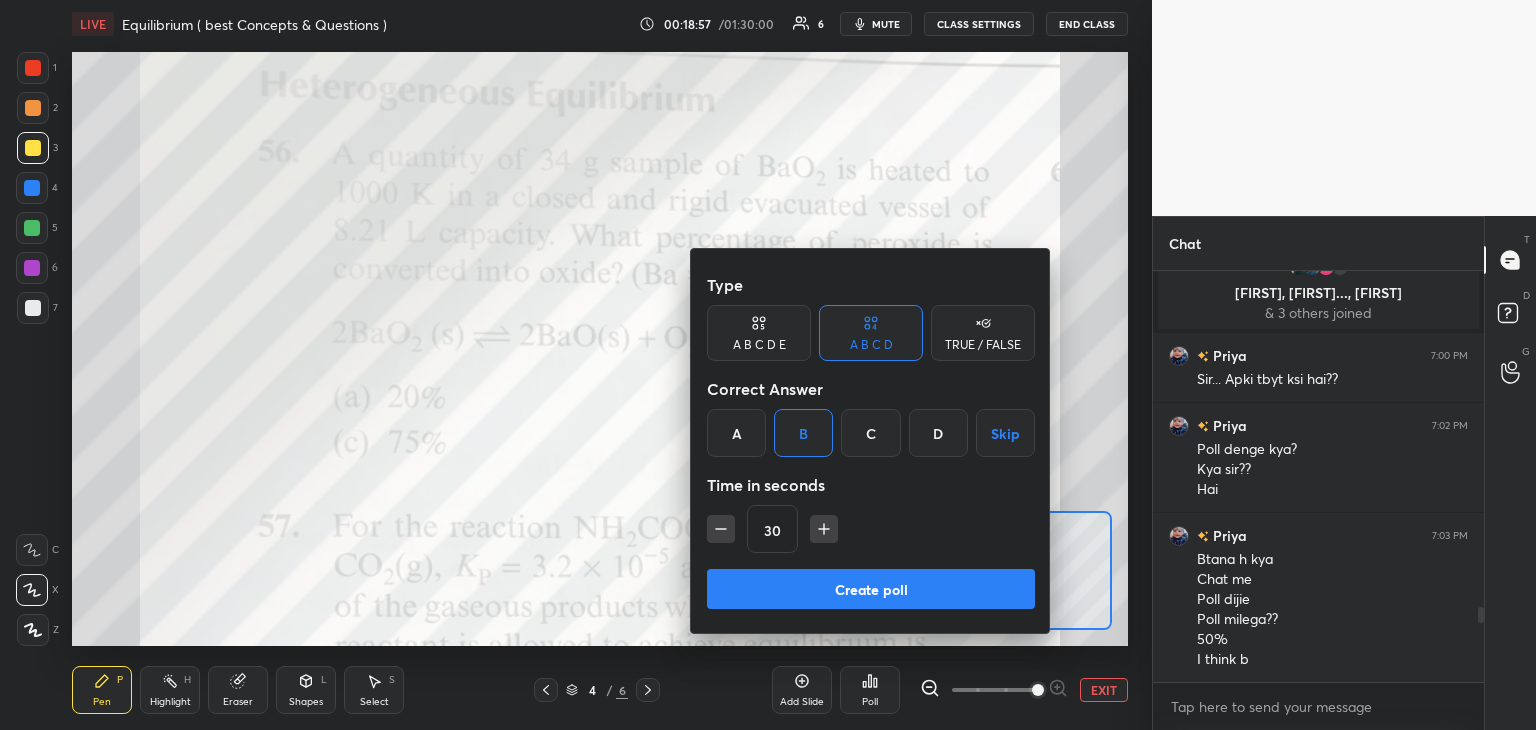 click on "Create poll" at bounding box center [871, 589] 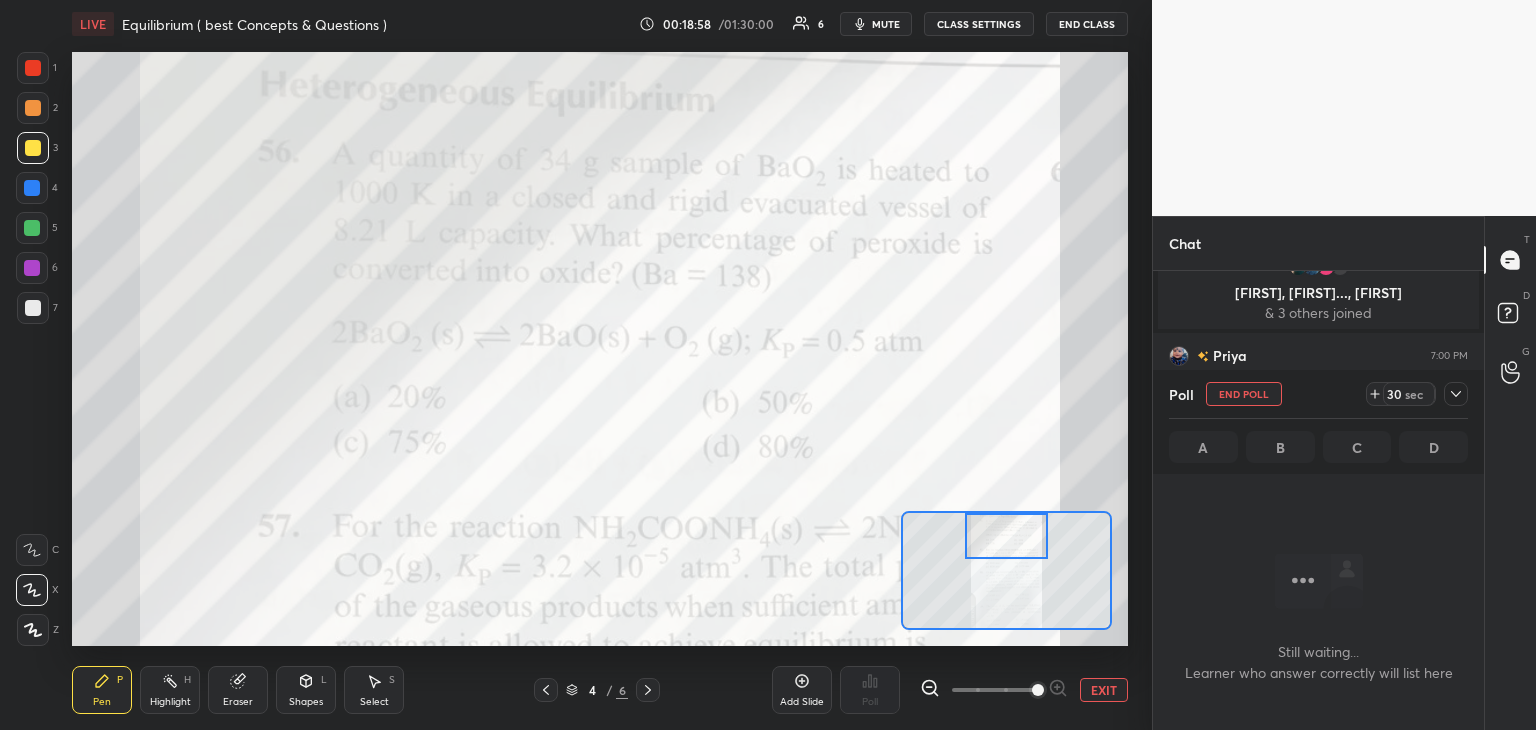 scroll, scrollTop: 308, scrollLeft: 325, axis: both 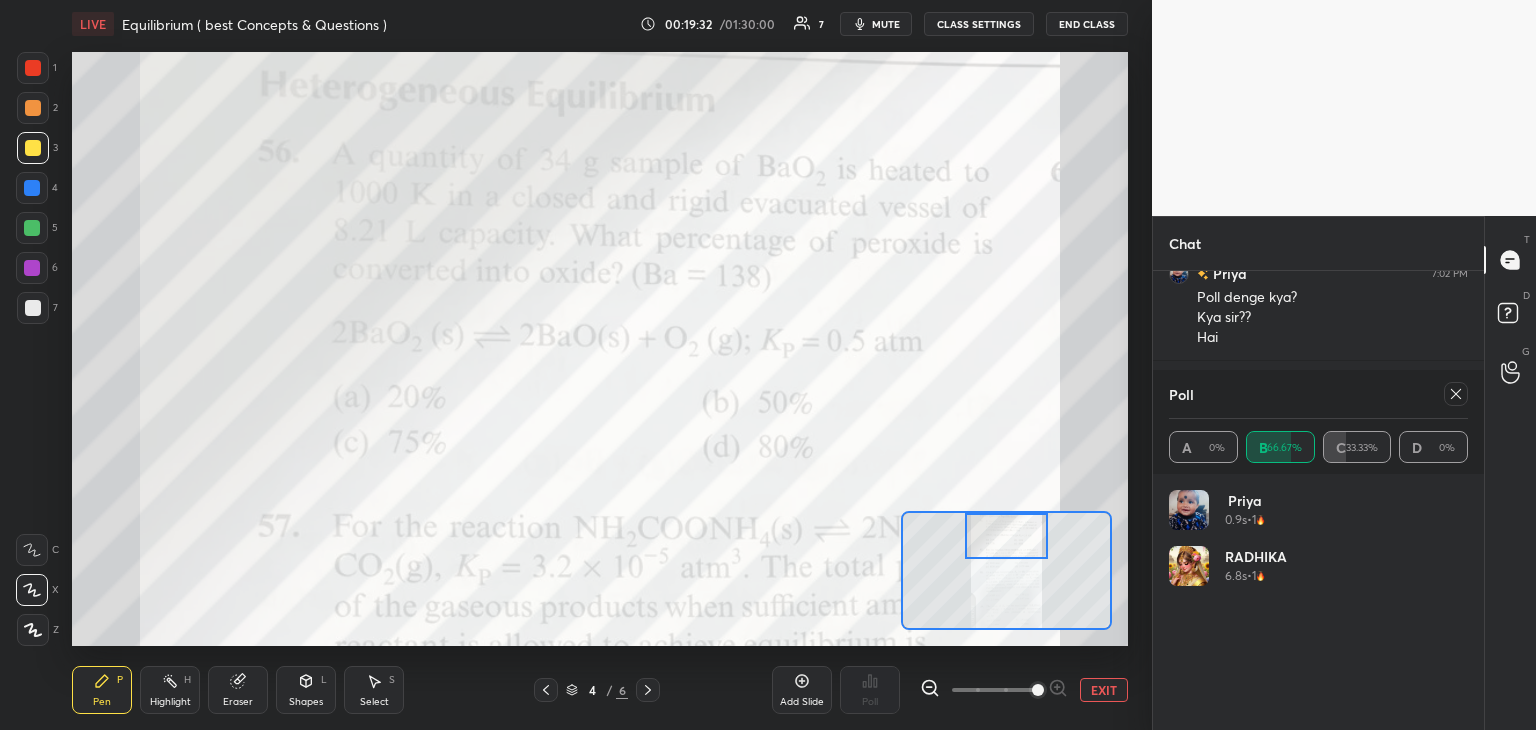 click 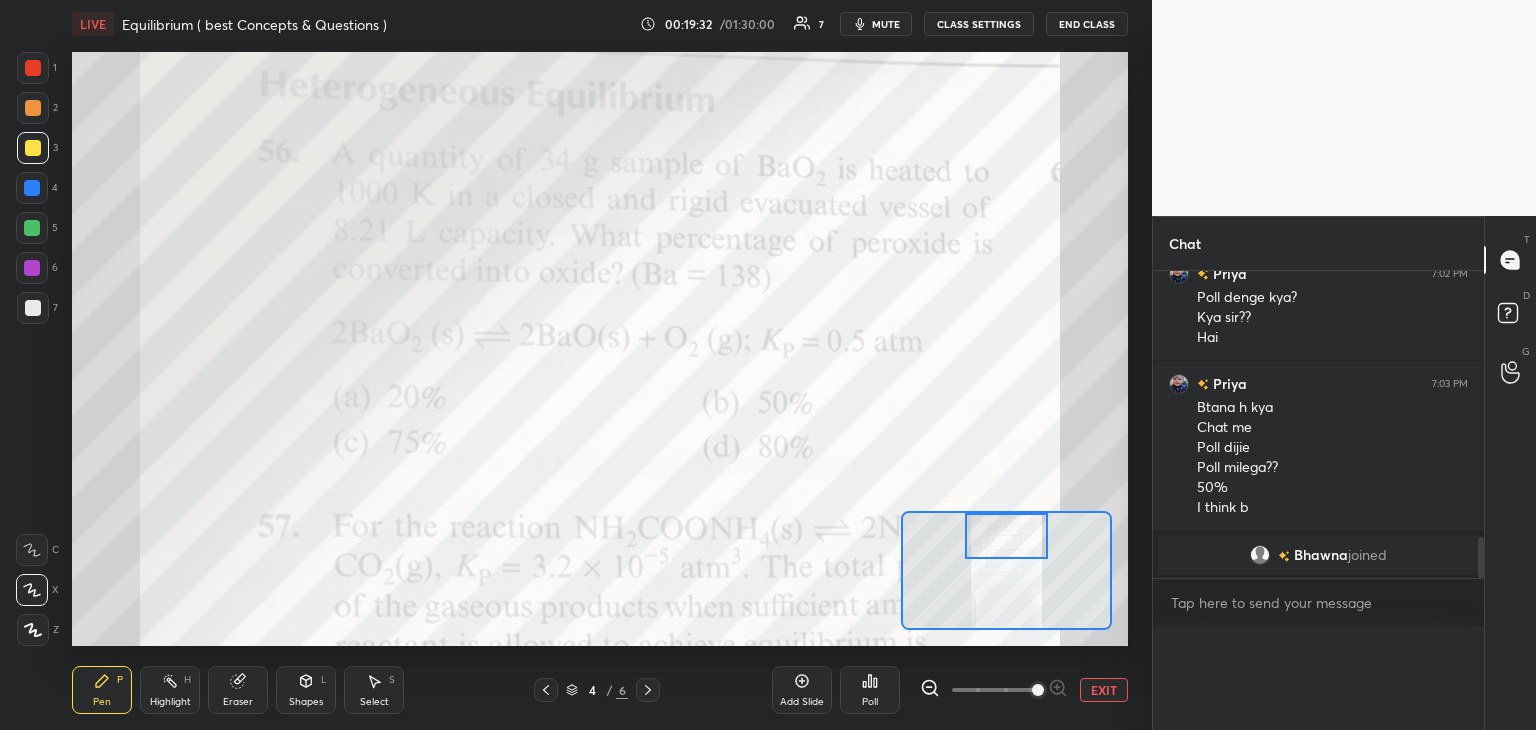 scroll, scrollTop: 0, scrollLeft: 0, axis: both 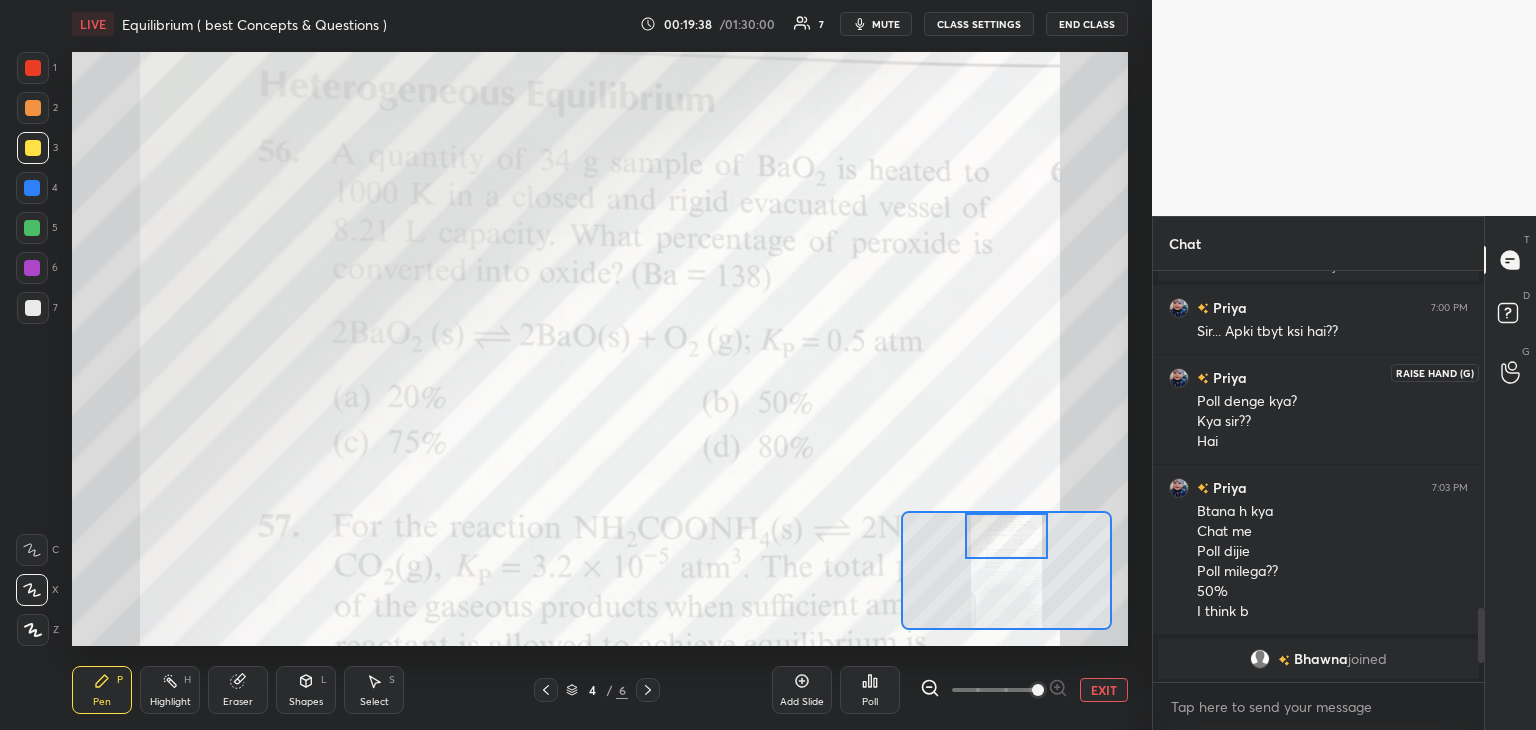 click 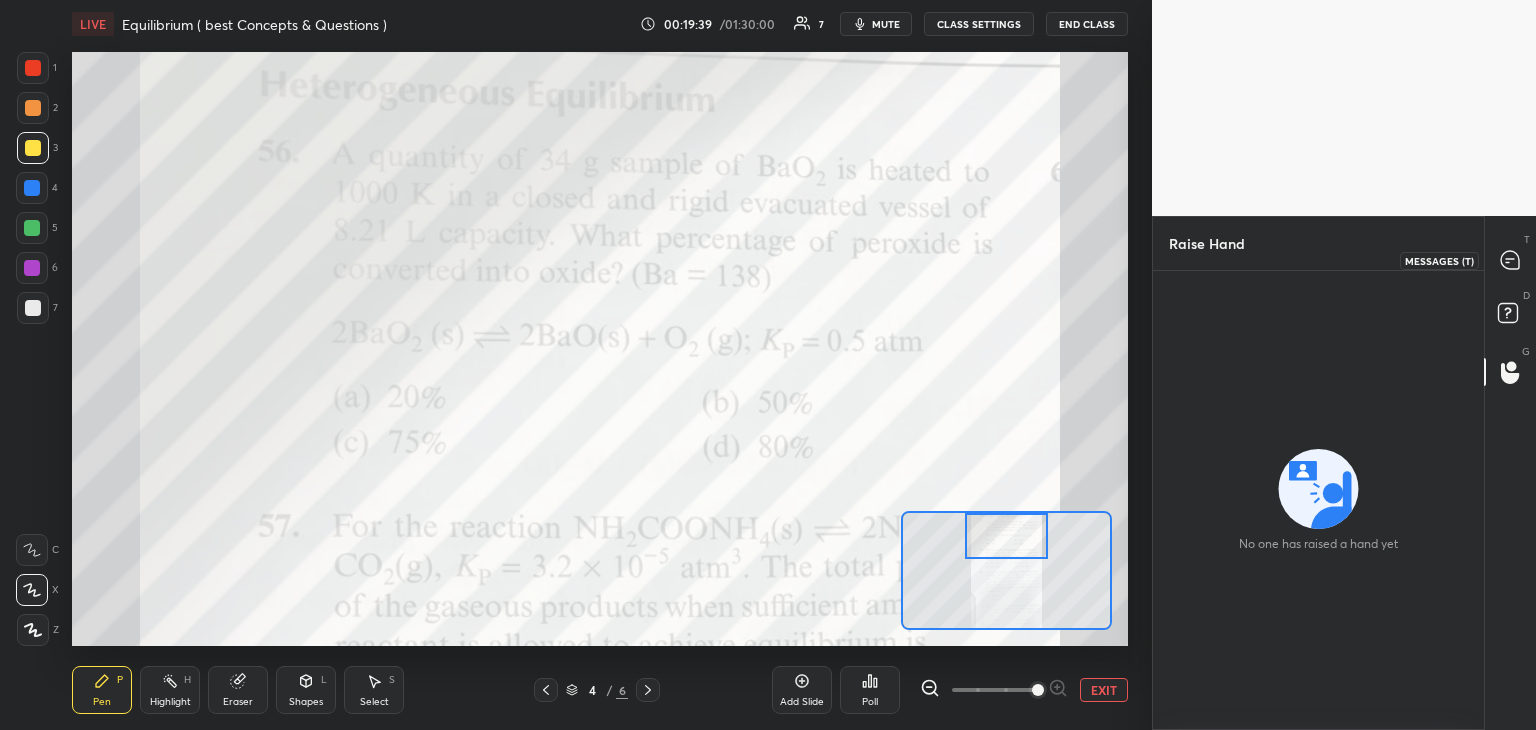 click 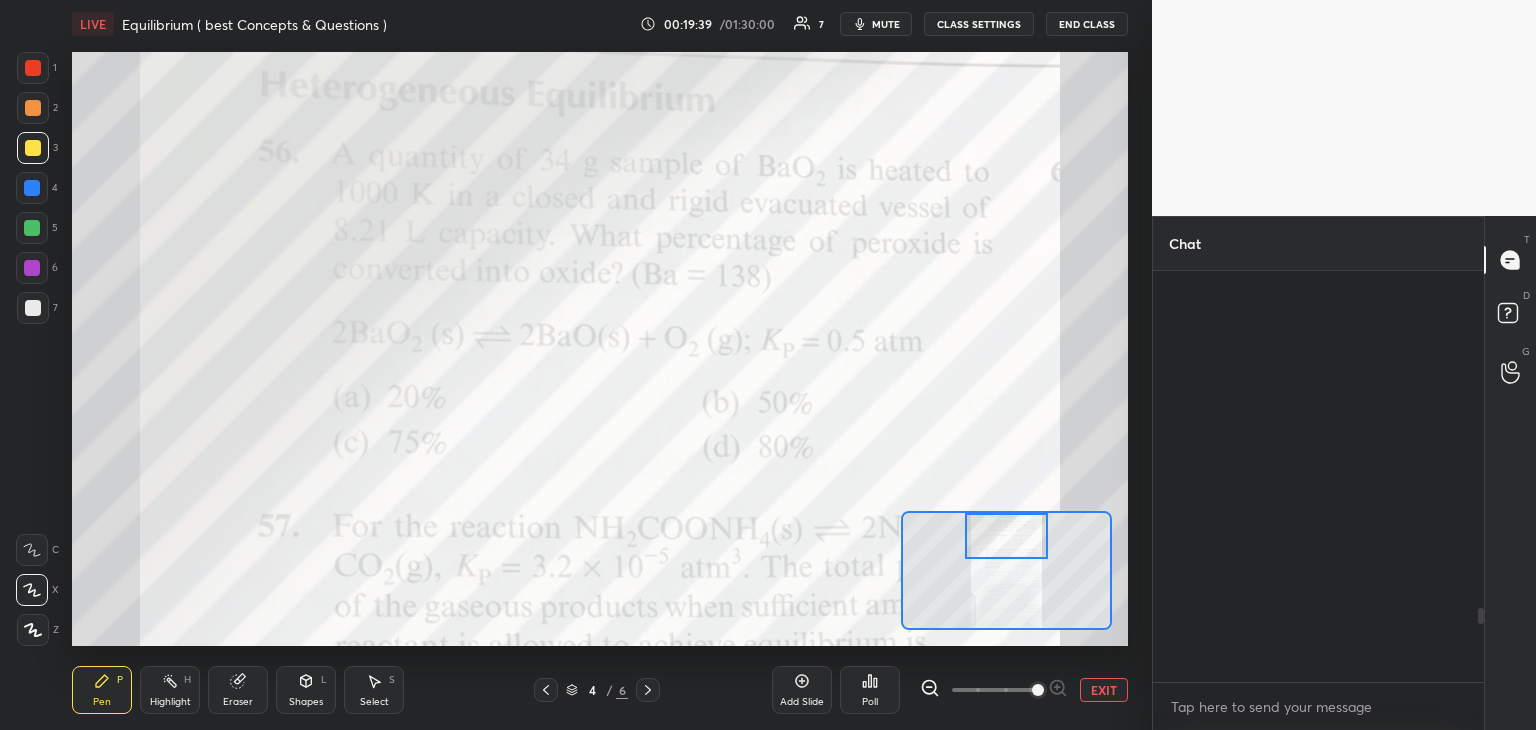 scroll, scrollTop: 1878, scrollLeft: 0, axis: vertical 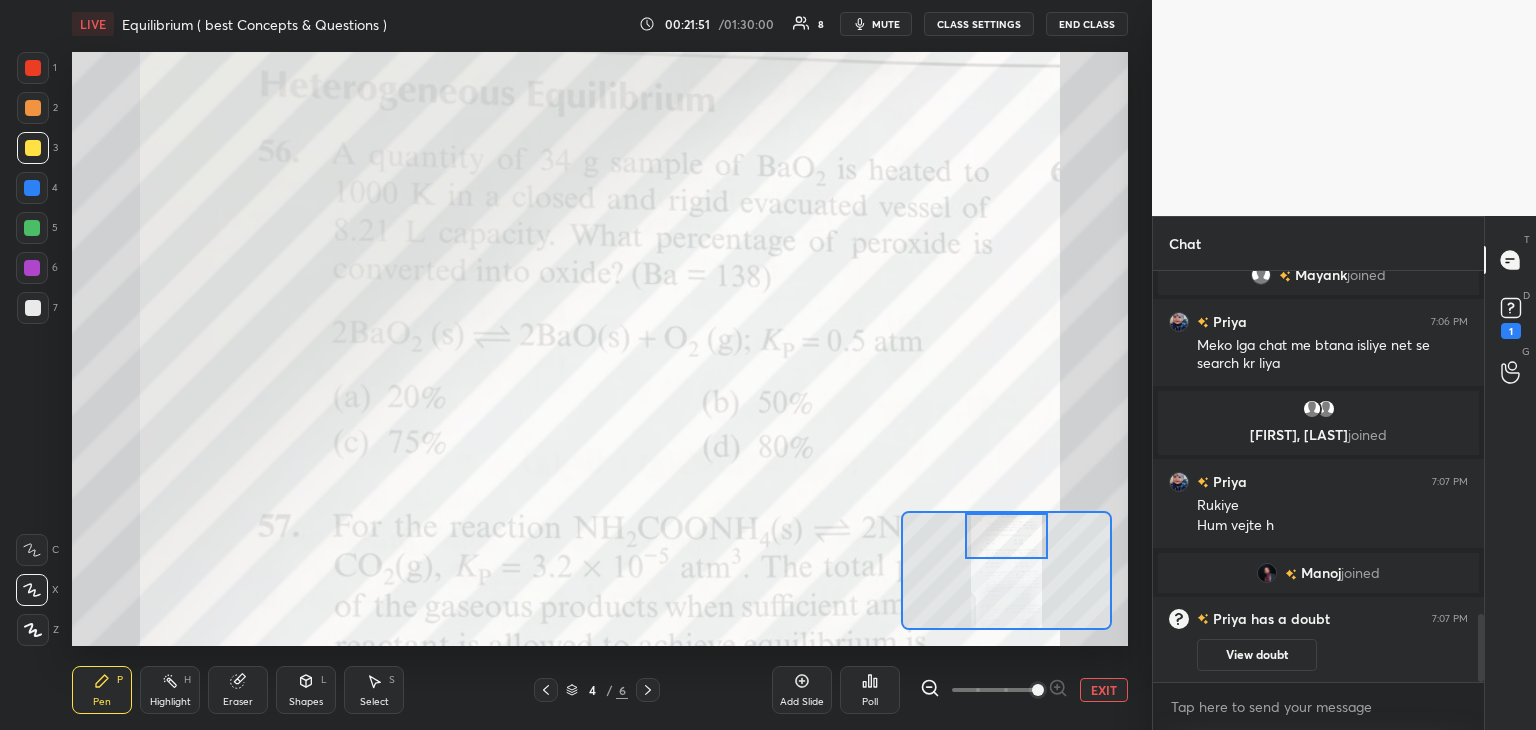 click on "mute" at bounding box center (886, 24) 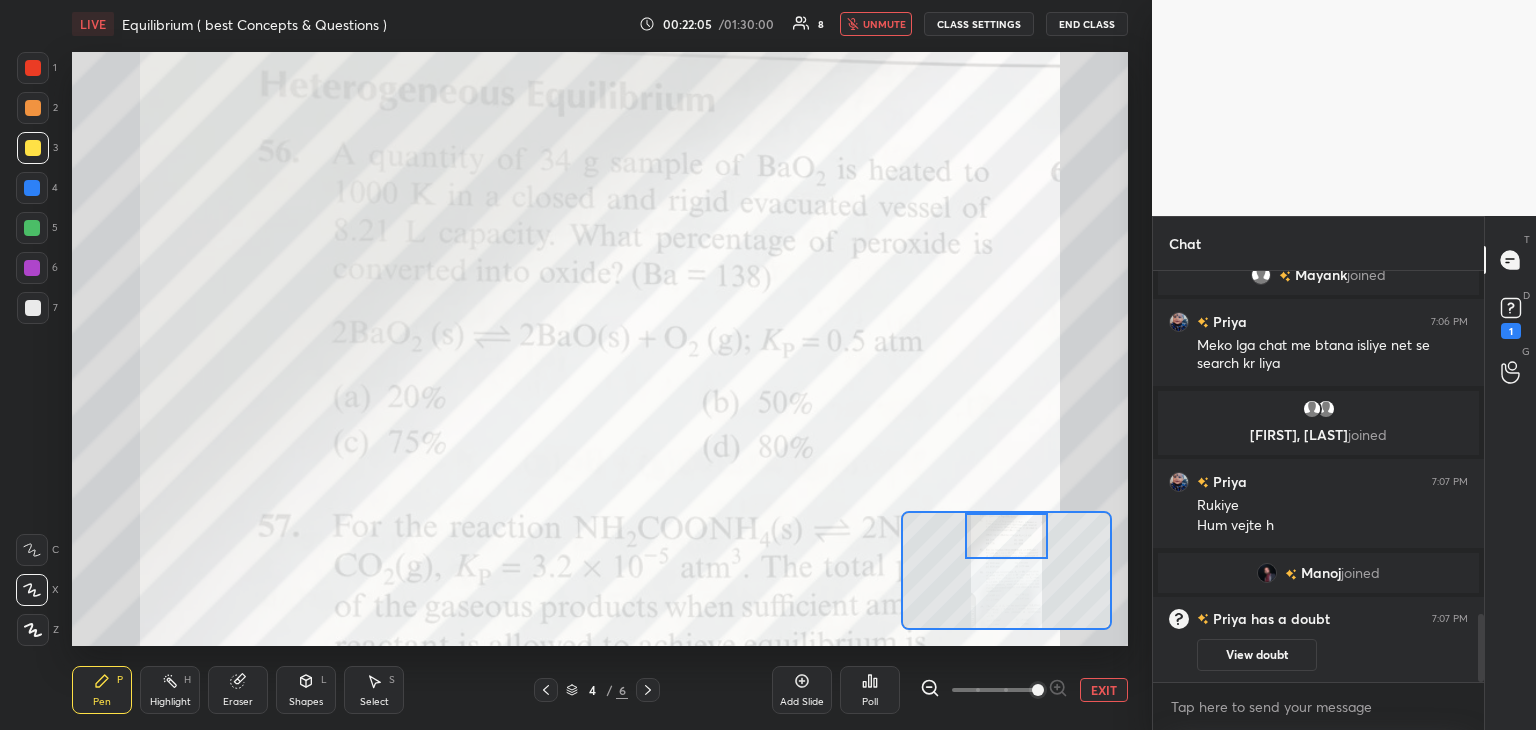scroll, scrollTop: 2164, scrollLeft: 0, axis: vertical 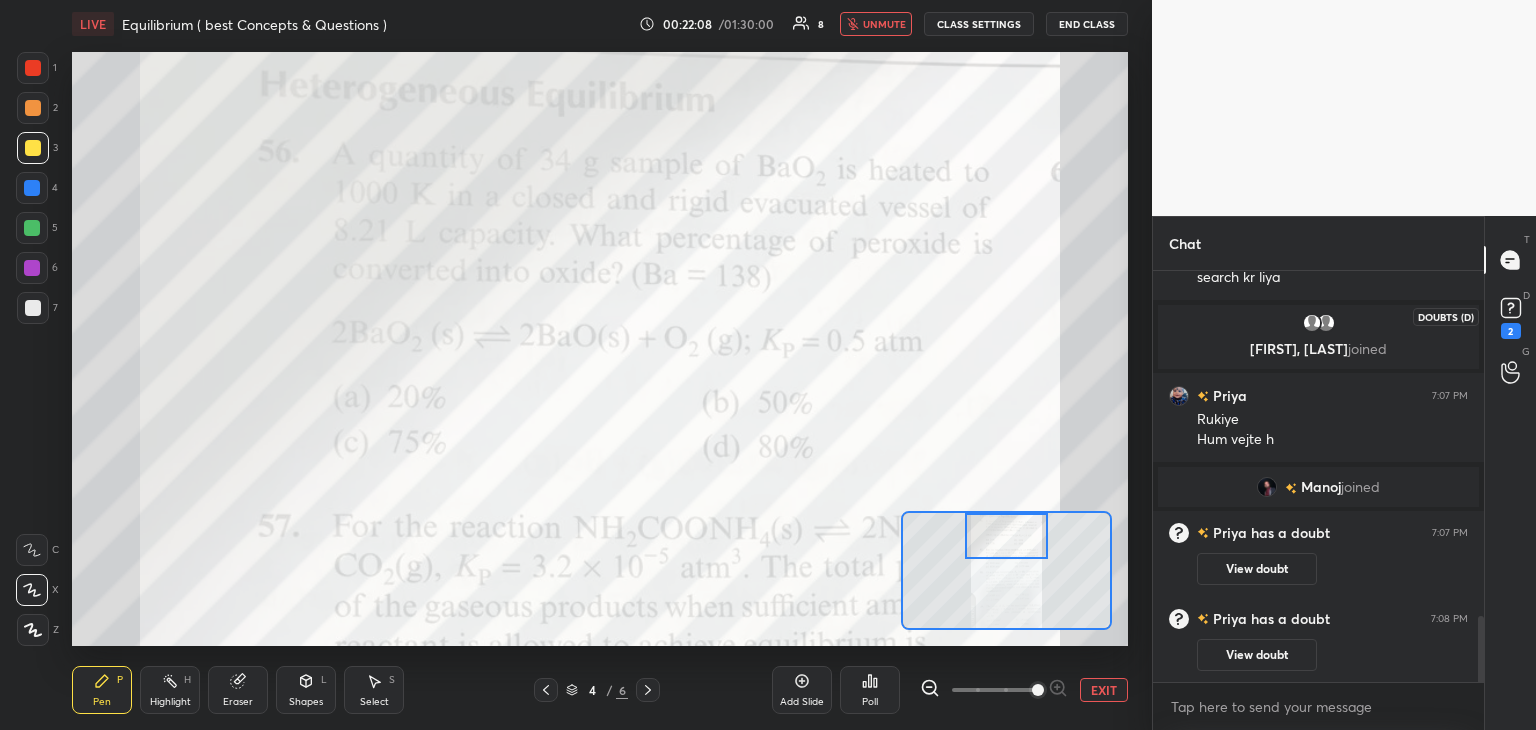 click 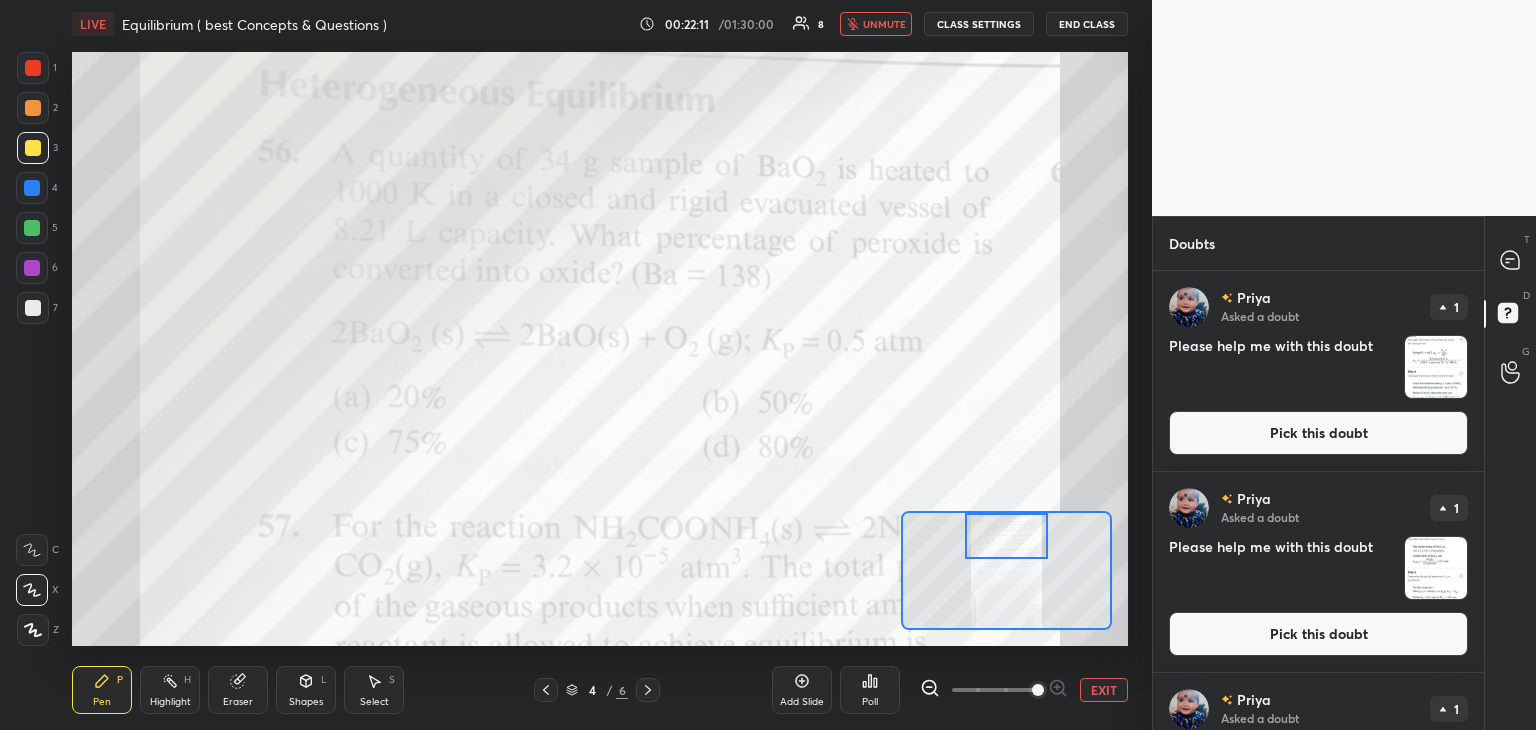 click on "Pick this doubt" at bounding box center (1318, 433) 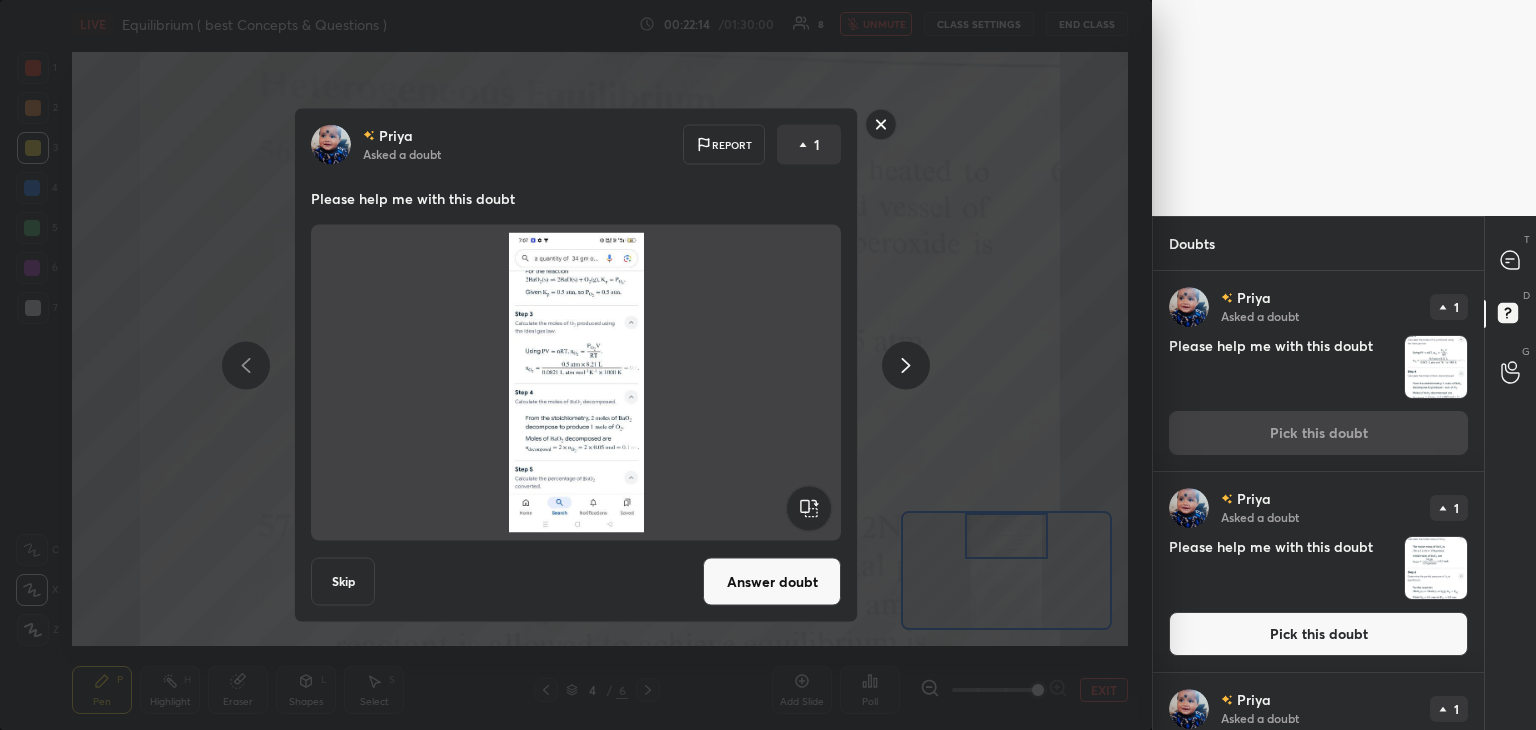 click on "Answer doubt" at bounding box center [772, 582] 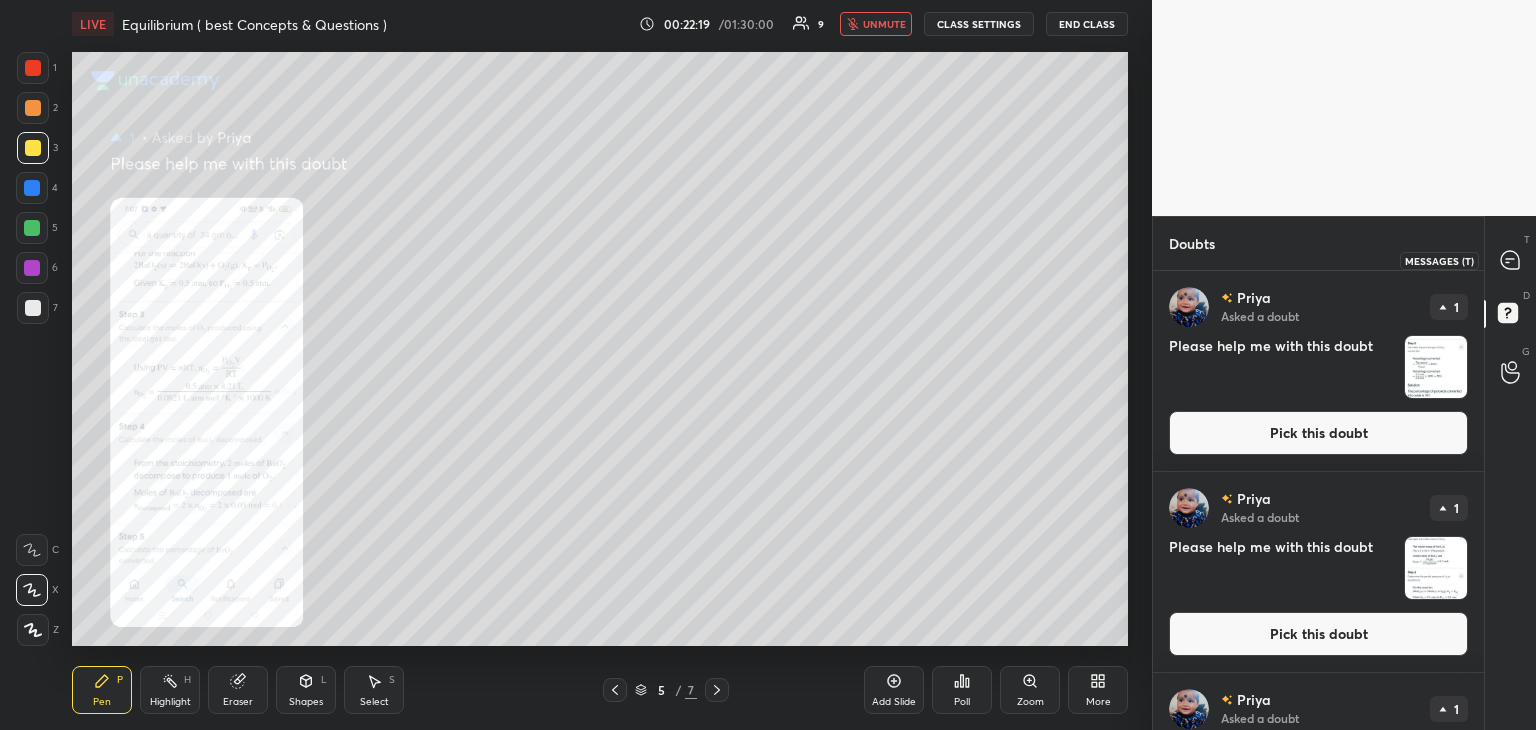 click 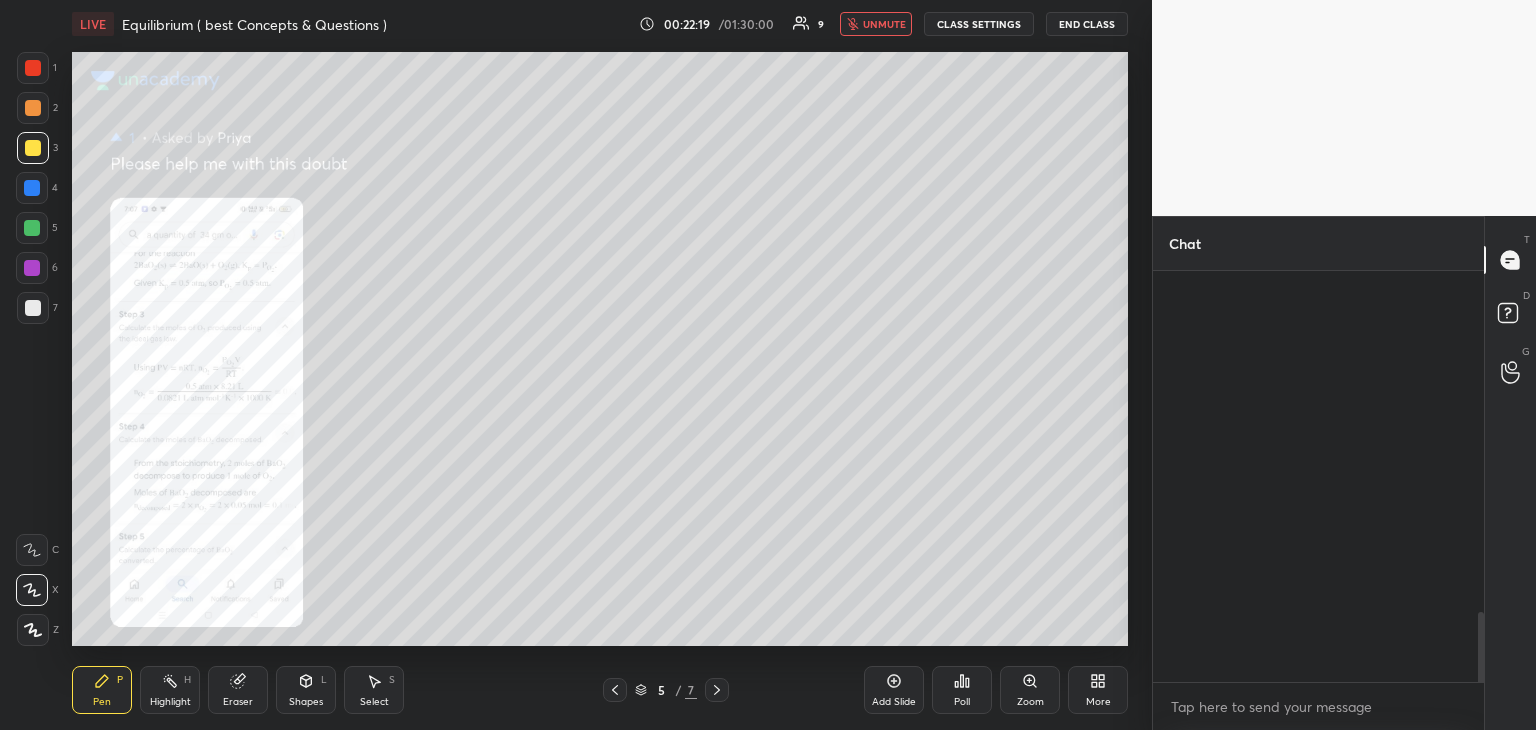 scroll, scrollTop: 2160, scrollLeft: 0, axis: vertical 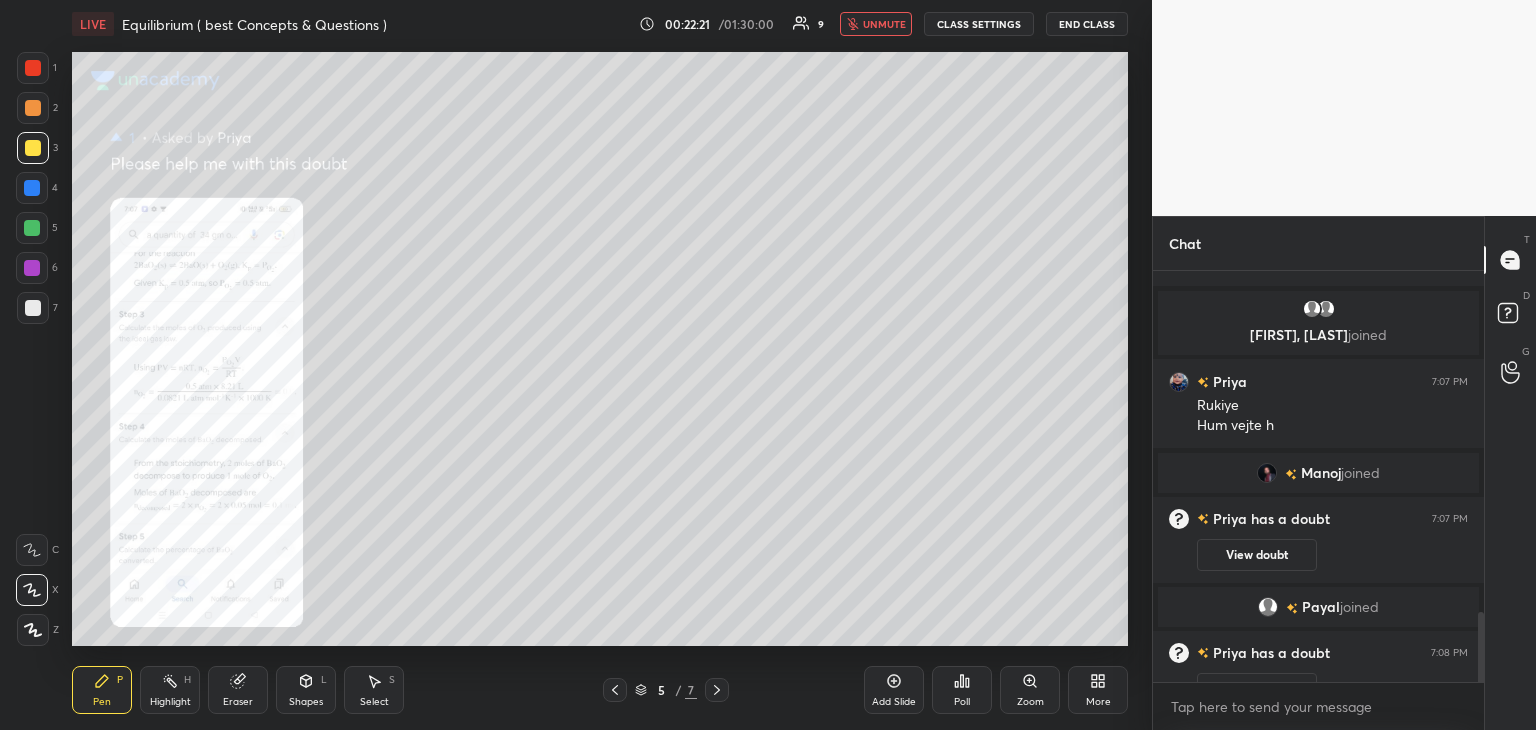 click 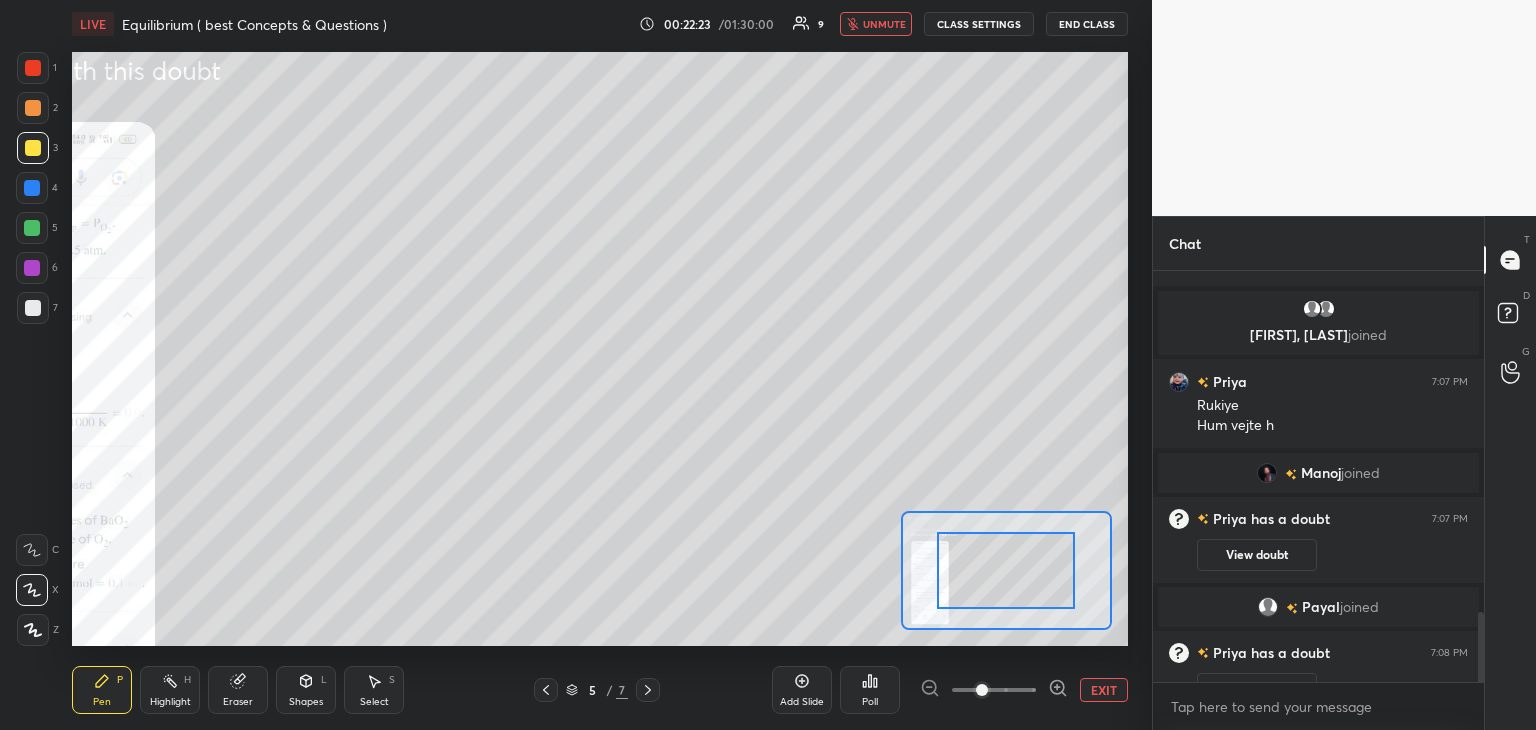 click 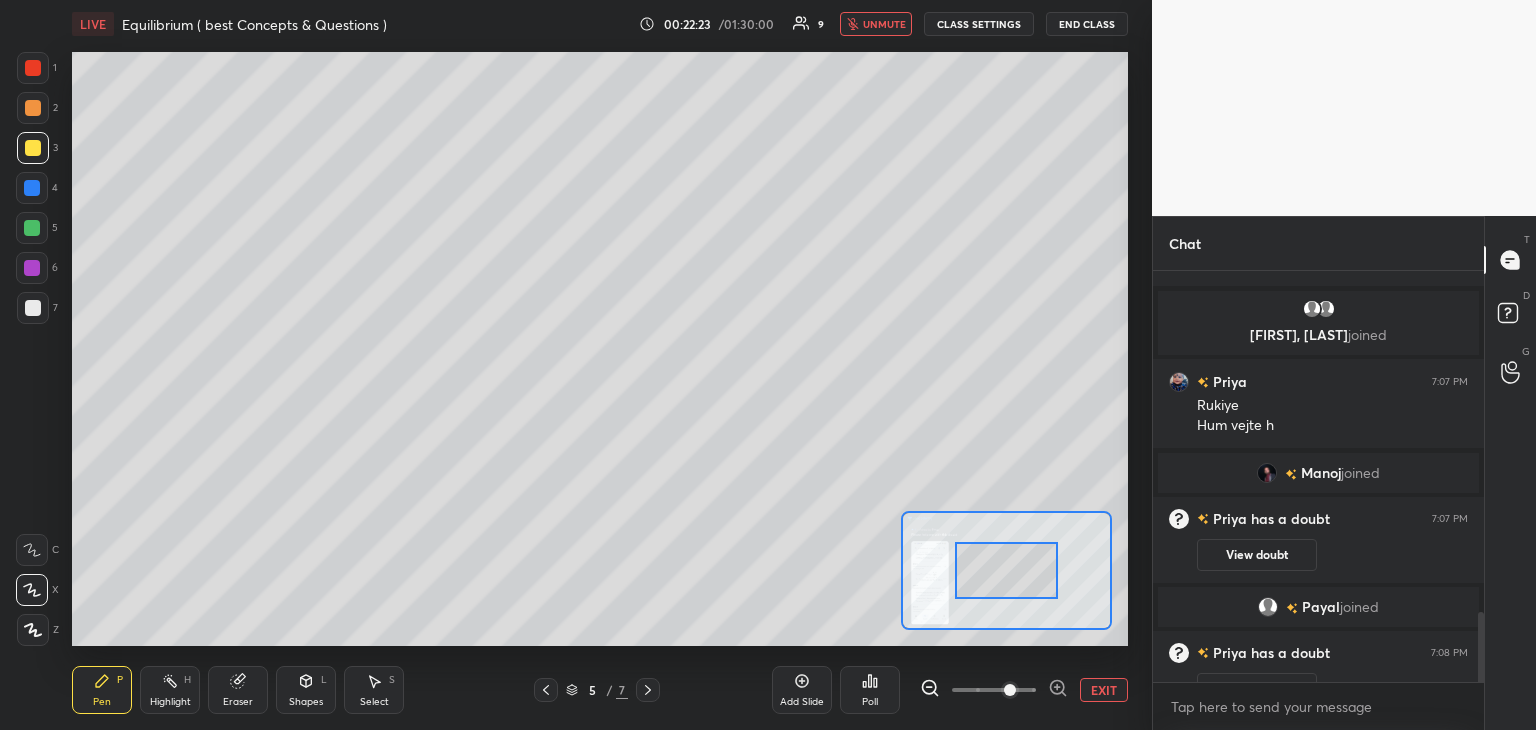 click 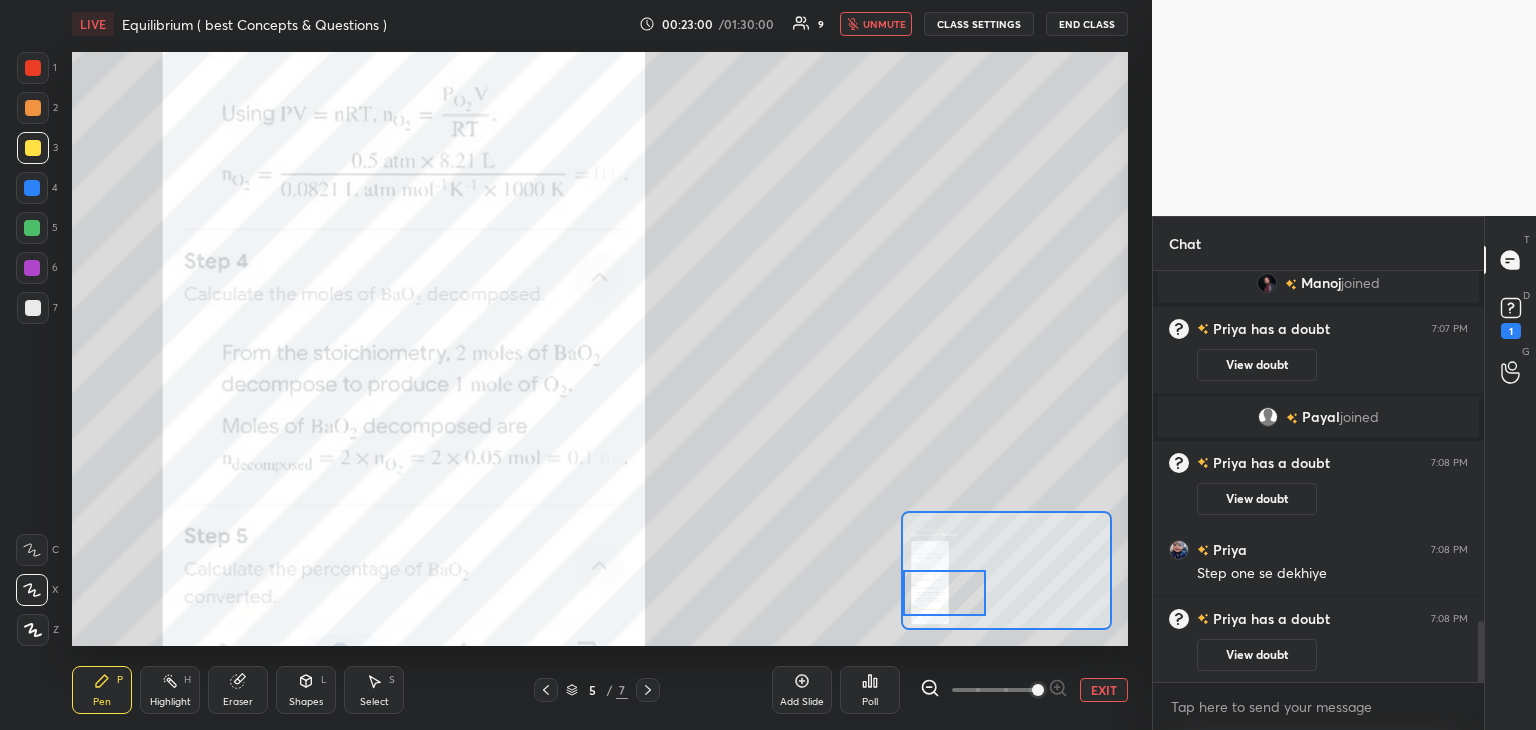scroll, scrollTop: 2402, scrollLeft: 0, axis: vertical 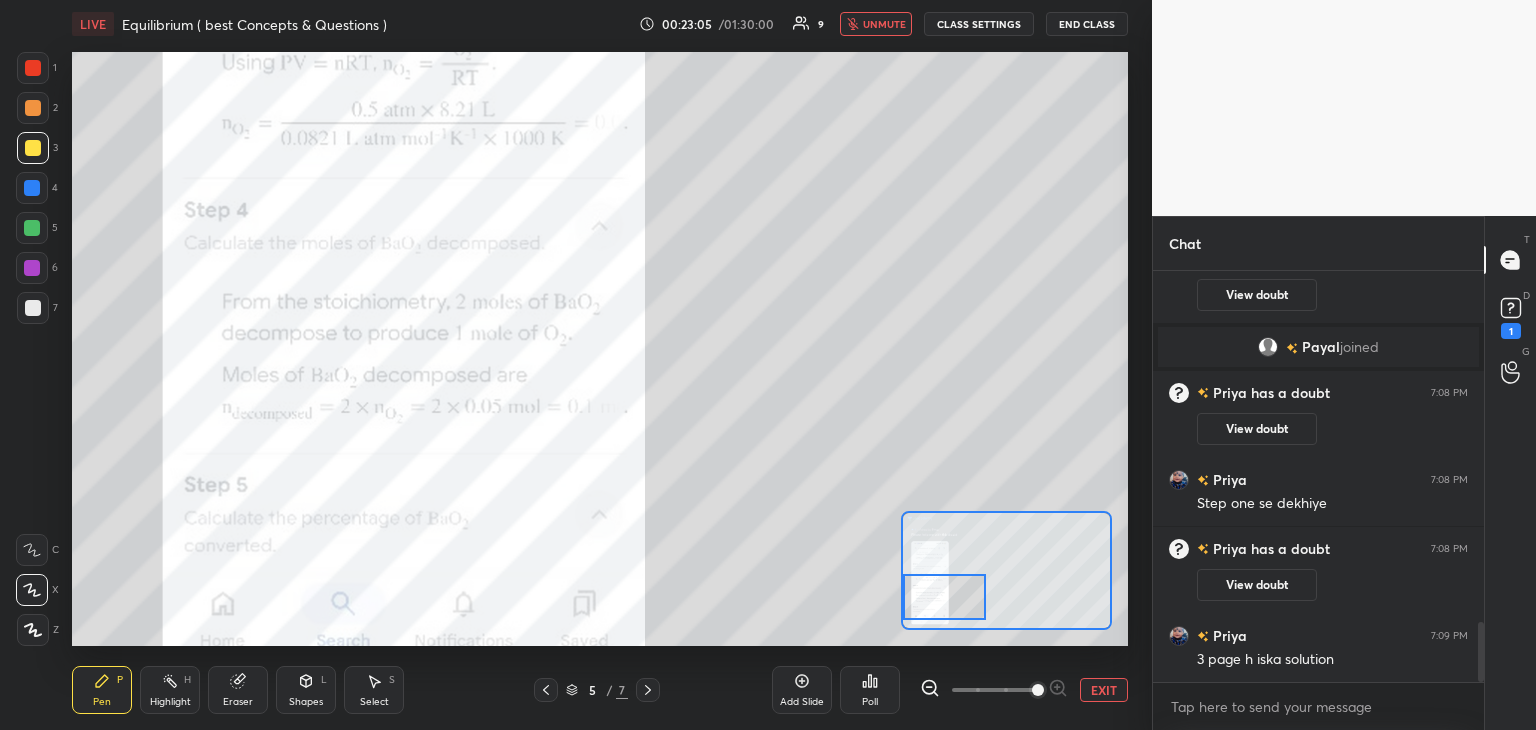 drag, startPoint x: 1020, startPoint y: 563, endPoint x: 951, endPoint y: 589, distance: 73.736015 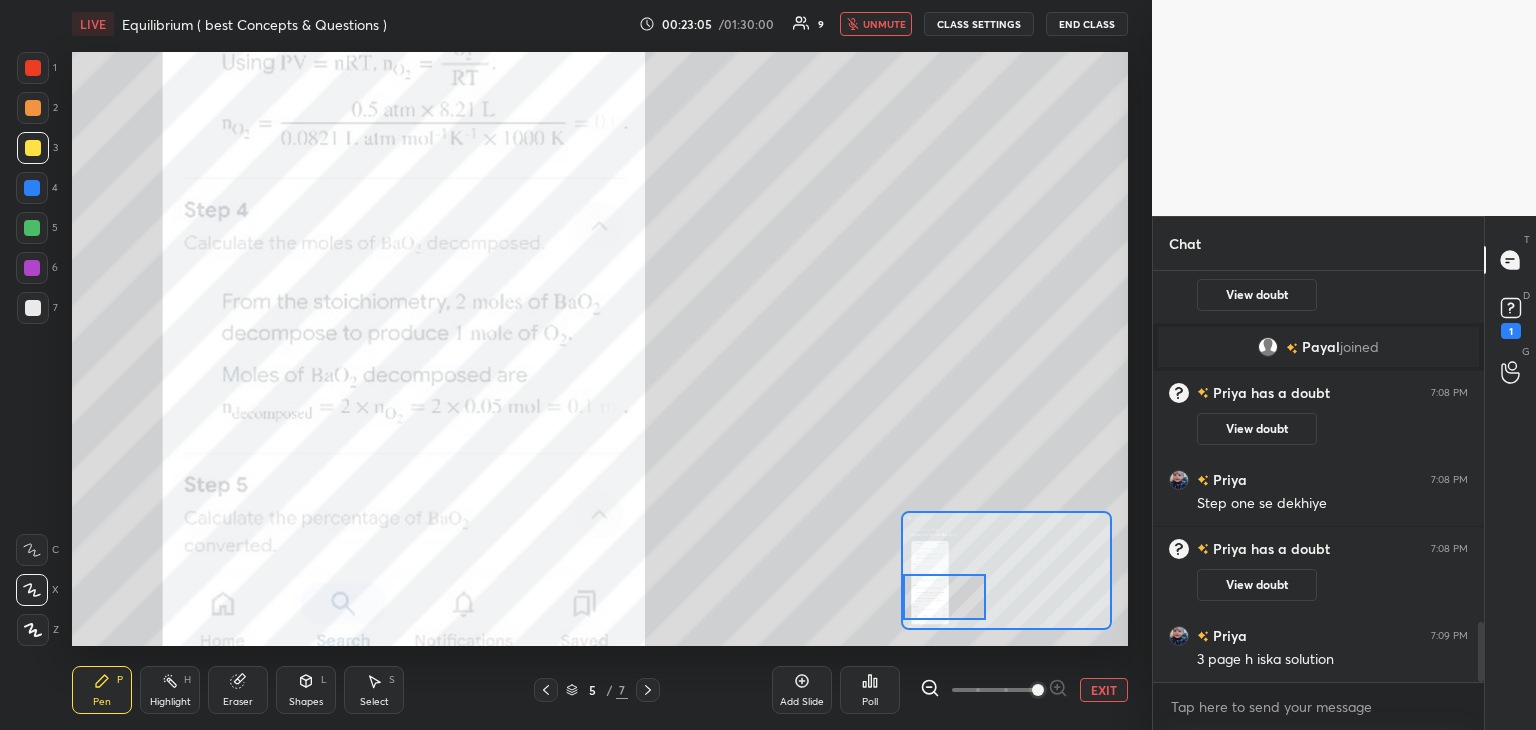 click at bounding box center [944, 597] 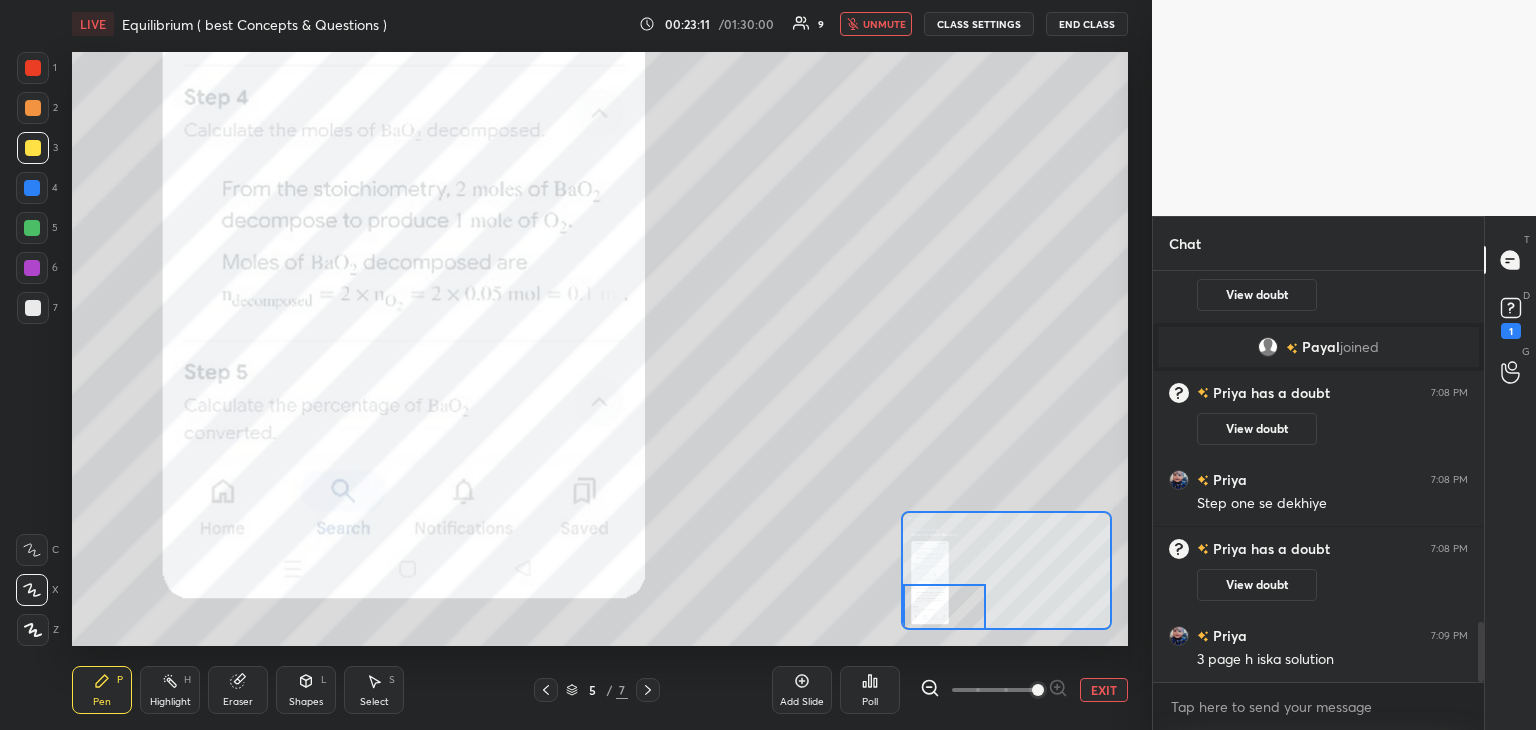 drag, startPoint x: 956, startPoint y: 610, endPoint x: 956, endPoint y: 626, distance: 16 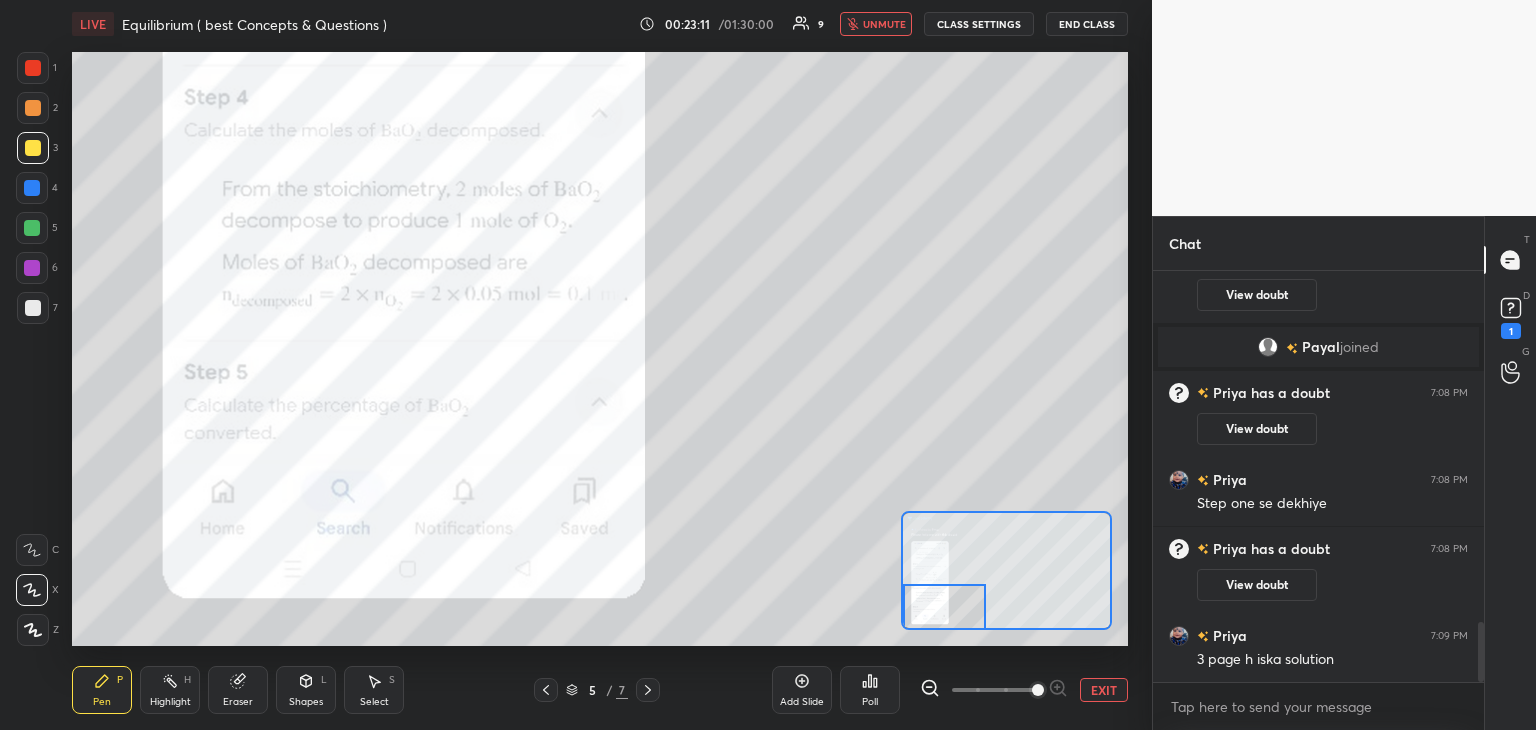 click at bounding box center [944, 607] 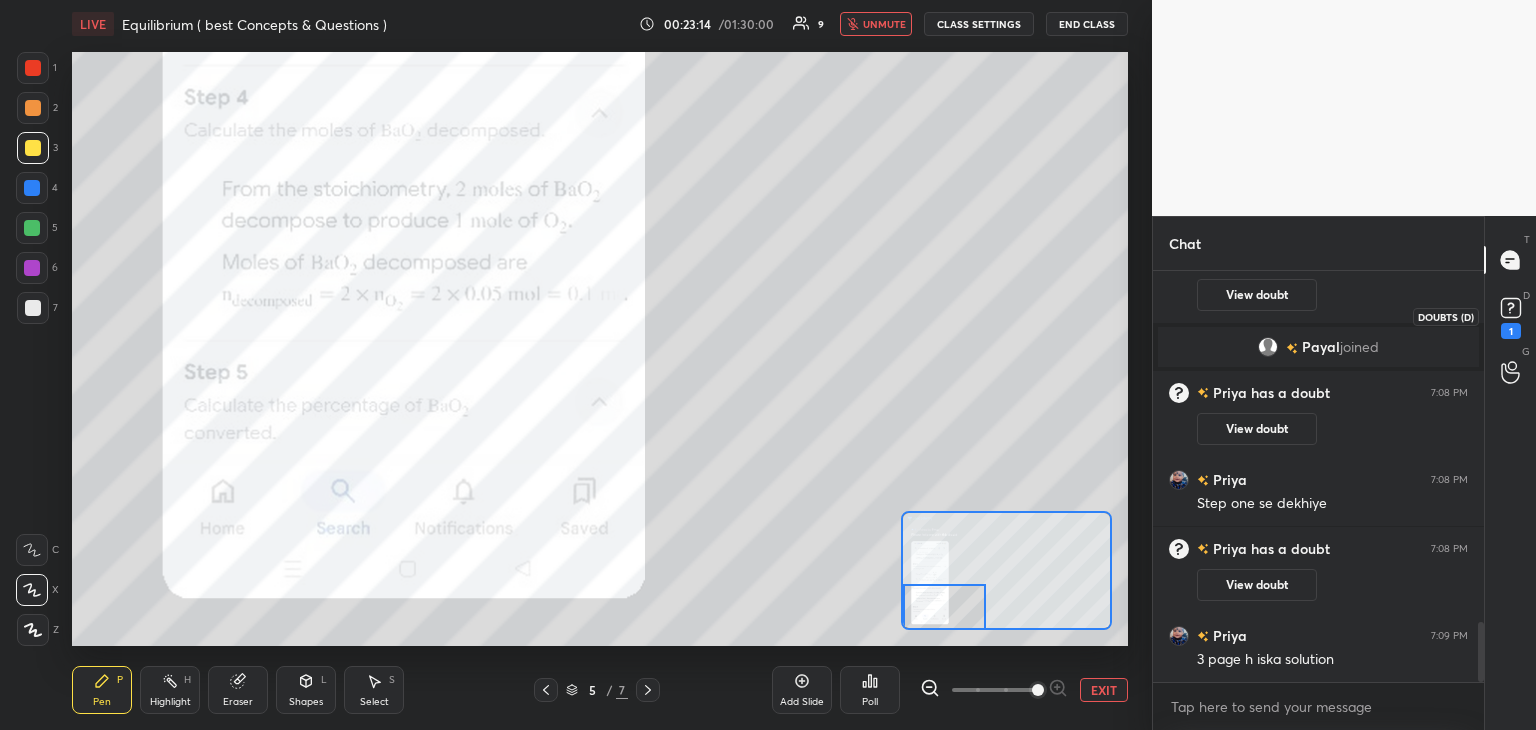 click 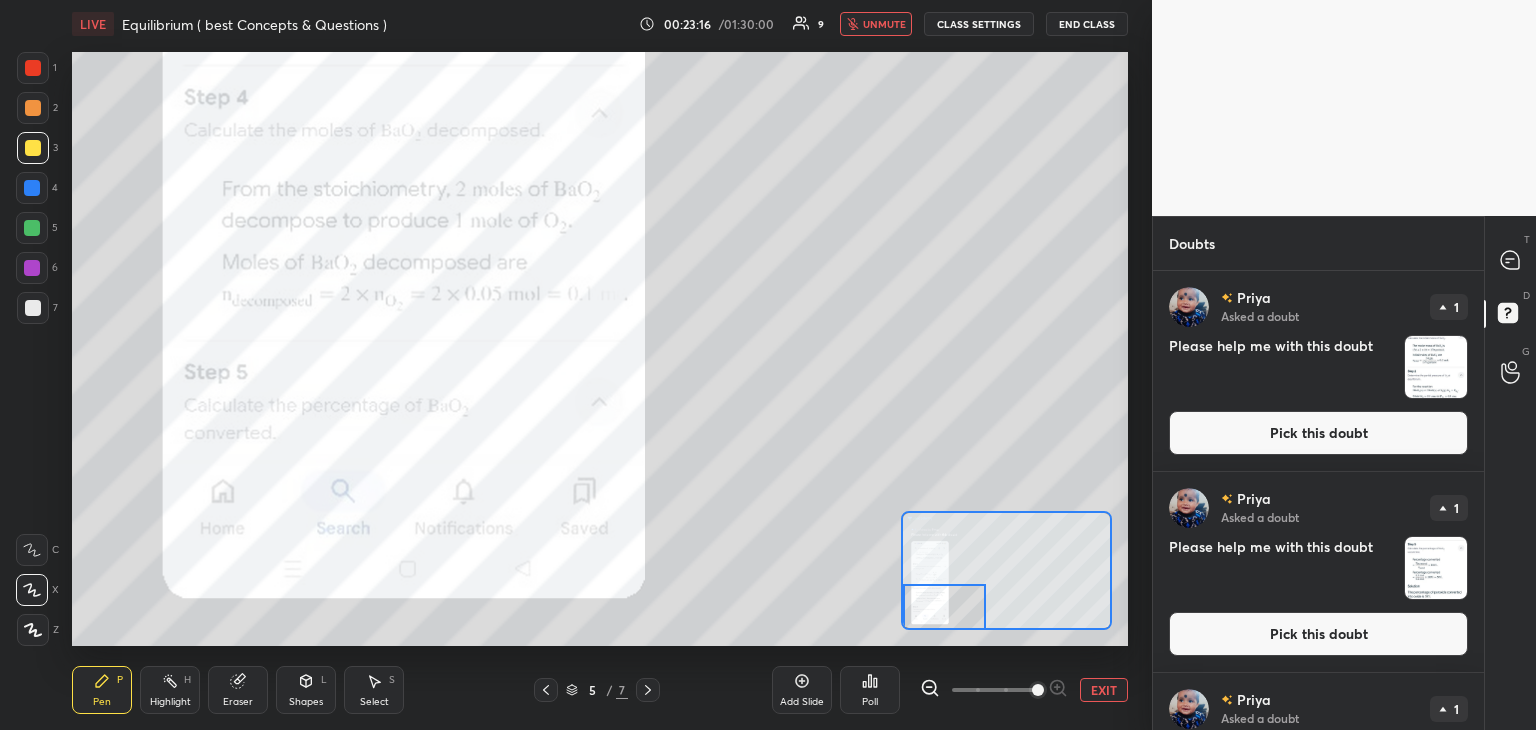 click on "Pick this doubt" at bounding box center (1318, 433) 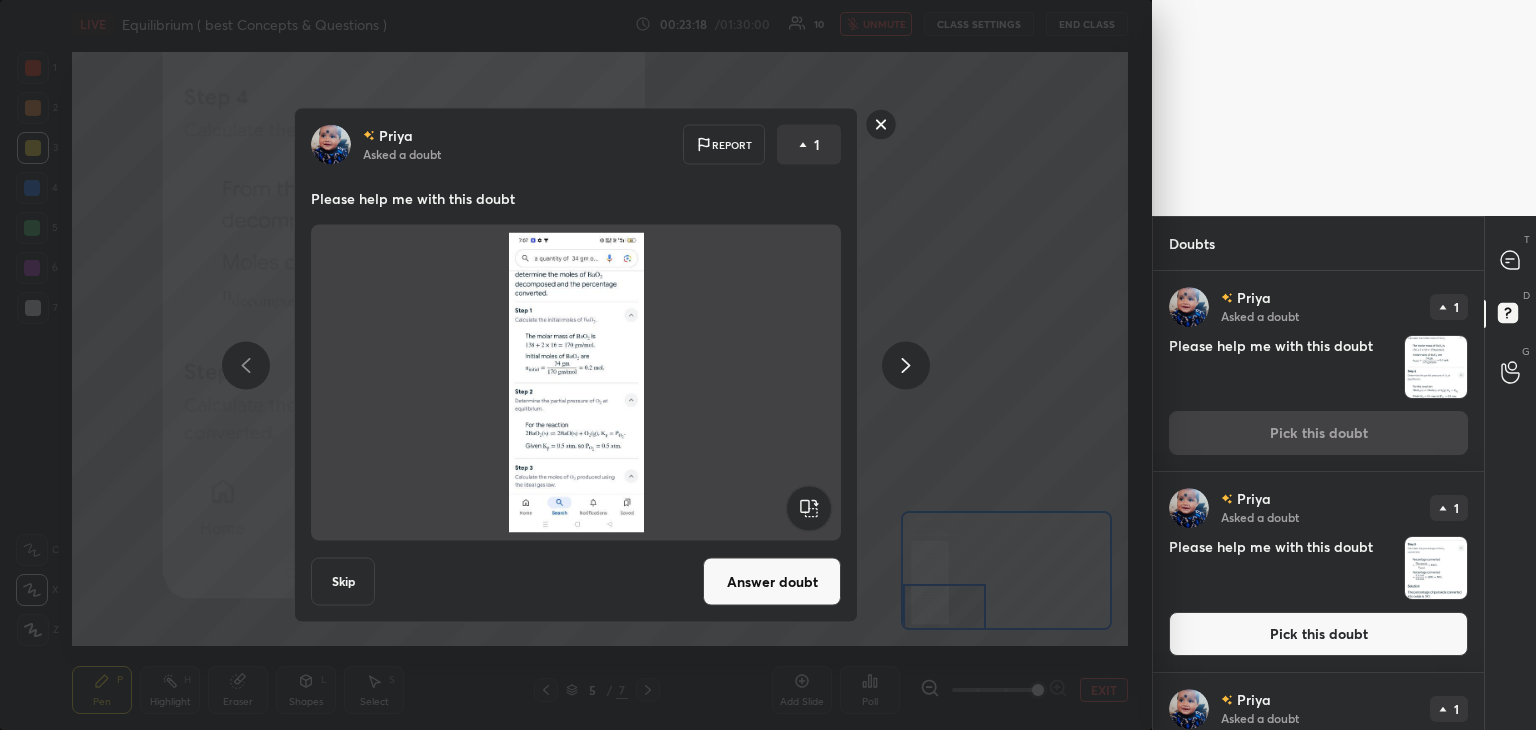 click on "Answer doubt" at bounding box center [772, 582] 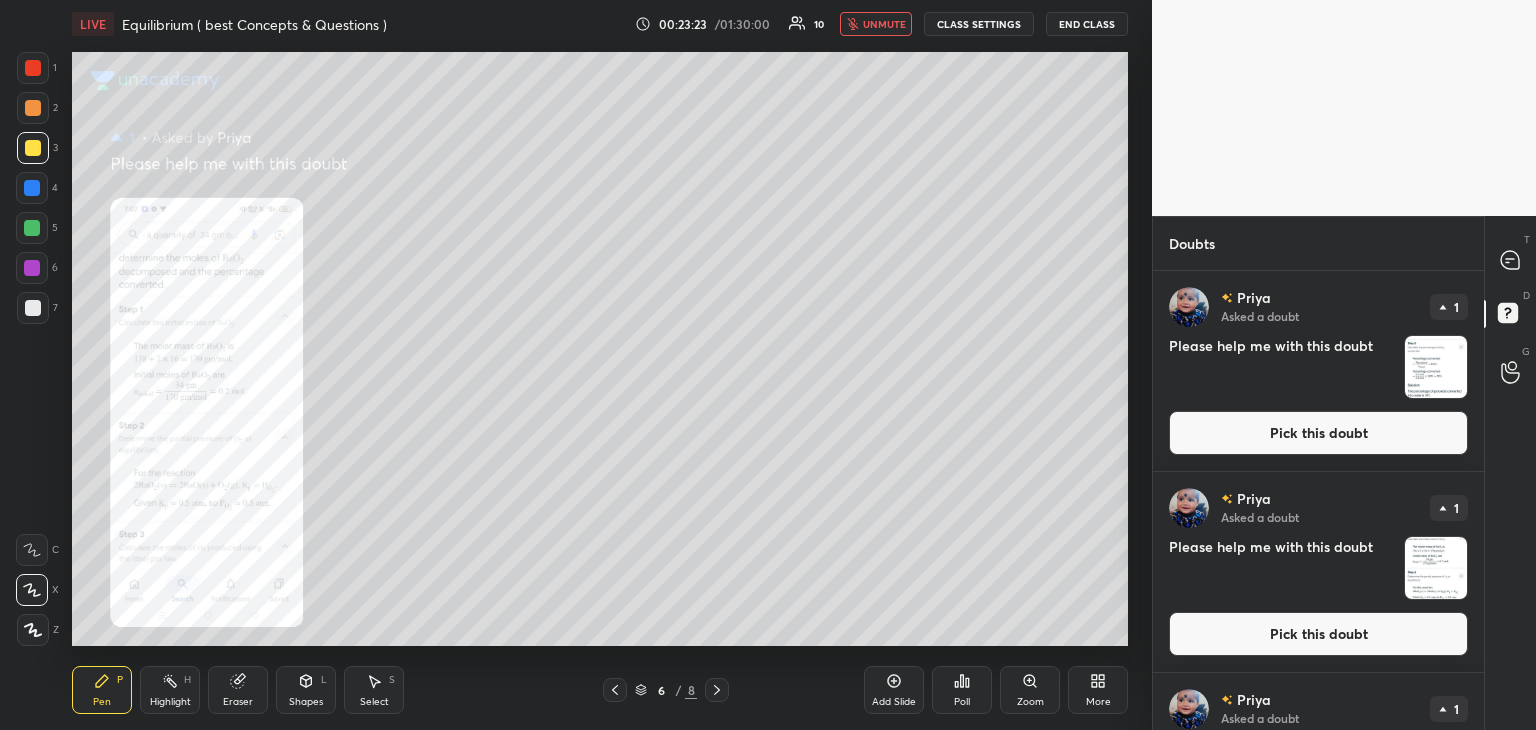 click on "unmute" at bounding box center [876, 24] 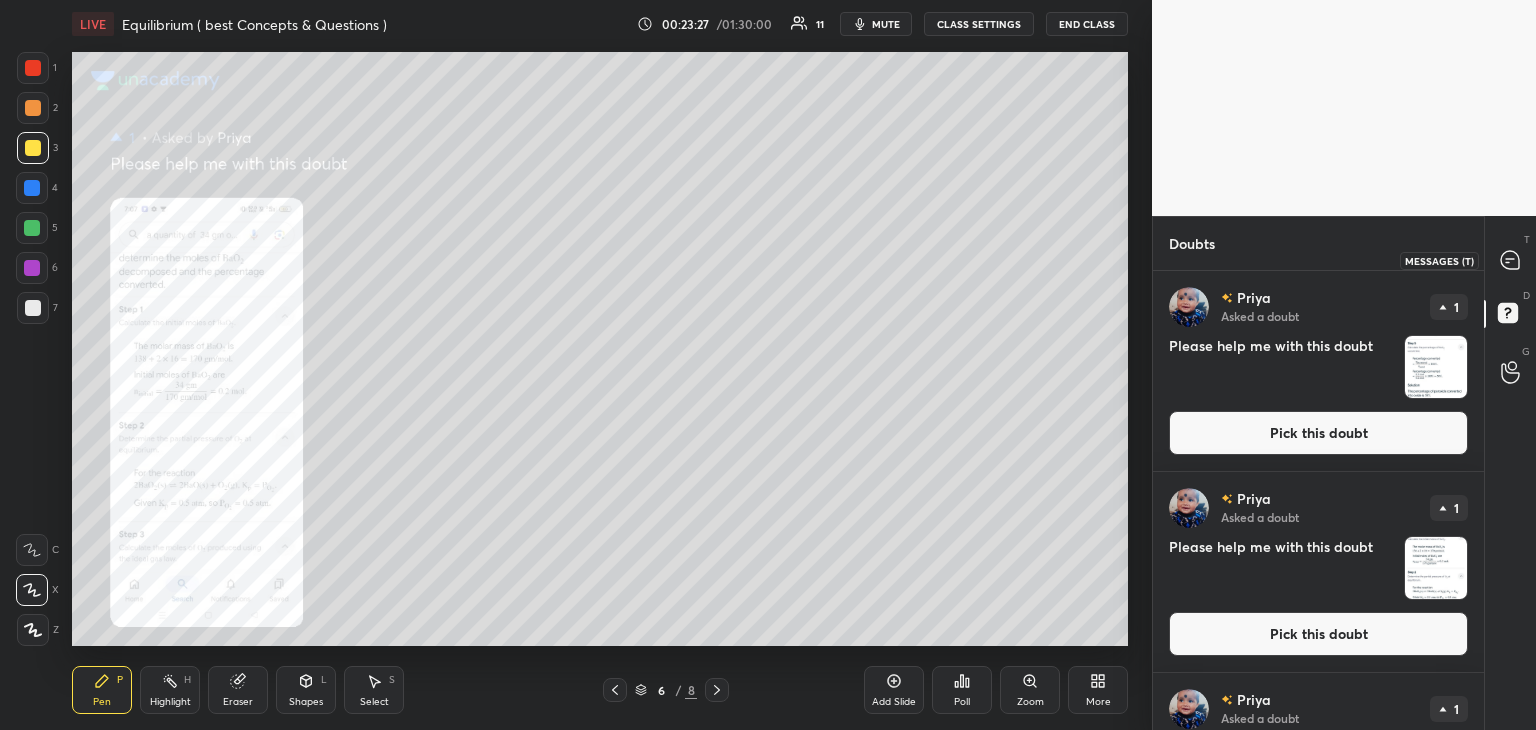 click 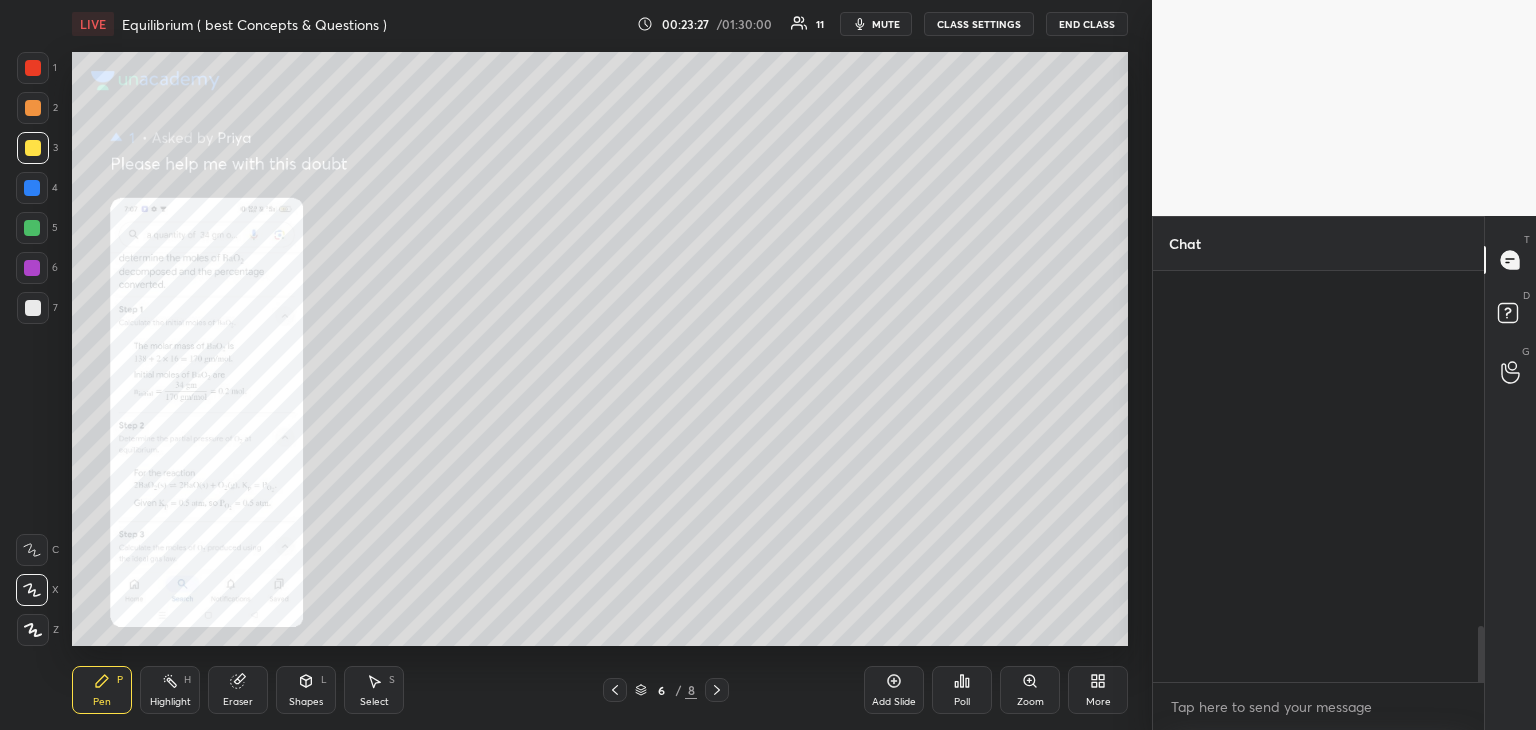 scroll, scrollTop: 2736, scrollLeft: 0, axis: vertical 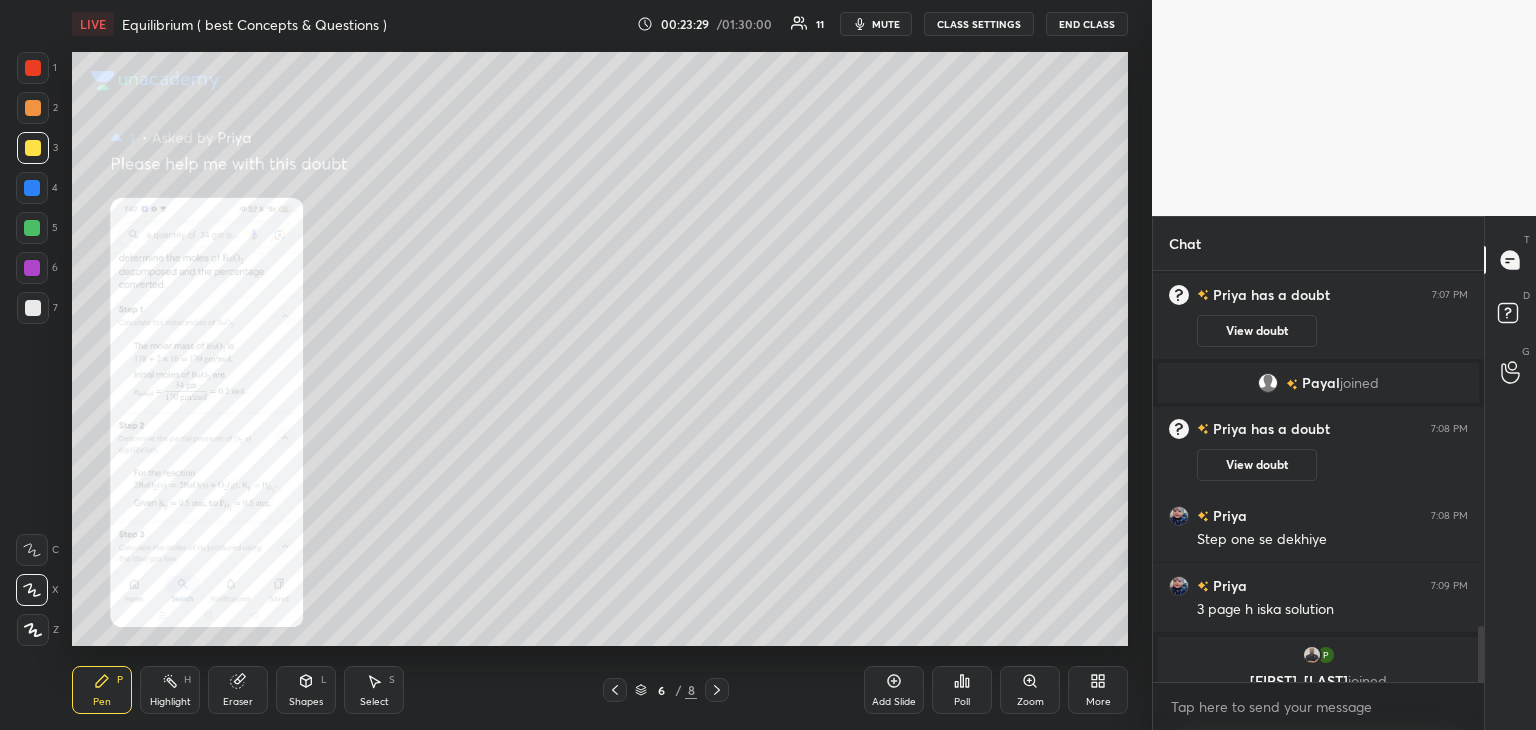 click on "Zoom" at bounding box center (1030, 702) 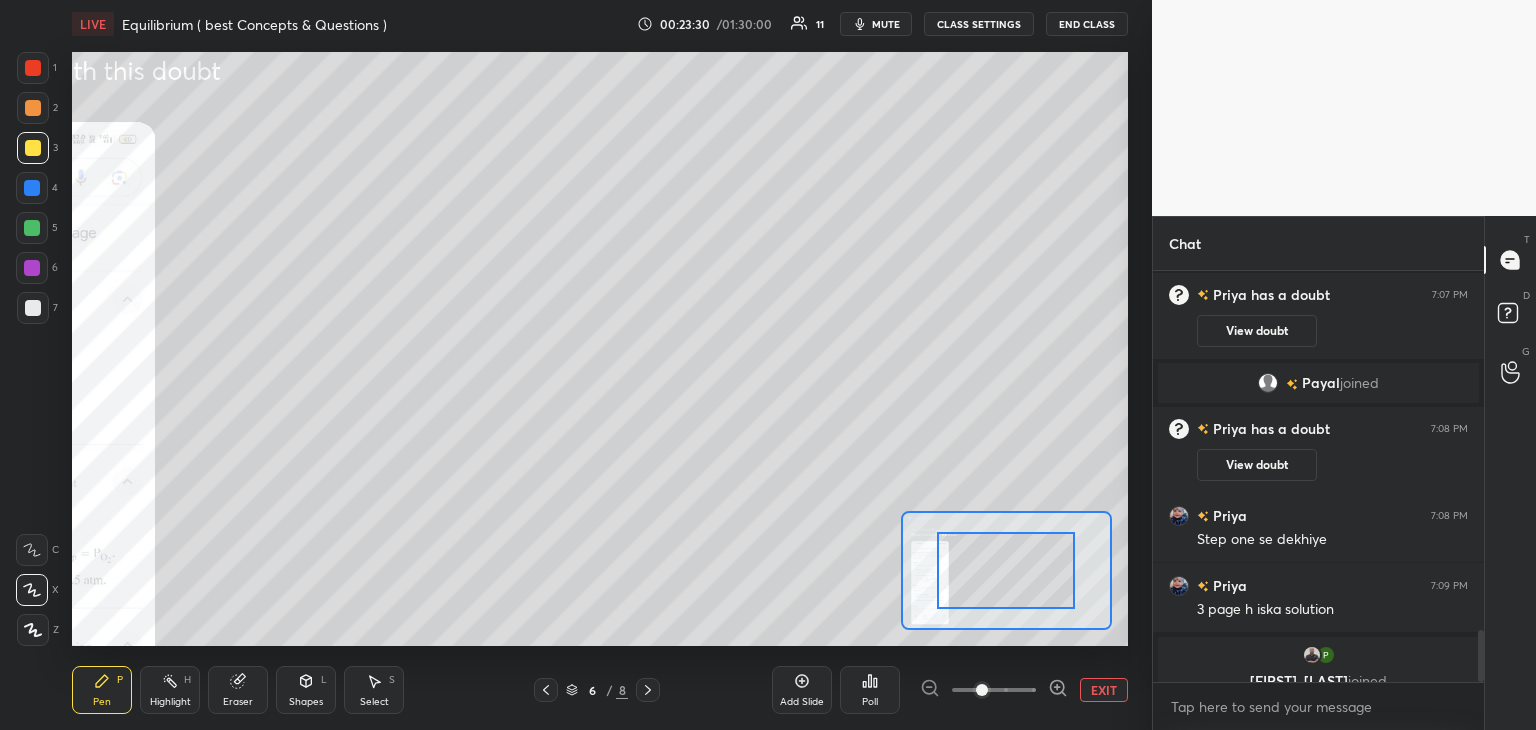 scroll, scrollTop: 2828, scrollLeft: 0, axis: vertical 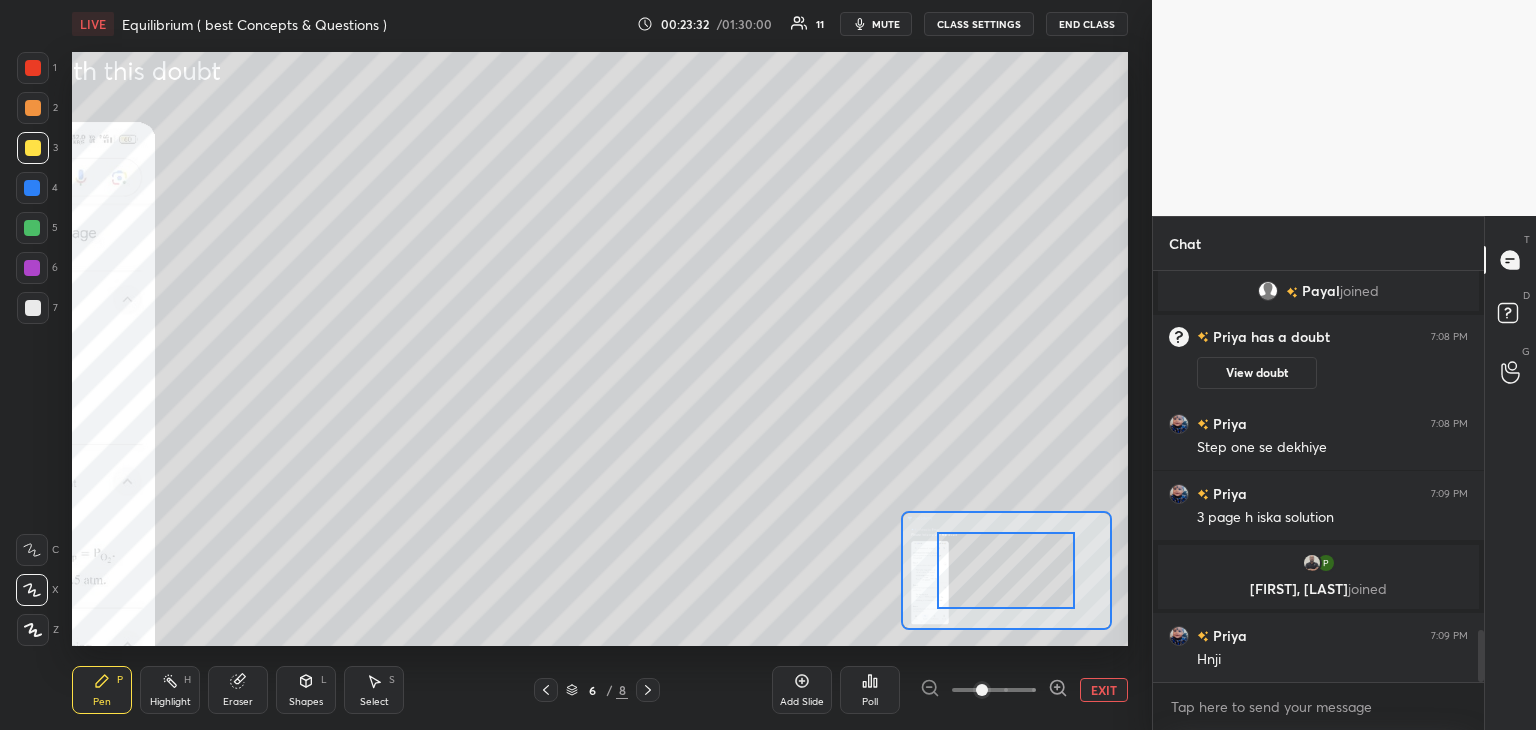 click 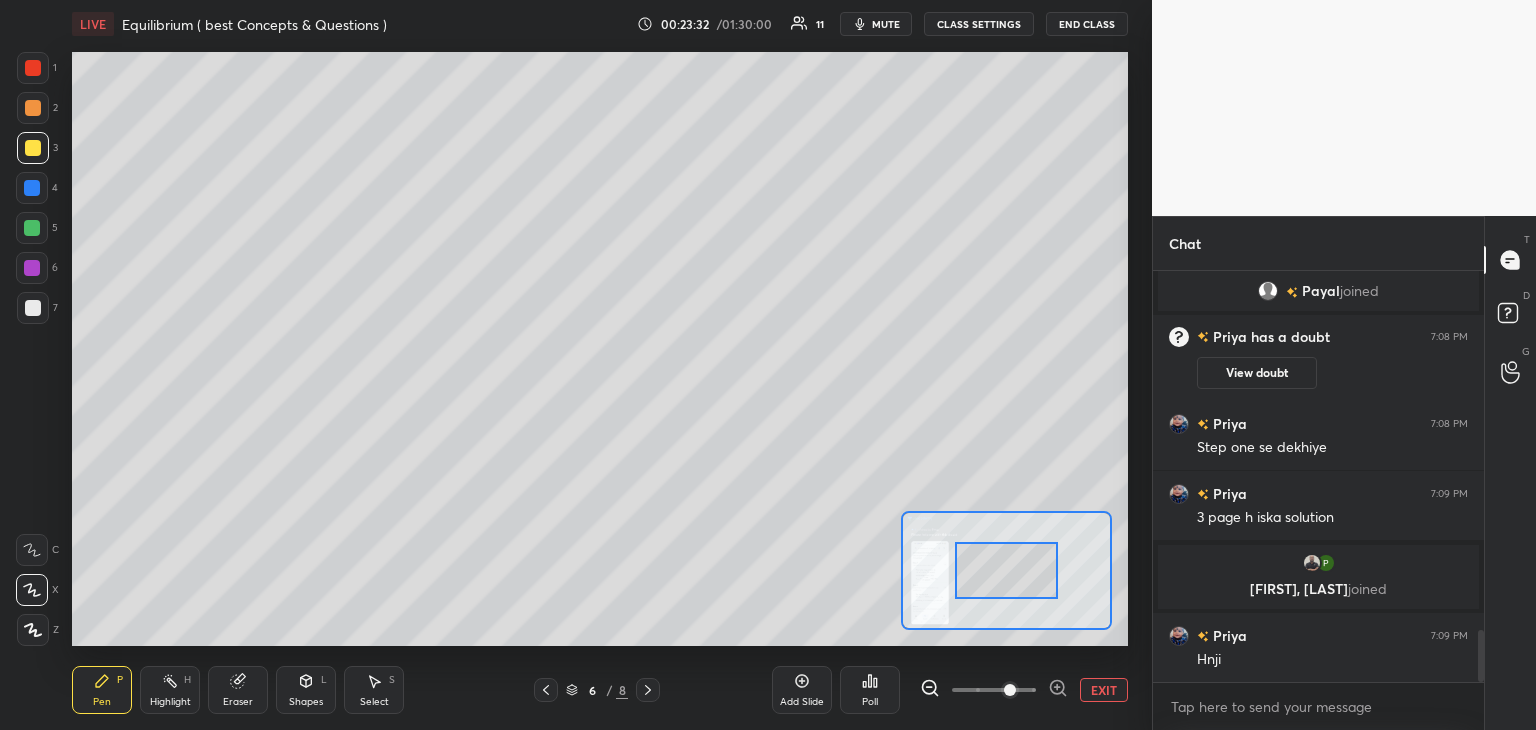 click 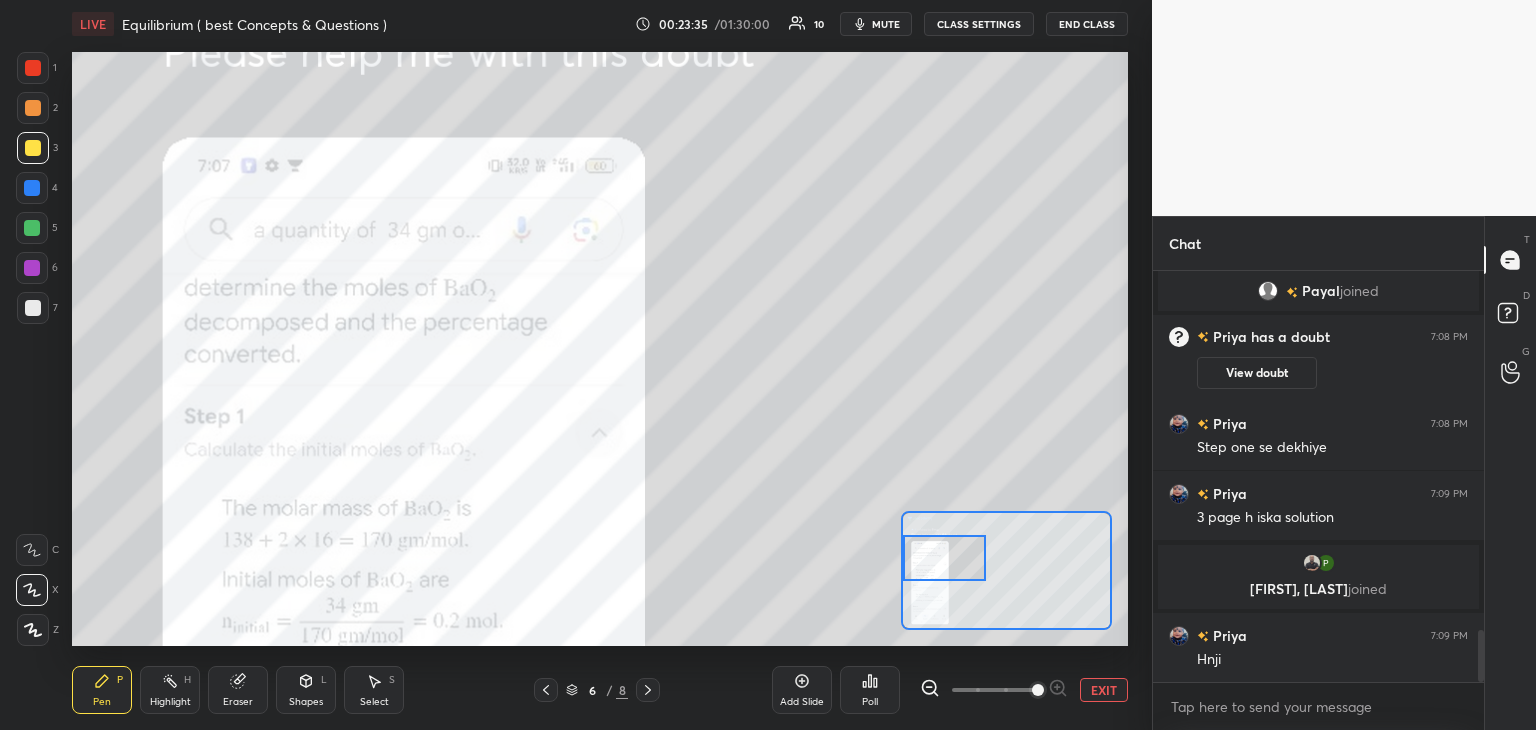 drag, startPoint x: 1032, startPoint y: 571, endPoint x: 962, endPoint y: 558, distance: 71.19691 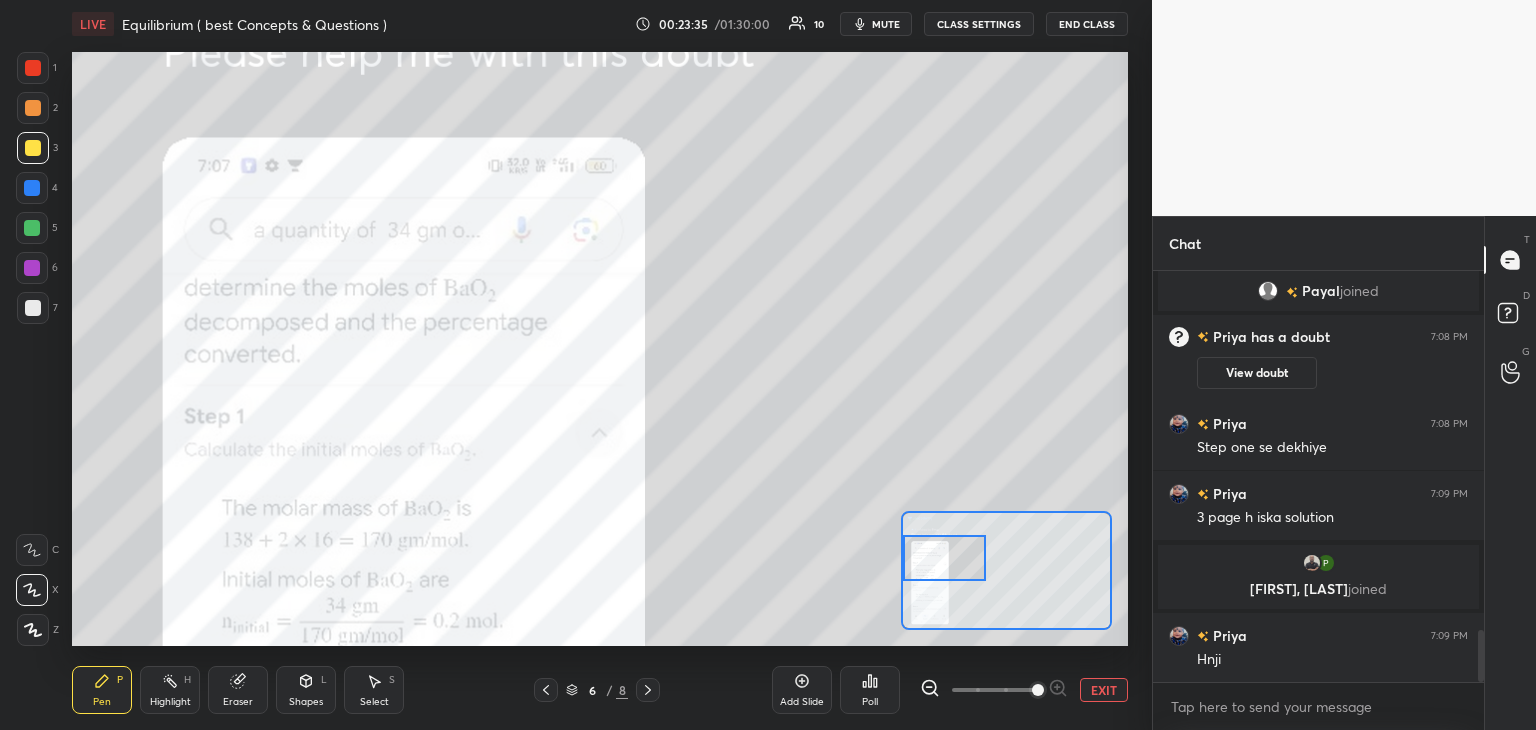 click at bounding box center [944, 558] 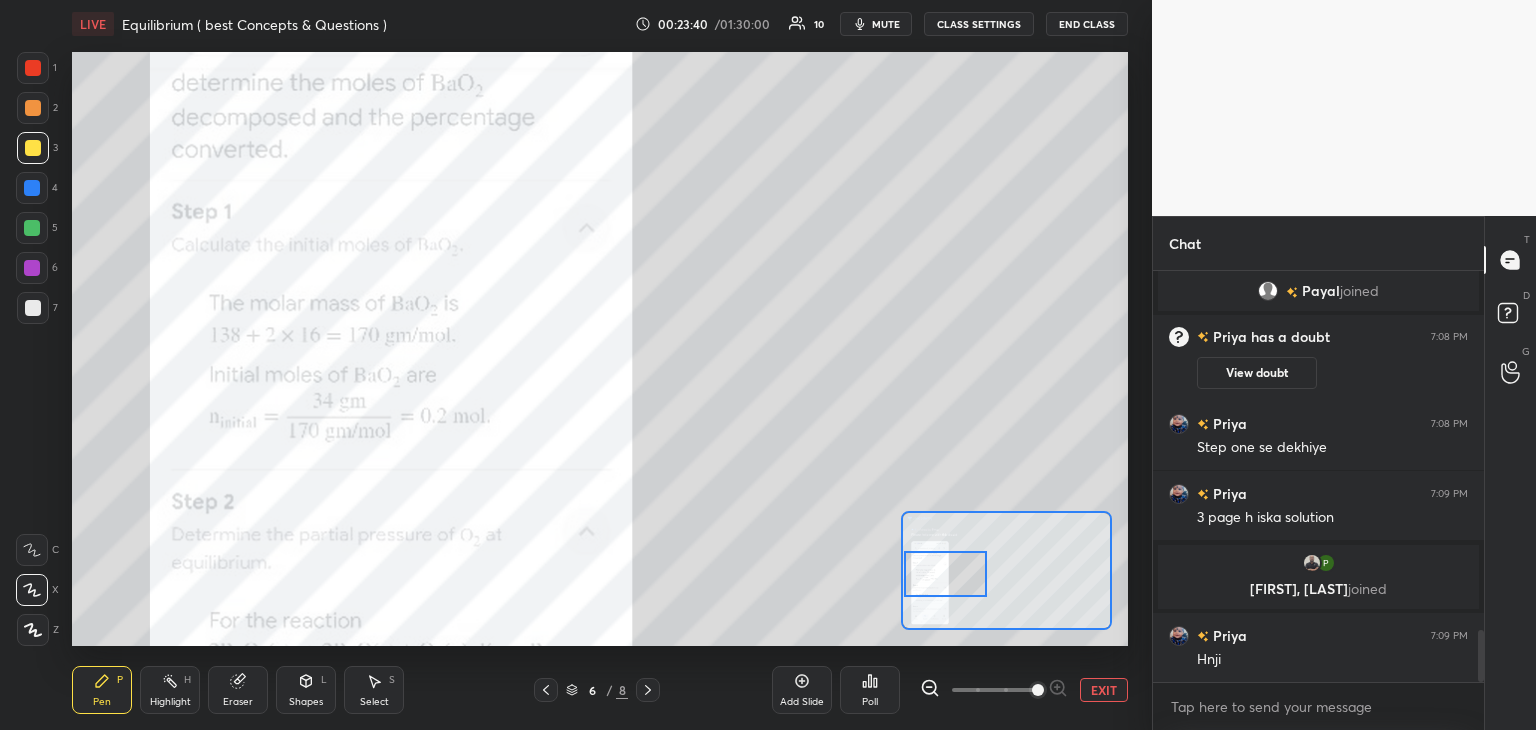 scroll, scrollTop: 2876, scrollLeft: 0, axis: vertical 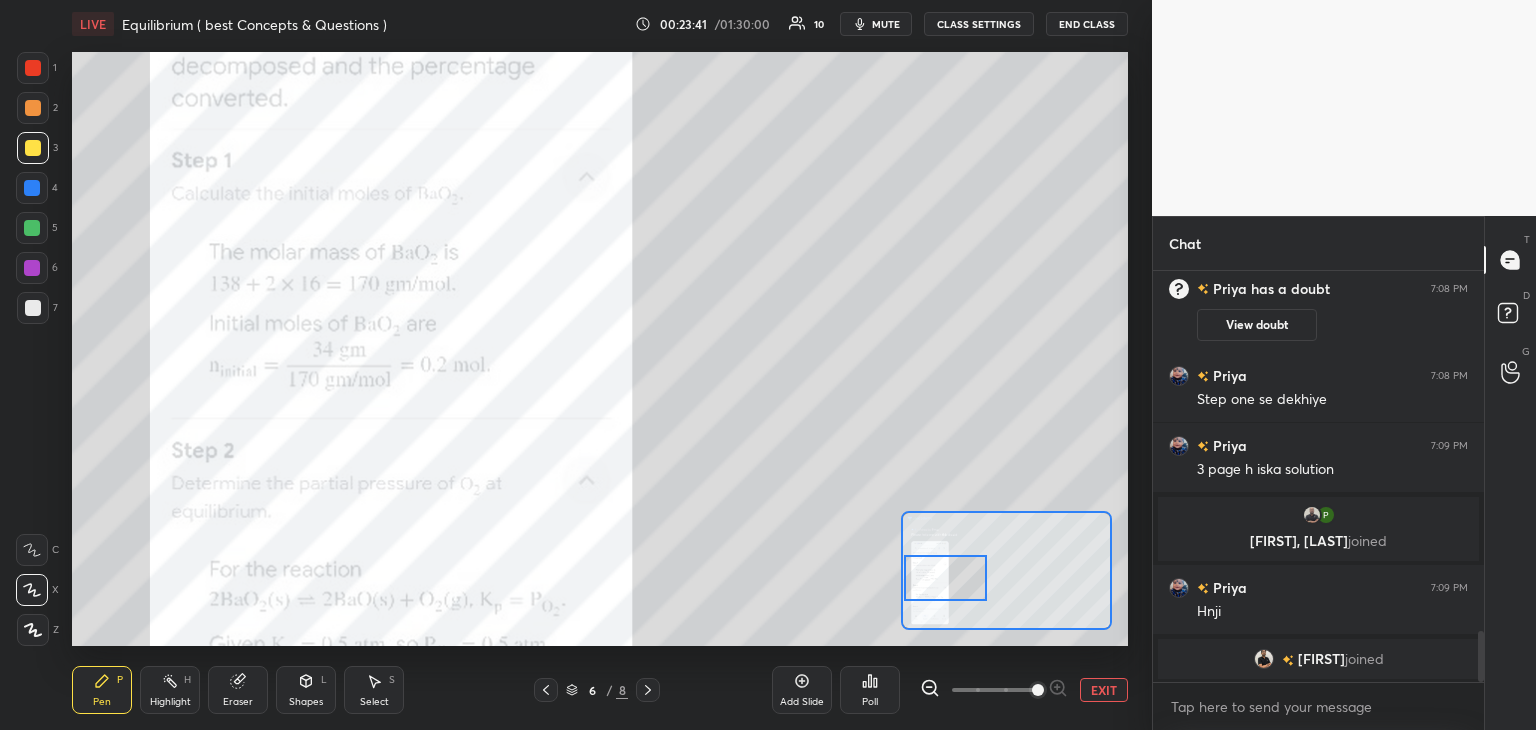 drag, startPoint x: 960, startPoint y: 573, endPoint x: 961, endPoint y: 593, distance: 20.024984 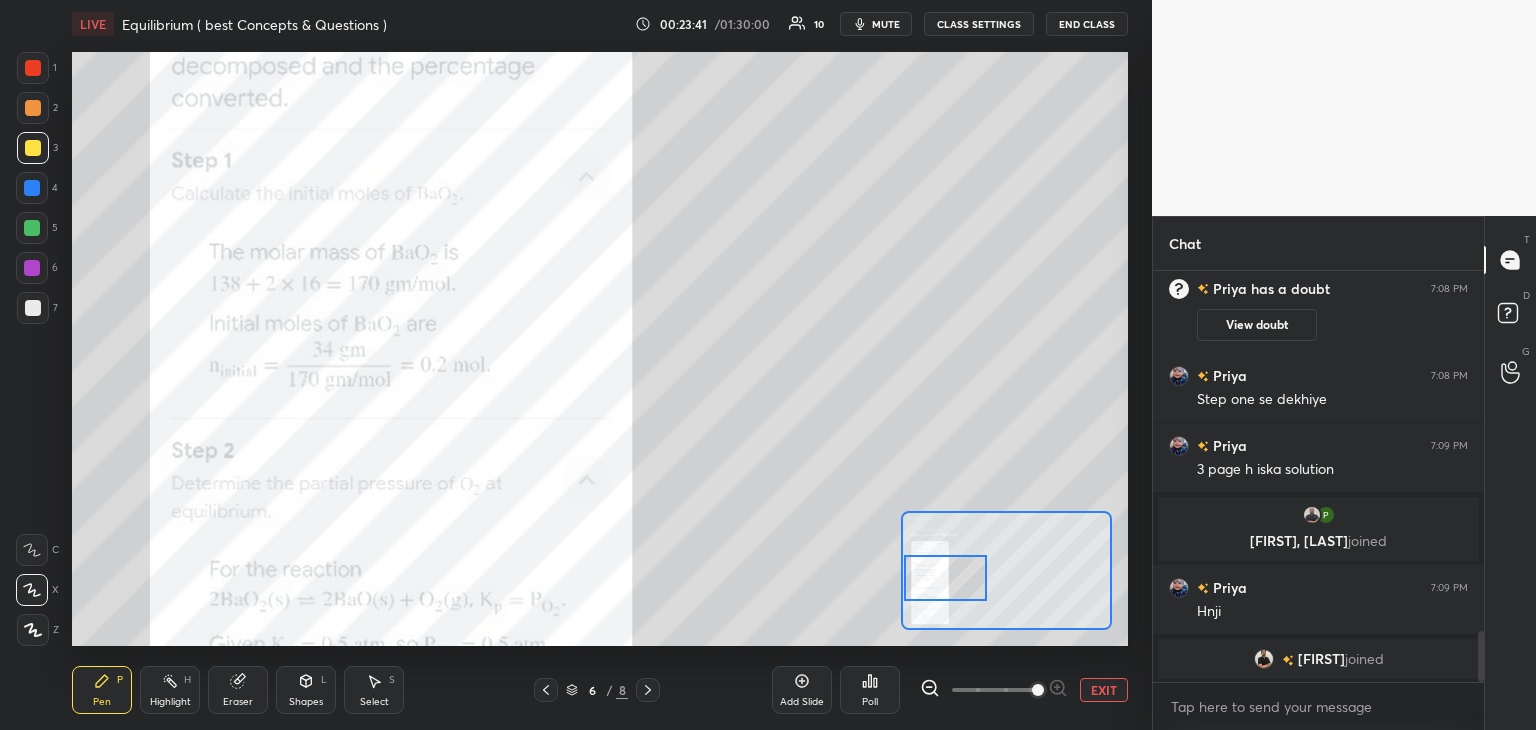 click at bounding box center [945, 578] 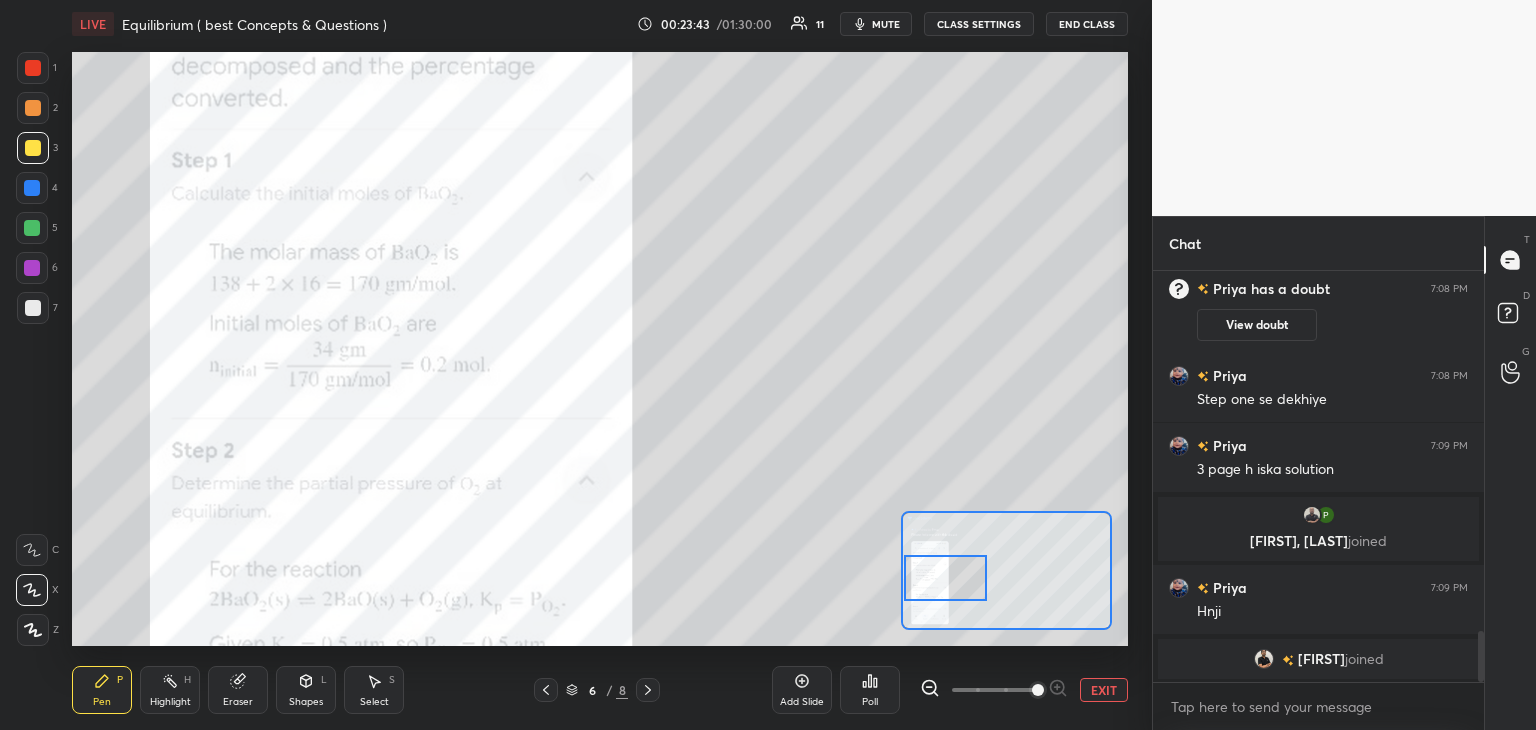click at bounding box center (945, 578) 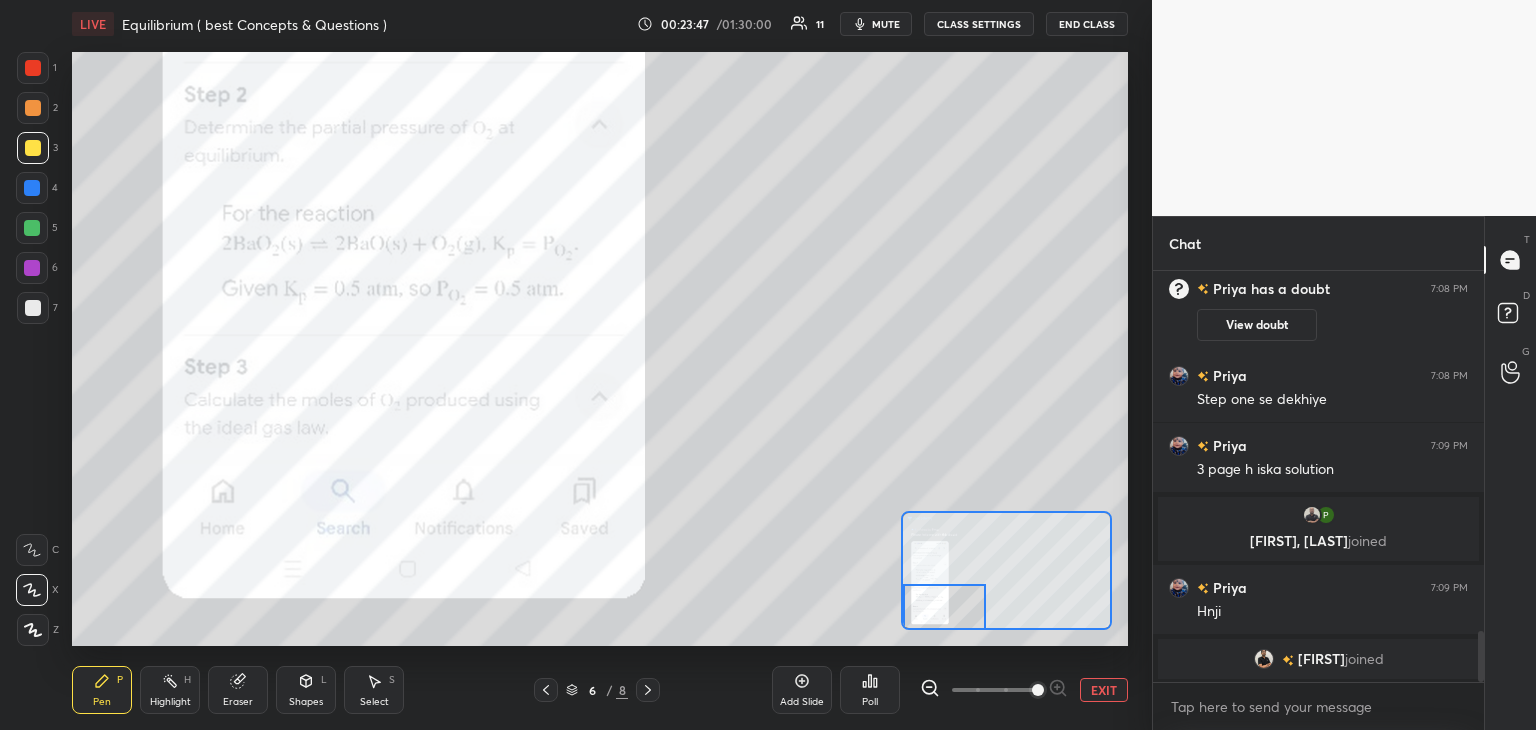 drag, startPoint x: 947, startPoint y: 589, endPoint x: 945, endPoint y: 625, distance: 36.05551 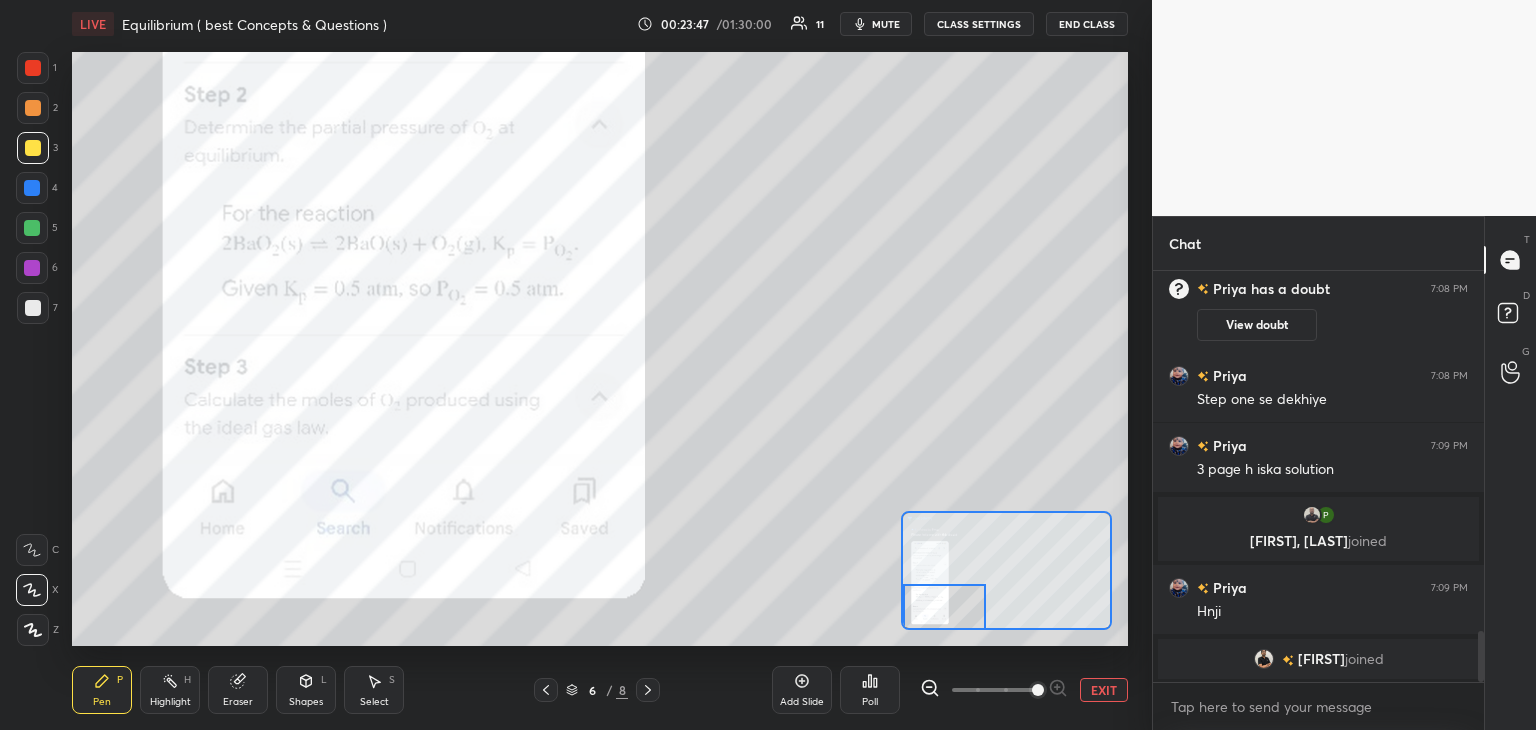 click at bounding box center (944, 607) 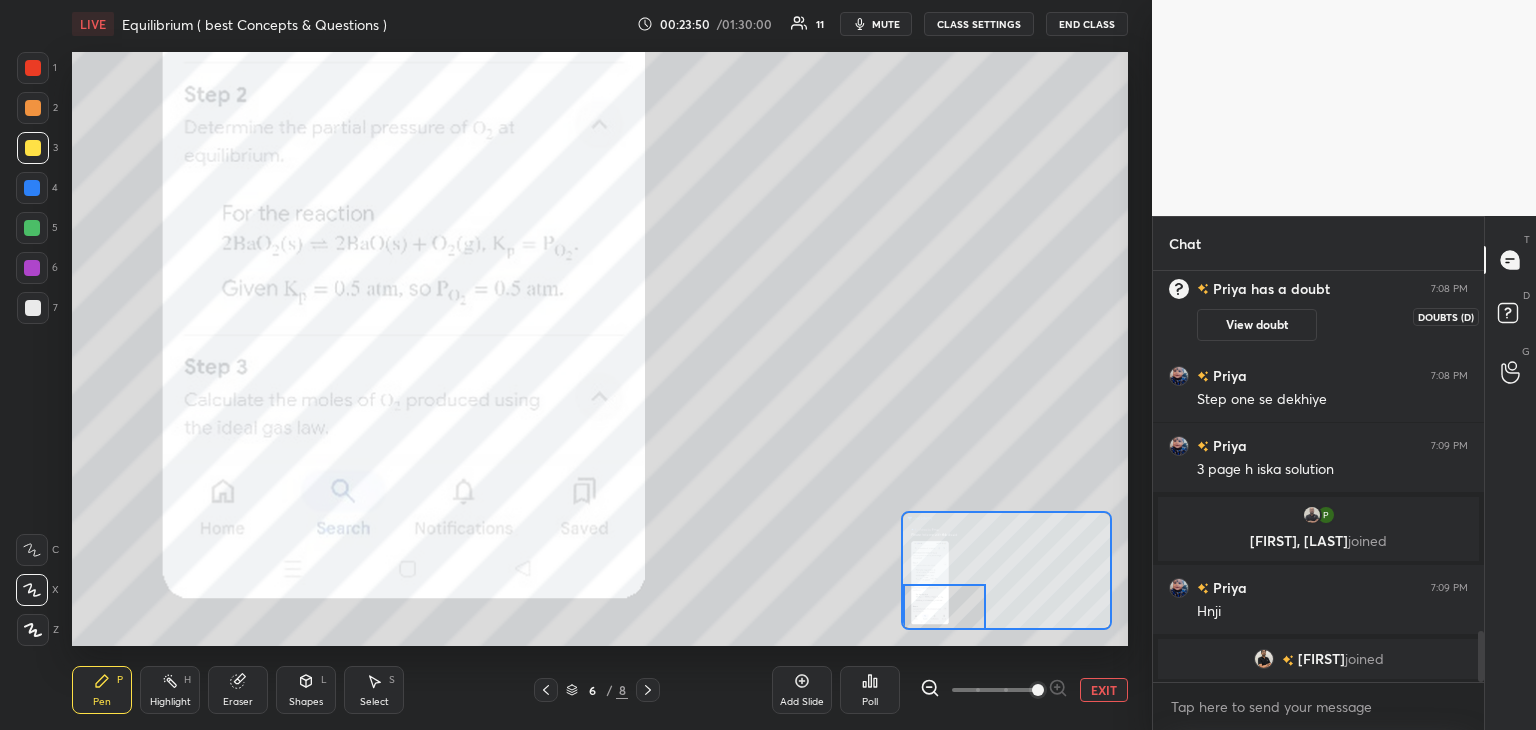 click 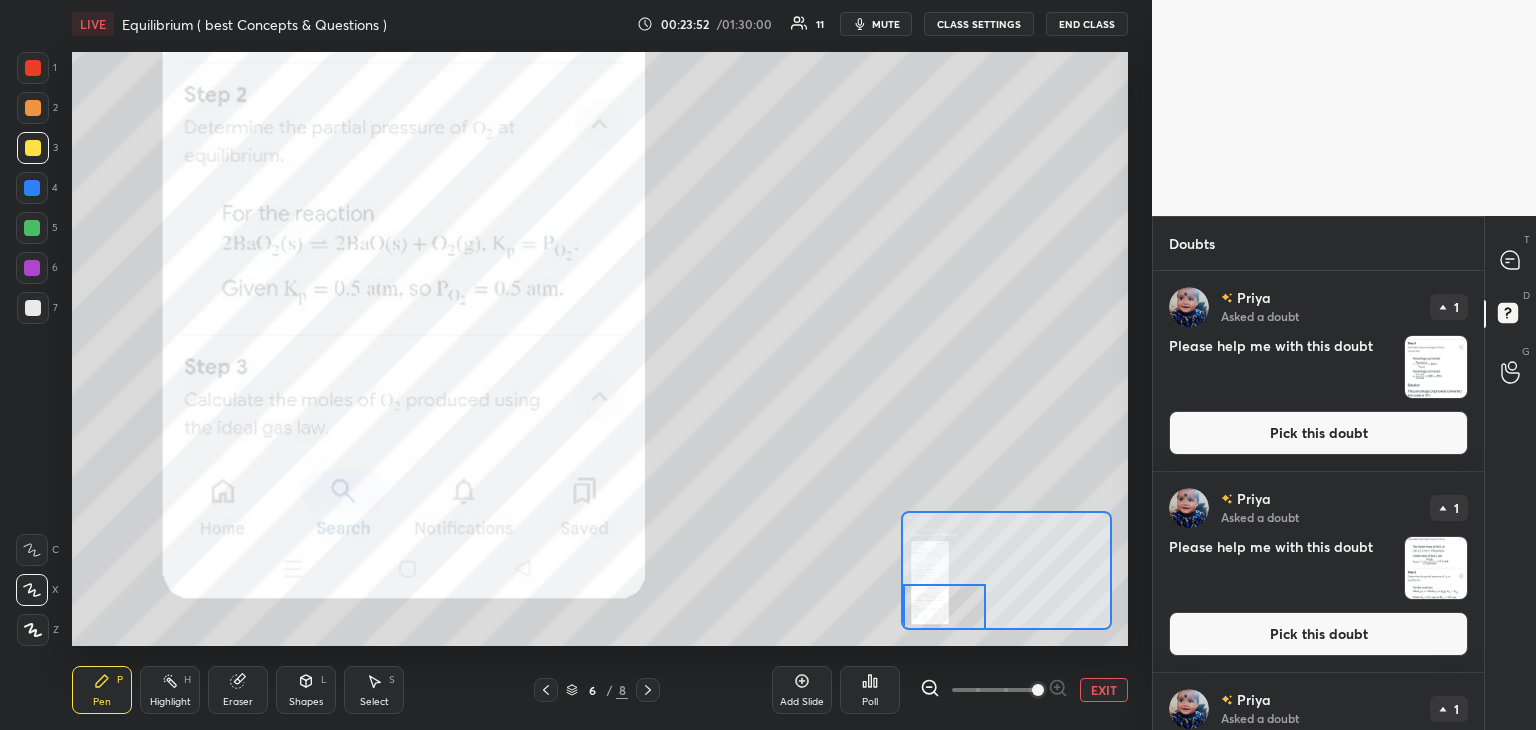 click on "Pick this doubt" at bounding box center [1318, 433] 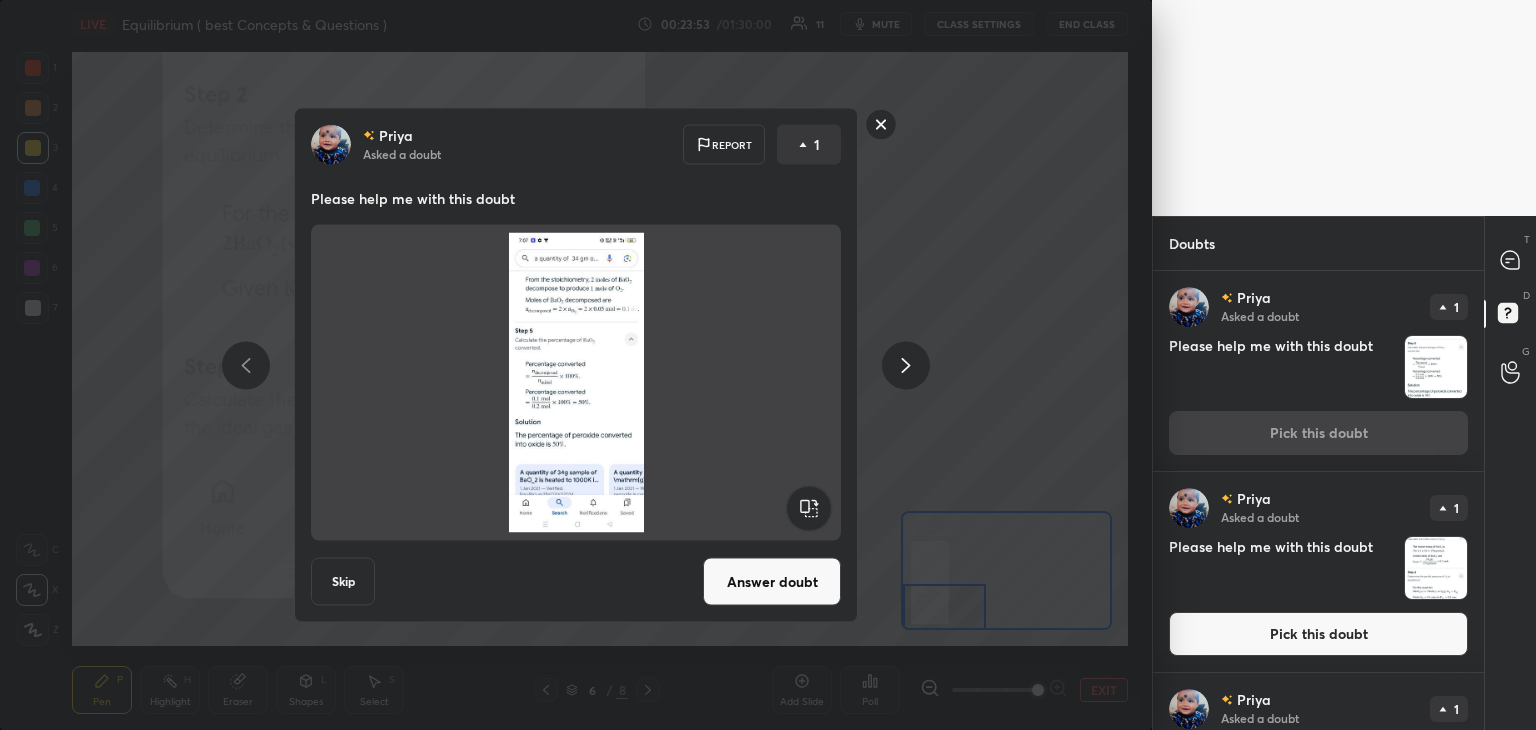 click on "Answer doubt" at bounding box center [772, 582] 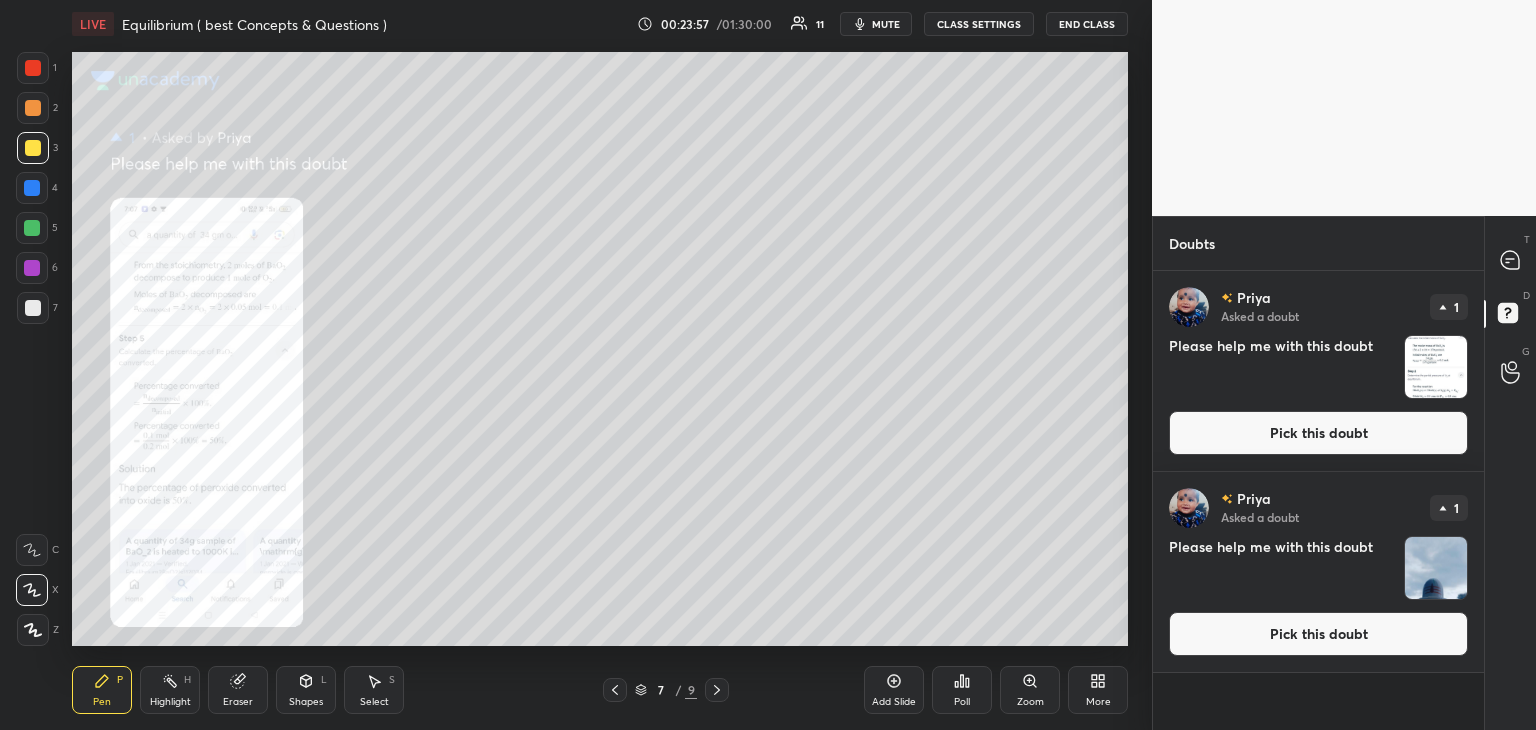 click 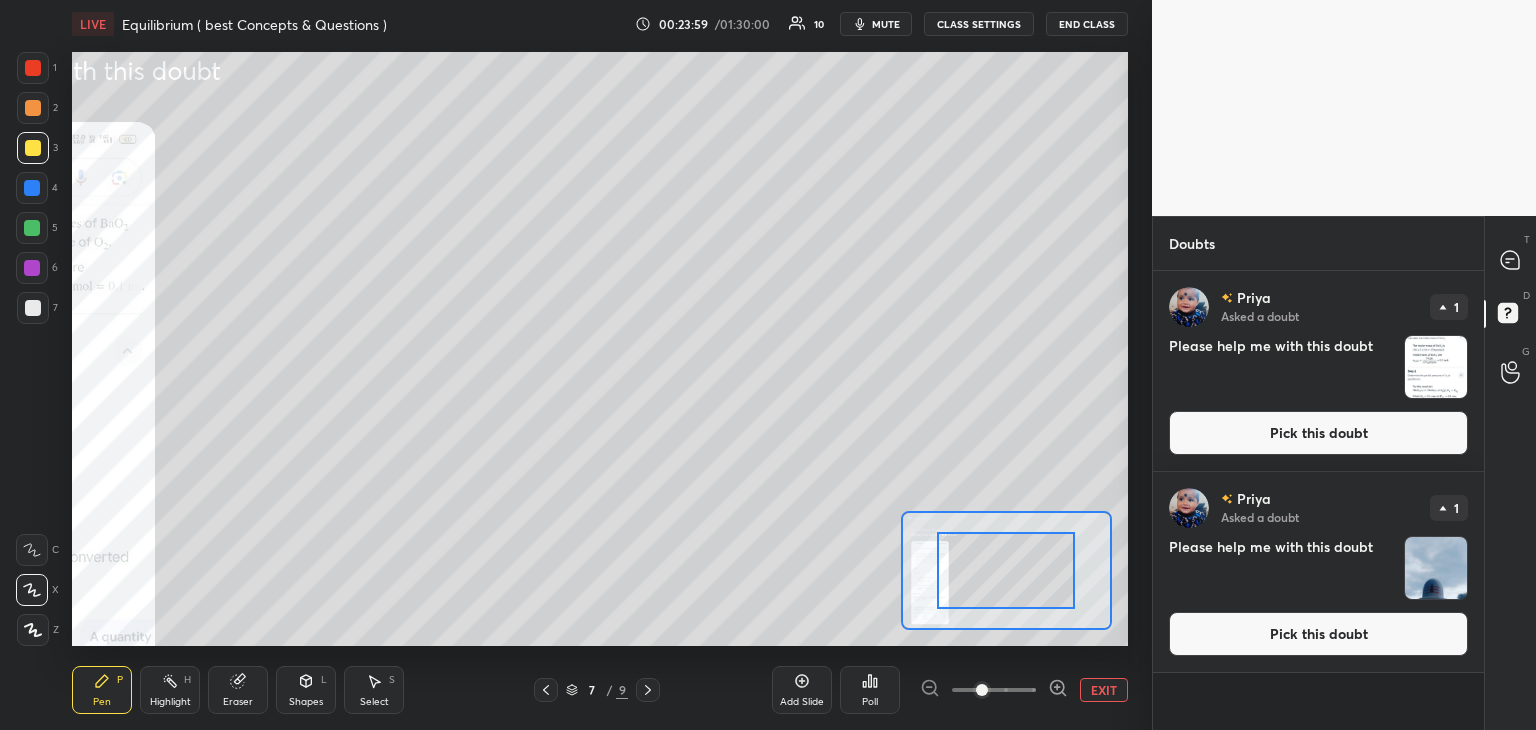click 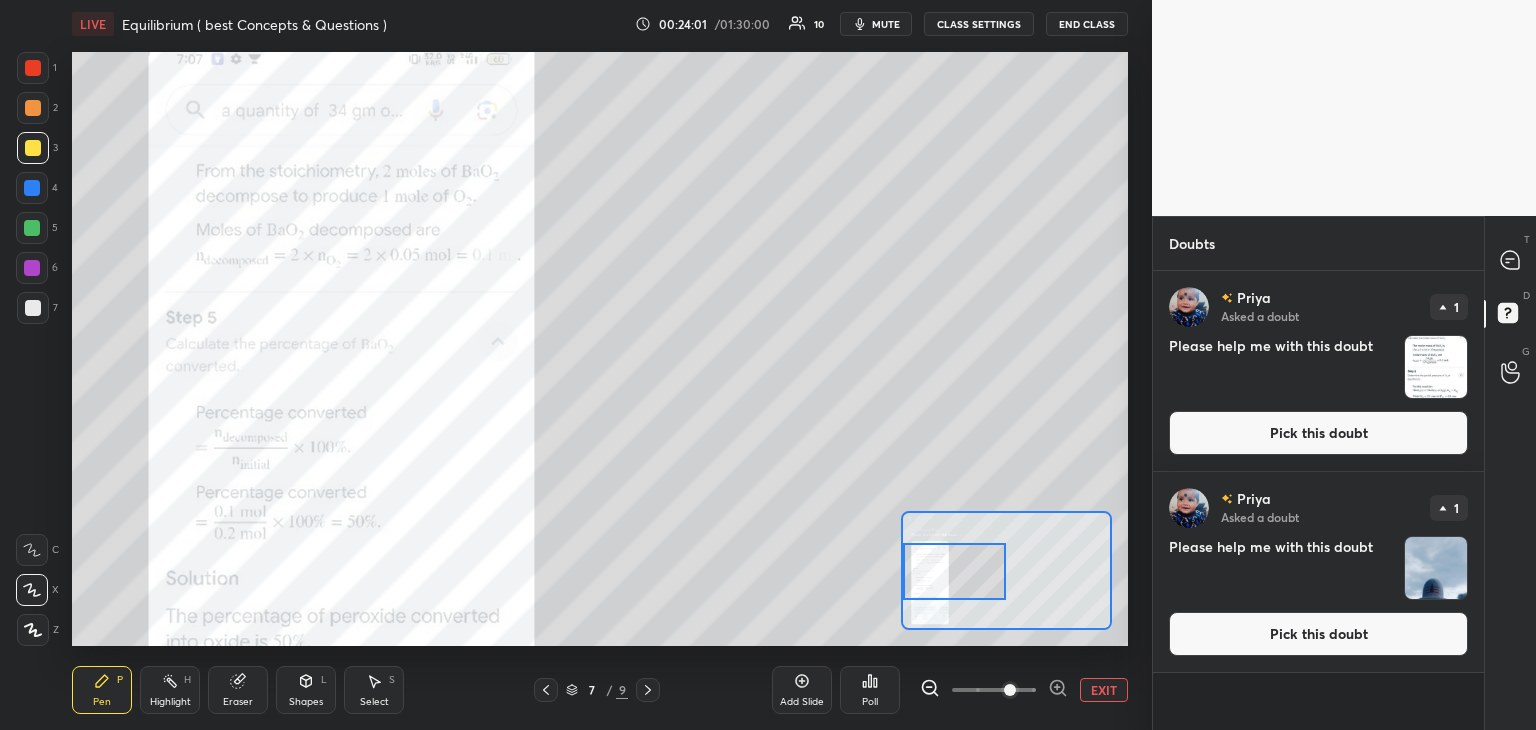 drag, startPoint x: 1021, startPoint y: 593, endPoint x: 945, endPoint y: 594, distance: 76.00658 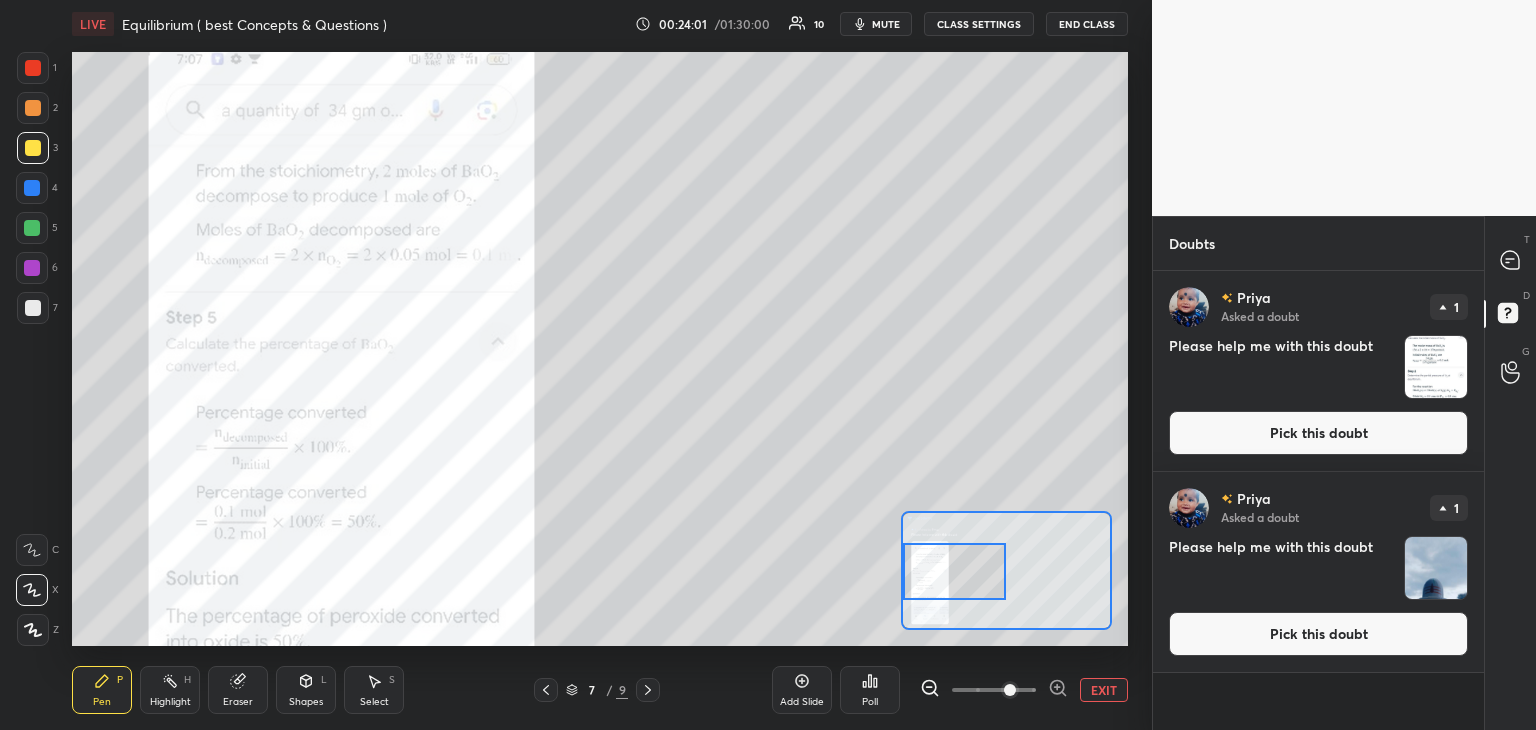 click at bounding box center (955, 571) 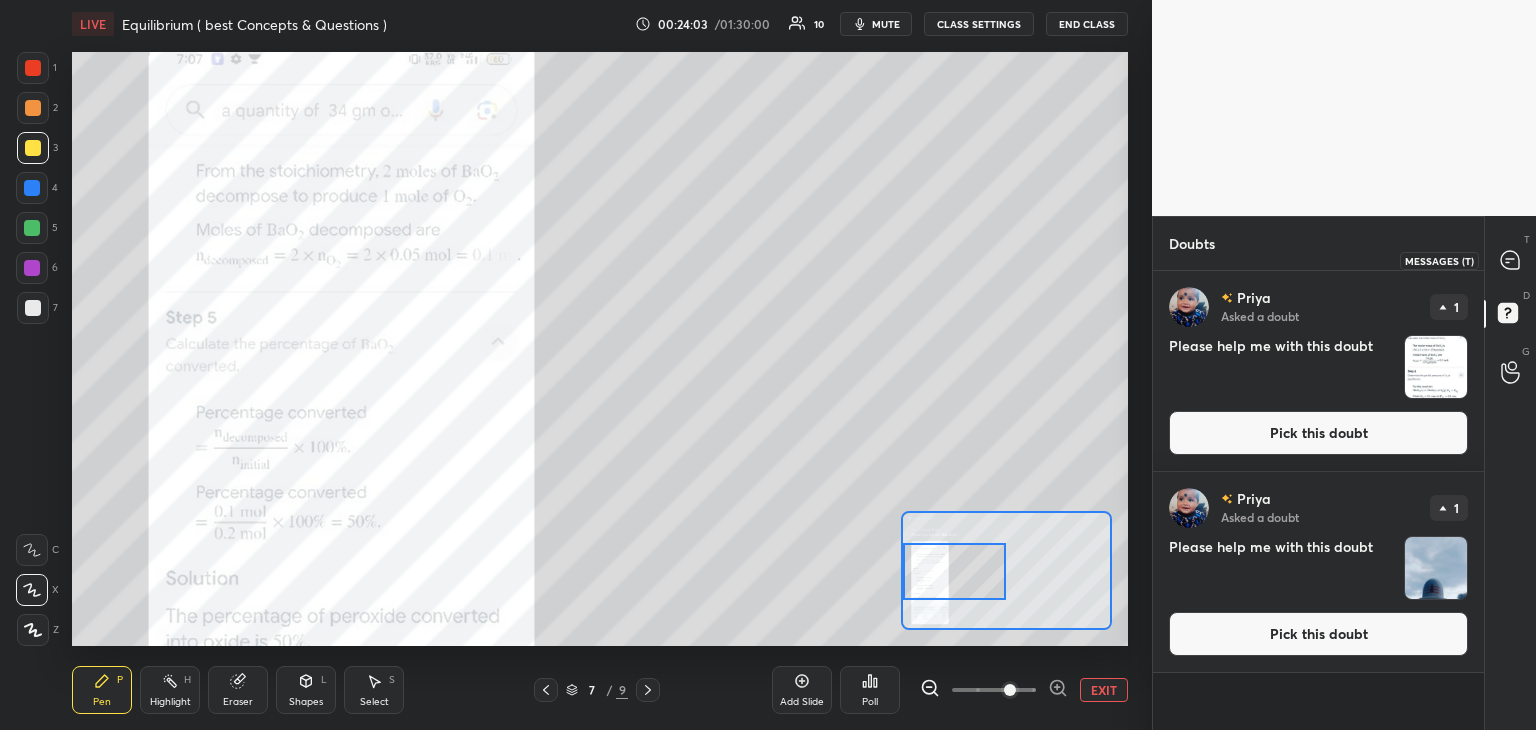 click 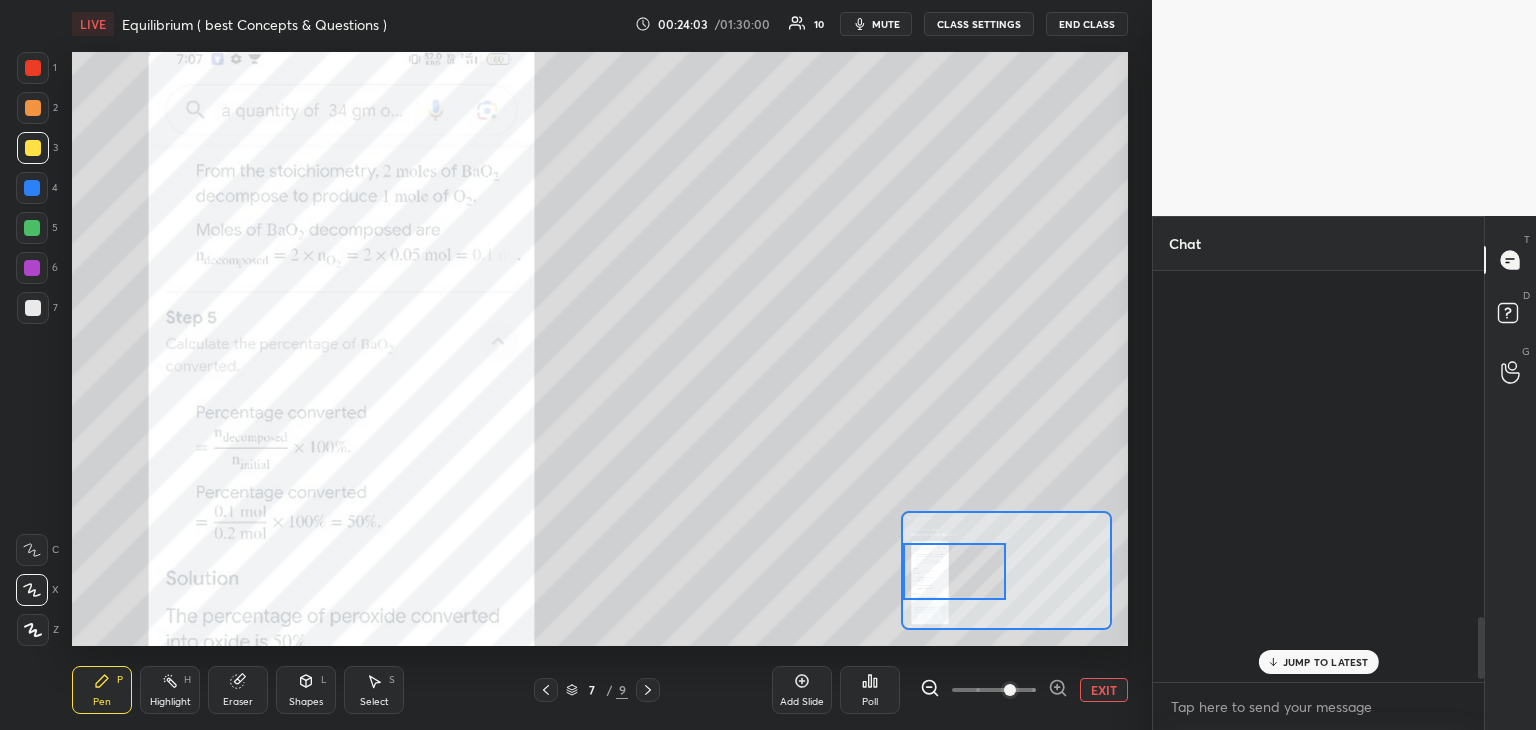 scroll, scrollTop: 2302, scrollLeft: 0, axis: vertical 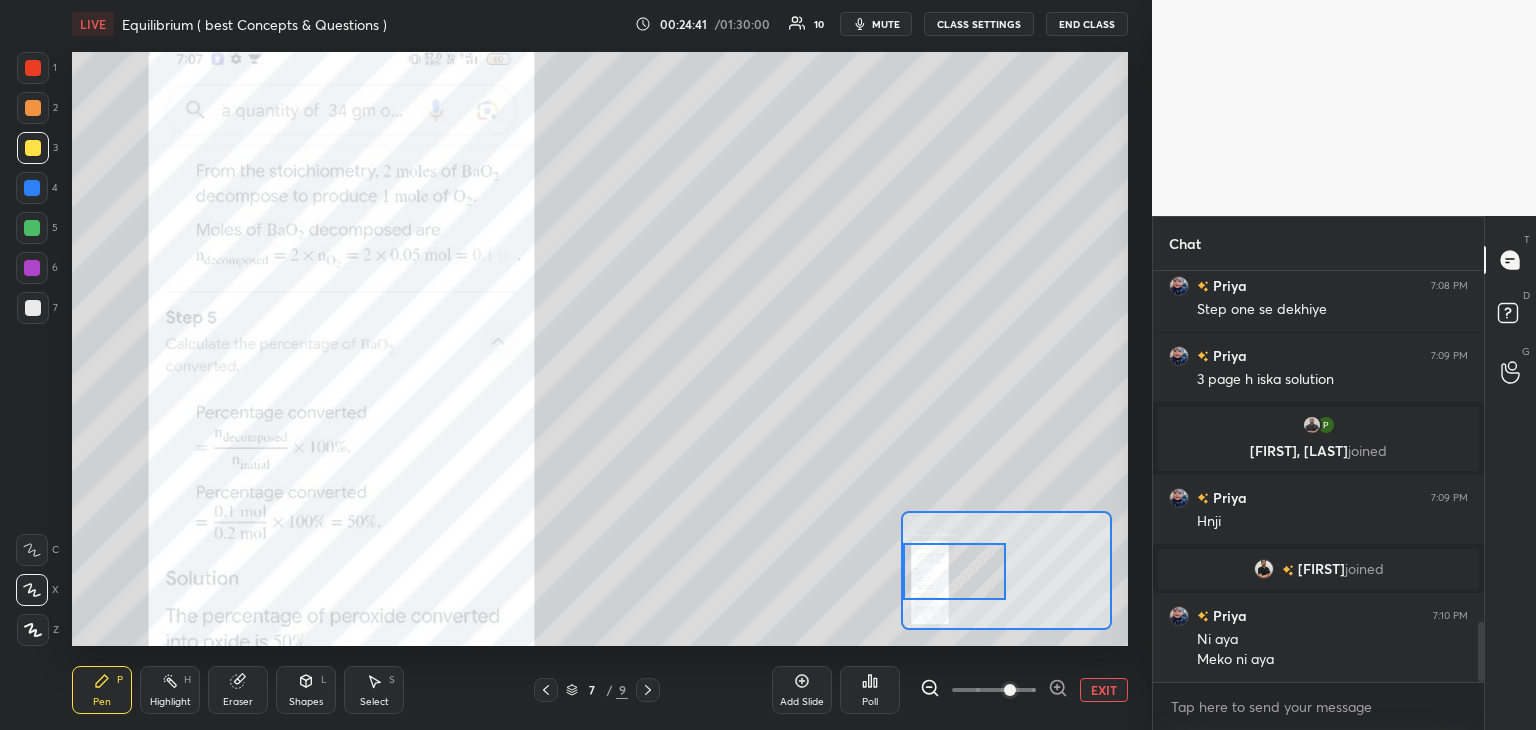 click 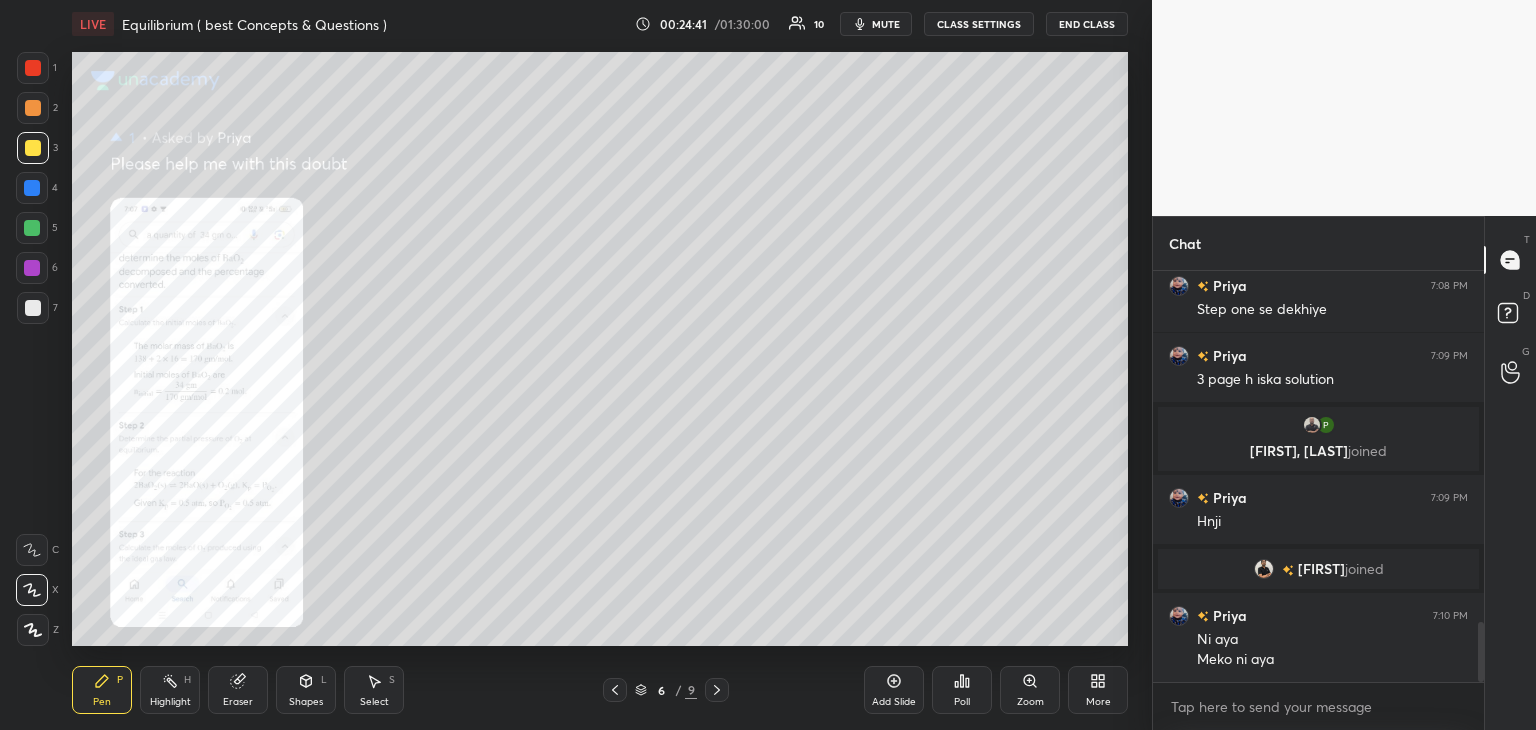 click on "6 / 9" at bounding box center [666, 690] 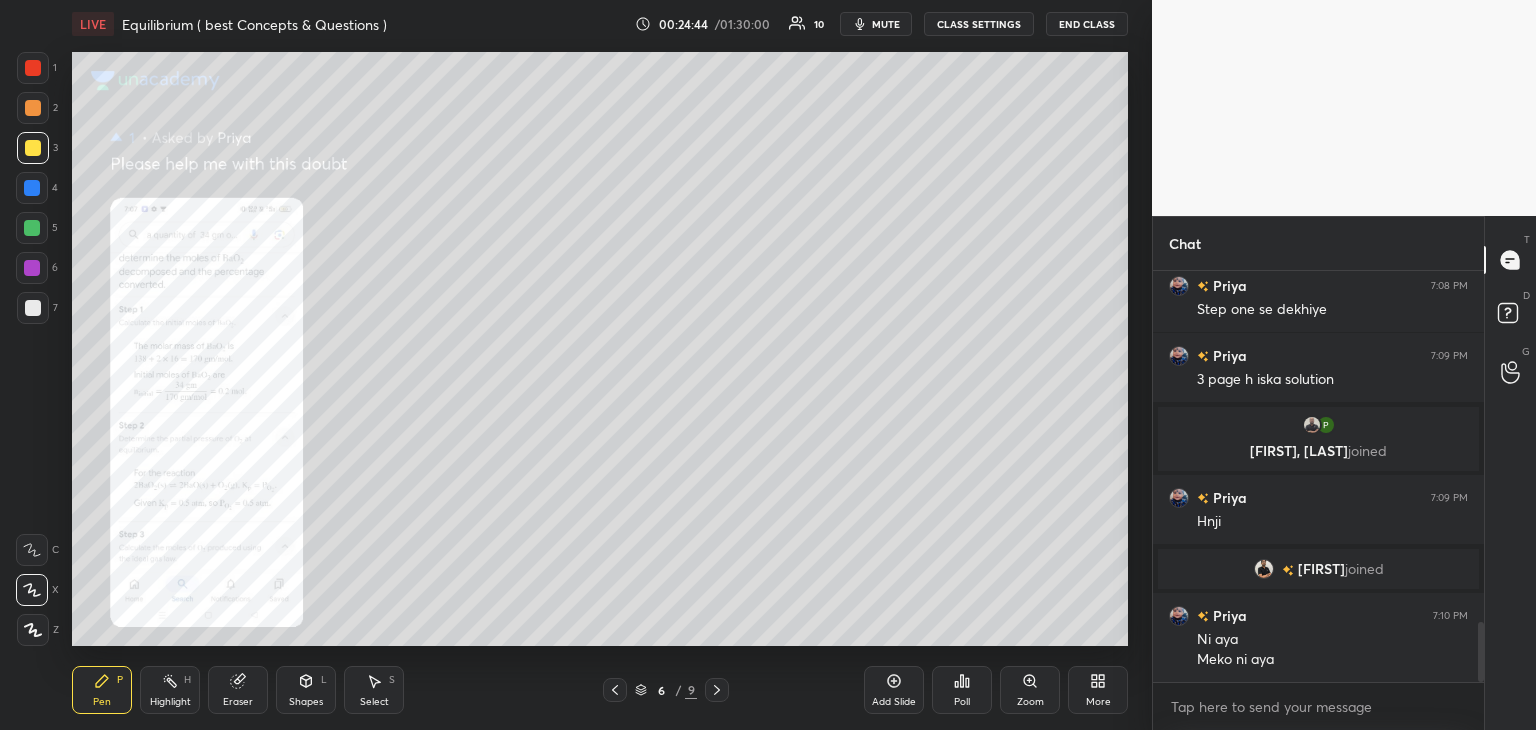click 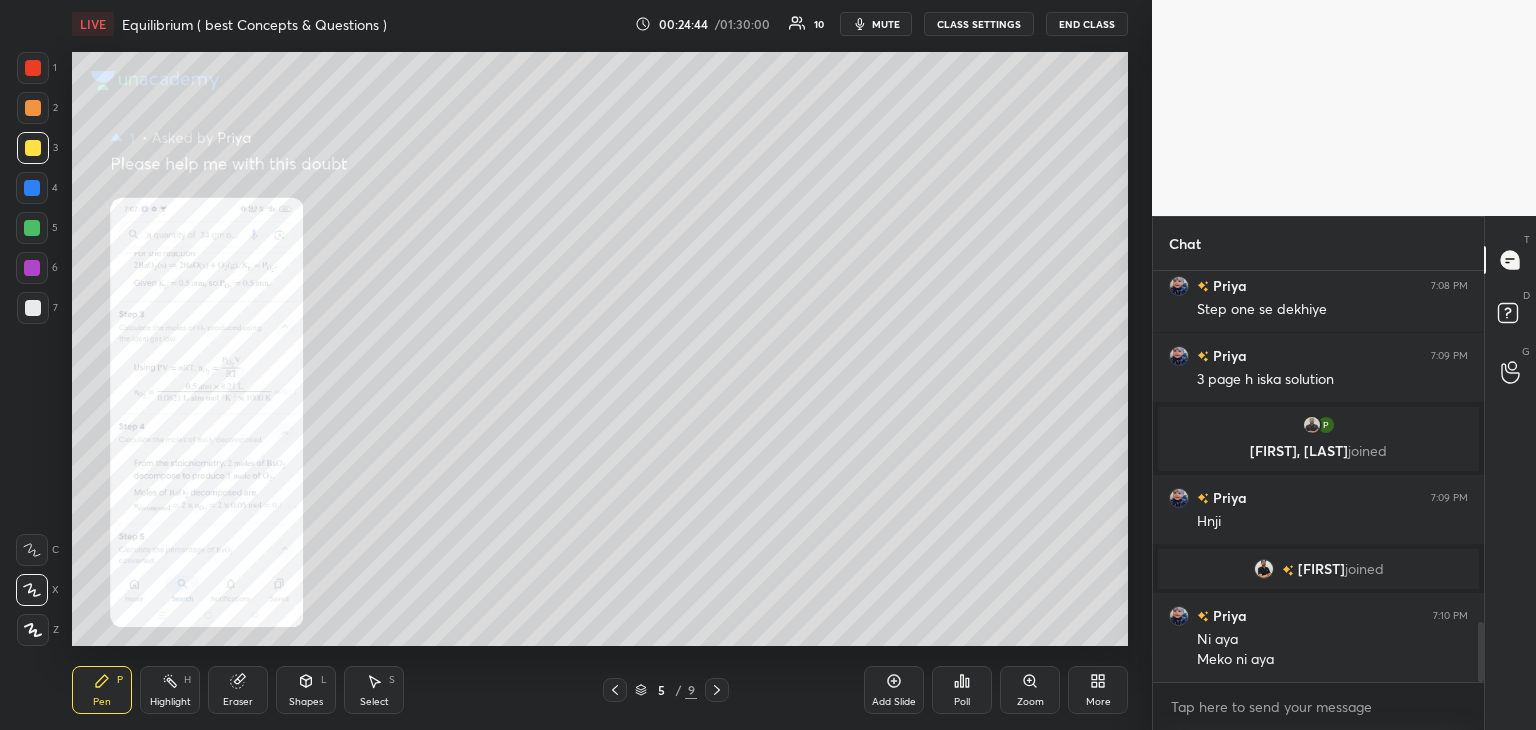 click 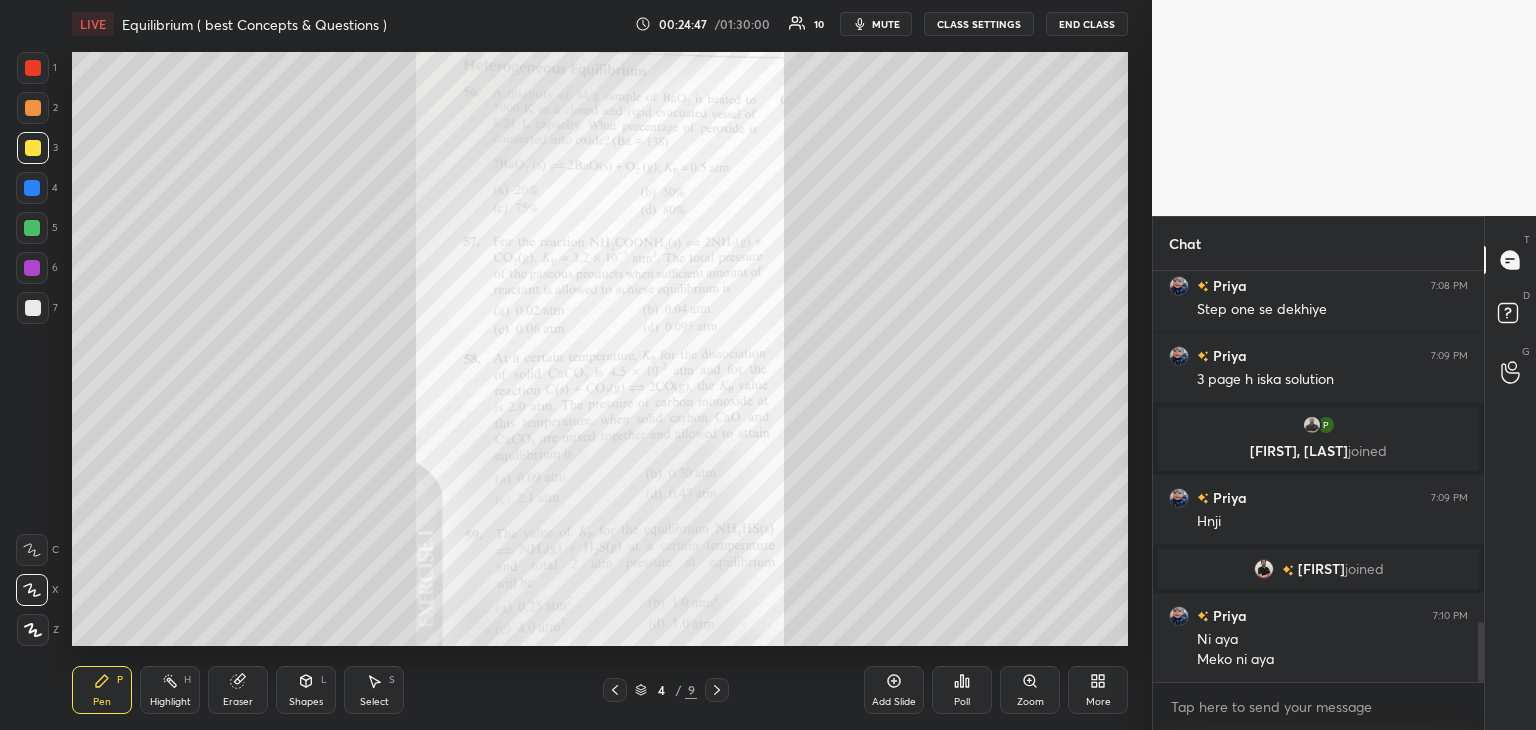 click 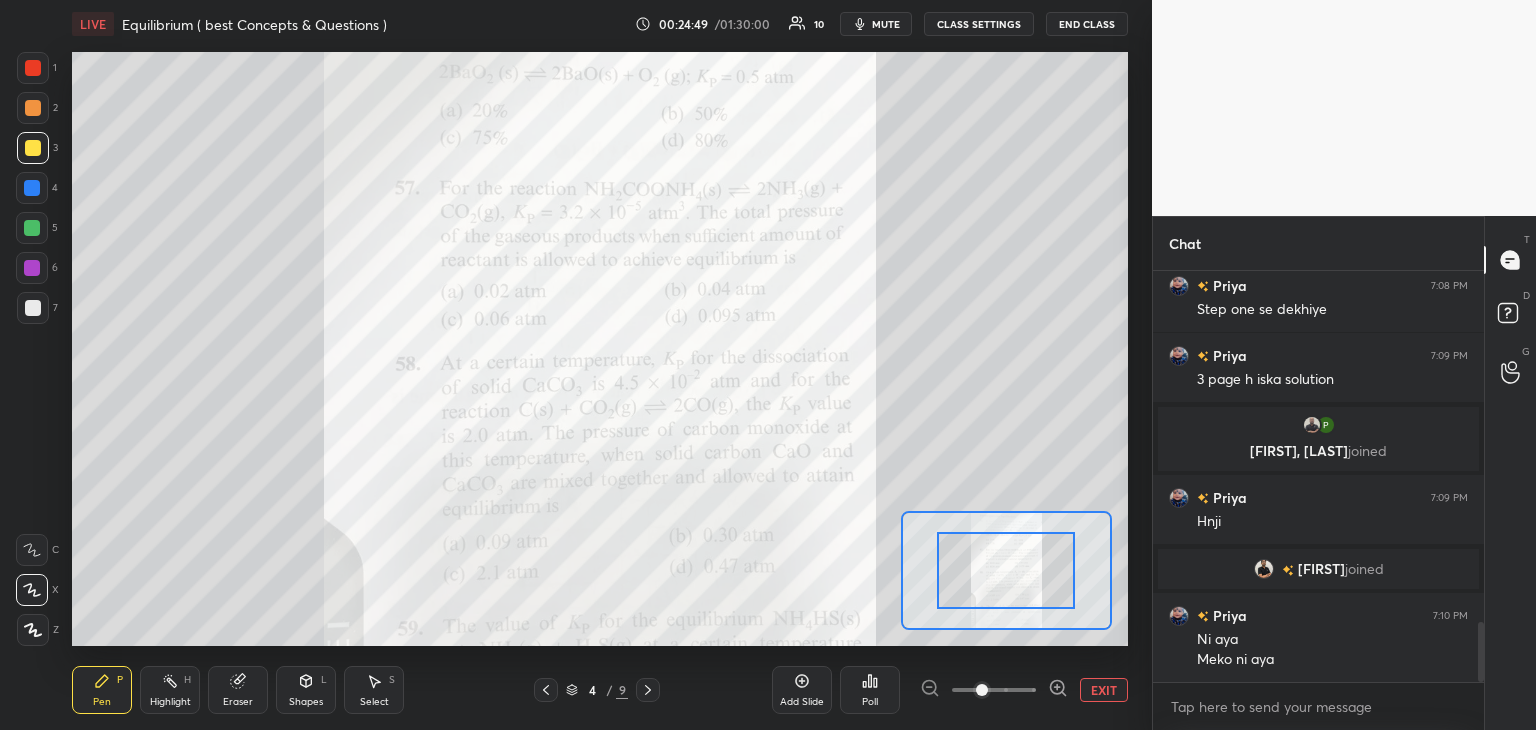 click 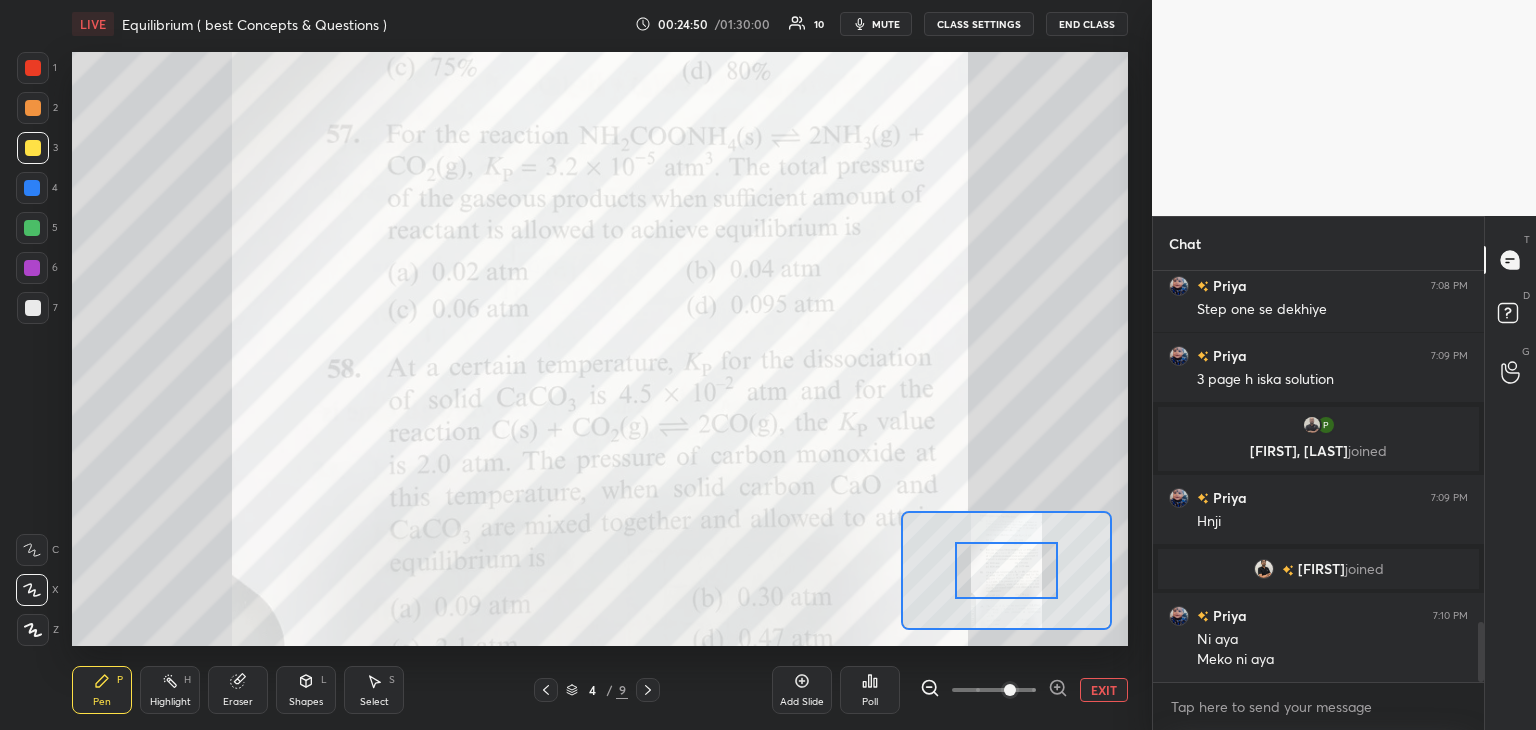 click 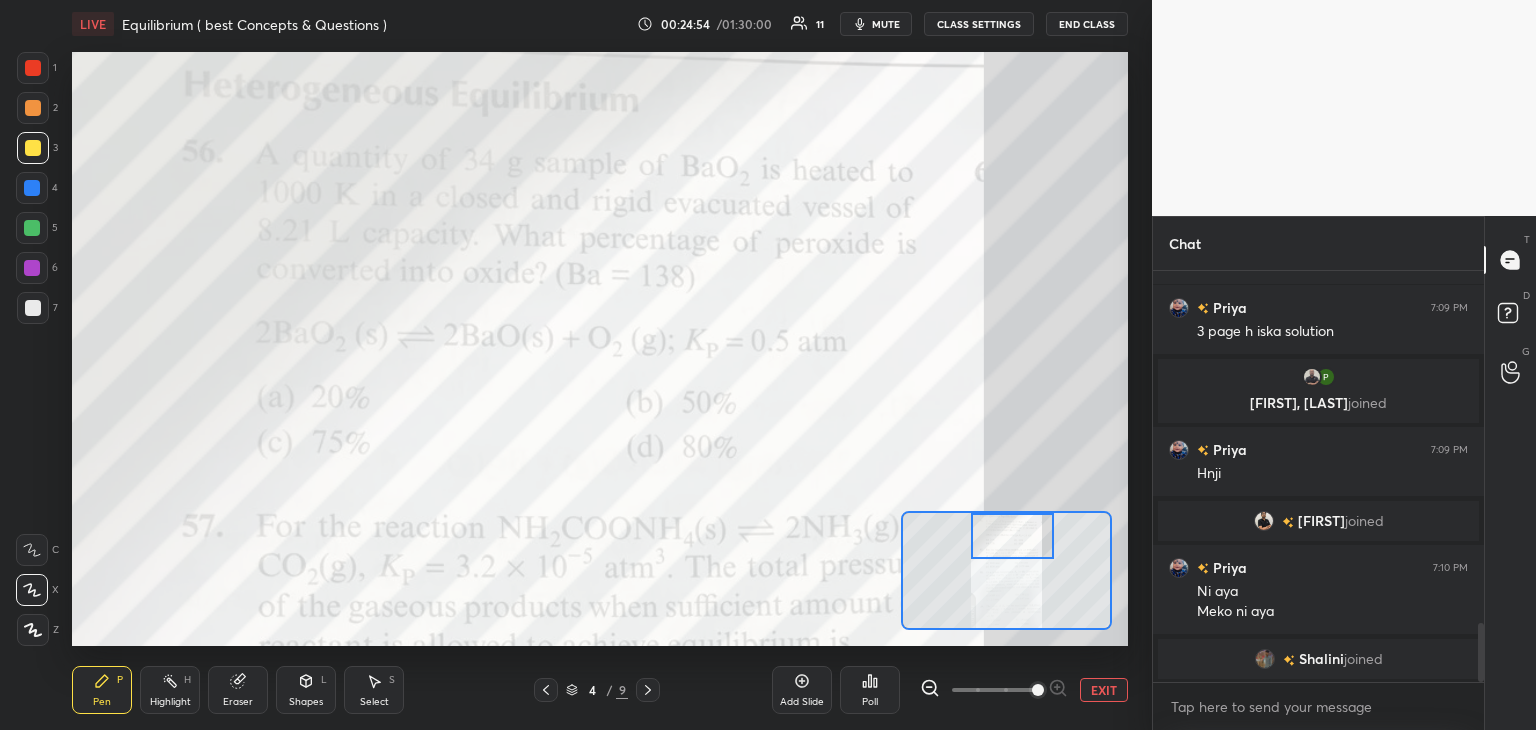drag, startPoint x: 1028, startPoint y: 581, endPoint x: 1034, endPoint y: 535, distance: 46.389652 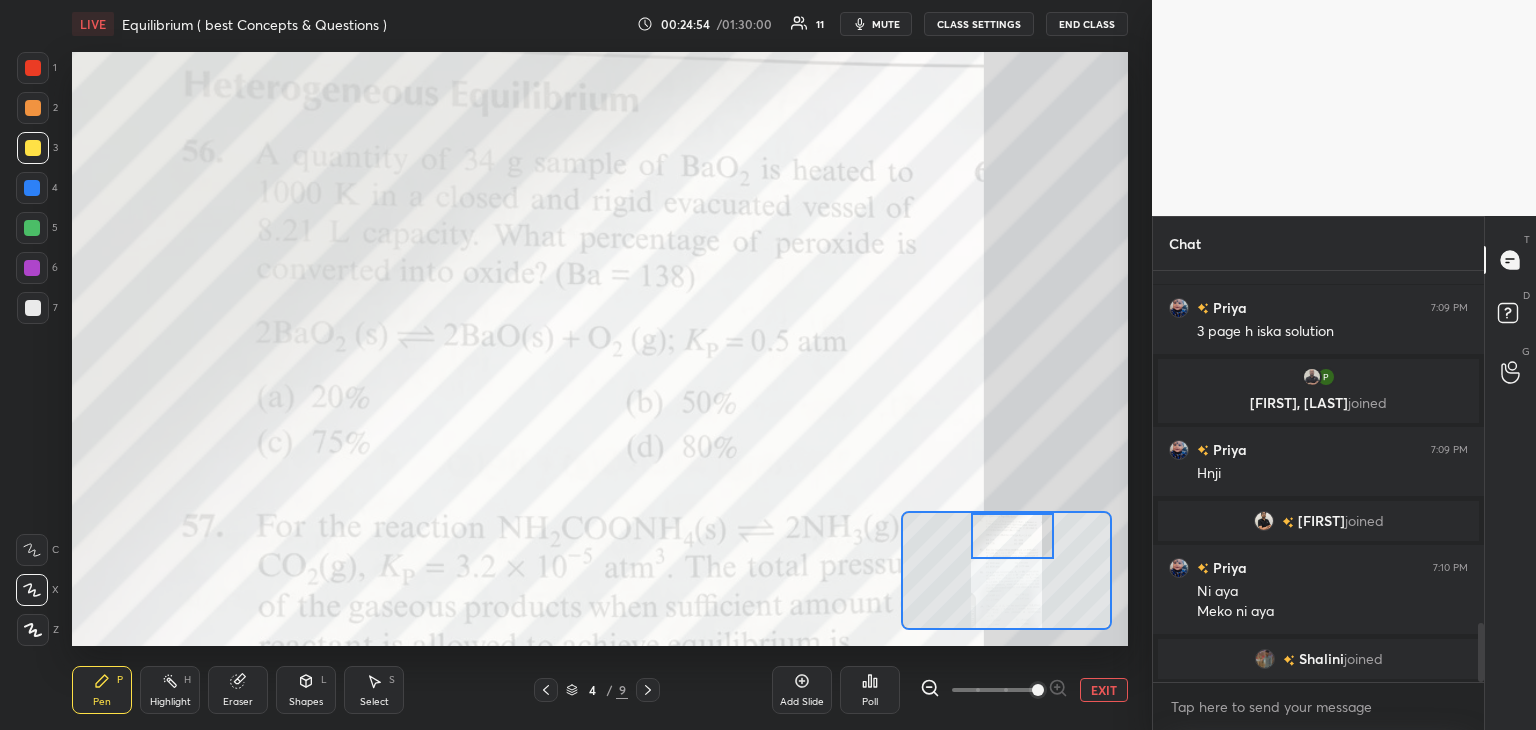 click at bounding box center [1012, 536] 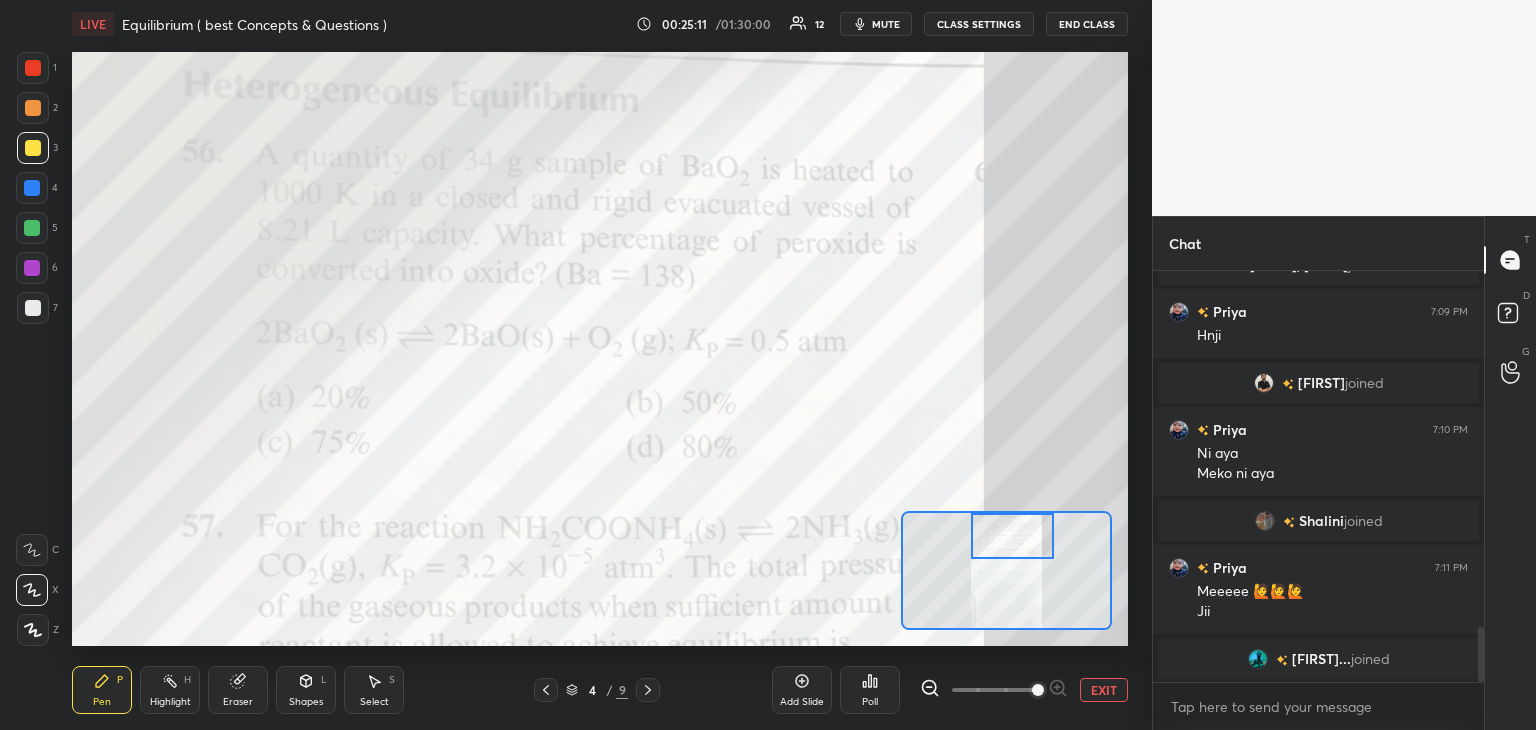scroll, scrollTop: 2662, scrollLeft: 0, axis: vertical 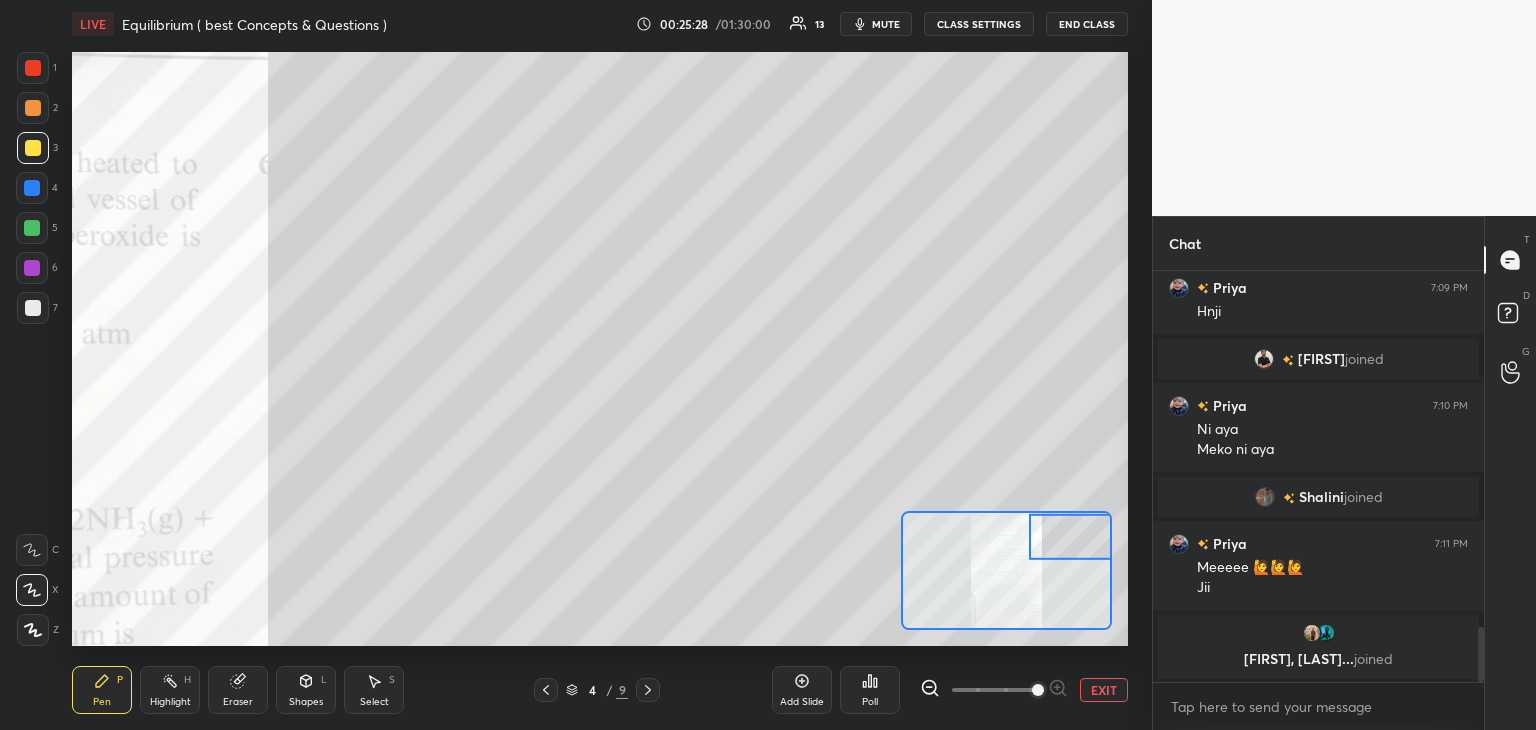 click 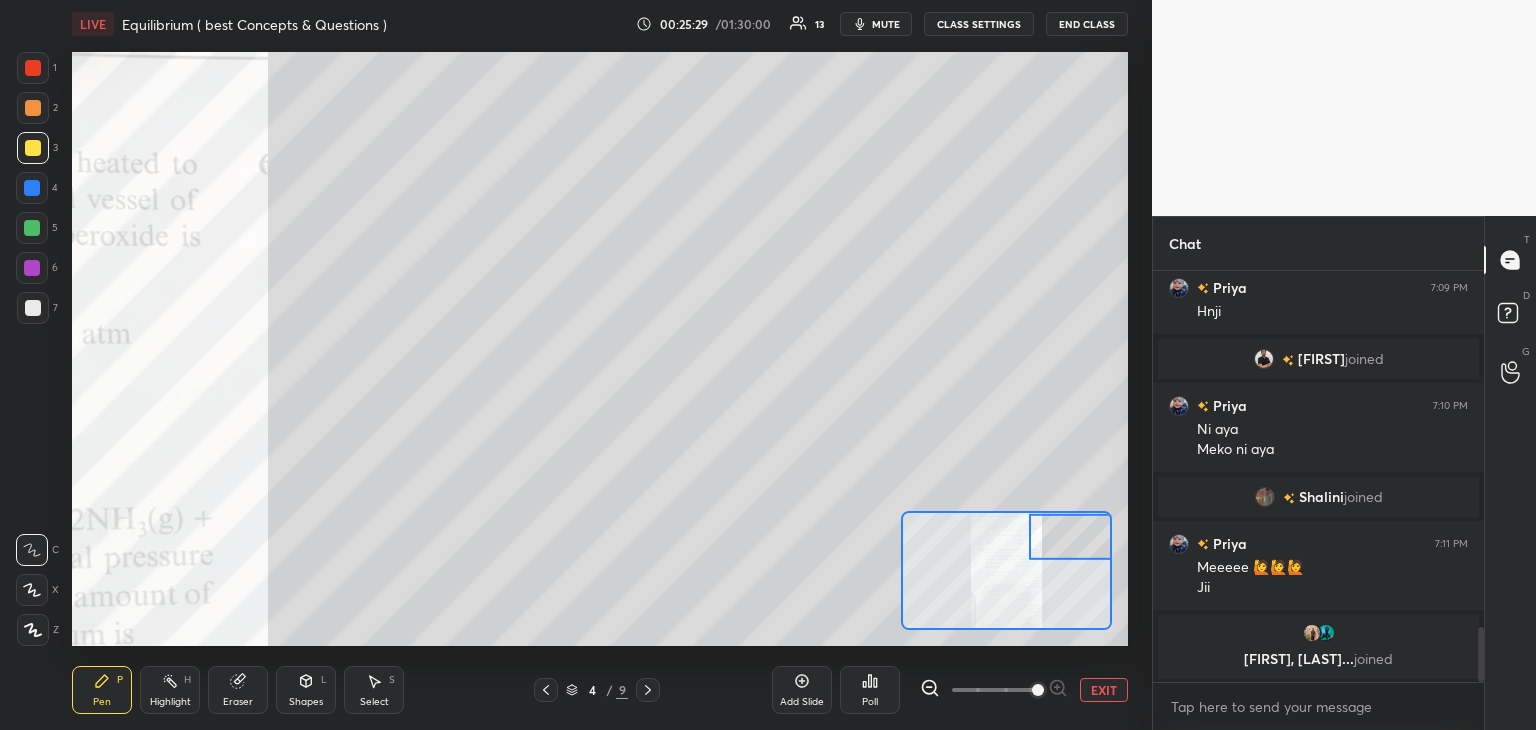 click at bounding box center (33, 308) 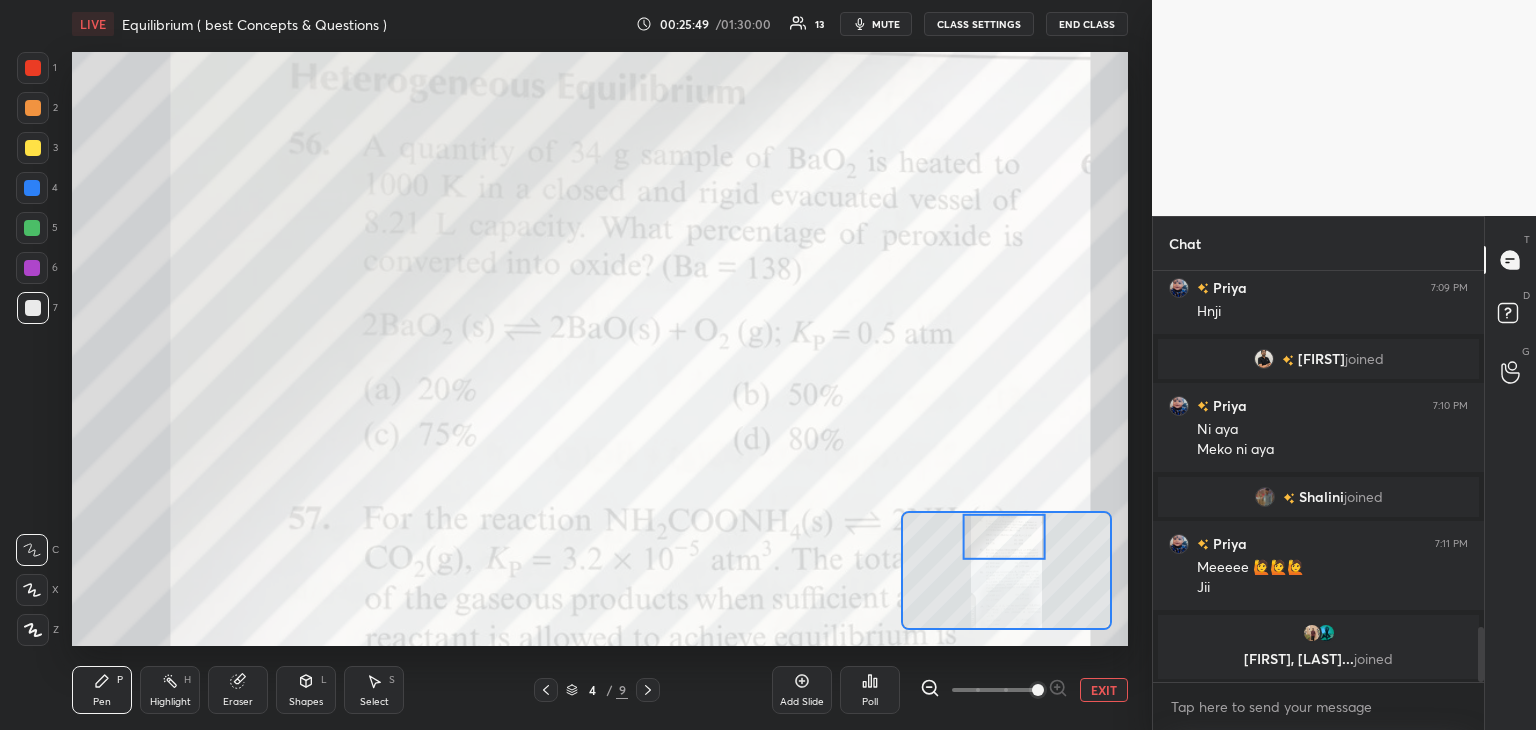 click at bounding box center (33, 68) 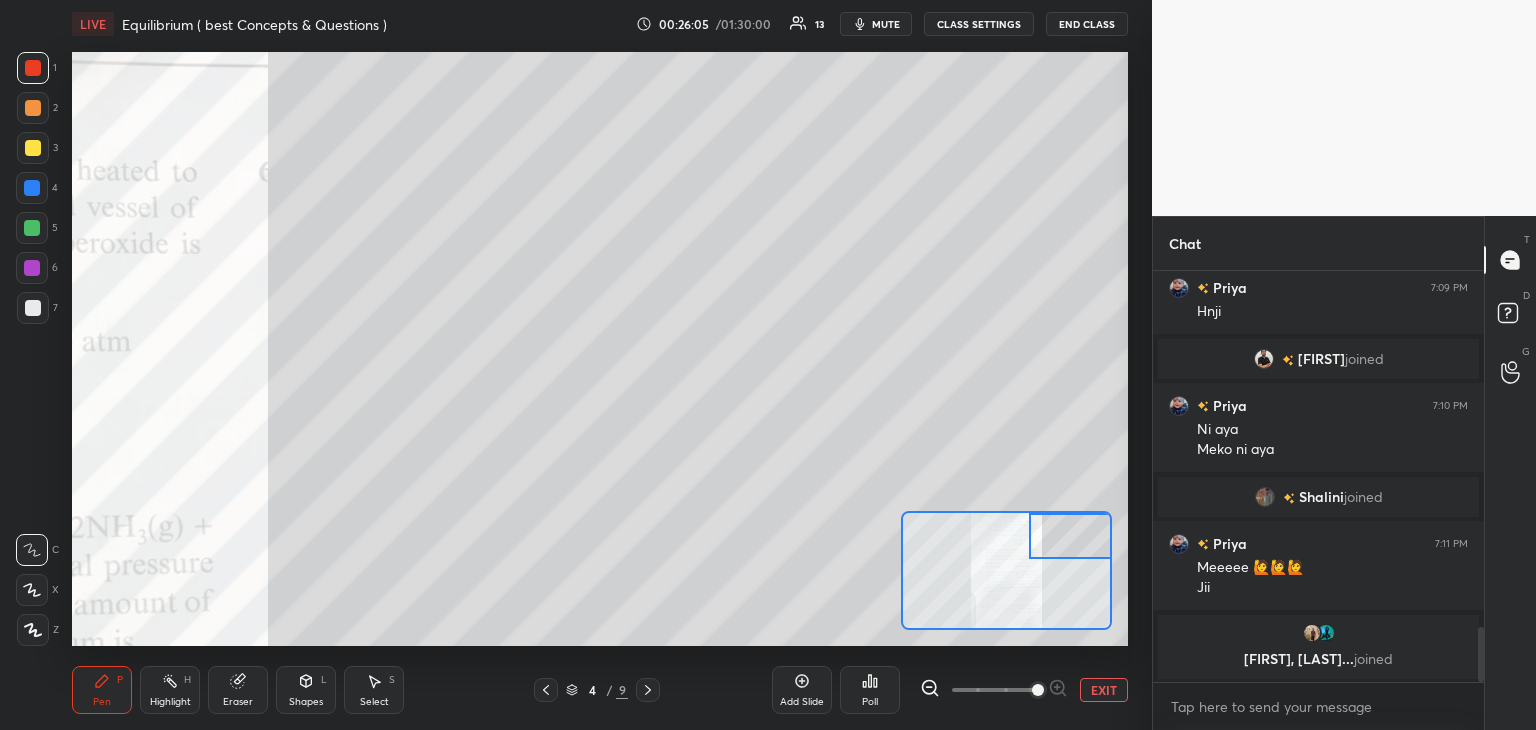 click 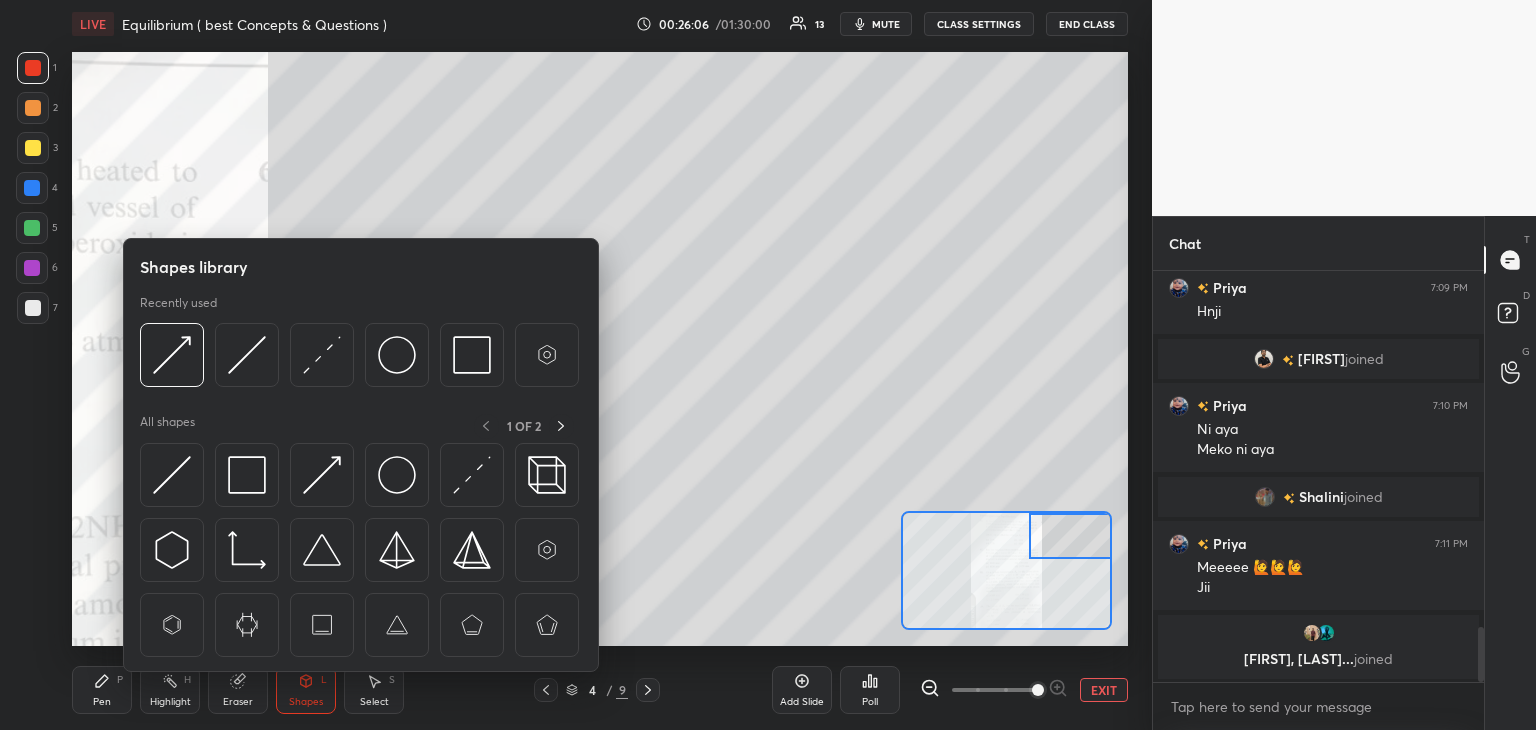 click at bounding box center (247, 475) 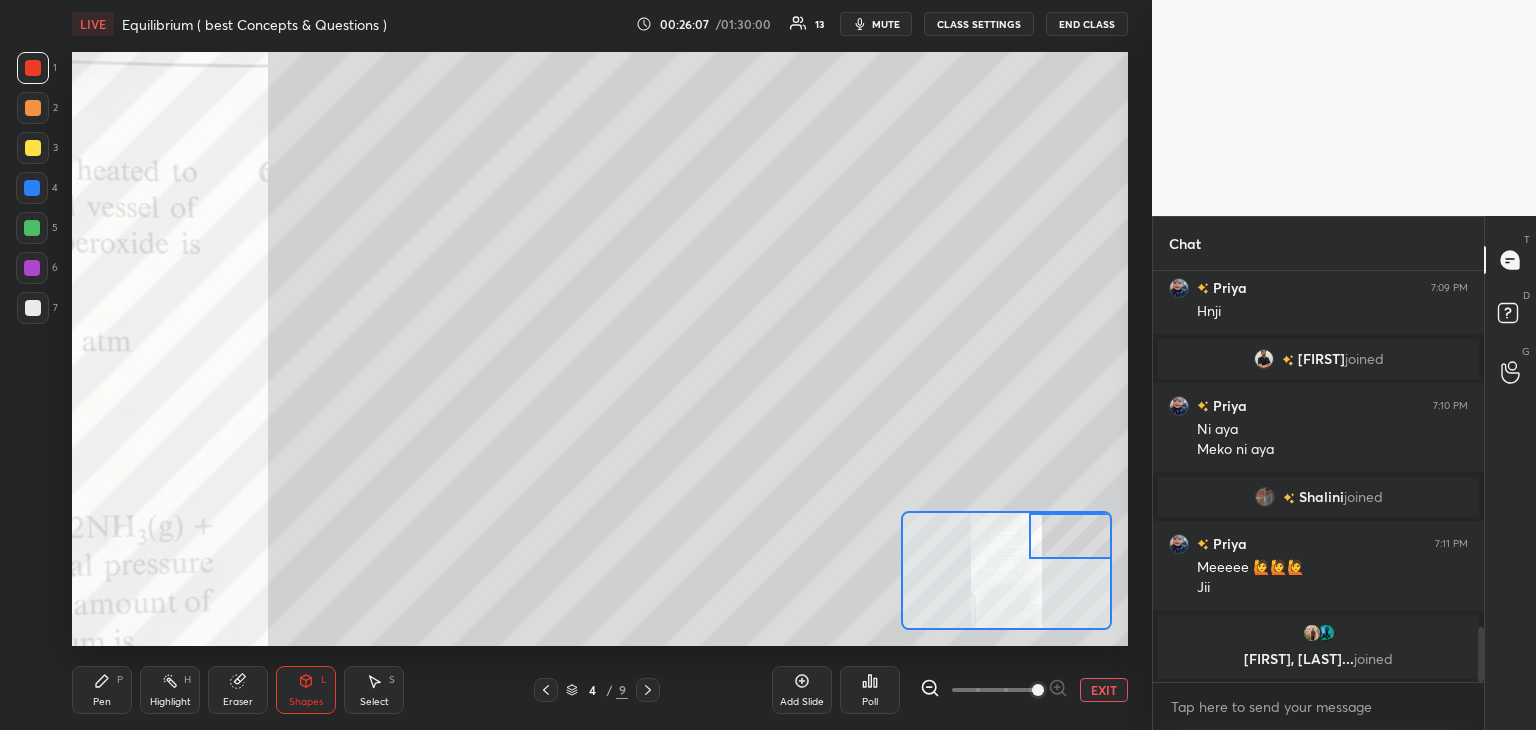 click at bounding box center [32, 188] 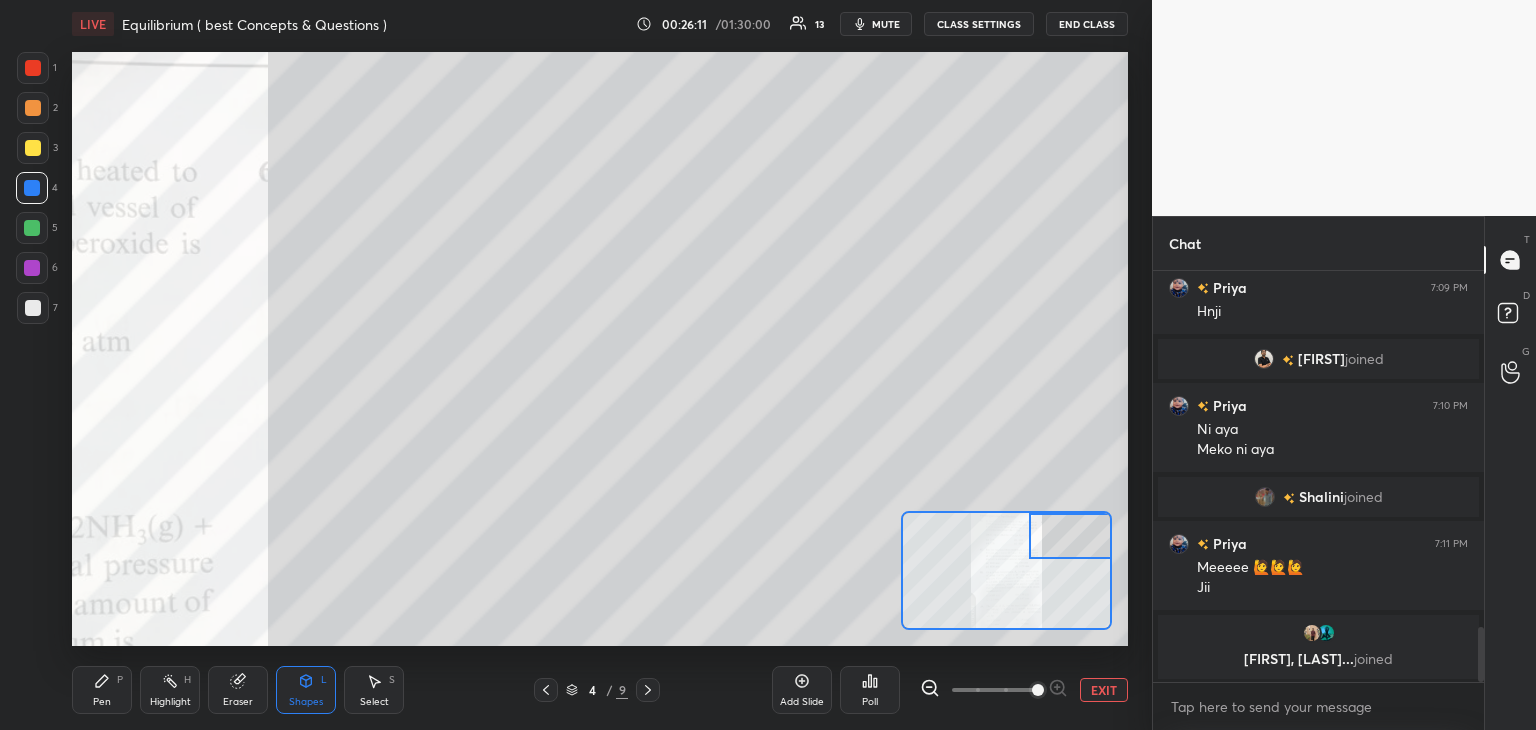 click on "Pen P" at bounding box center [102, 690] 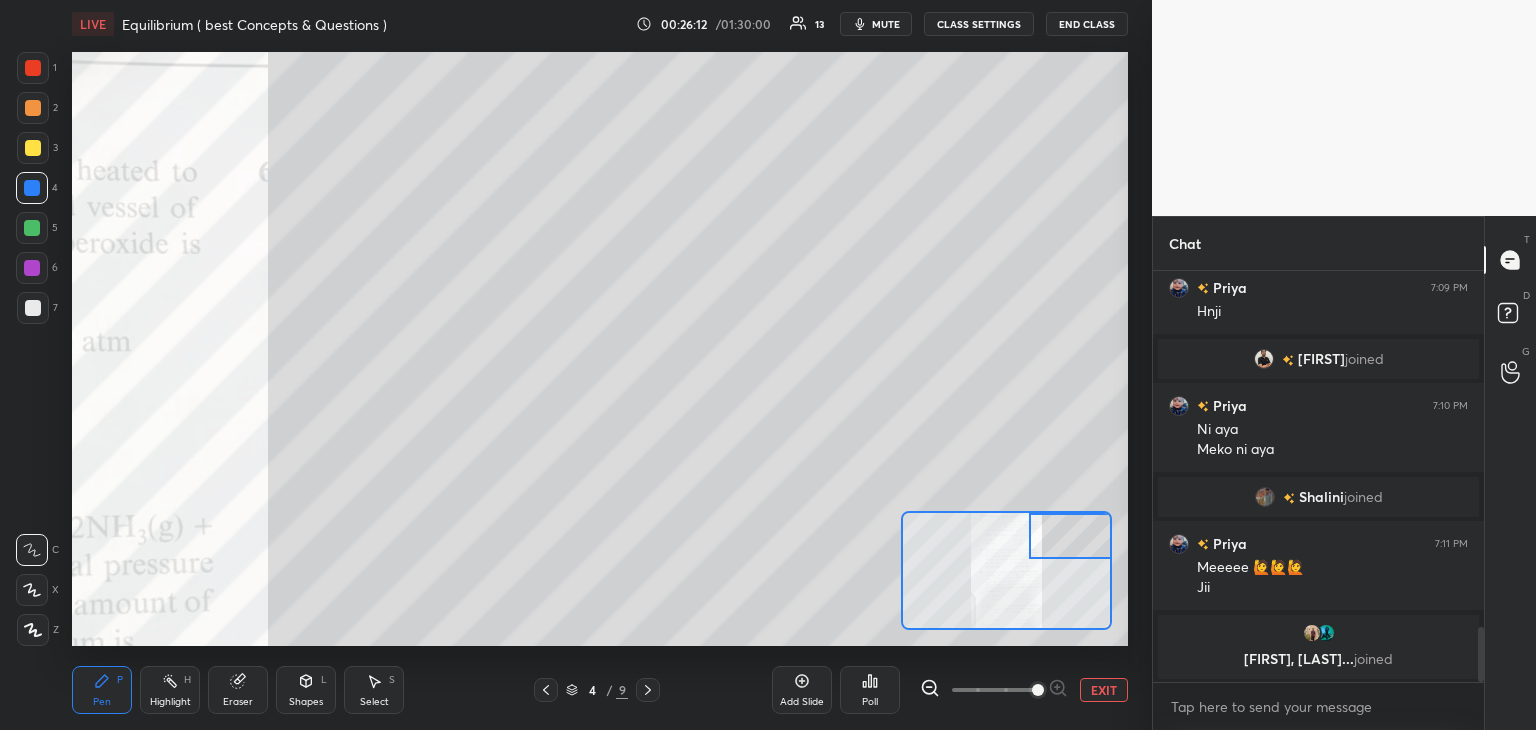 click at bounding box center [33, 148] 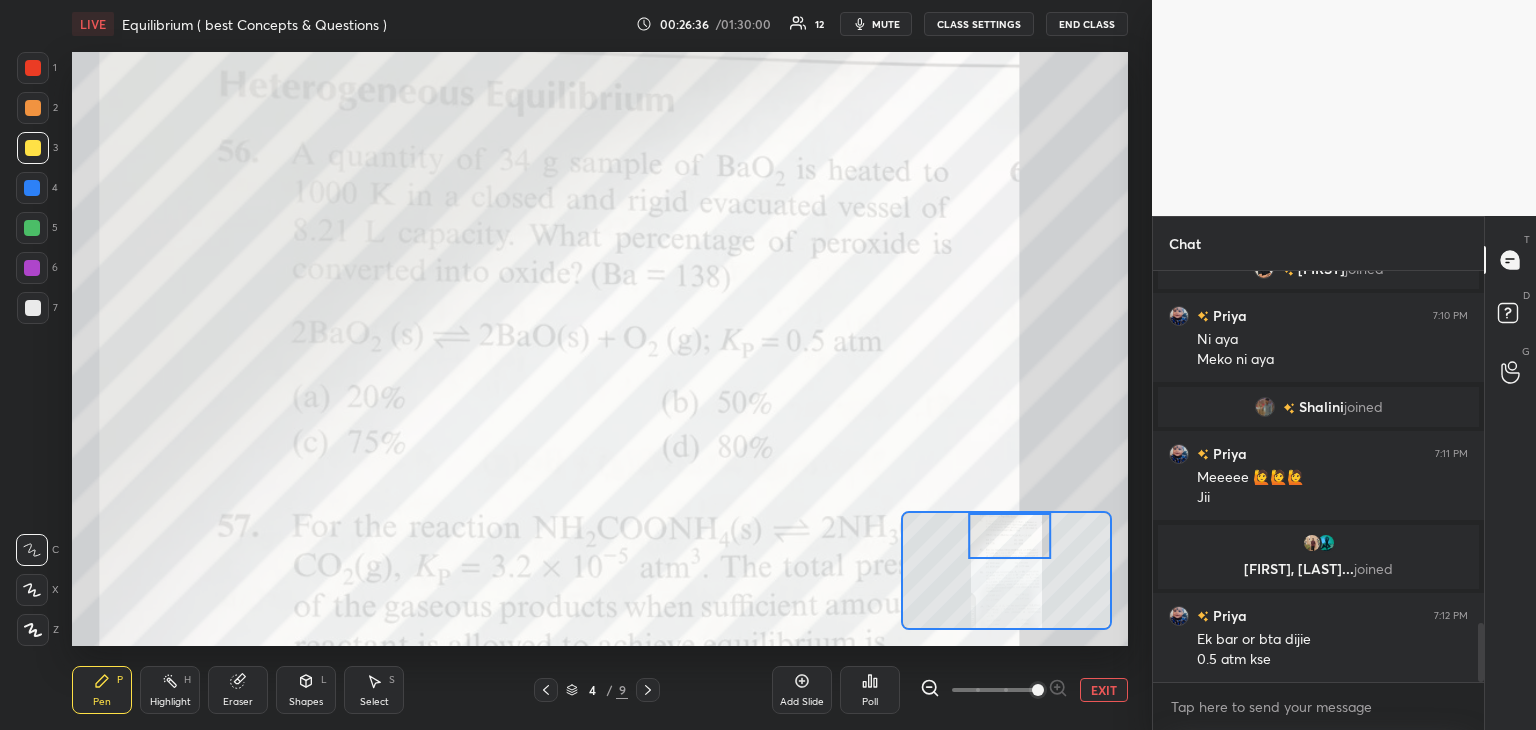 scroll, scrollTop: 2498, scrollLeft: 0, axis: vertical 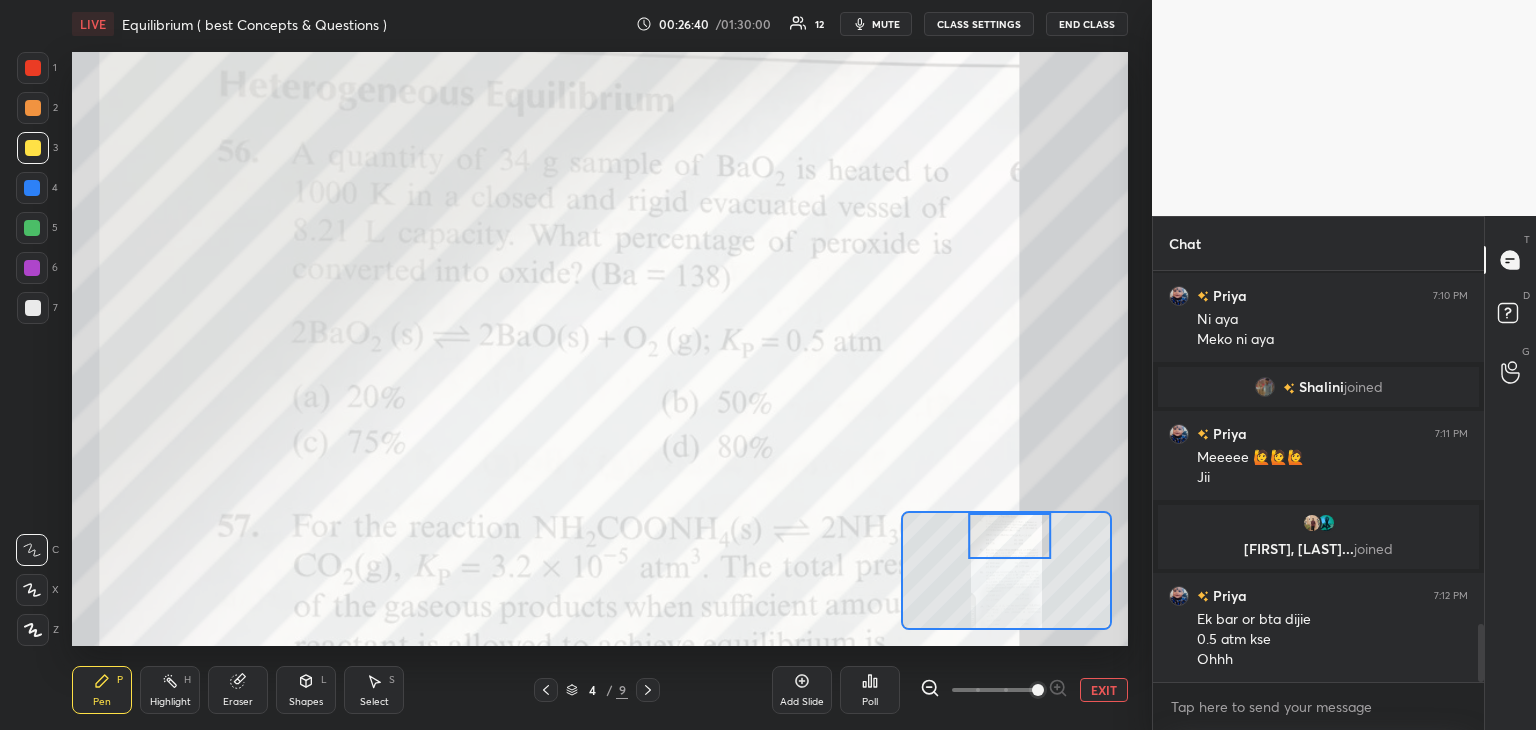 click at bounding box center (33, 68) 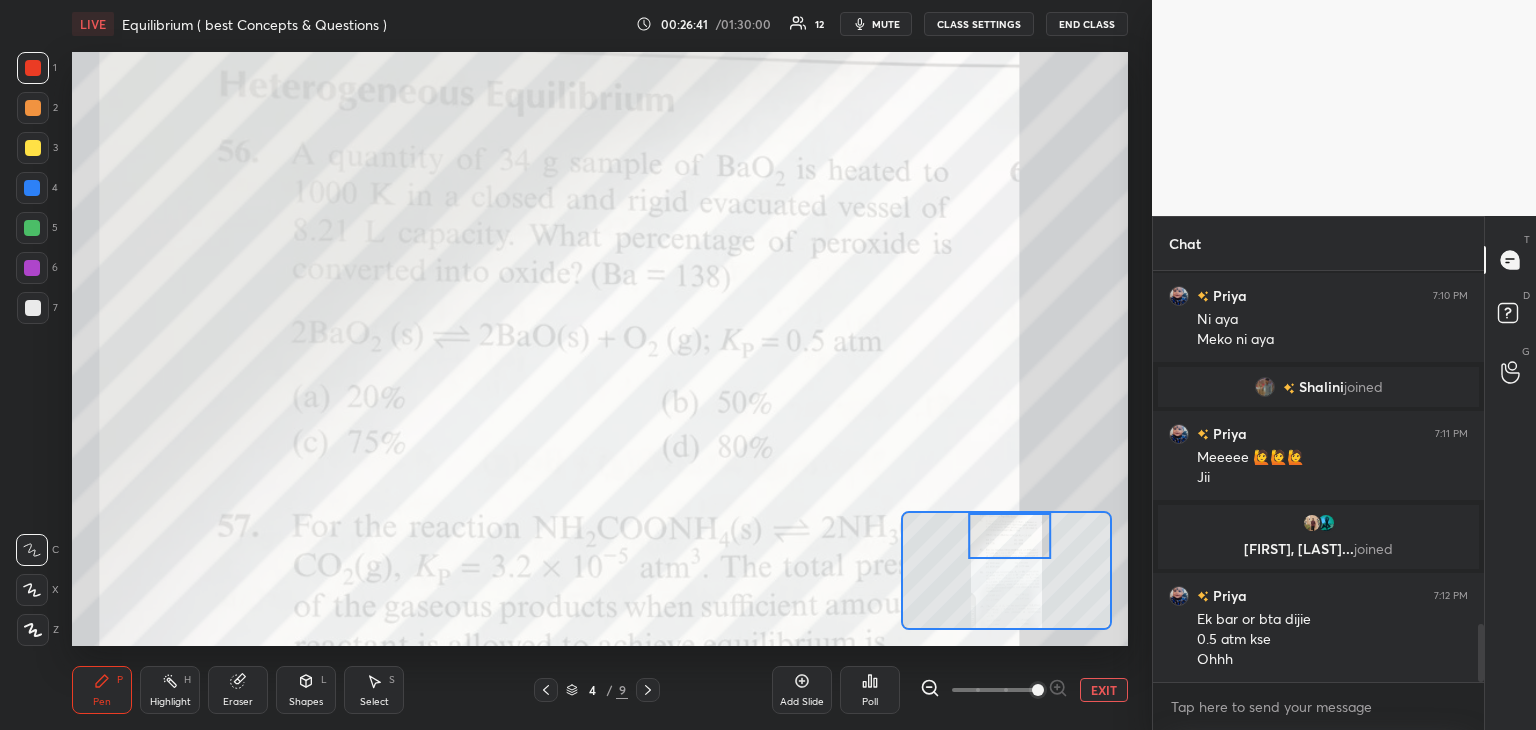 click at bounding box center (32, 268) 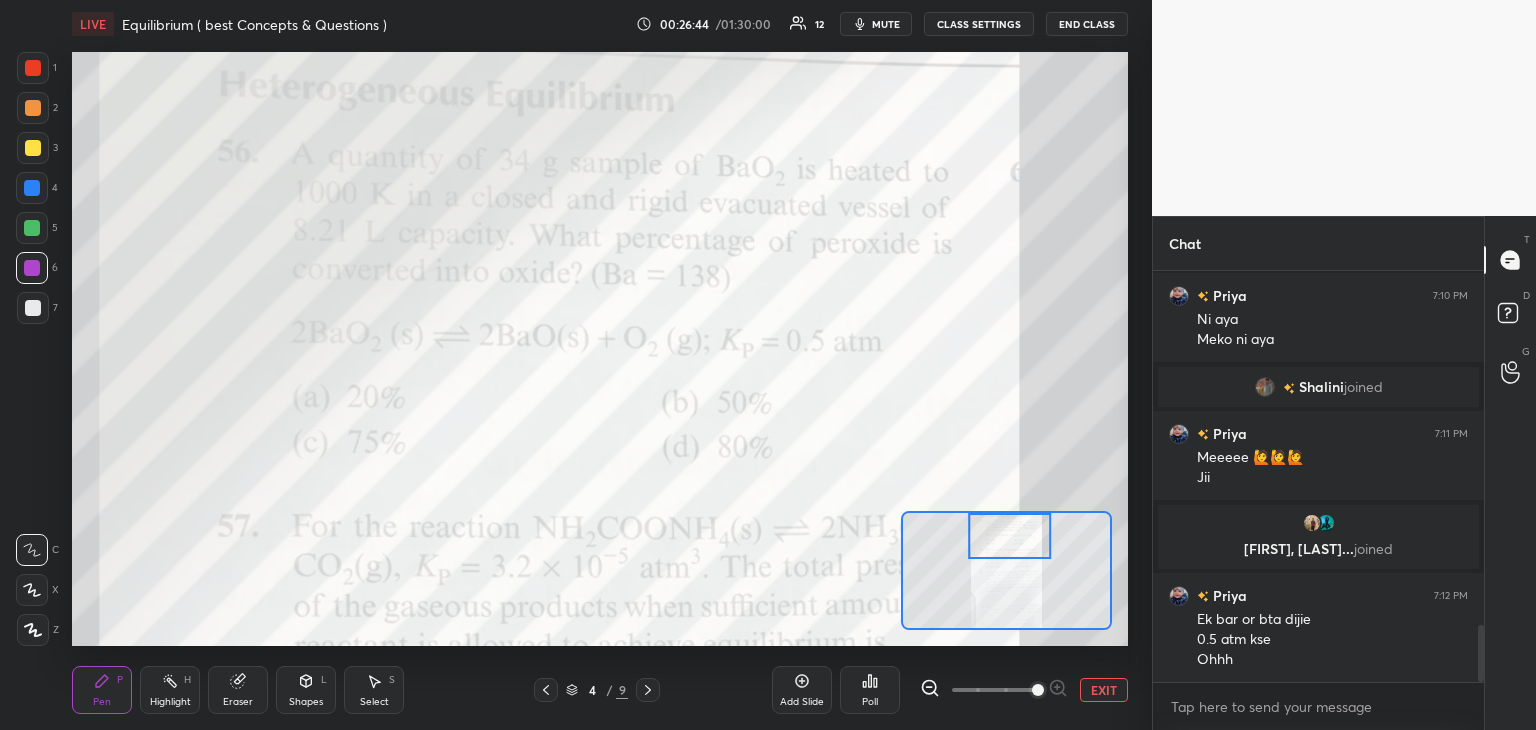 scroll, scrollTop: 2546, scrollLeft: 0, axis: vertical 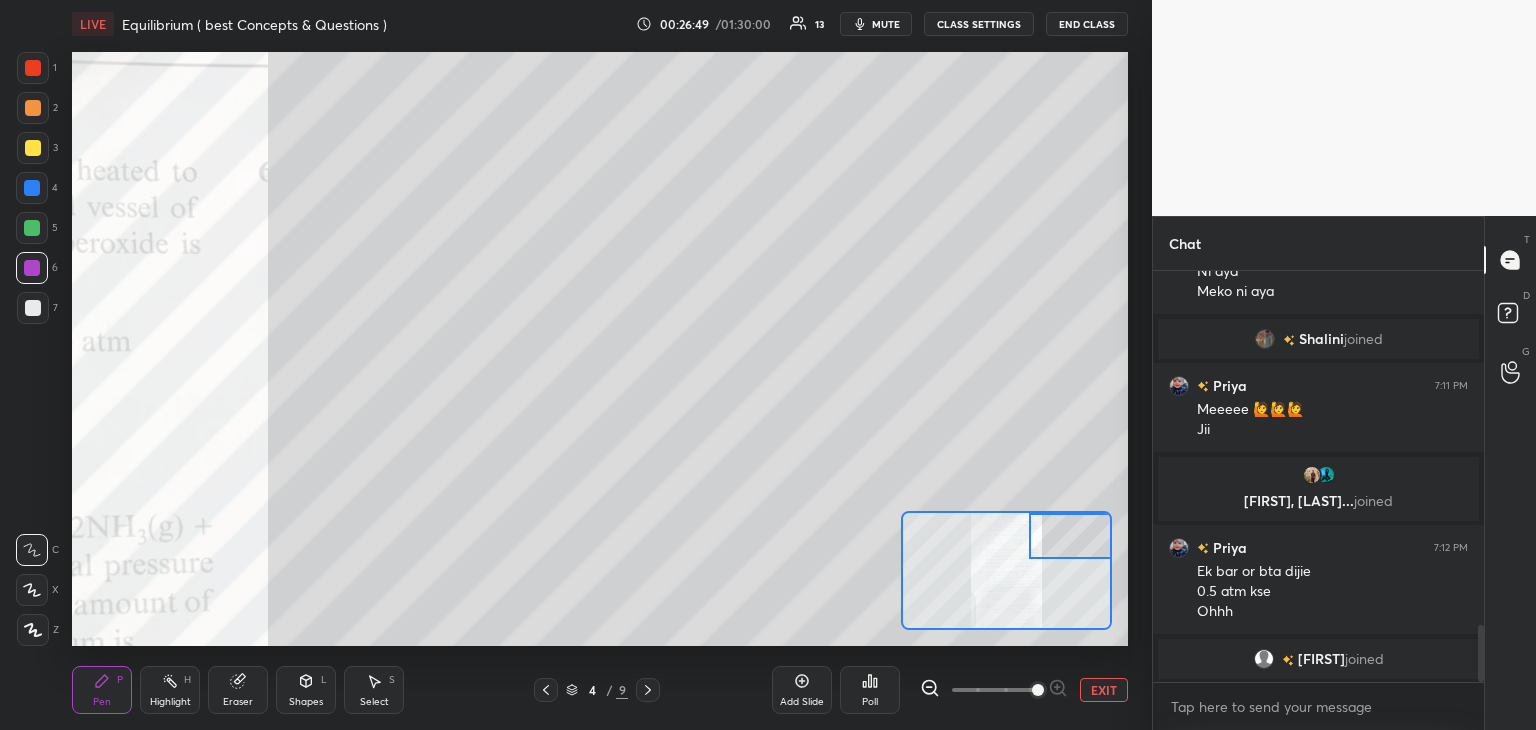 click at bounding box center (33, 308) 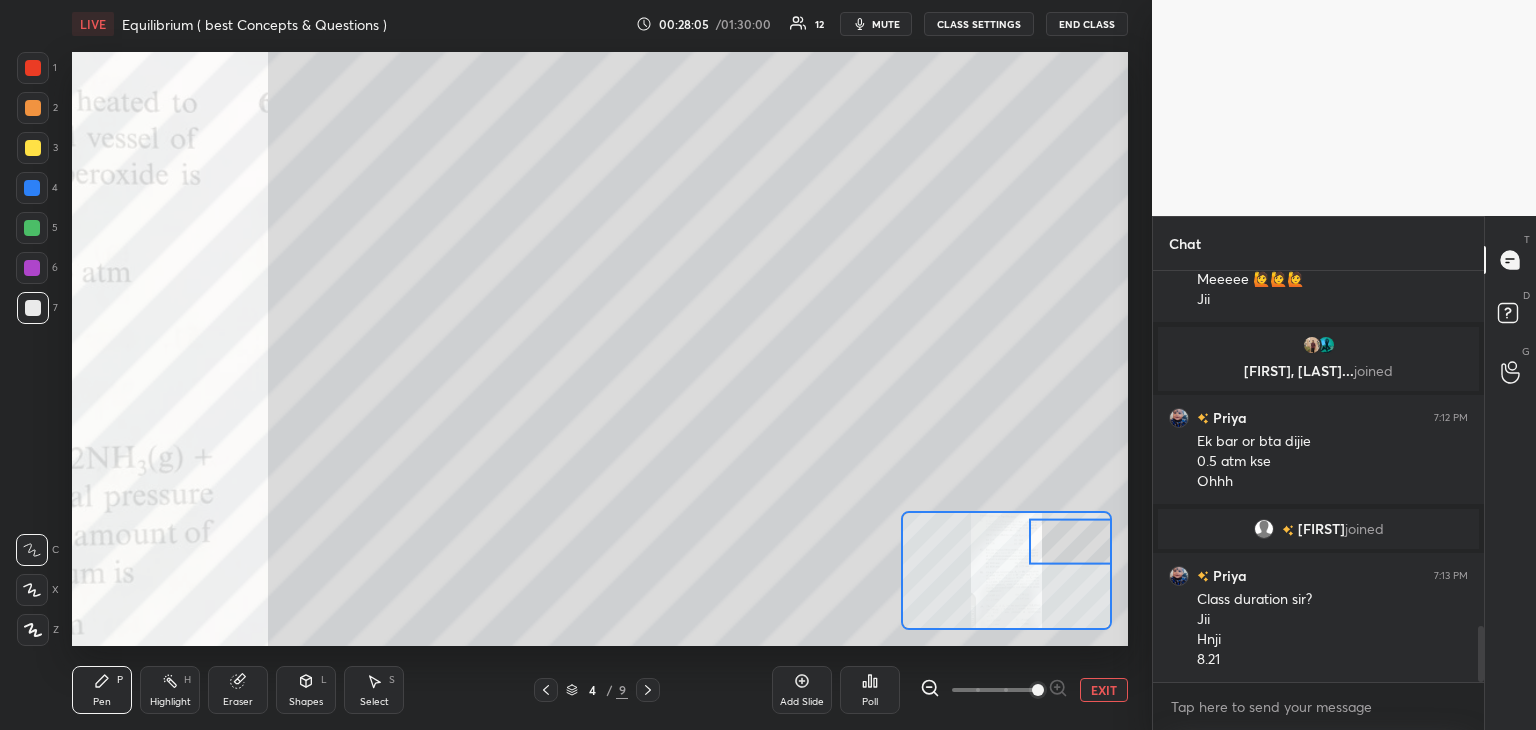 scroll, scrollTop: 2684, scrollLeft: 0, axis: vertical 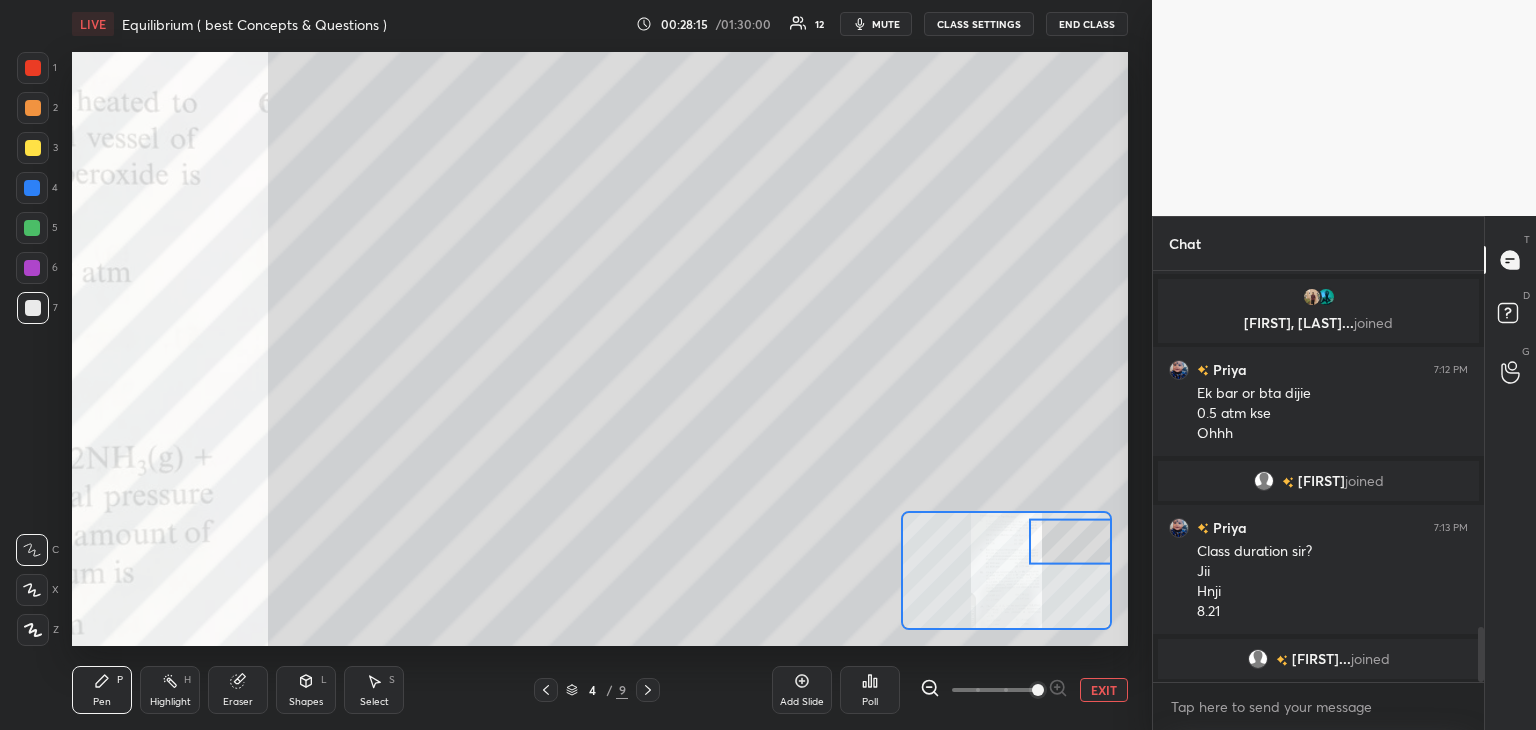 click at bounding box center [33, 148] 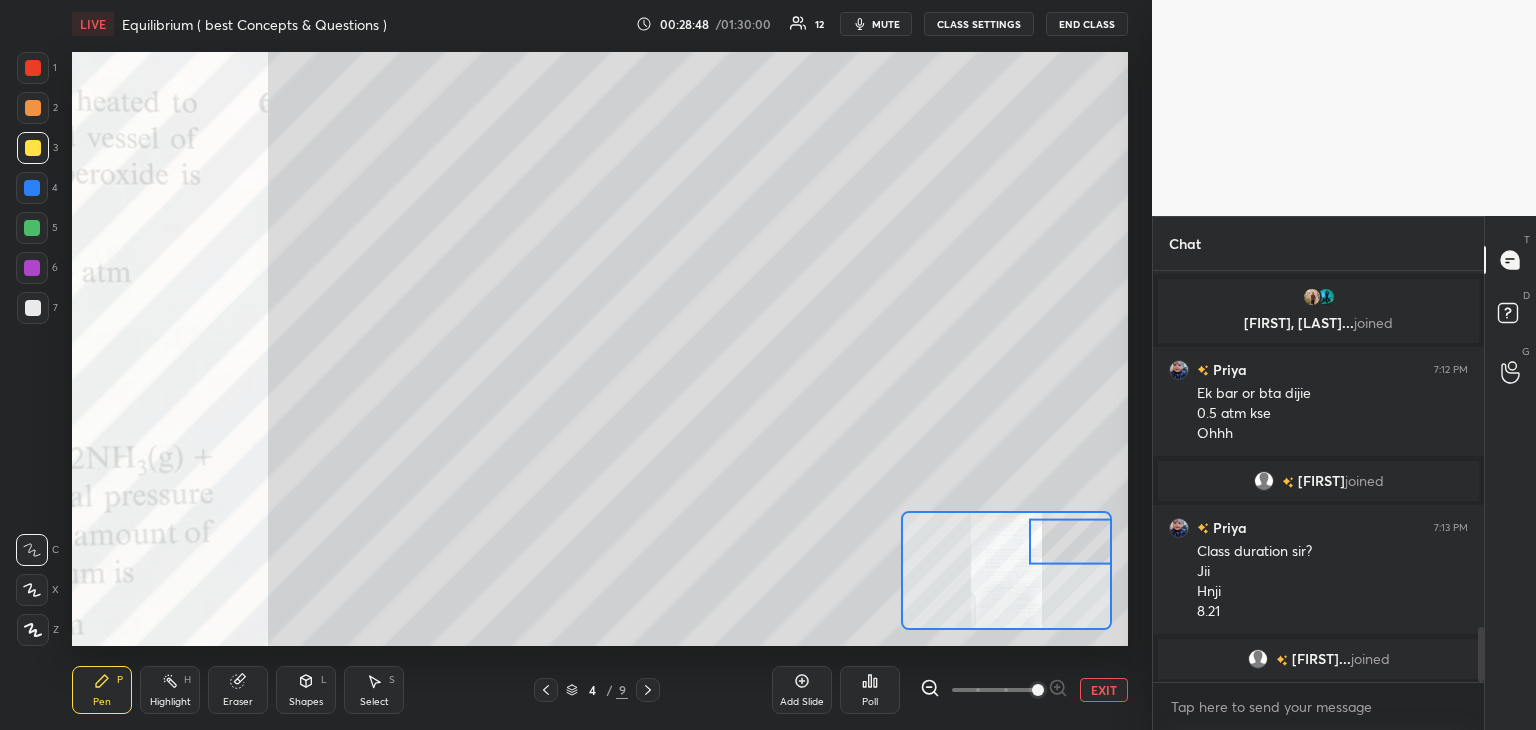 scroll, scrollTop: 2708, scrollLeft: 0, axis: vertical 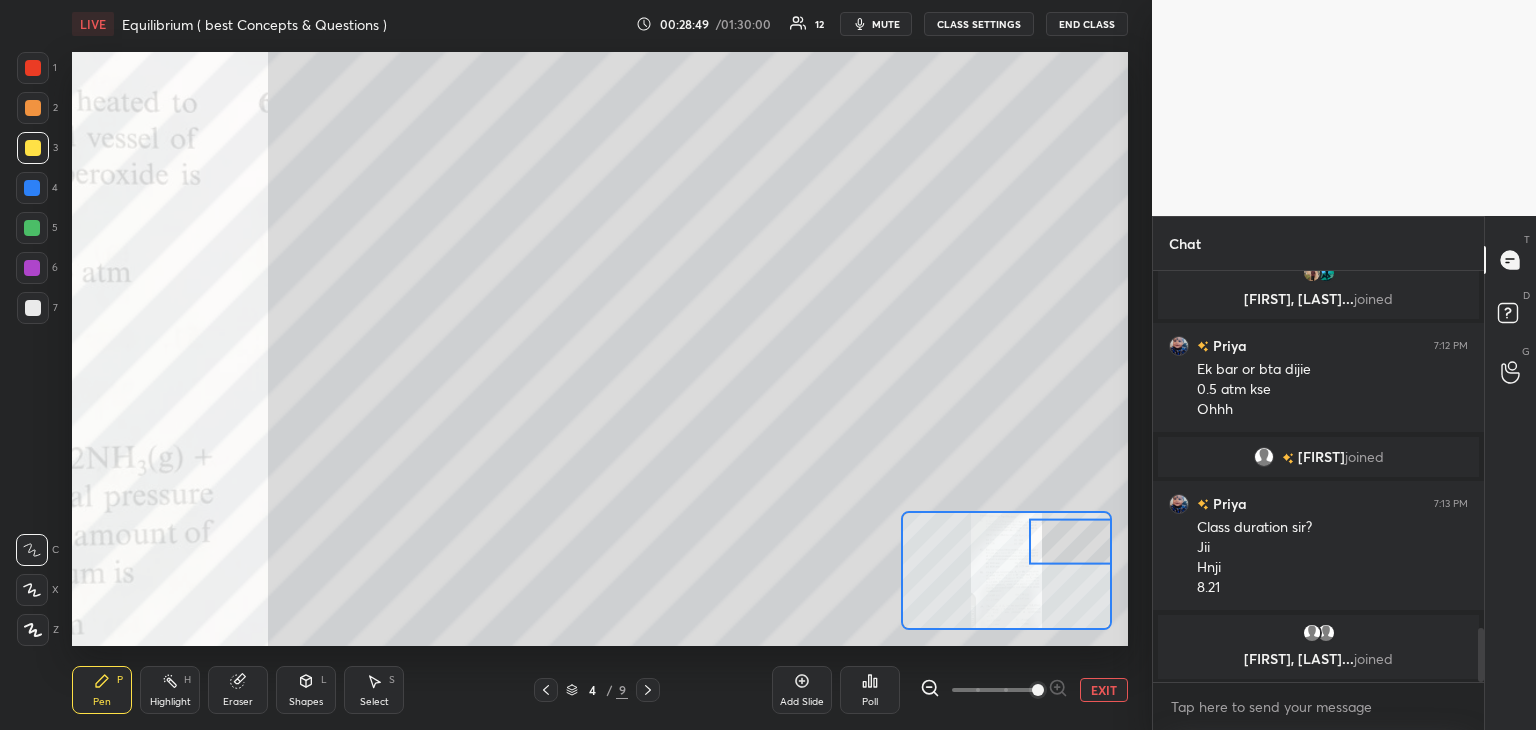 click at bounding box center [32, 228] 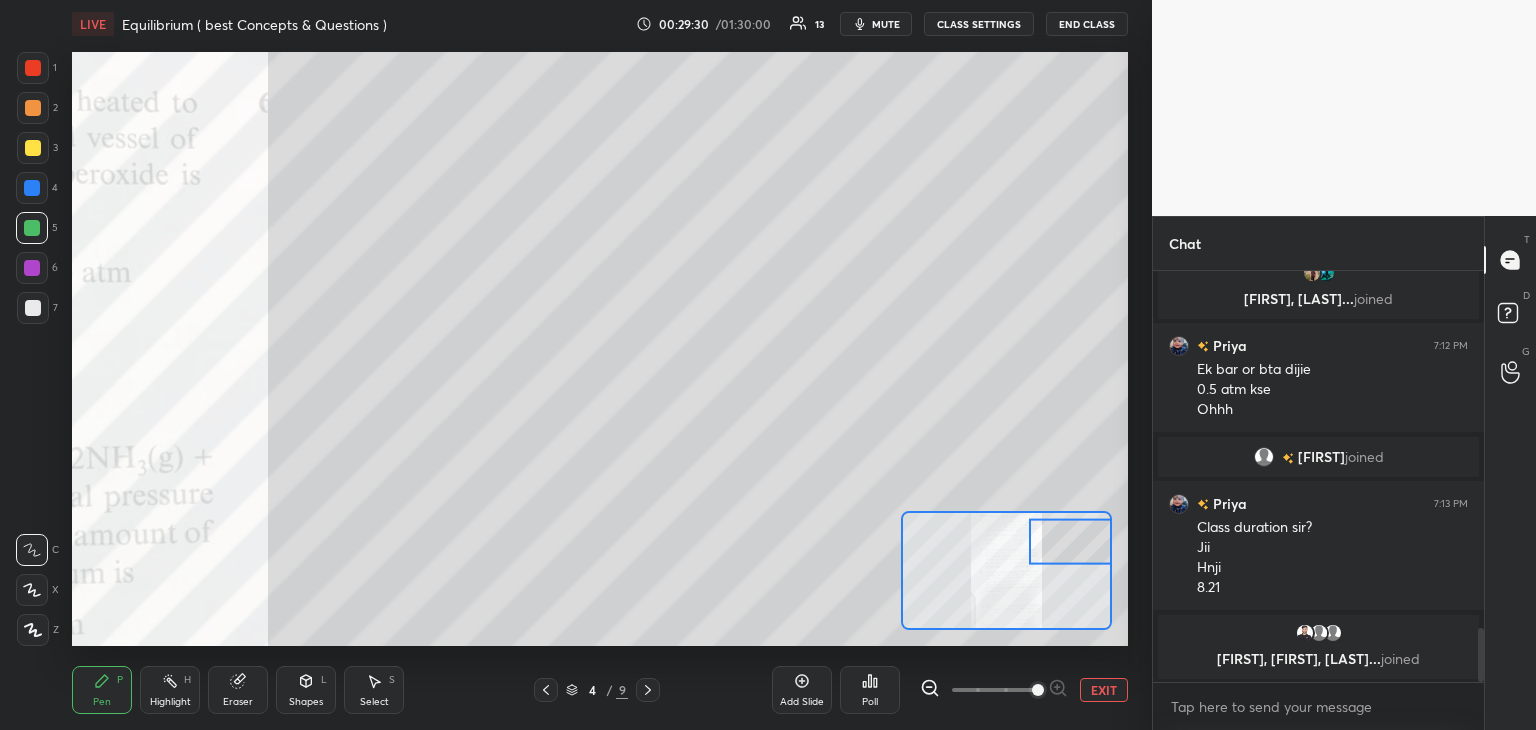 scroll, scrollTop: 365, scrollLeft: 325, axis: both 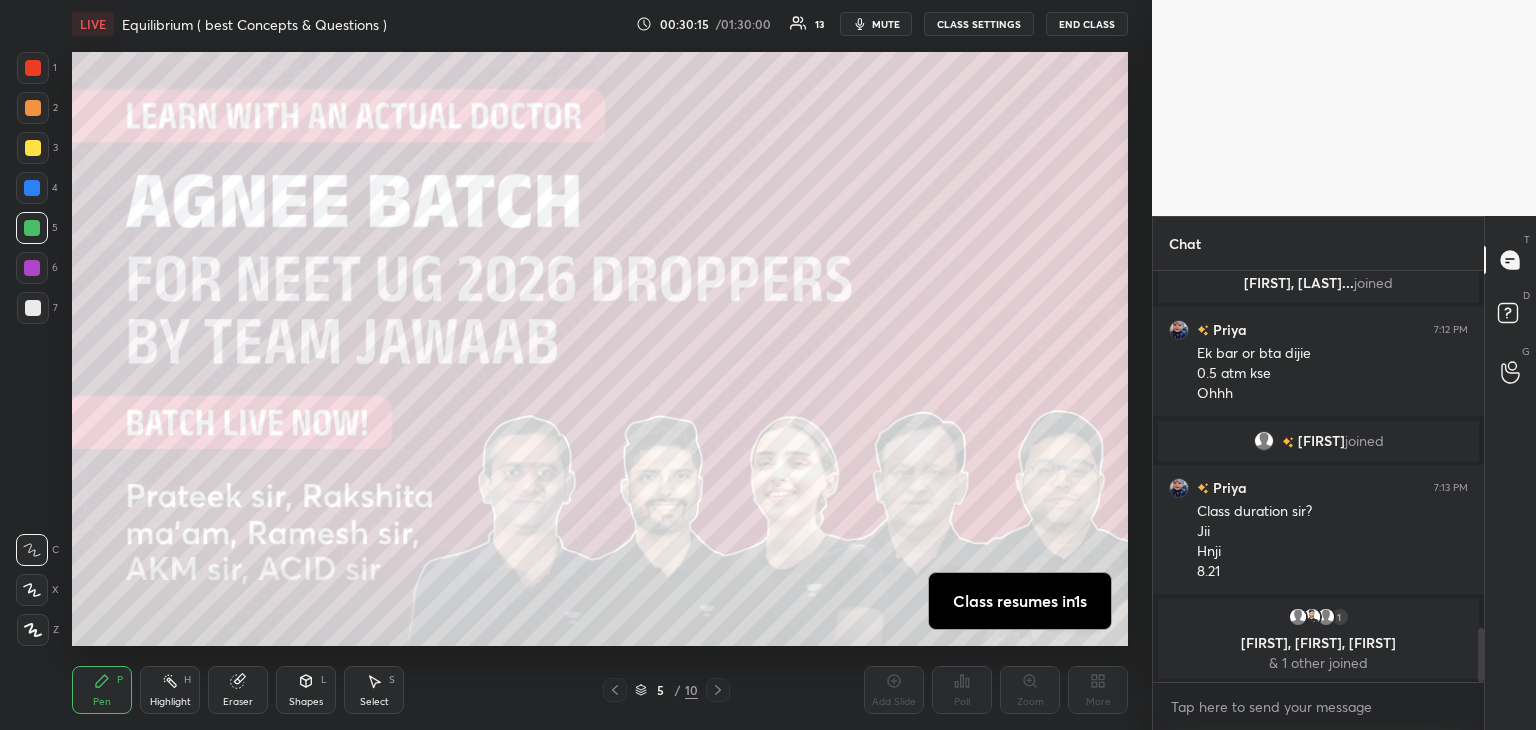 click at bounding box center [33, 148] 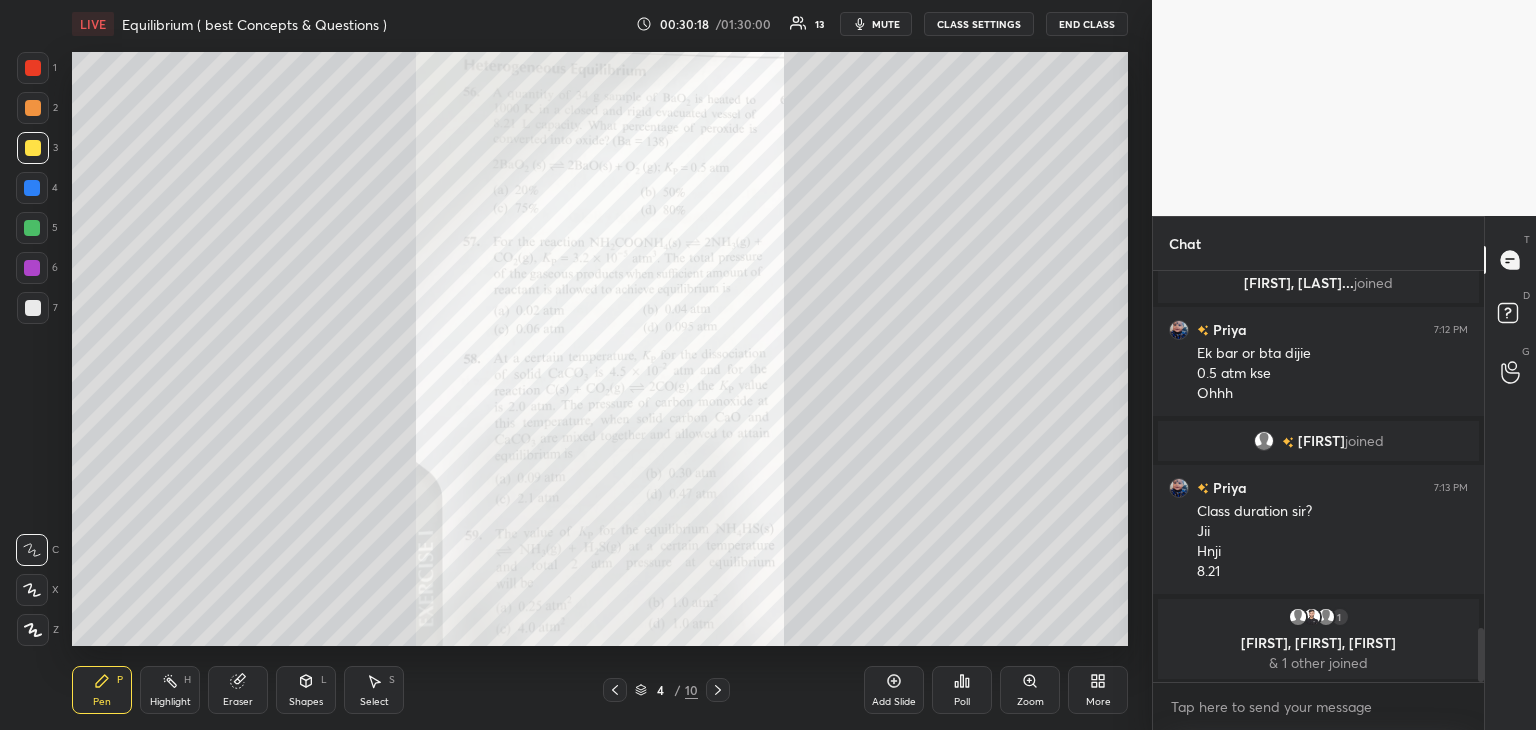 click 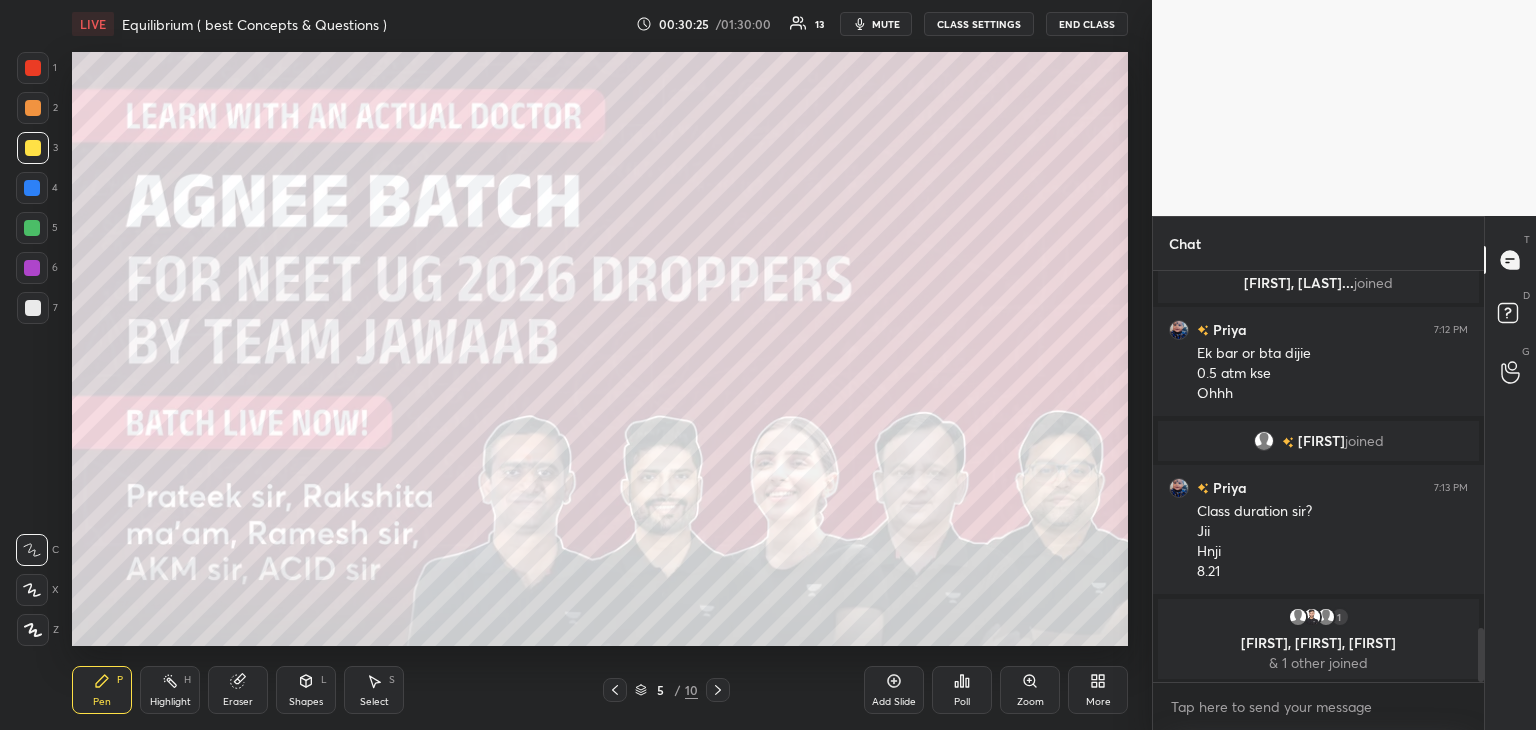 click 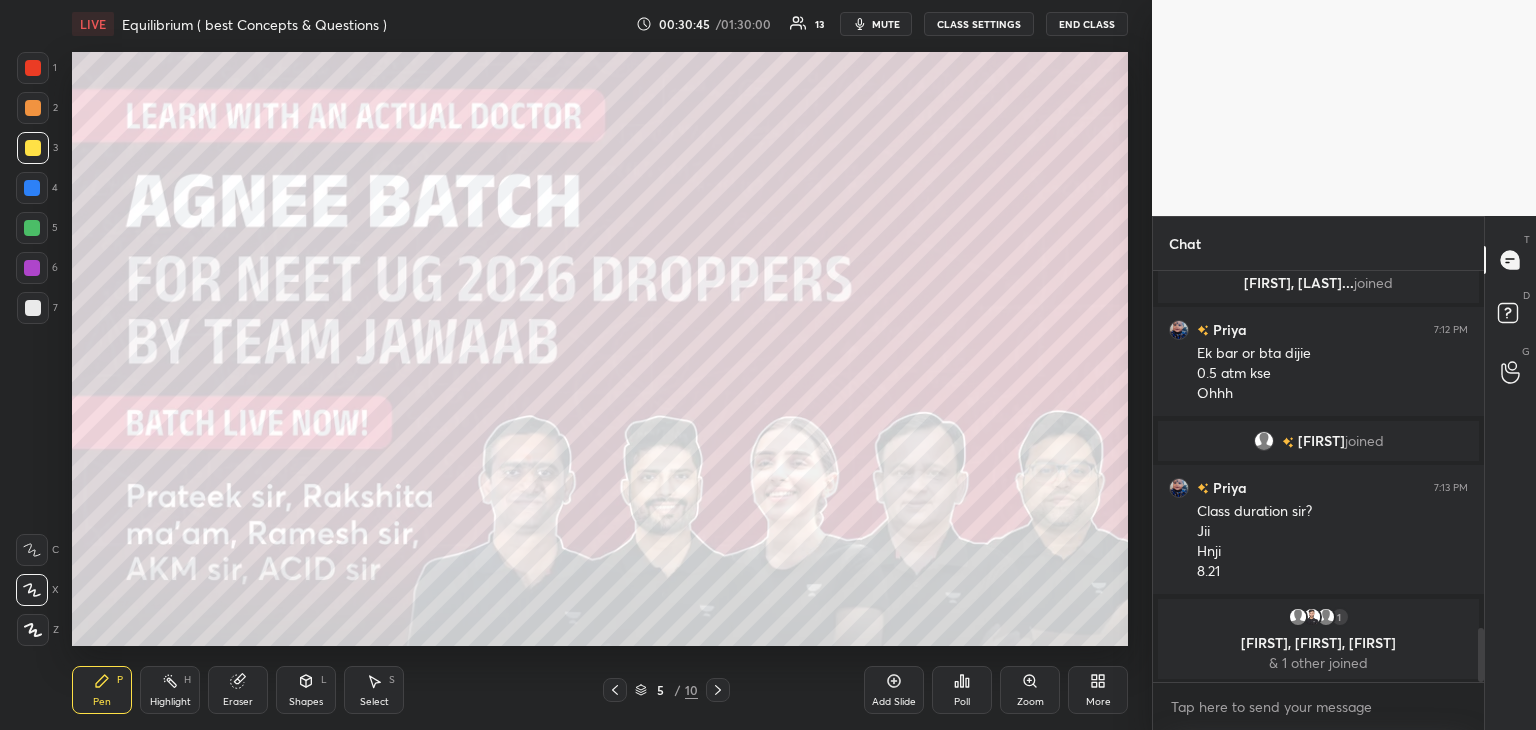 click 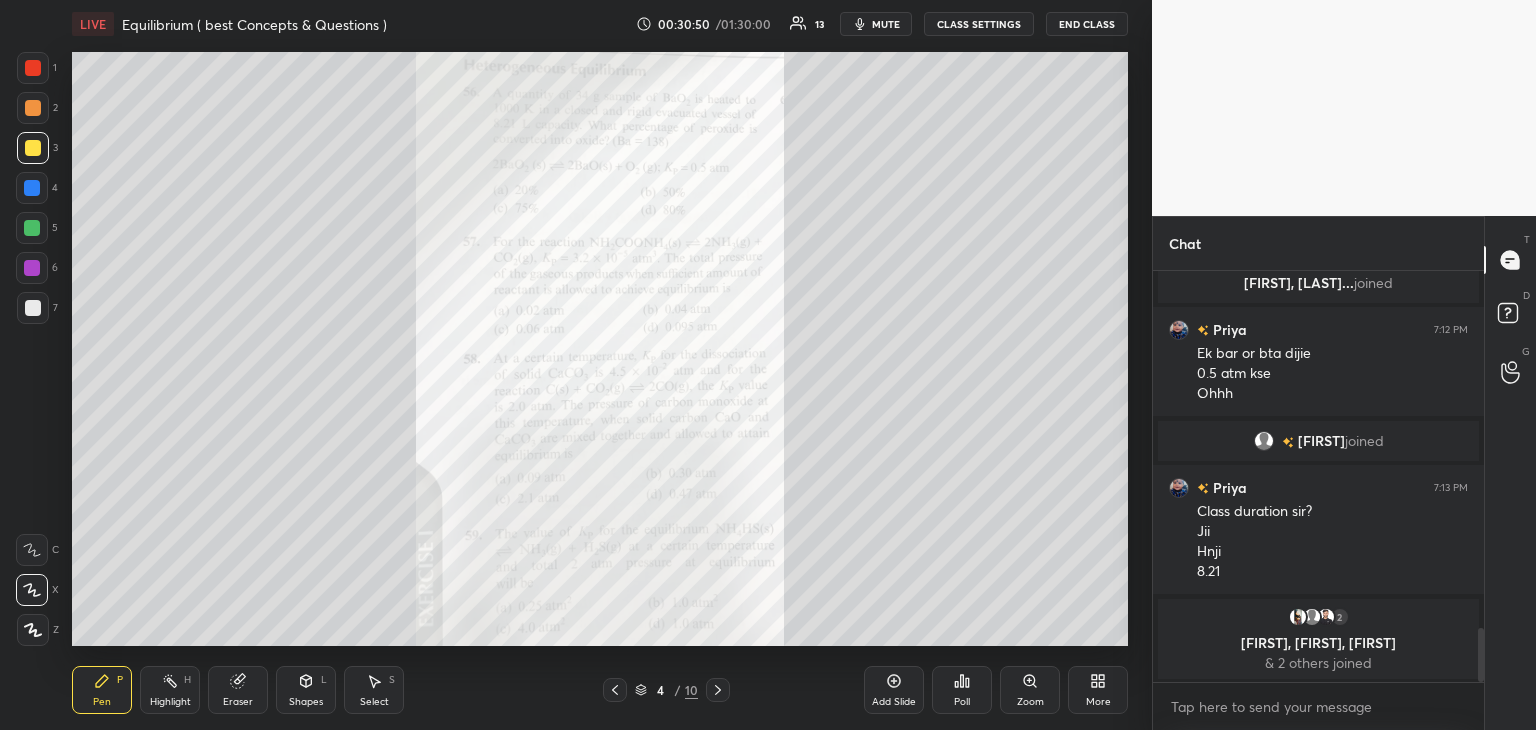 click 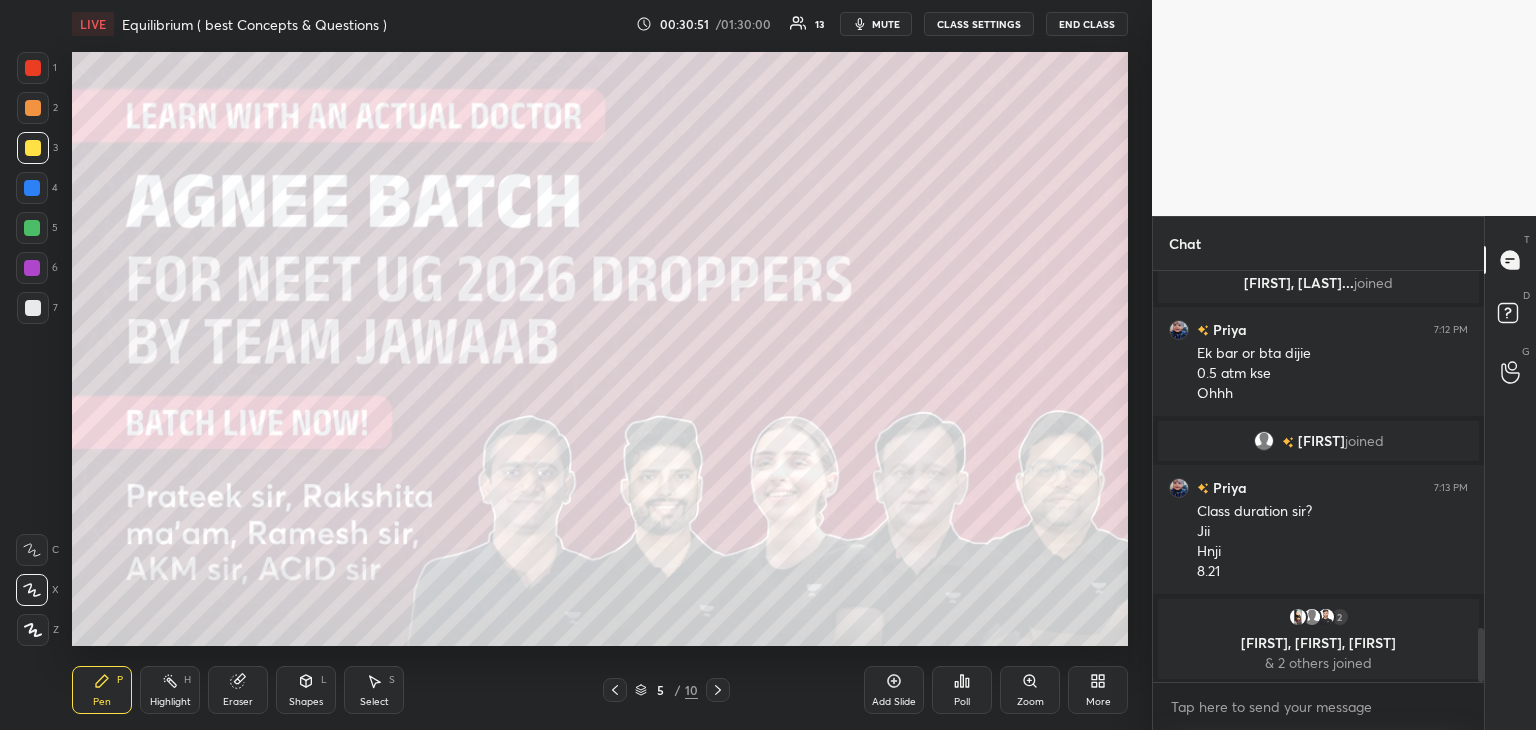 click 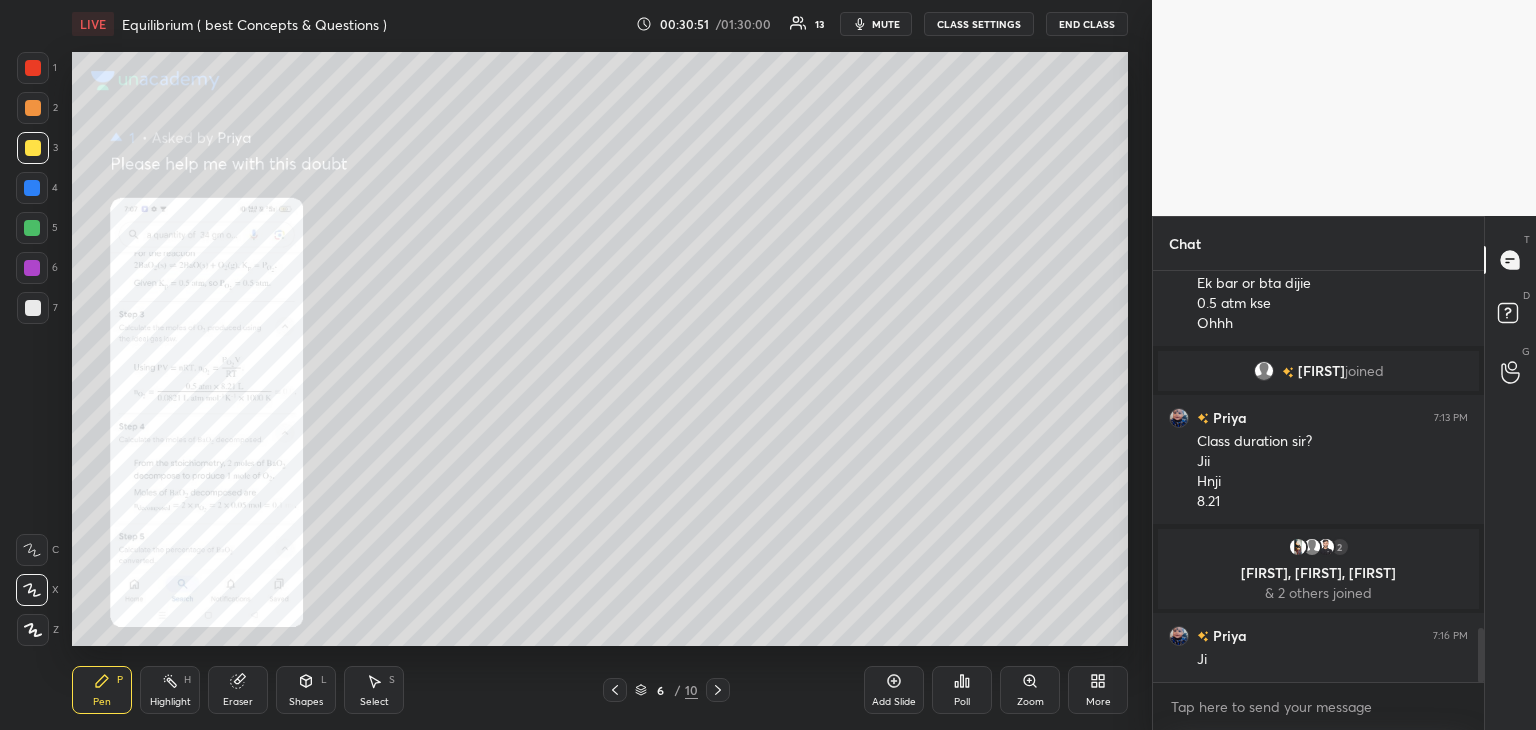 scroll, scrollTop: 2696, scrollLeft: 0, axis: vertical 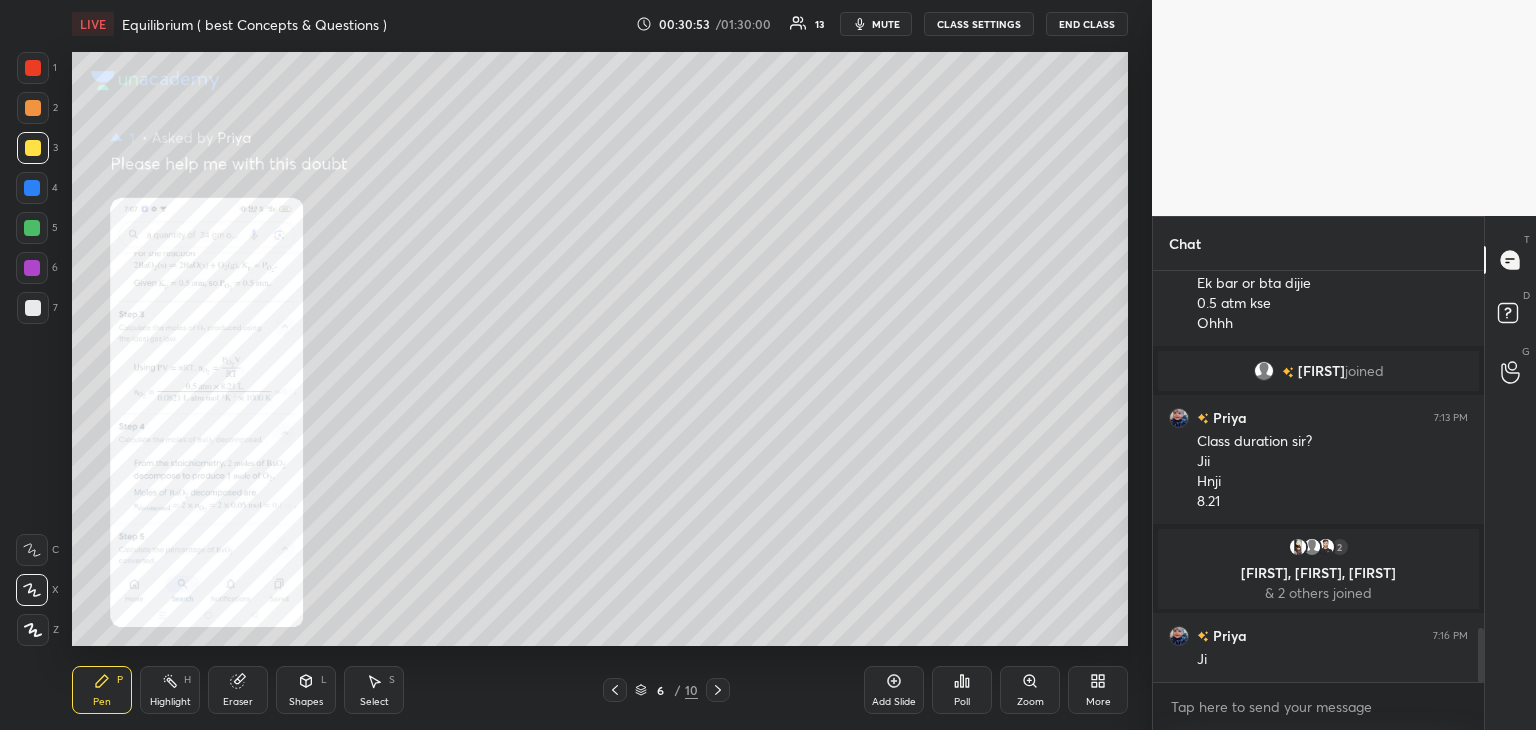 click on "Zoom" at bounding box center (1030, 690) 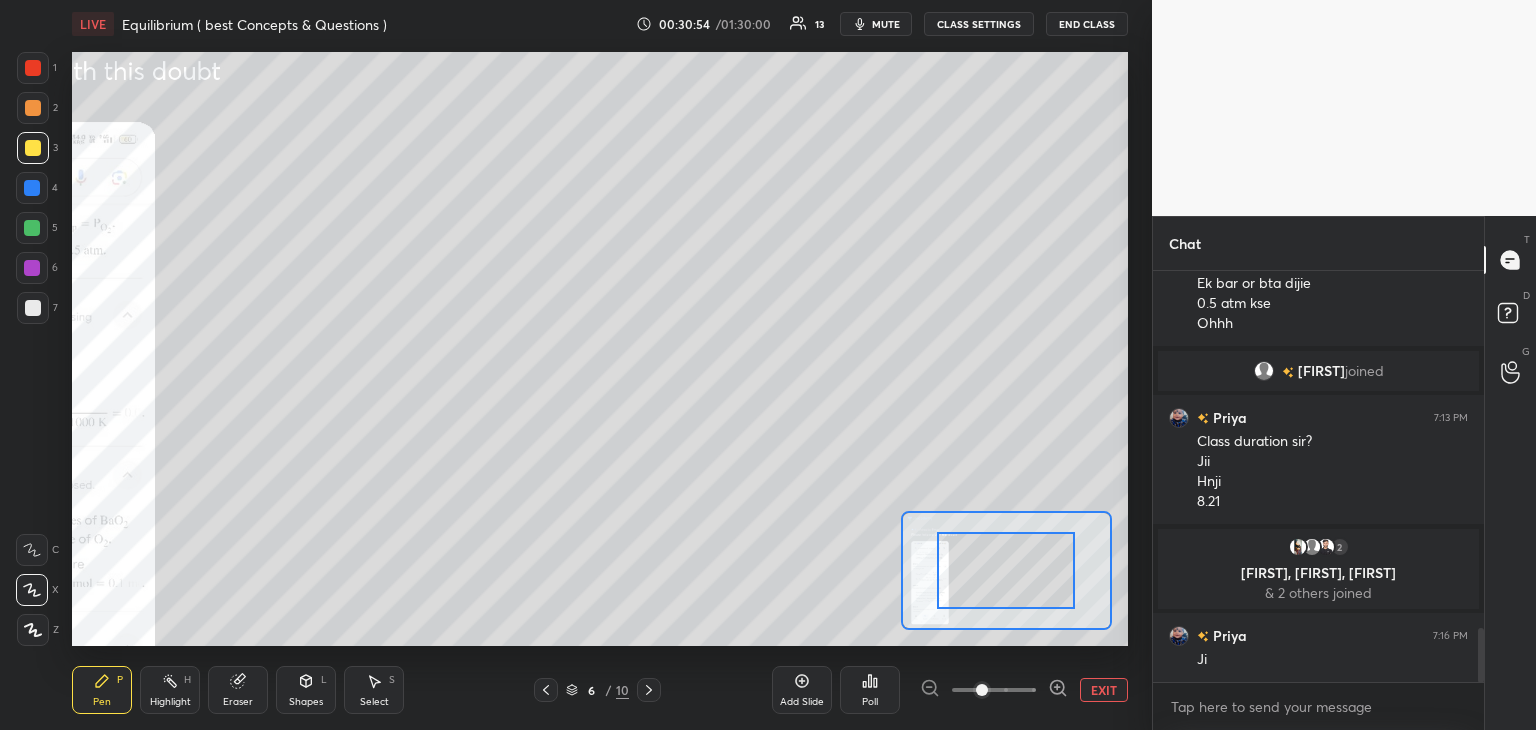 click 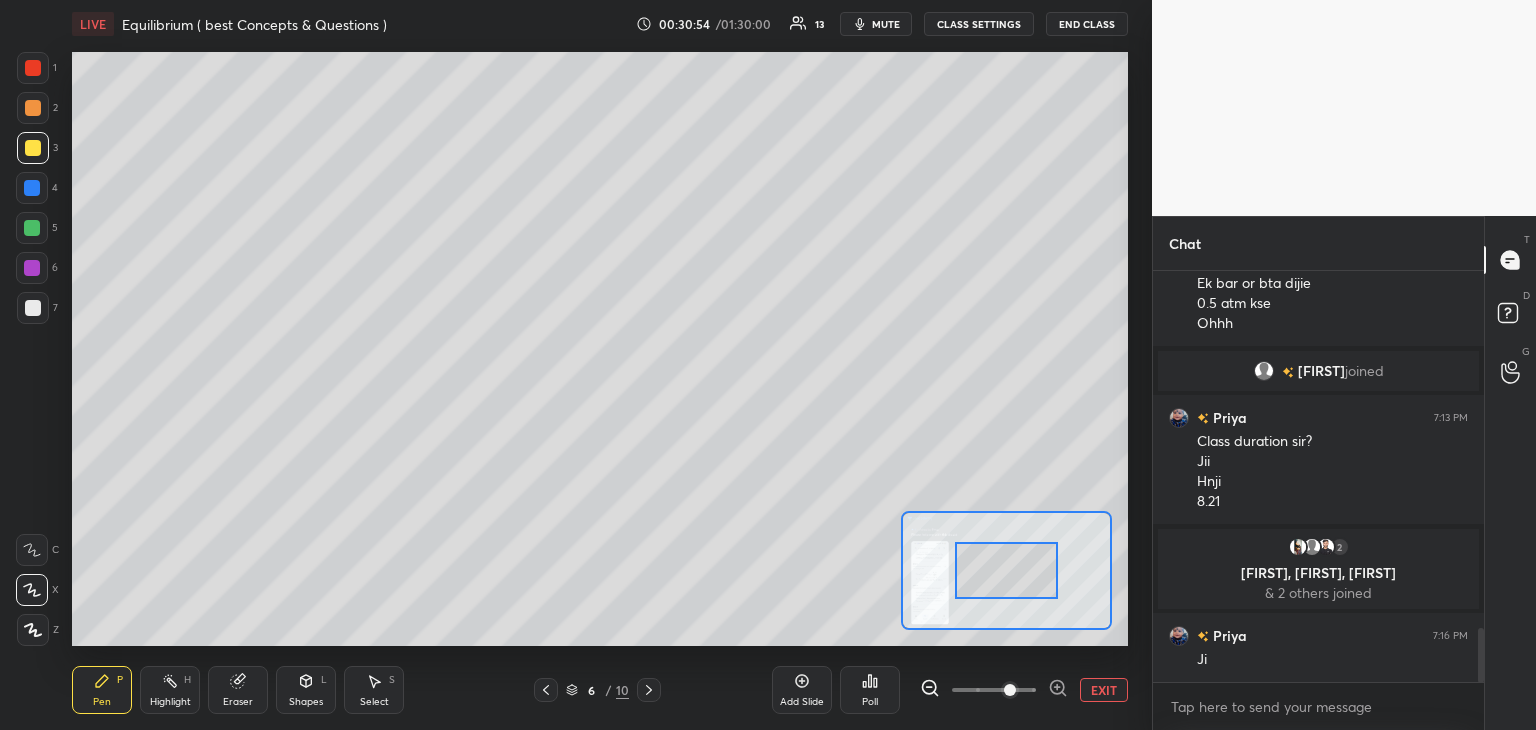click 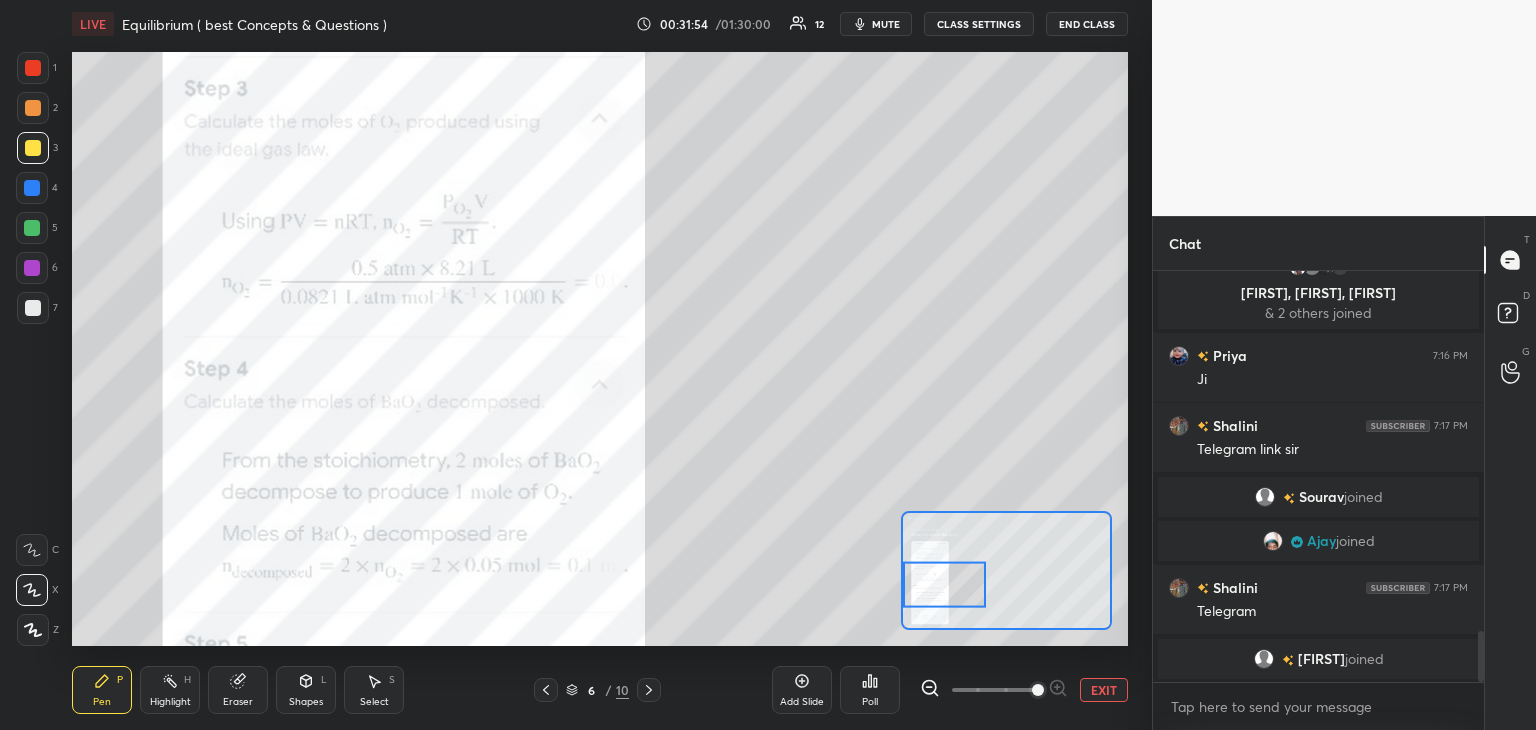 scroll, scrollTop: 2948, scrollLeft: 0, axis: vertical 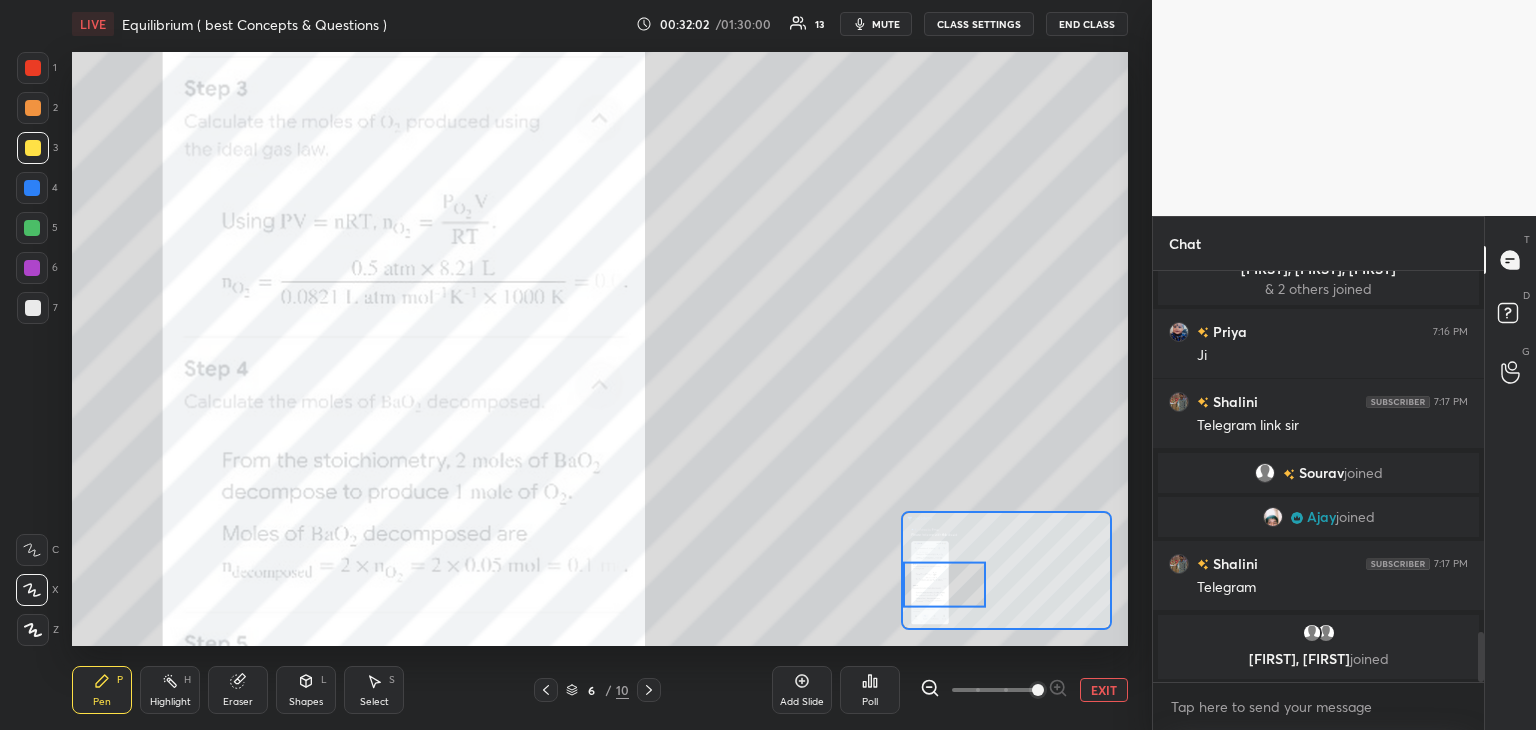 click at bounding box center [546, 690] 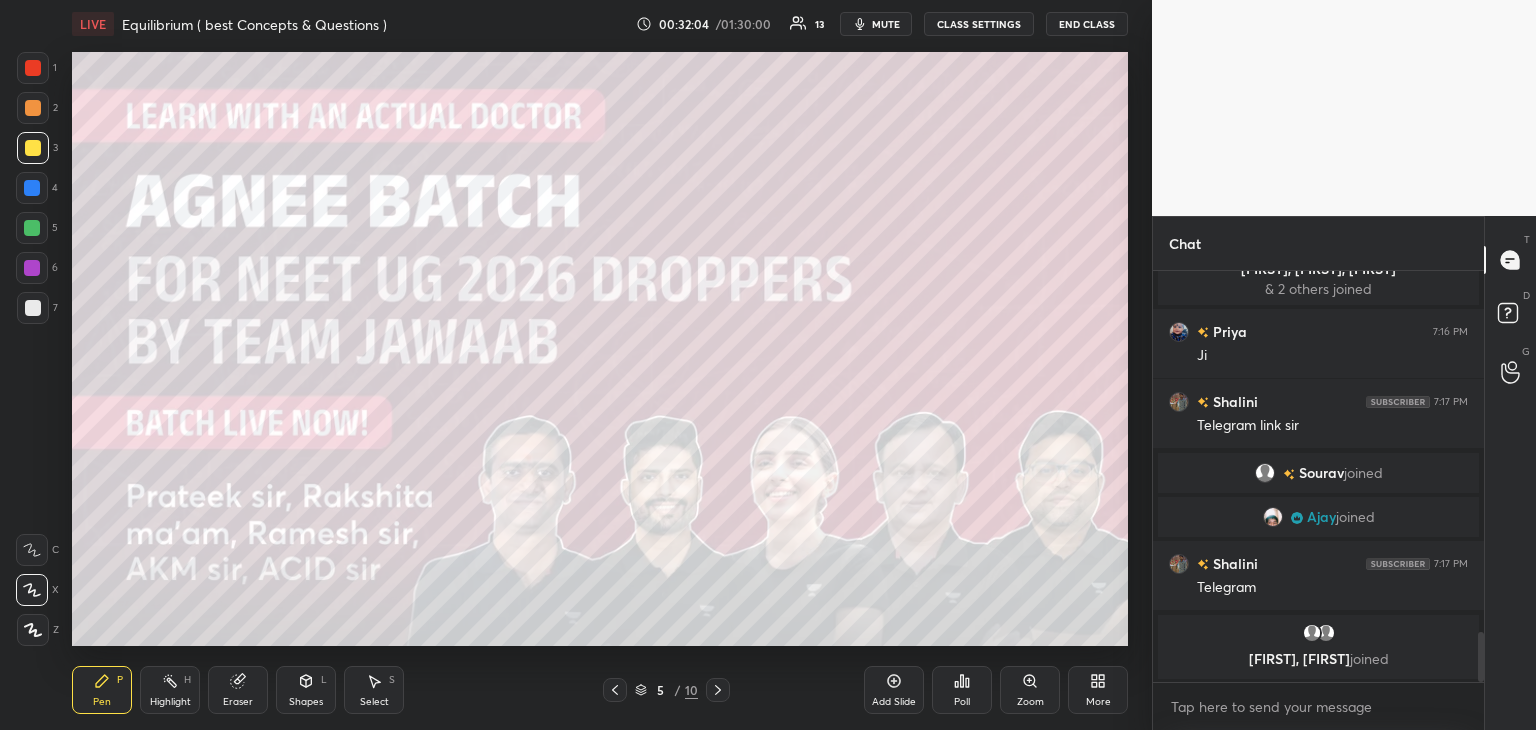 click 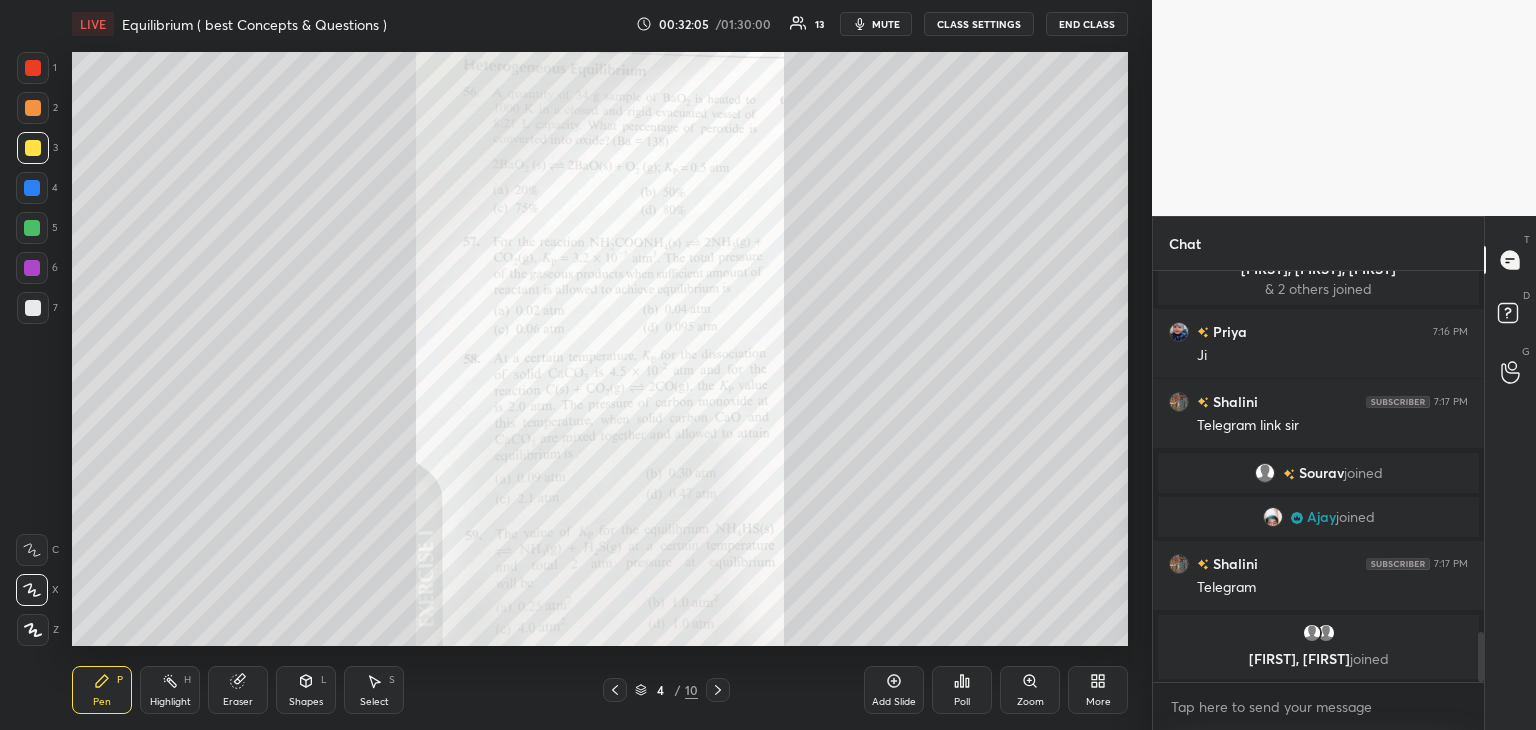 click 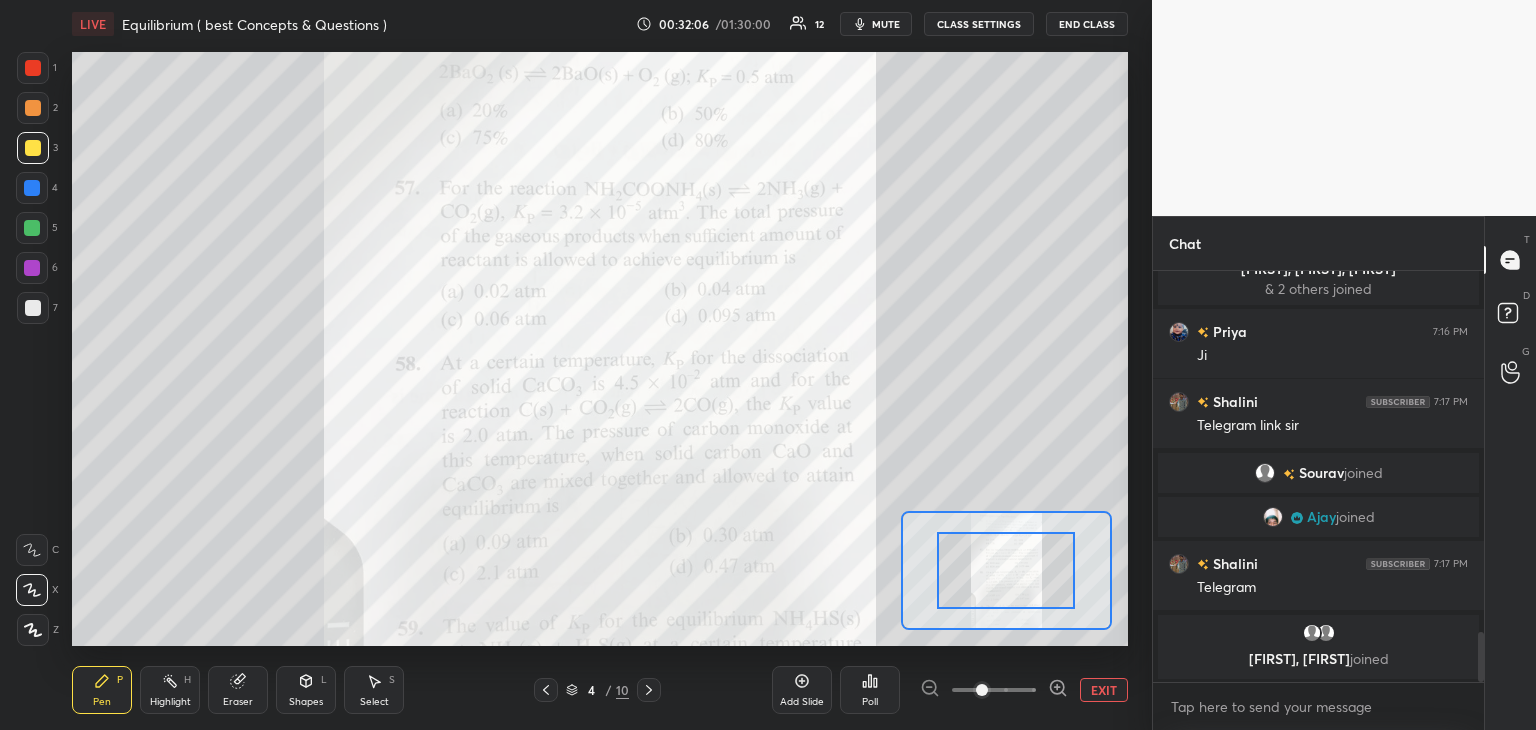 click 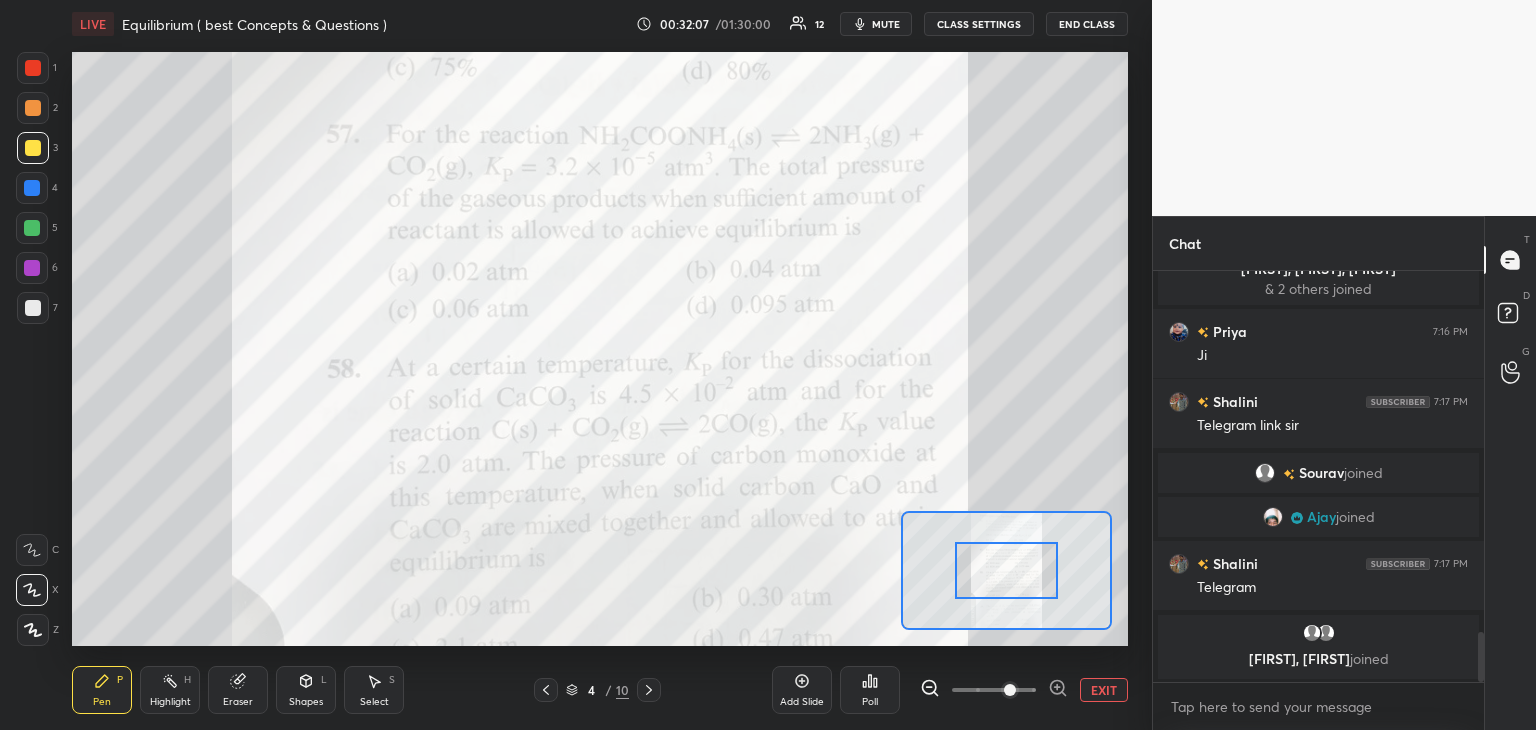click 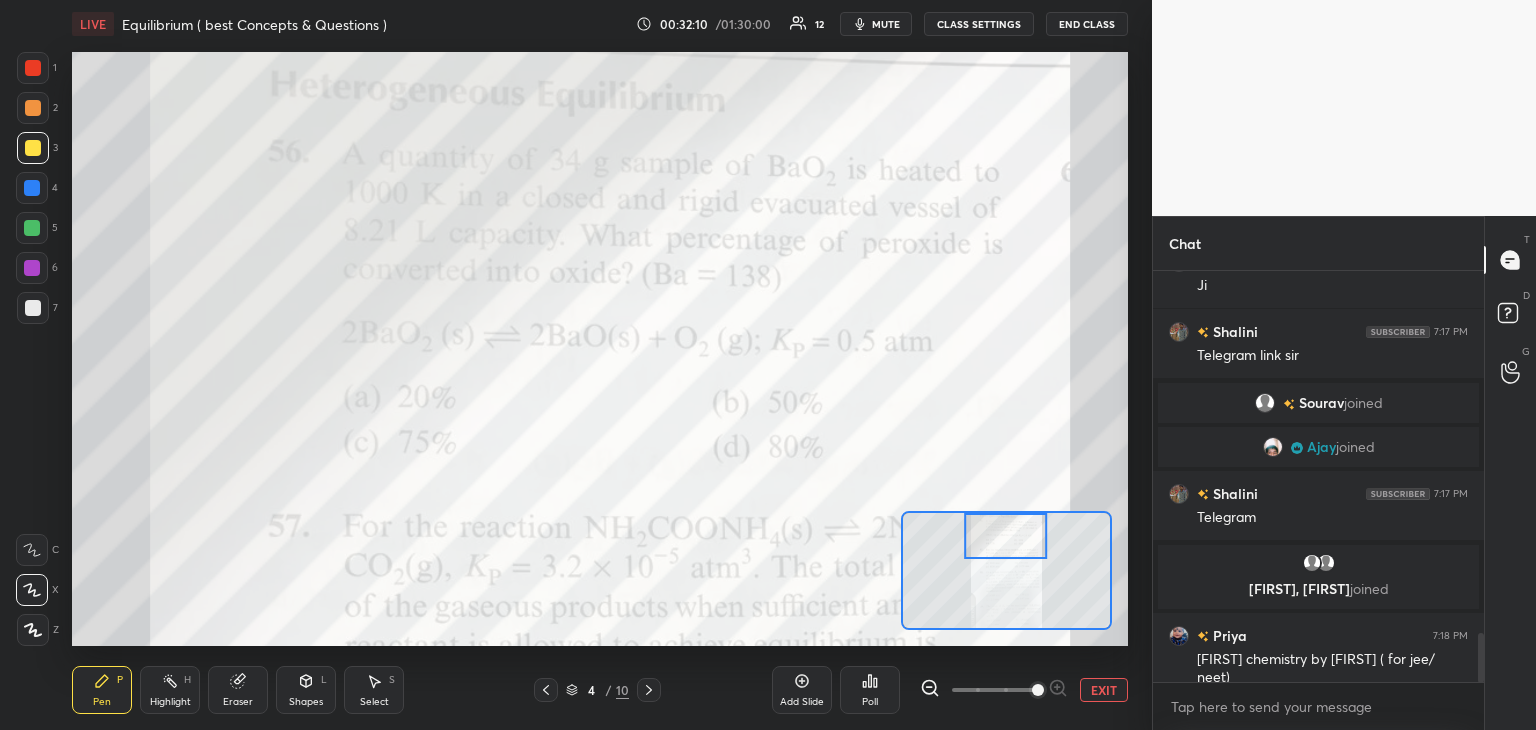 scroll, scrollTop: 3088, scrollLeft: 0, axis: vertical 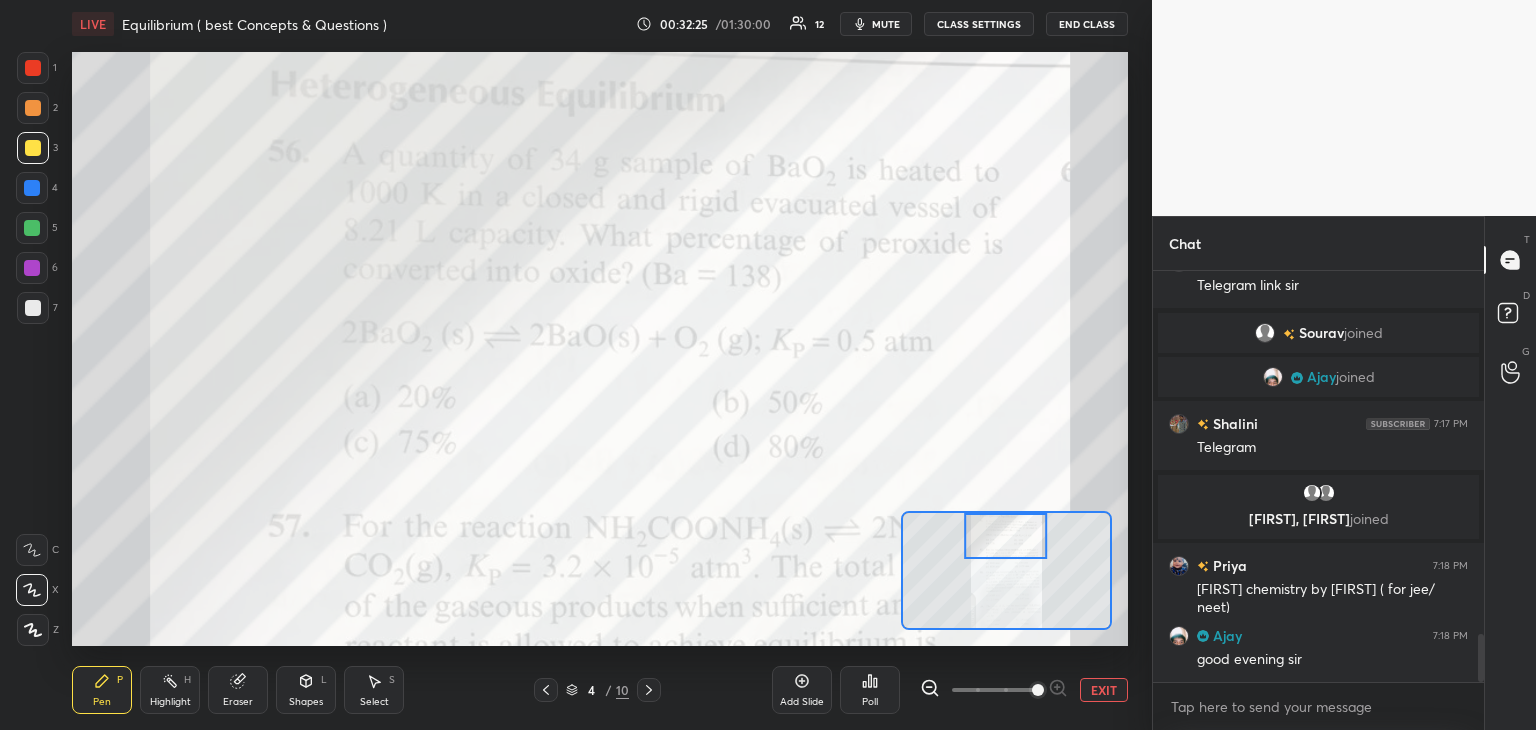 click at bounding box center [32, 188] 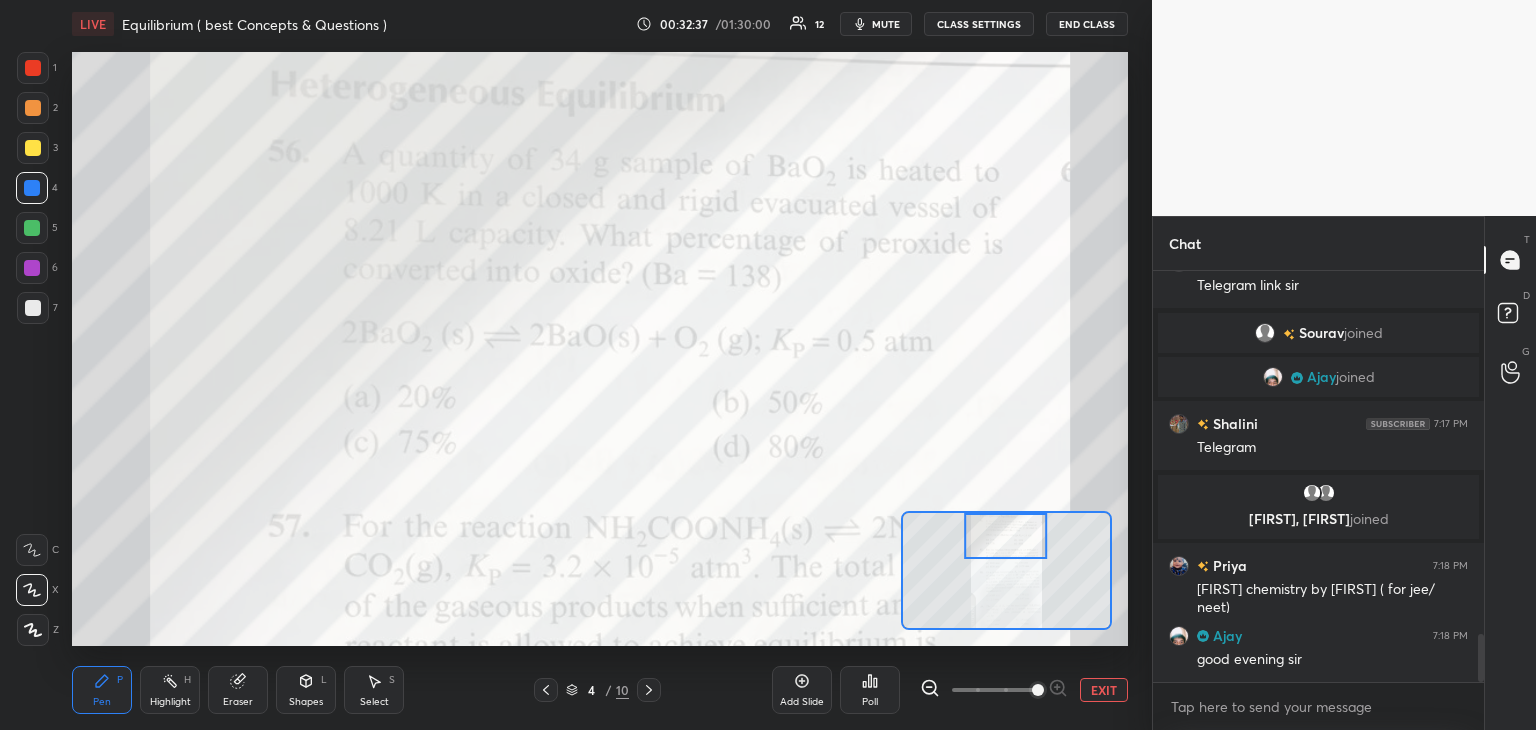 scroll, scrollTop: 3108, scrollLeft: 0, axis: vertical 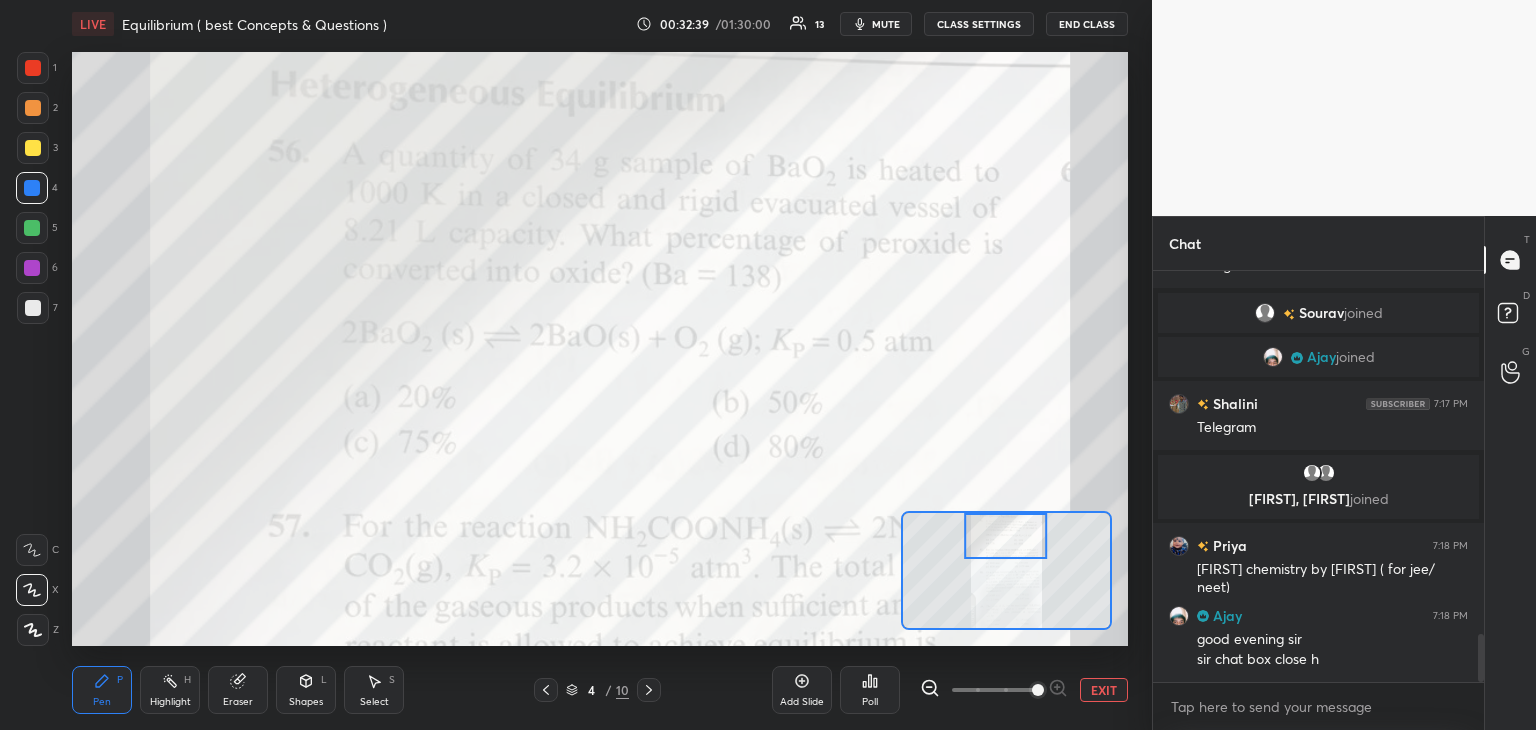 click at bounding box center (32, 550) 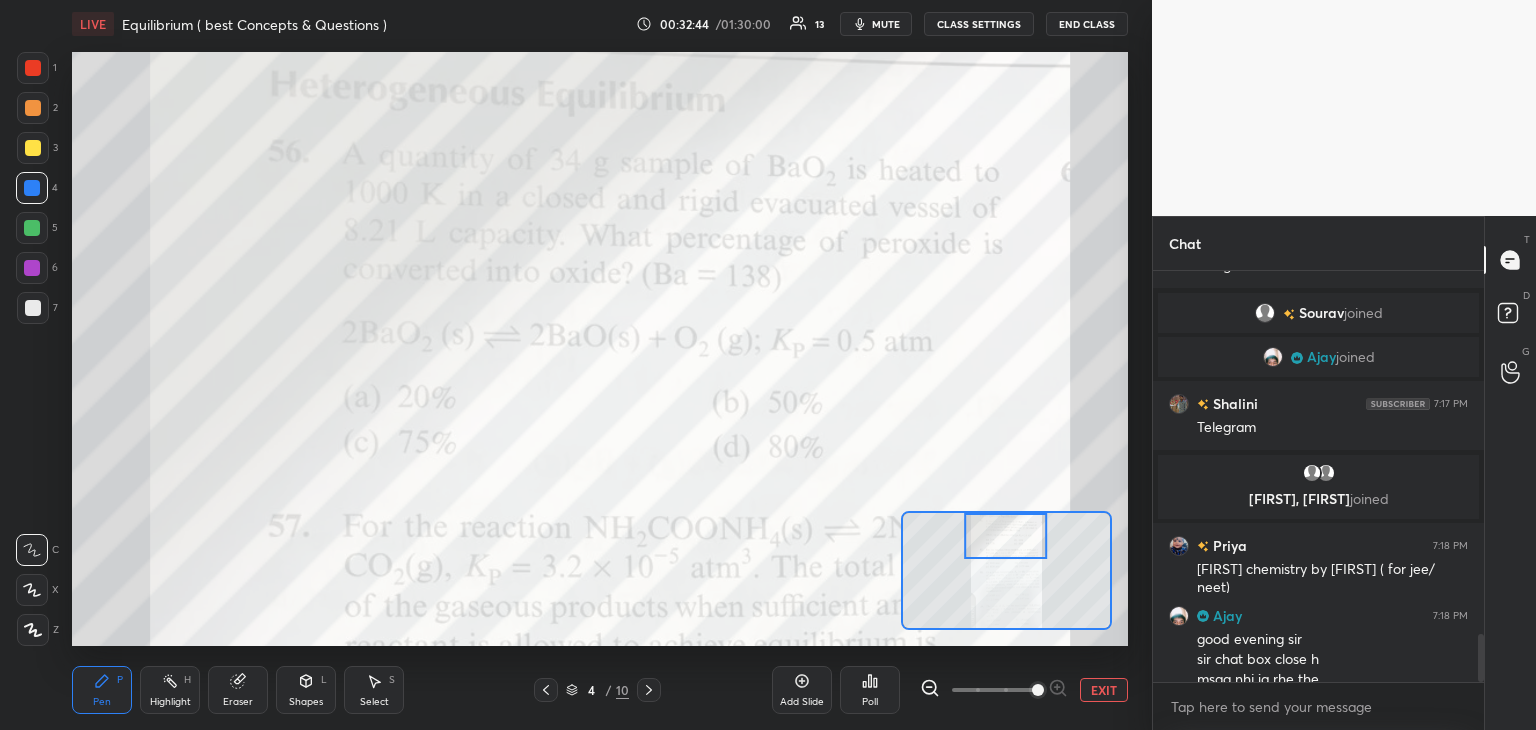 scroll, scrollTop: 3128, scrollLeft: 0, axis: vertical 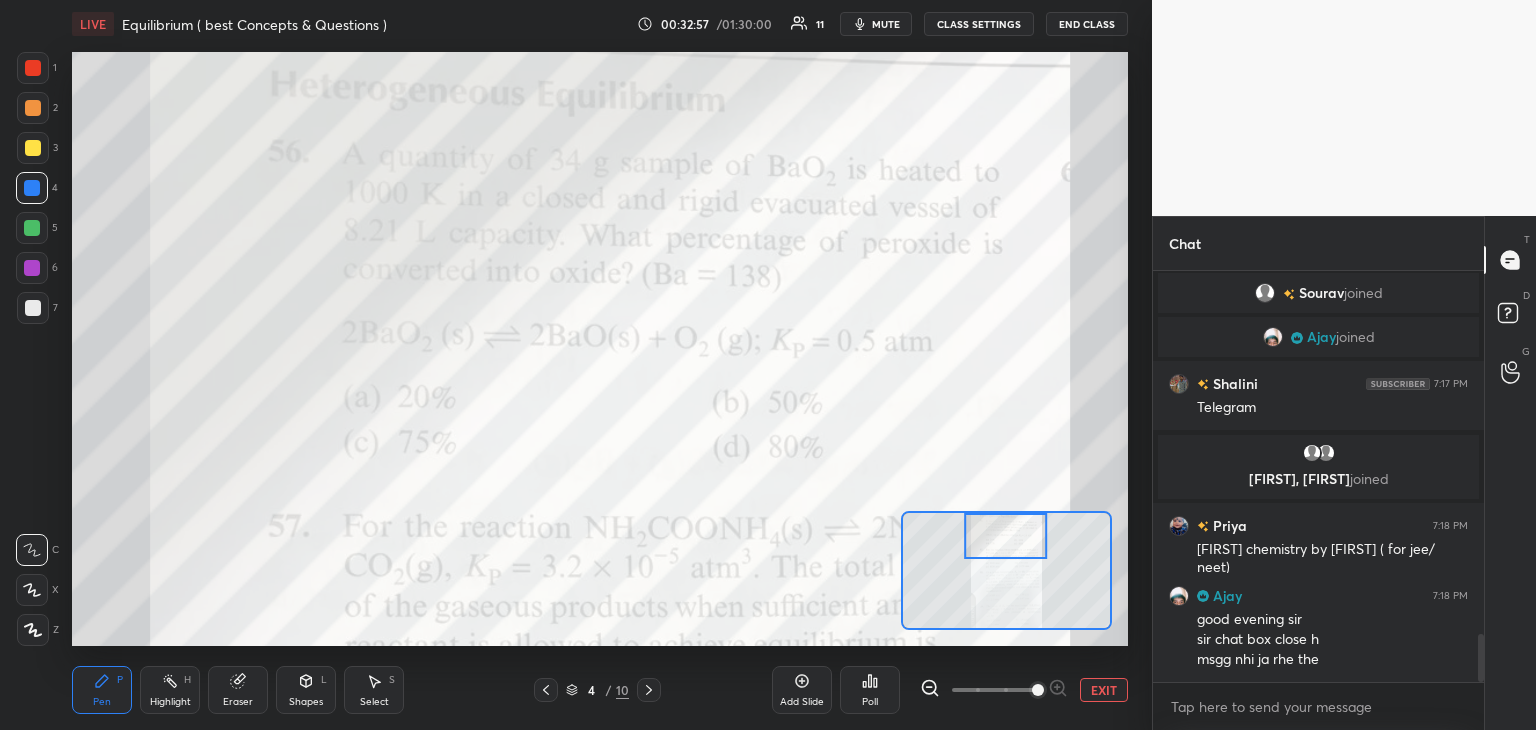 click at bounding box center (33, 148) 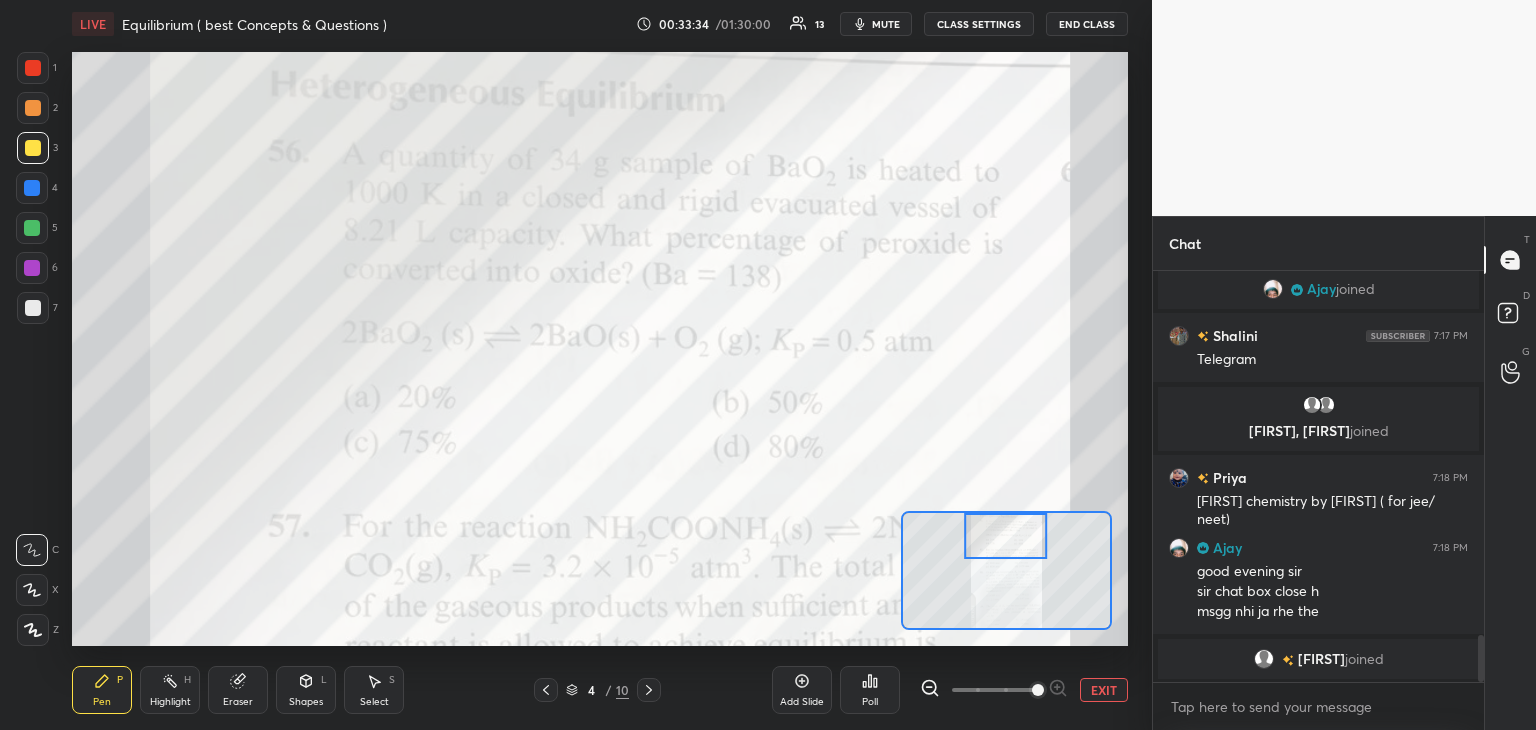 scroll, scrollTop: 3200, scrollLeft: 0, axis: vertical 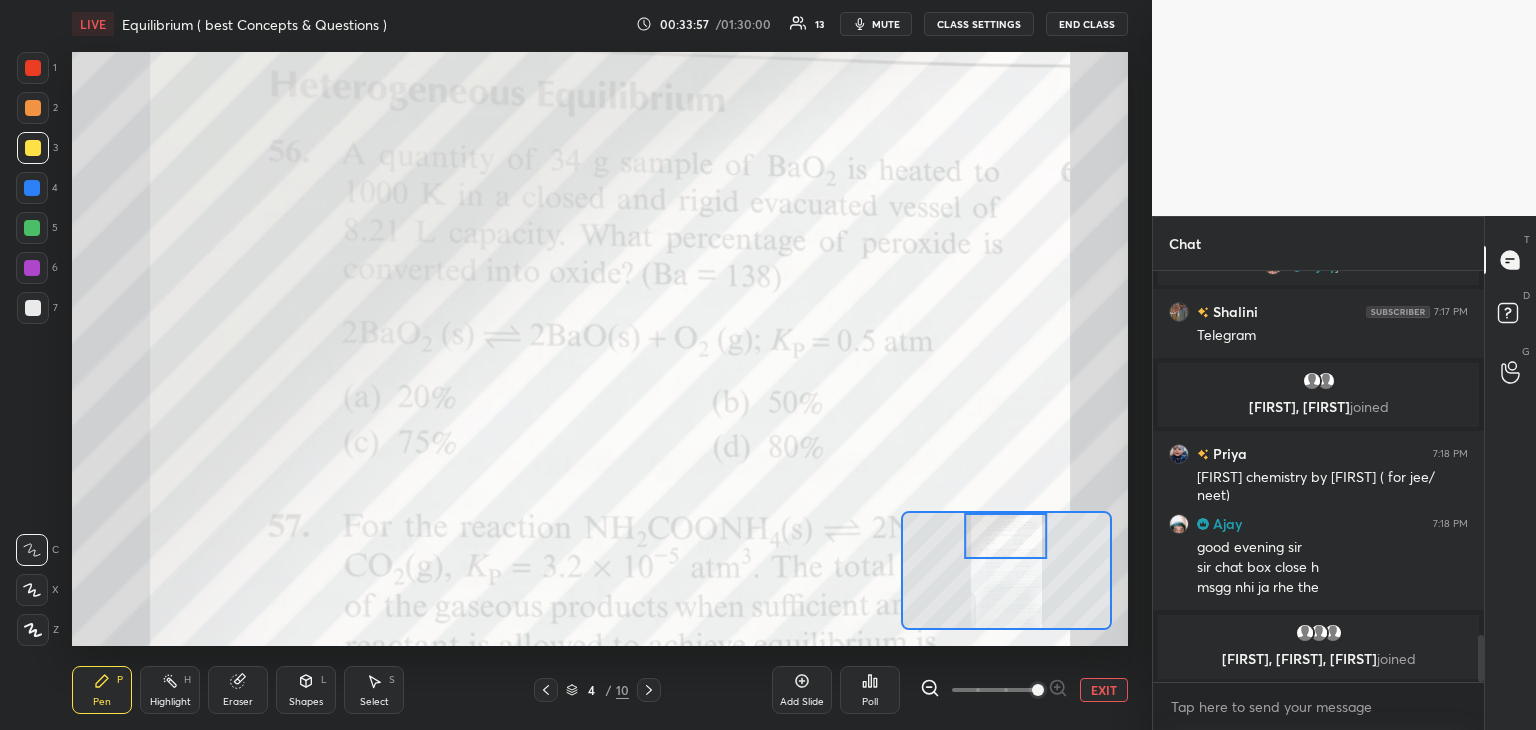click at bounding box center [33, 68] 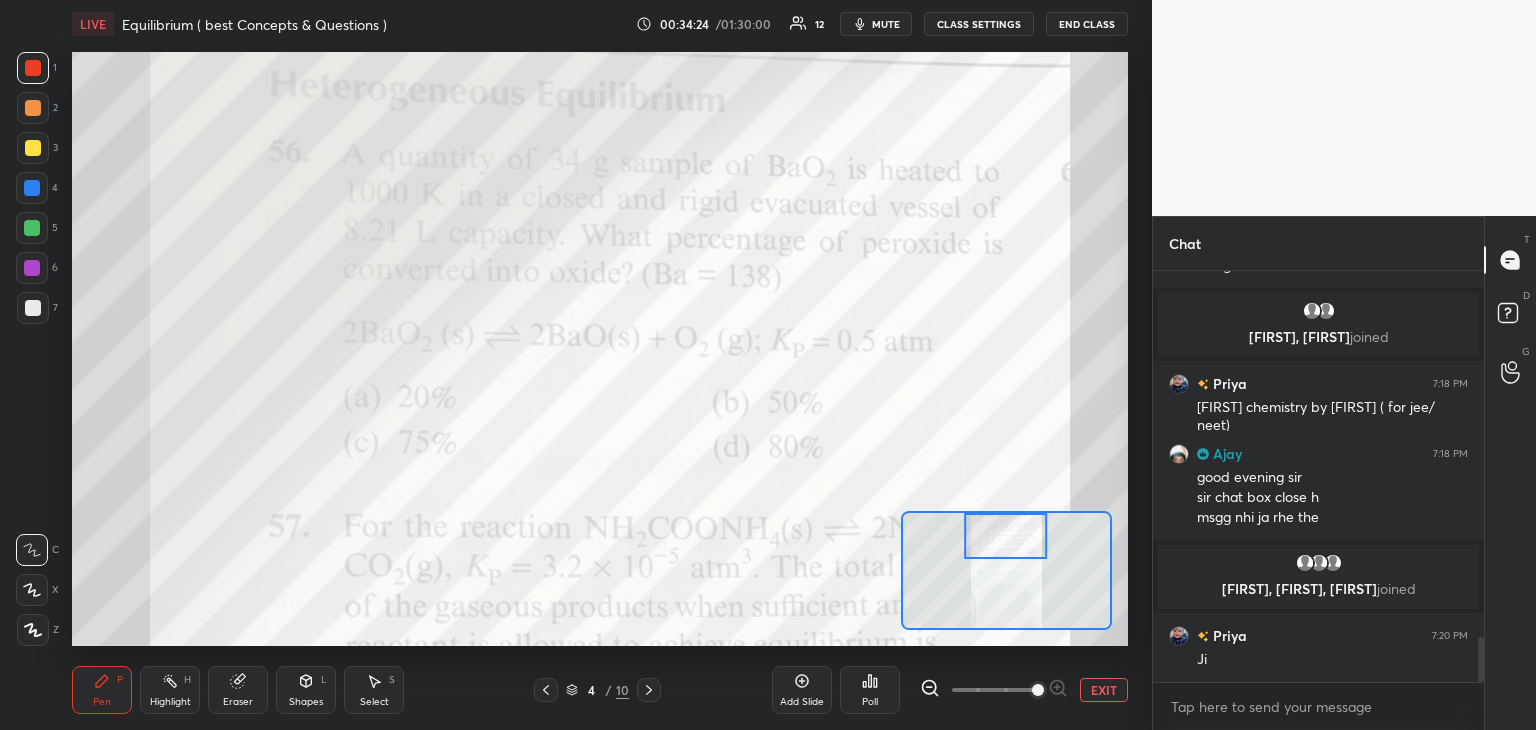scroll, scrollTop: 3320, scrollLeft: 0, axis: vertical 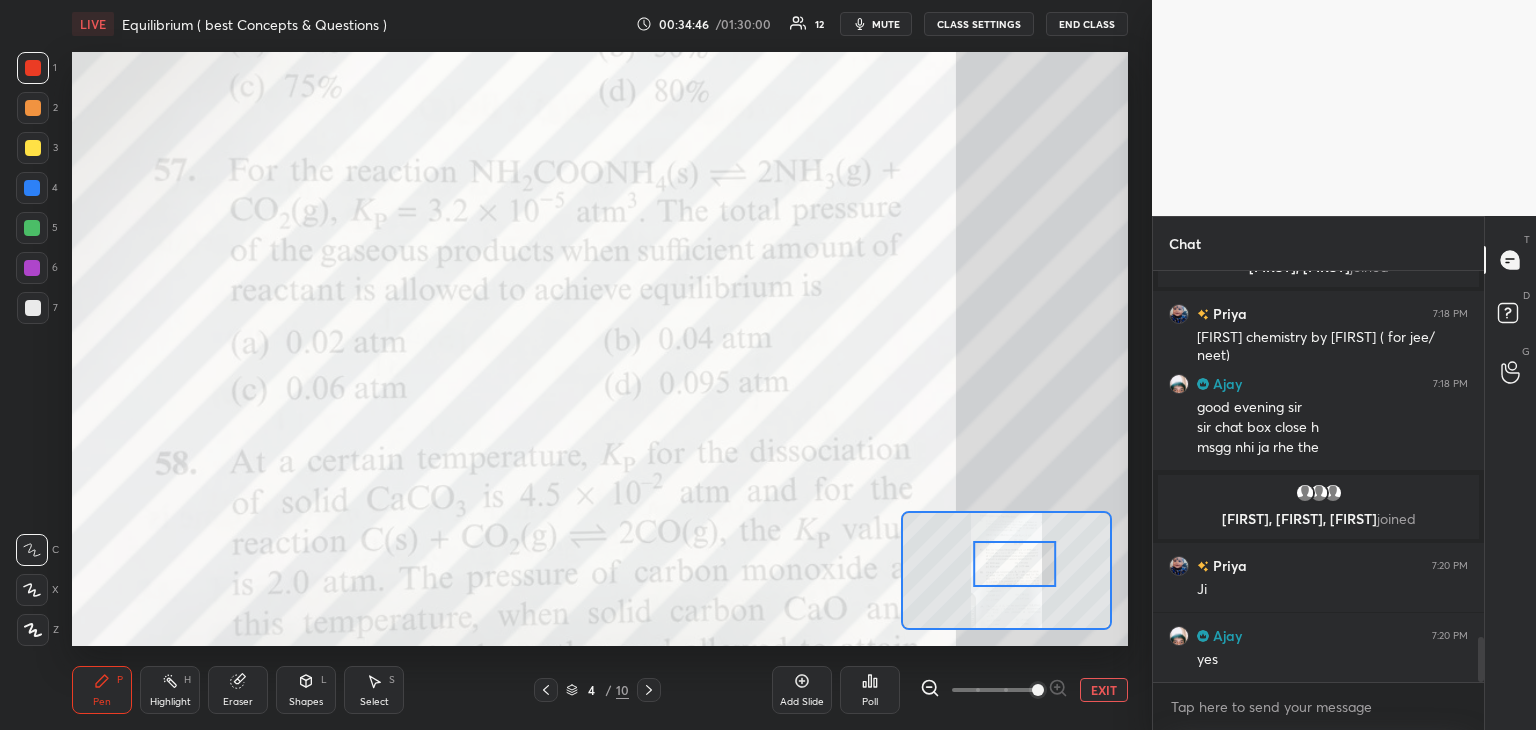 drag, startPoint x: 1000, startPoint y: 550, endPoint x: 1009, endPoint y: 578, distance: 29.410883 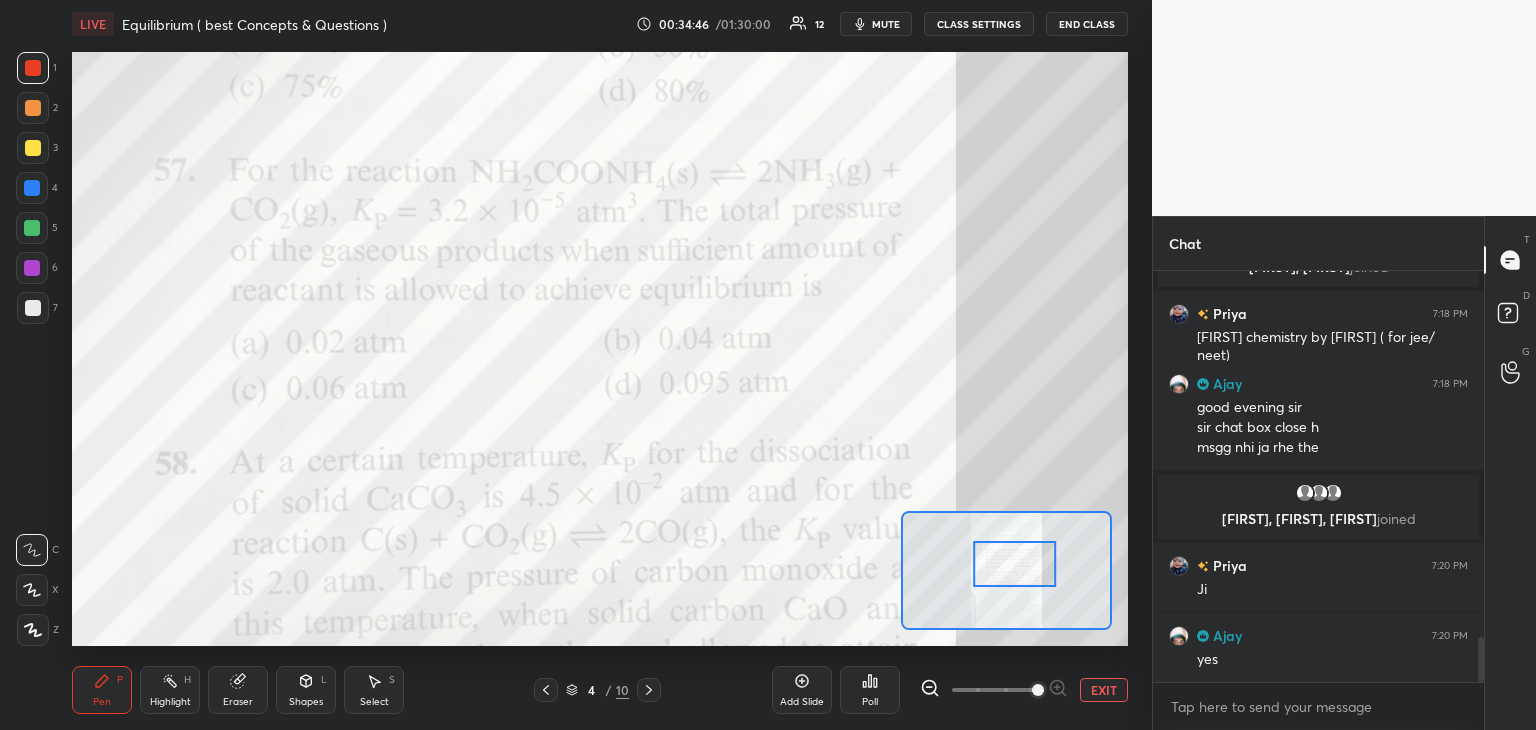 click at bounding box center (1014, 564) 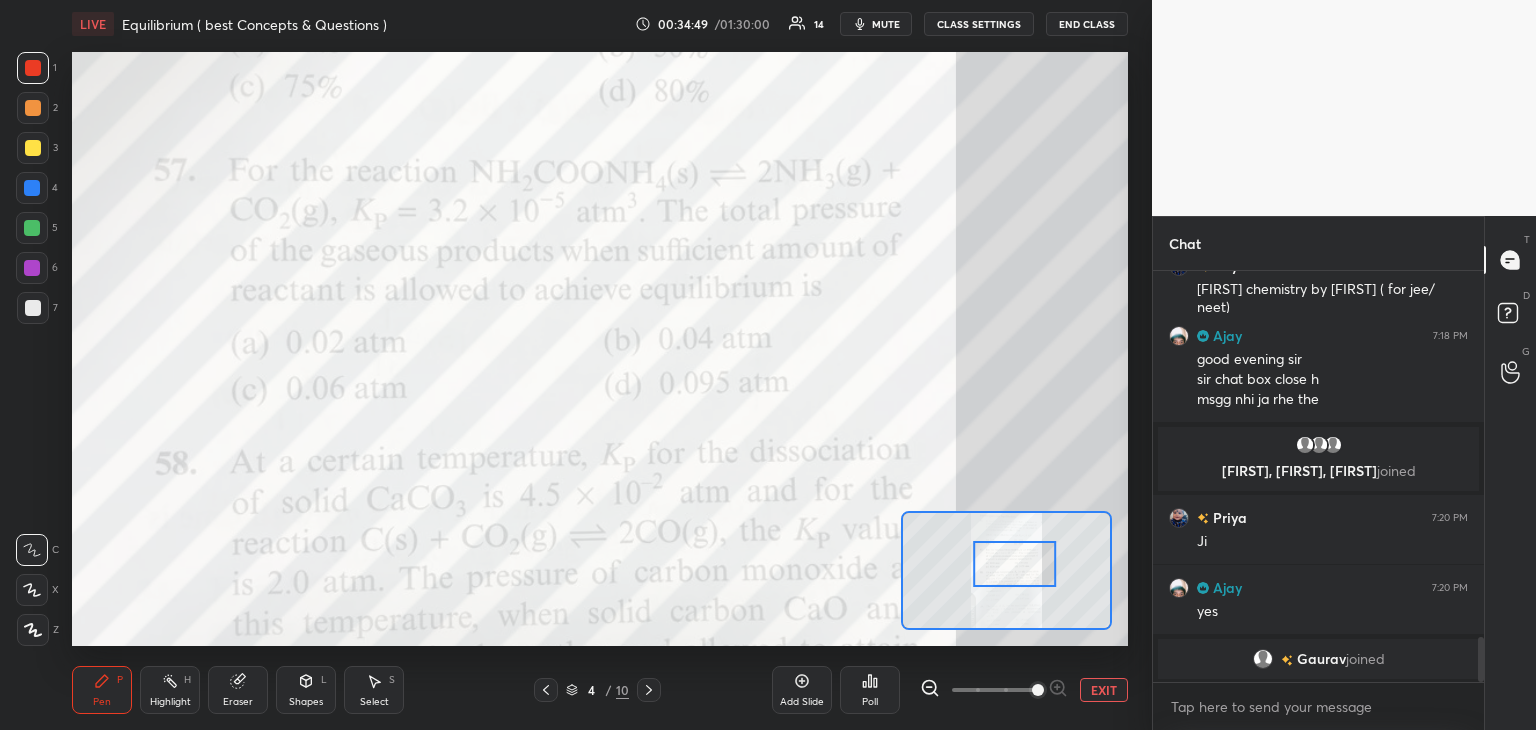 click at bounding box center [32, 188] 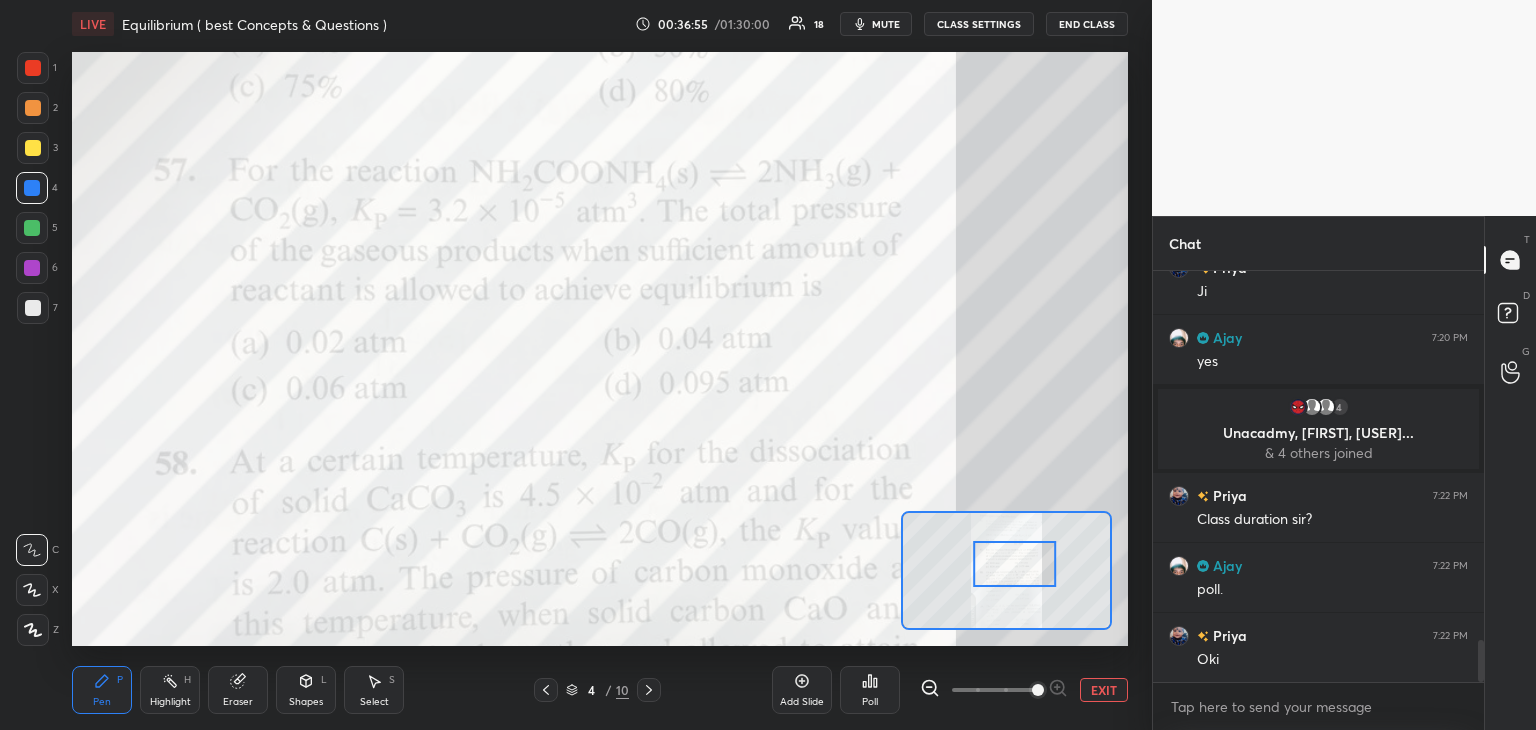 scroll, scrollTop: 3586, scrollLeft: 0, axis: vertical 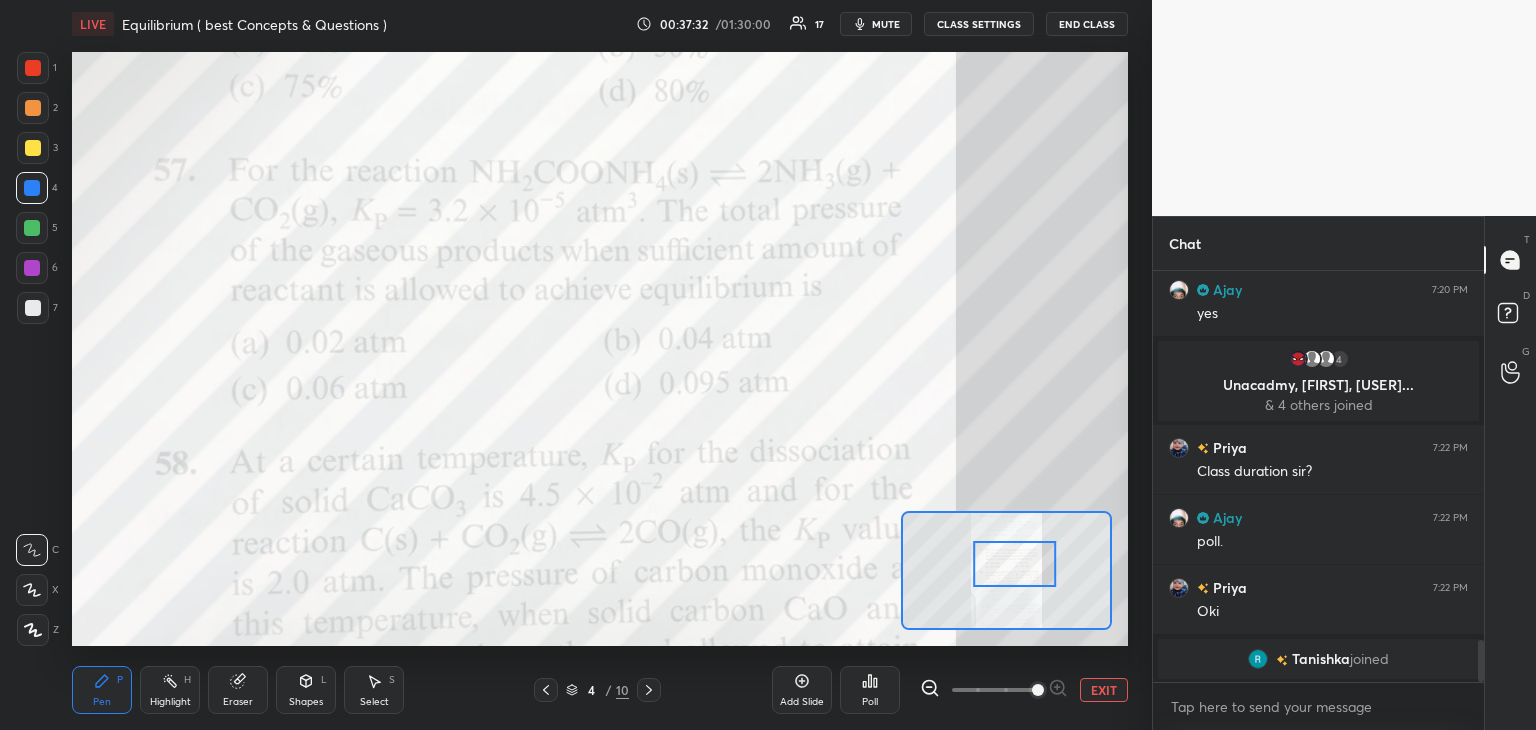 click on "Poll" at bounding box center (870, 690) 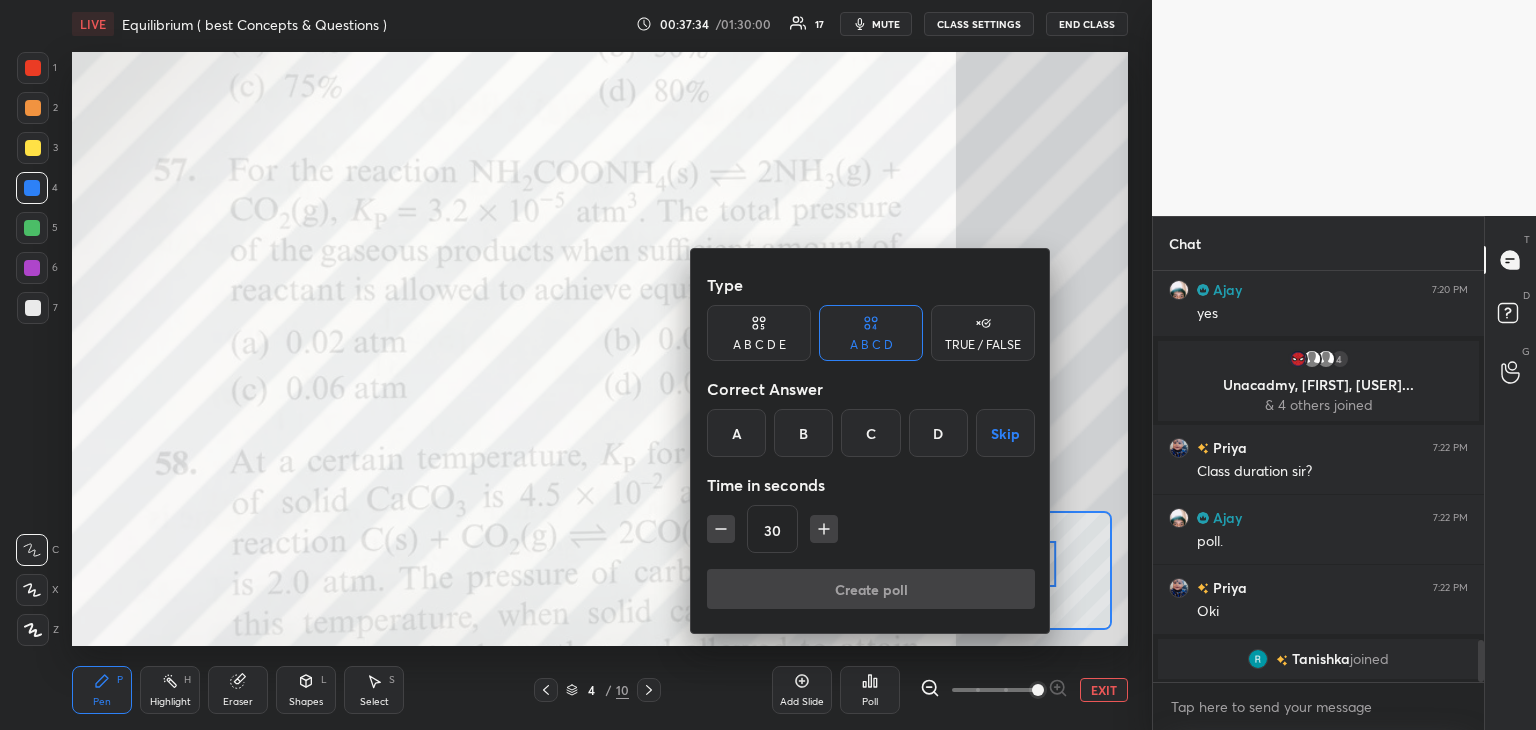 click on "C" at bounding box center [870, 433] 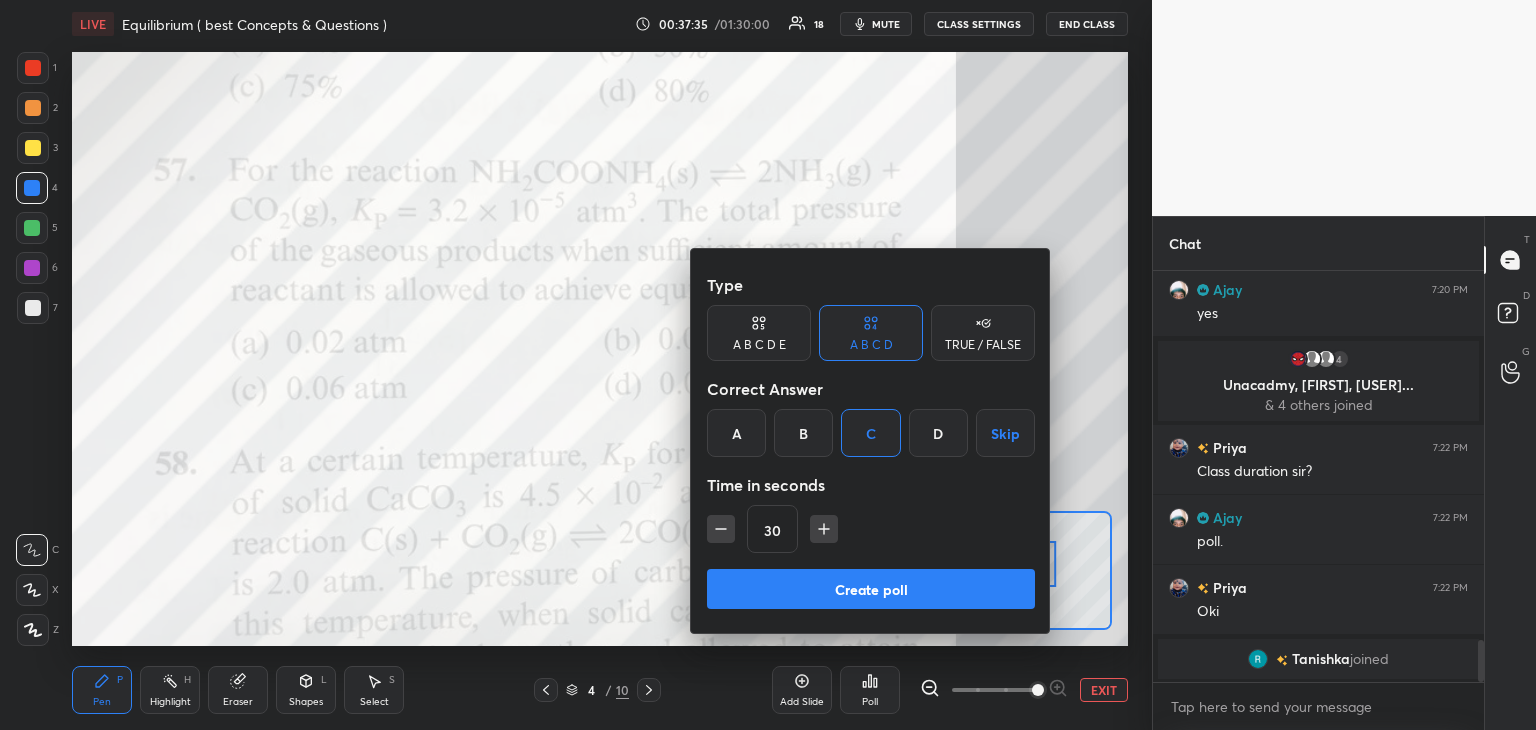 click on "Create poll" at bounding box center [871, 589] 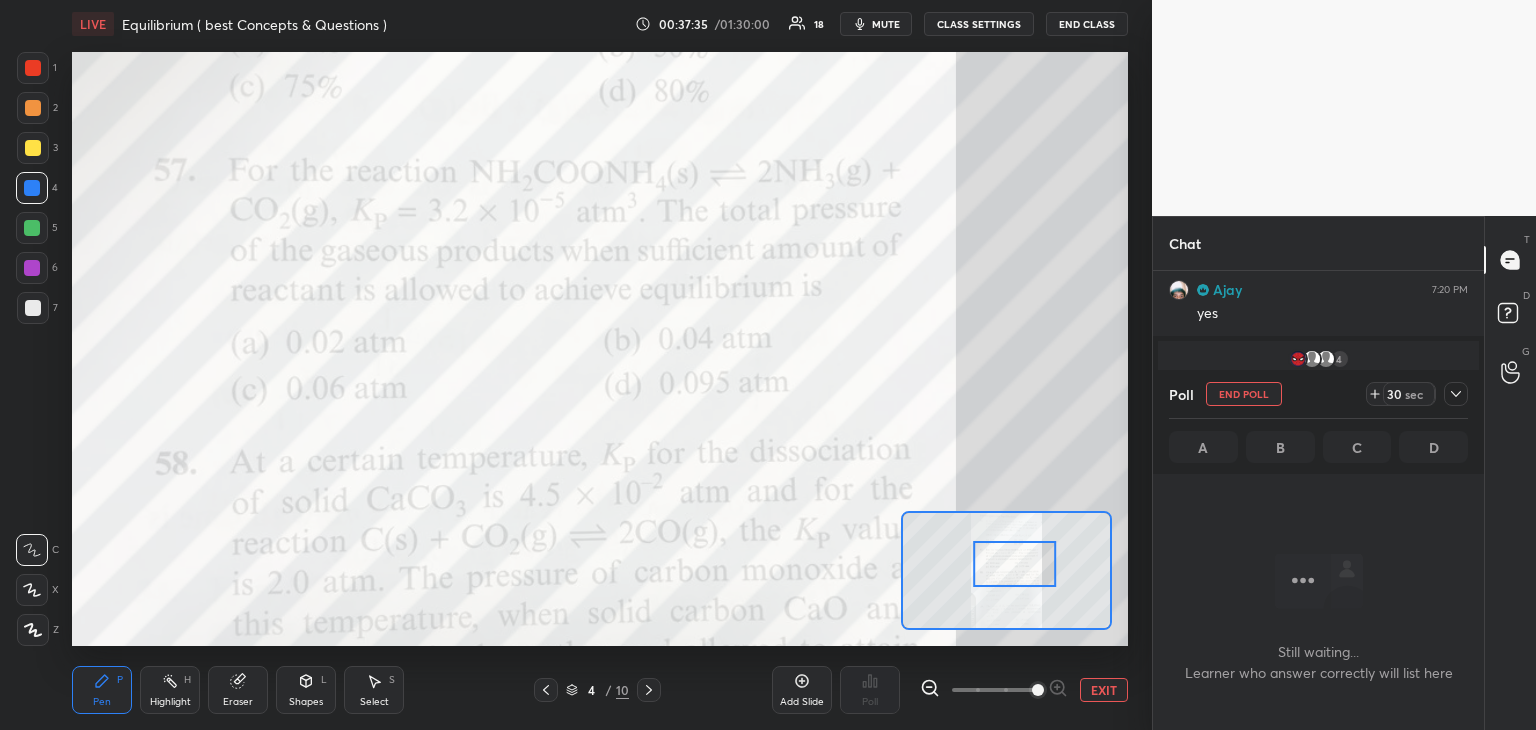 scroll, scrollTop: 364, scrollLeft: 325, axis: both 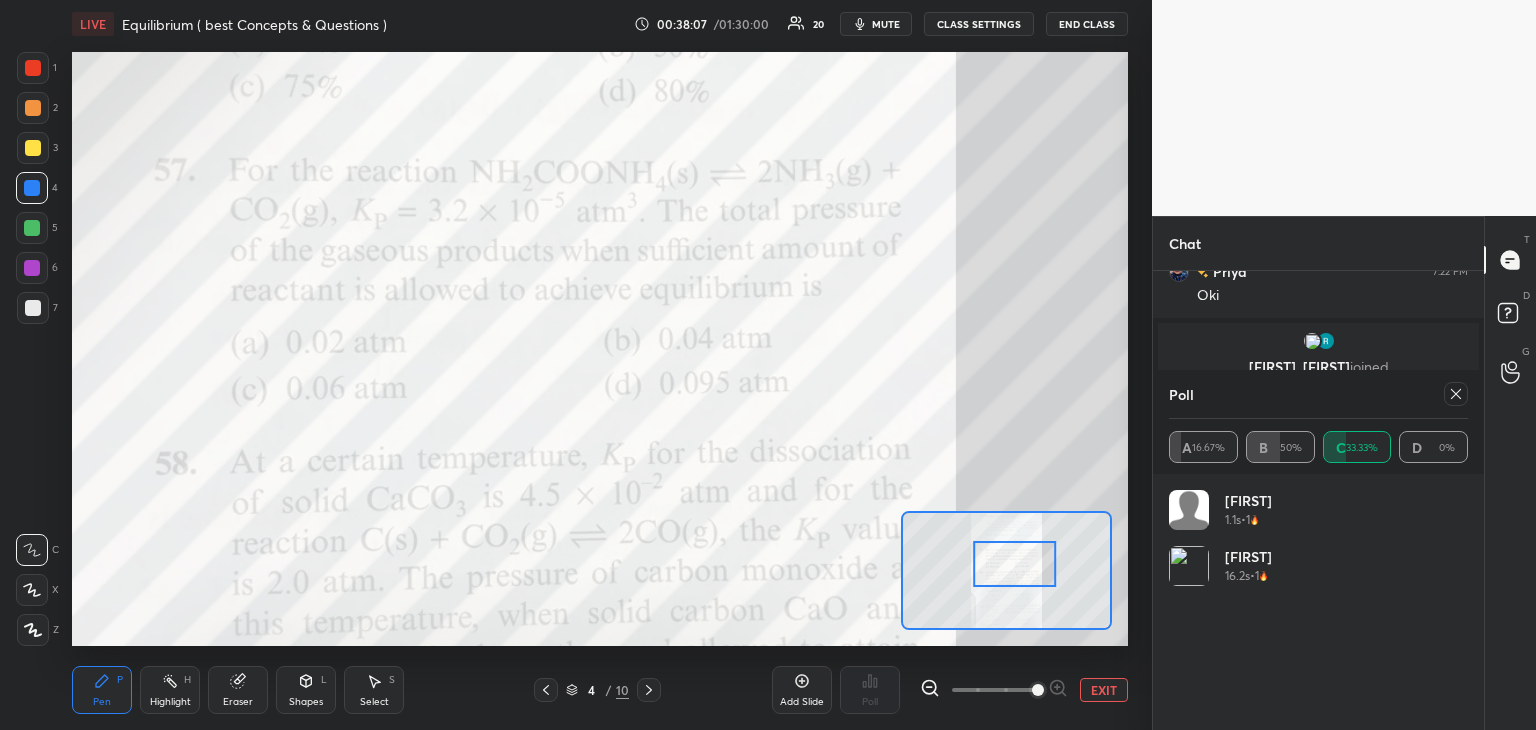 click 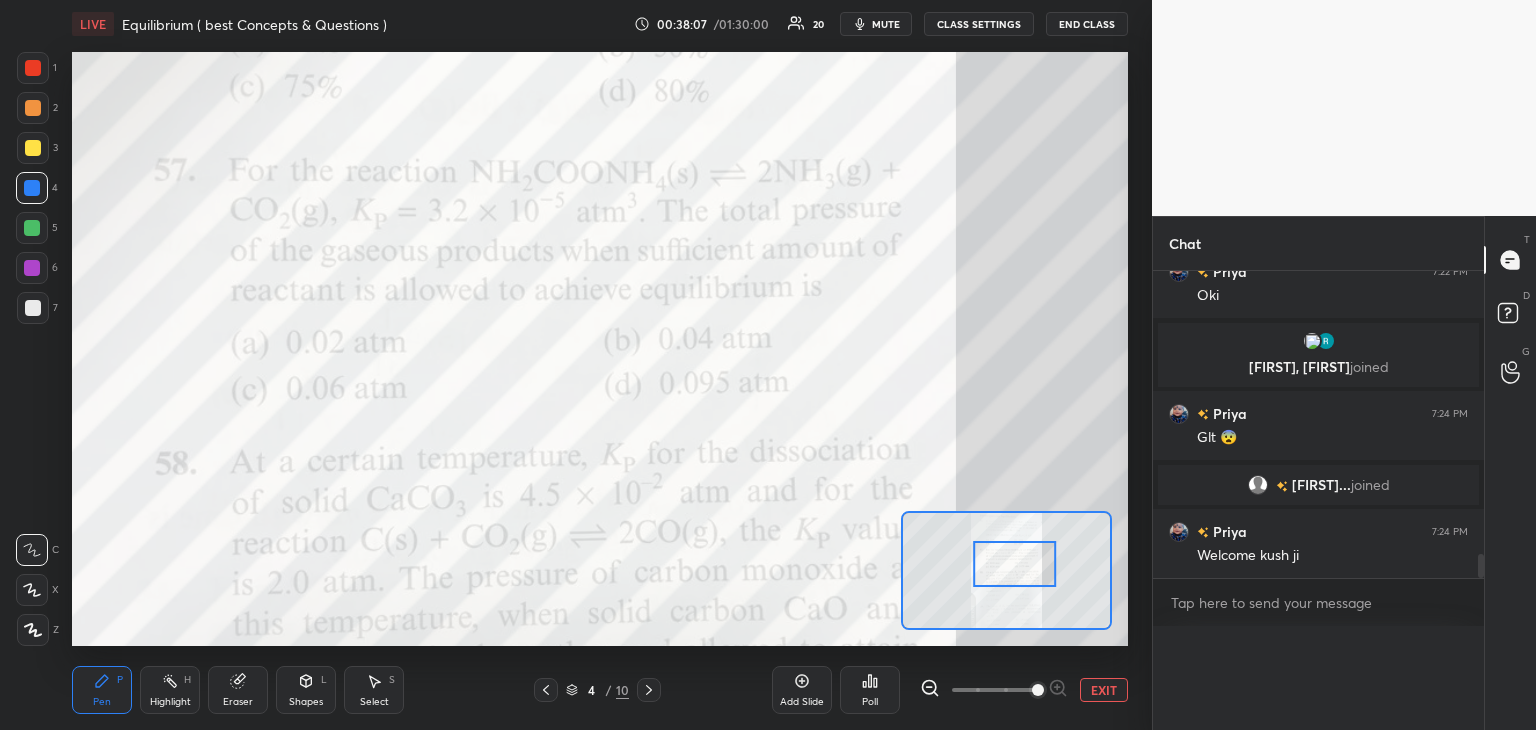 scroll, scrollTop: 344, scrollLeft: 325, axis: both 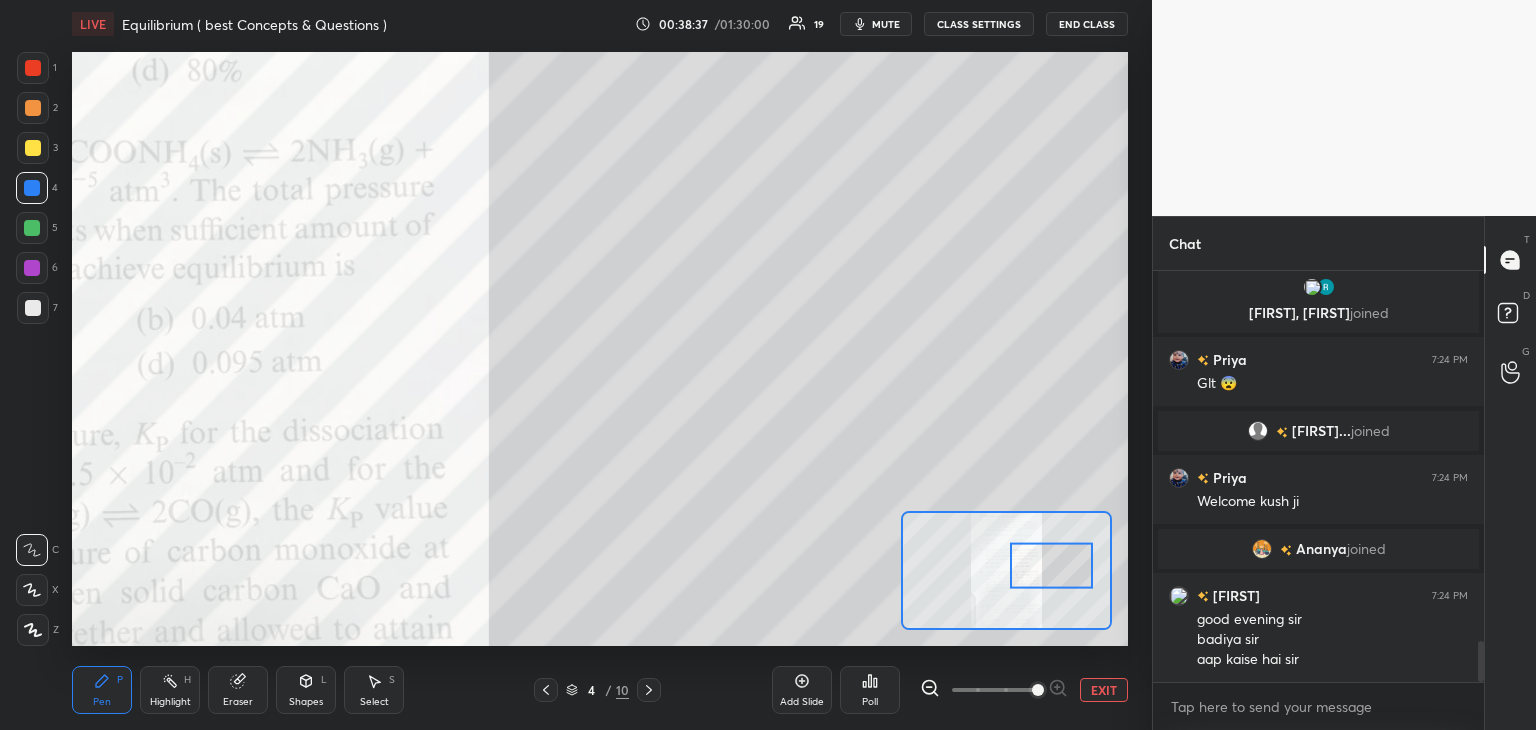 click at bounding box center [33, 148] 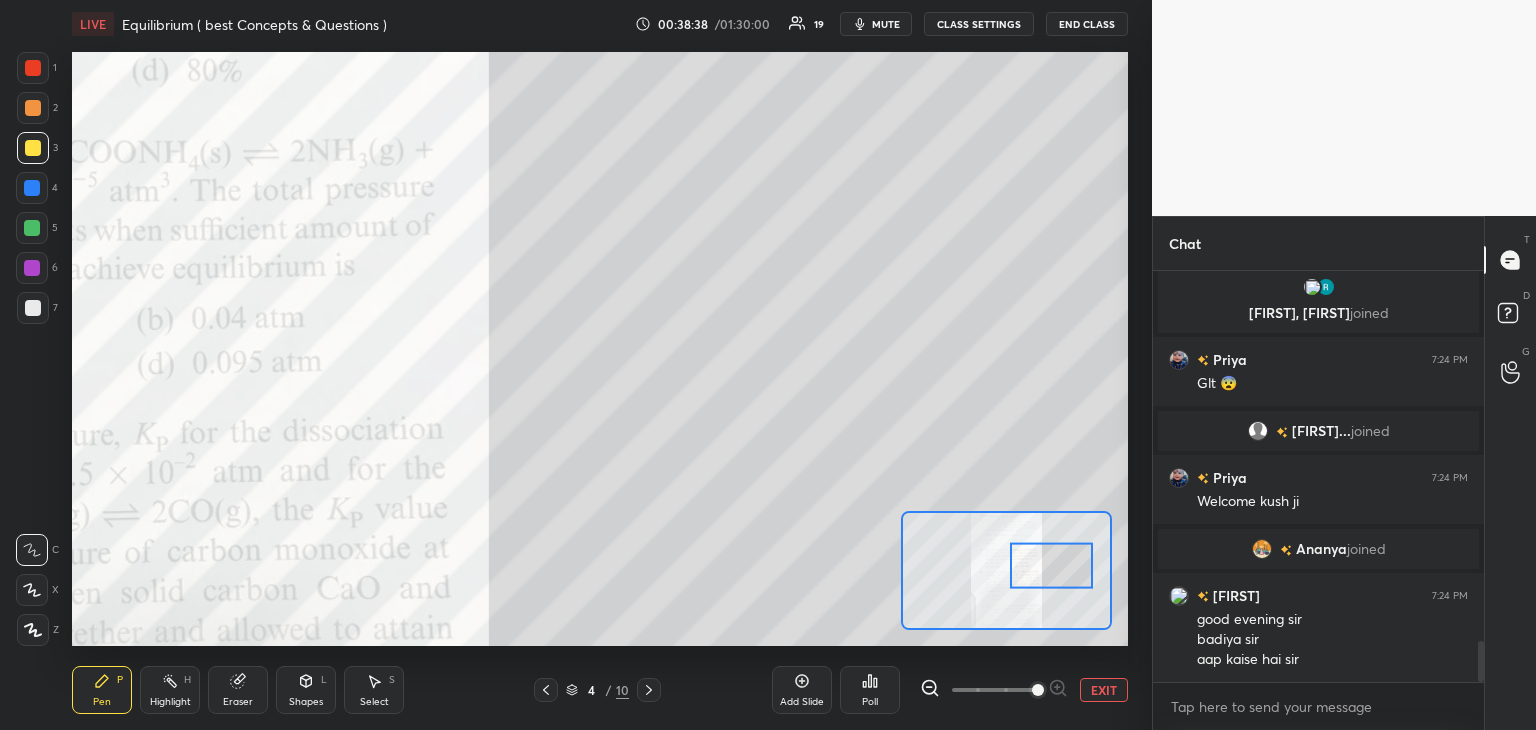 click on "P" at bounding box center (120, 680) 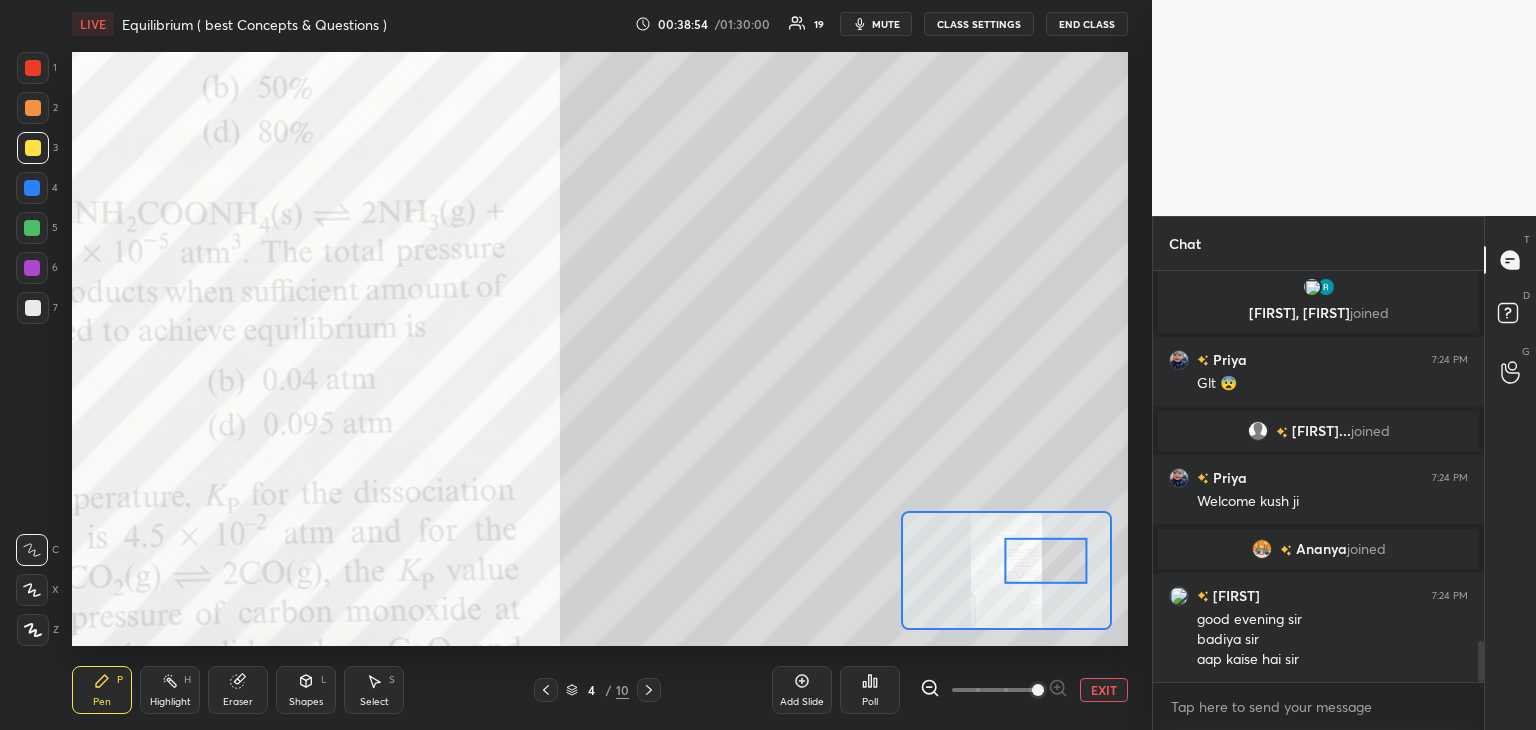 scroll, scrollTop: 3728, scrollLeft: 0, axis: vertical 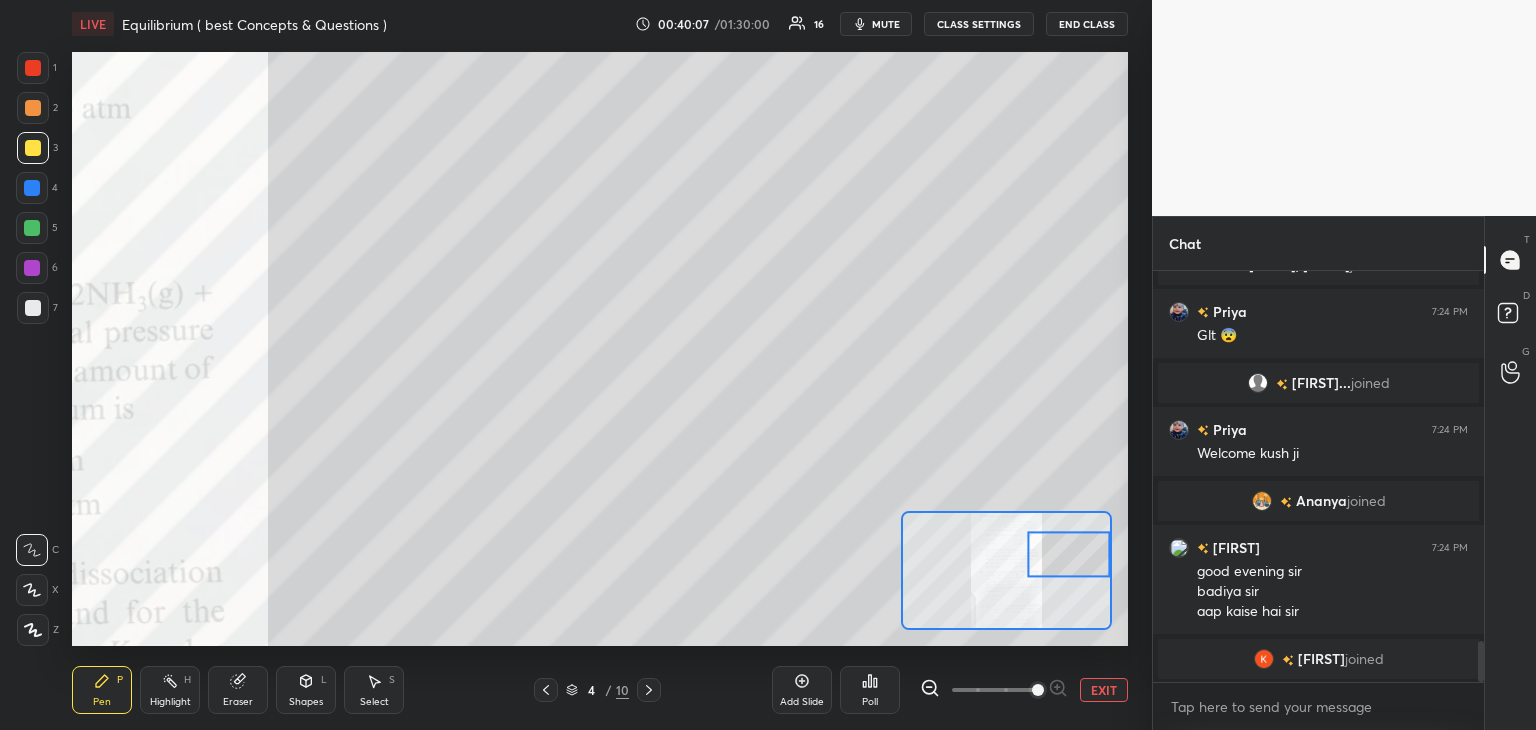 click at bounding box center (32, 228) 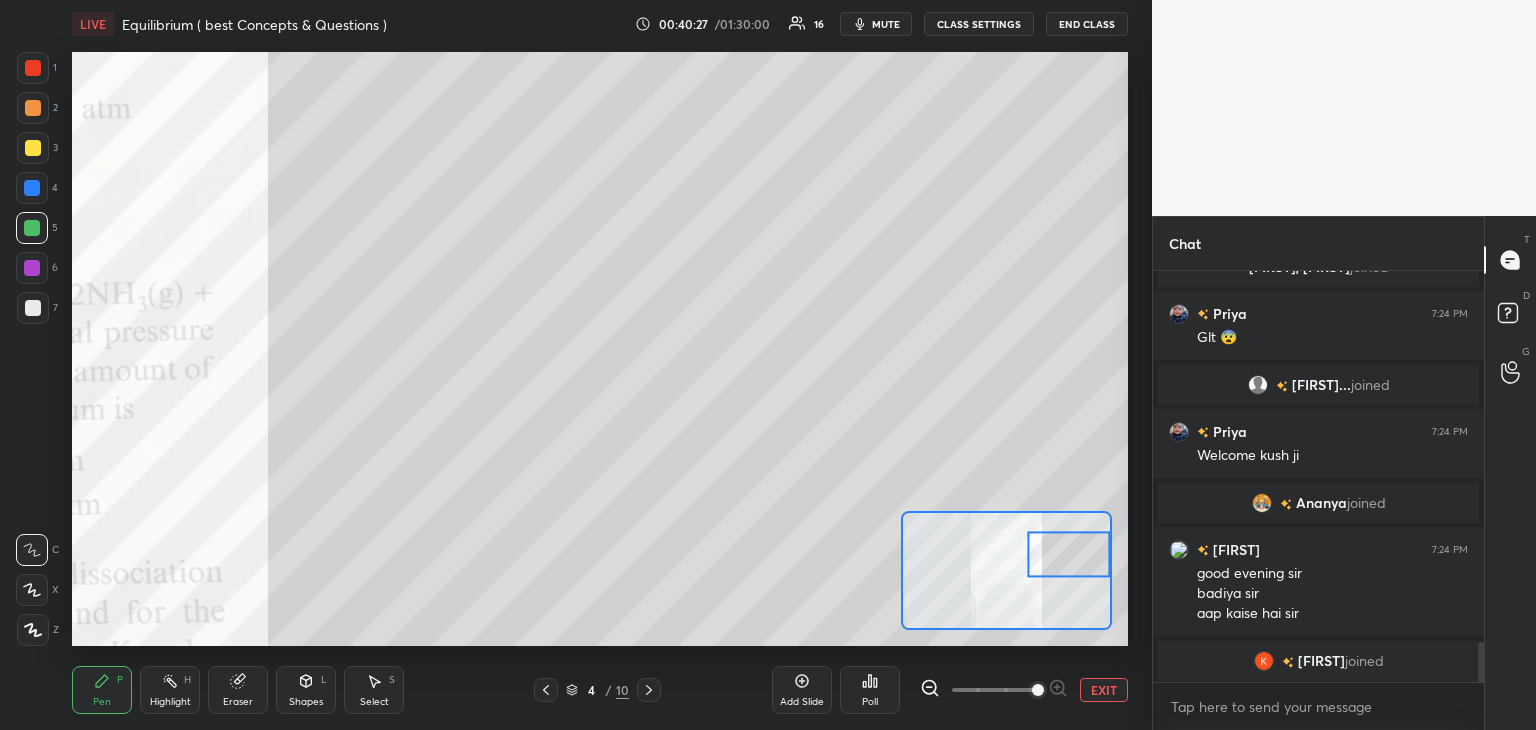 scroll, scrollTop: 3818, scrollLeft: 0, axis: vertical 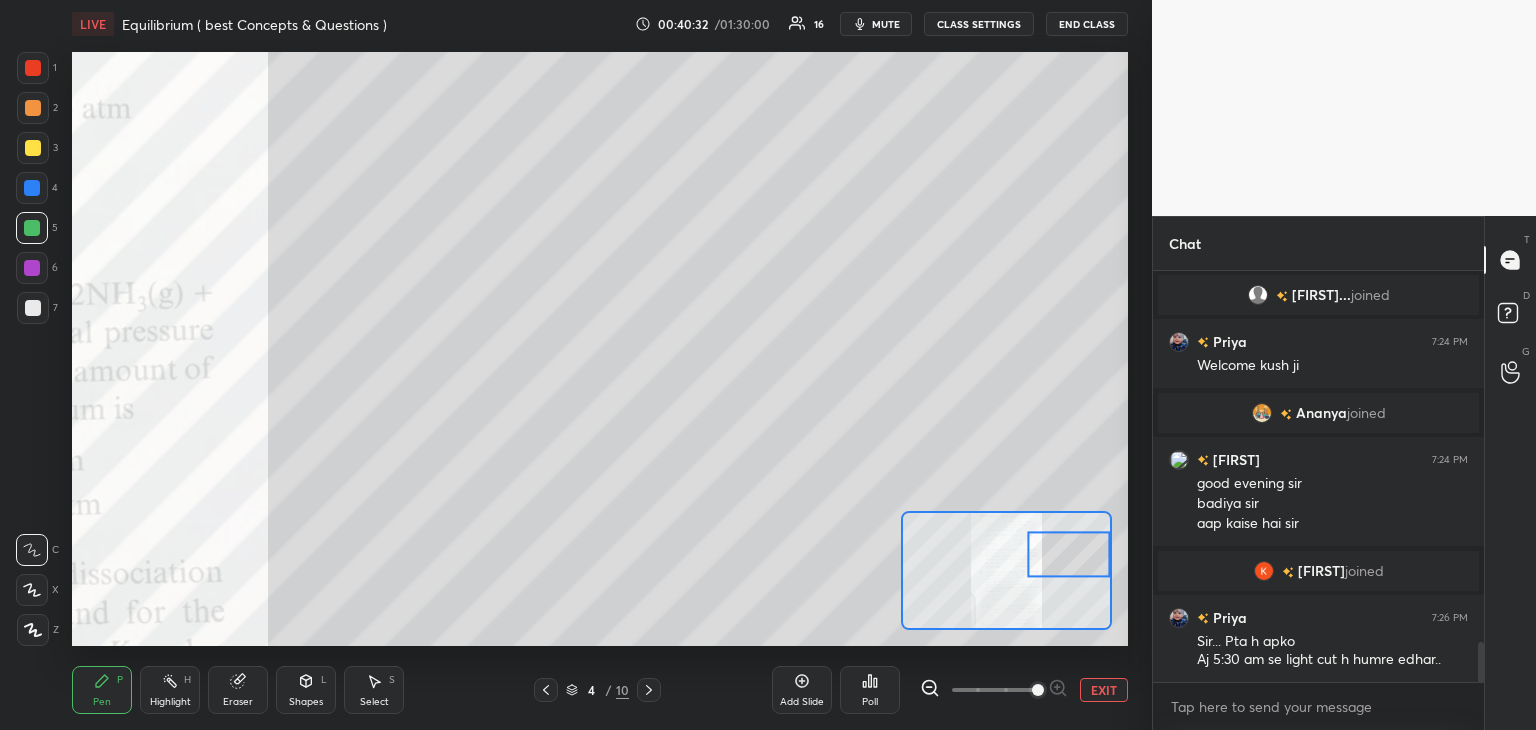 click at bounding box center [32, 188] 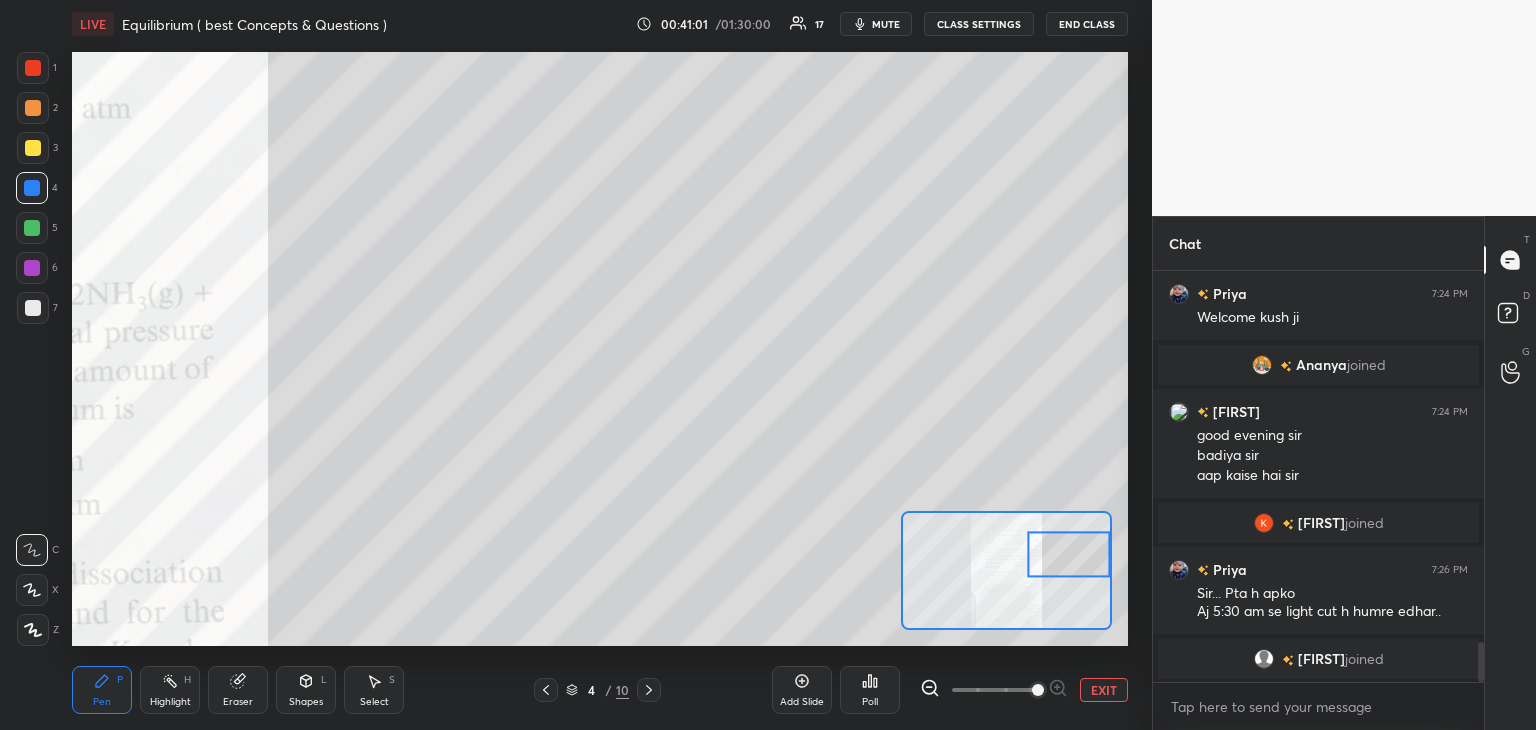 scroll, scrollTop: 3880, scrollLeft: 0, axis: vertical 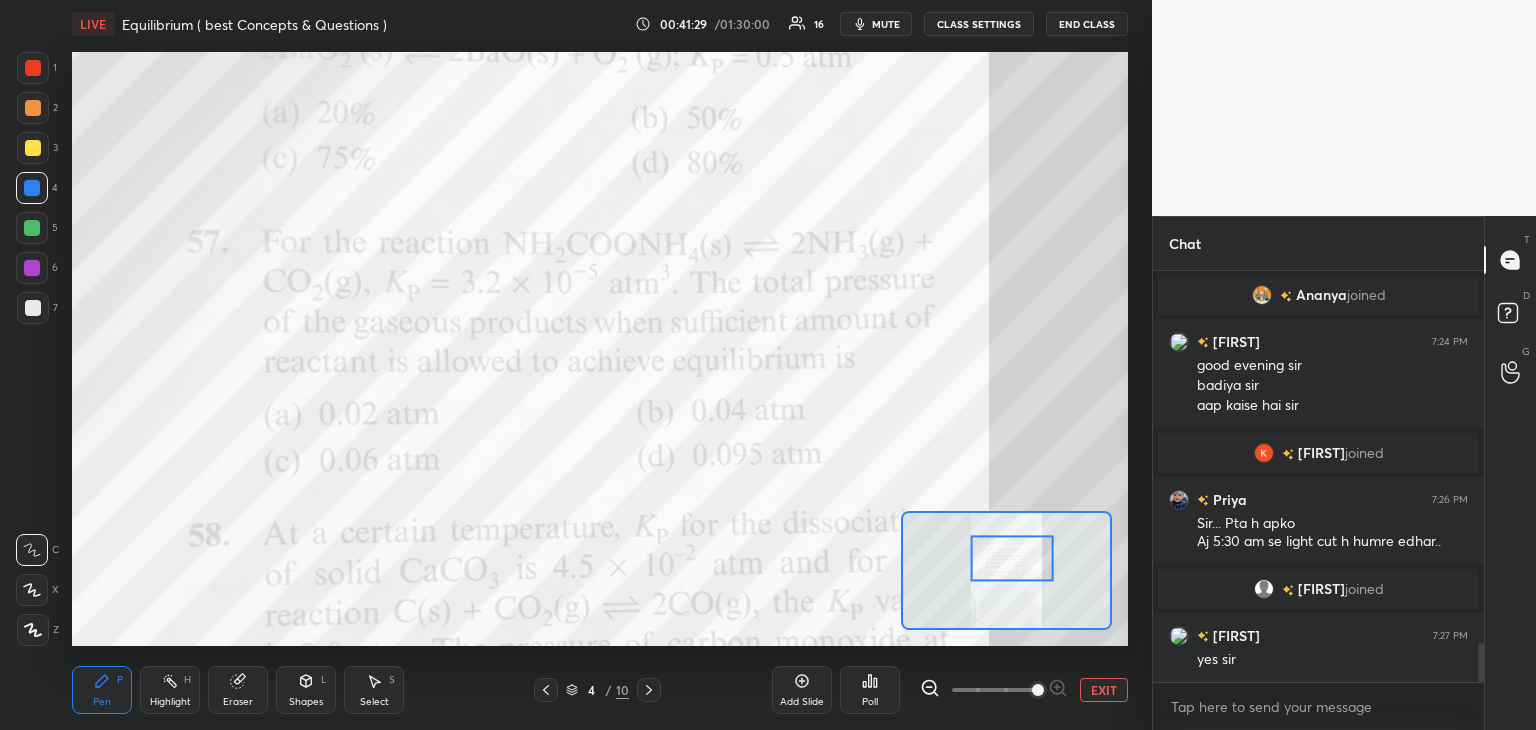 click at bounding box center (32, 268) 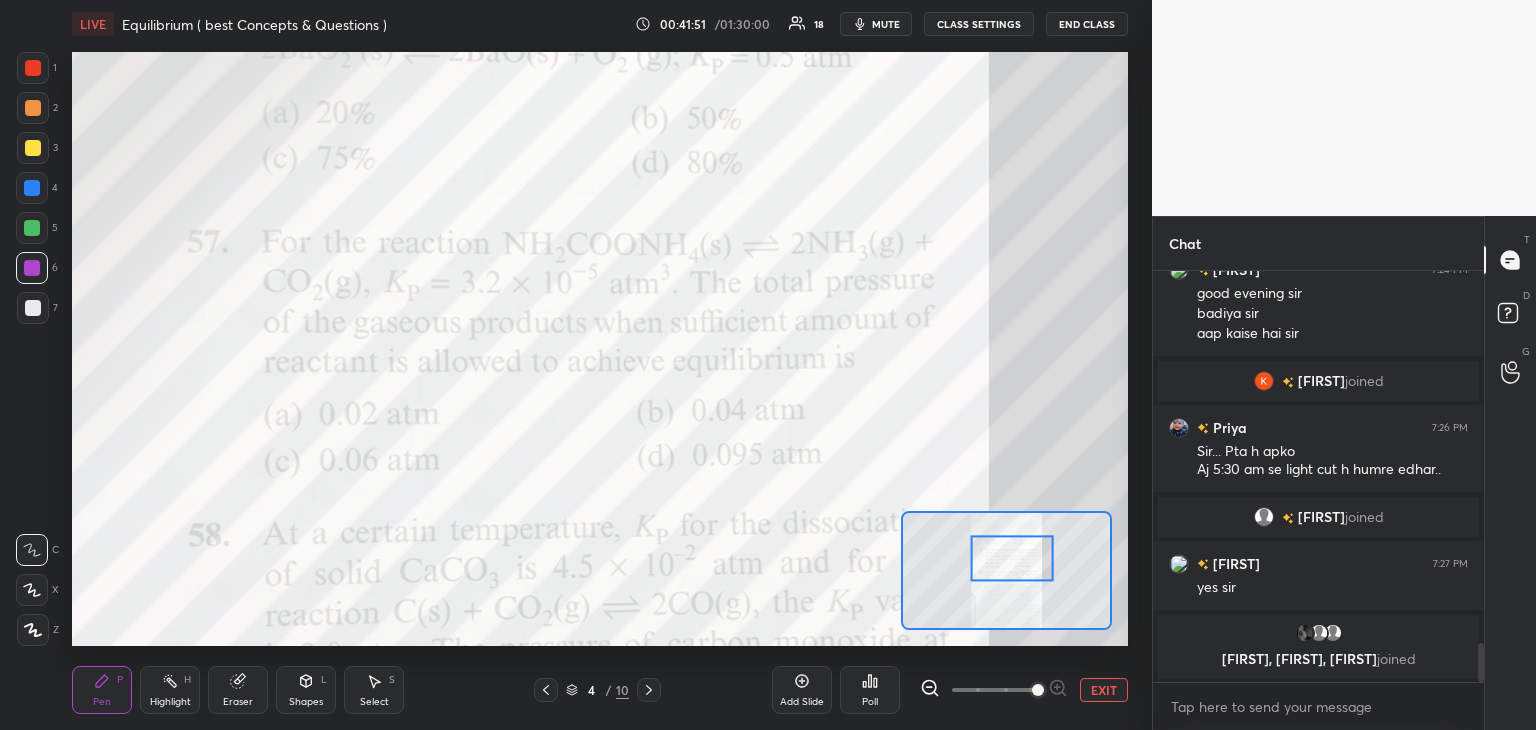 scroll, scrollTop: 3968, scrollLeft: 0, axis: vertical 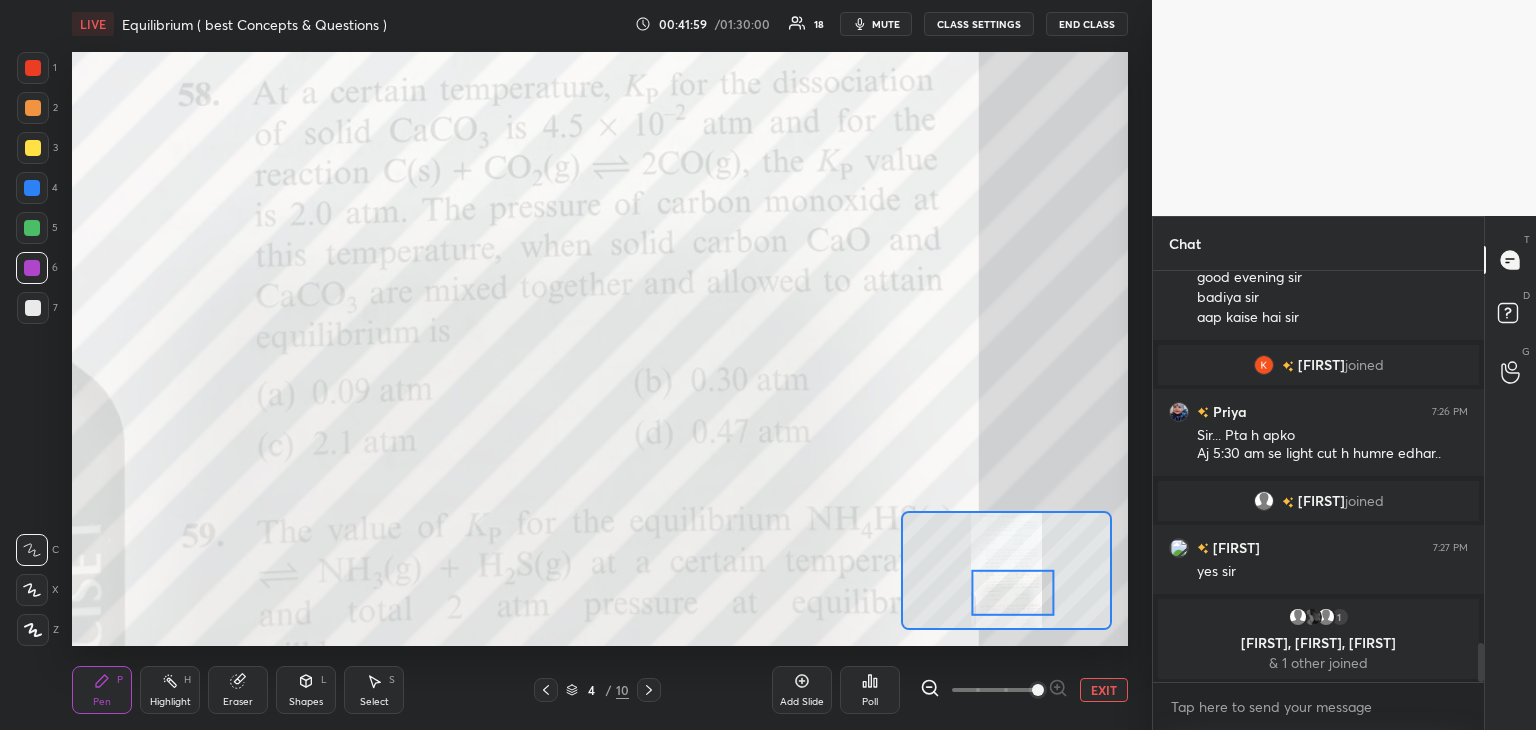 click at bounding box center (32, 268) 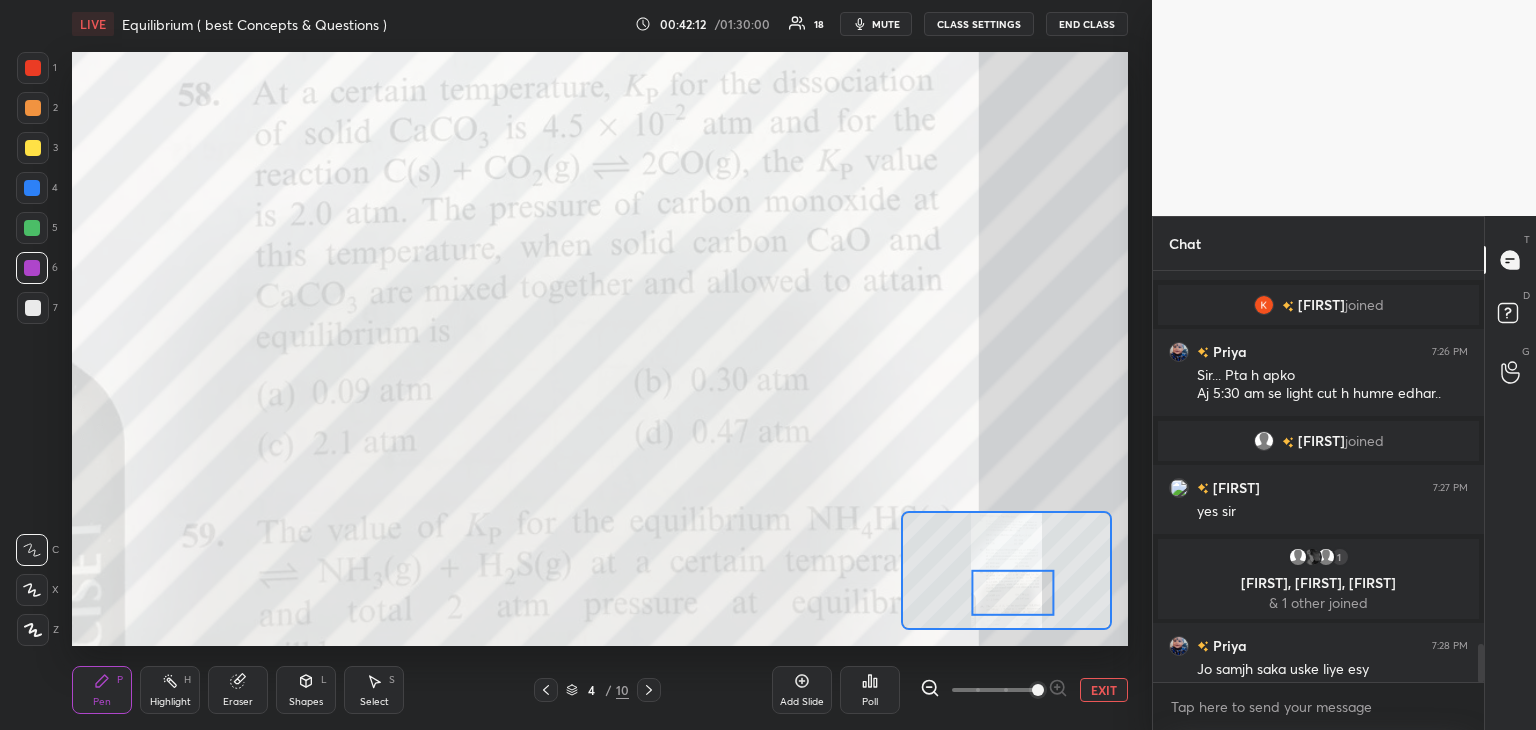 scroll, scrollTop: 3996, scrollLeft: 0, axis: vertical 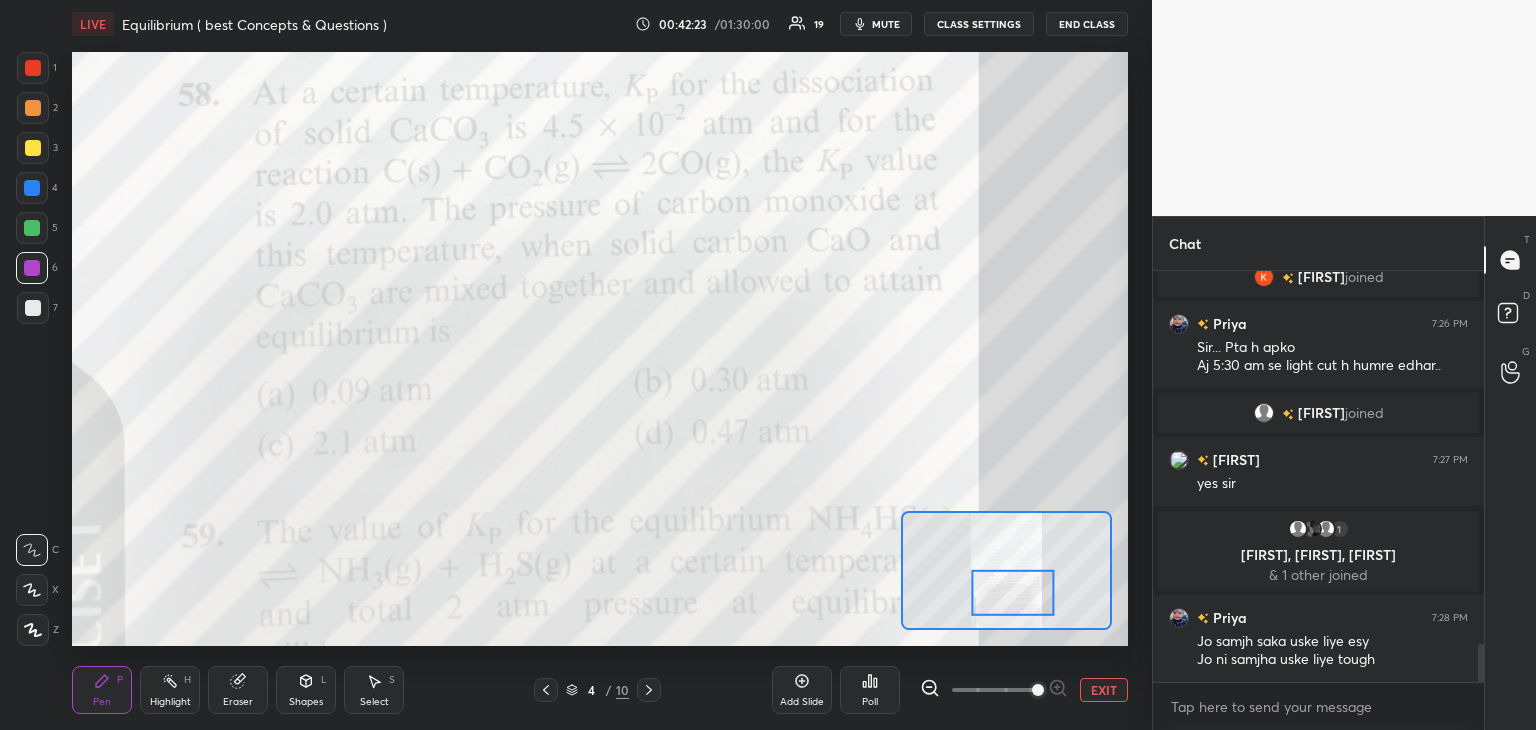 click on "00:42:23 /  01:30:00 19 mute CLASS SETTINGS End Class" at bounding box center [881, 24] 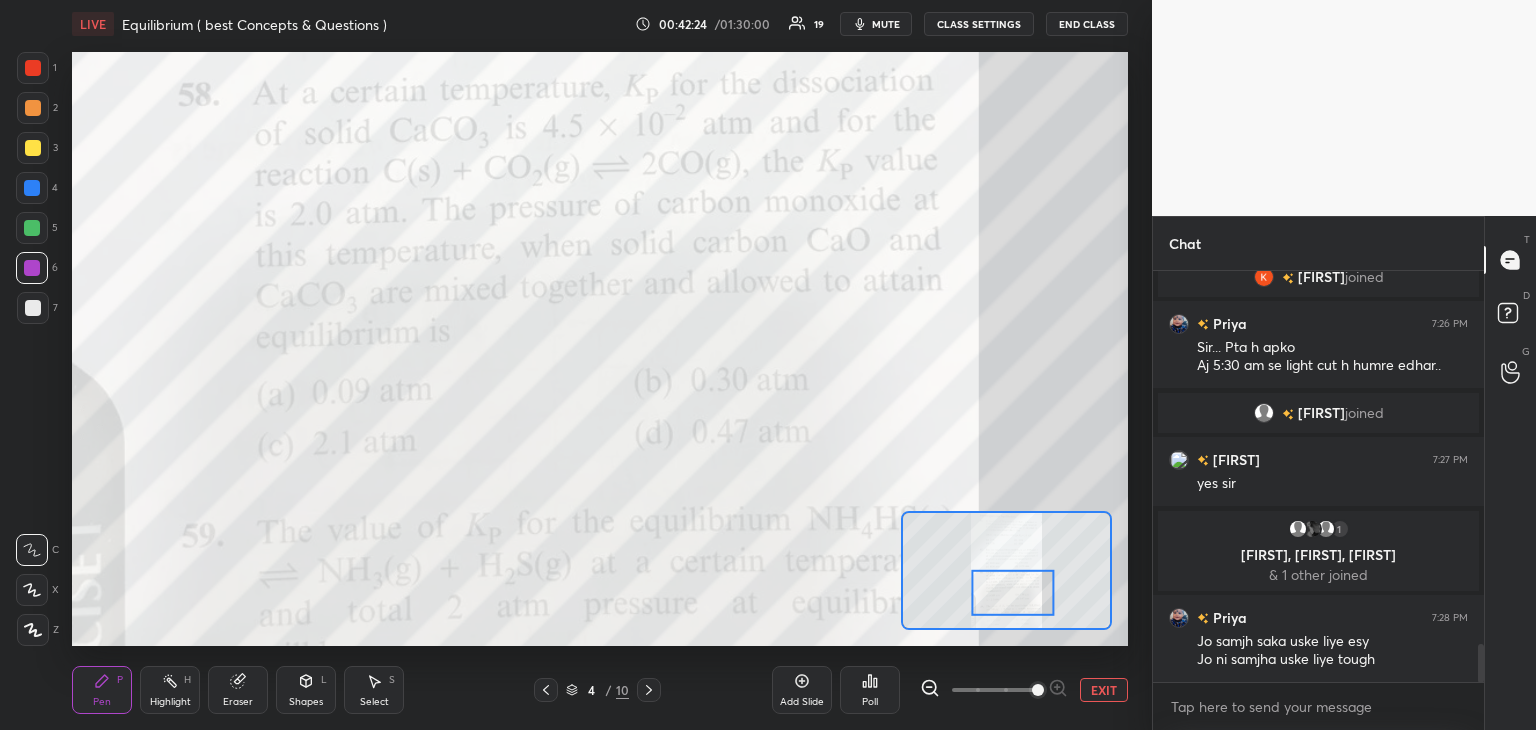click on "00:42:24 /  01:30:00 19 mute CLASS SETTINGS End Class" at bounding box center (881, 24) 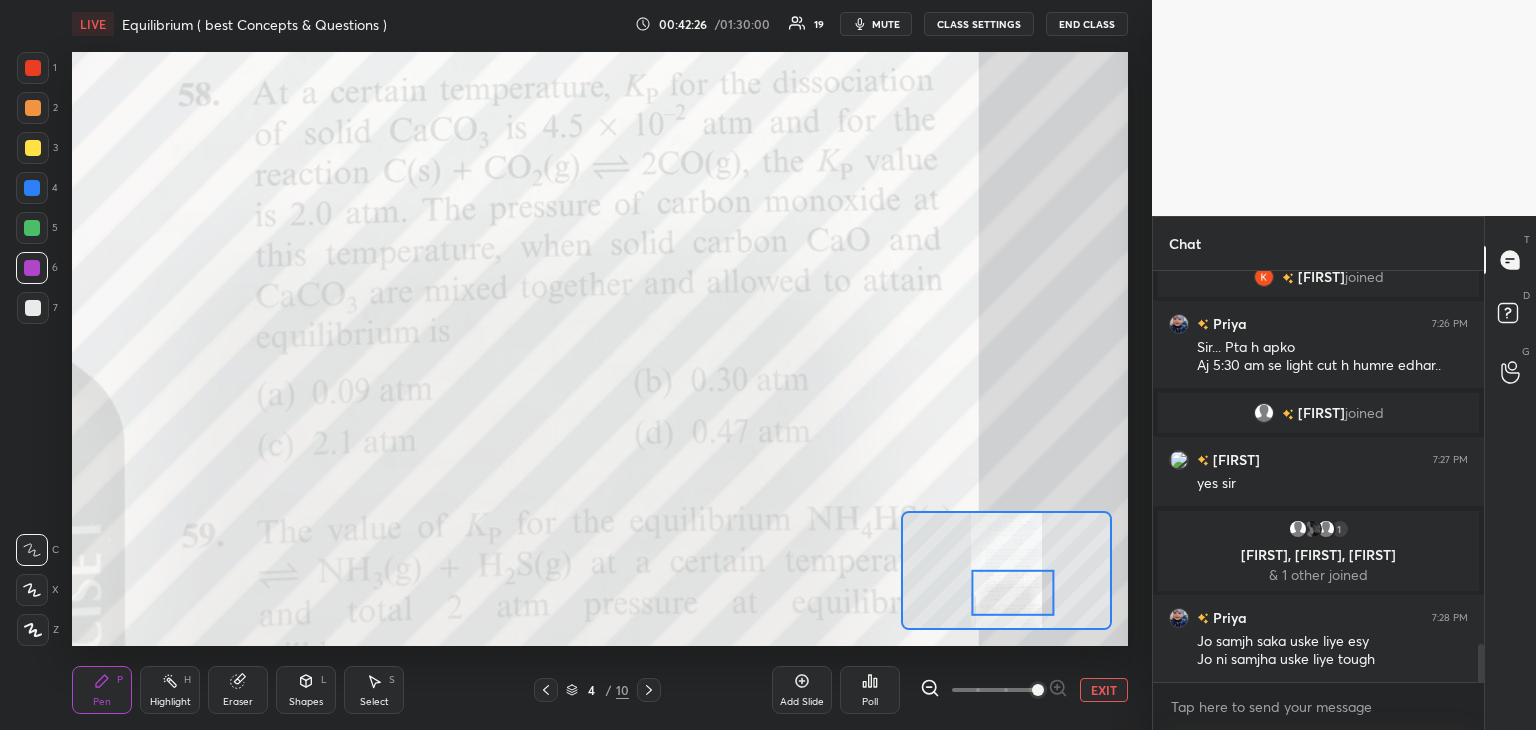 click on "19" at bounding box center [819, 24] 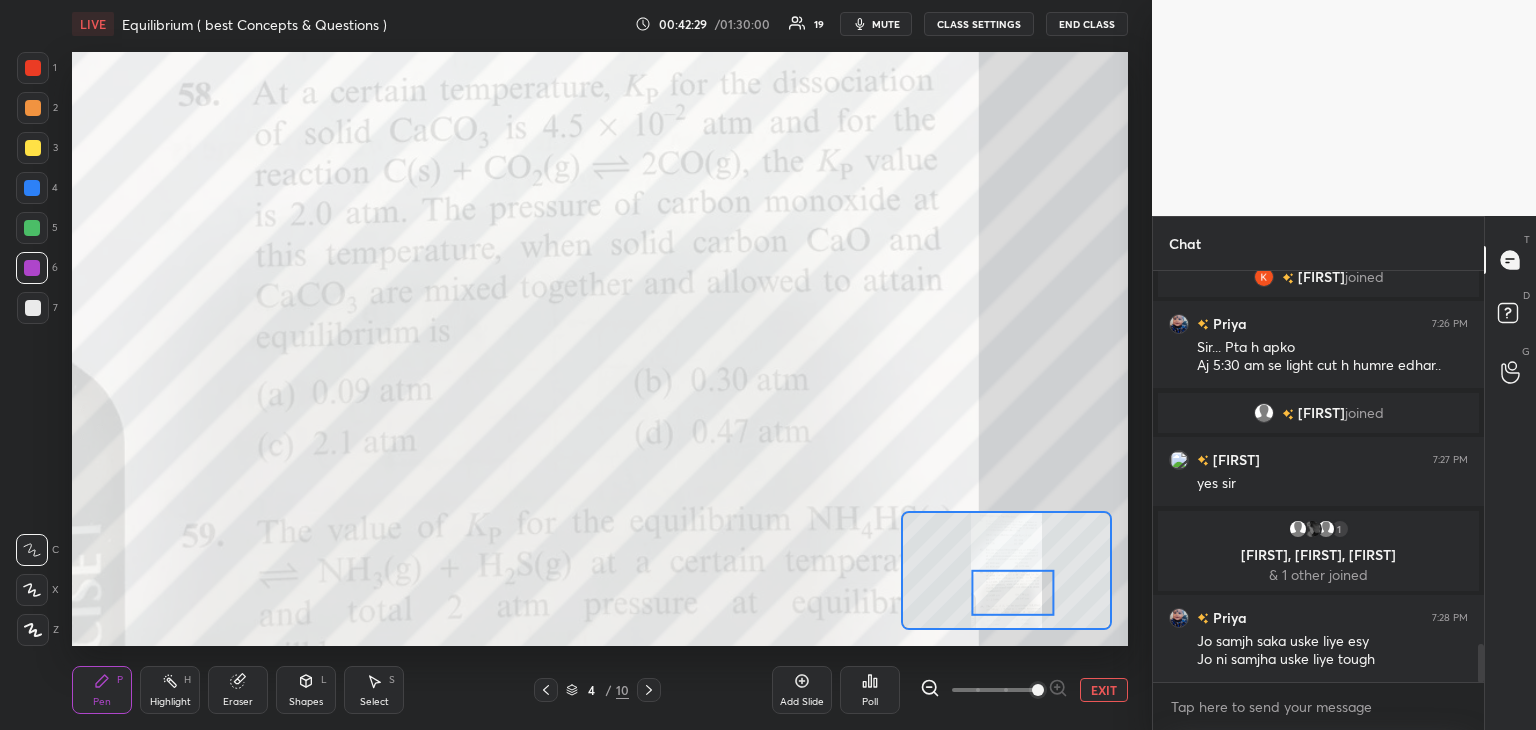 click on "mute" at bounding box center [886, 24] 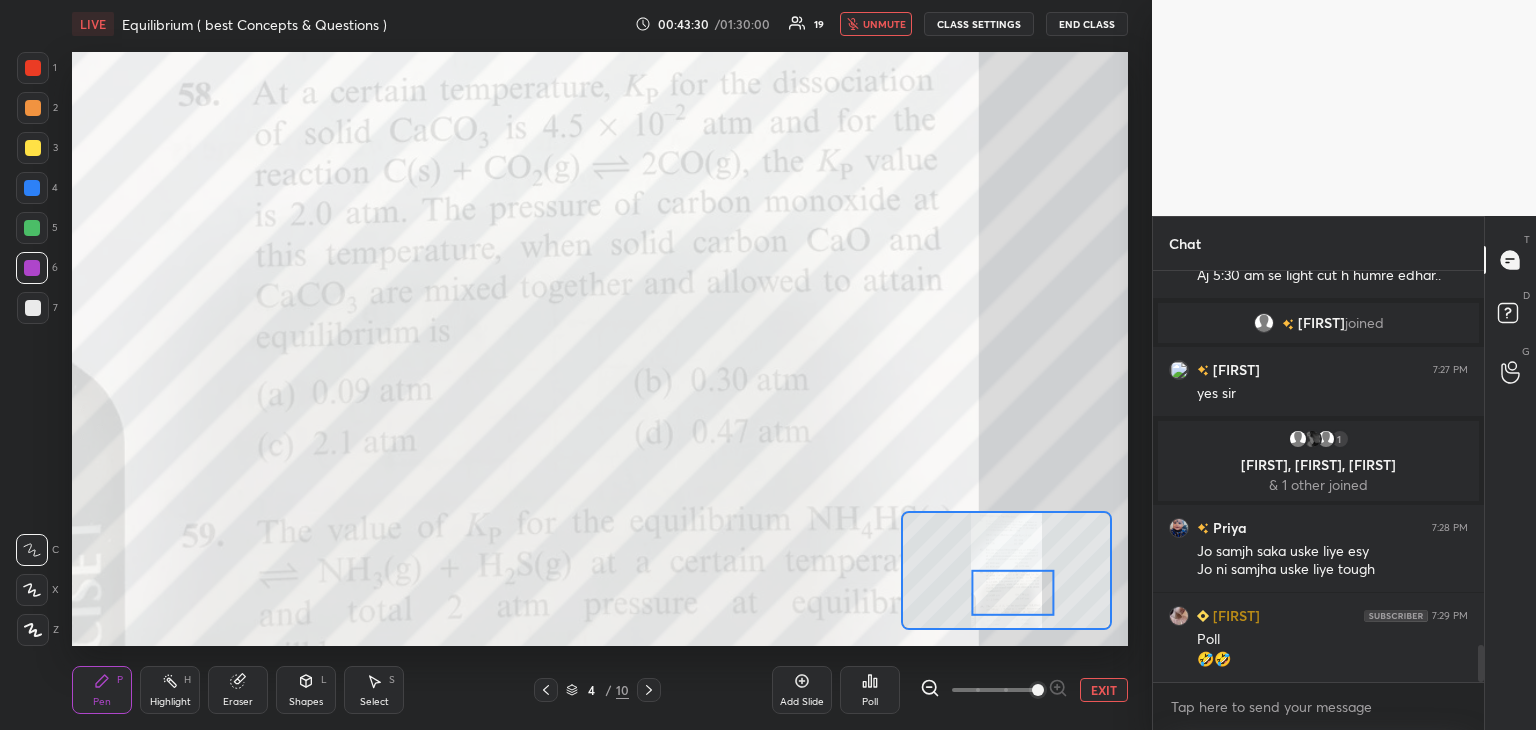 scroll, scrollTop: 4134, scrollLeft: 0, axis: vertical 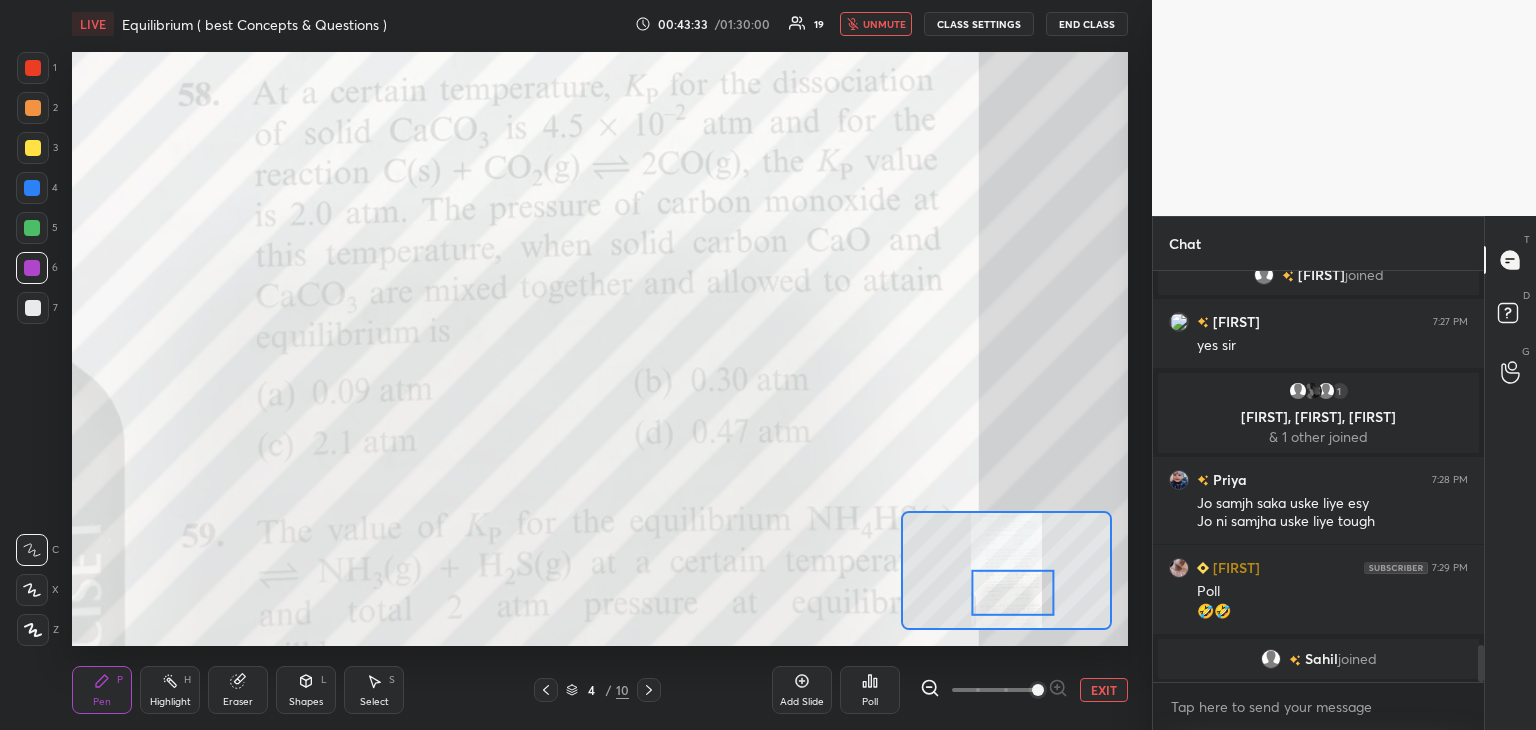click on "unmute" at bounding box center [876, 24] 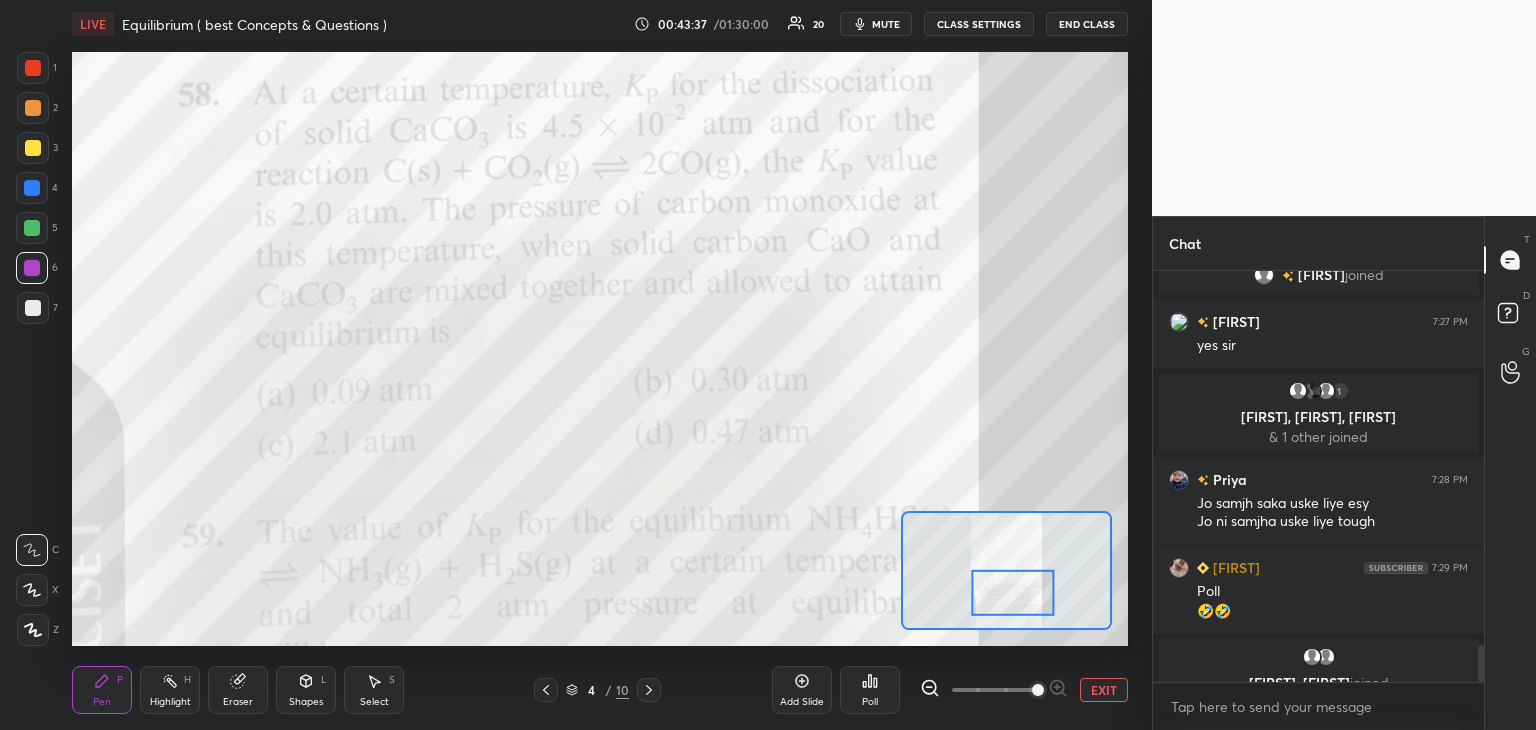 scroll, scrollTop: 4158, scrollLeft: 0, axis: vertical 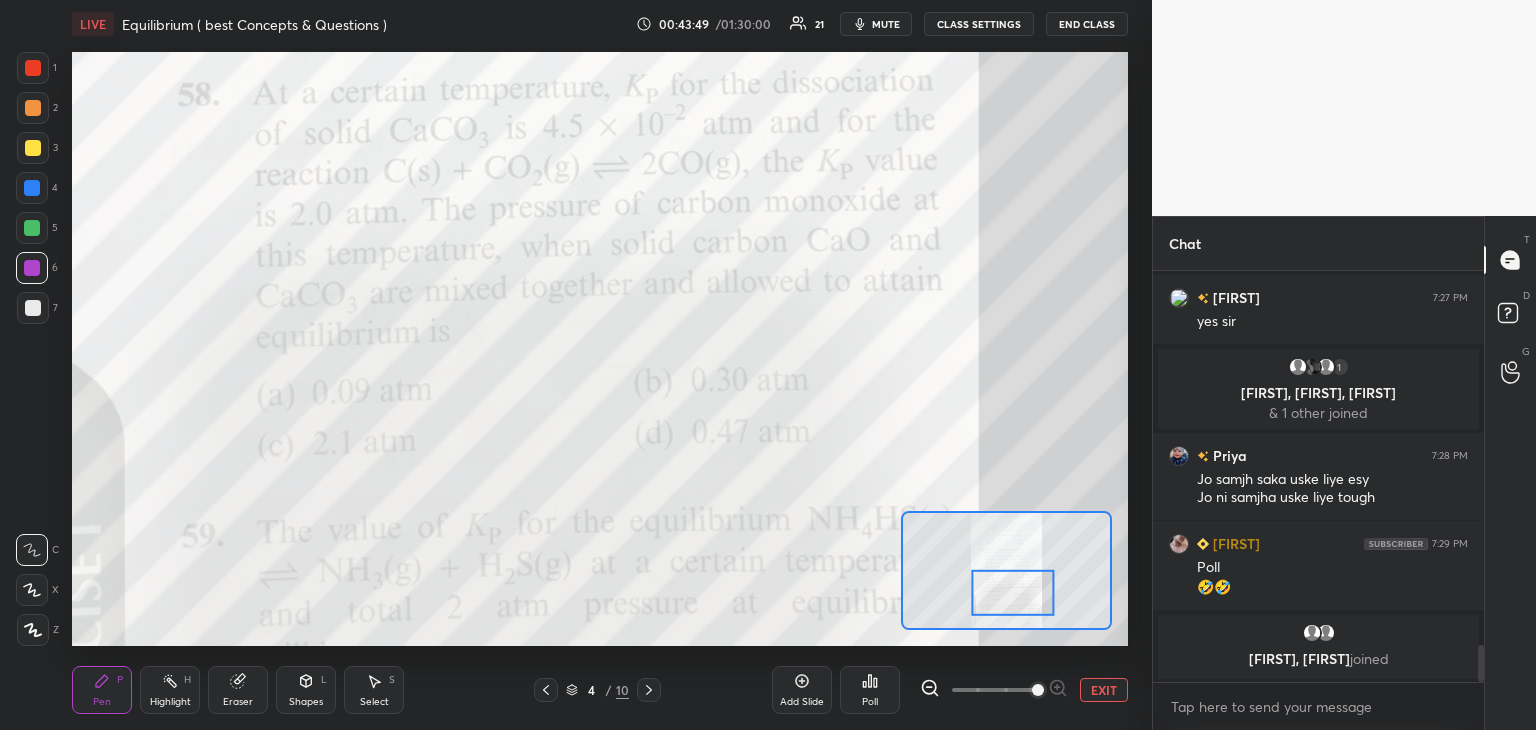 click on "mute" at bounding box center (876, 24) 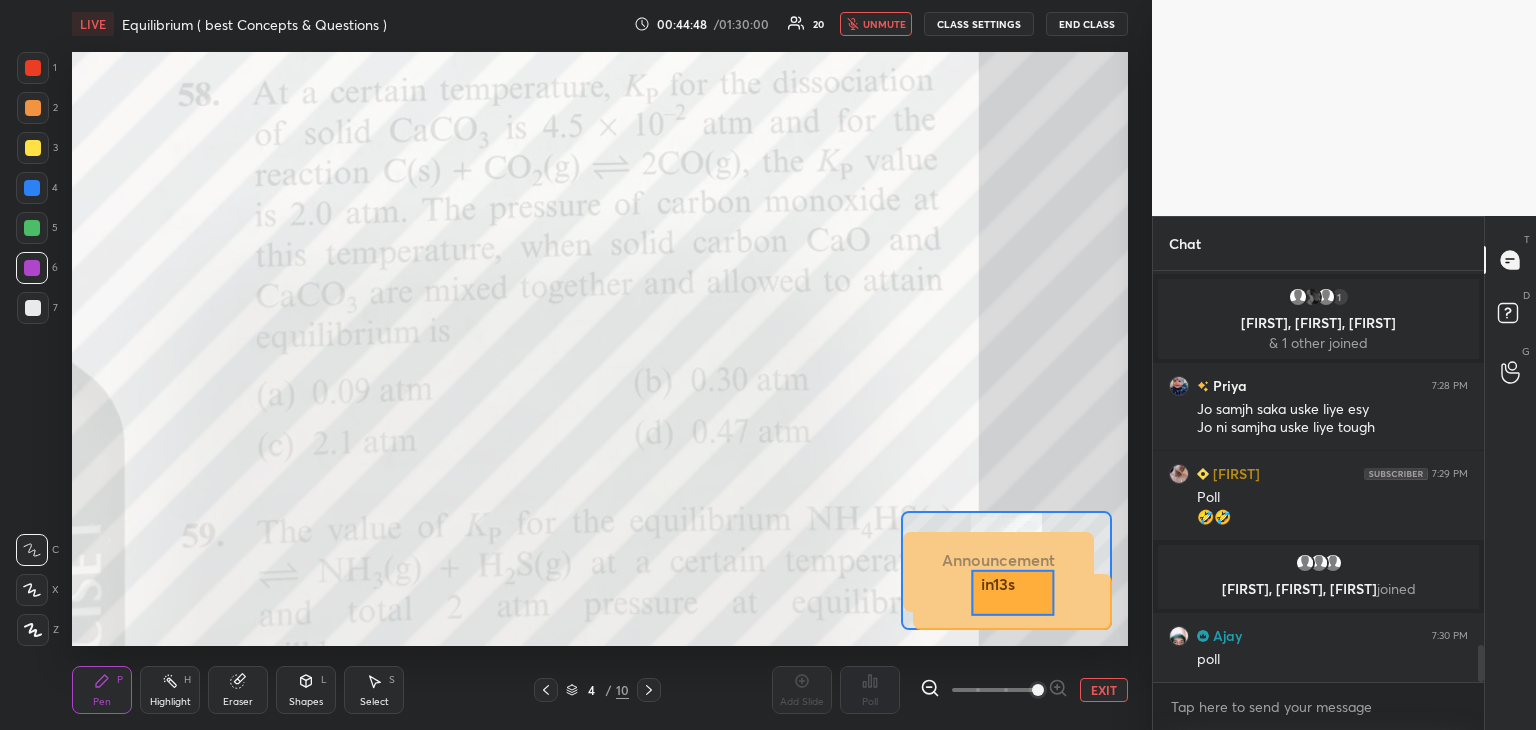 scroll, scrollTop: 4176, scrollLeft: 0, axis: vertical 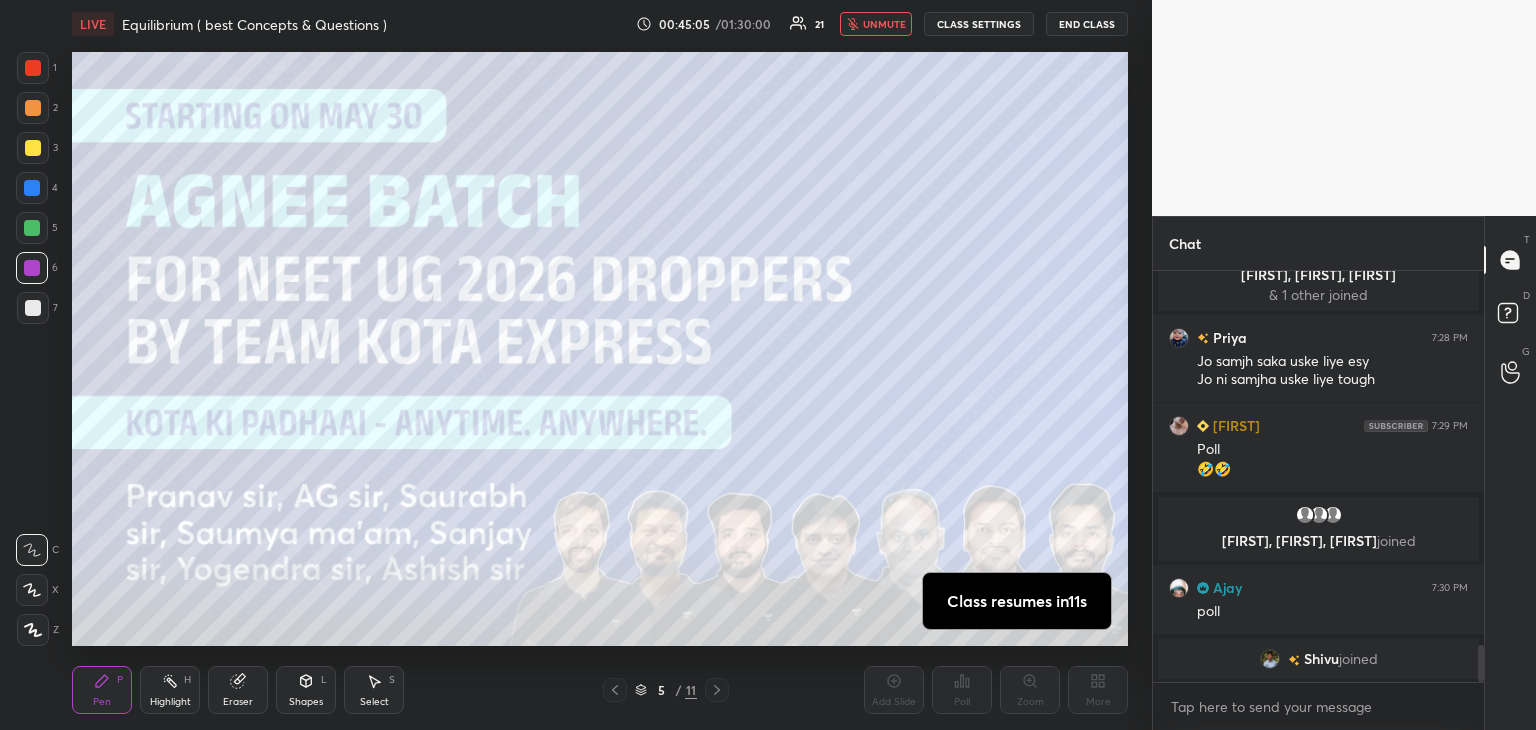 click at bounding box center [33, 148] 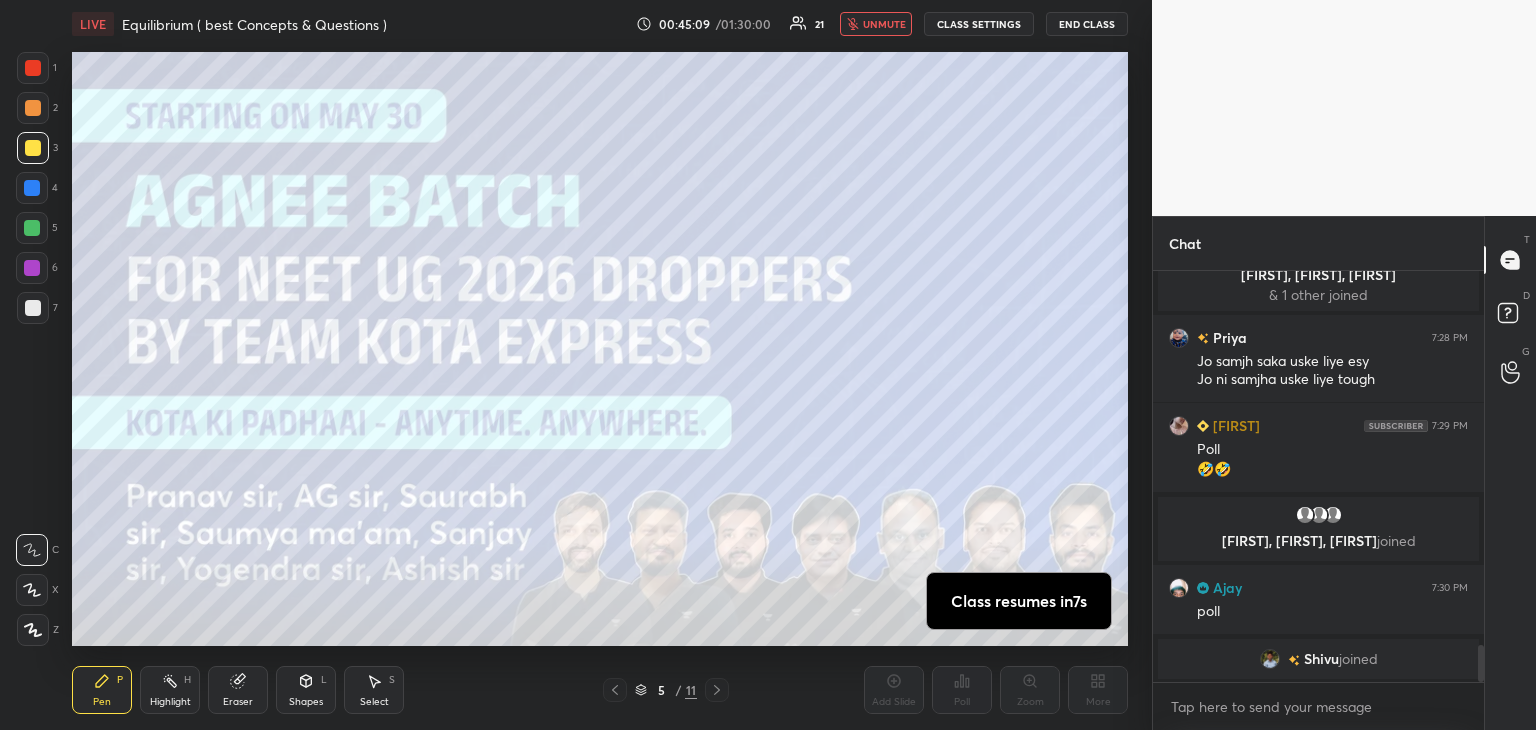 click at bounding box center [32, 590] 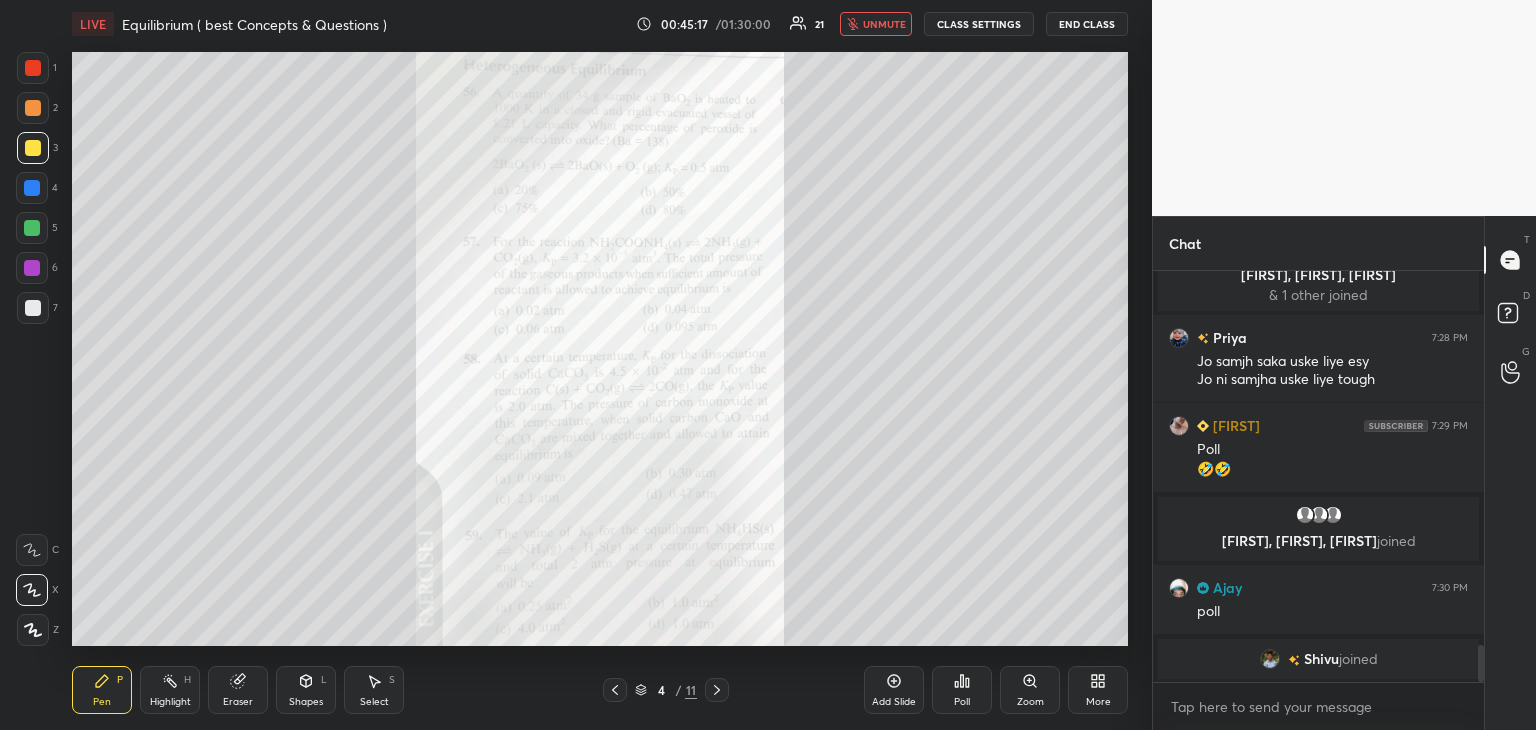 click 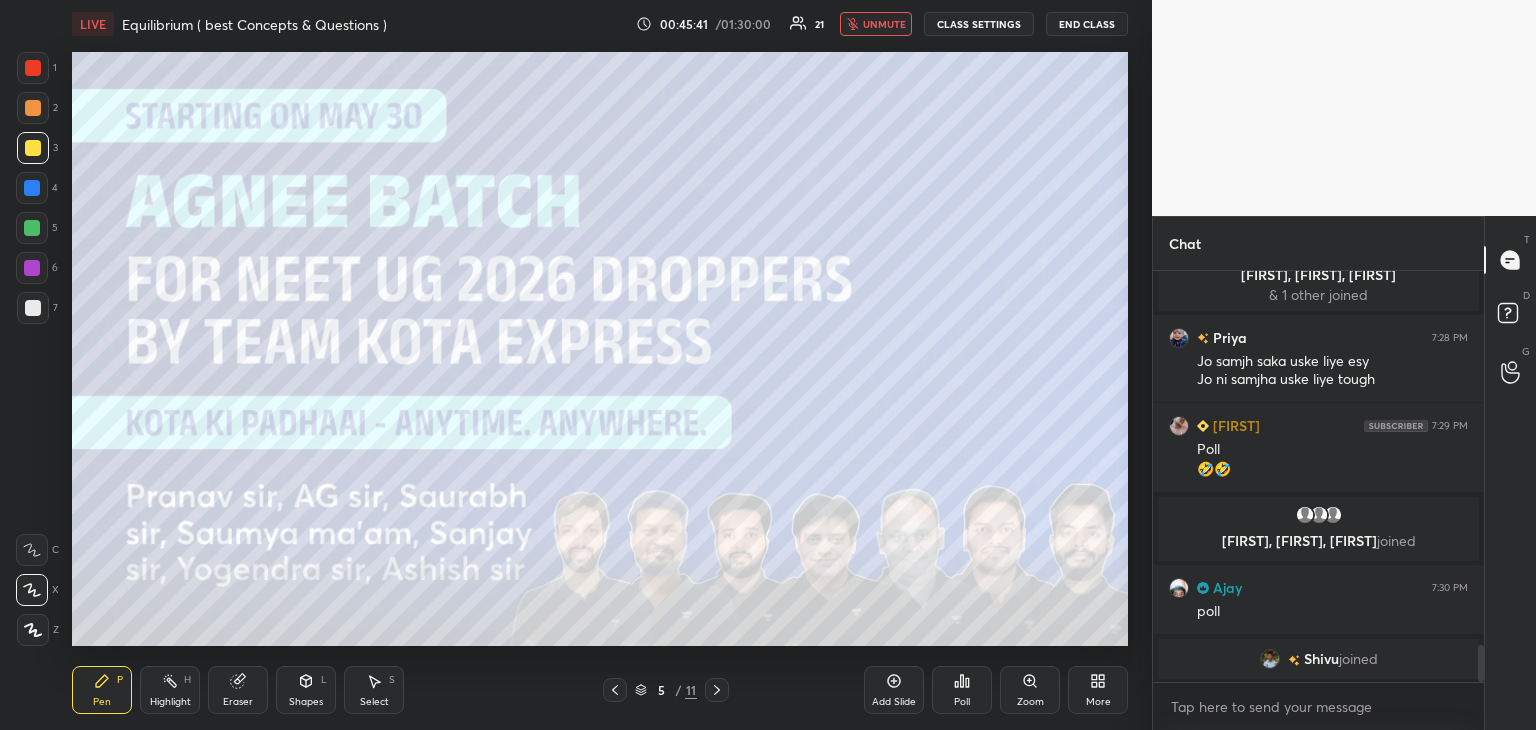 click 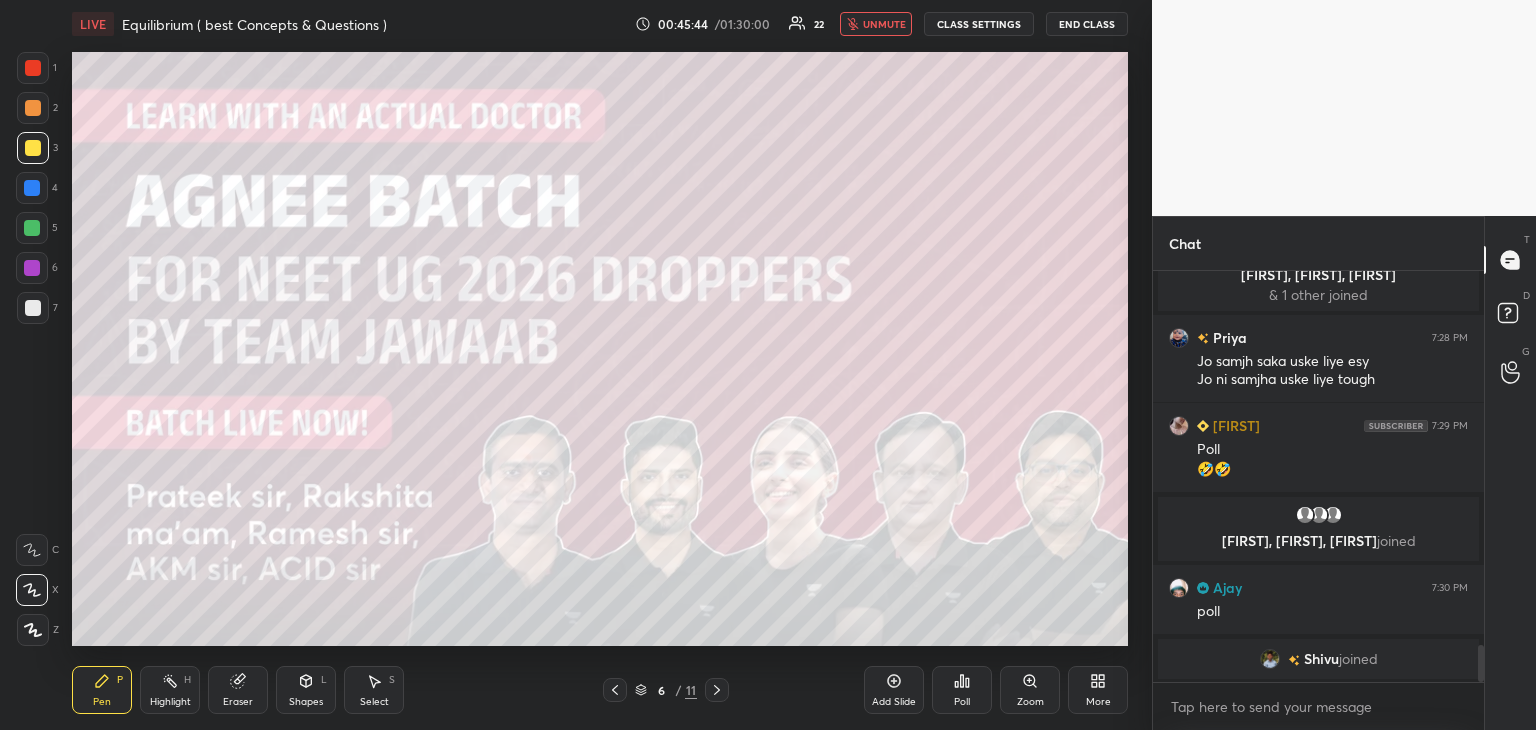 click 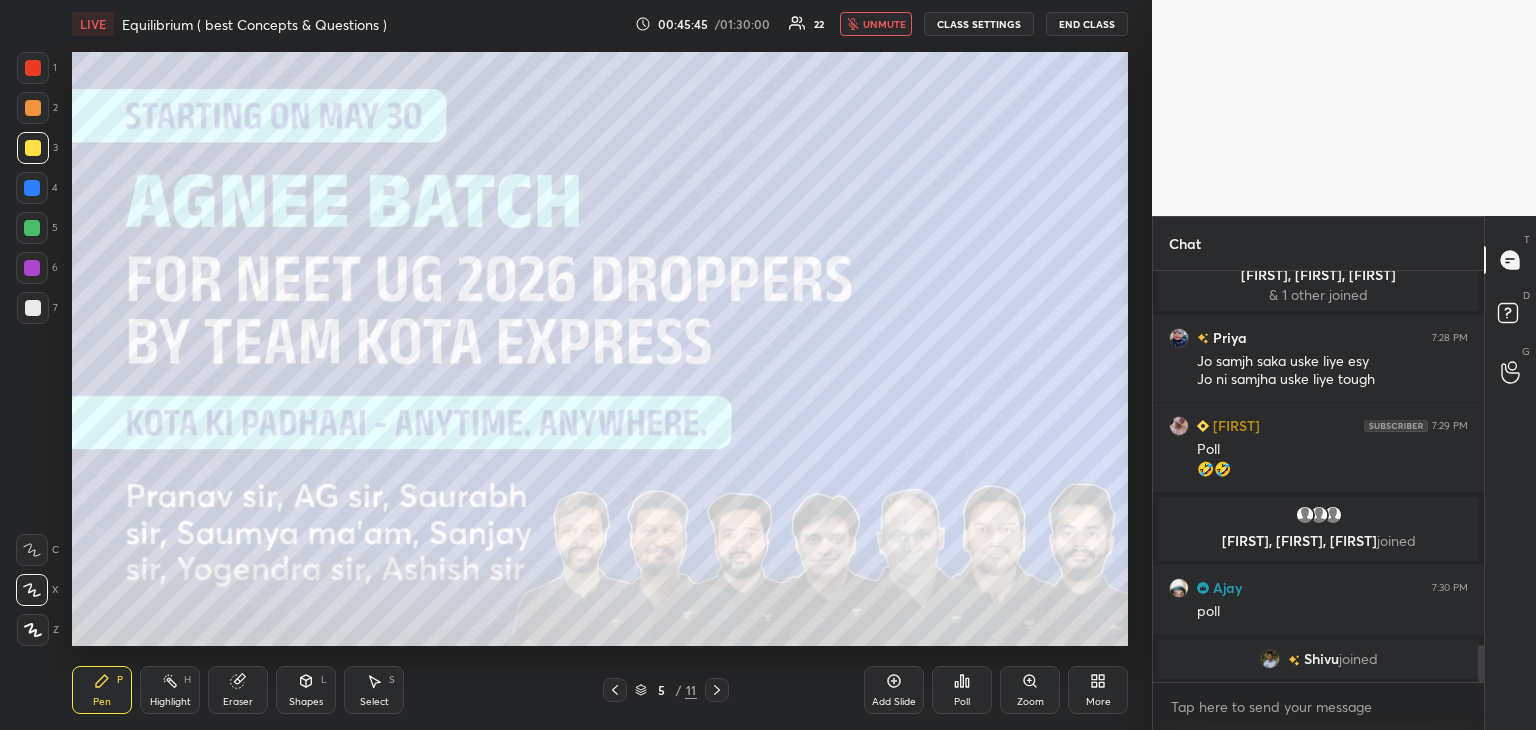 click 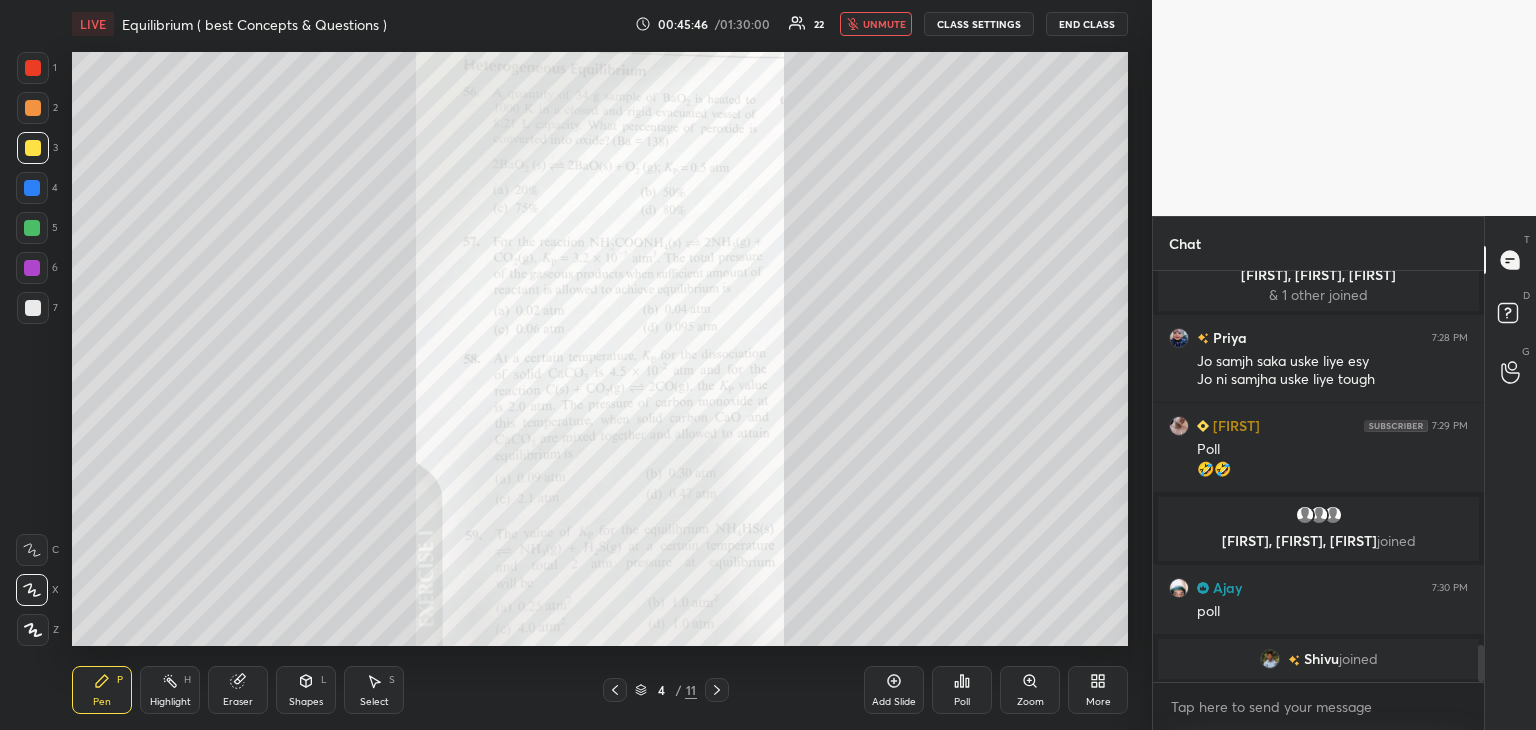 click on "Zoom" at bounding box center [1030, 690] 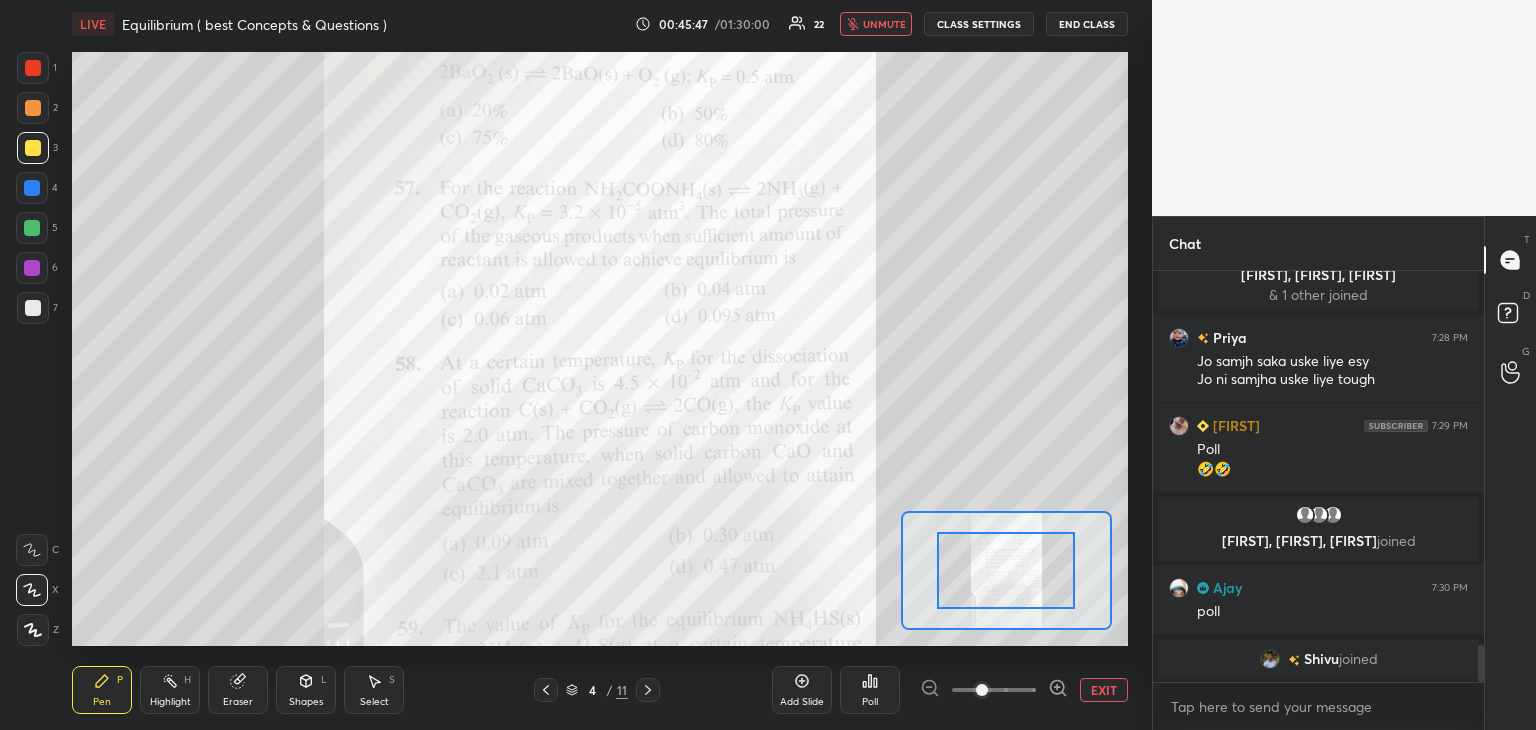 click at bounding box center (994, 690) 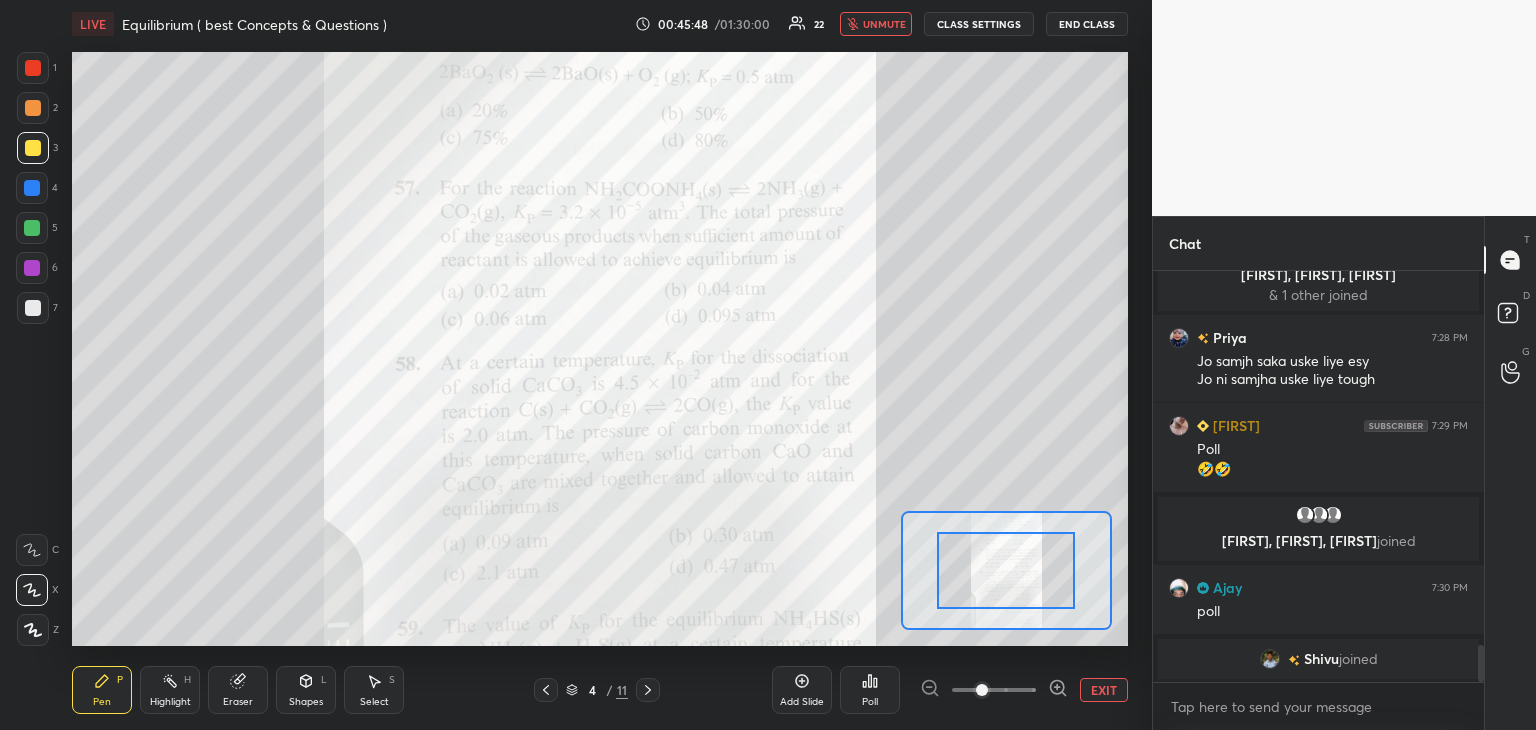 click 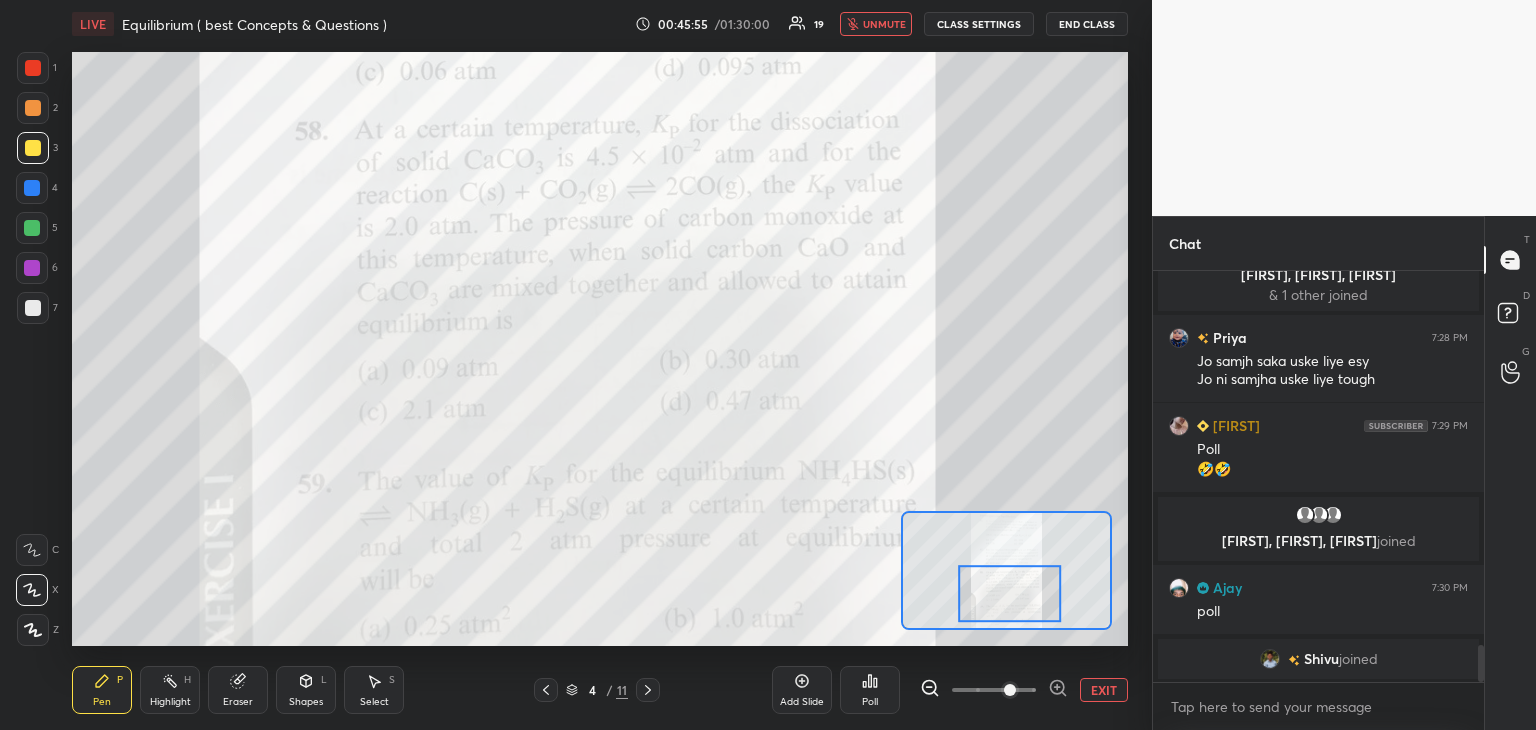 click 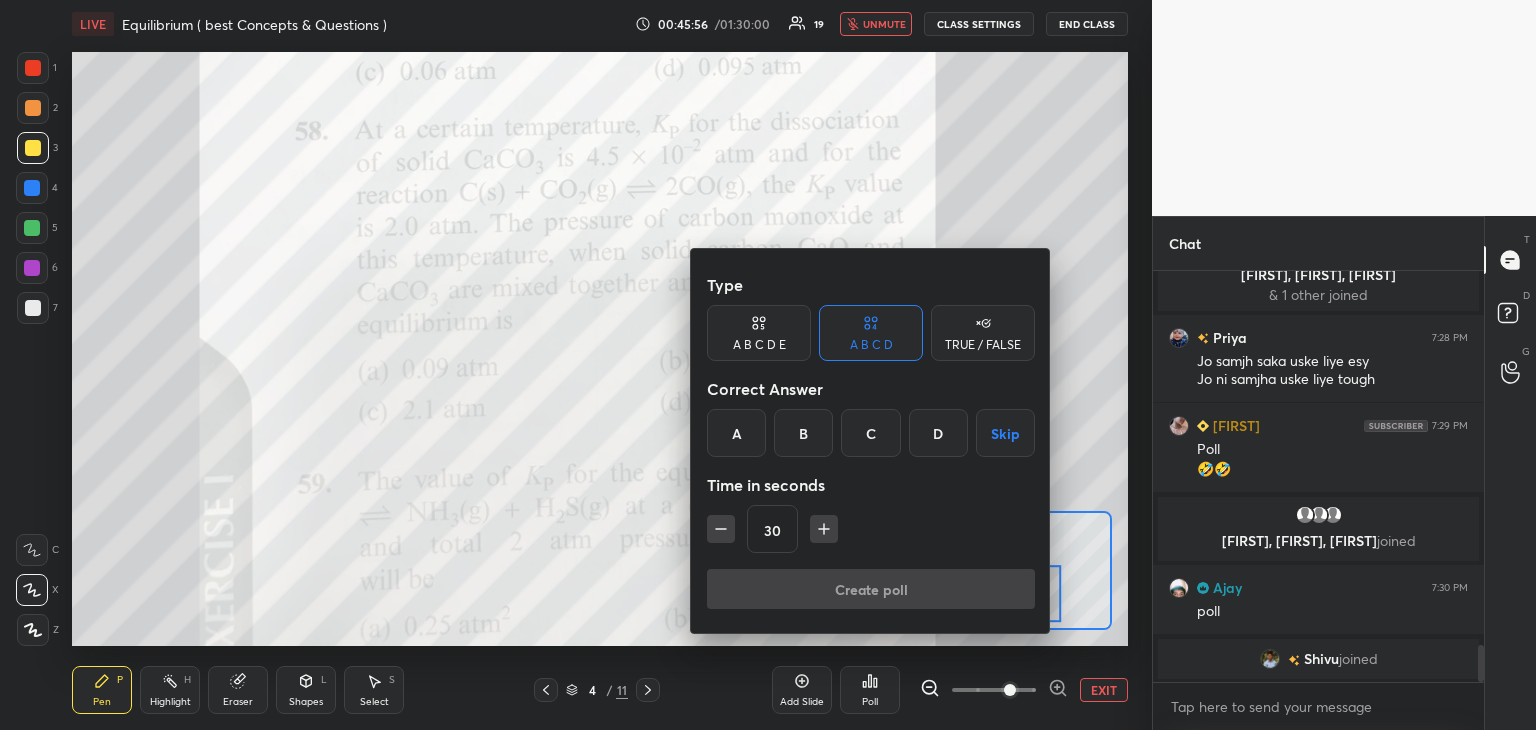 click on "B" at bounding box center (803, 433) 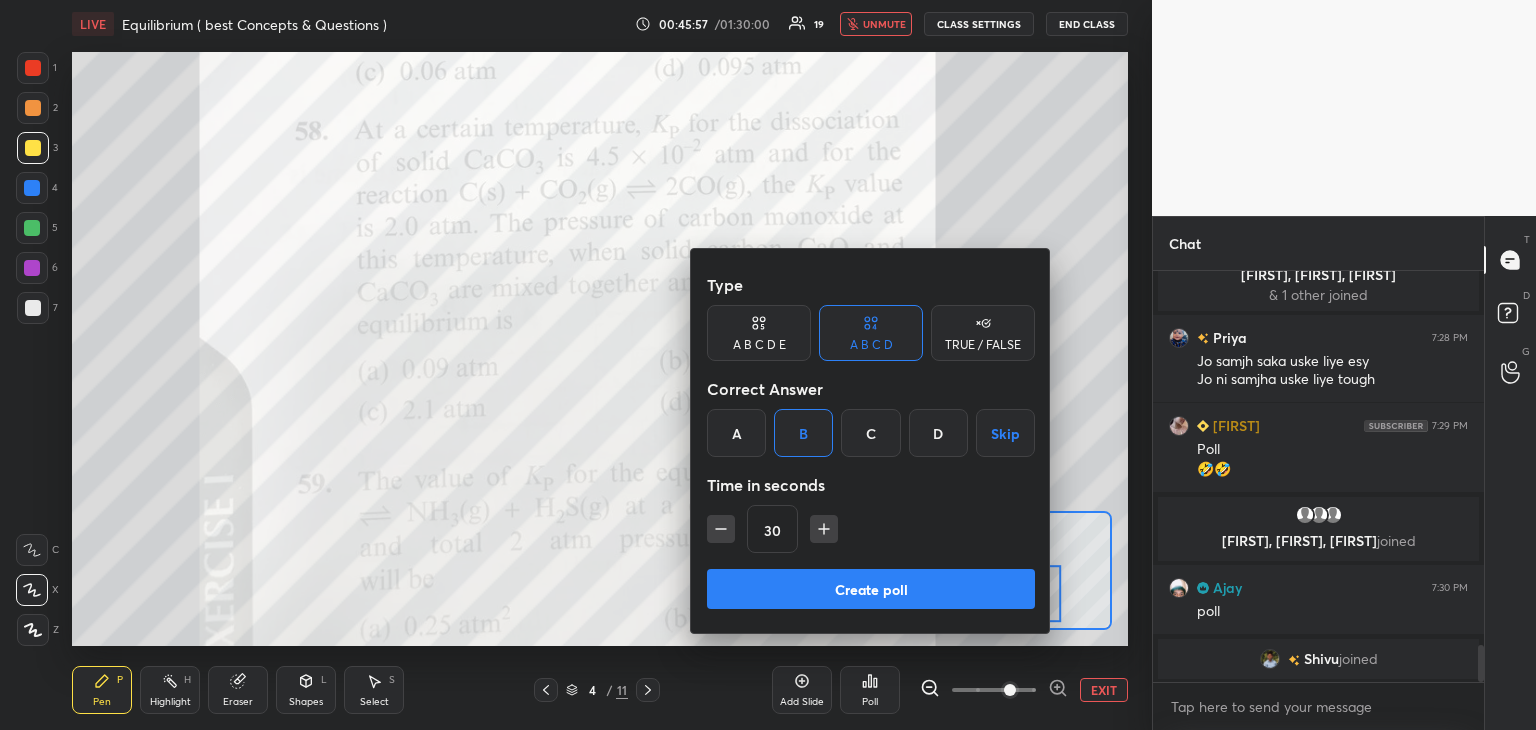 click on "Create poll" at bounding box center (871, 589) 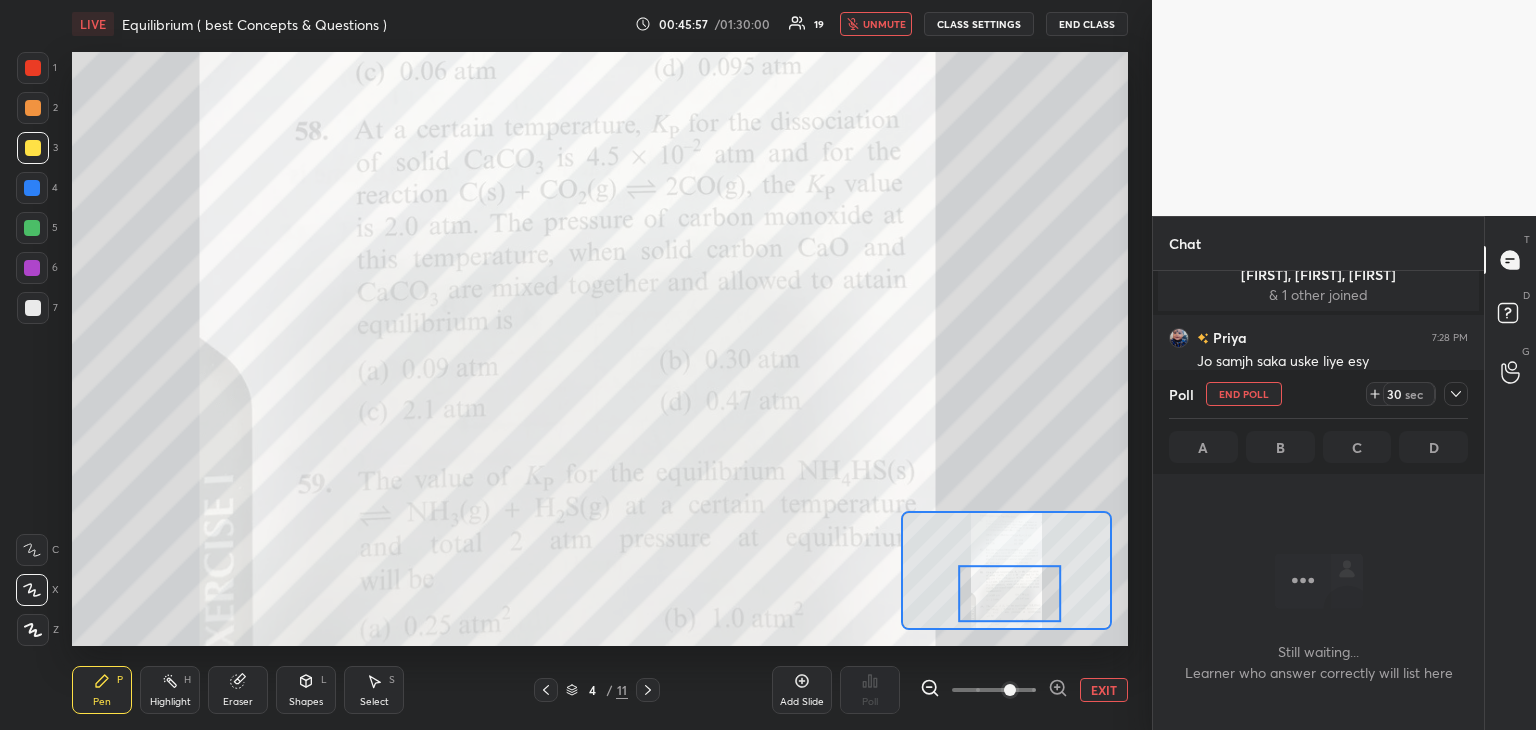 scroll, scrollTop: 319, scrollLeft: 325, axis: both 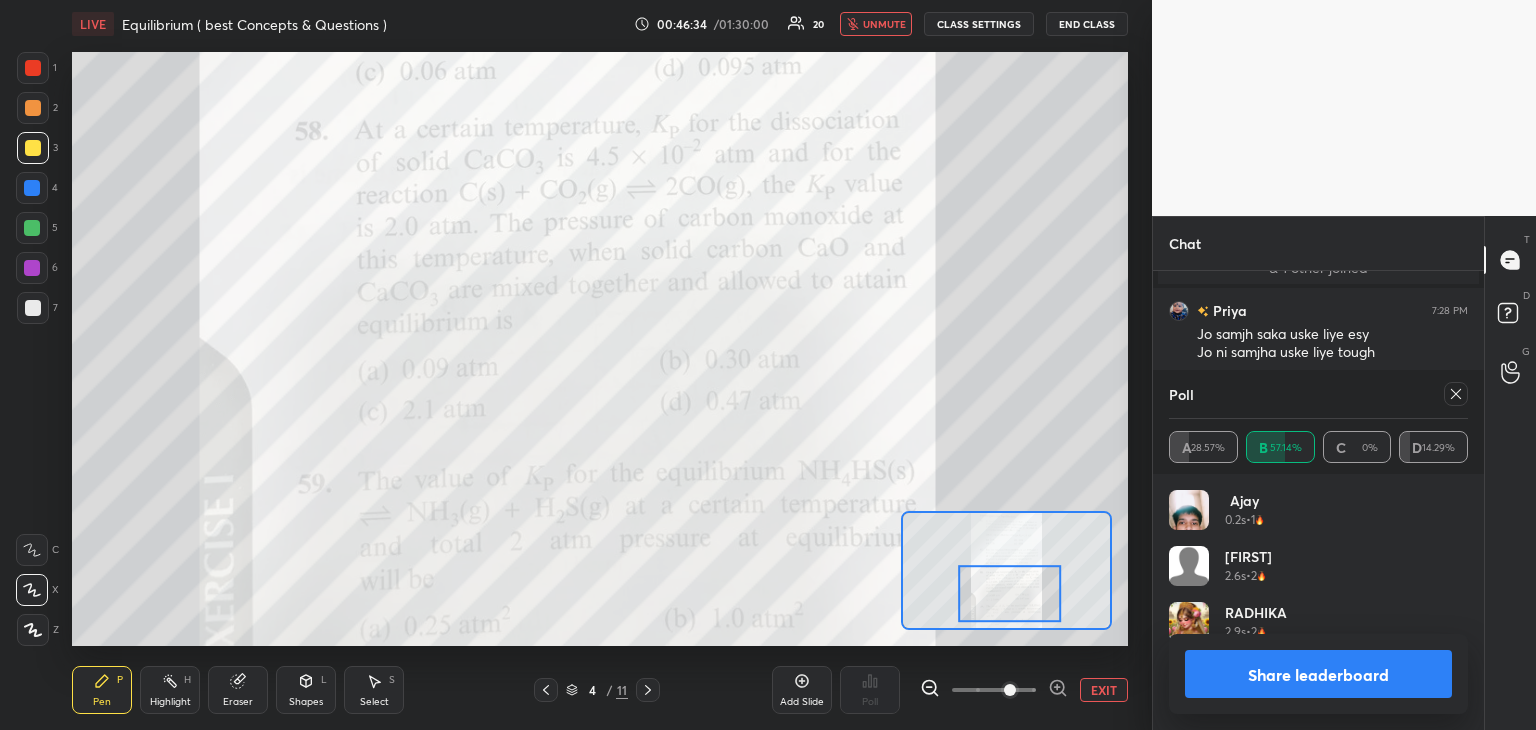 click on "Share leaderboard" at bounding box center [1318, 674] 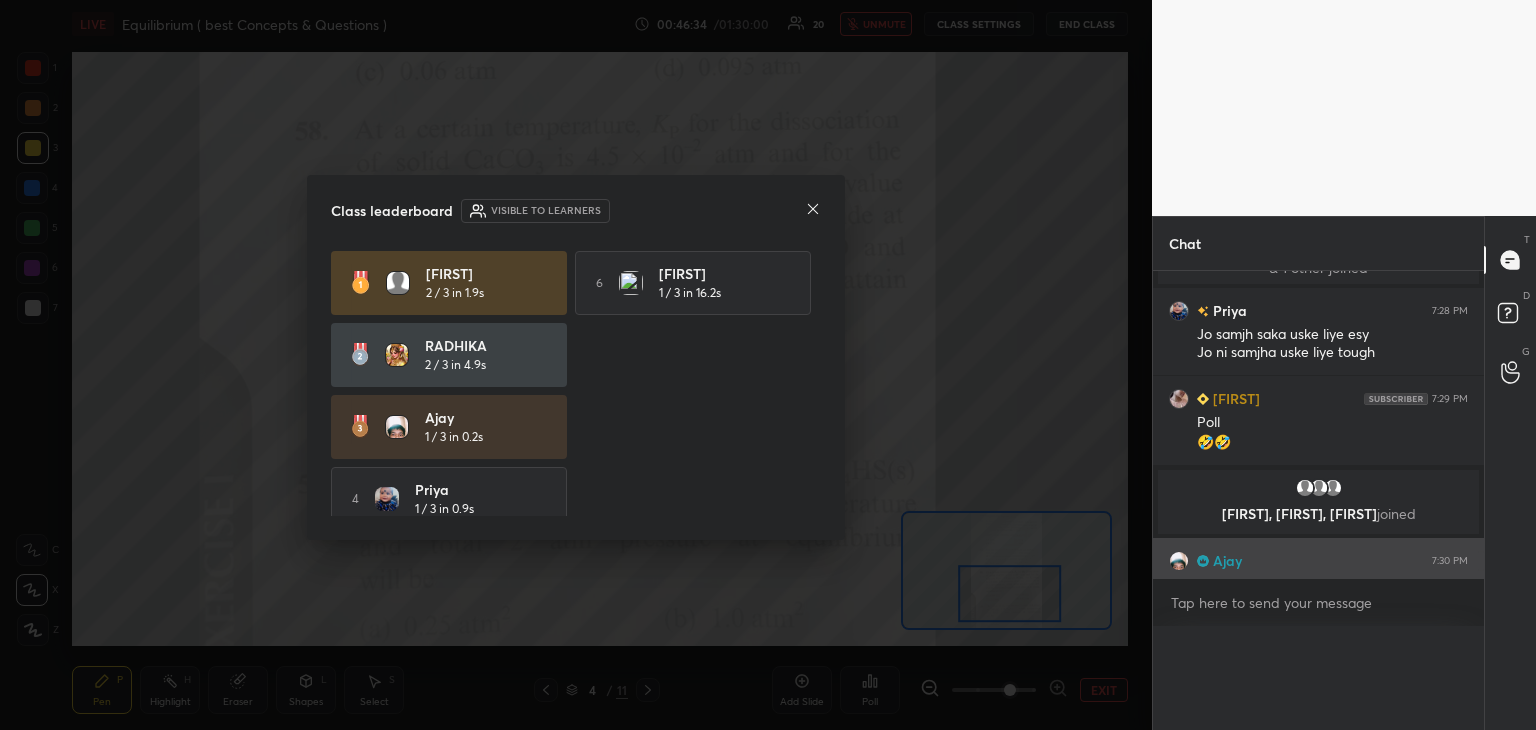 scroll, scrollTop: 0, scrollLeft: 0, axis: both 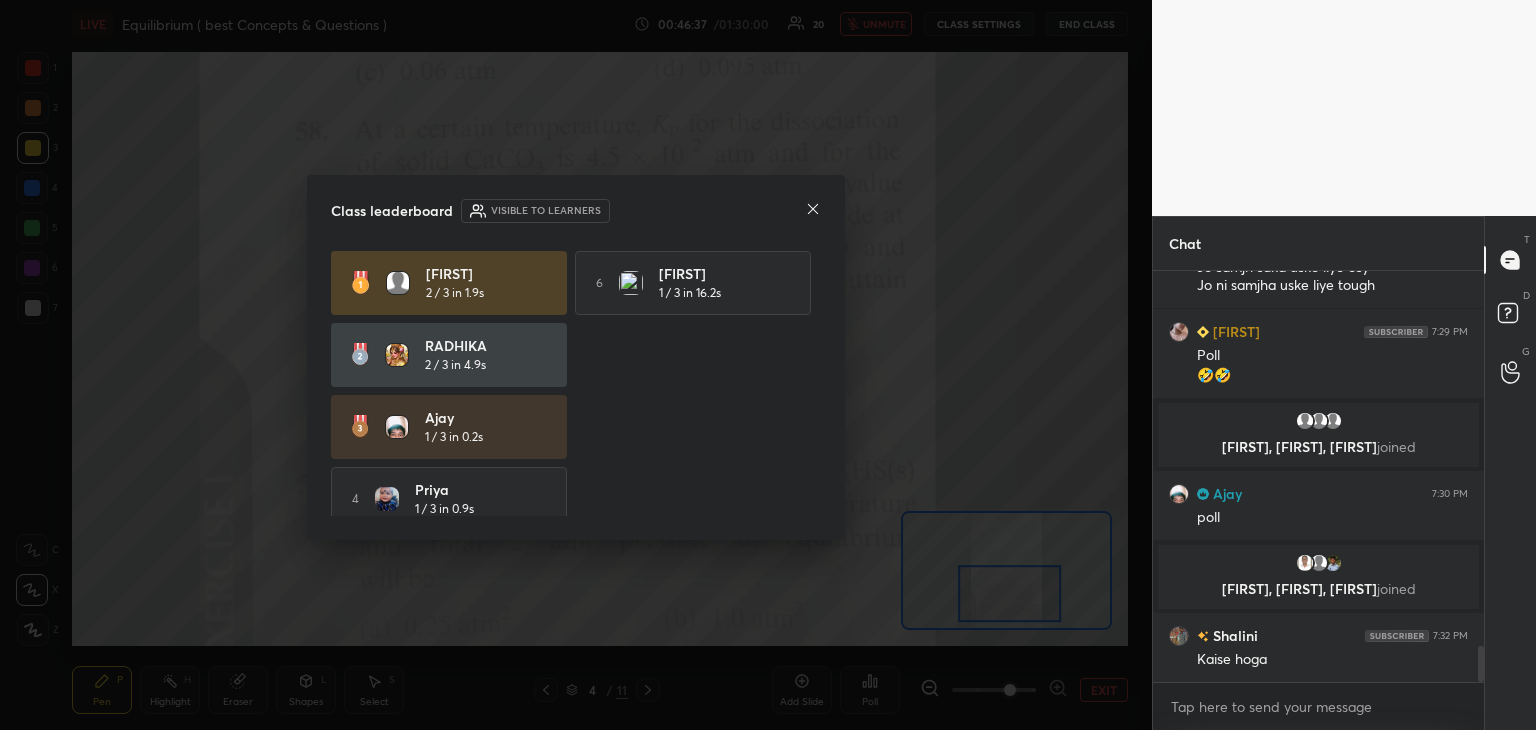 click 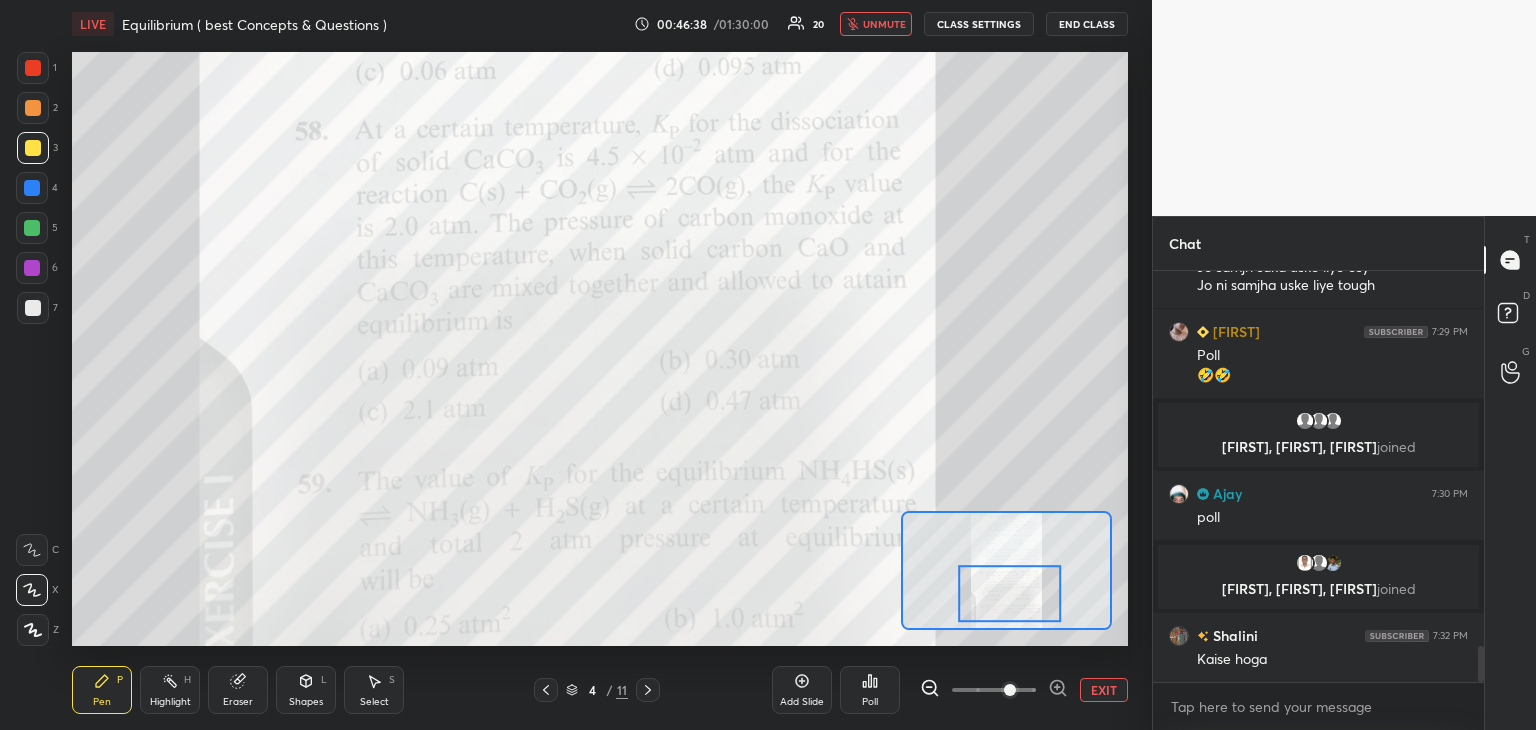 click on "unmute" at bounding box center [884, 24] 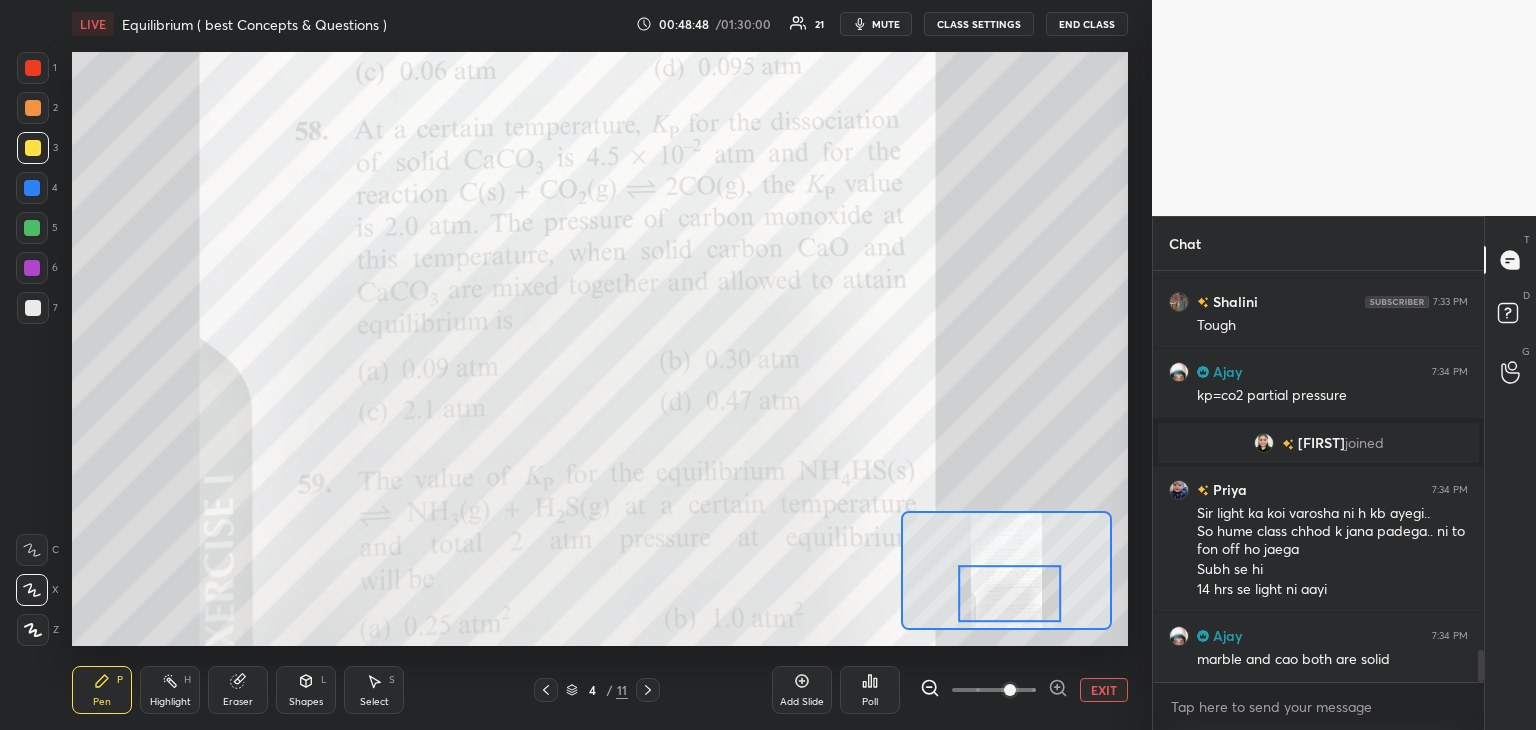 scroll, scrollTop: 4866, scrollLeft: 0, axis: vertical 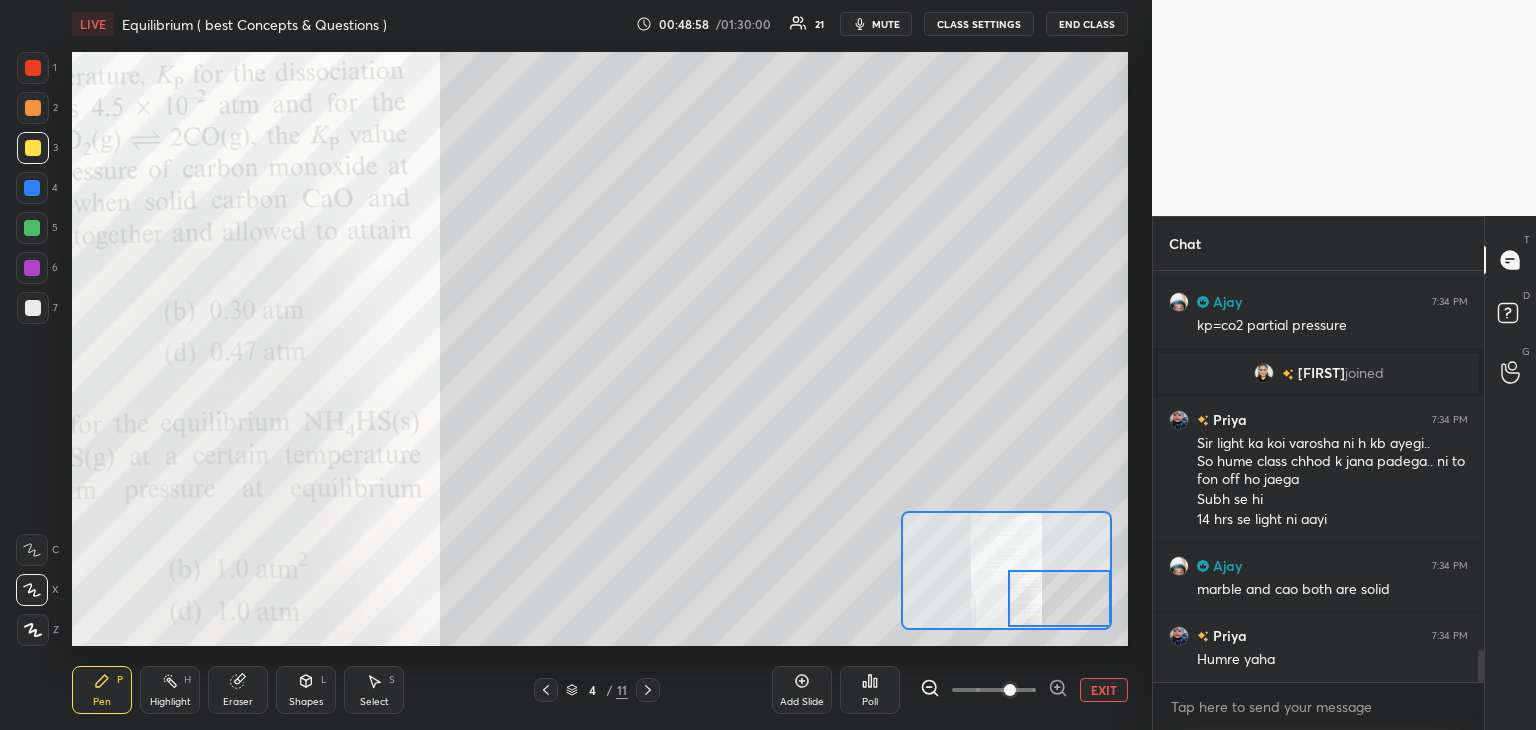 click at bounding box center [33, 148] 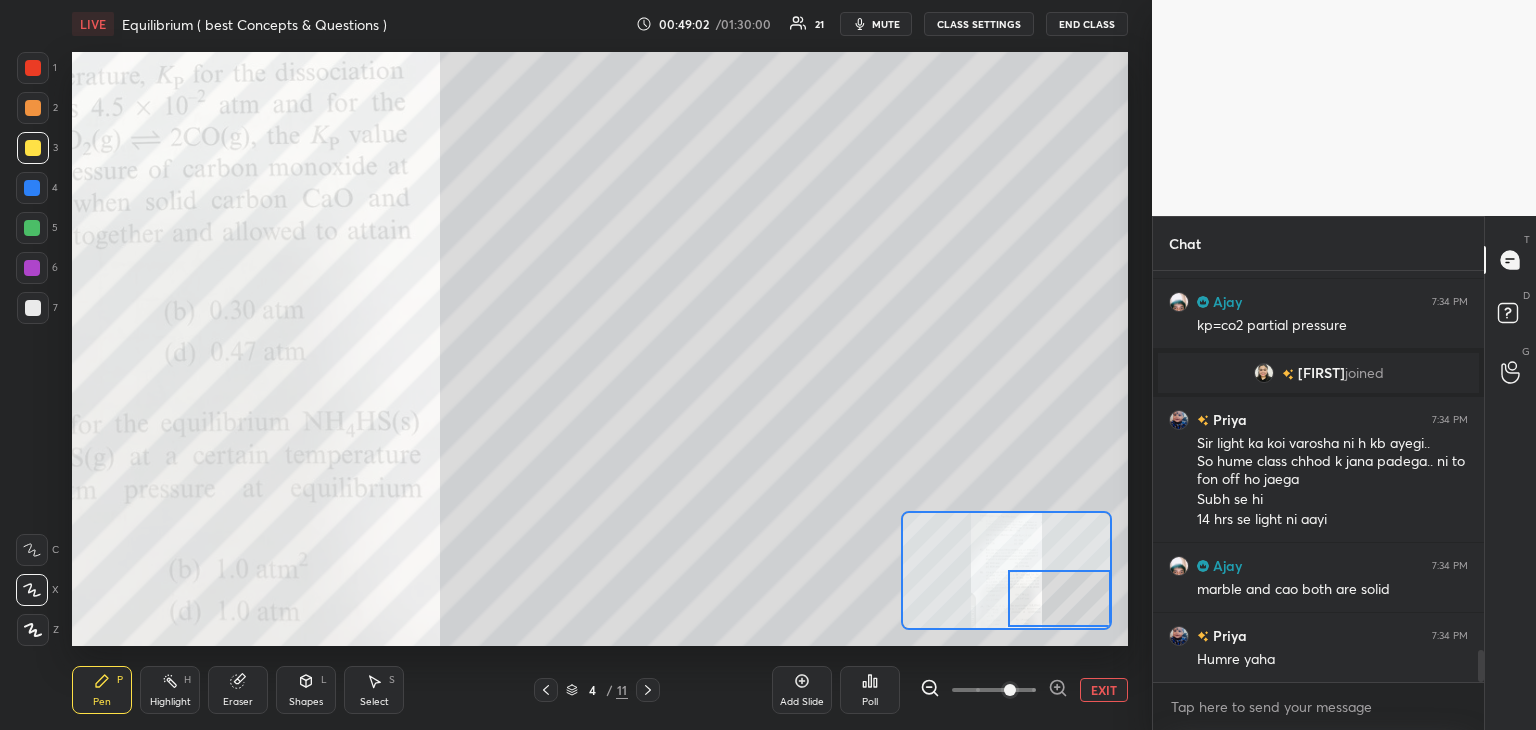 click 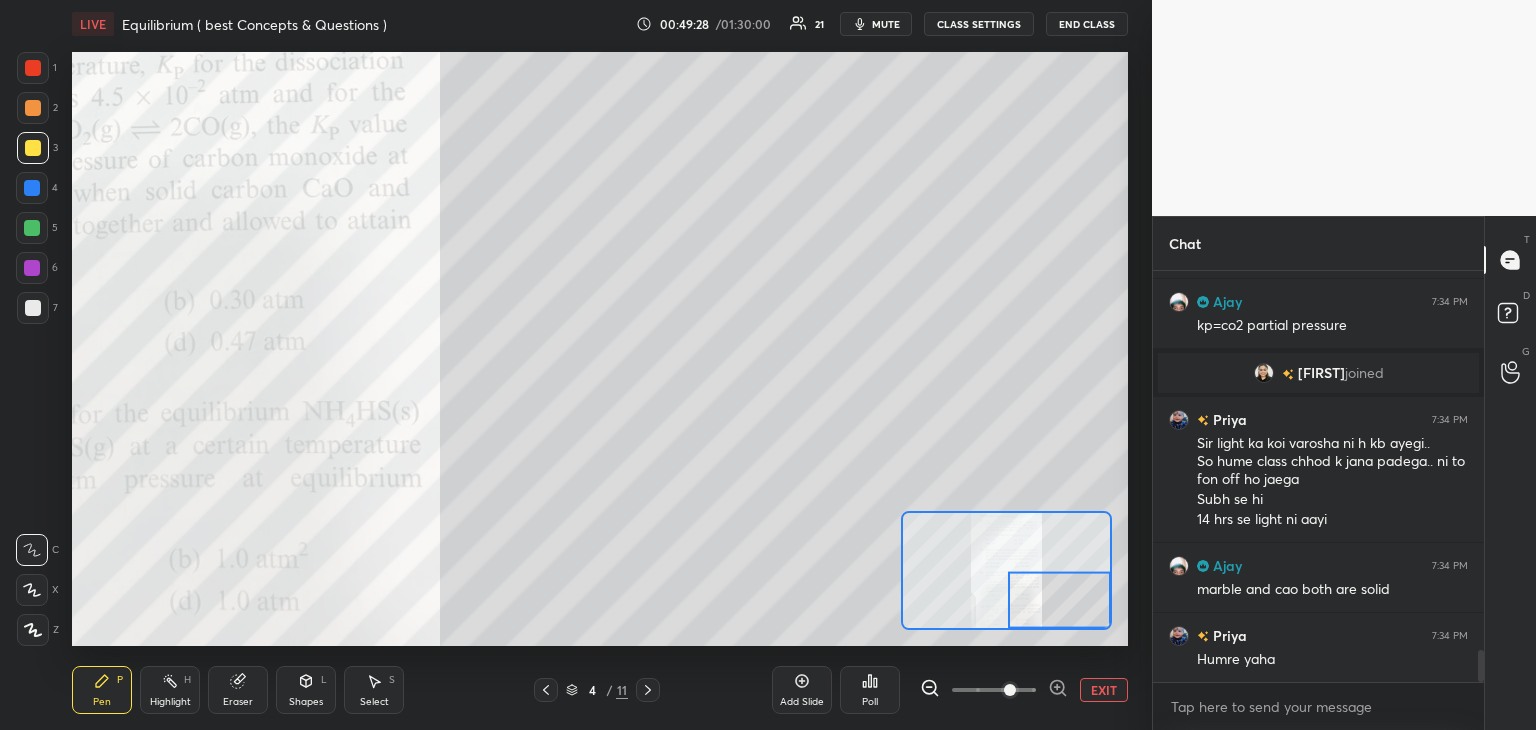 click at bounding box center (33, 108) 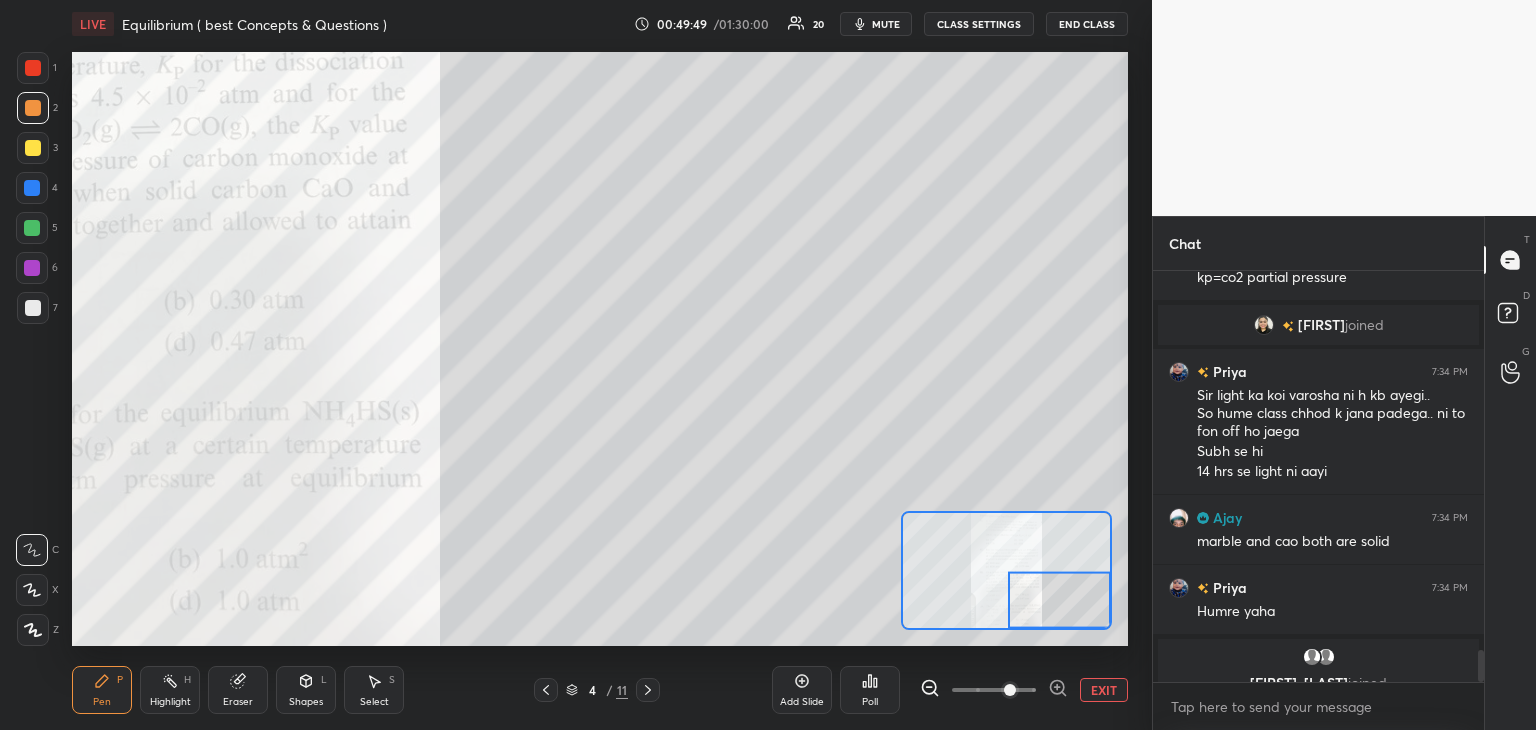 scroll, scrollTop: 4938, scrollLeft: 0, axis: vertical 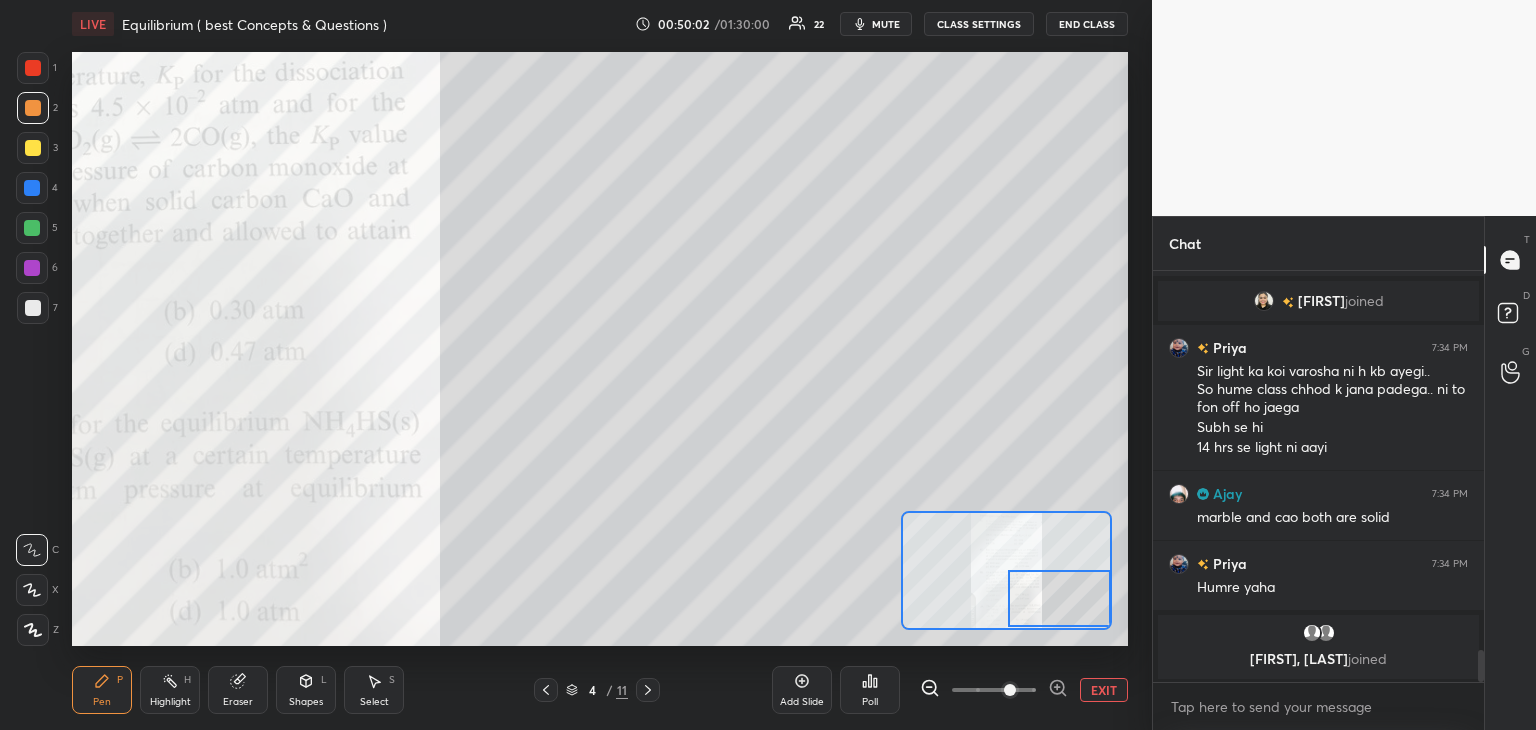click on "Eraser" at bounding box center (238, 702) 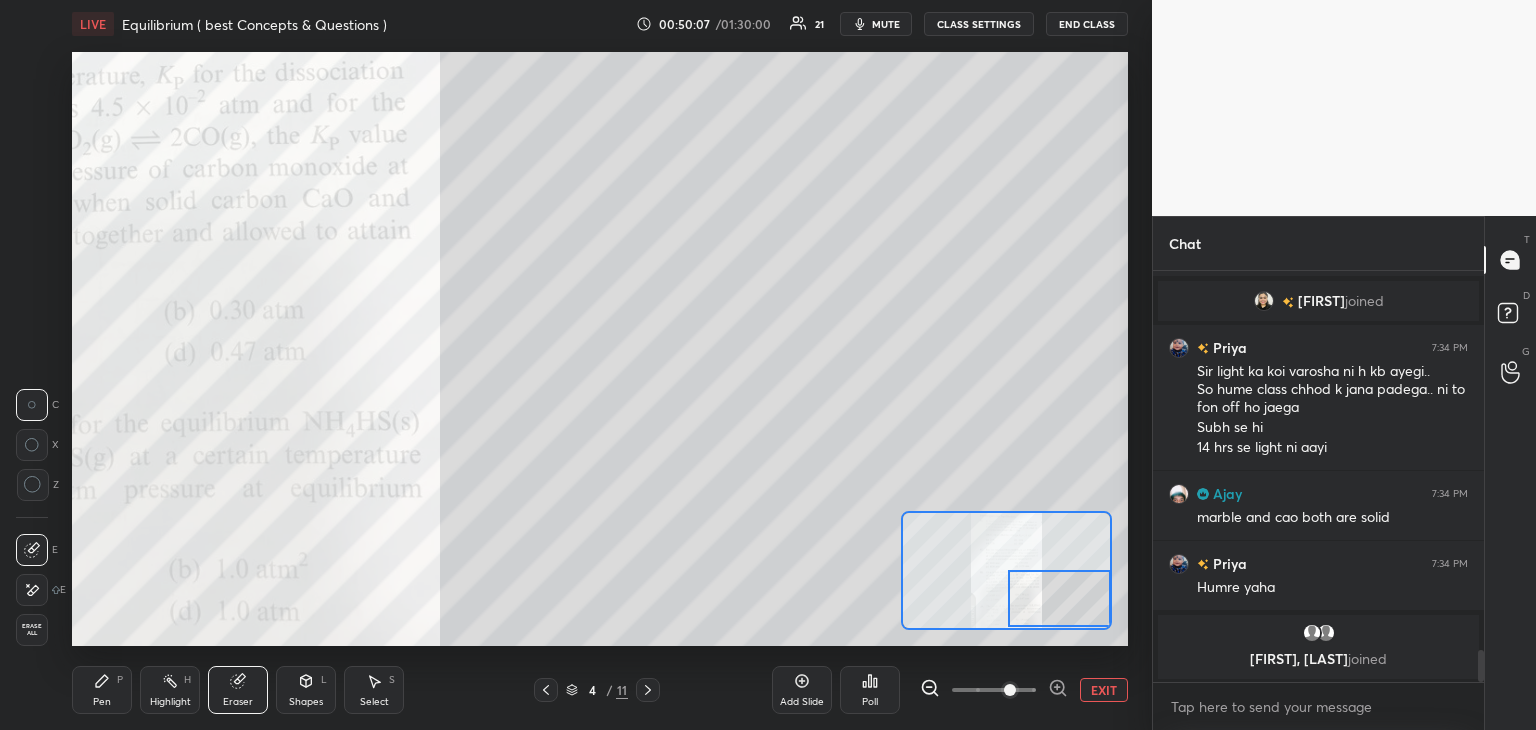click on "Pen" at bounding box center (102, 702) 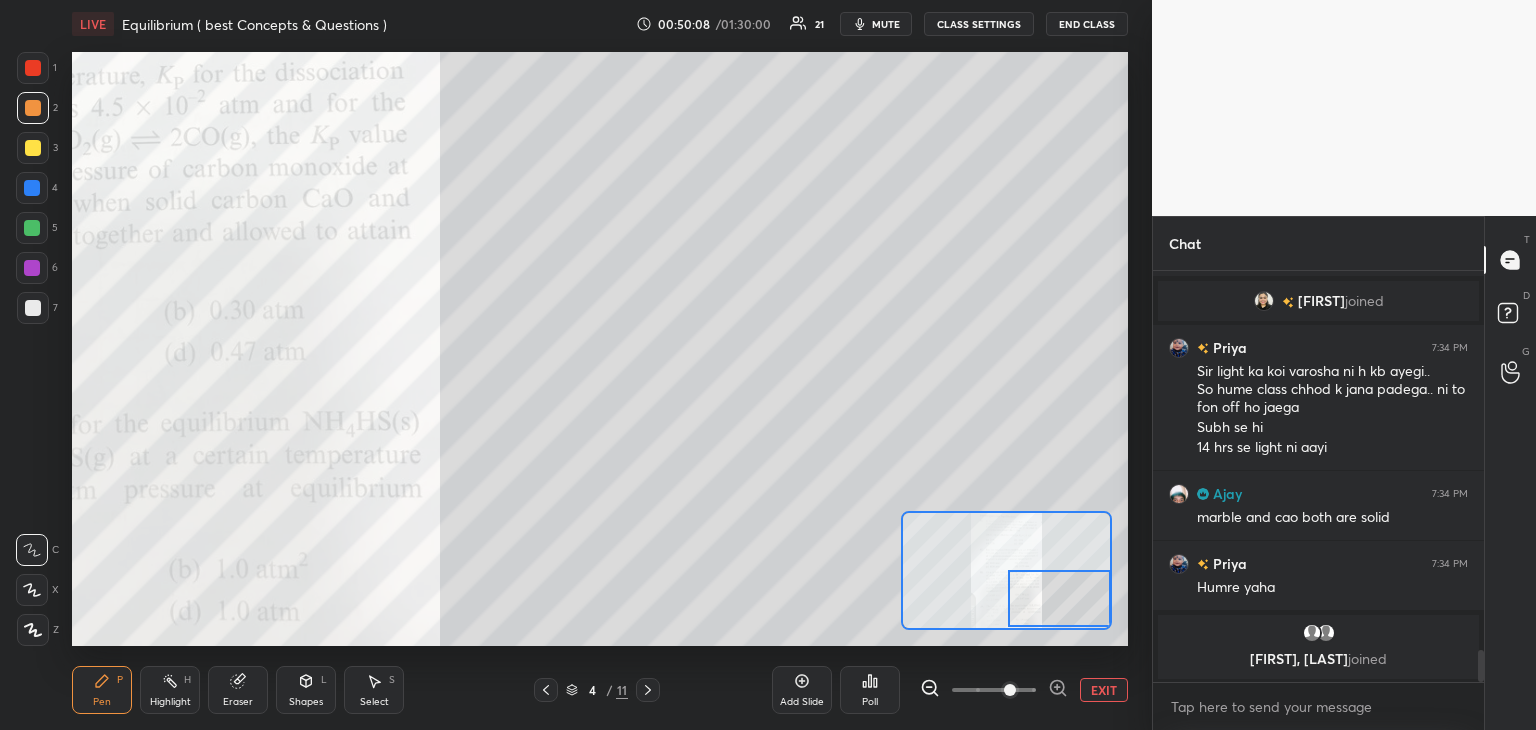 click at bounding box center [32, 188] 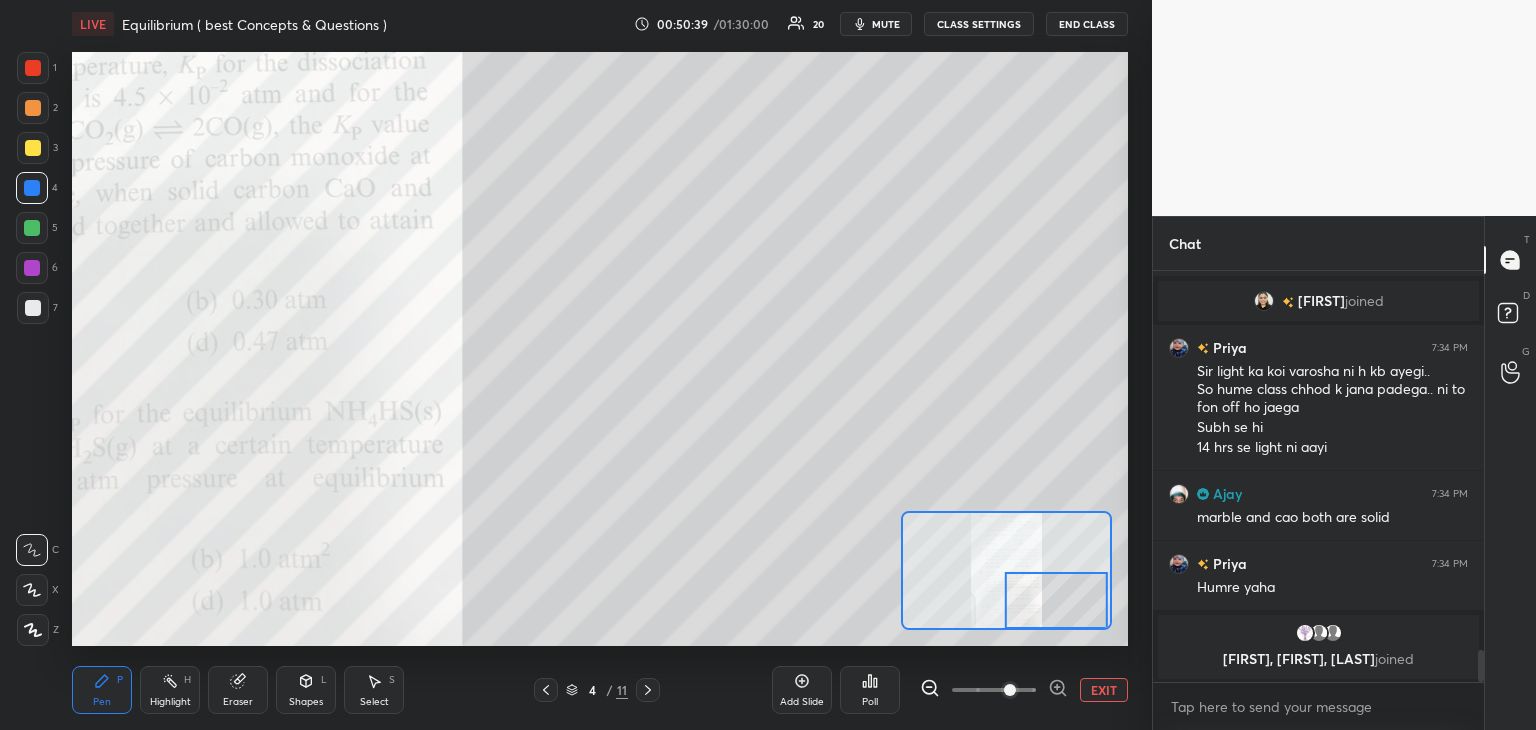 click at bounding box center [33, 148] 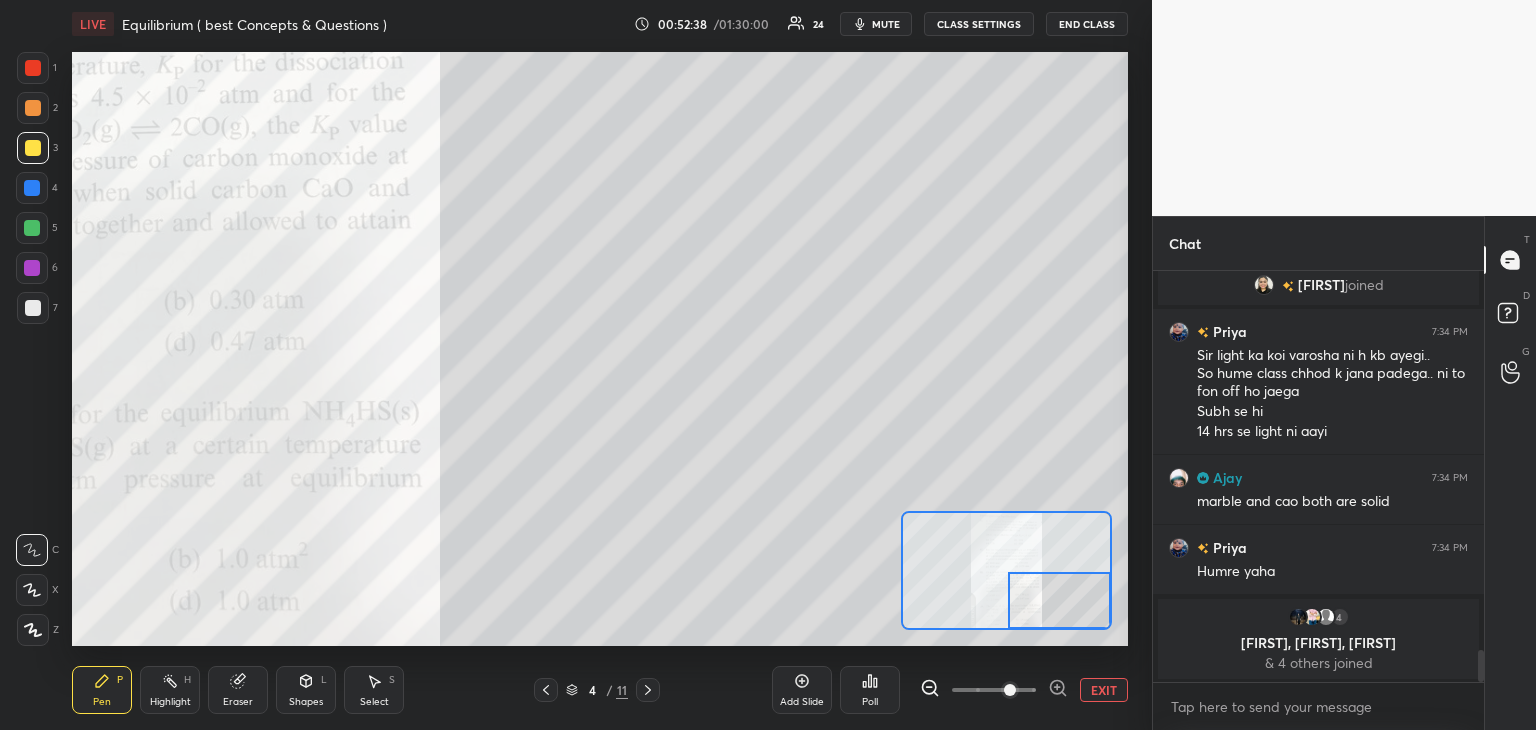 scroll, scrollTop: 4990, scrollLeft: 0, axis: vertical 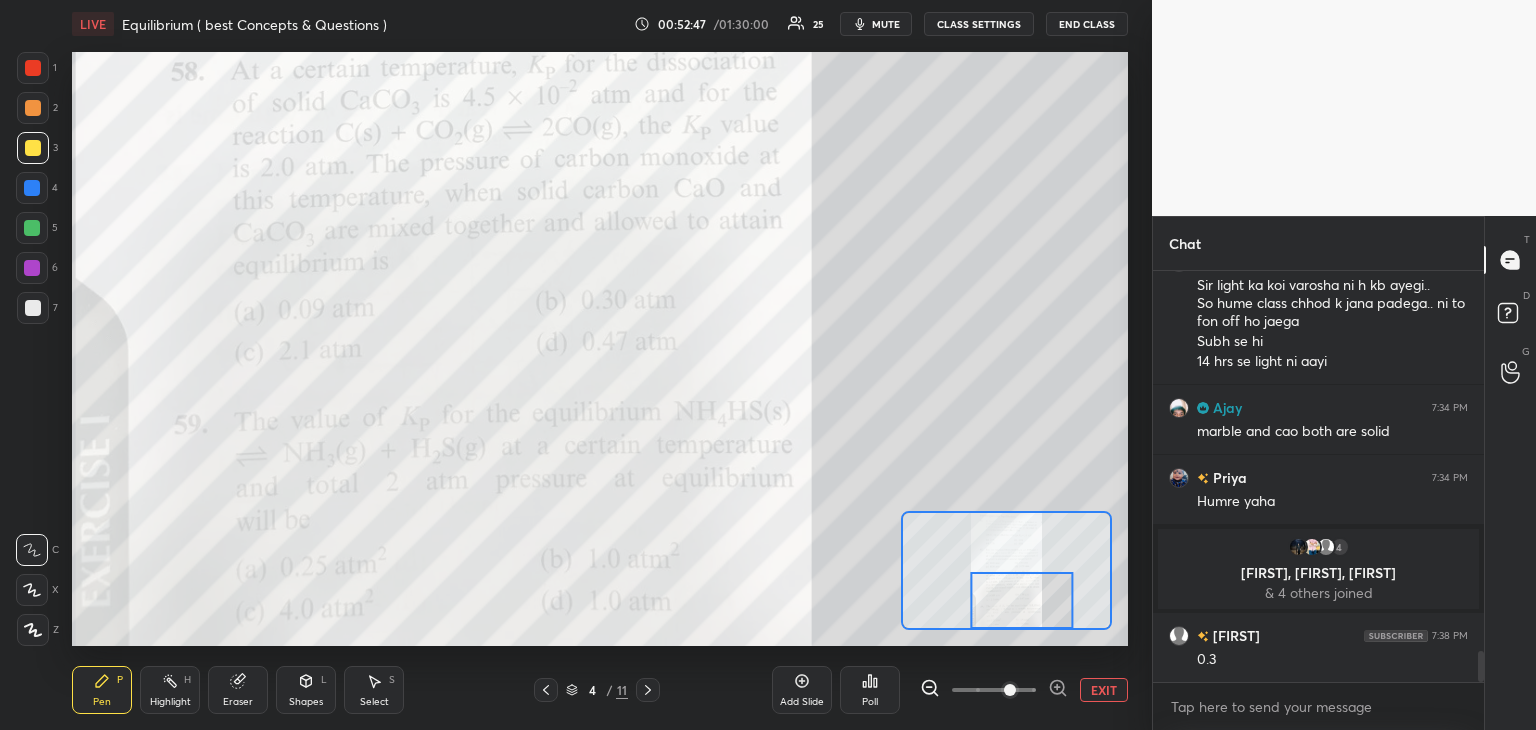 click at bounding box center [32, 268] 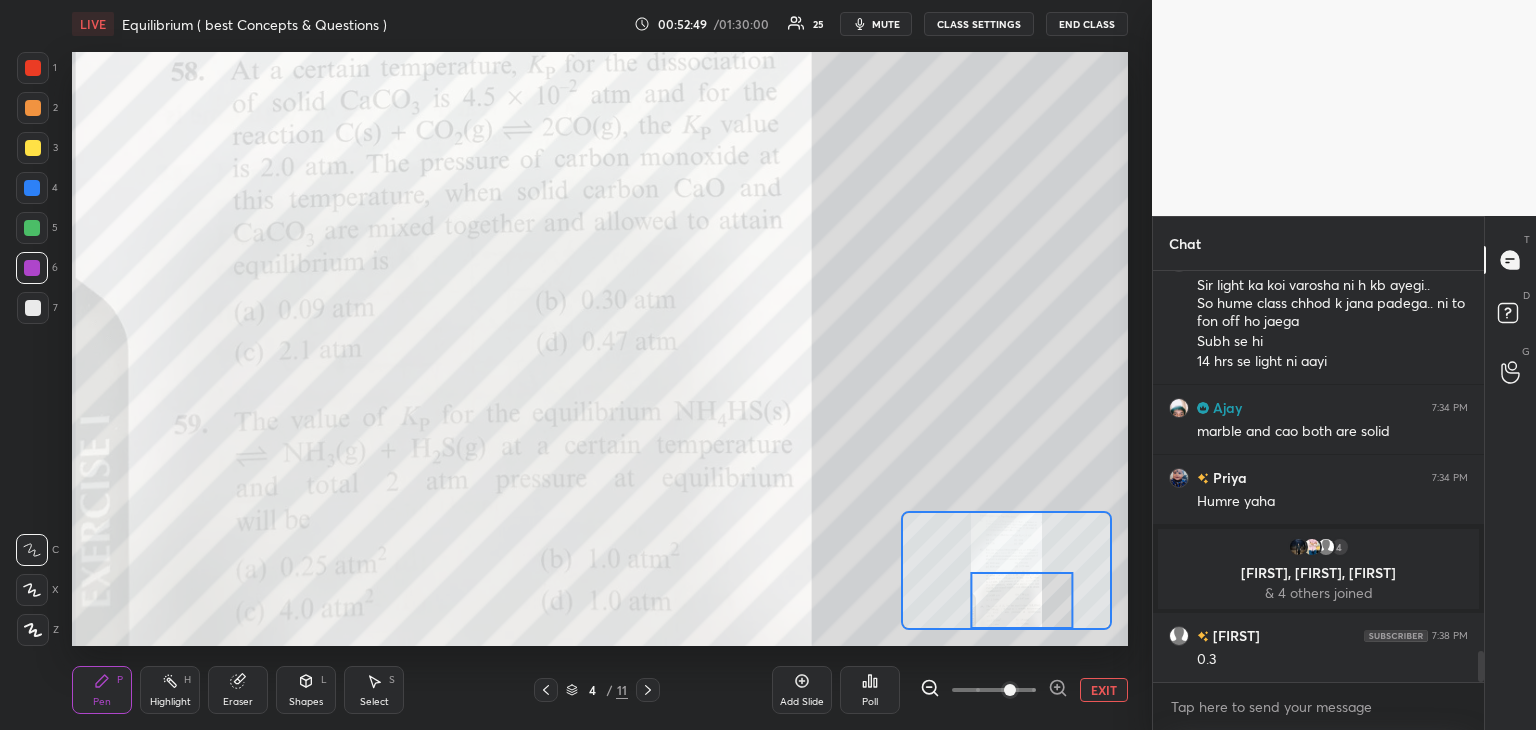 click at bounding box center [32, 188] 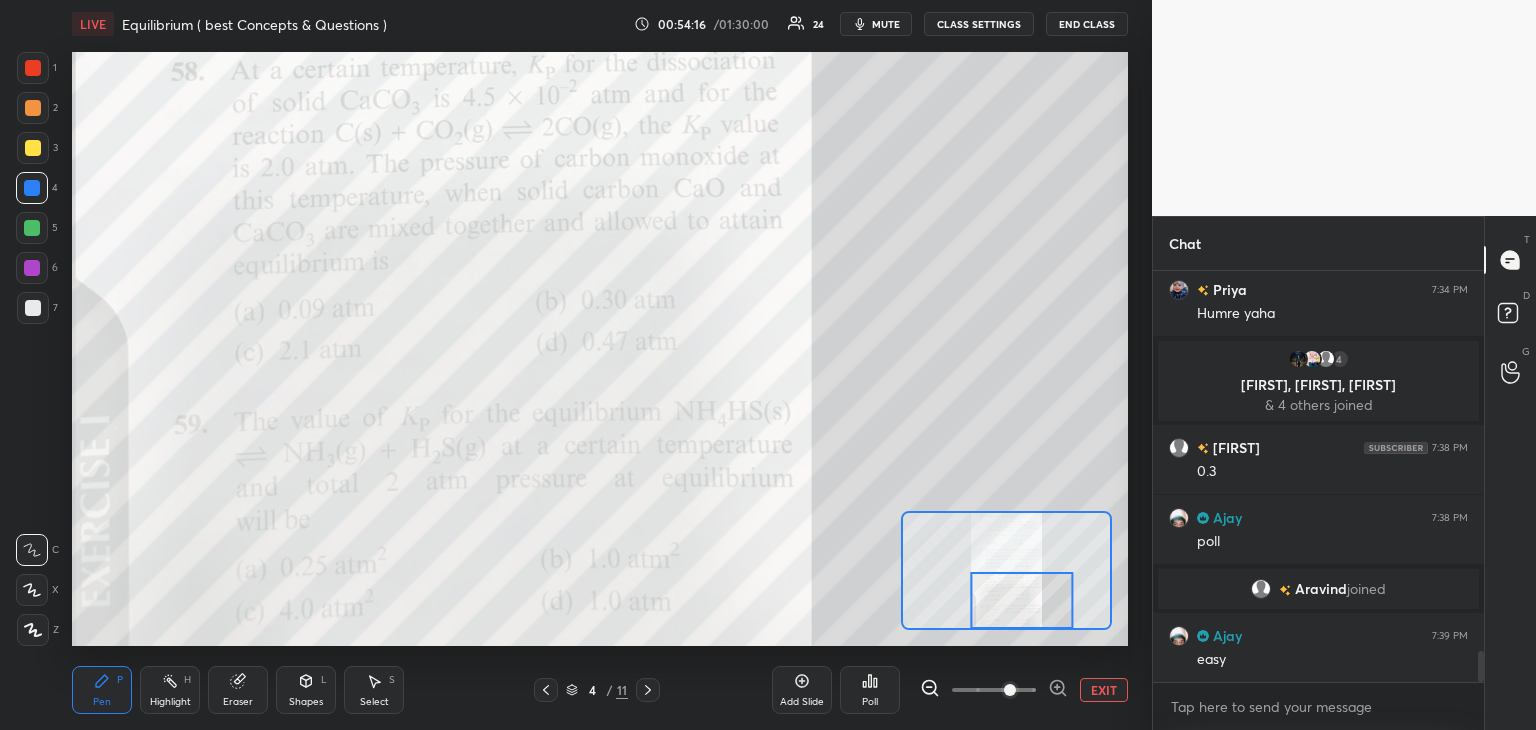 scroll, scrollTop: 5090, scrollLeft: 0, axis: vertical 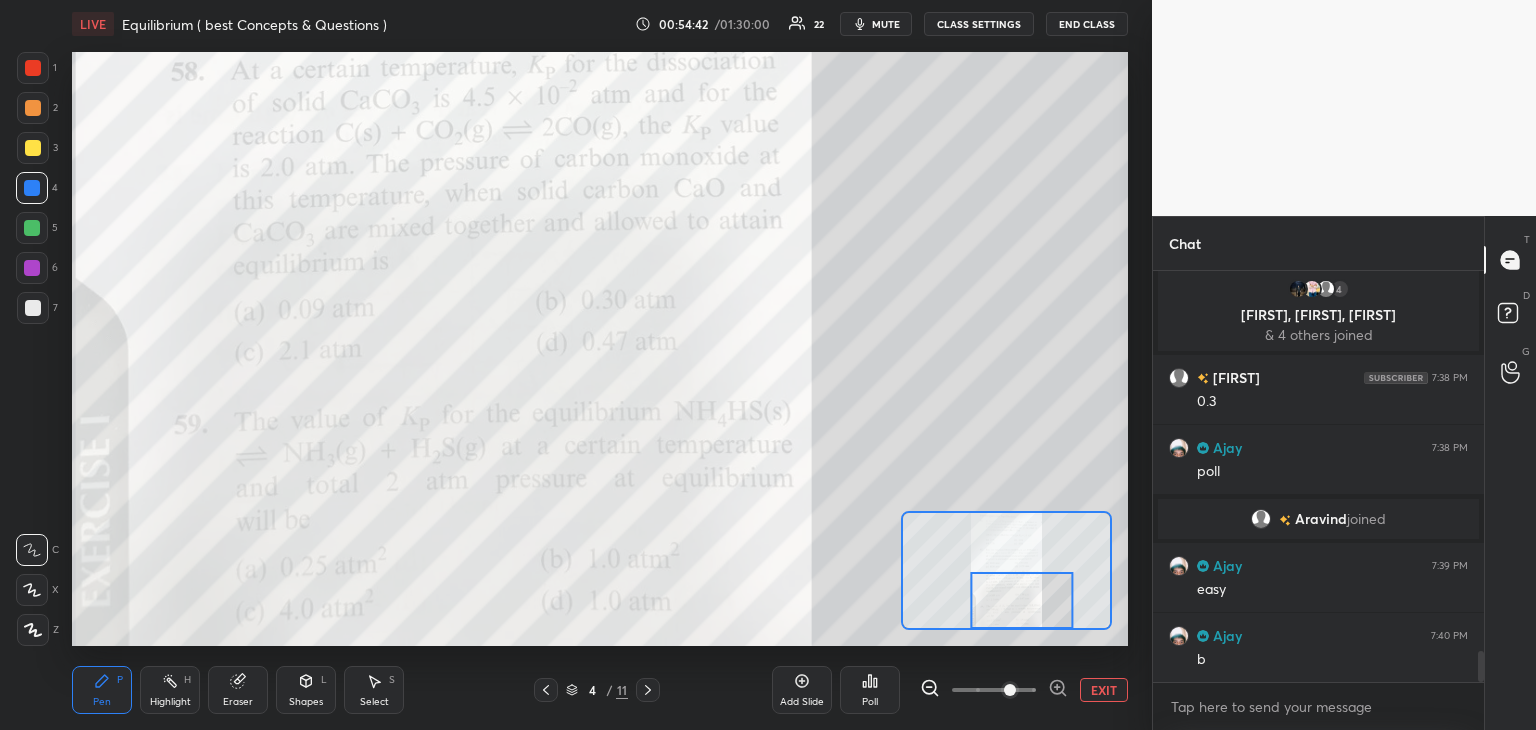click 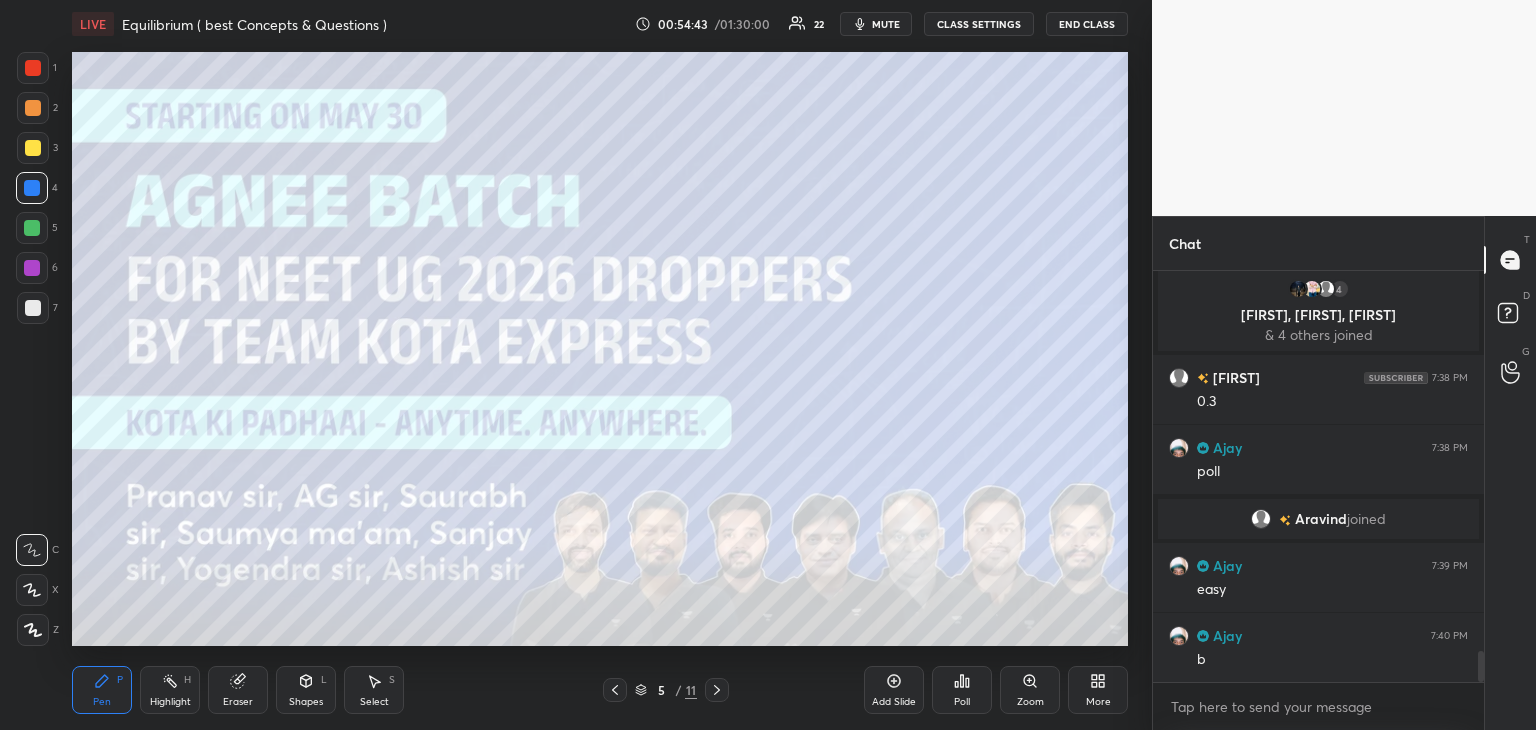click on "5 / 11" at bounding box center (666, 690) 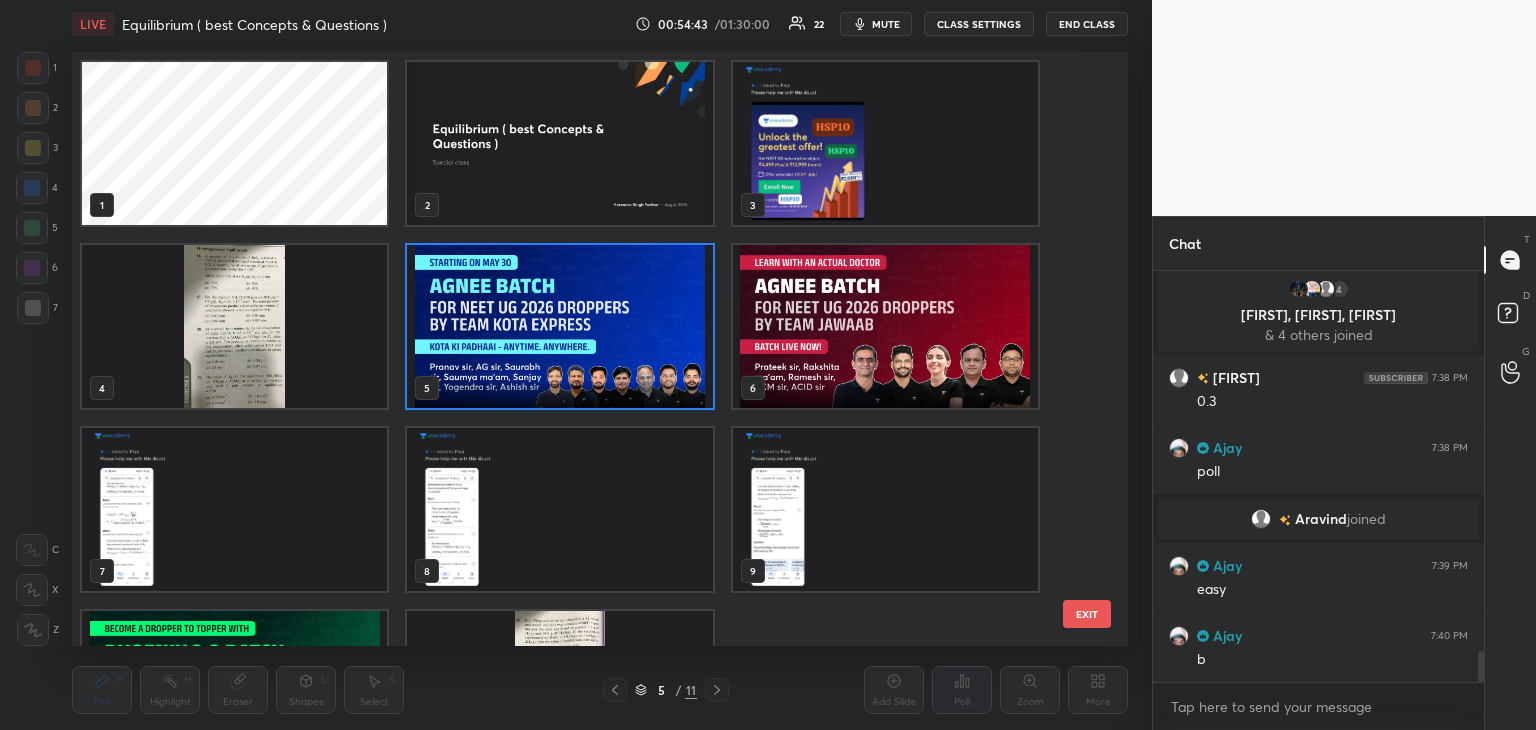 scroll, scrollTop: 6, scrollLeft: 10, axis: both 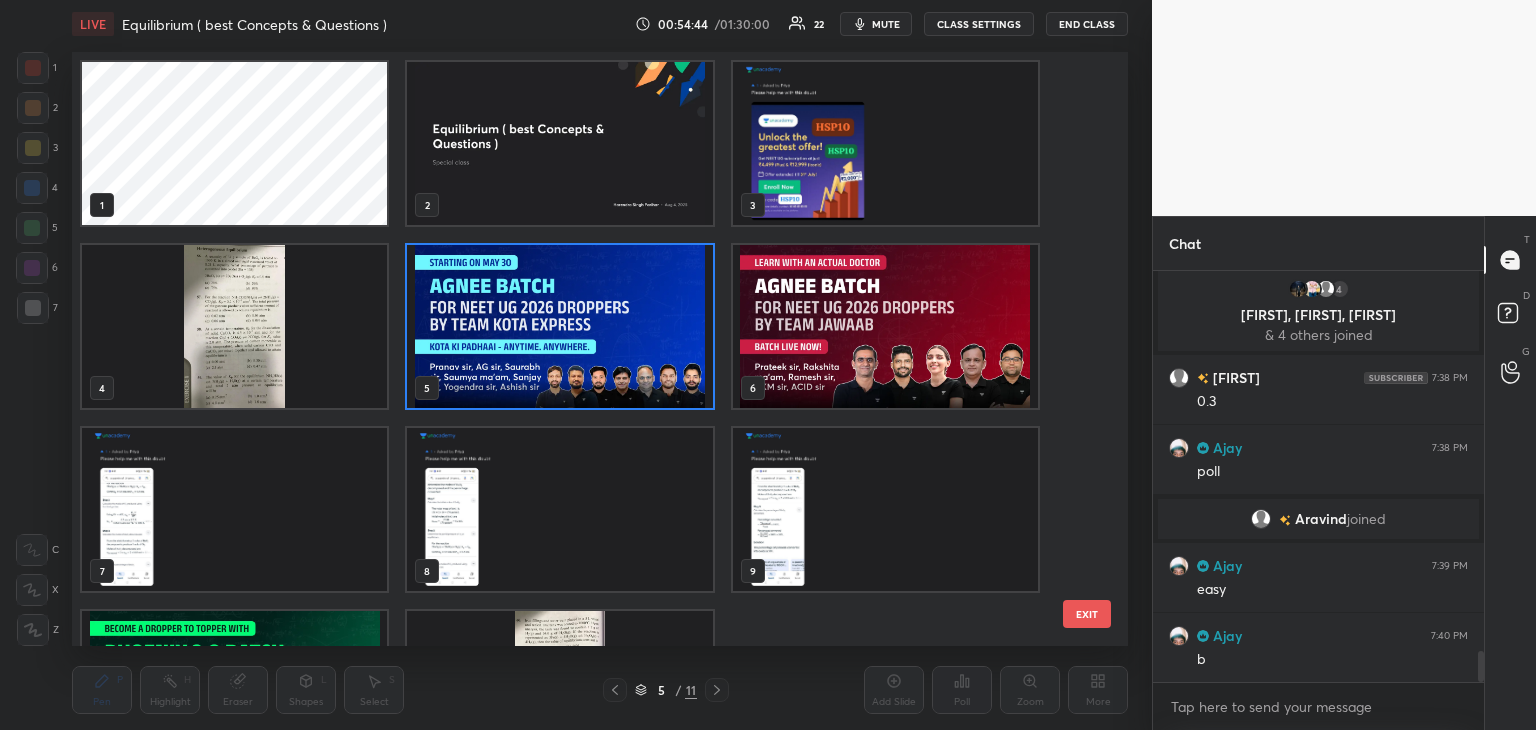 click at bounding box center (717, 690) 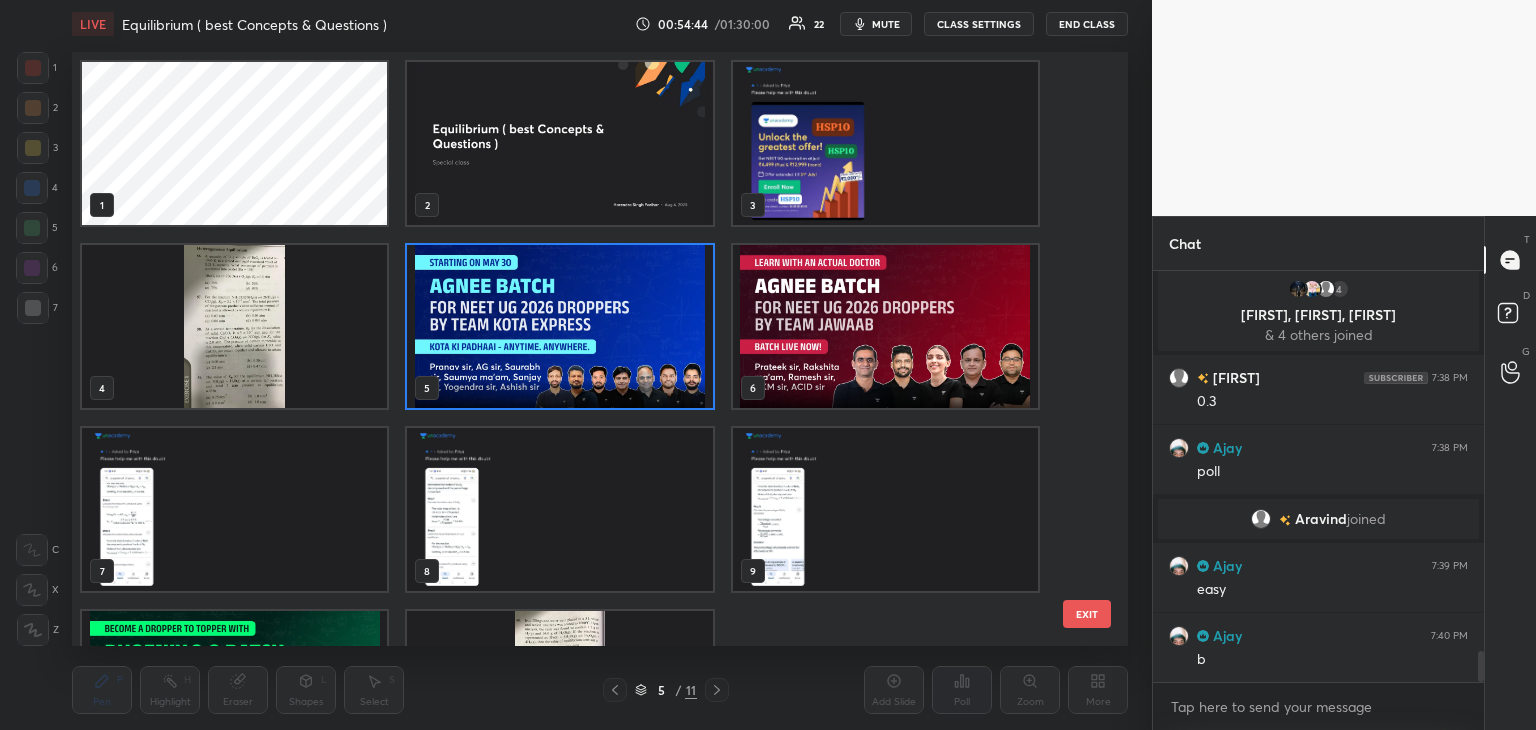 scroll, scrollTop: 5138, scrollLeft: 0, axis: vertical 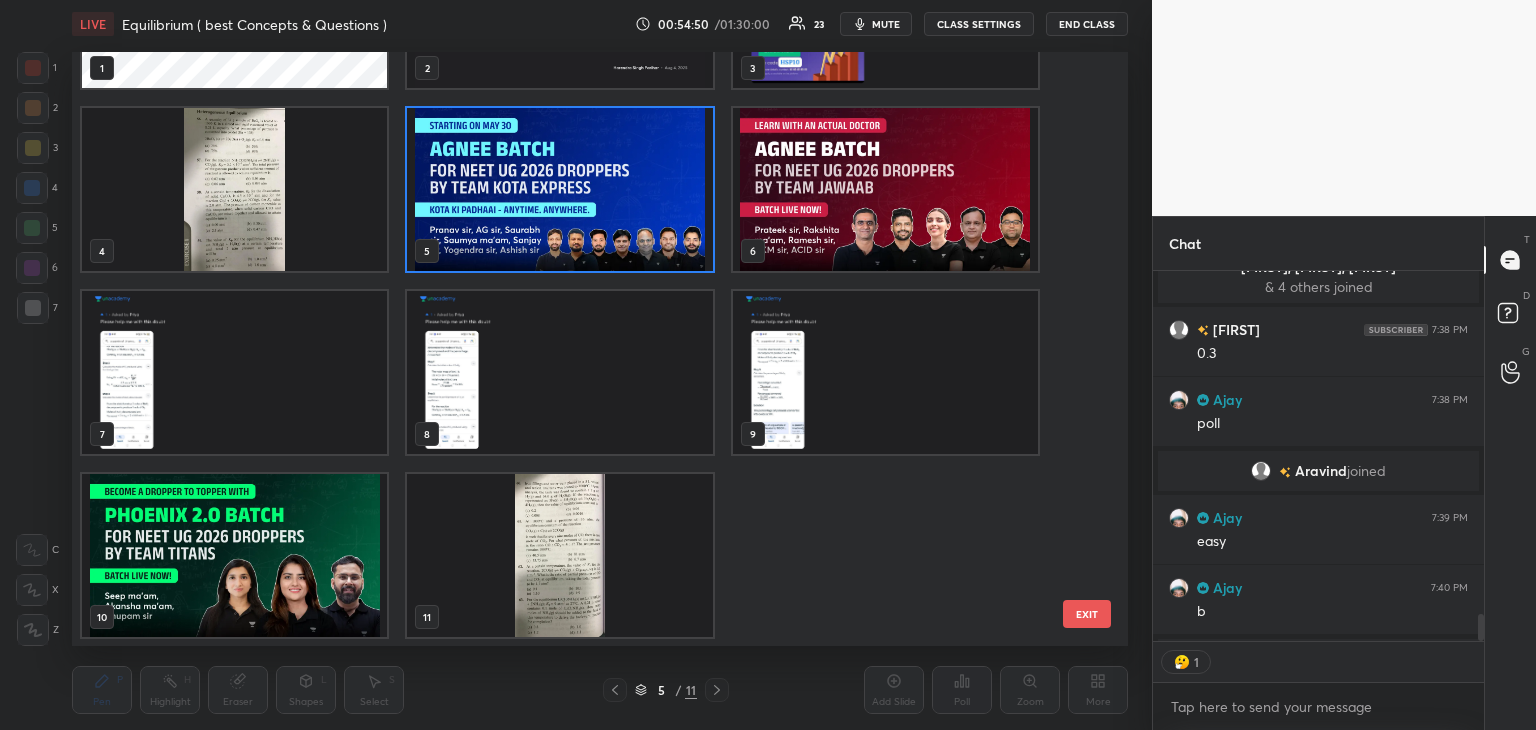 click on "EXIT" at bounding box center (1087, 614) 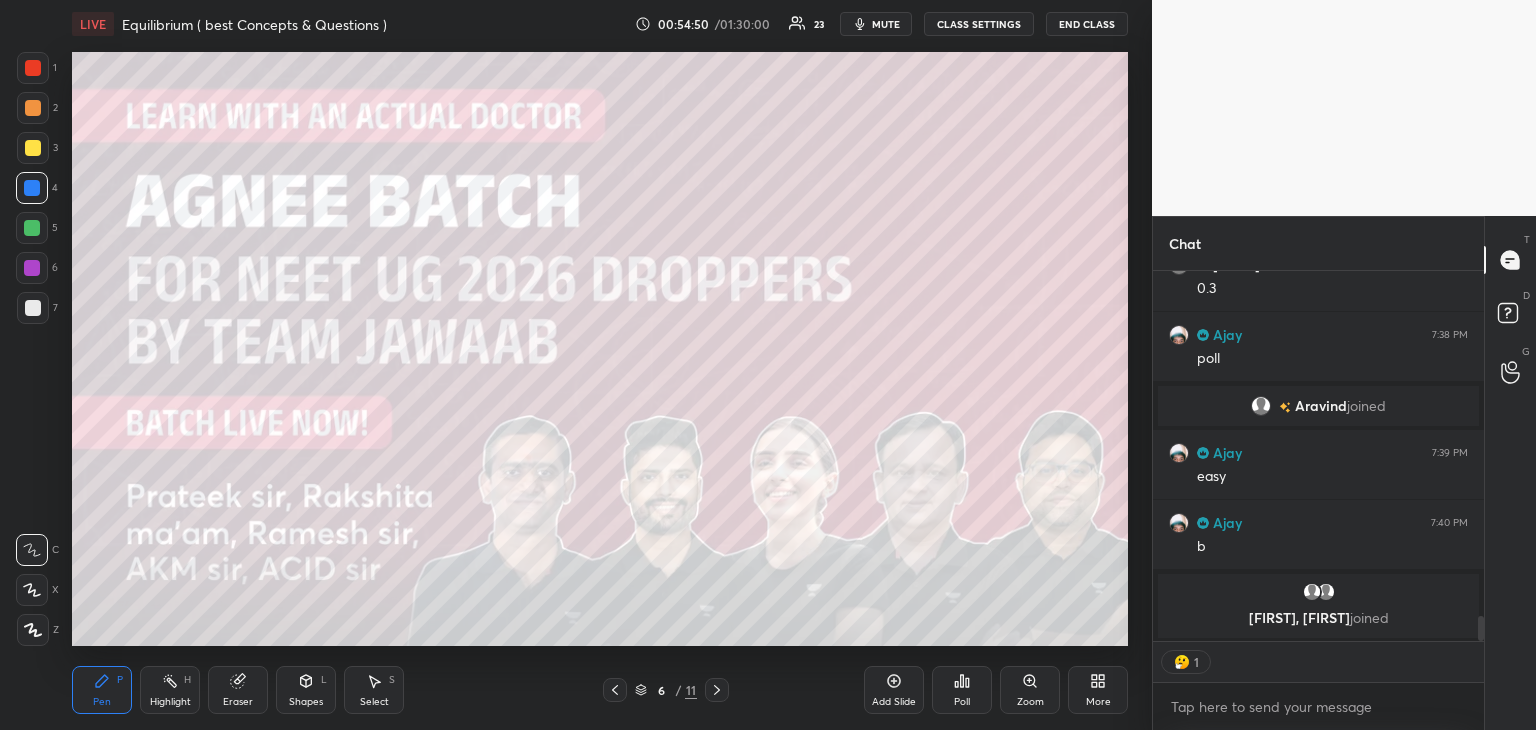 click on "EXIT" at bounding box center (1087, 38) 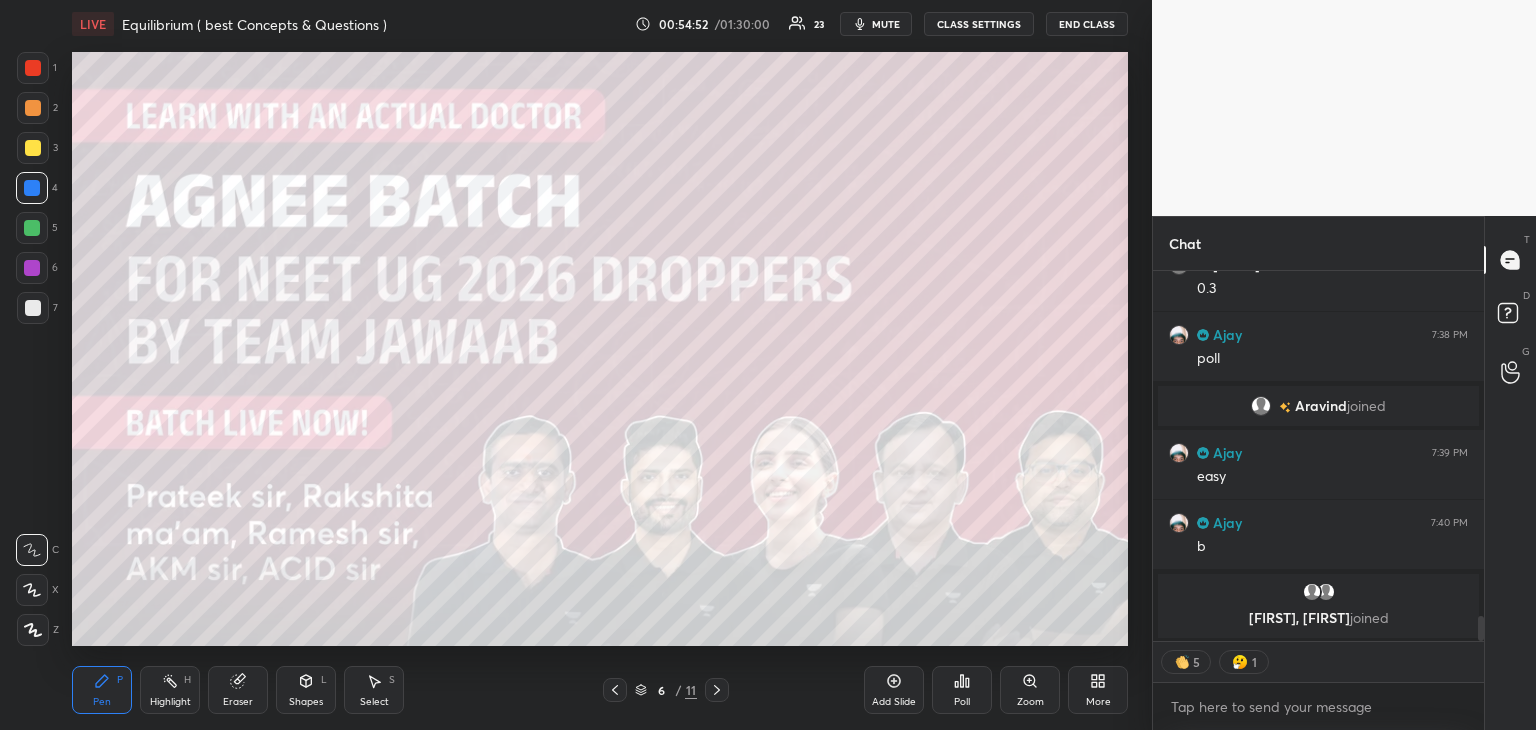click on "6 / 11" at bounding box center (666, 690) 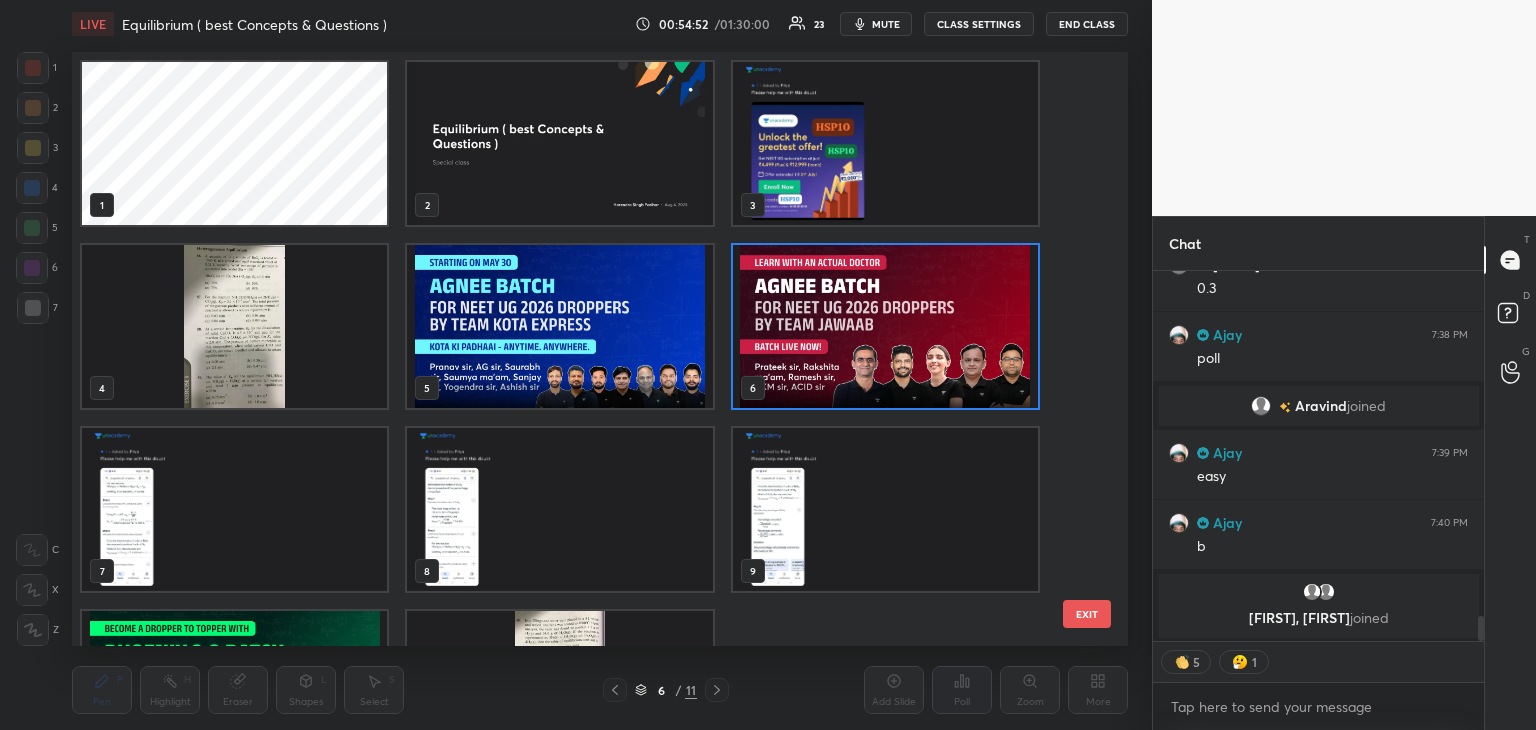 scroll, scrollTop: 6, scrollLeft: 10, axis: both 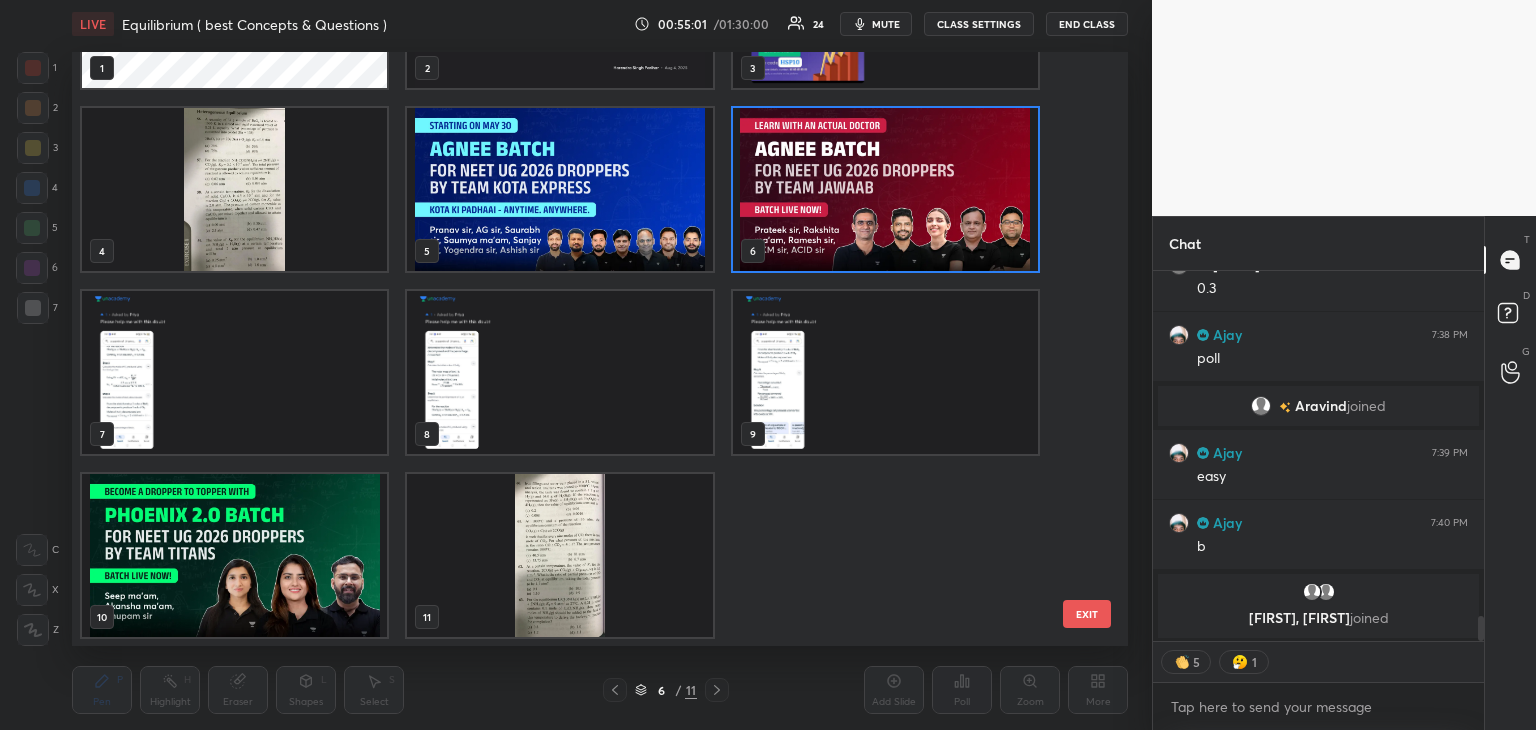 click at bounding box center [559, 555] 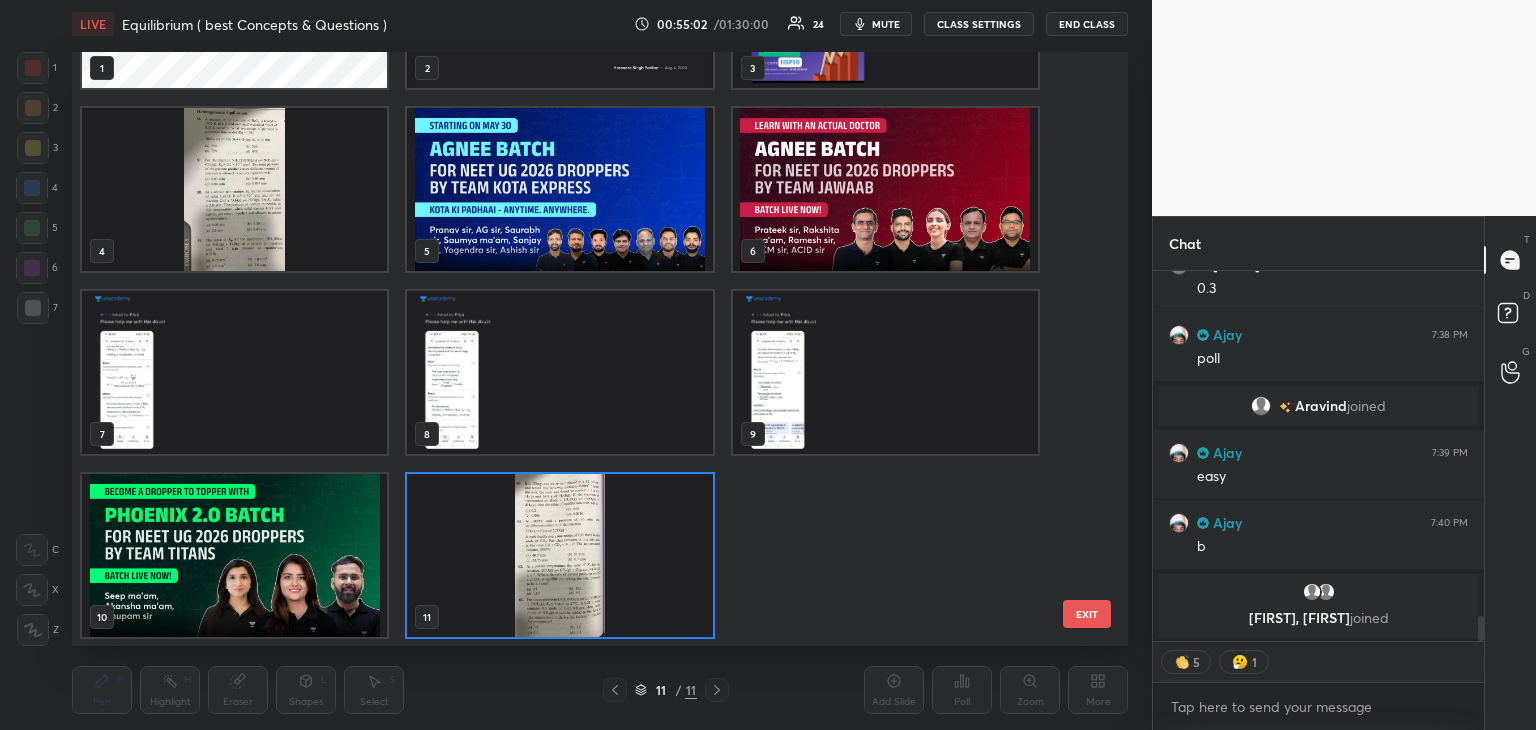 click at bounding box center (559, 555) 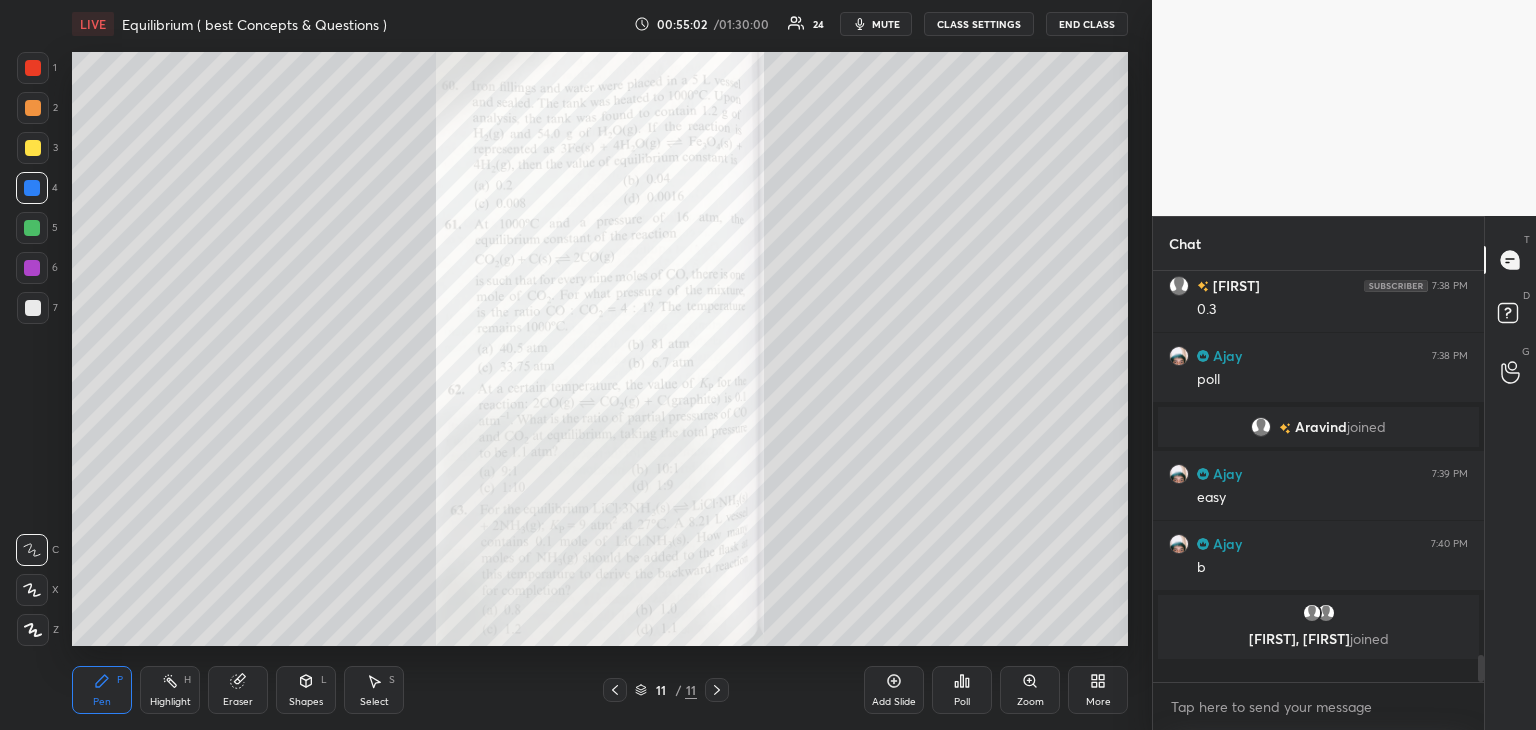 scroll, scrollTop: 6, scrollLeft: 6, axis: both 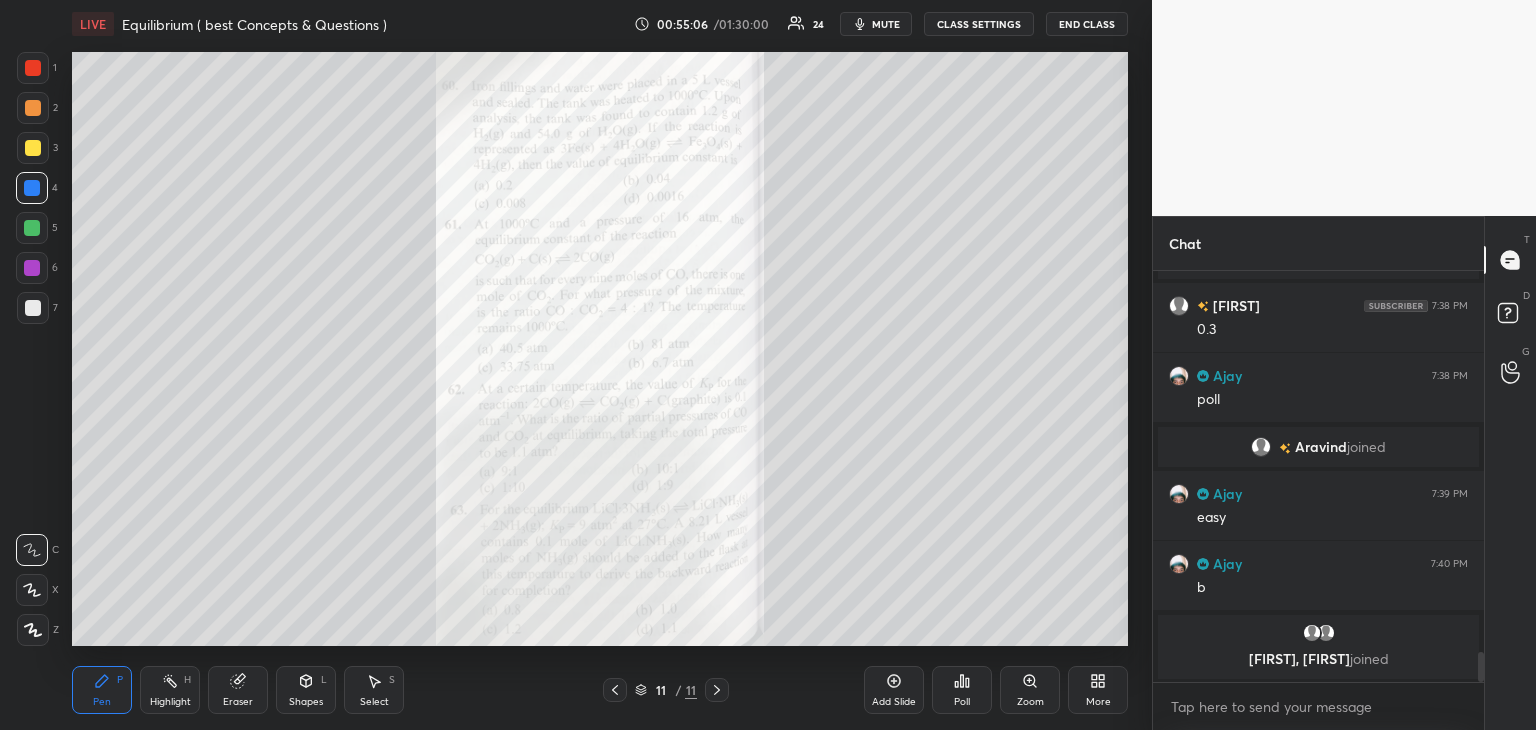 click on "Zoom" at bounding box center [1030, 702] 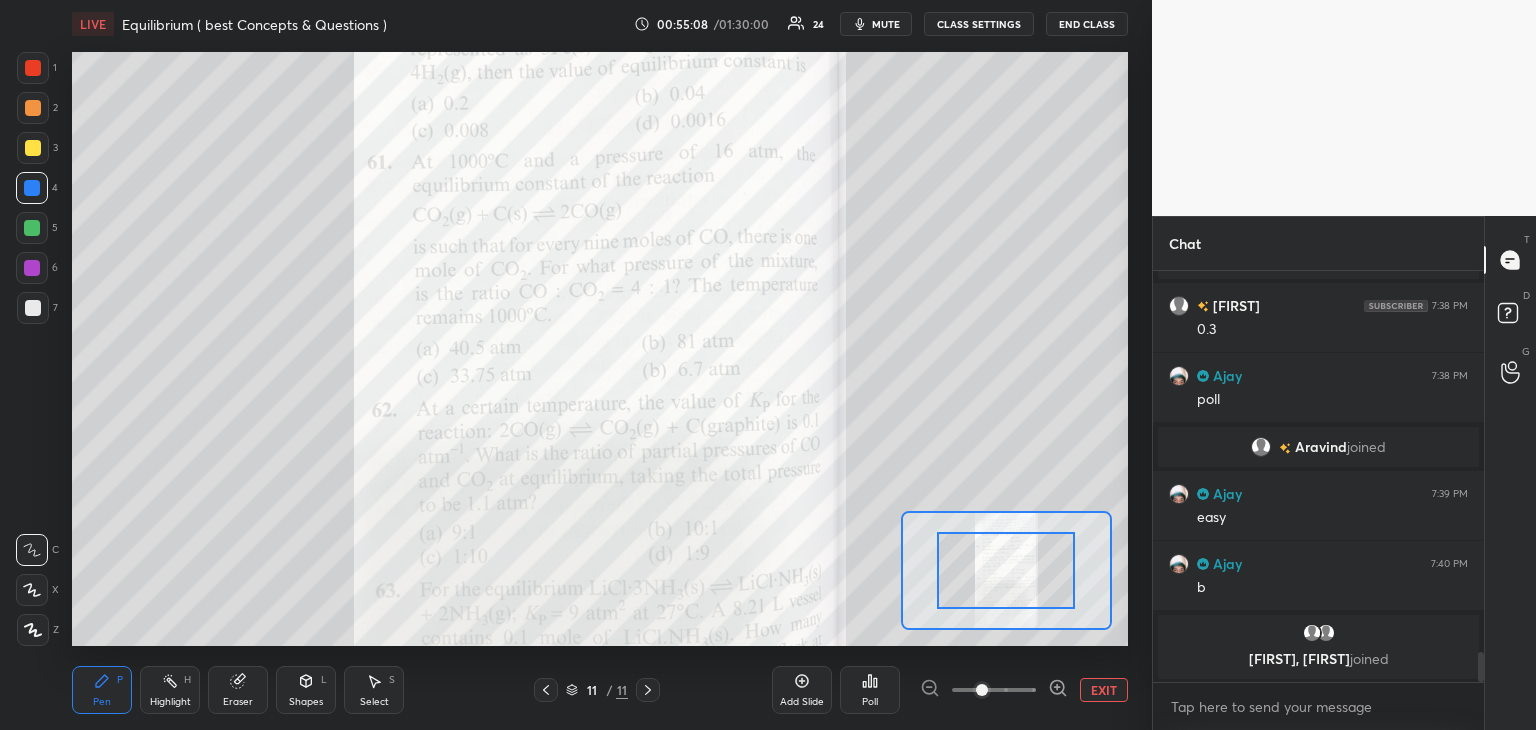 click 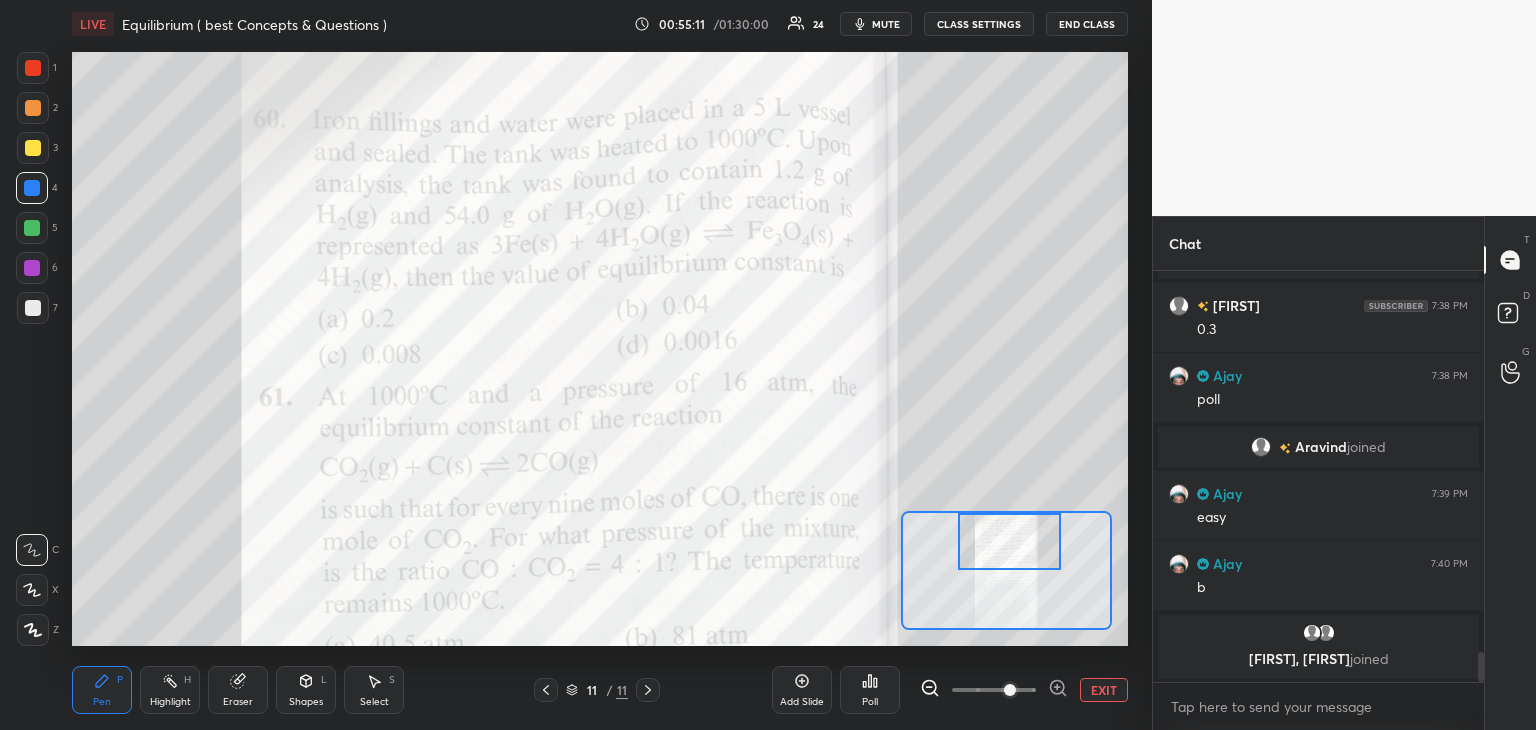 click on "Setting up your live class Poll for   secs No correct answer Start poll" at bounding box center (600, 349) 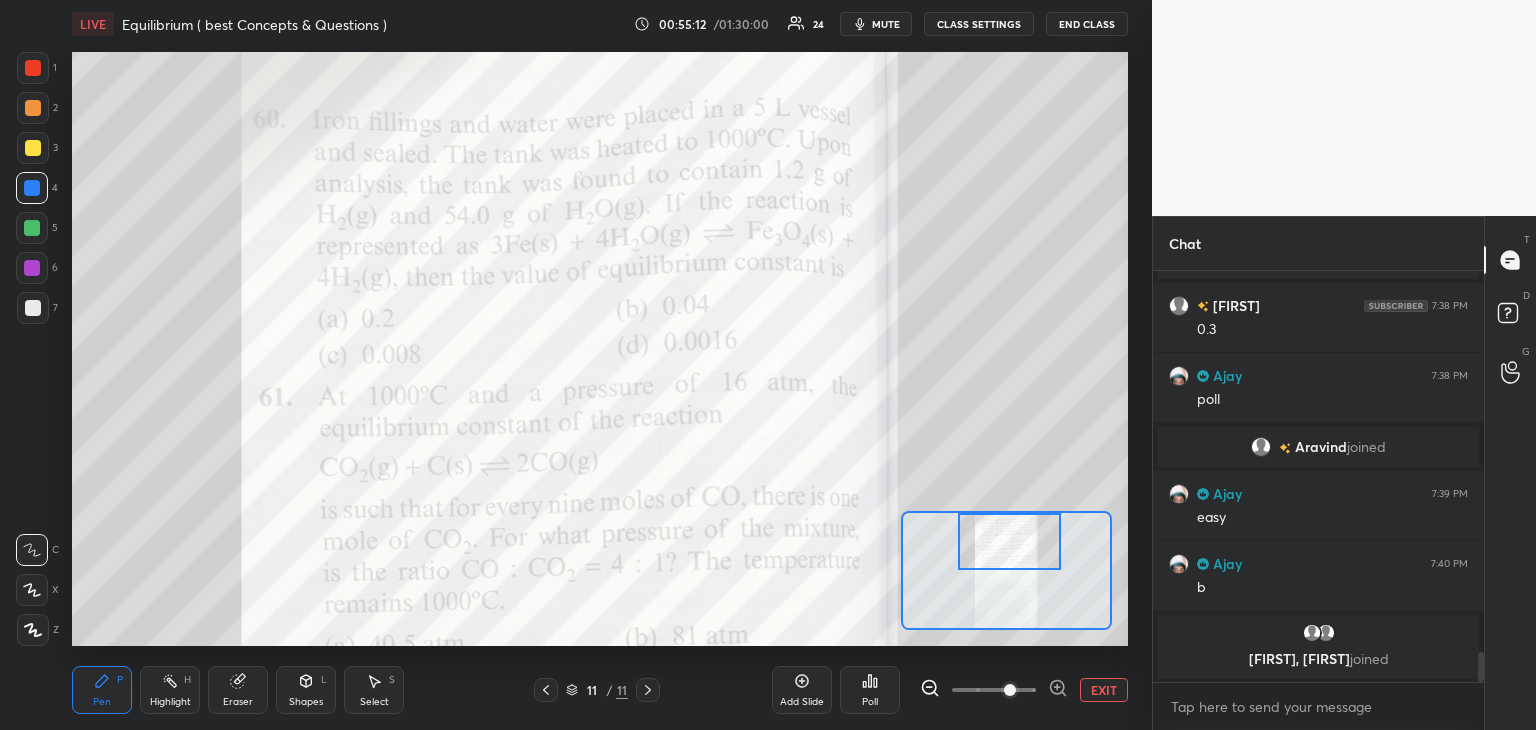 scroll, scrollTop: 5170, scrollLeft: 0, axis: vertical 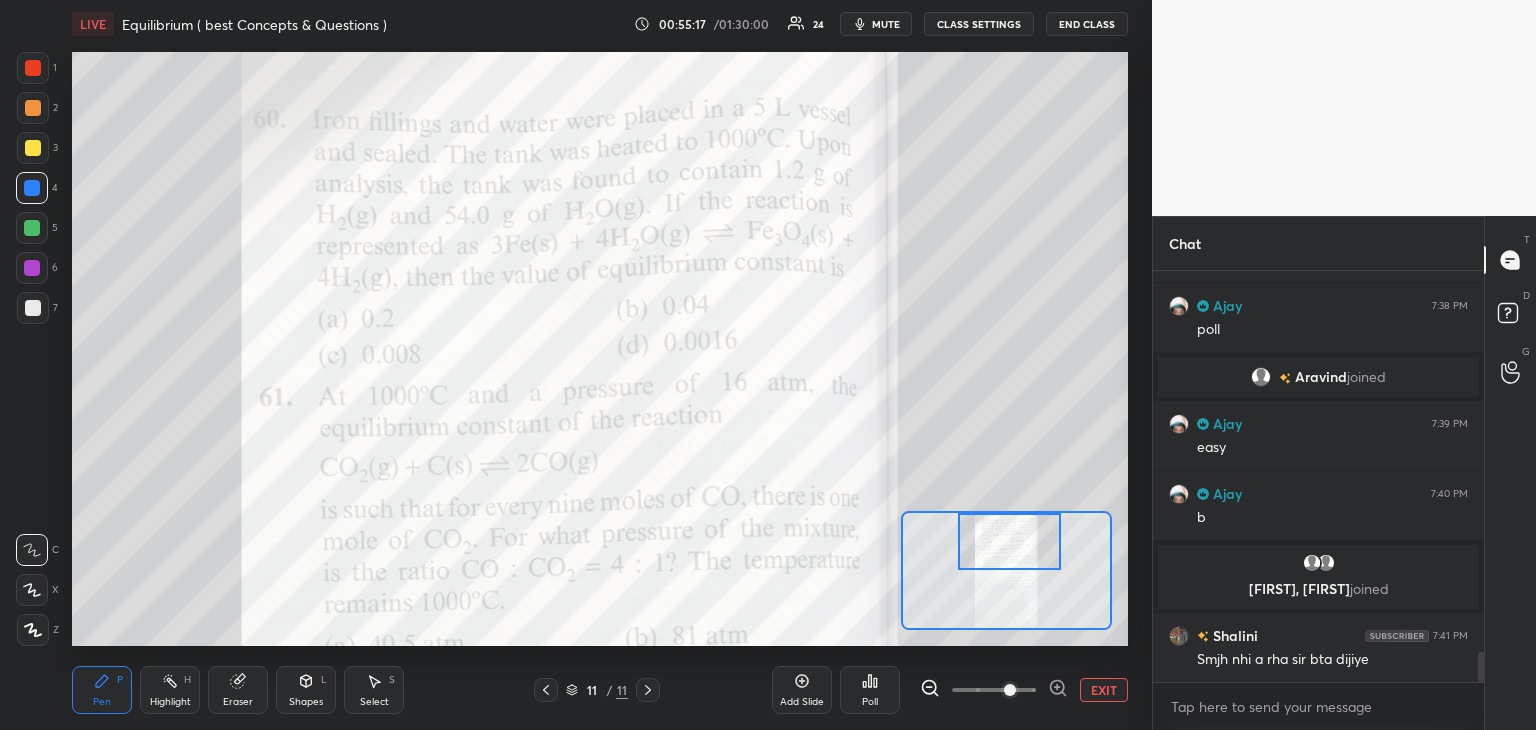 click 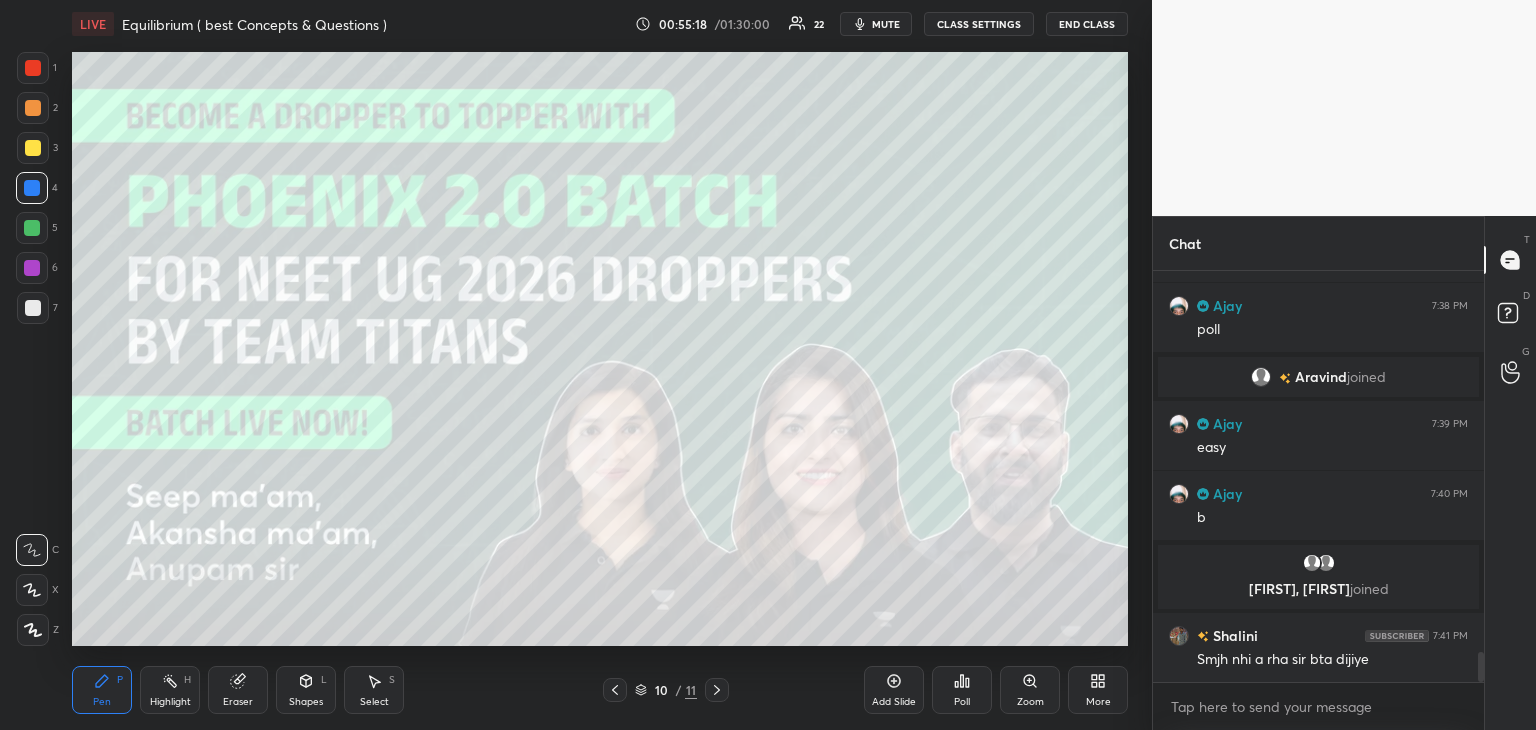 click at bounding box center (615, 690) 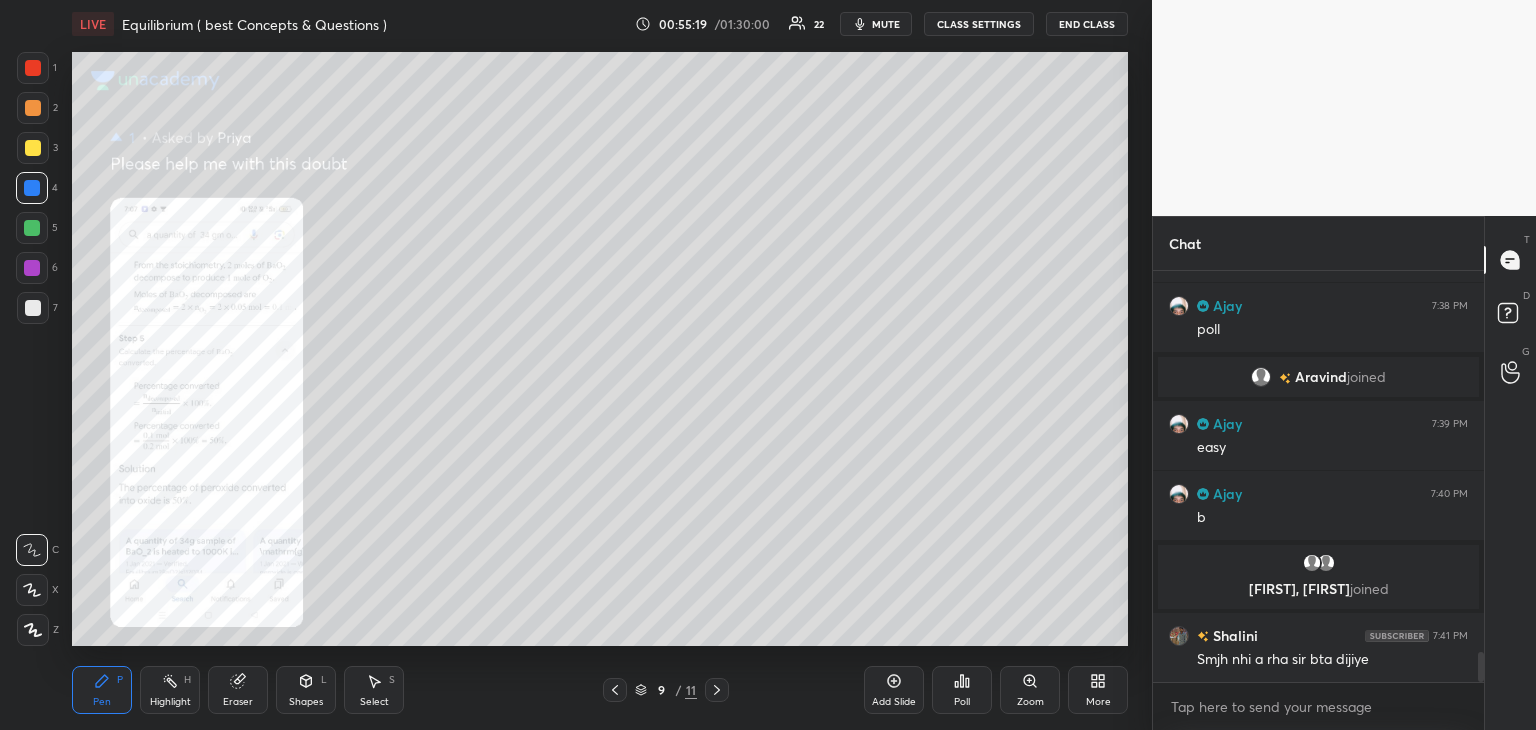 click 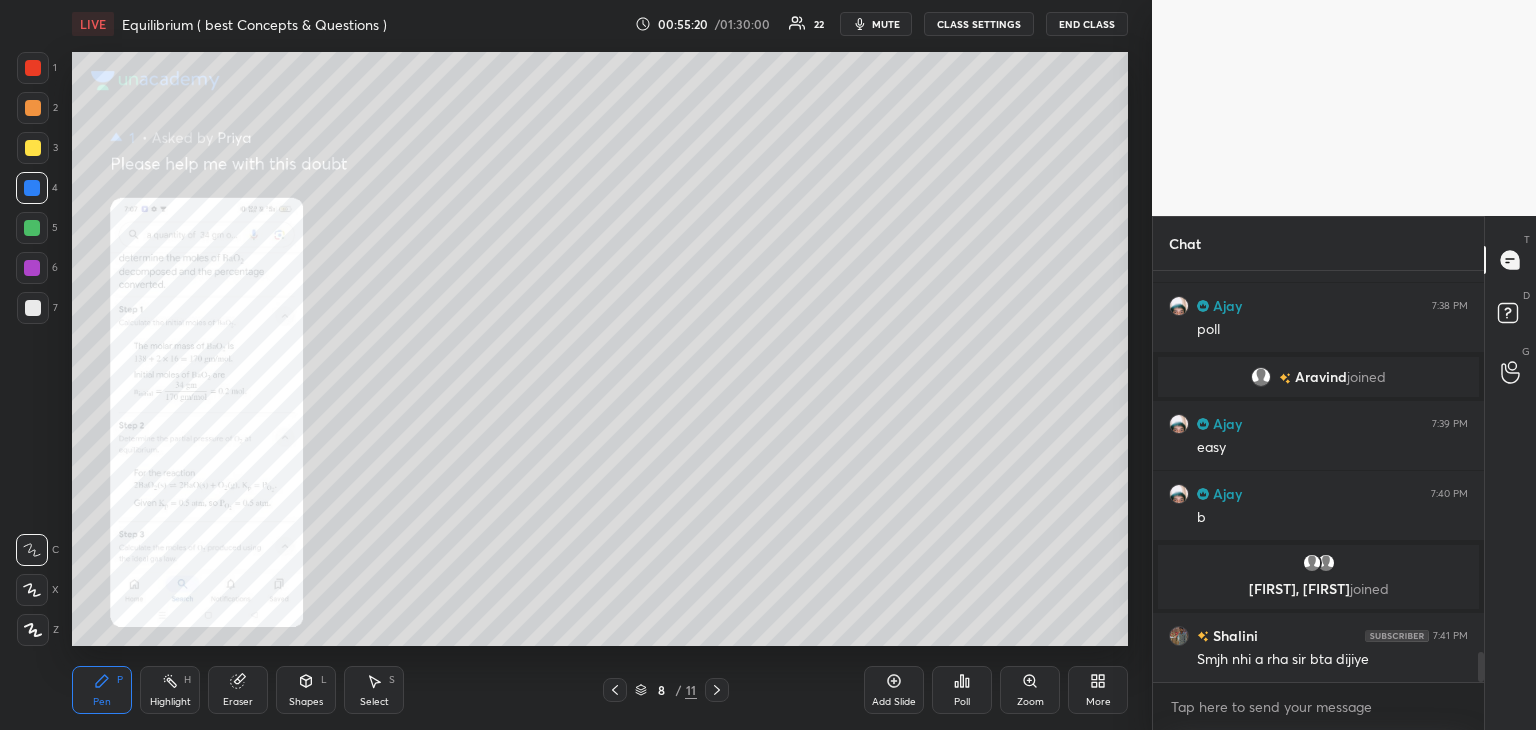 click 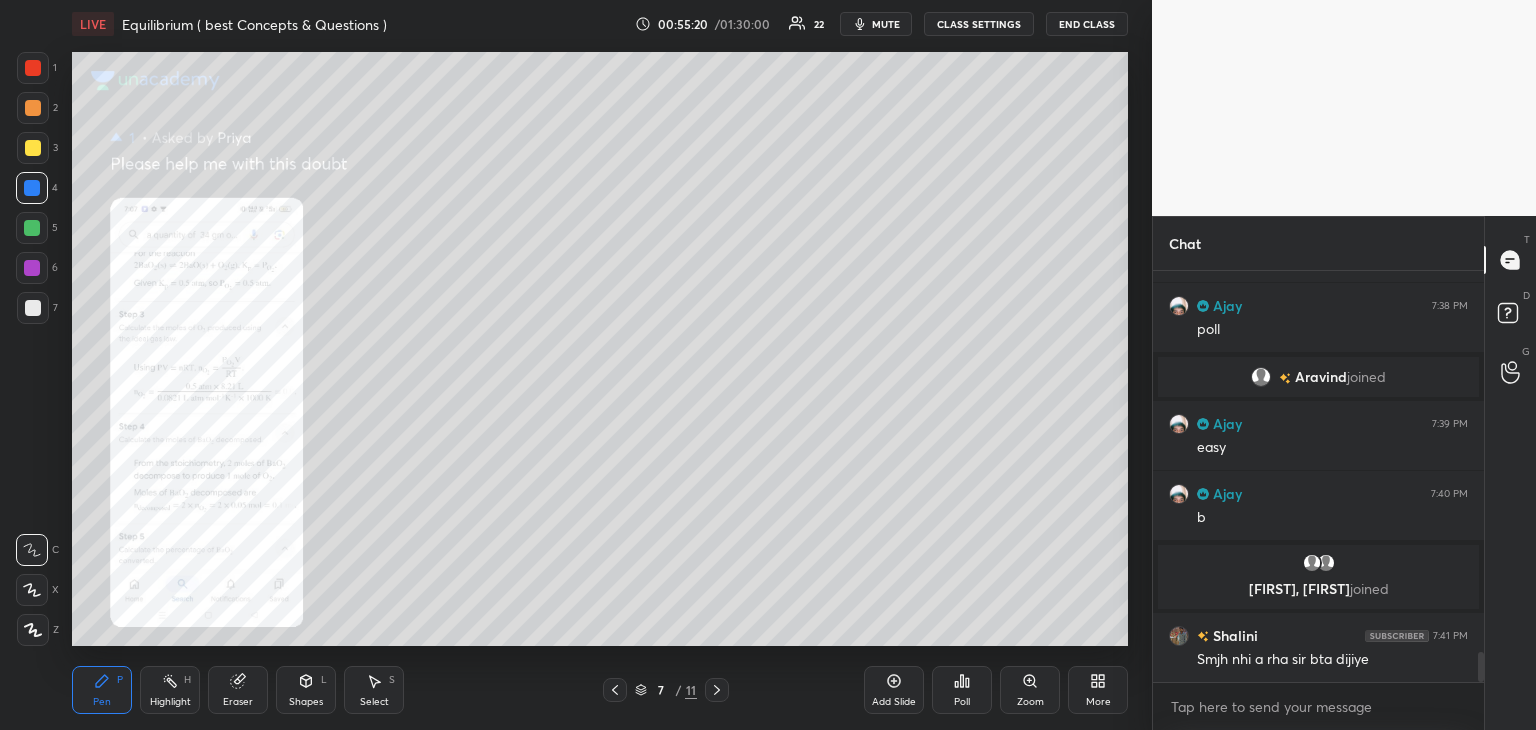click 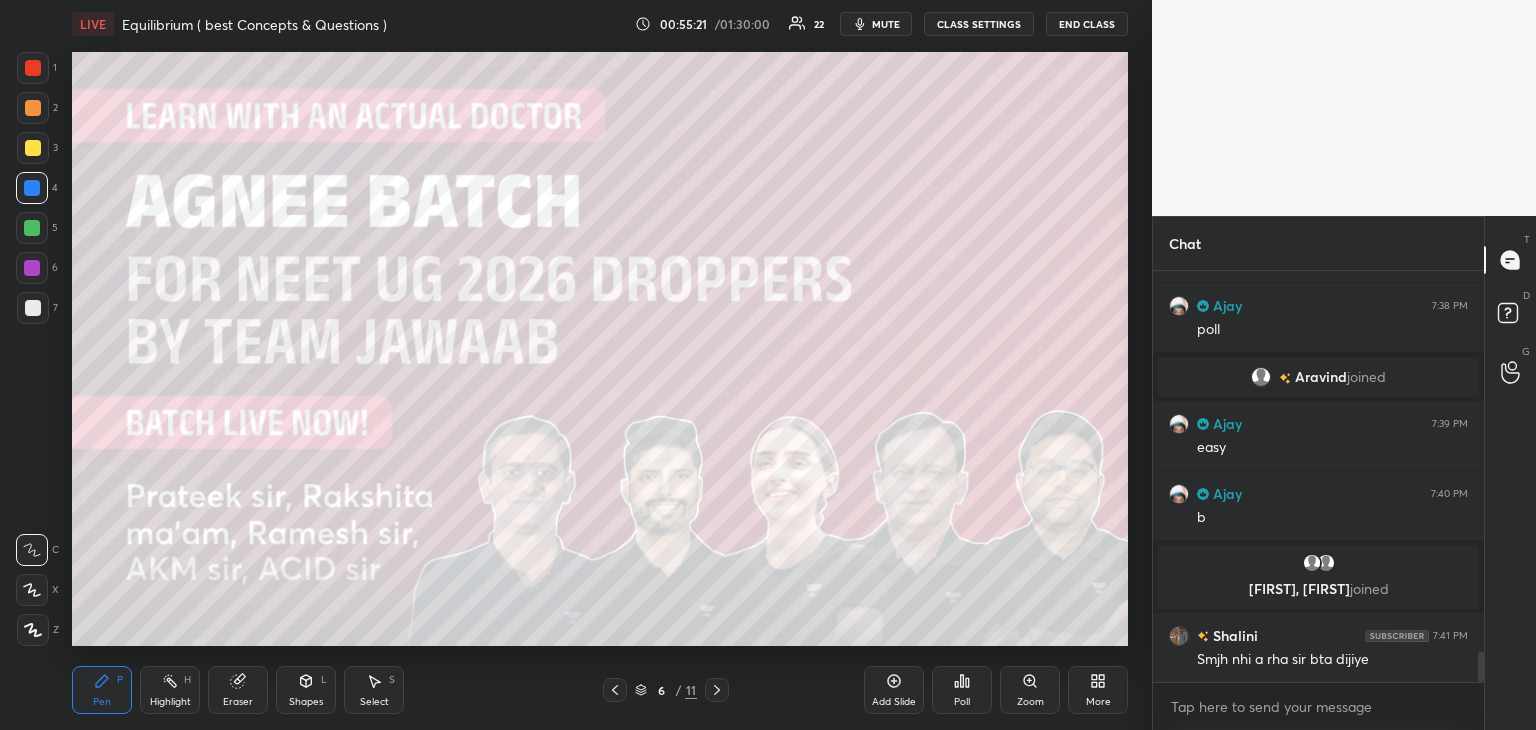click 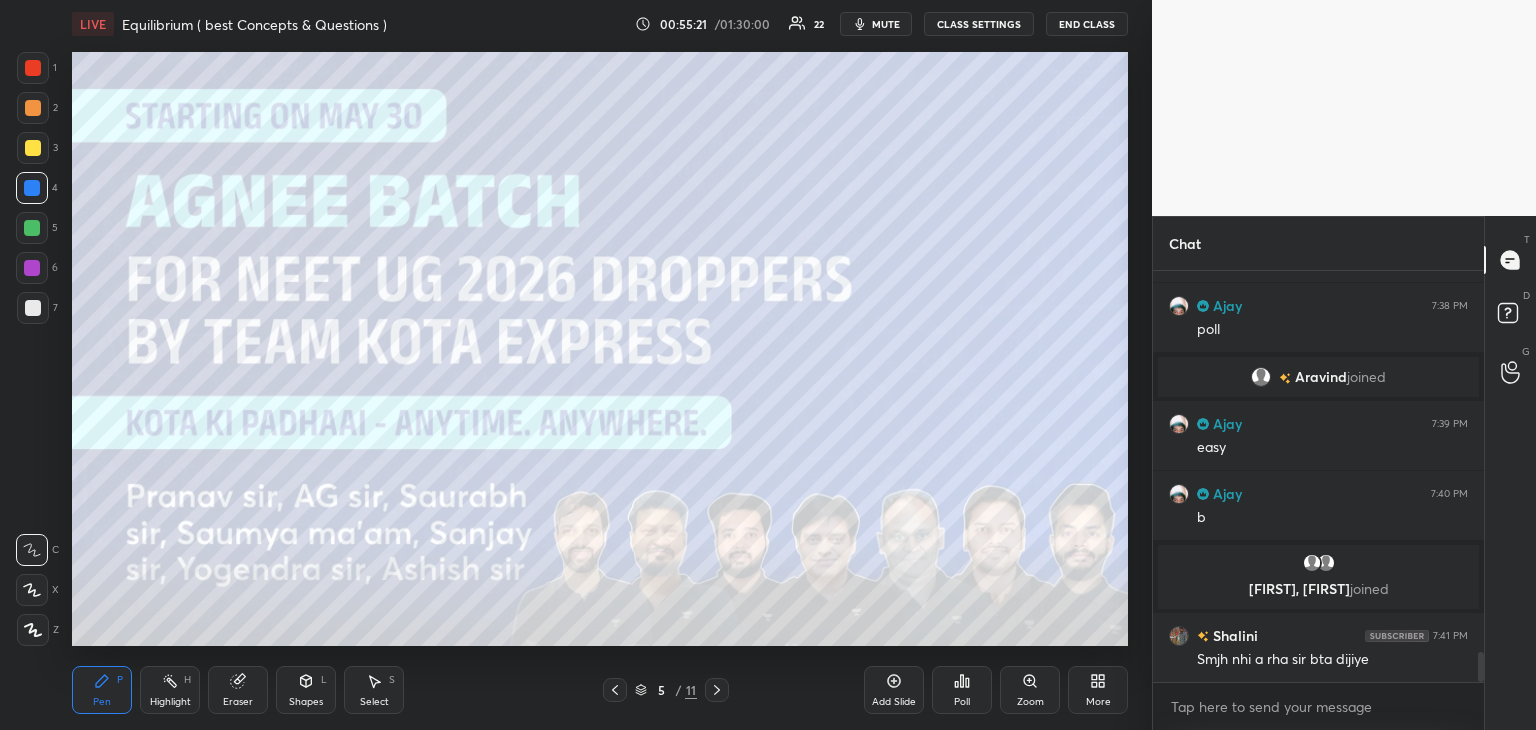 click 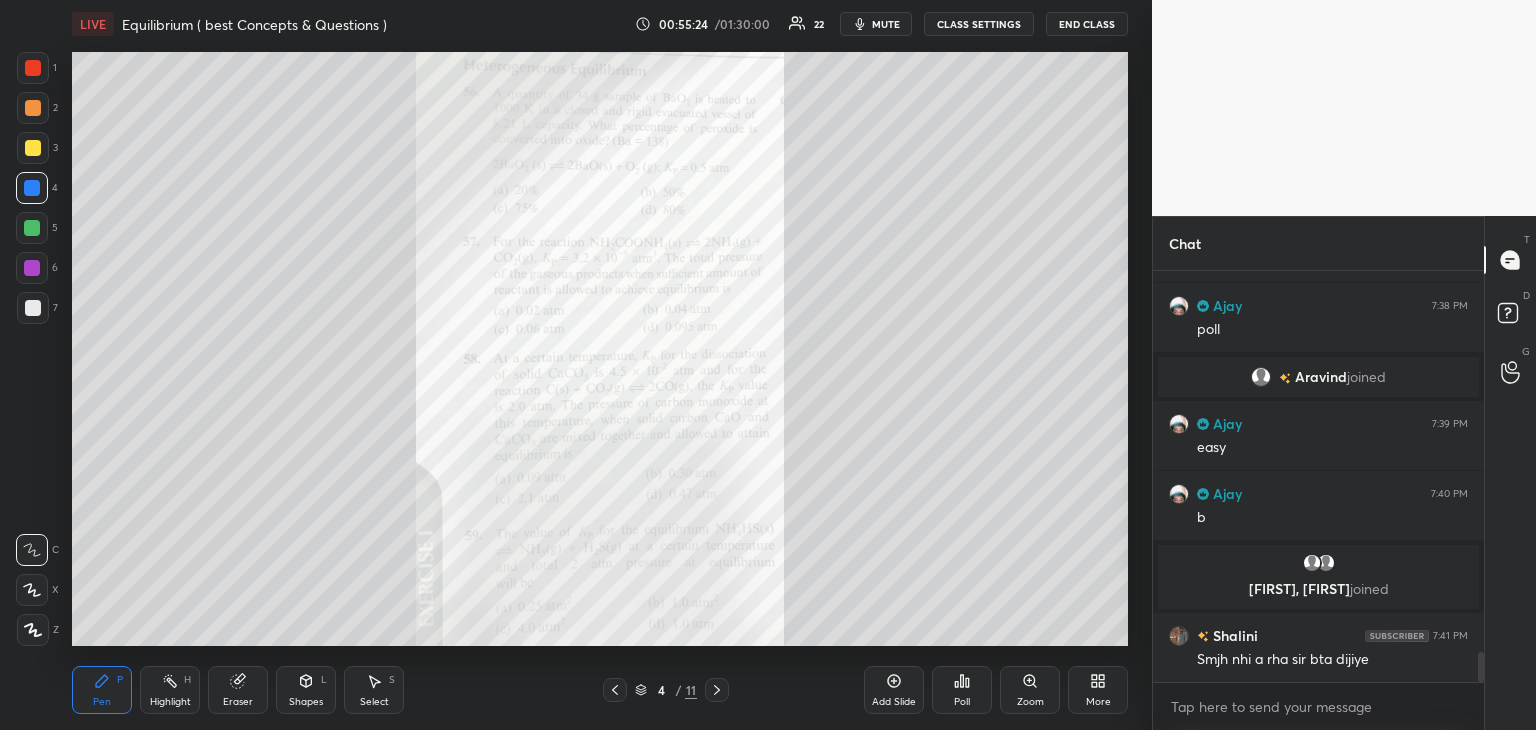 click 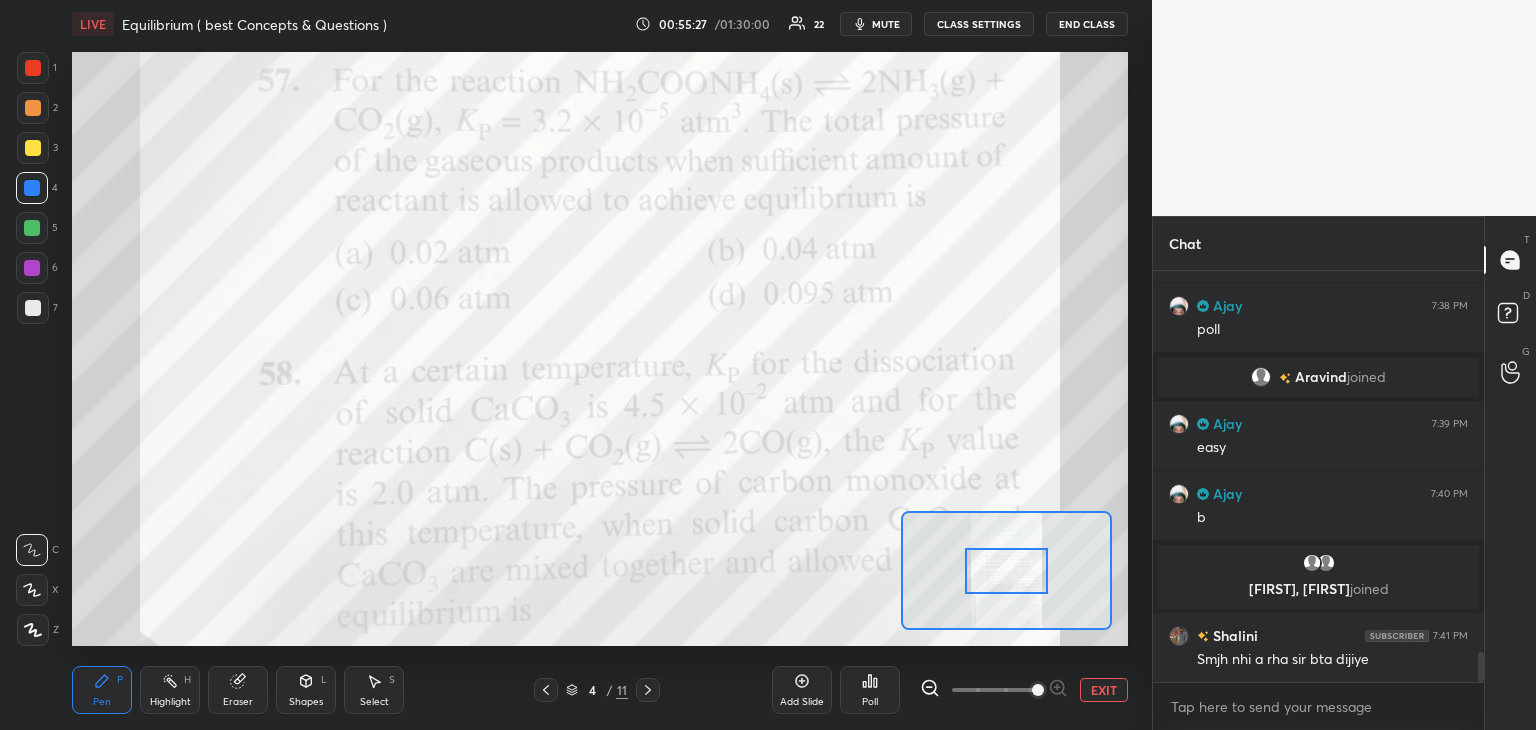 click at bounding box center (33, 108) 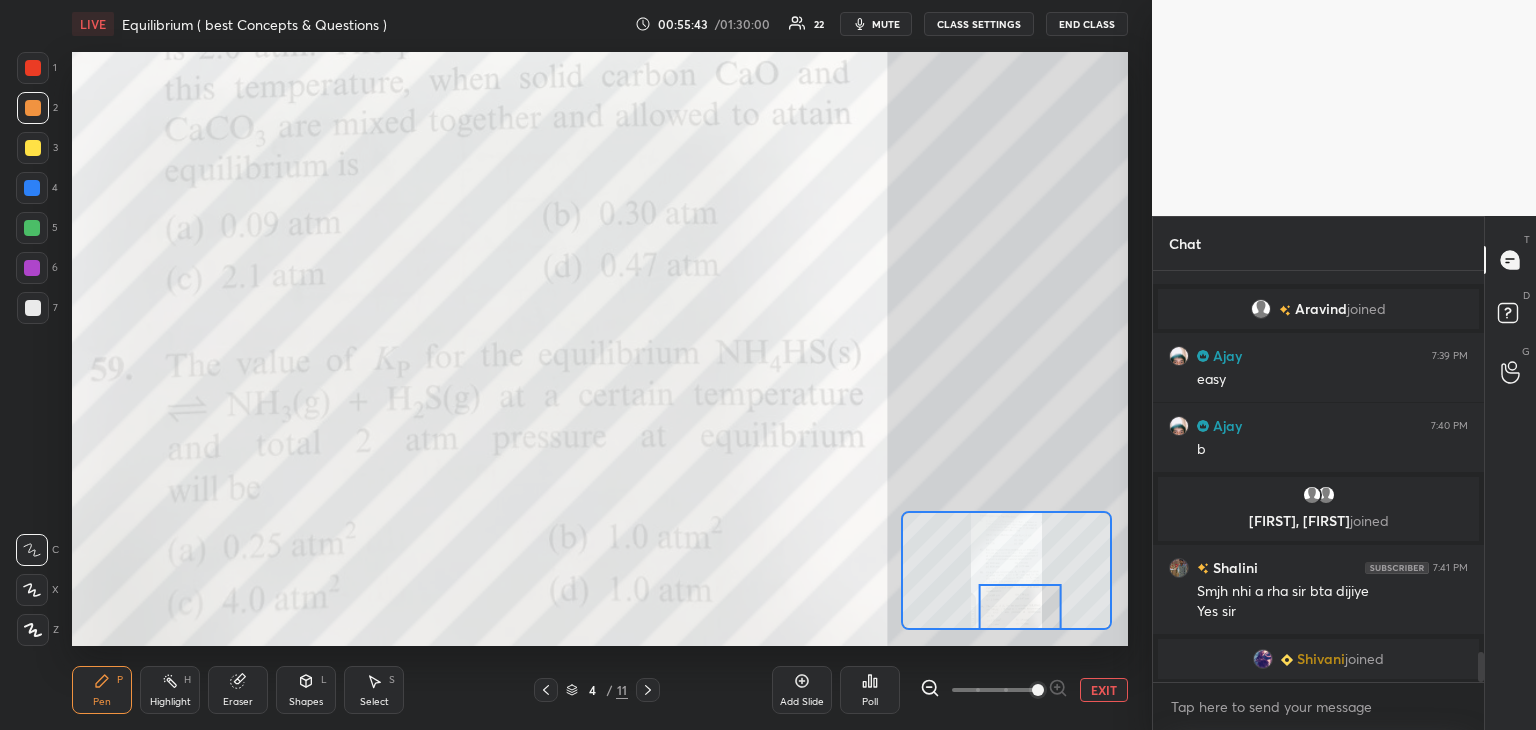 scroll, scrollTop: 5268, scrollLeft: 0, axis: vertical 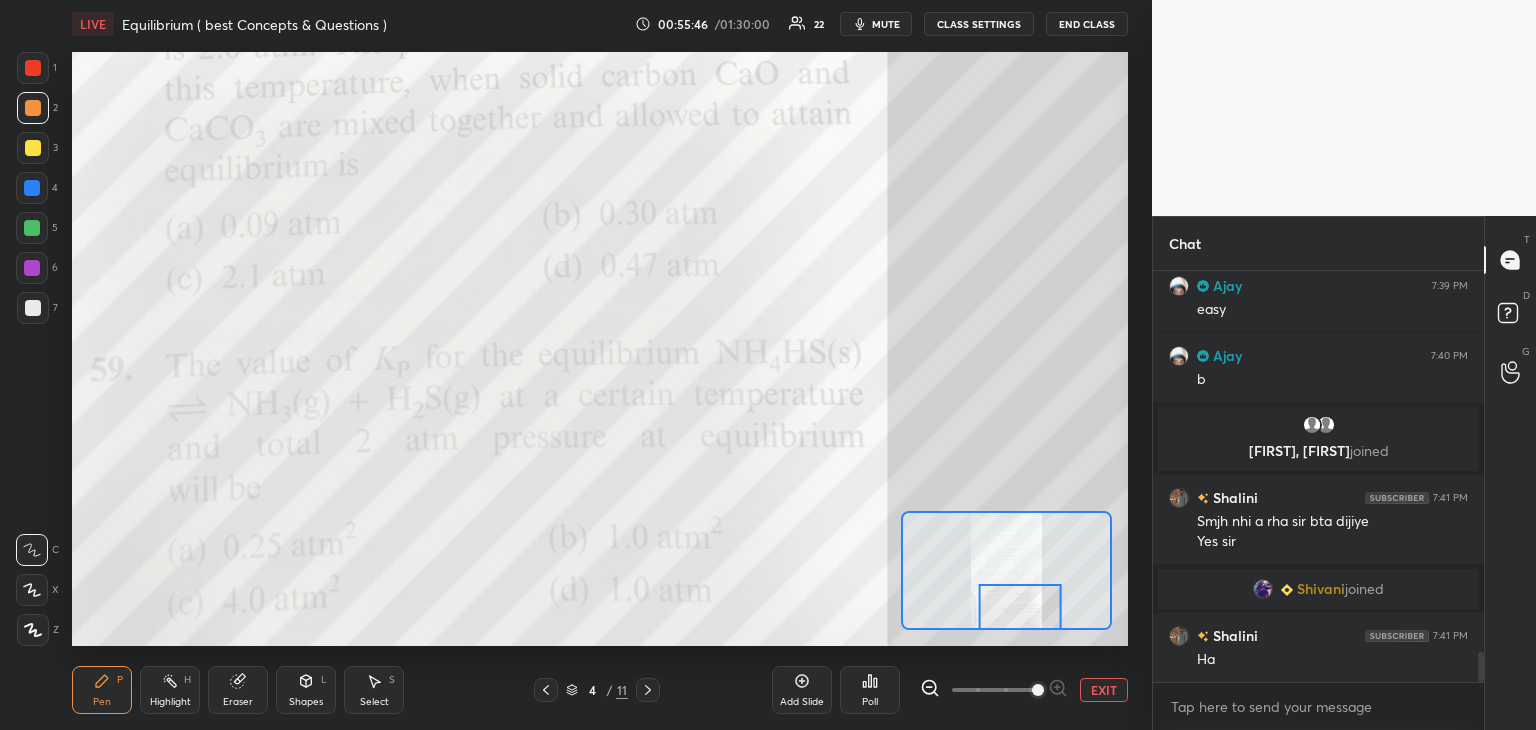 click at bounding box center (33, 68) 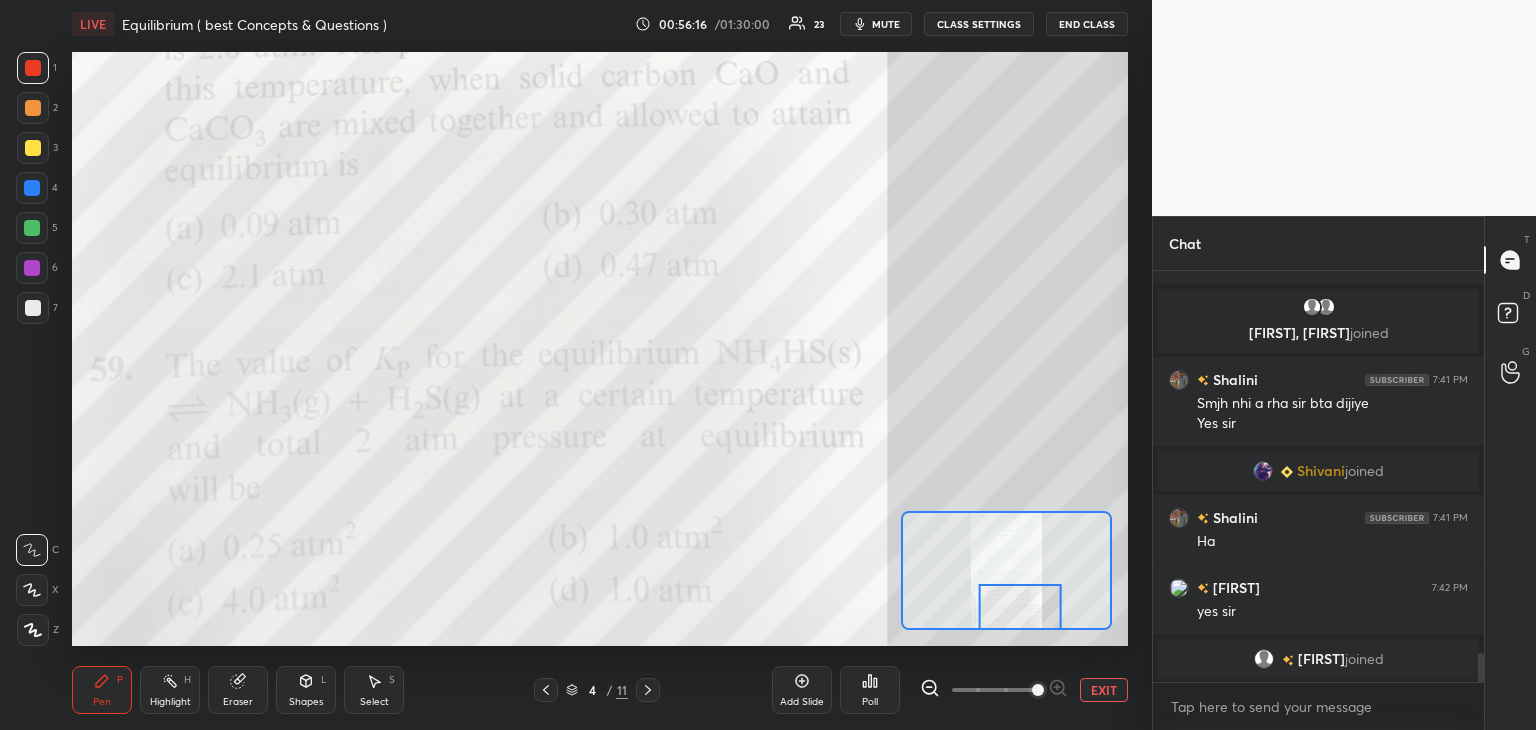 scroll, scrollTop: 5456, scrollLeft: 0, axis: vertical 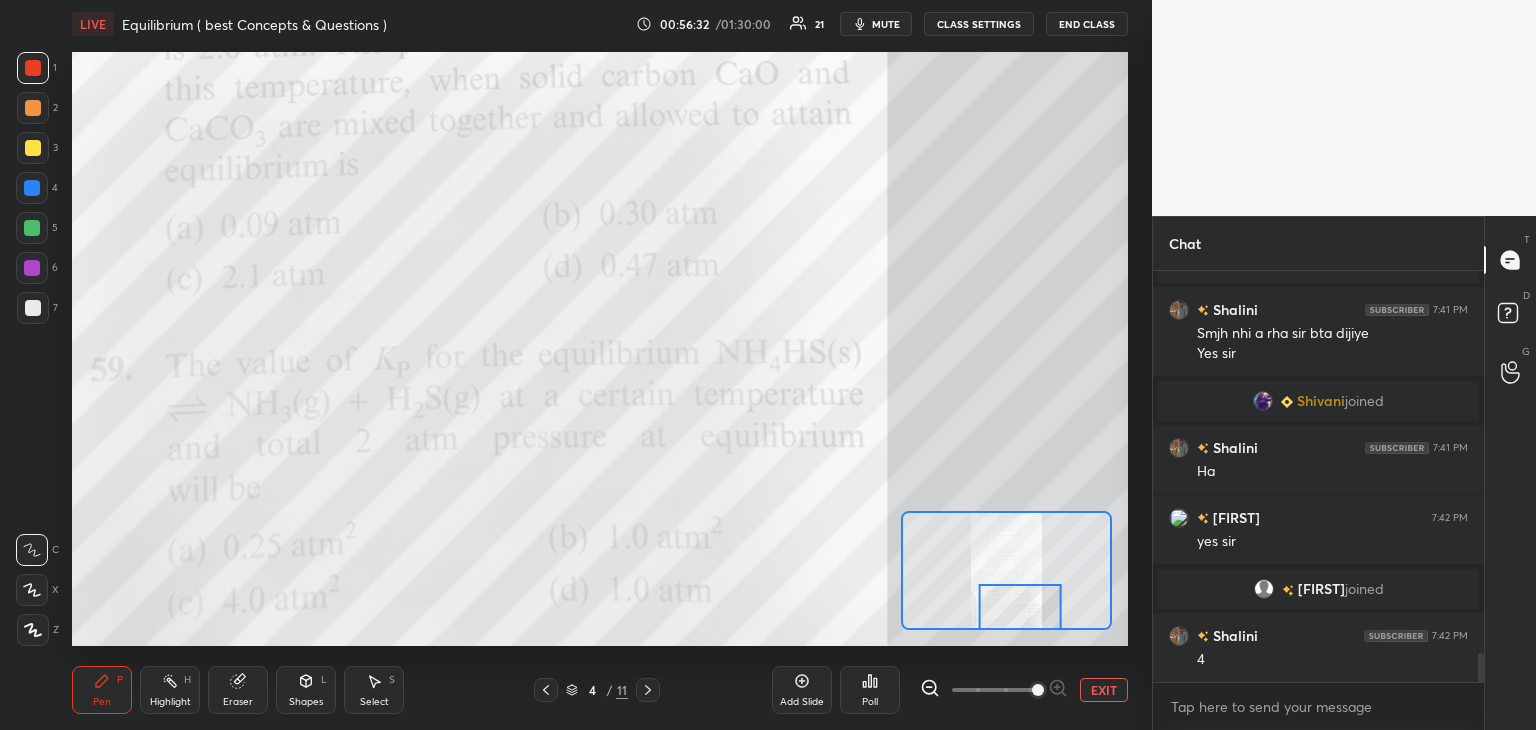 click at bounding box center [32, 188] 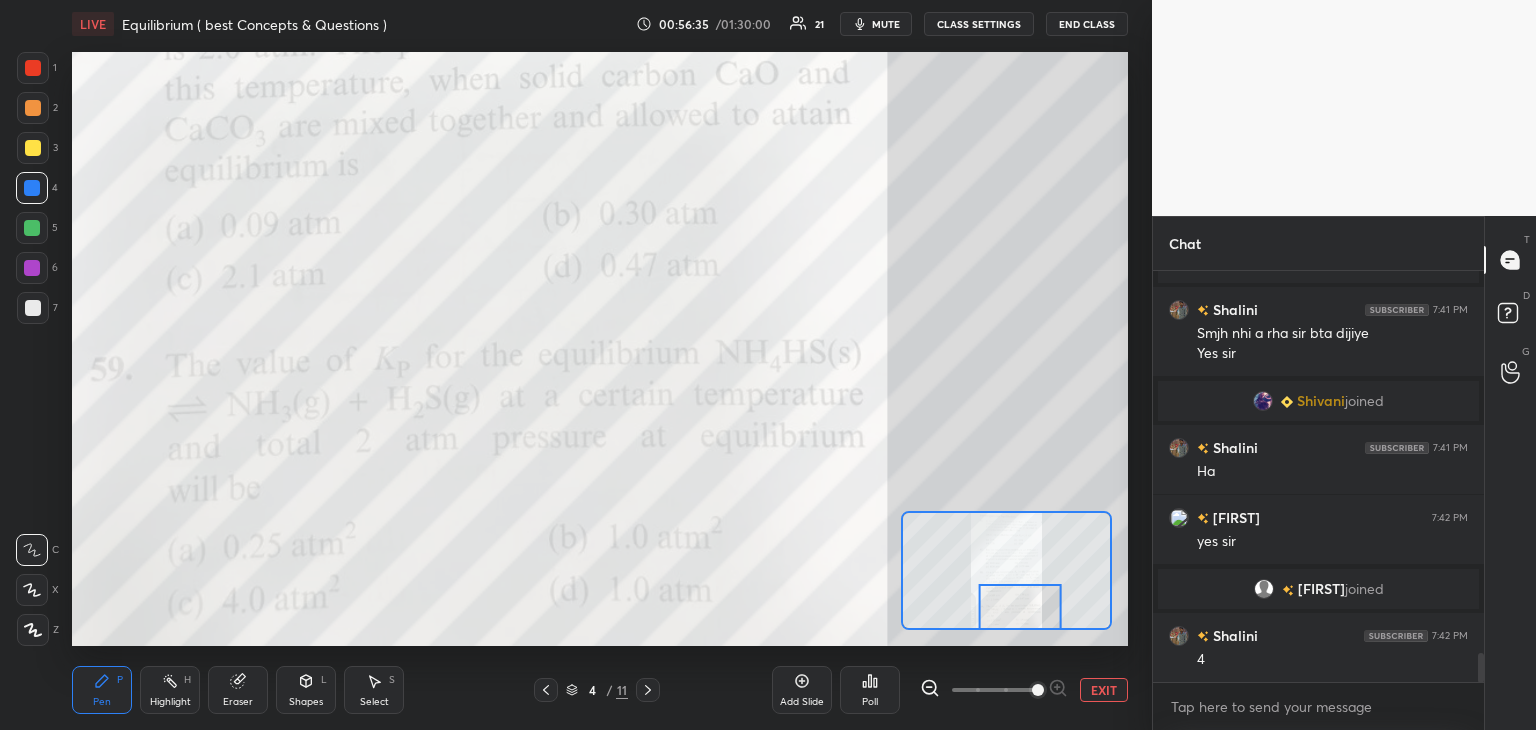 click at bounding box center [33, 308] 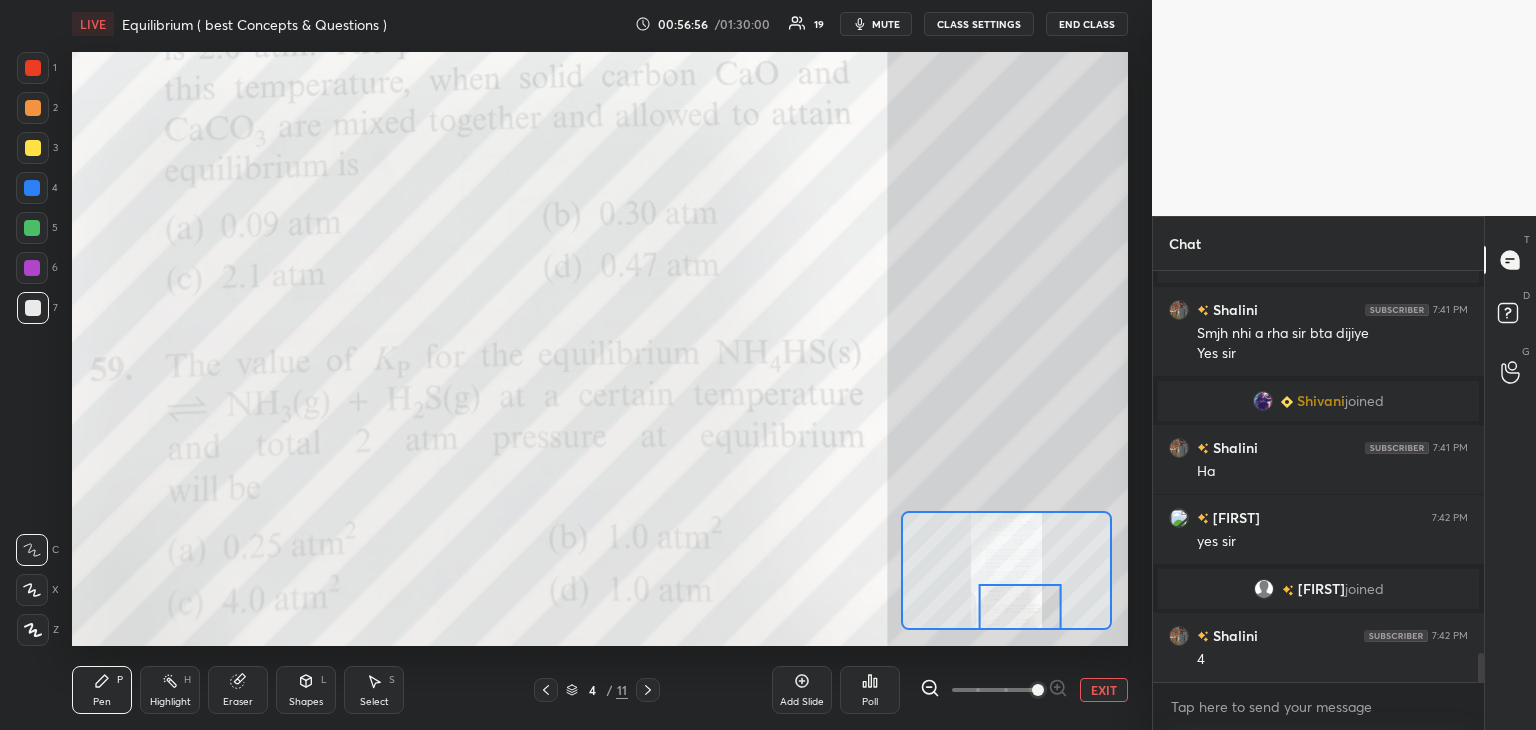 click 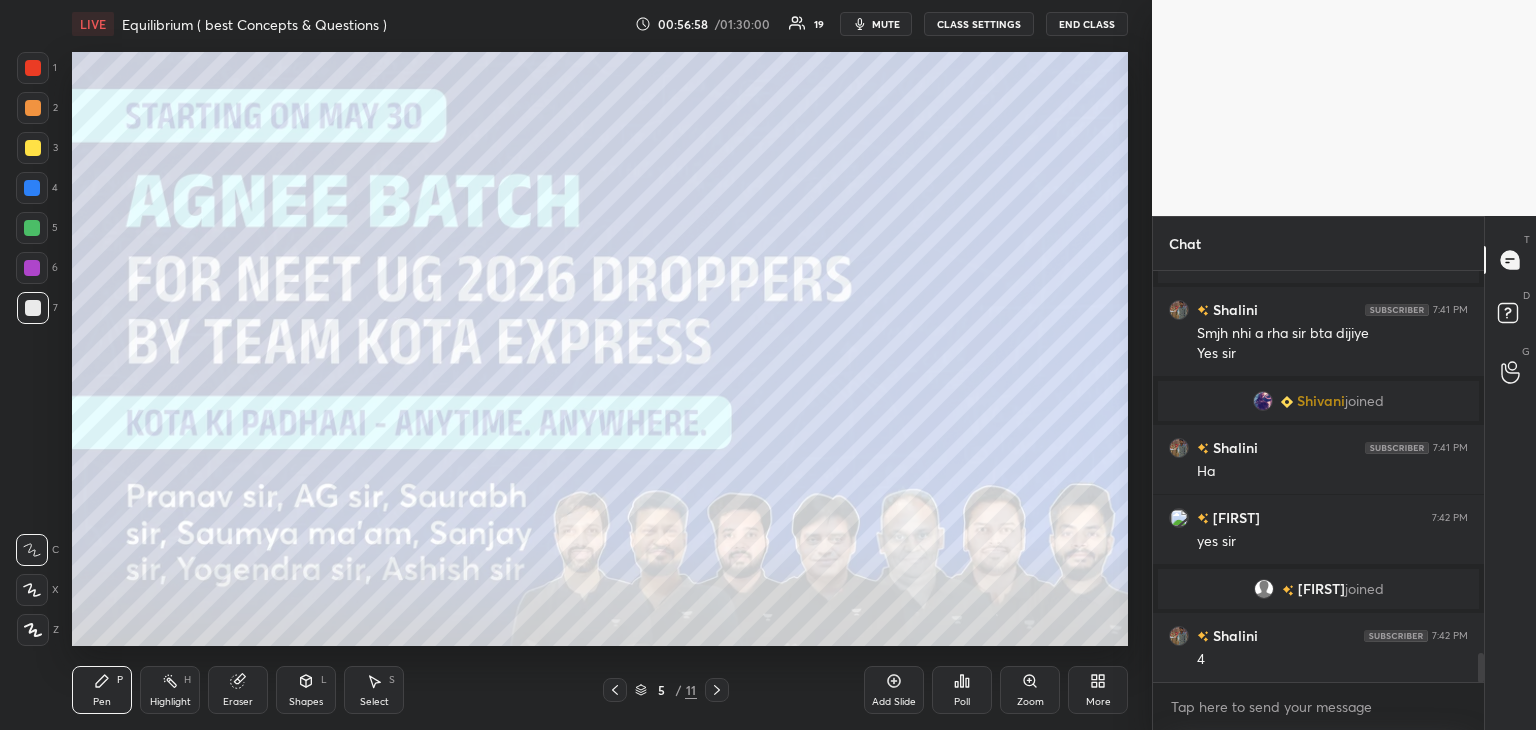 click 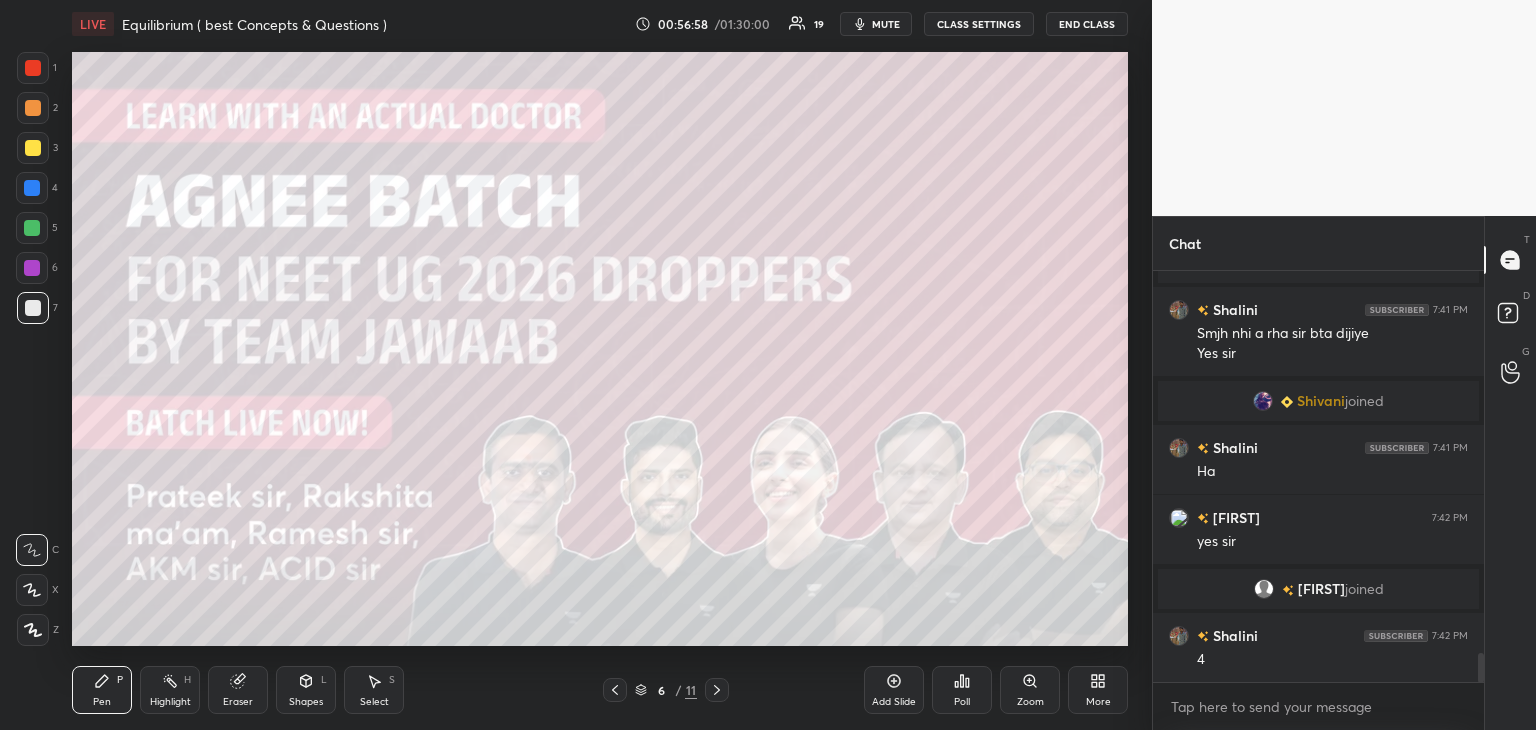 click 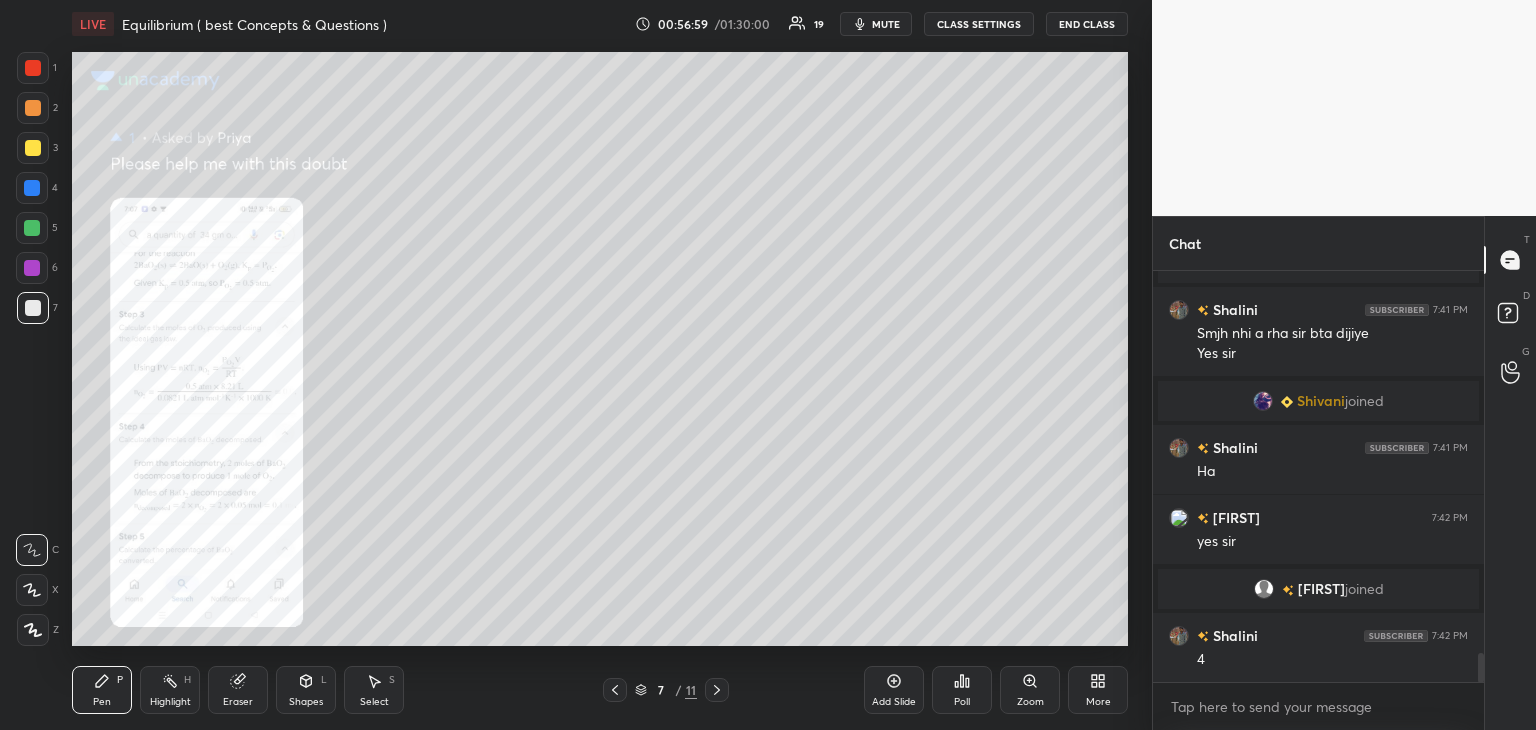 click 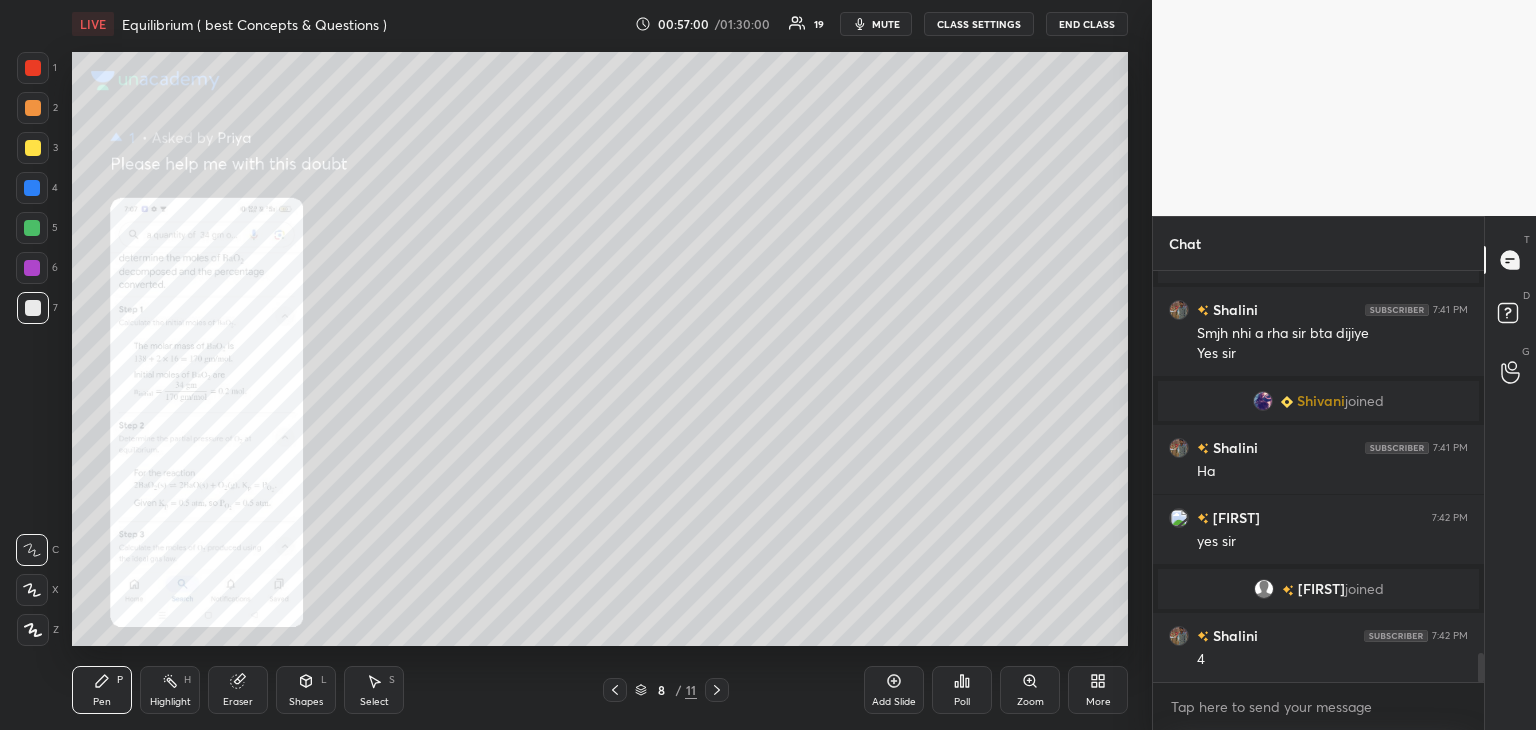 click 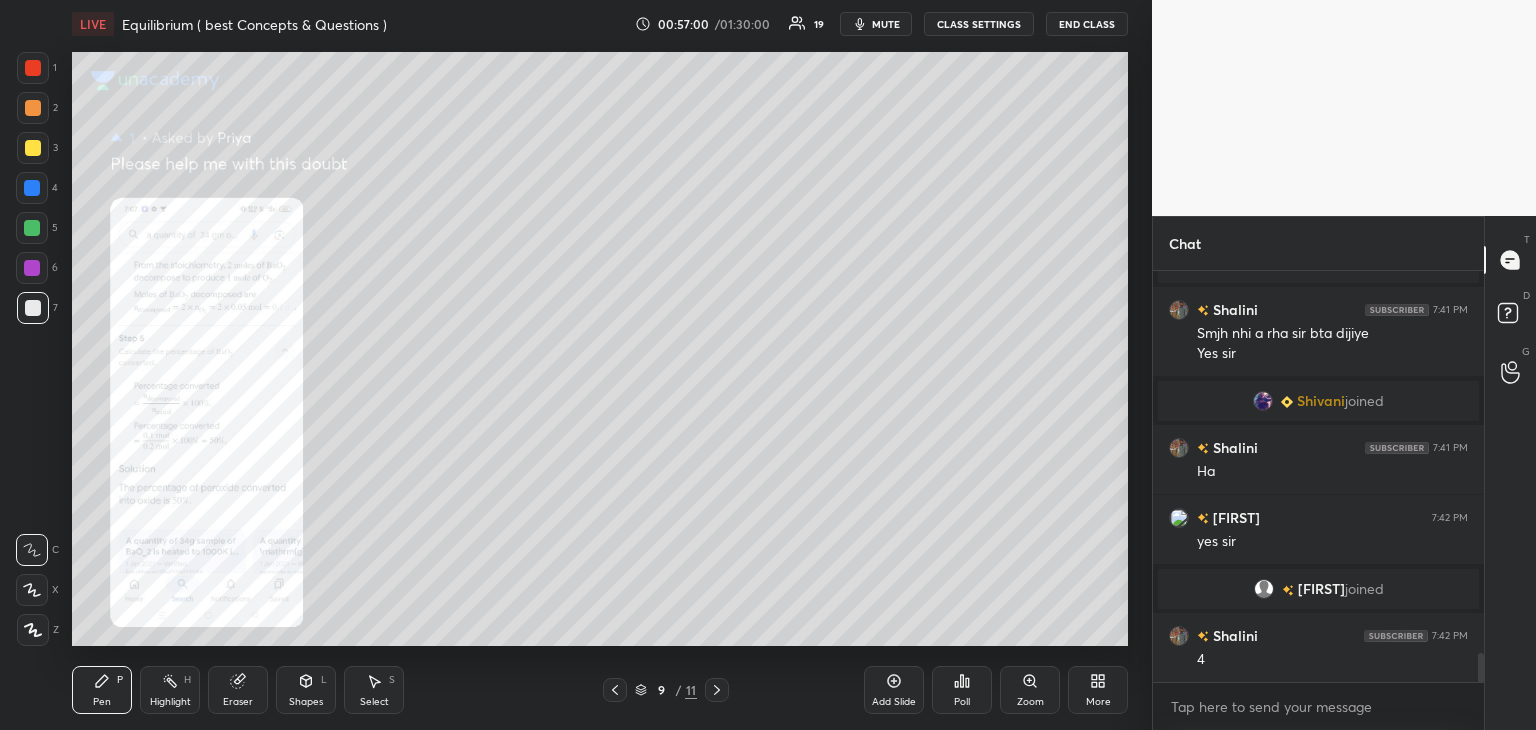scroll, scrollTop: 5526, scrollLeft: 0, axis: vertical 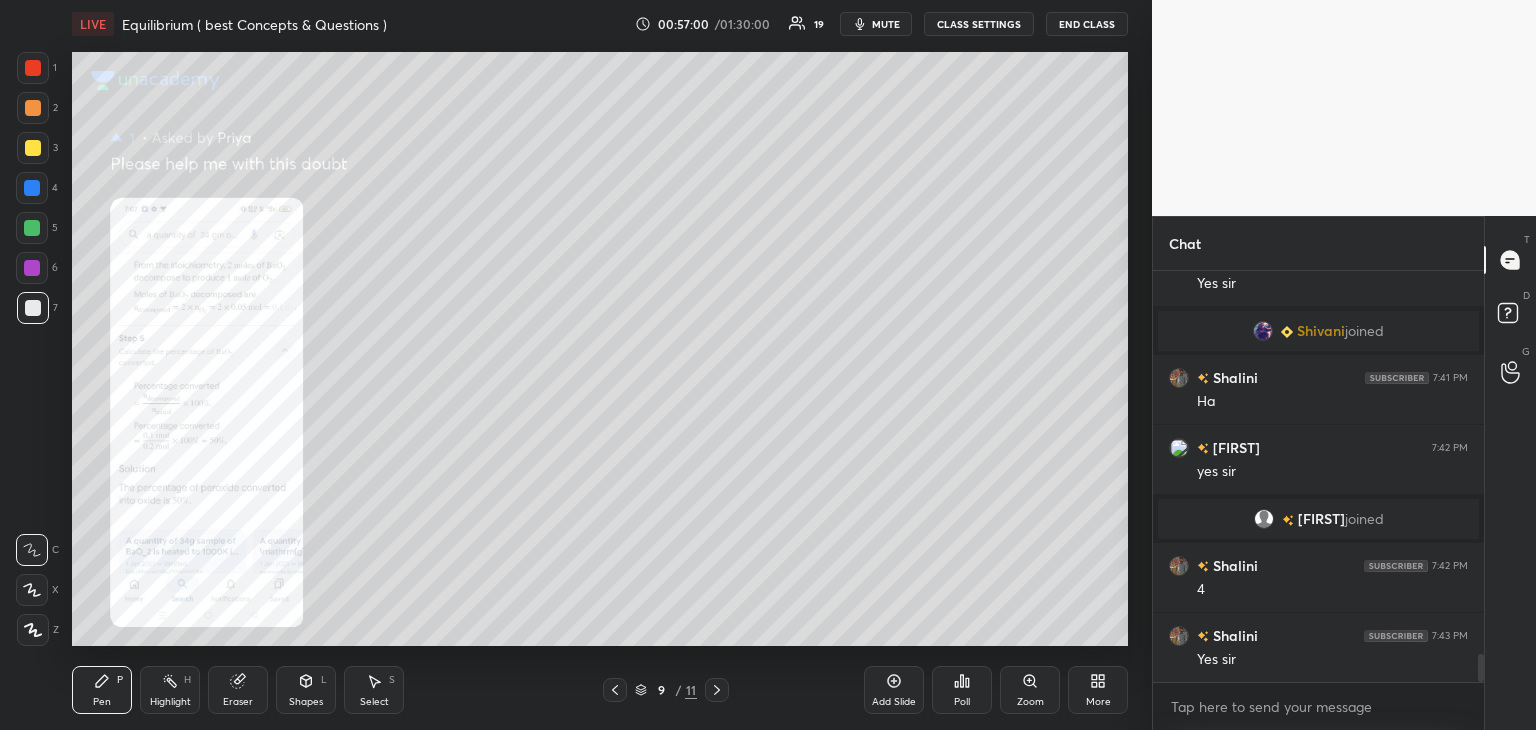 click 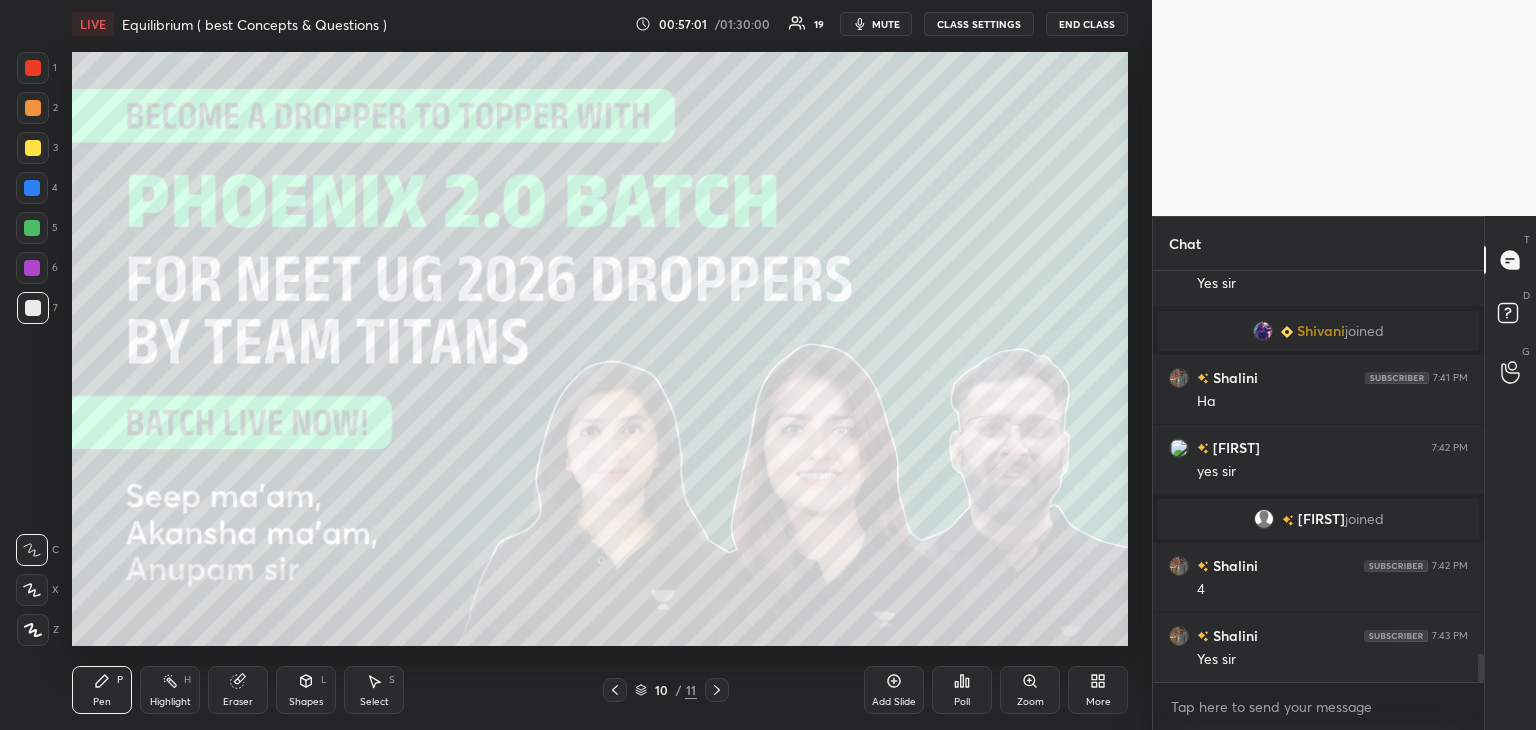 click 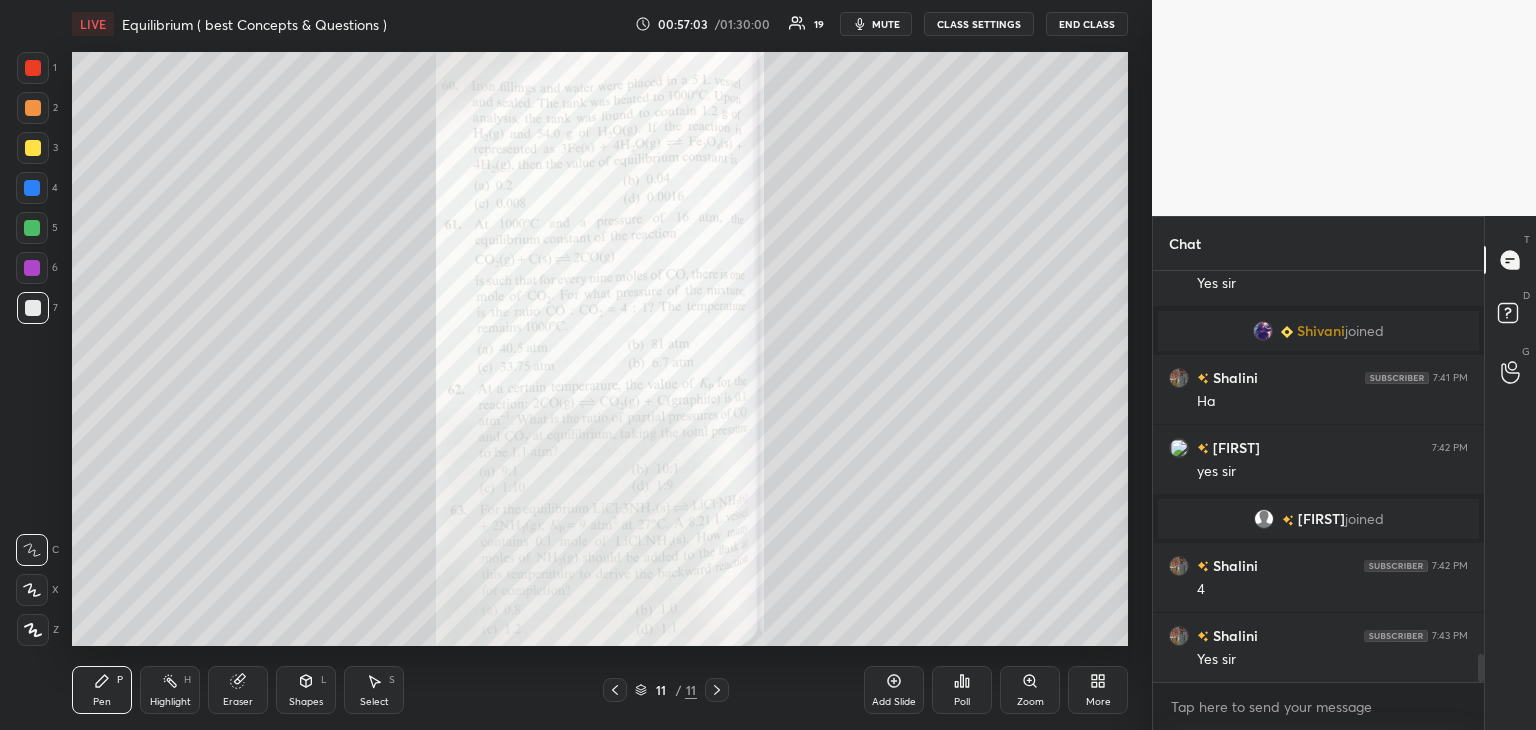 click 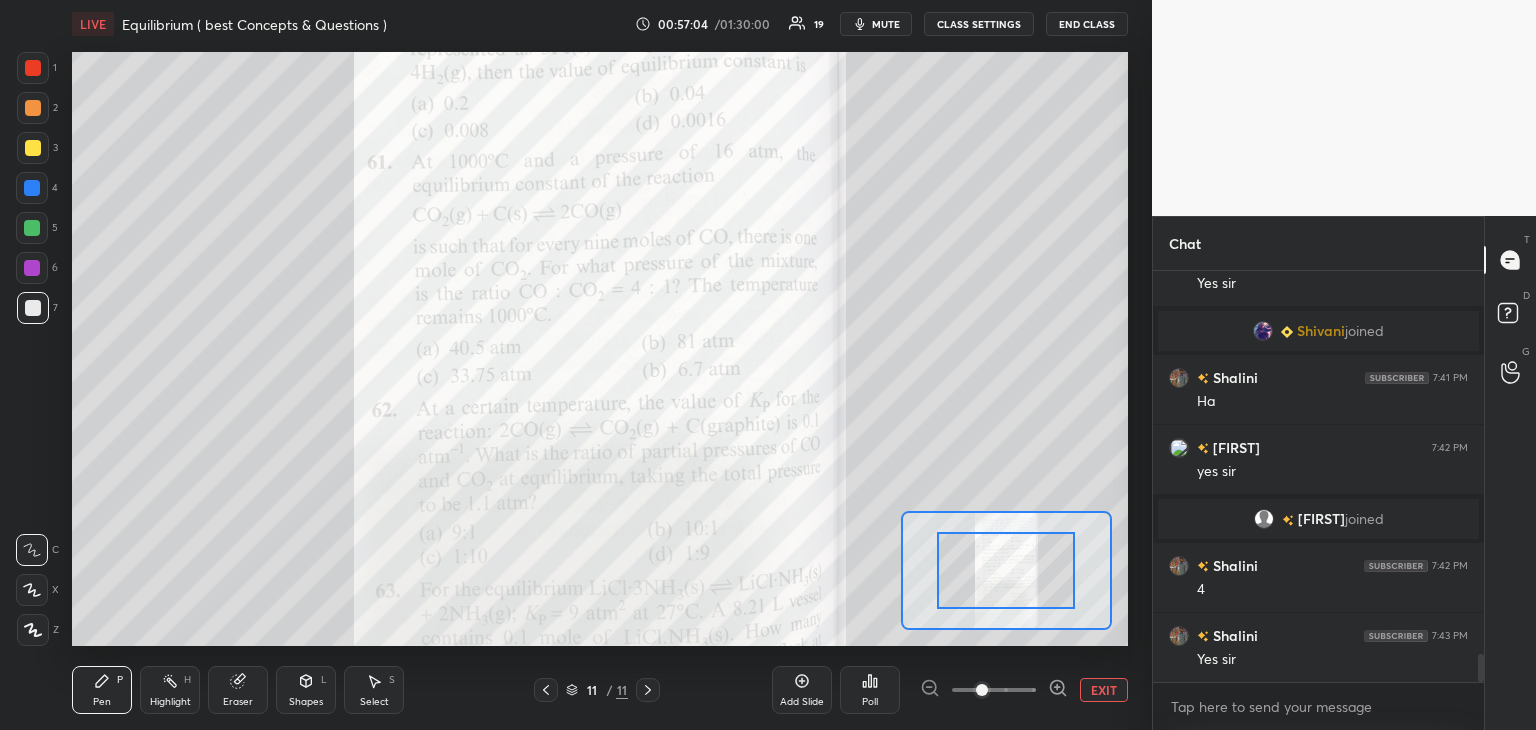 click 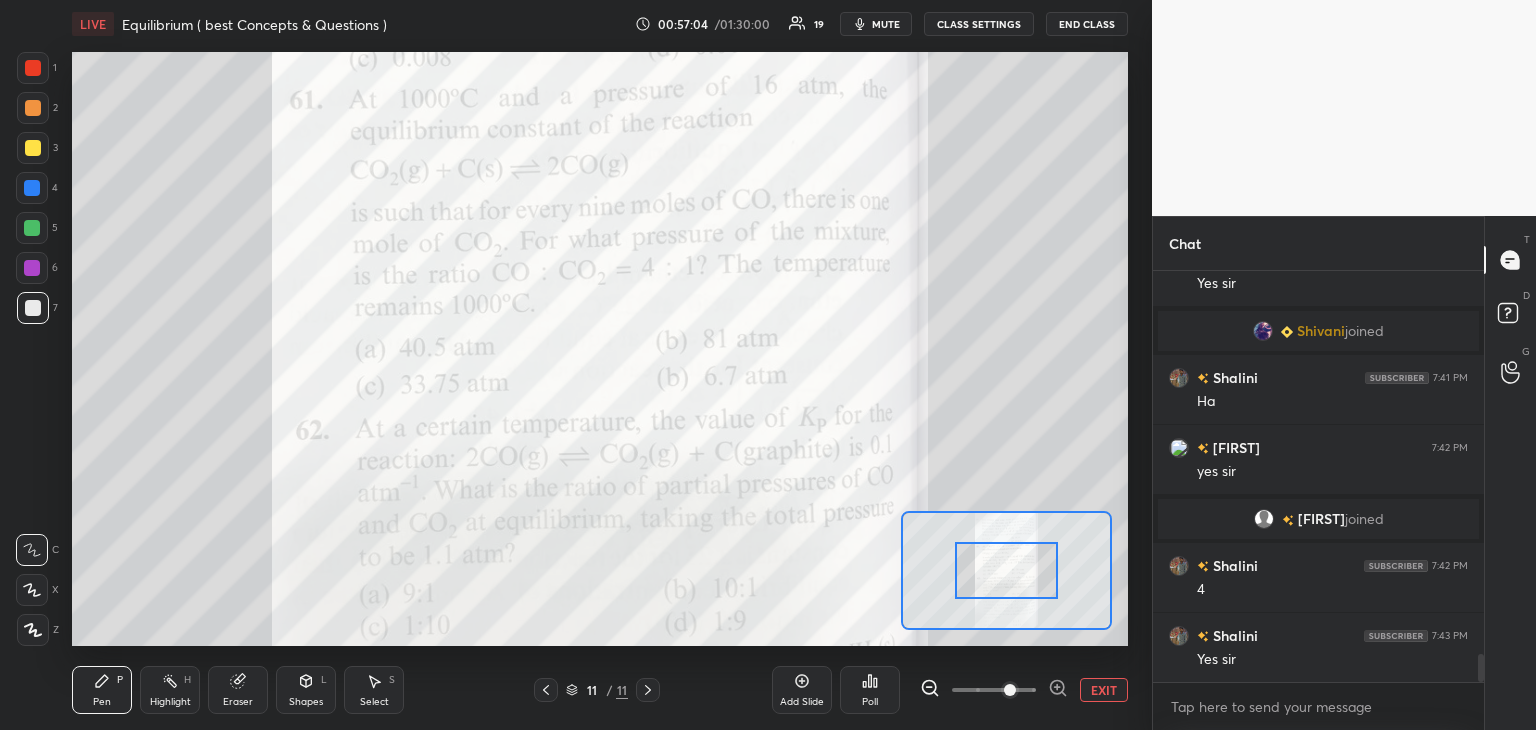 click 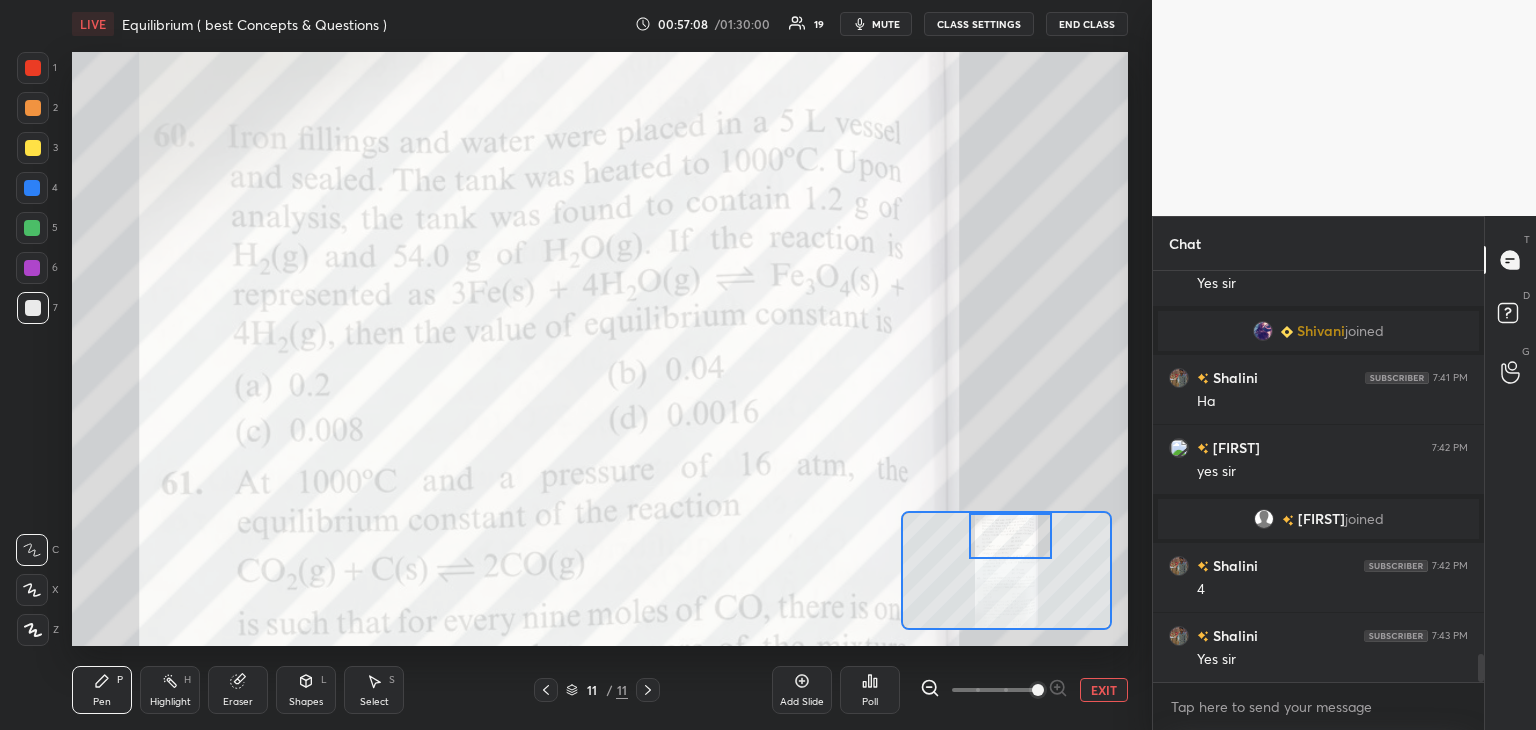 click at bounding box center [33, 148] 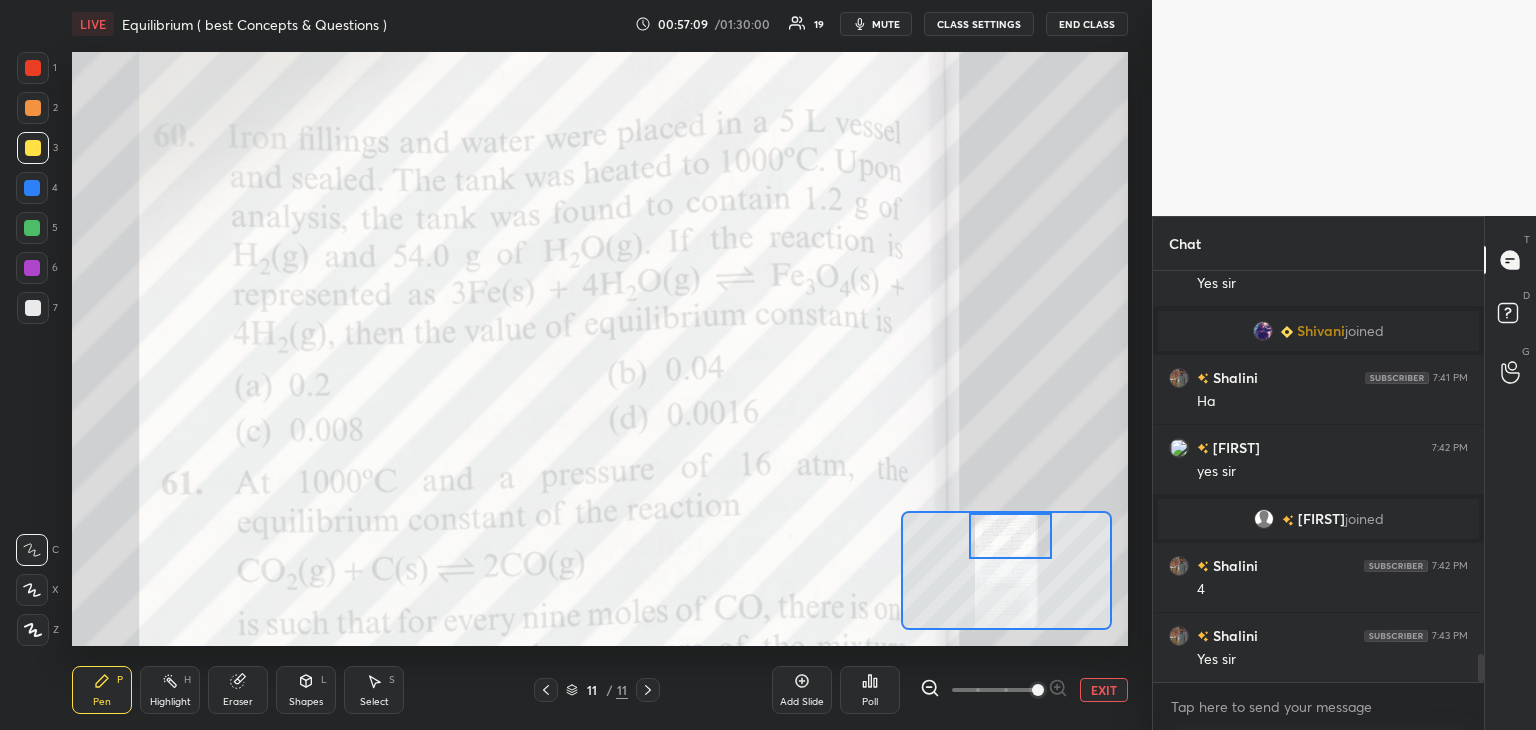 click at bounding box center [33, 68] 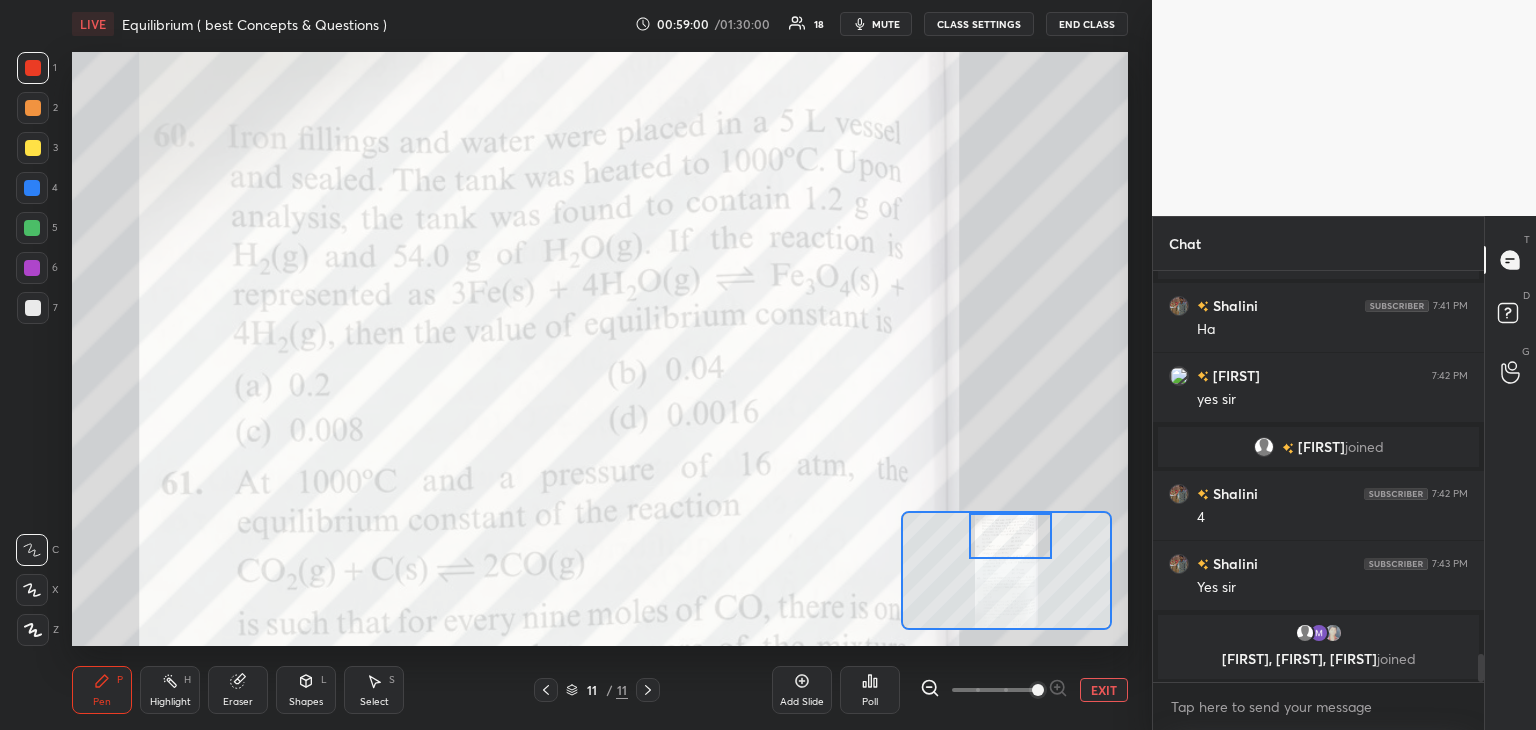 scroll, scrollTop: 5614, scrollLeft: 0, axis: vertical 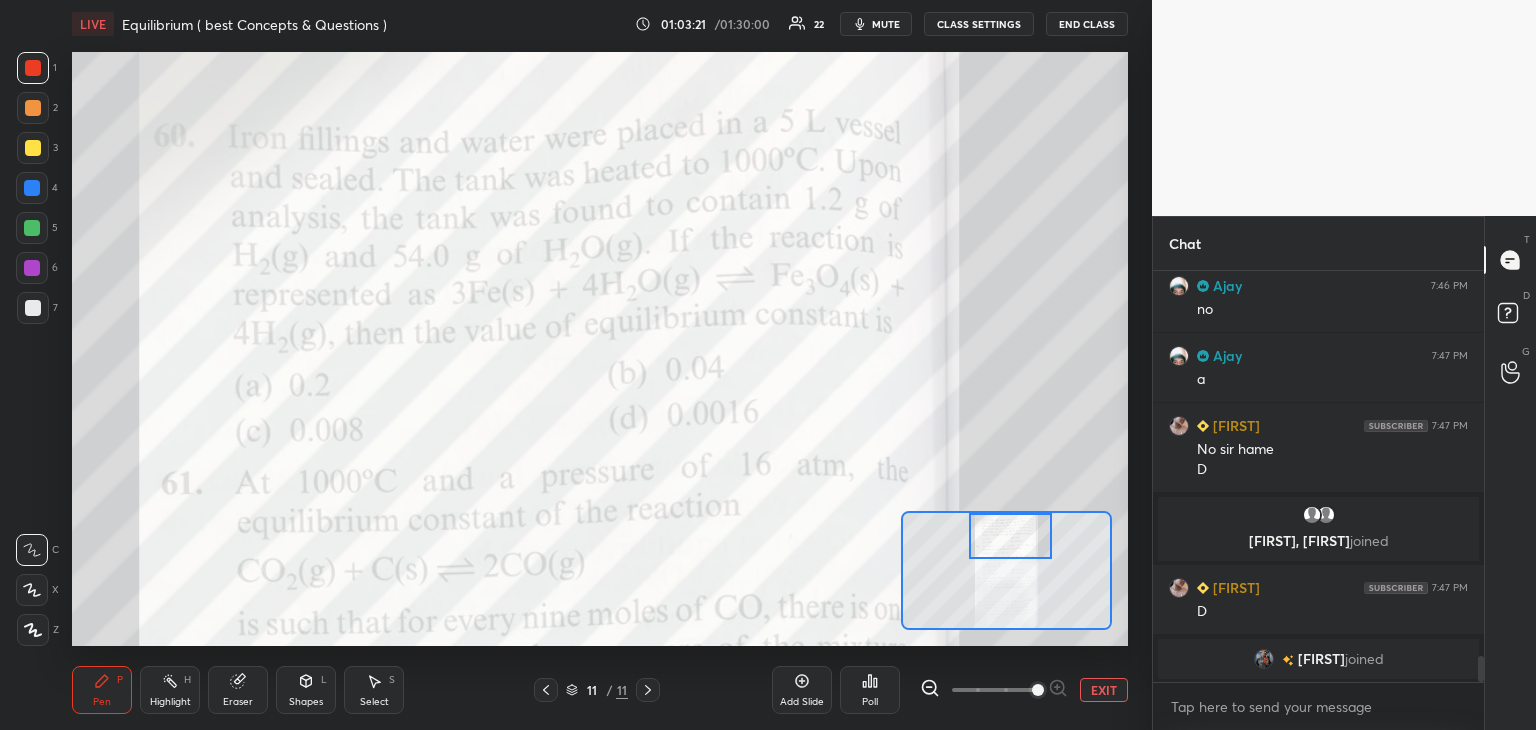 click on "EXIT" at bounding box center (1104, 690) 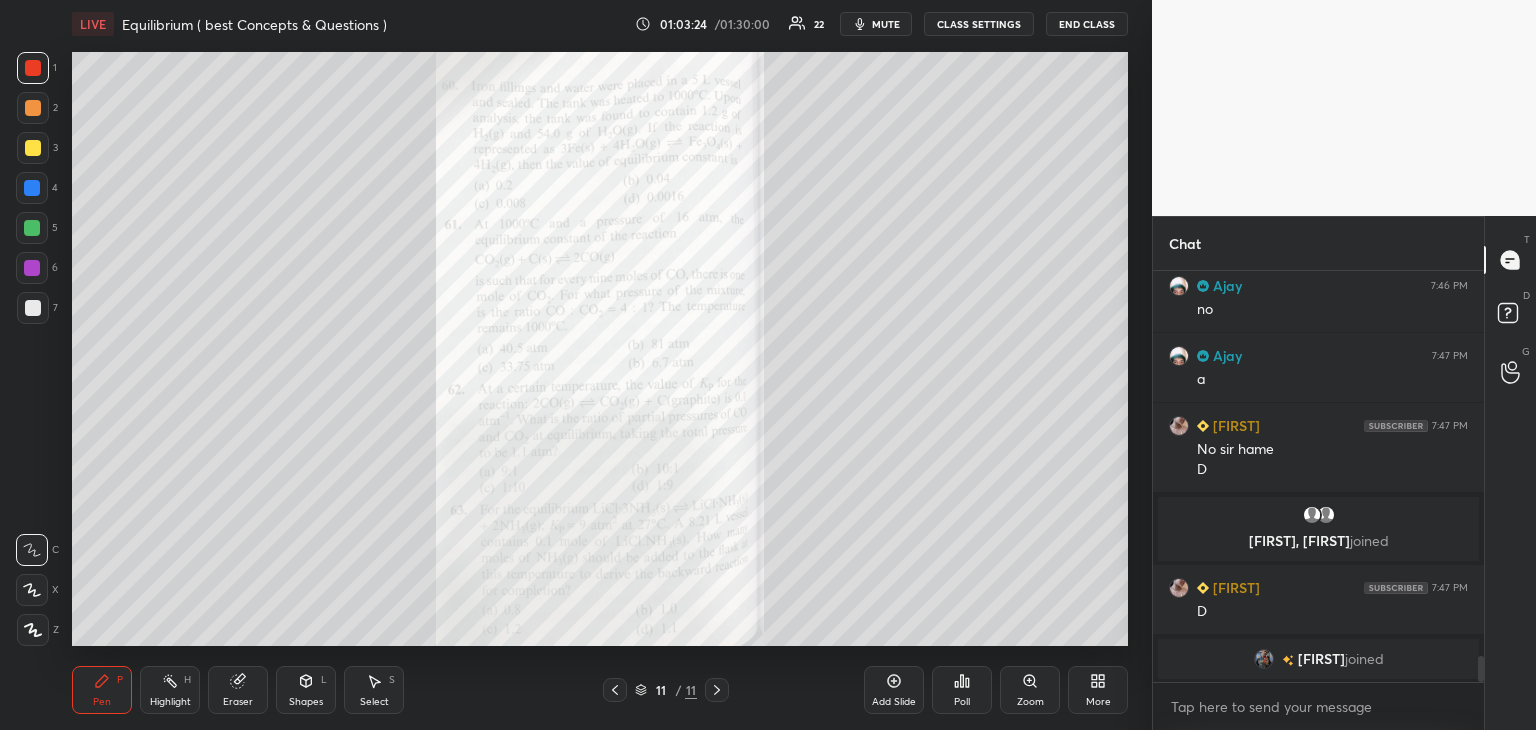click on "More" at bounding box center (1098, 690) 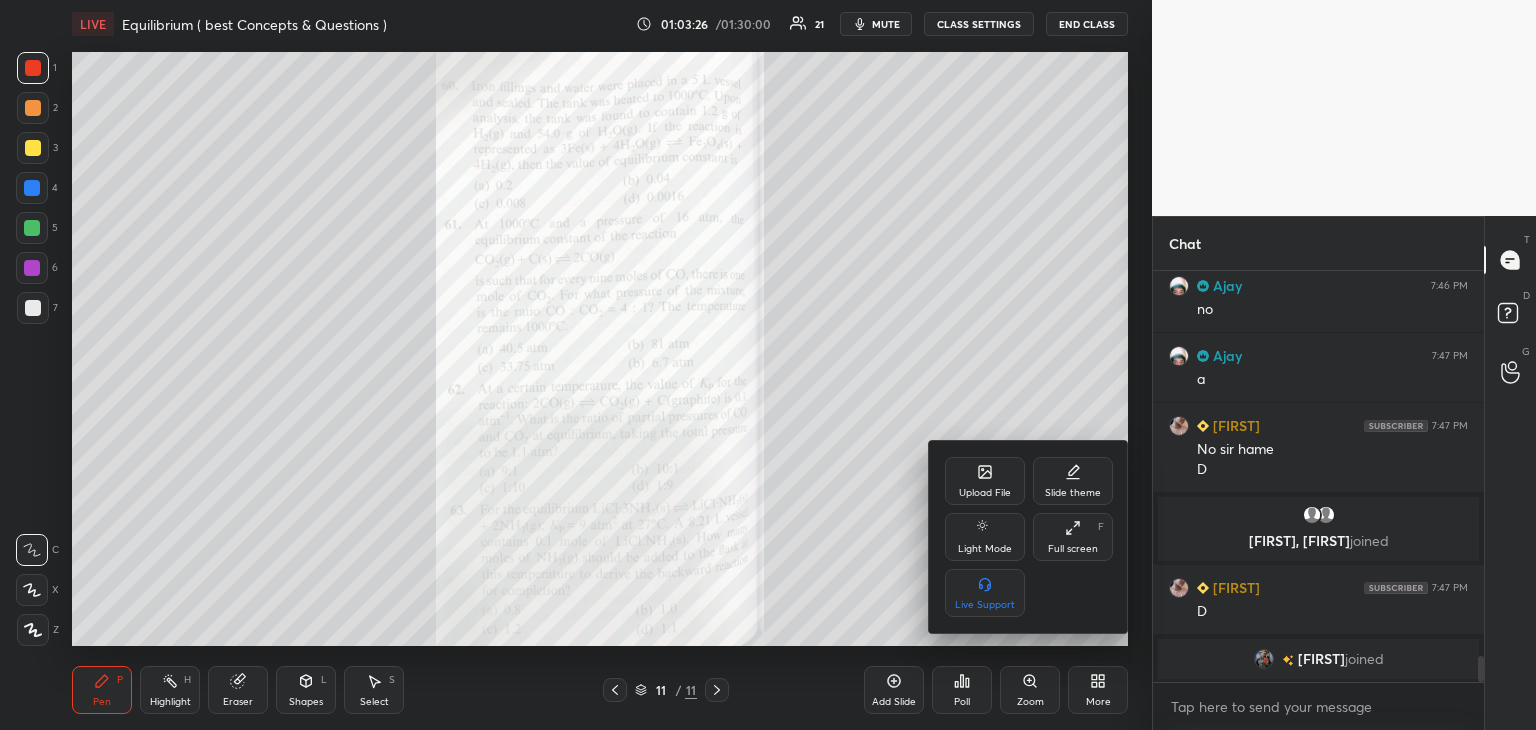 click at bounding box center [768, 365] 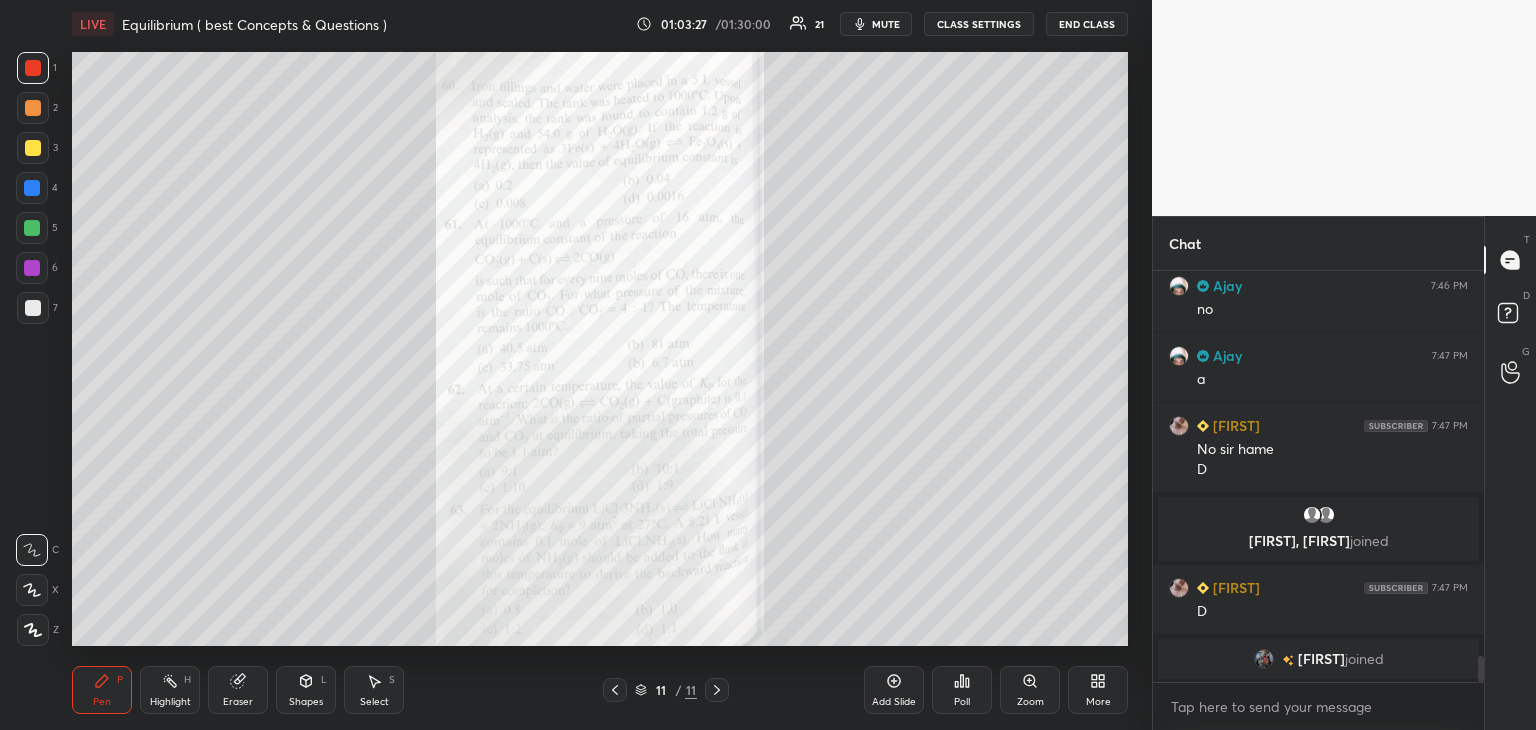 click on "Upload File Slide theme Light Mode Full screen F Live Support" at bounding box center [768, 365] 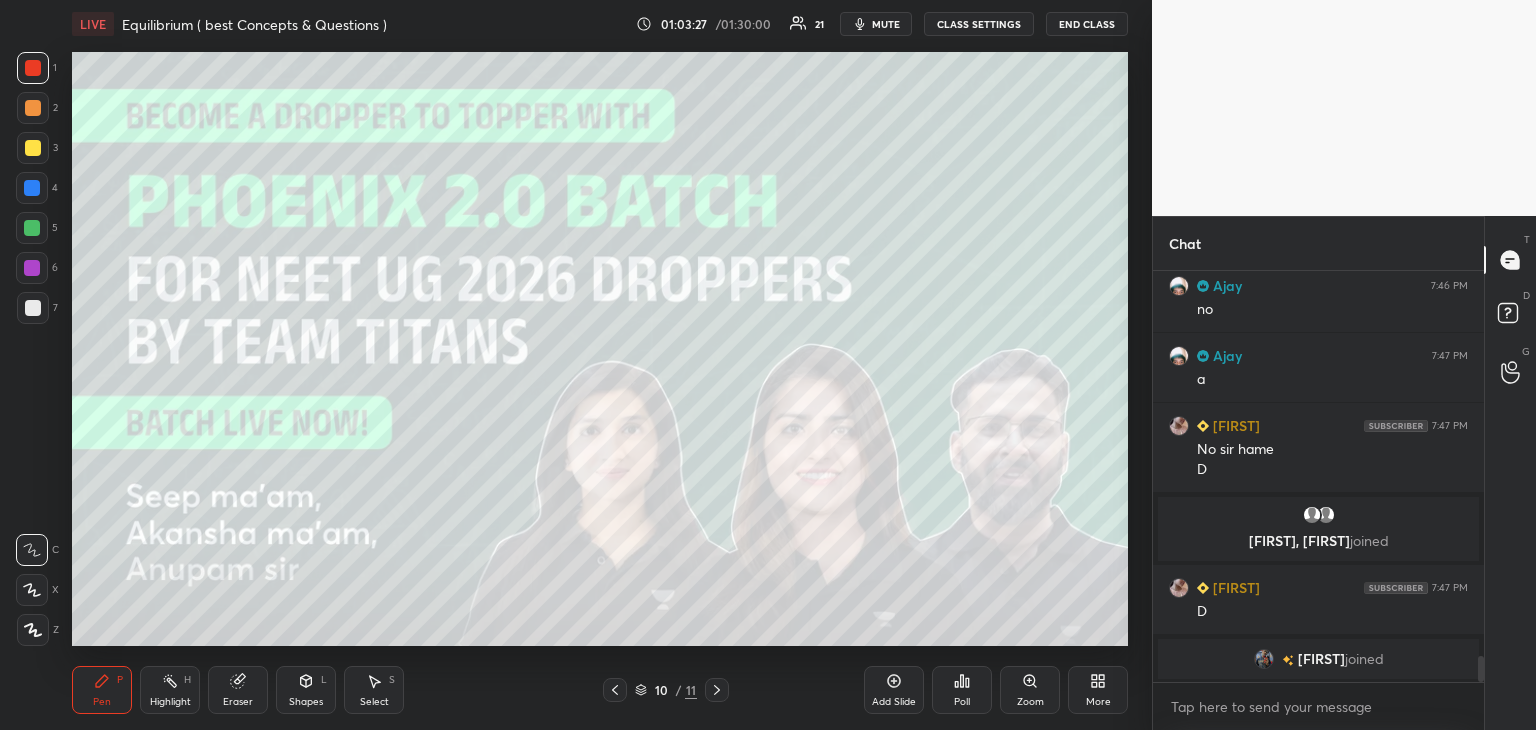 click 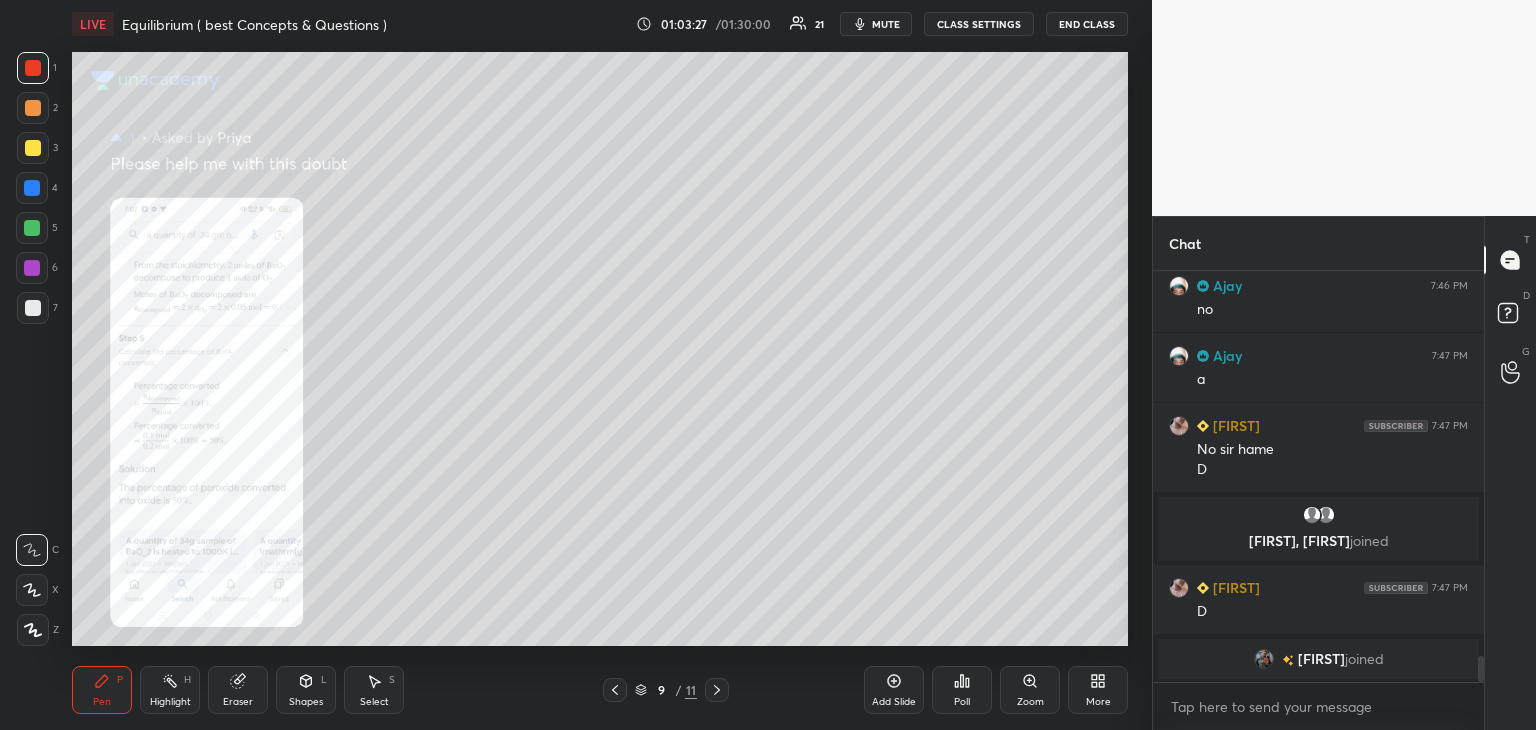click 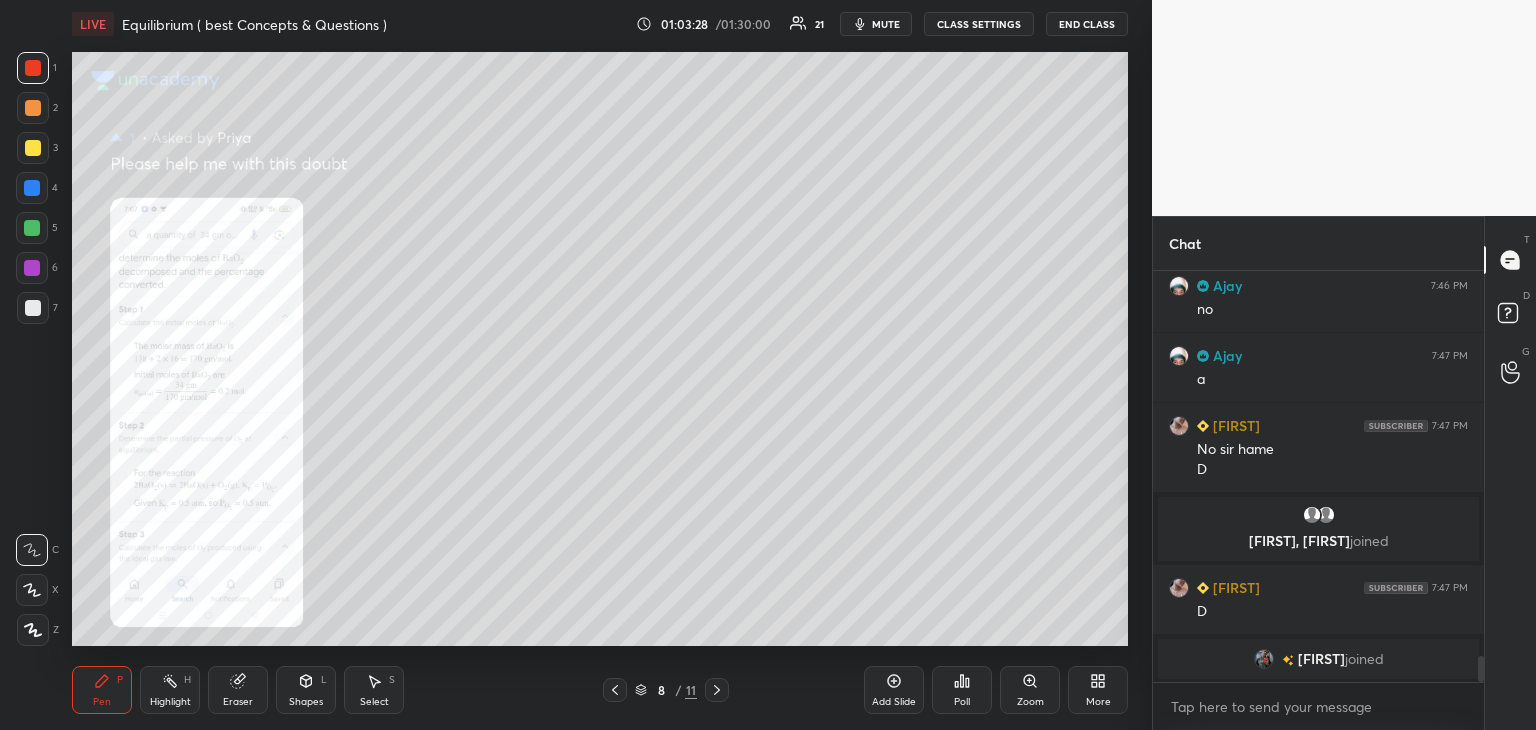 click 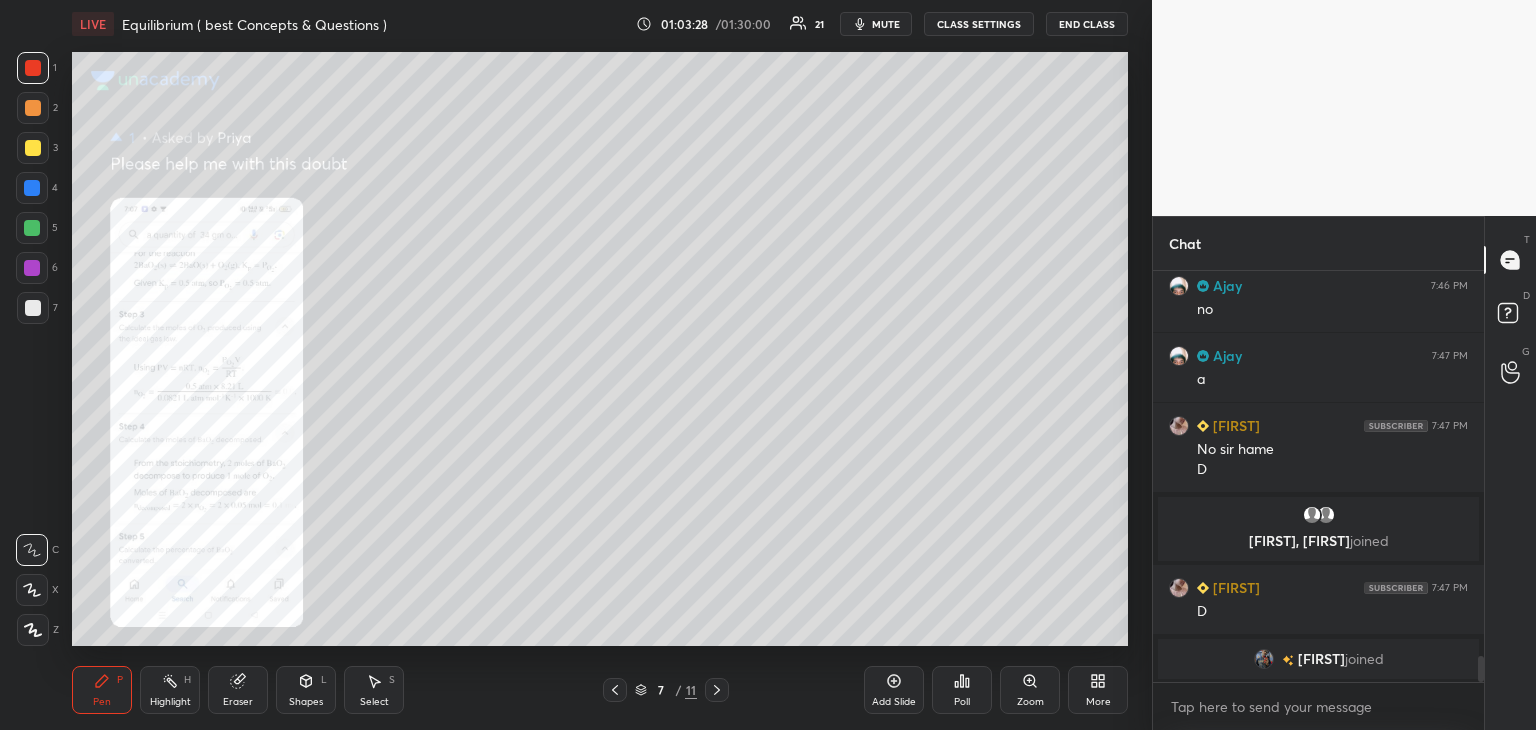 click 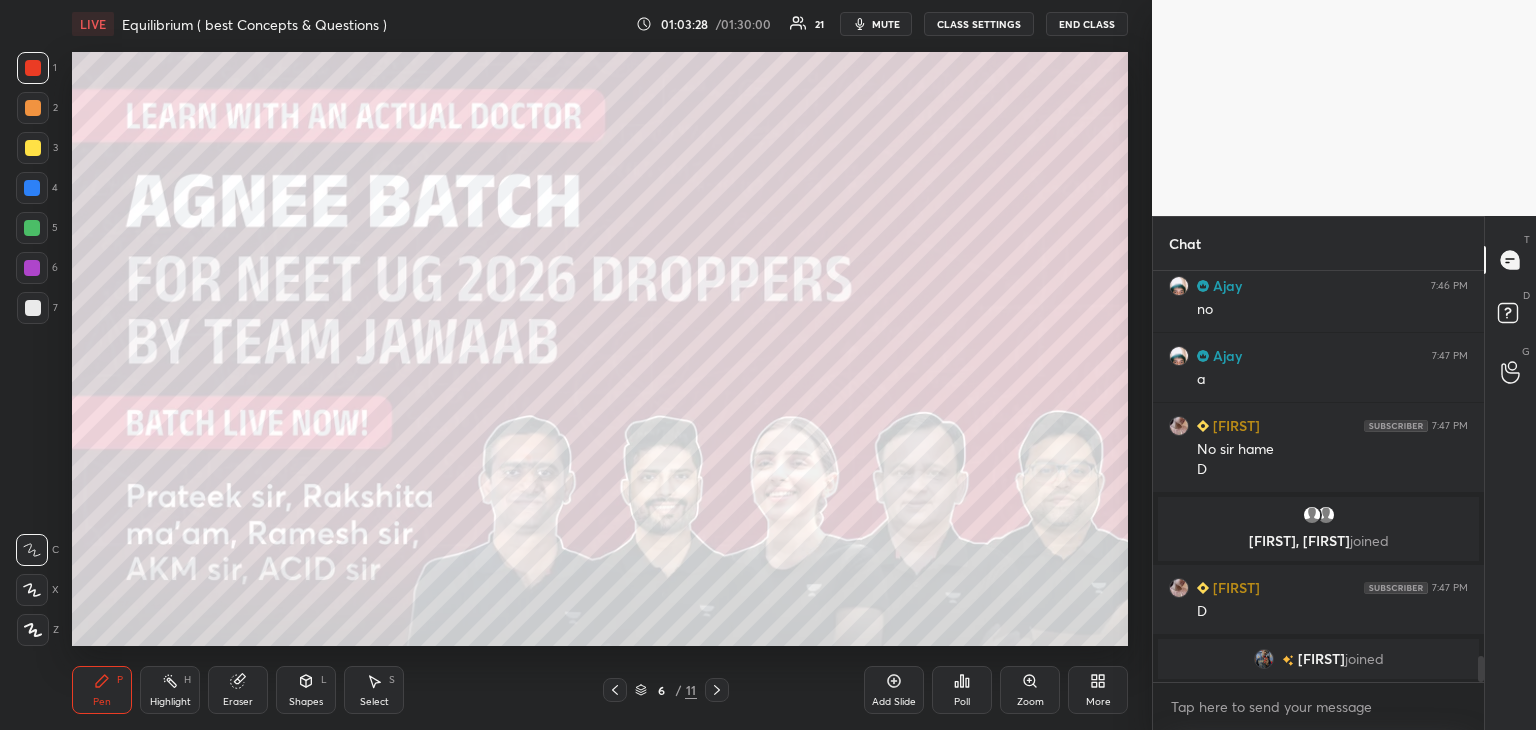 click 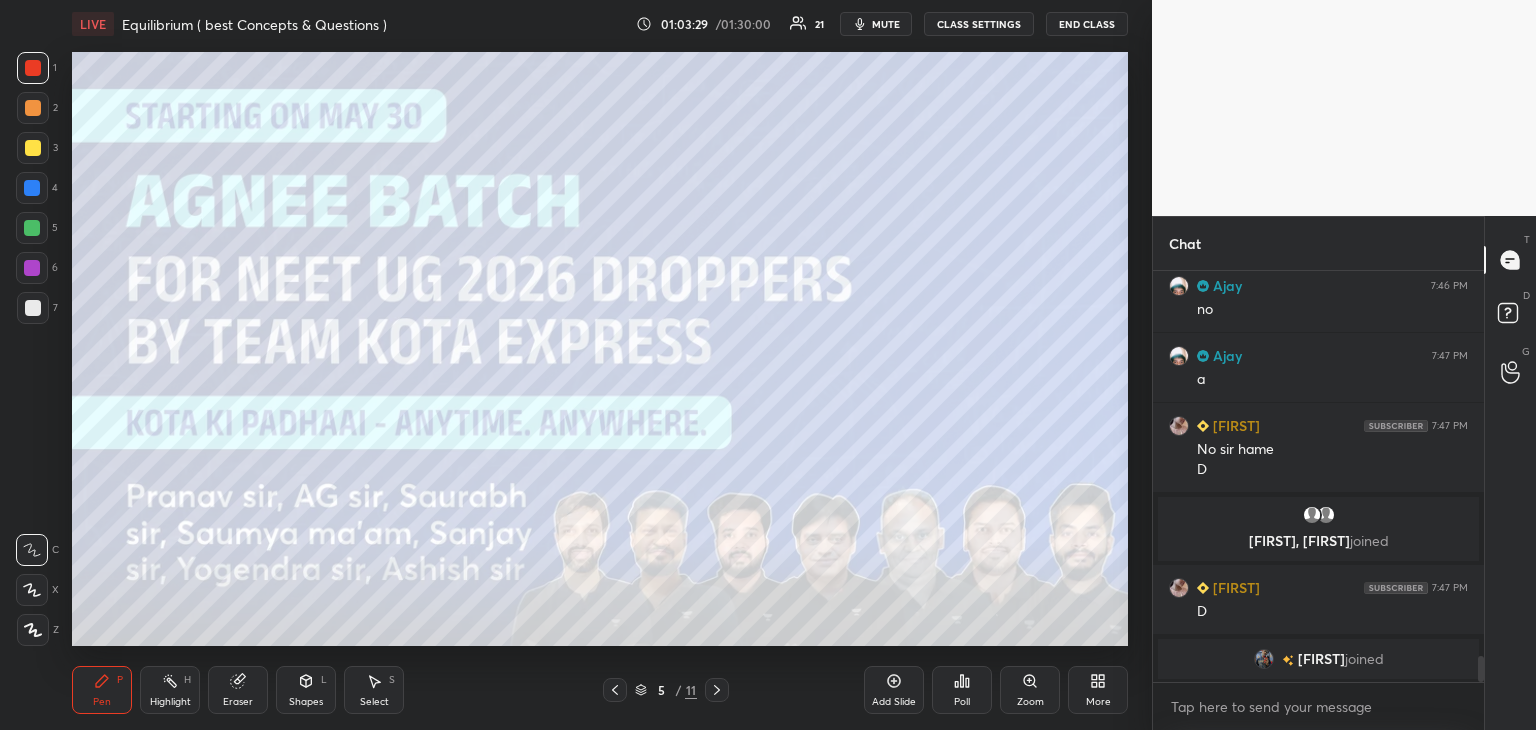 click 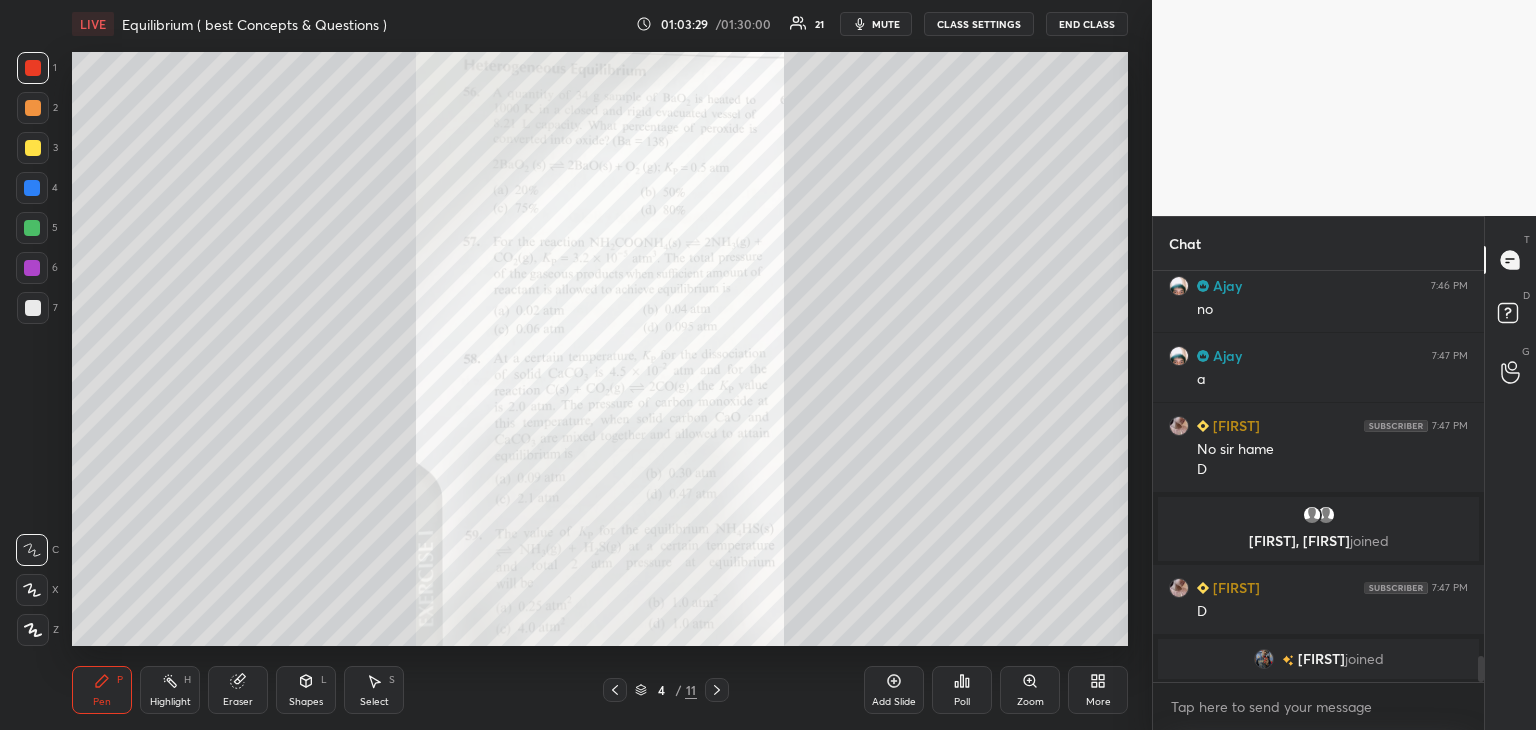 click 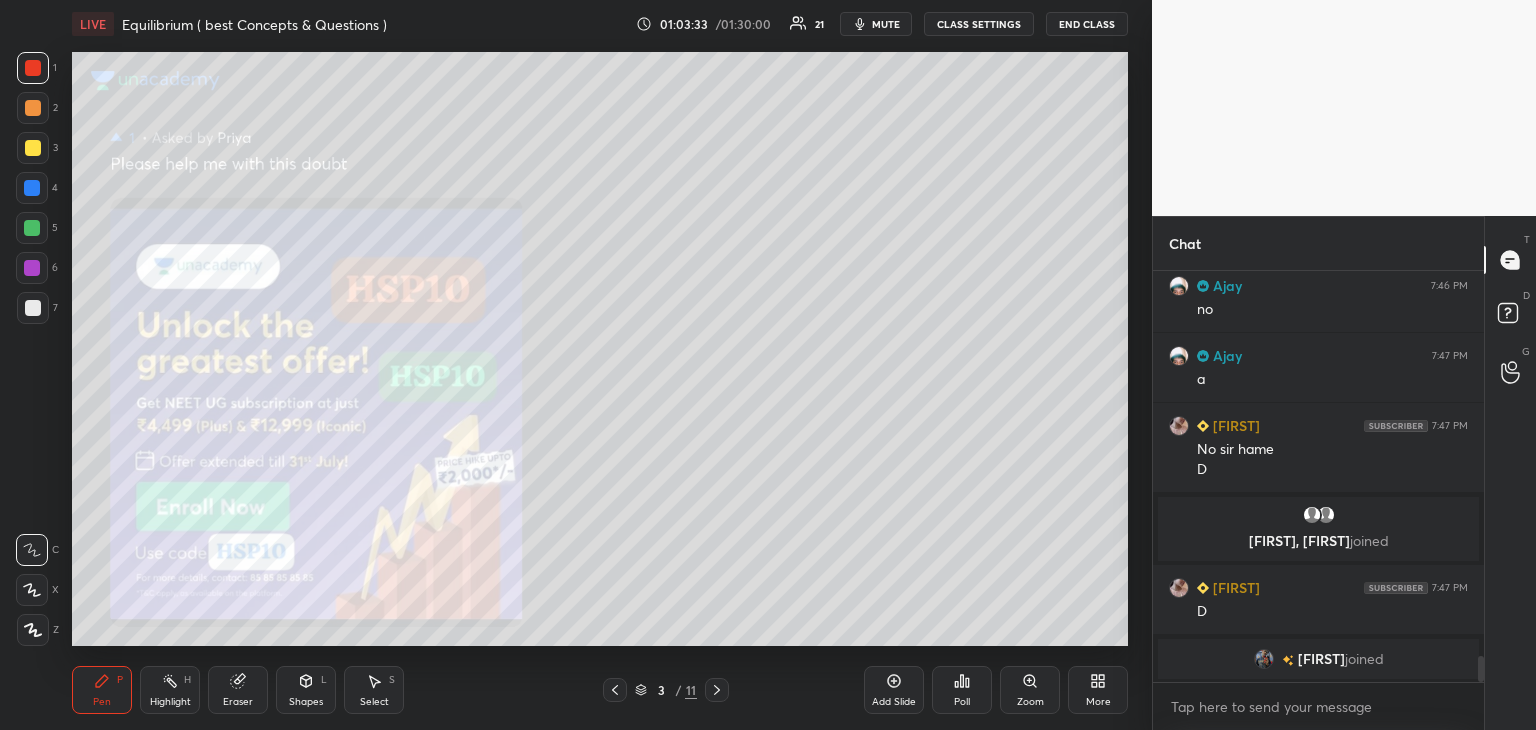 click on "More" at bounding box center (1098, 690) 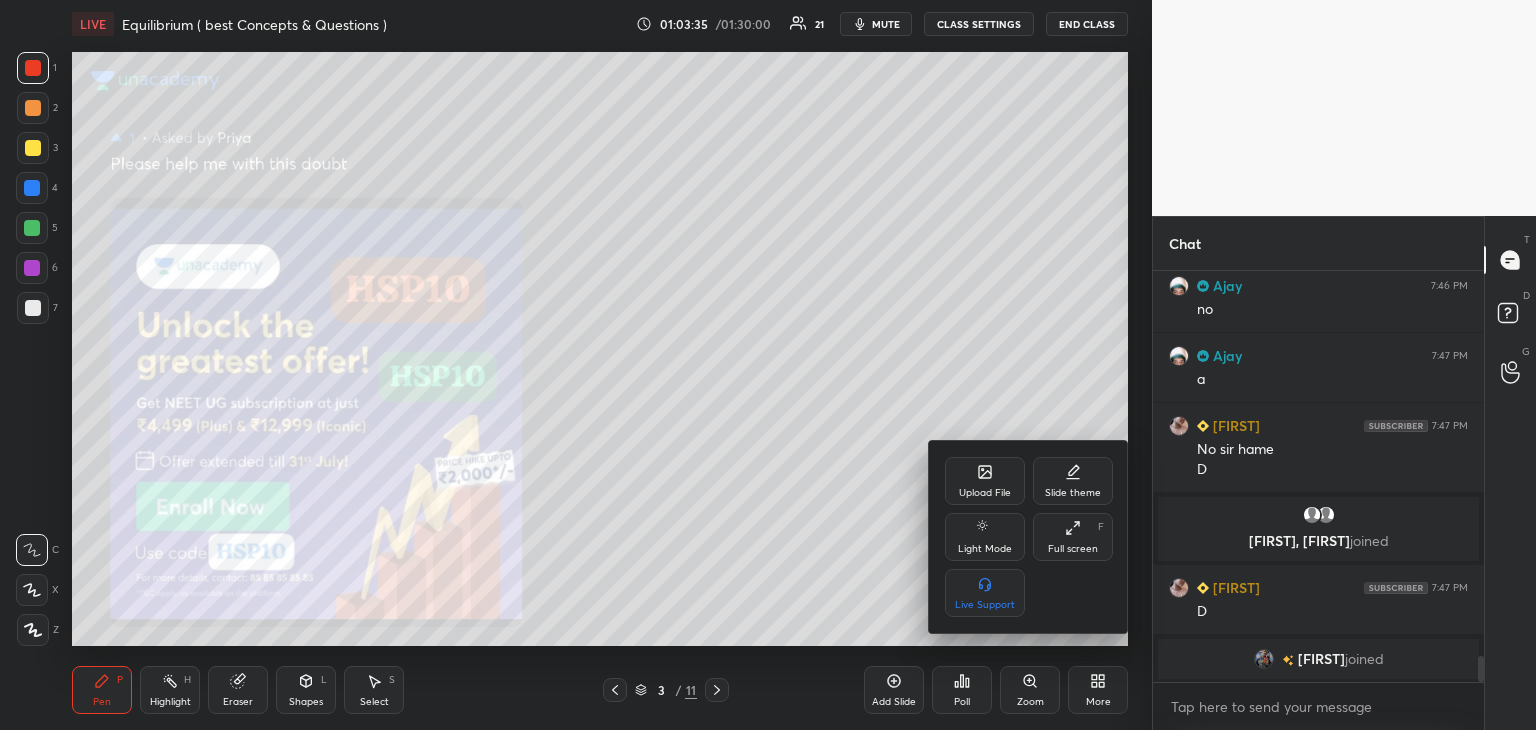 click on "Upload File" at bounding box center [985, 481] 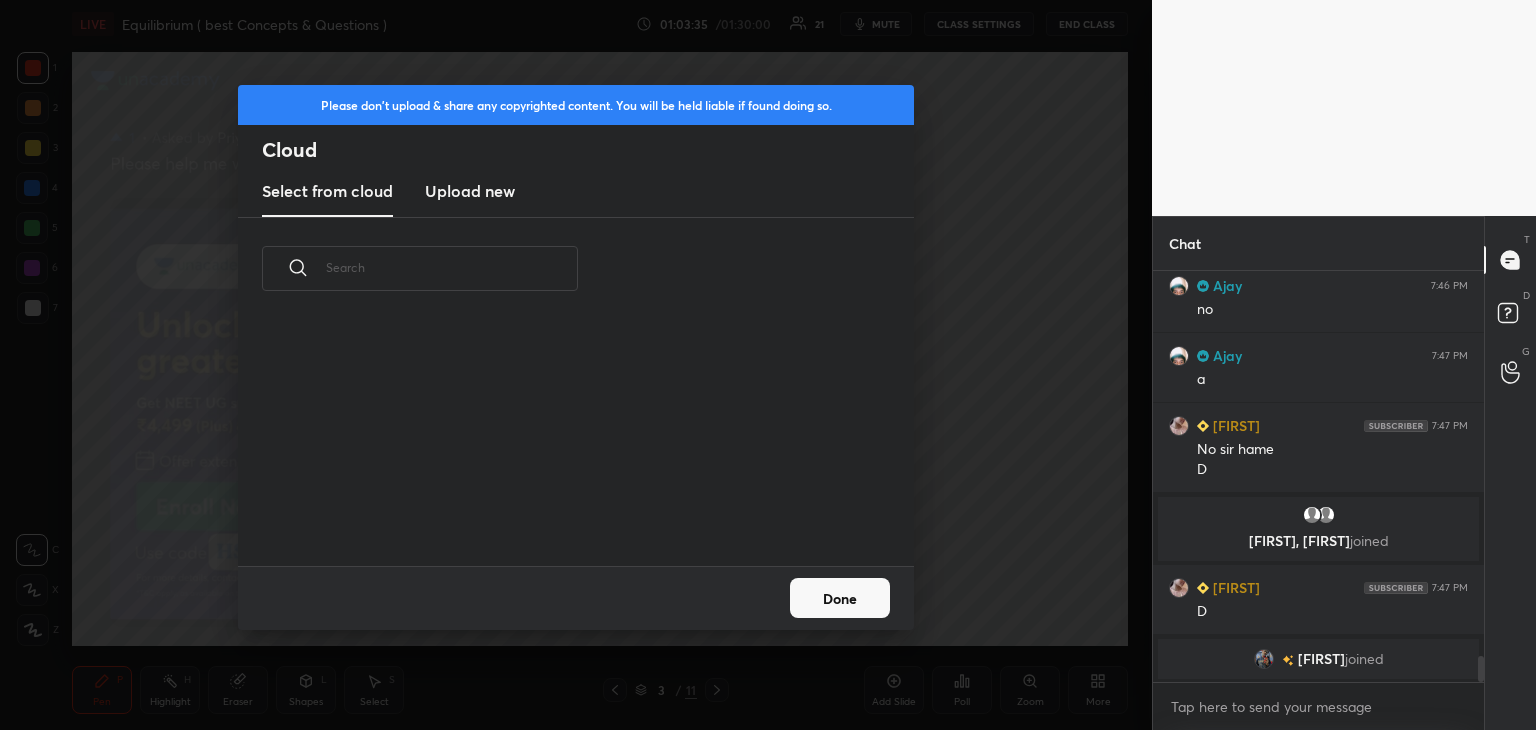 scroll, scrollTop: 5, scrollLeft: 10, axis: both 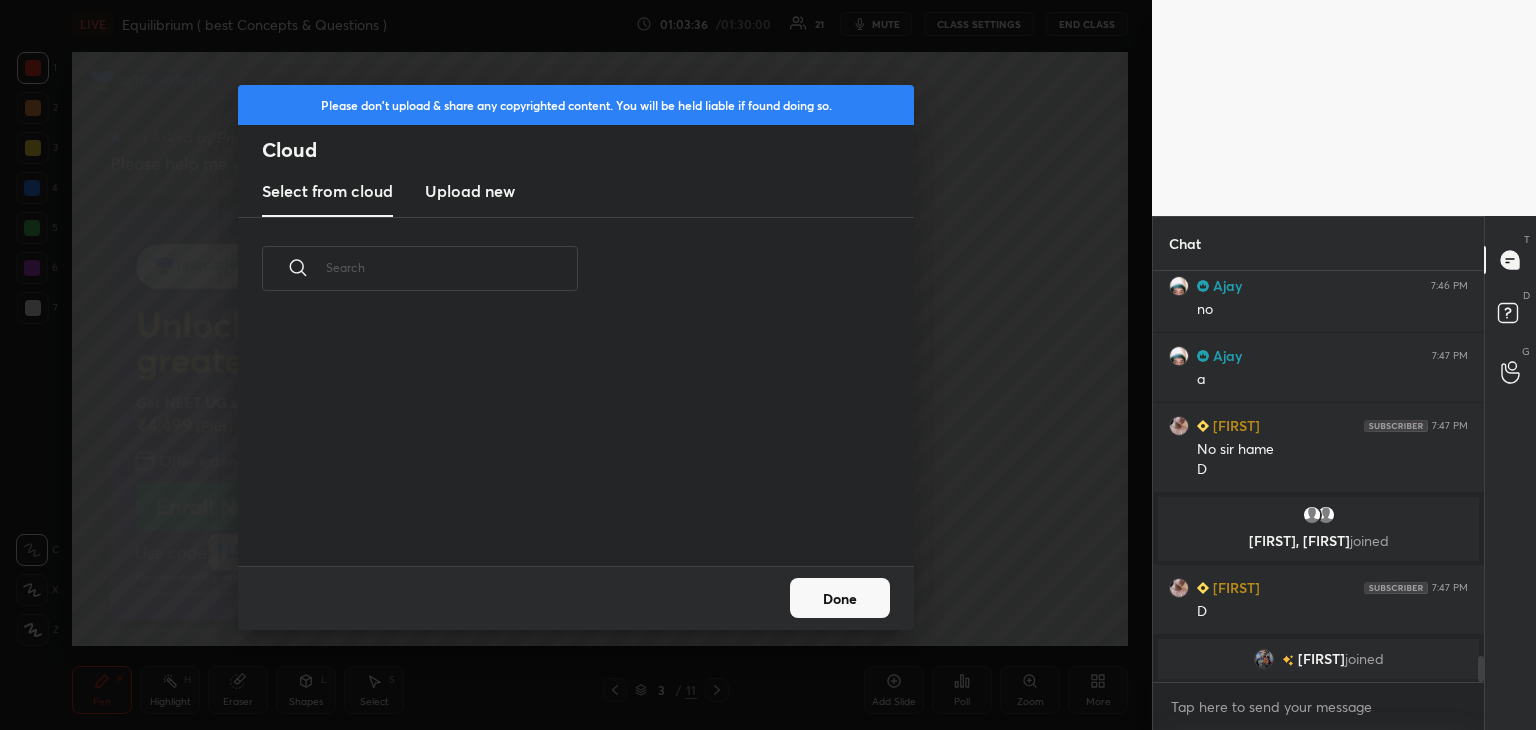 click on "Upload new" at bounding box center (470, 191) 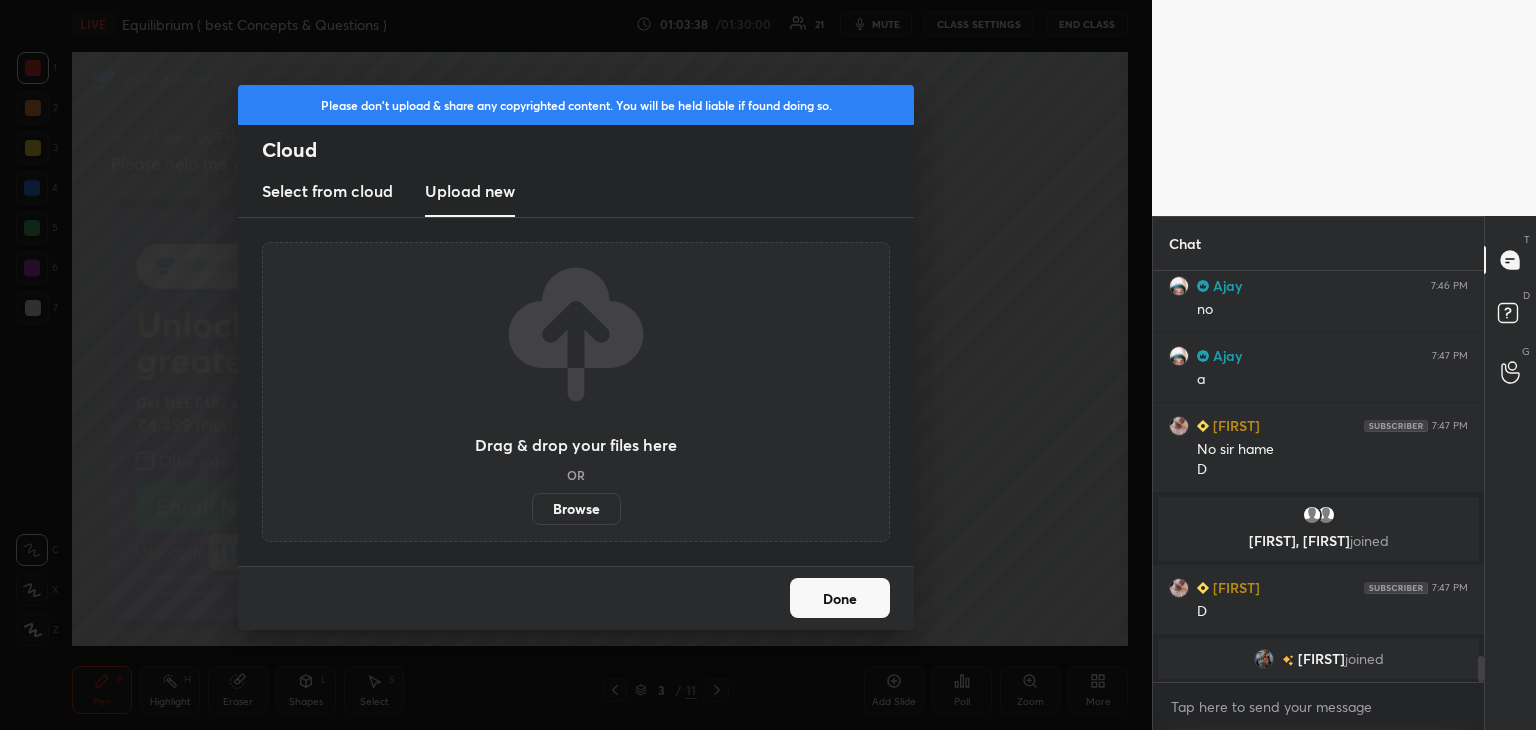 click on "Browse" at bounding box center [576, 509] 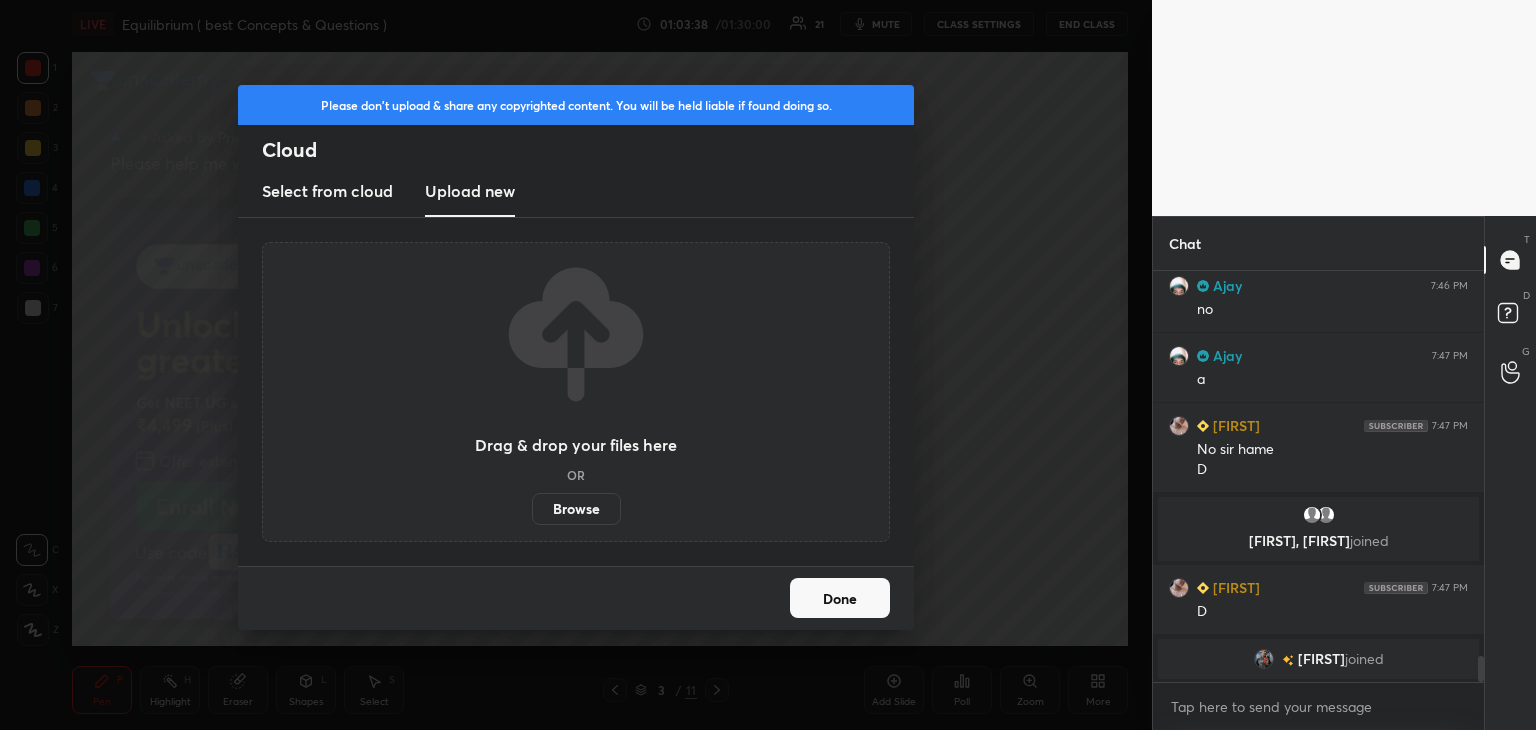 click on "Browse" at bounding box center [532, 509] 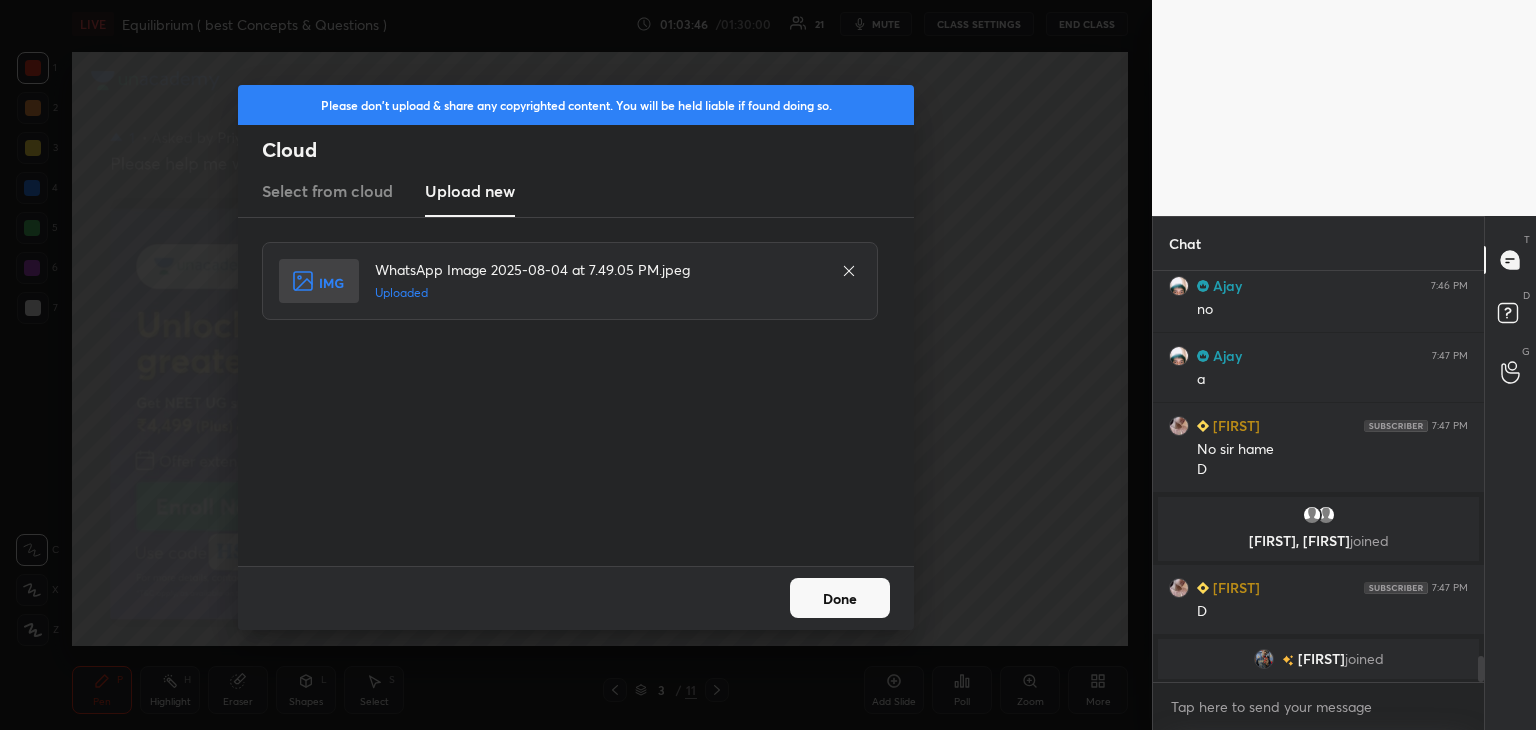 click on "Done" at bounding box center (840, 598) 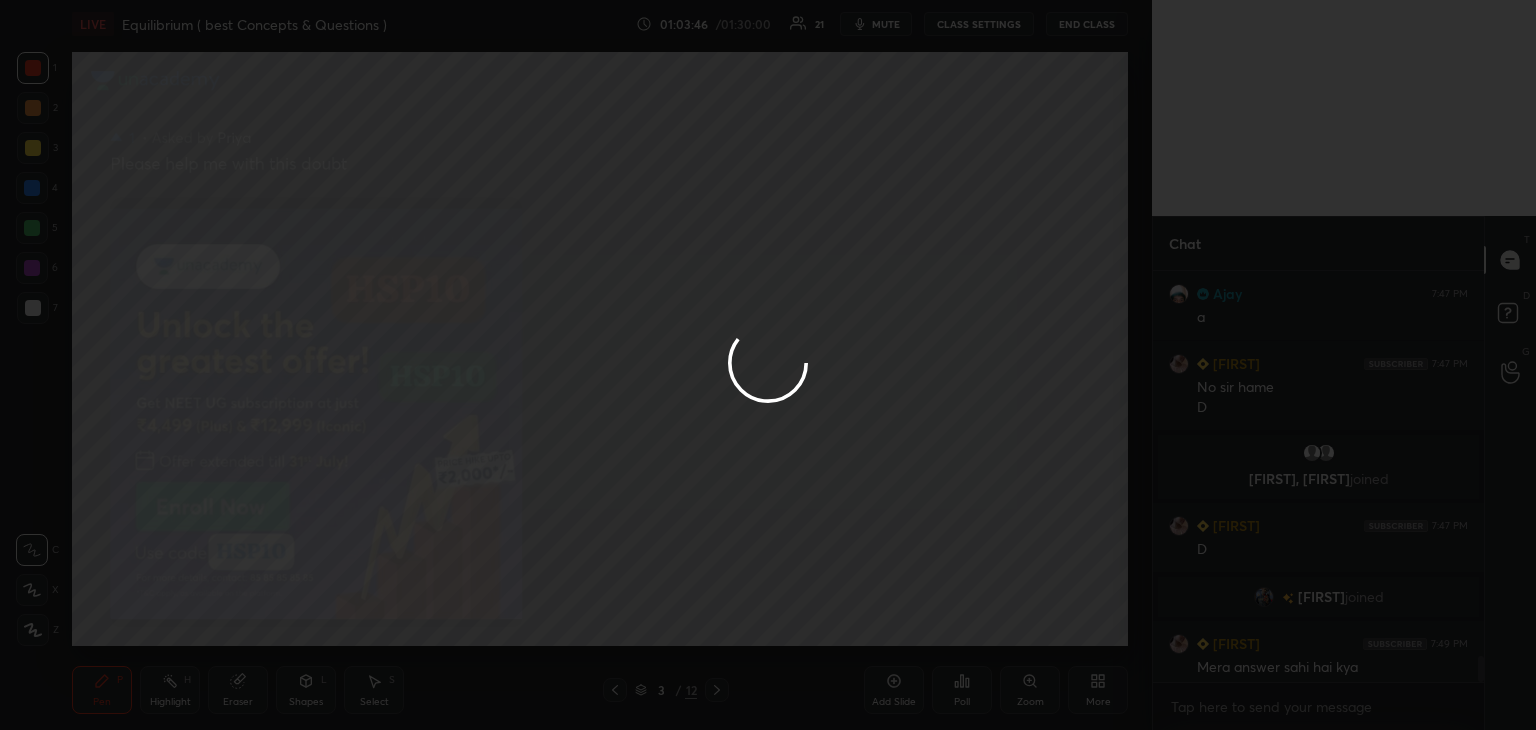scroll, scrollTop: 6022, scrollLeft: 0, axis: vertical 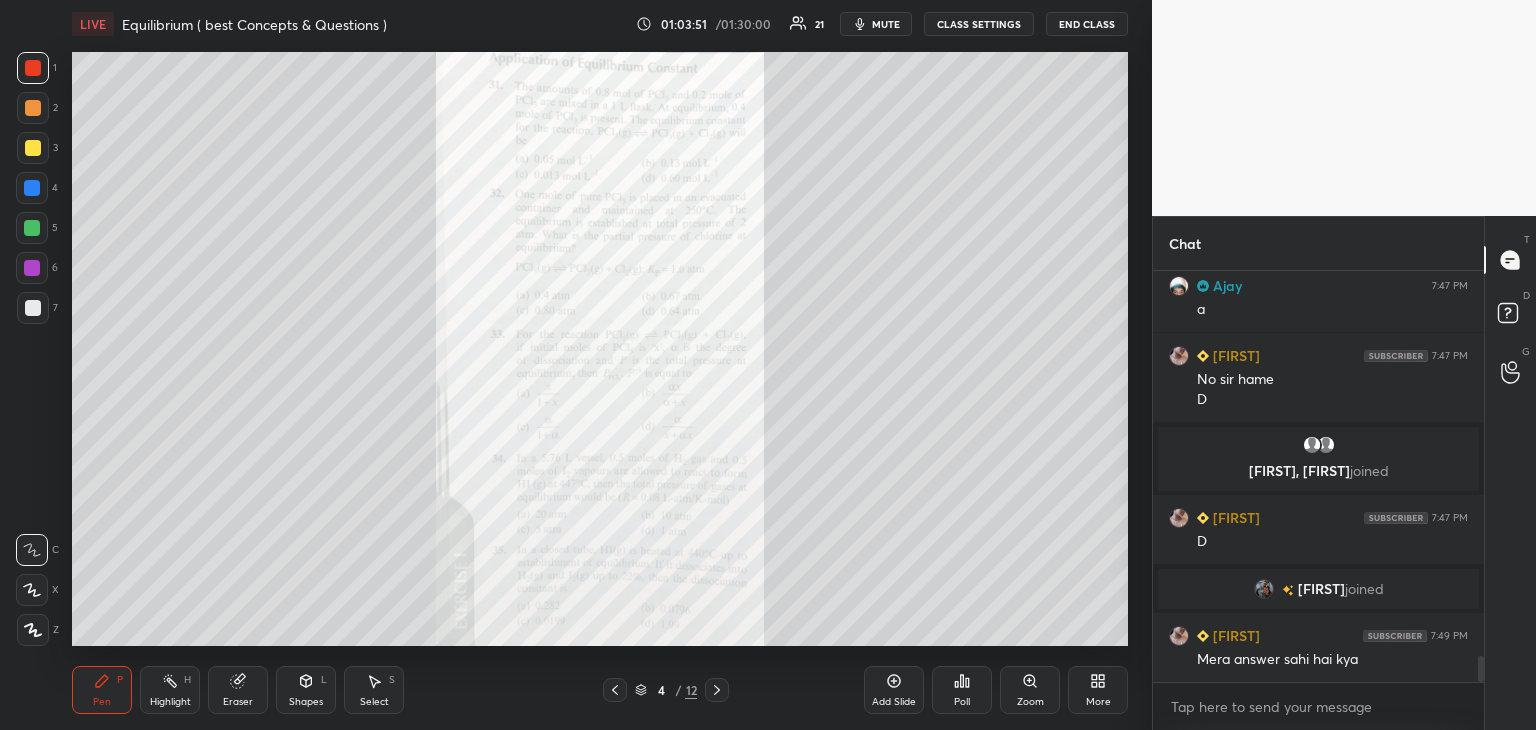 click on "Zoom" at bounding box center (1030, 702) 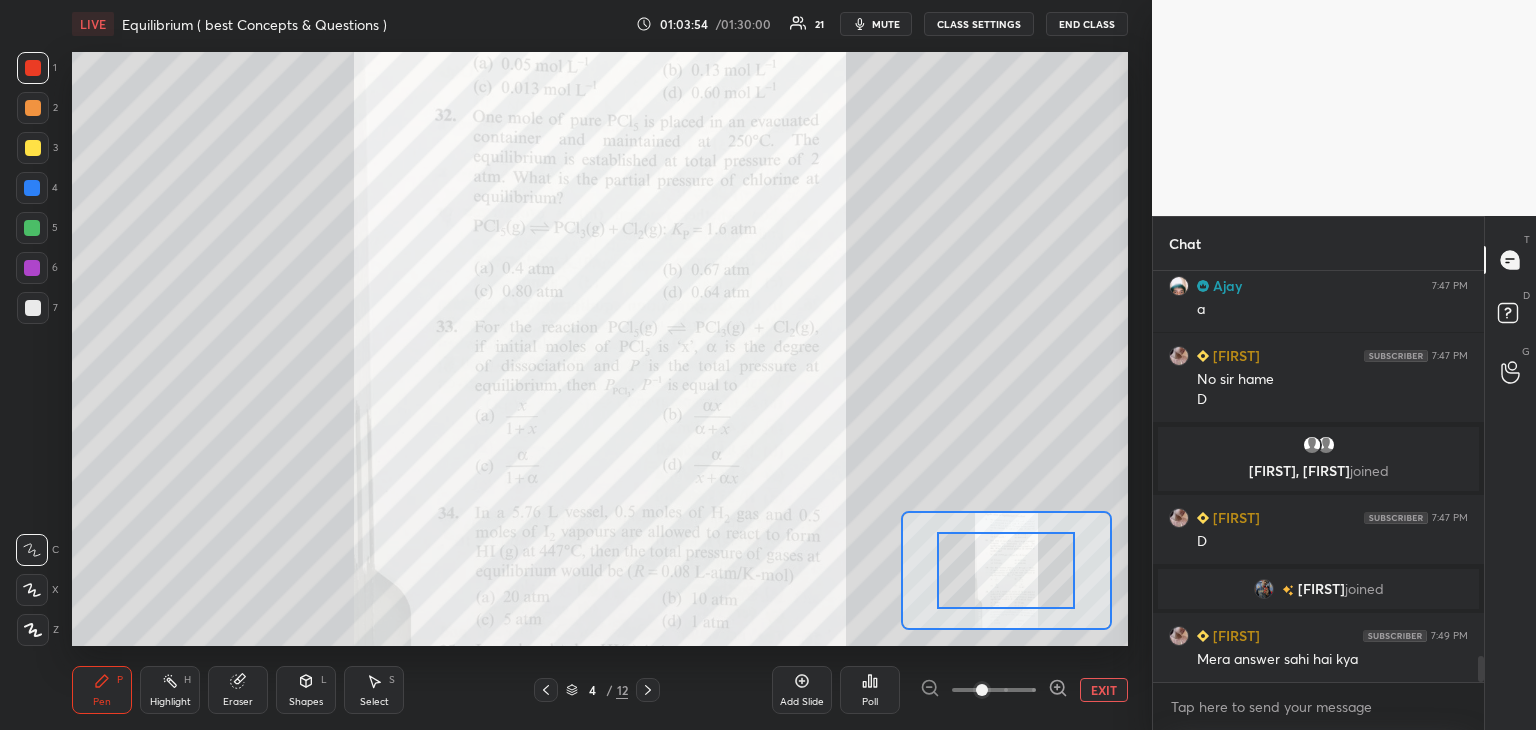 click 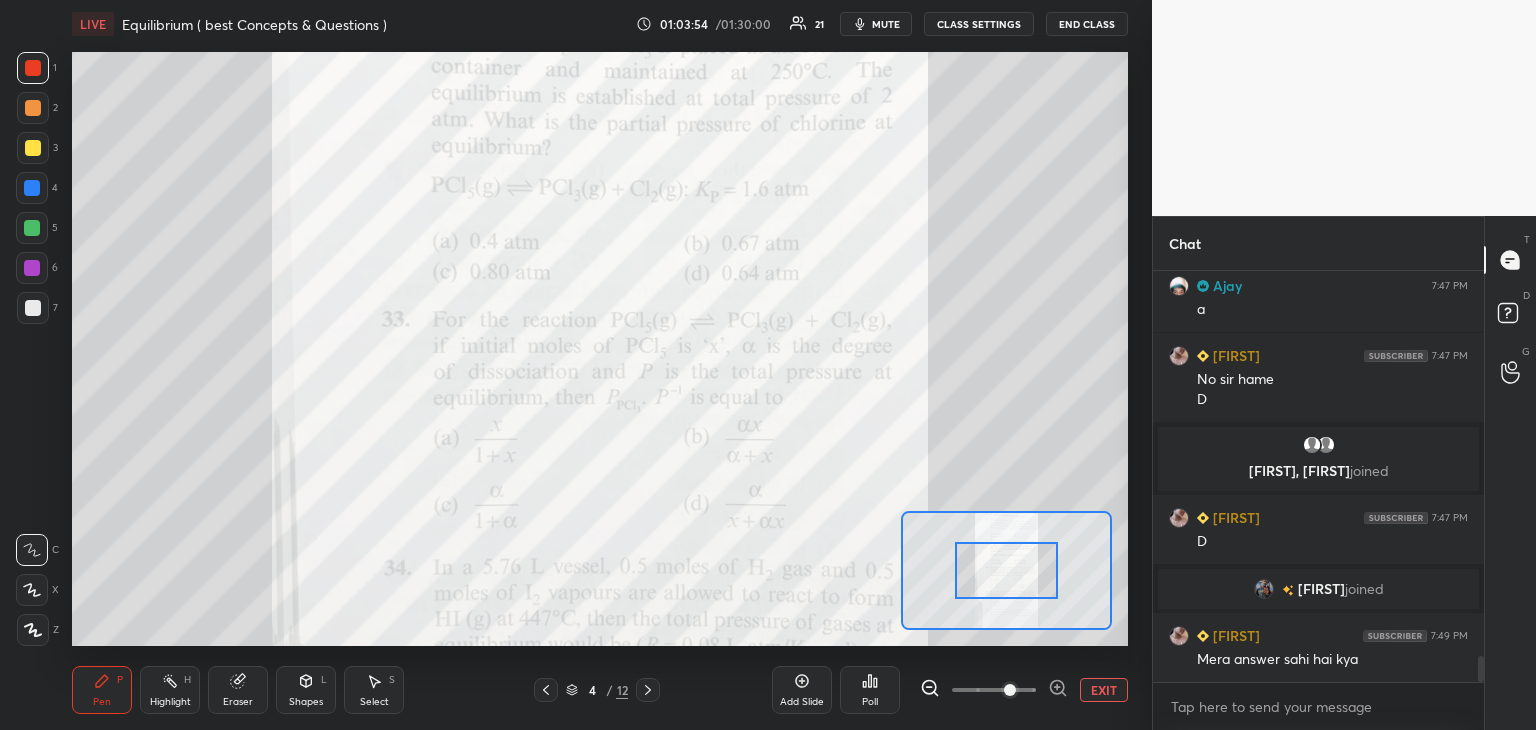 click 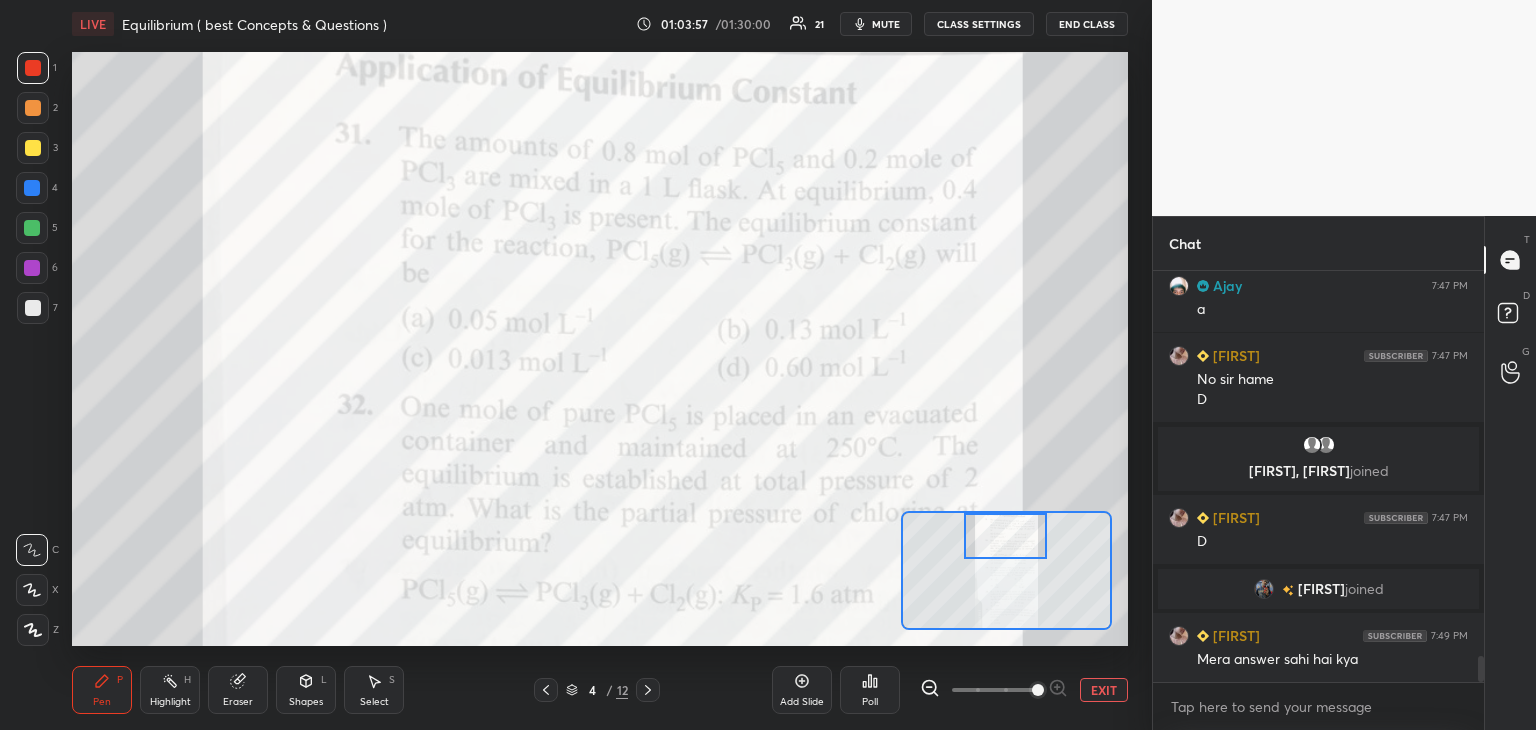 drag, startPoint x: 1012, startPoint y: 575, endPoint x: 1011, endPoint y: 516, distance: 59.008472 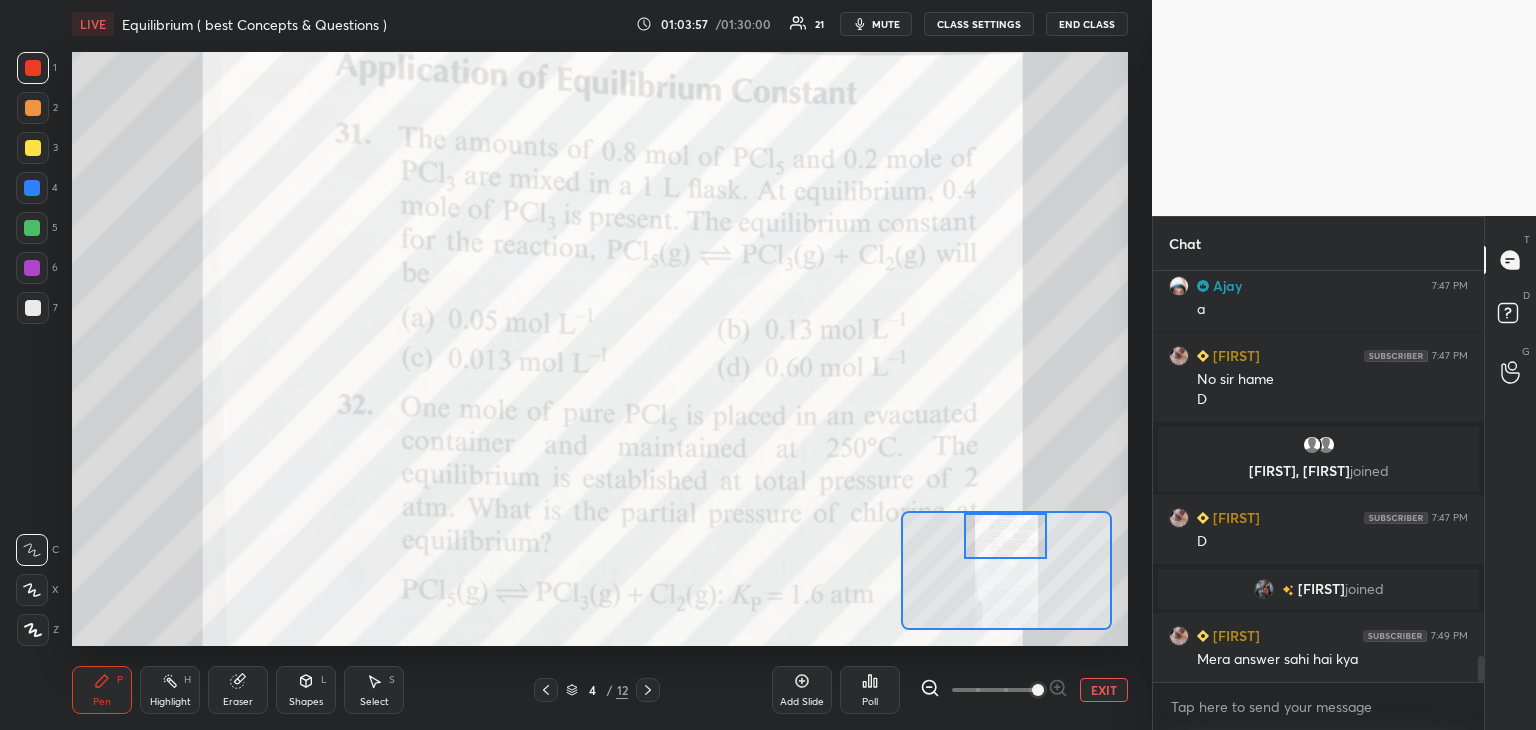 click at bounding box center (1005, 536) 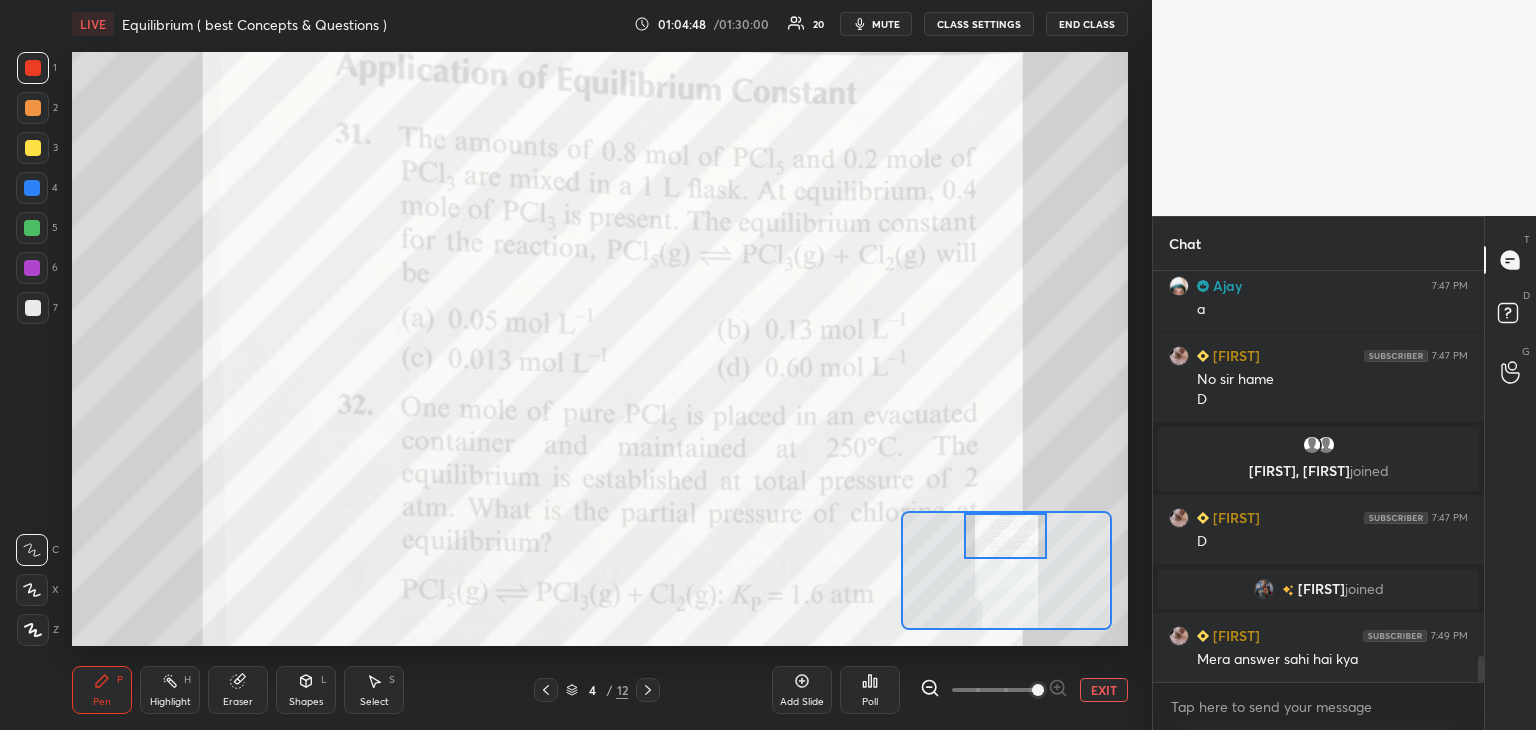 scroll, scrollTop: 6092, scrollLeft: 0, axis: vertical 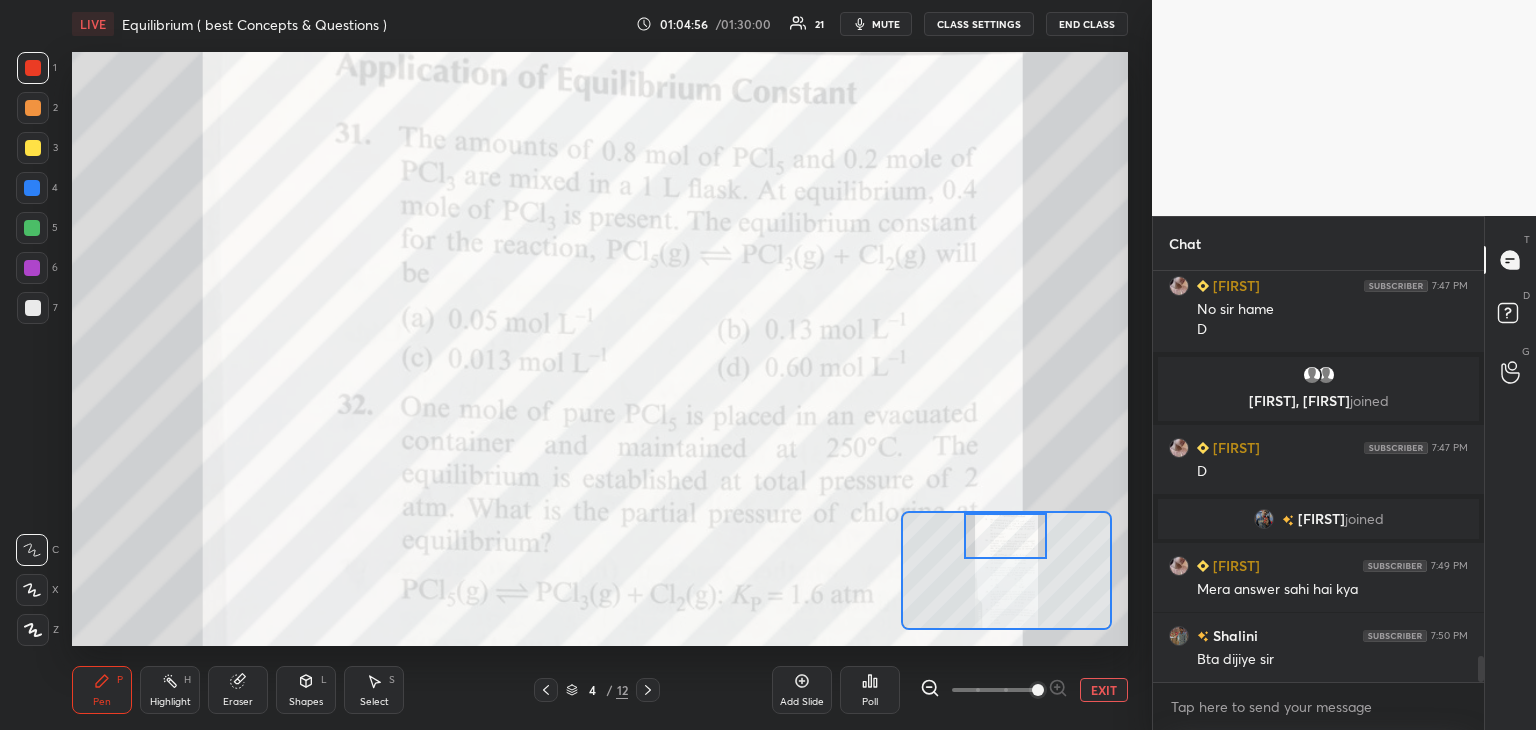 click at bounding box center (33, 108) 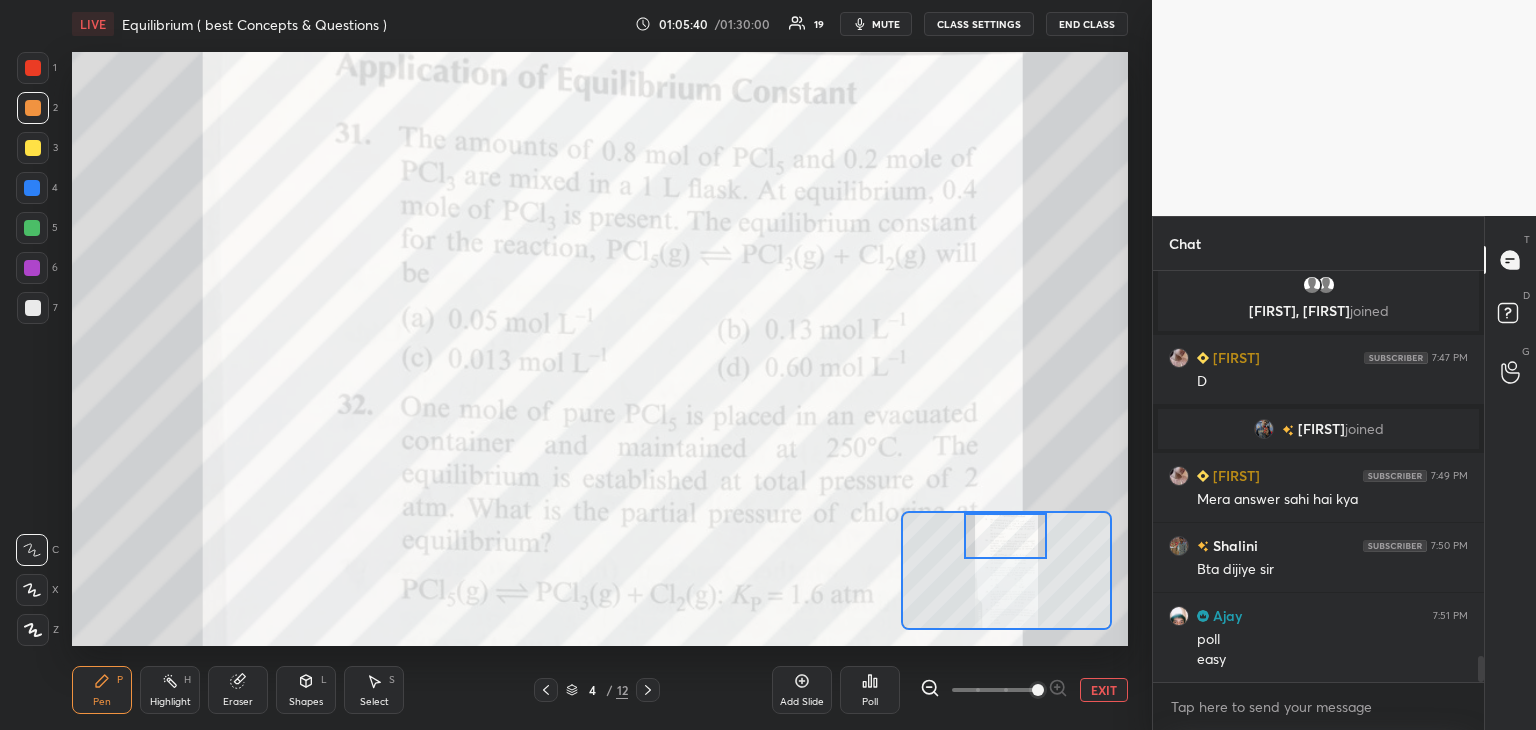 scroll, scrollTop: 6230, scrollLeft: 0, axis: vertical 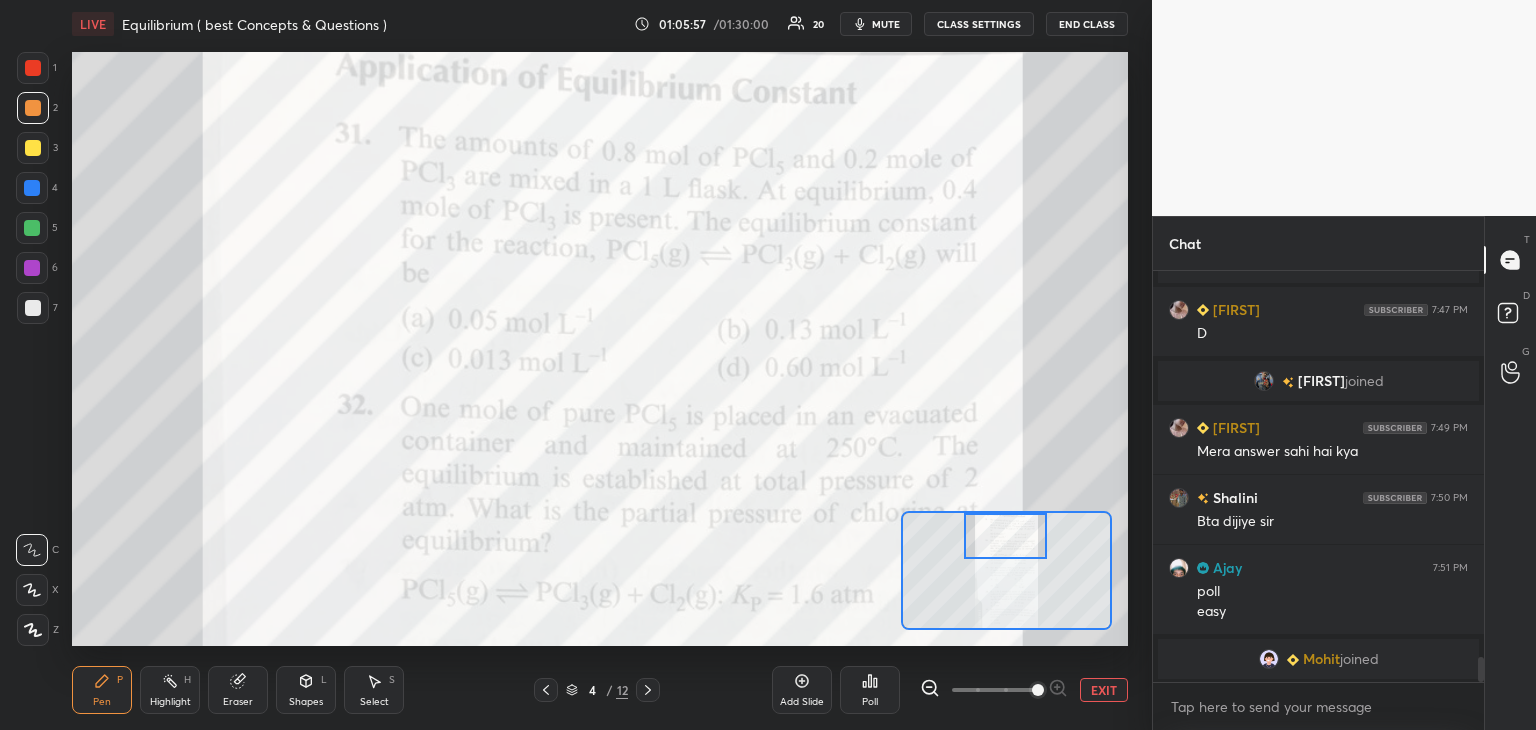 click on "Poll" at bounding box center [870, 690] 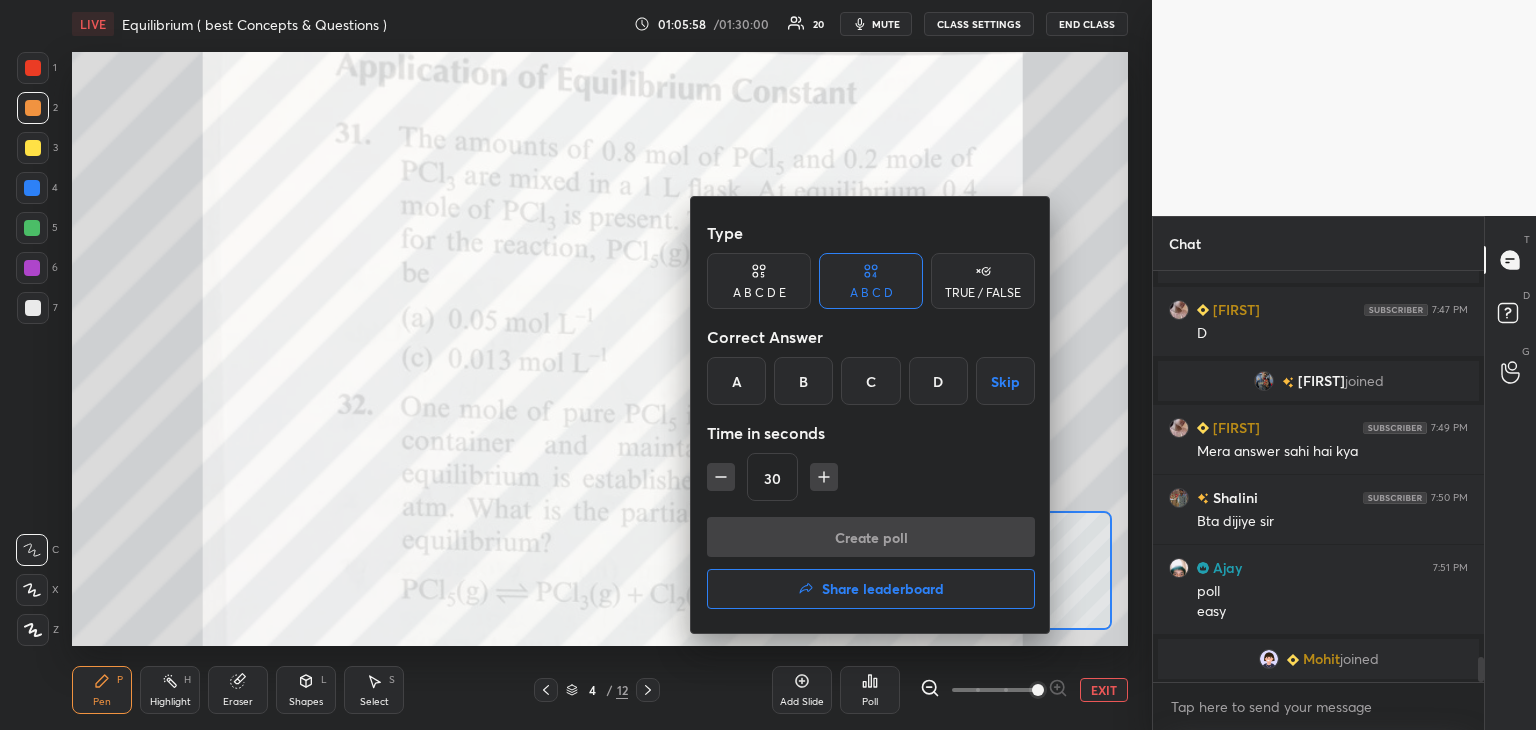 click on "B" at bounding box center [803, 381] 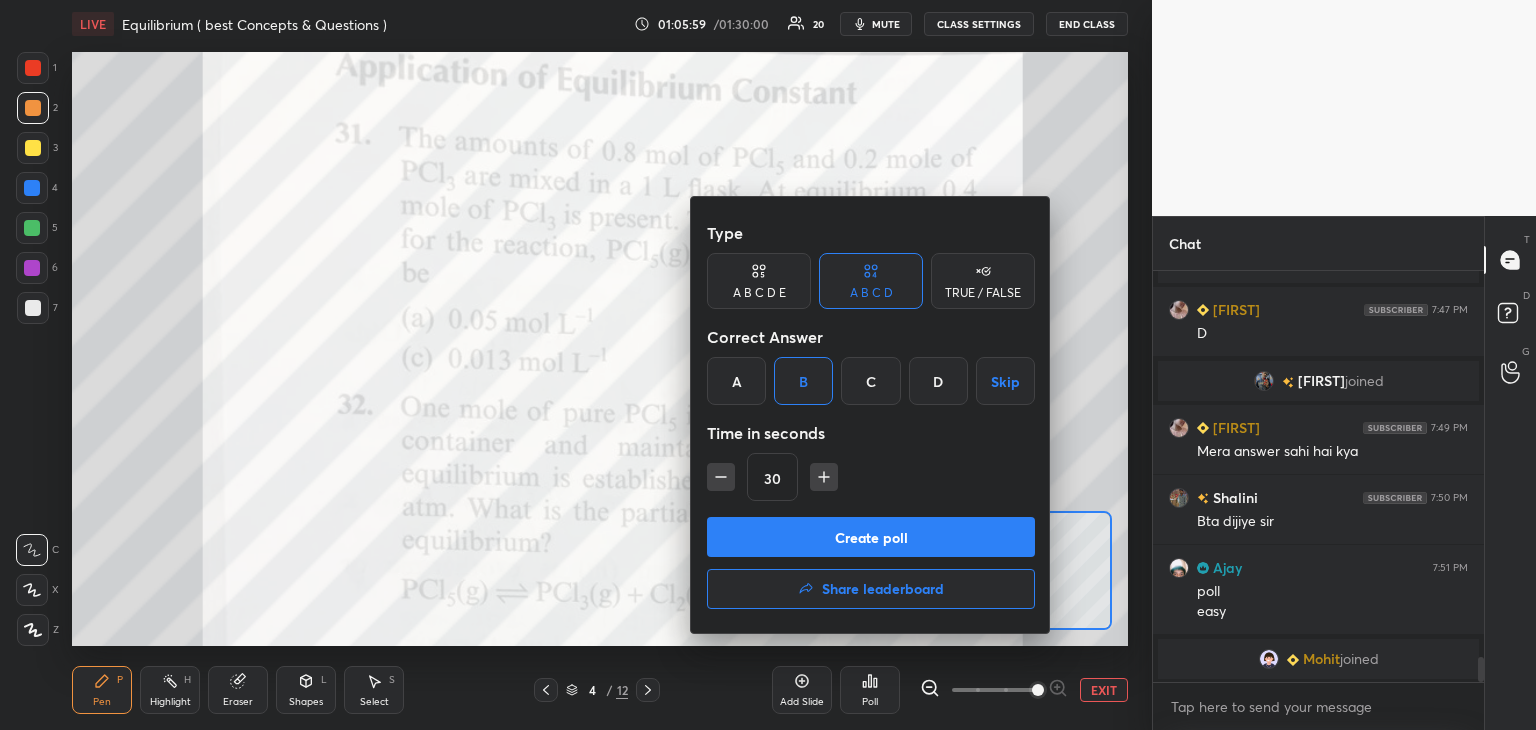 click on "Create poll" at bounding box center [871, 537] 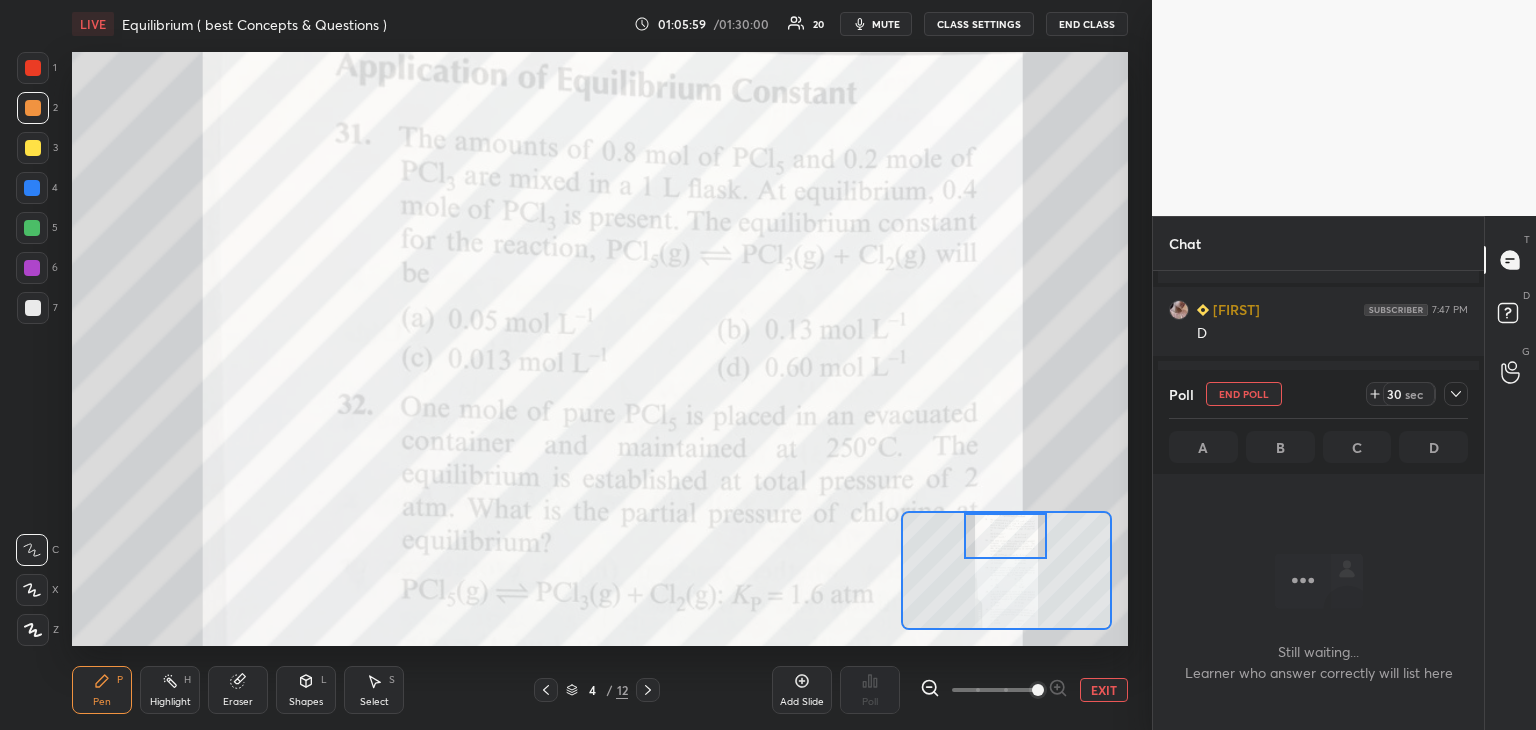 scroll, scrollTop: 312, scrollLeft: 325, axis: both 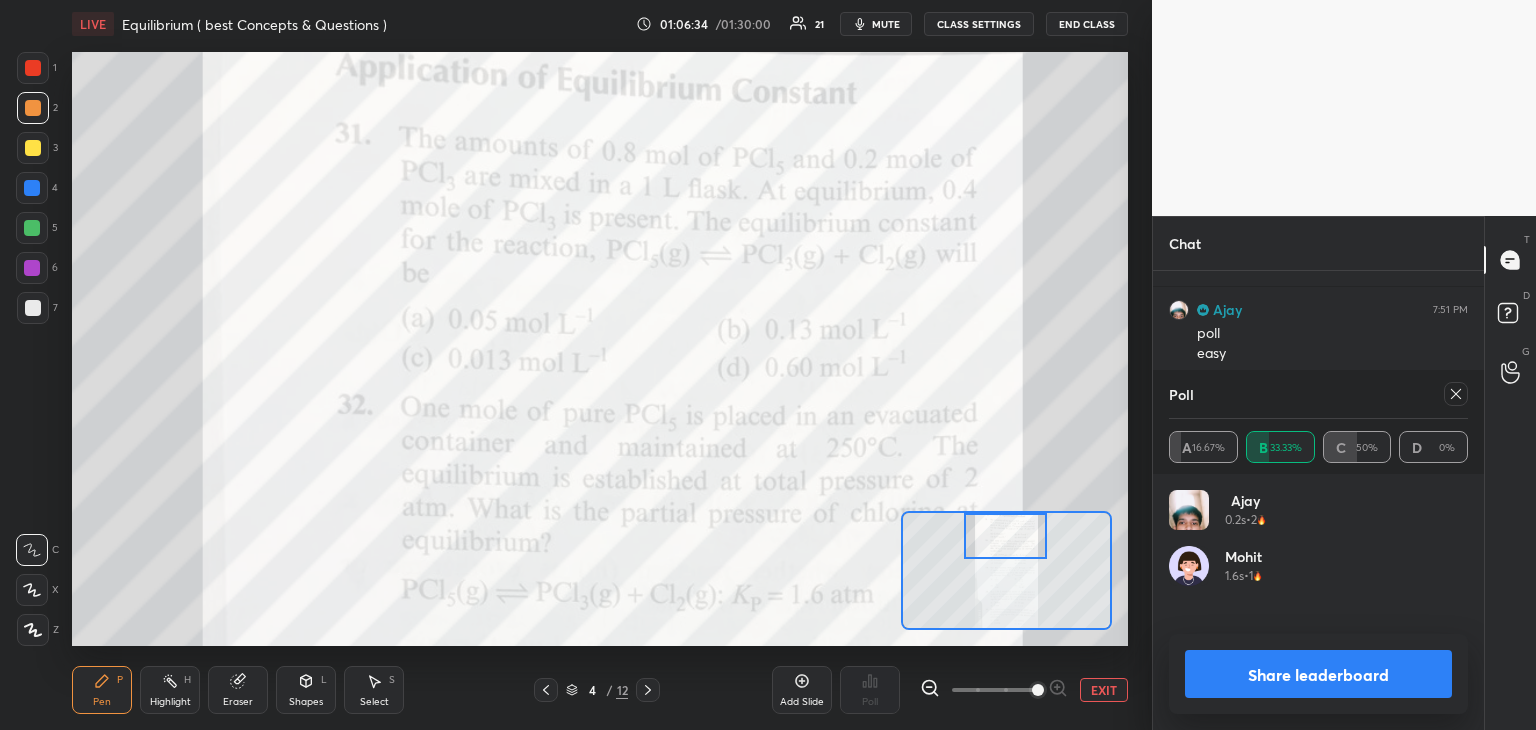 click on "Share leaderboard" at bounding box center [1318, 674] 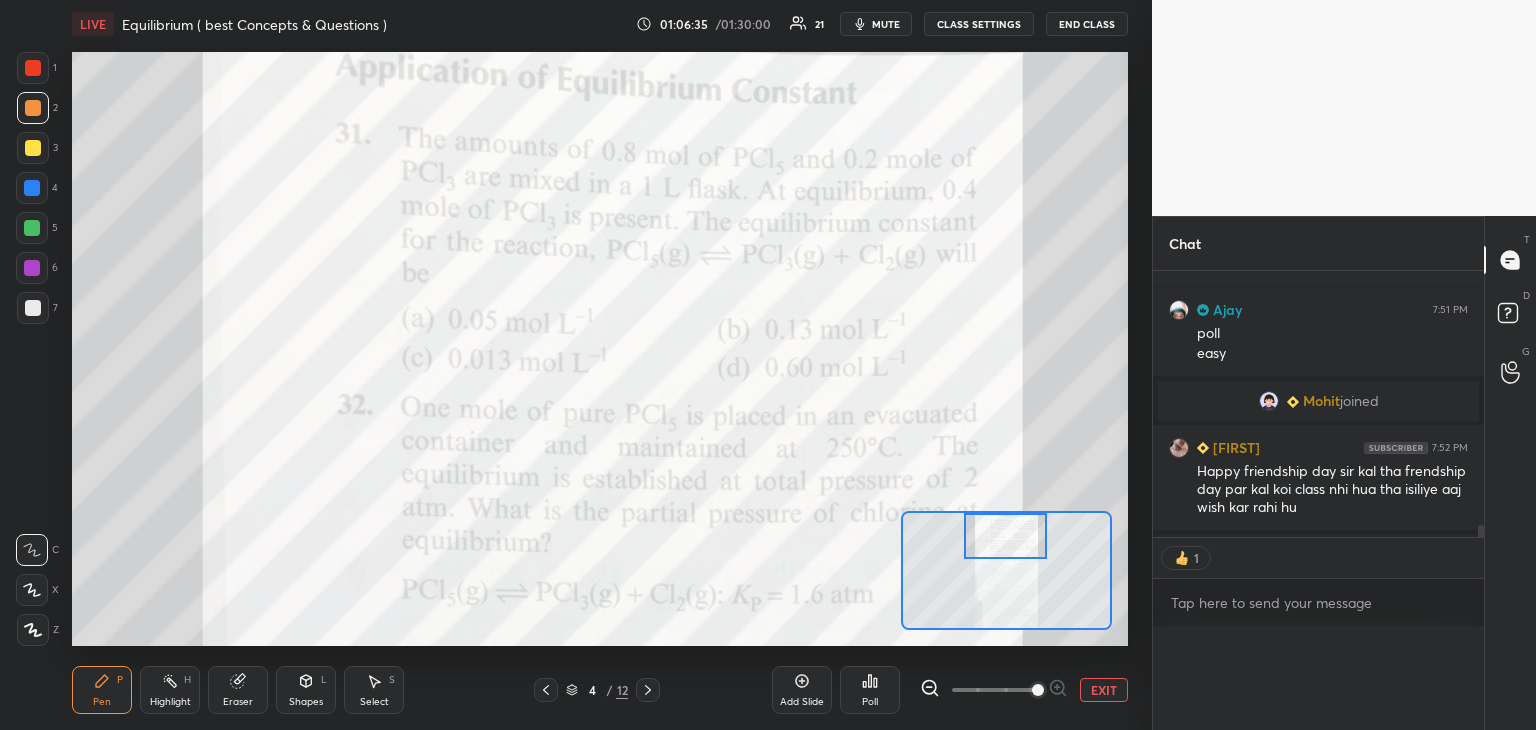 scroll, scrollTop: 88, scrollLeft: 293, axis: both 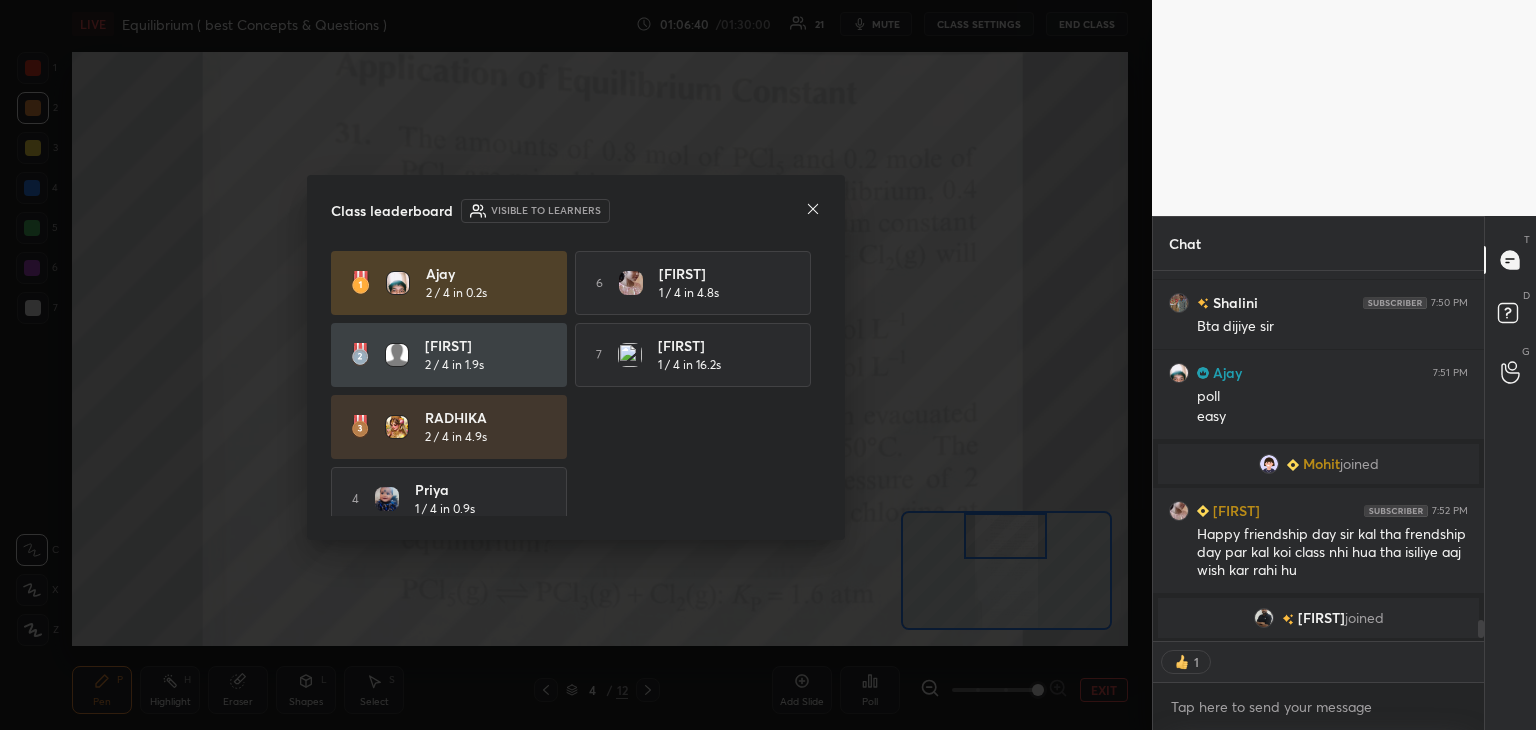 click 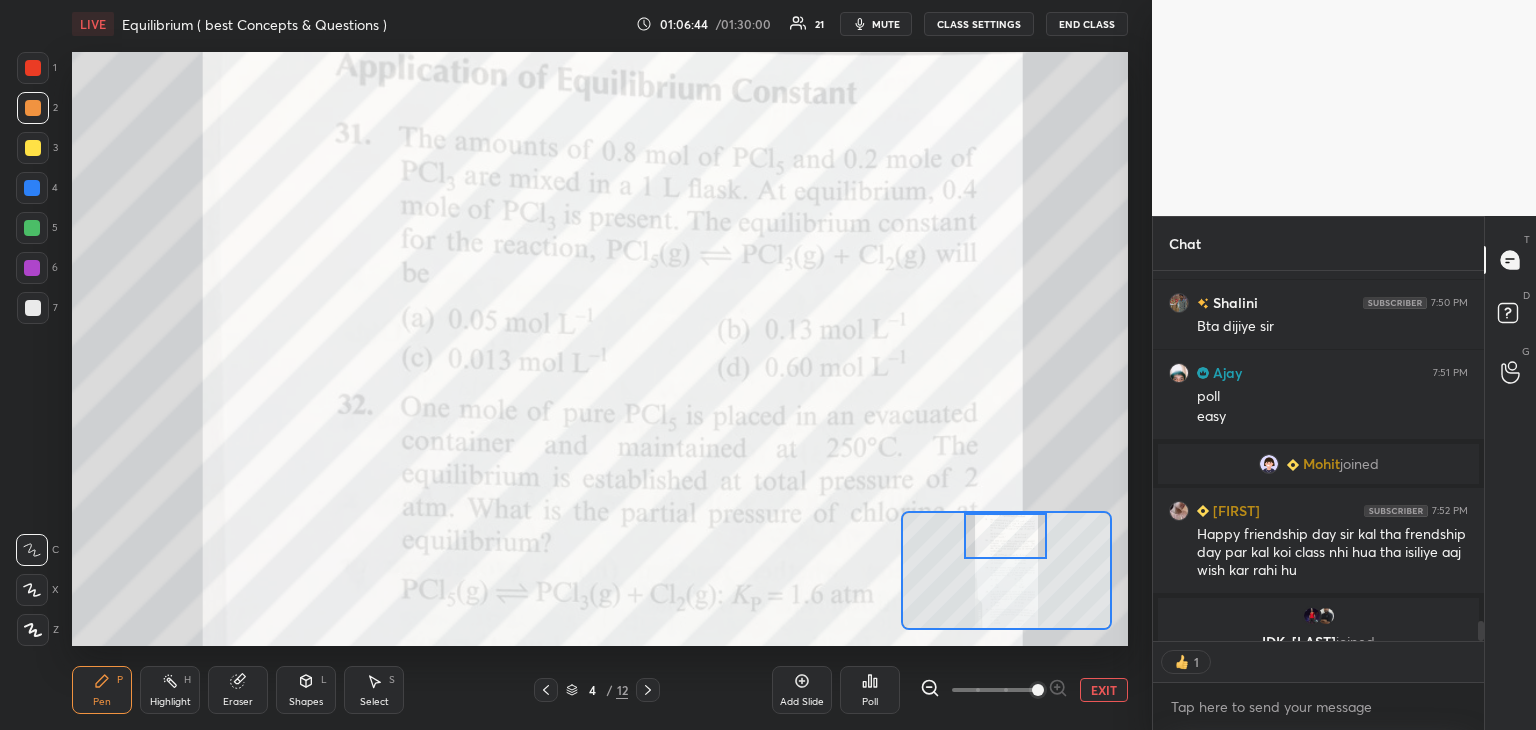 scroll, scrollTop: 6335, scrollLeft: 0, axis: vertical 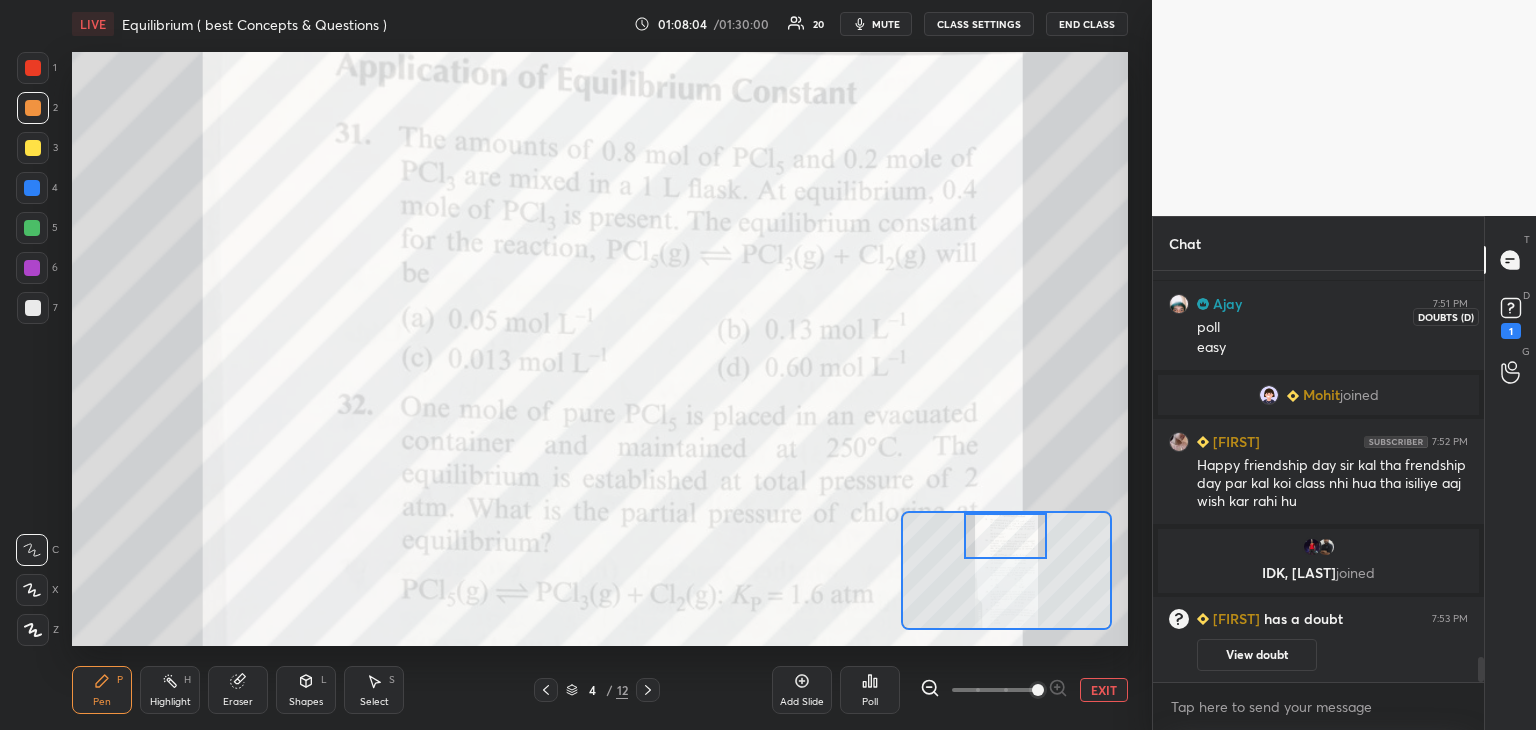 click 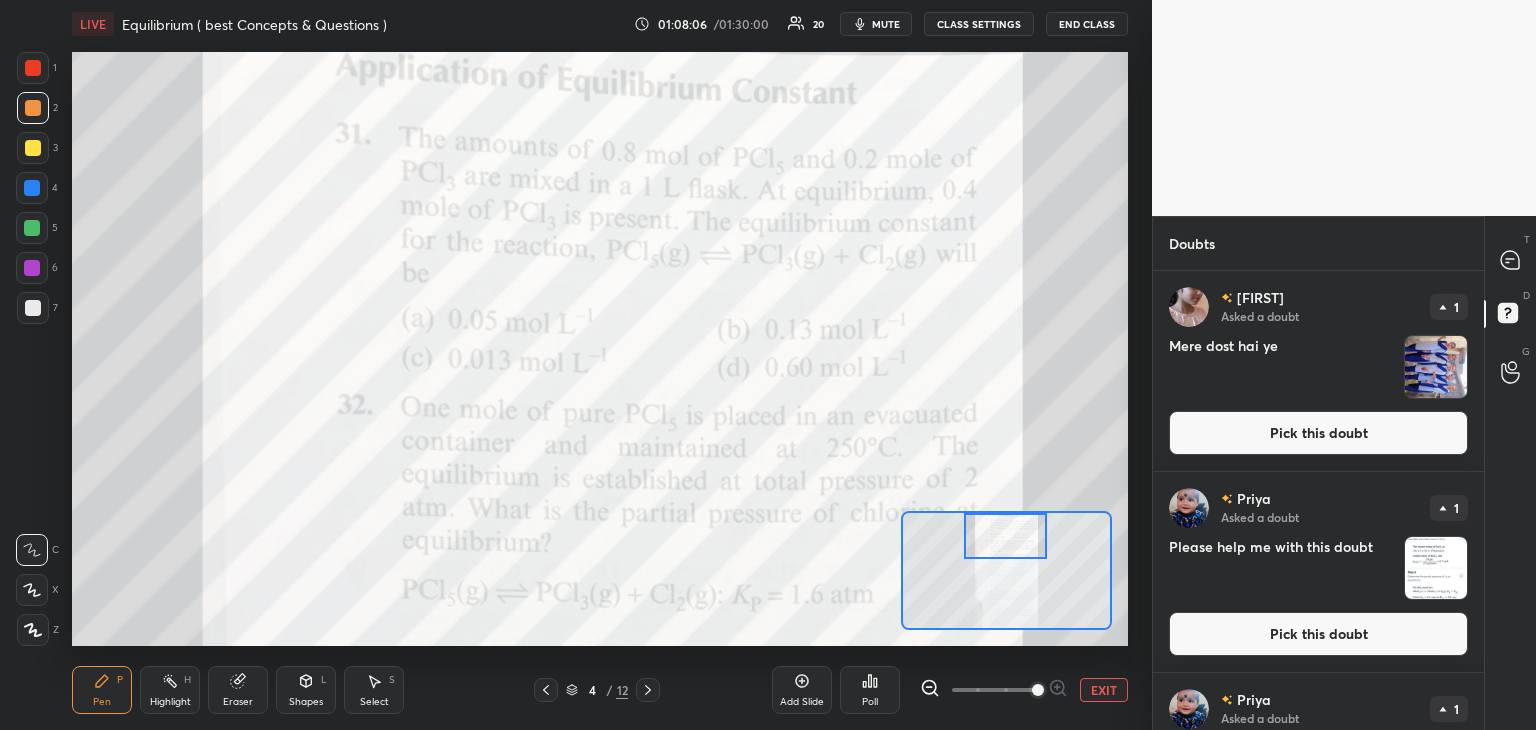 click on "Pick this doubt" at bounding box center [1318, 433] 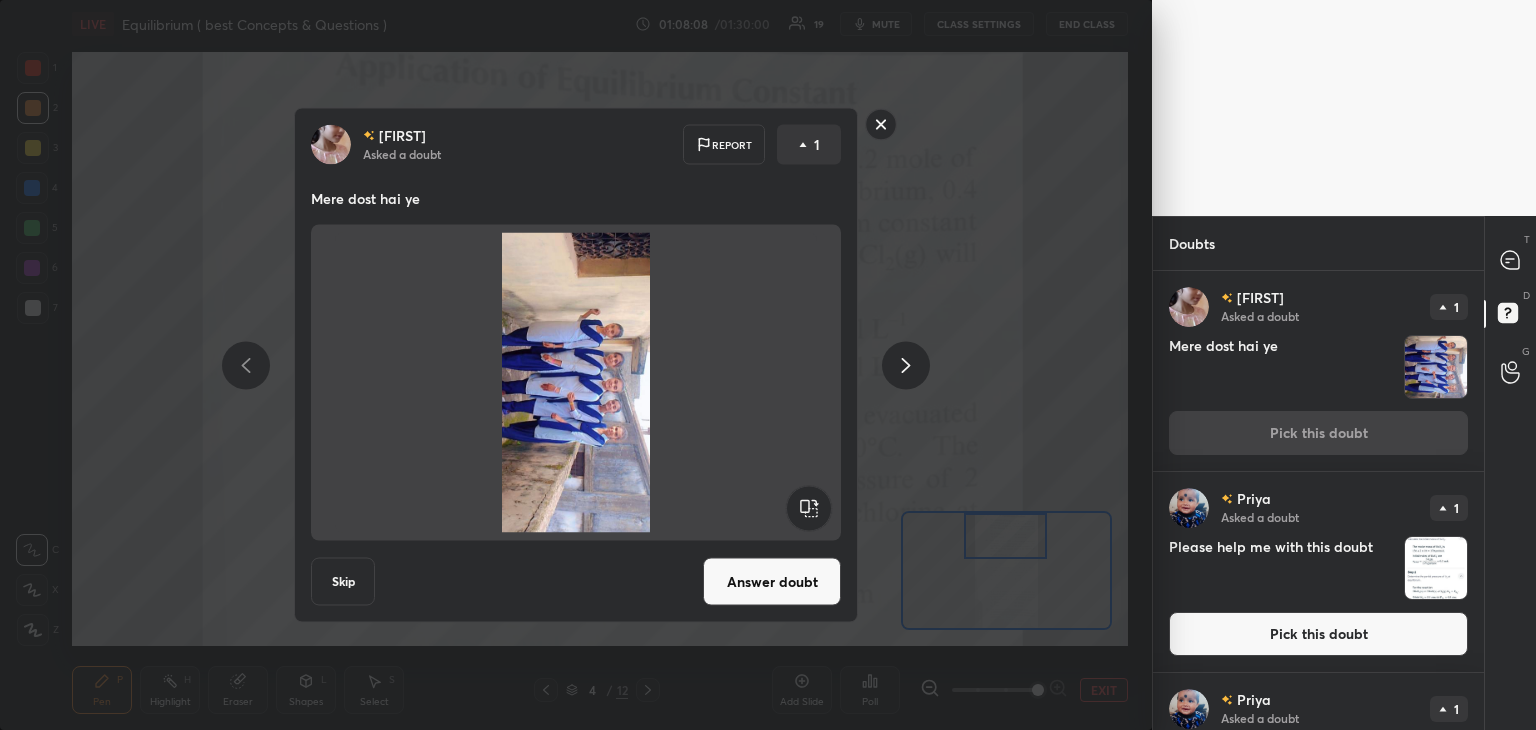 click on "Answer doubt" at bounding box center (772, 582) 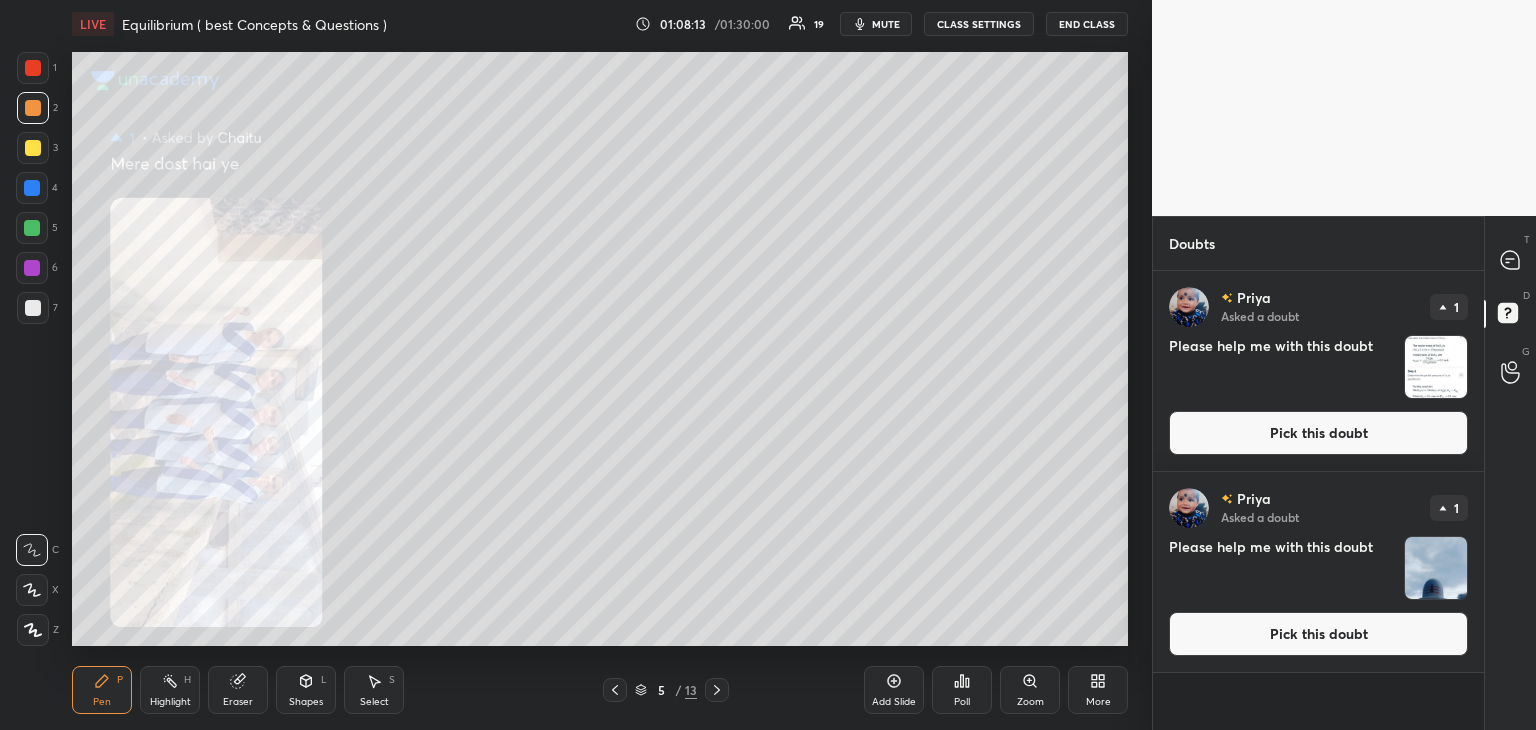 click 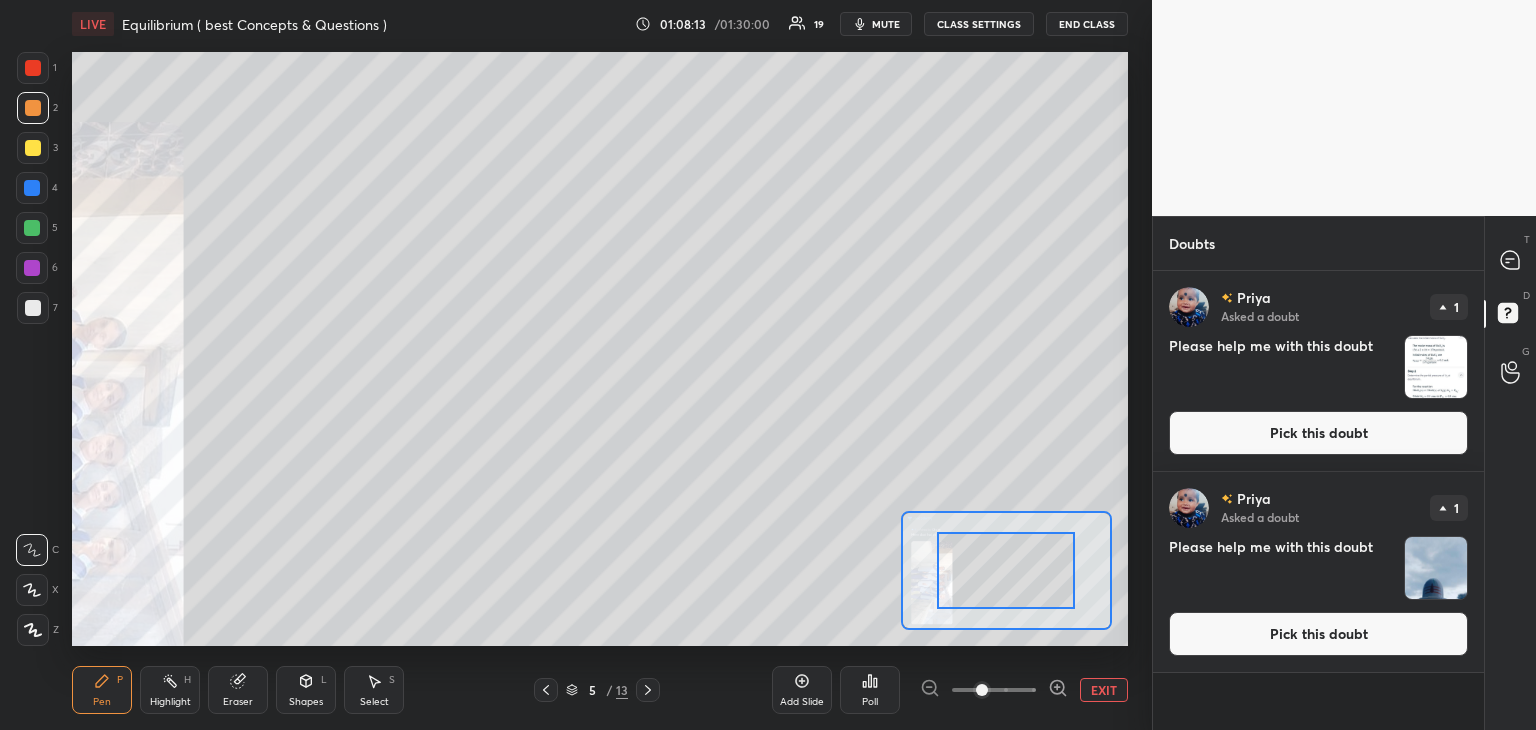 click 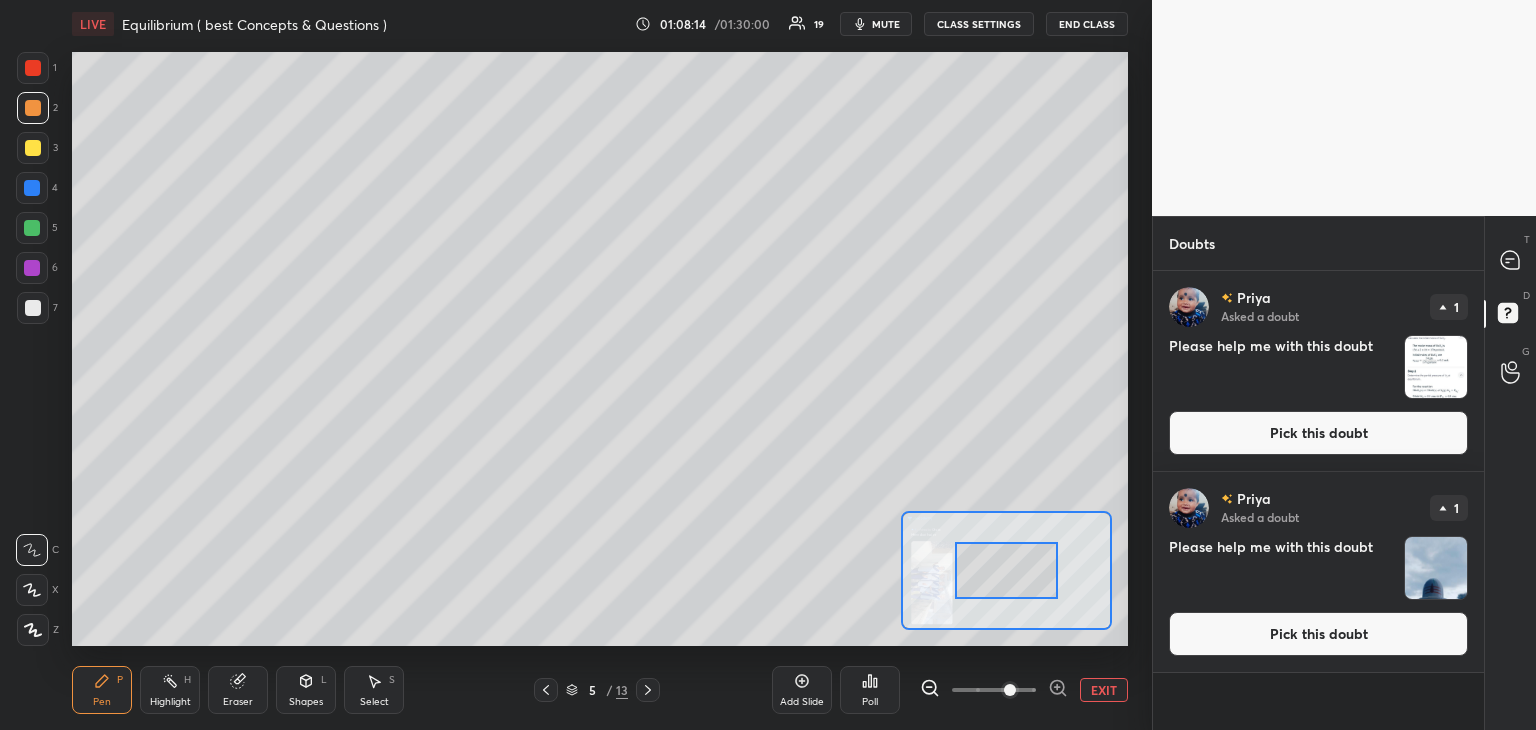 click 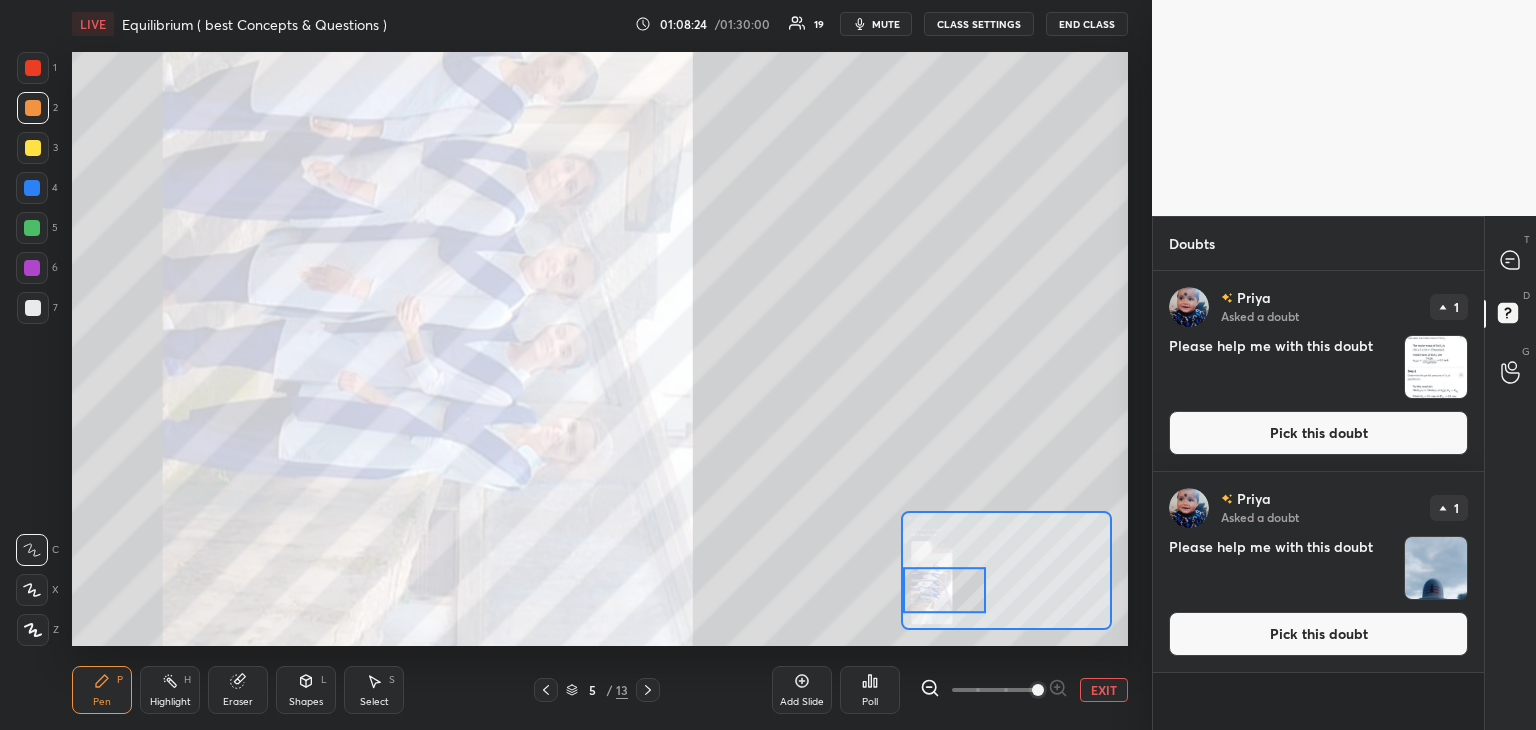 click at bounding box center [33, 308] 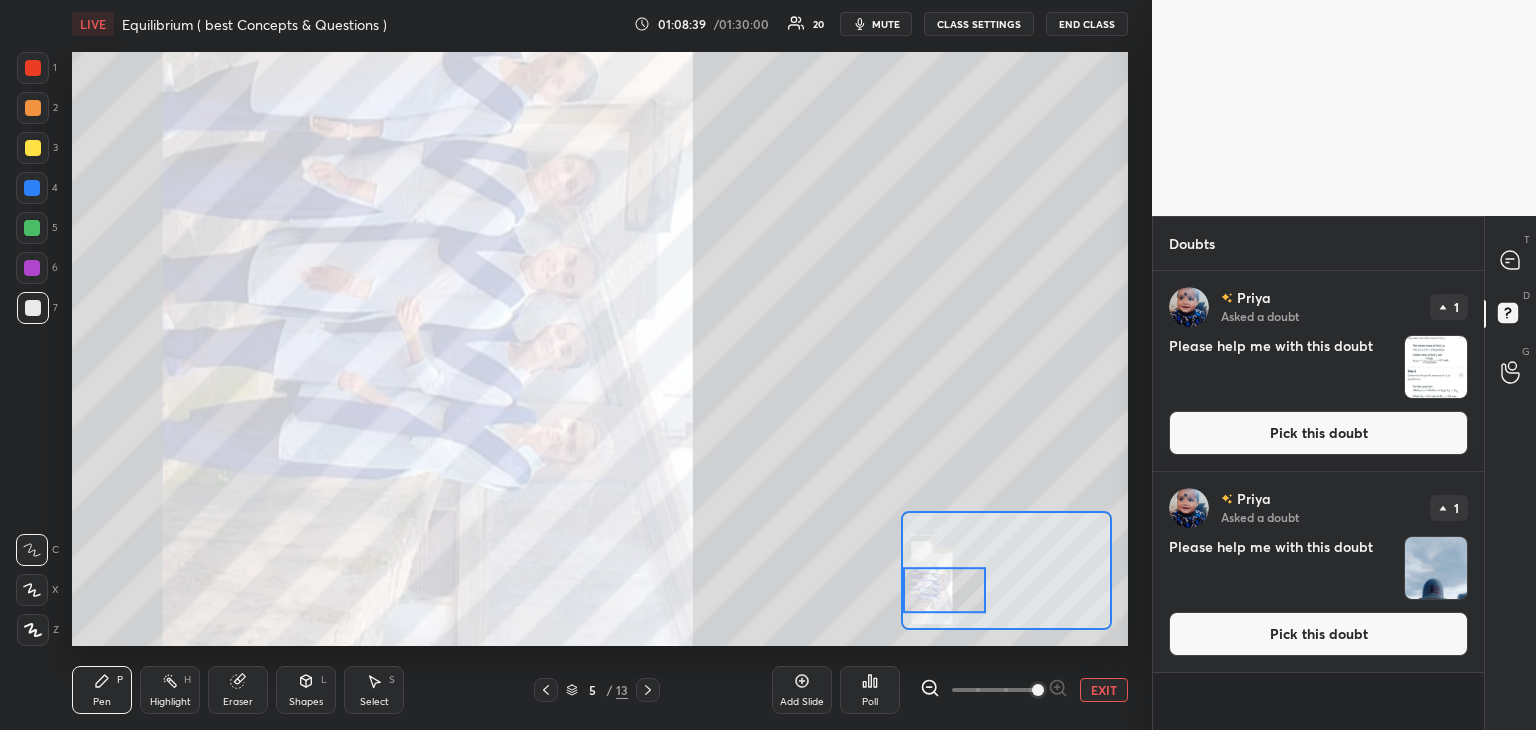 click on "Pick this doubt" at bounding box center [1318, 433] 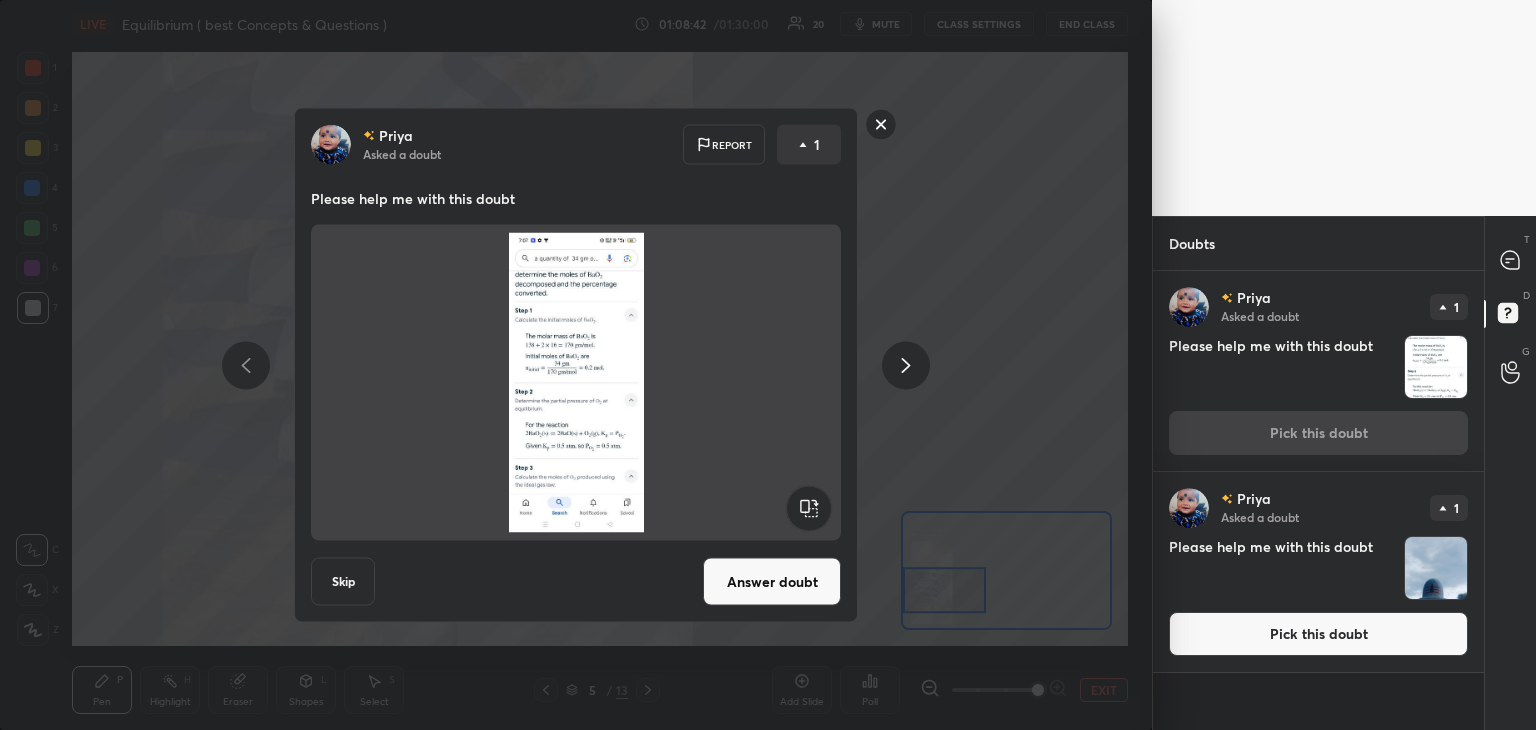 click on "Answer doubt" at bounding box center [772, 582] 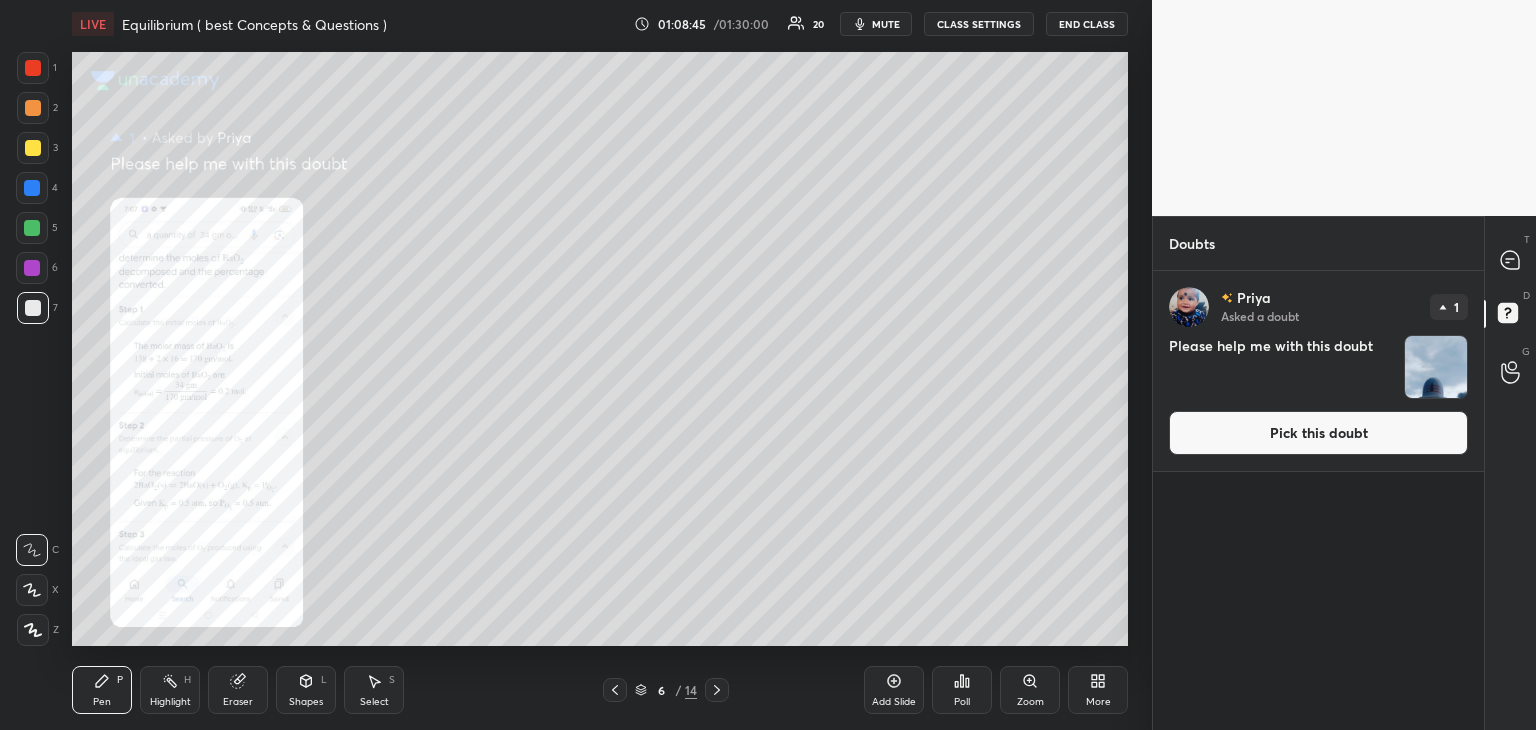 click on "Pick this doubt" at bounding box center [1318, 433] 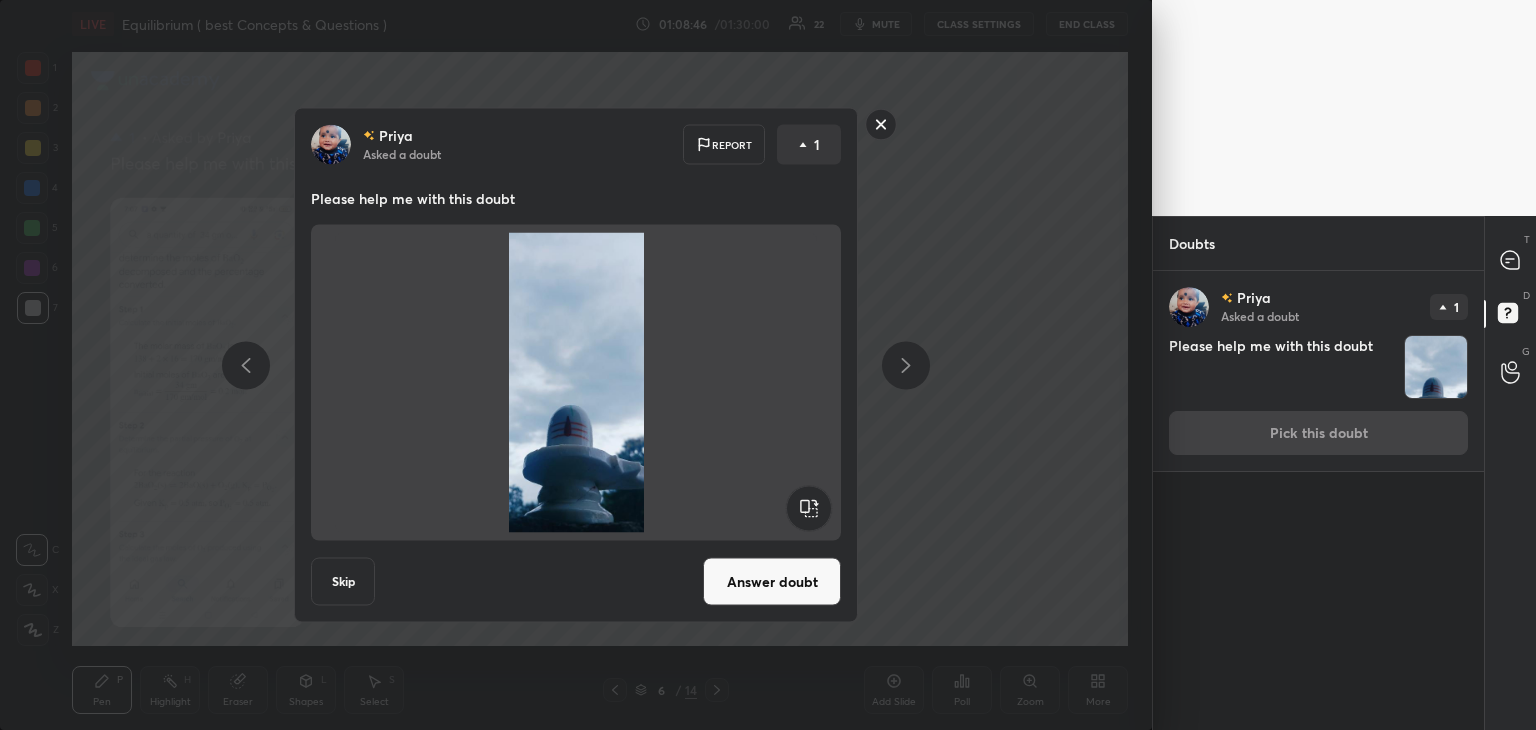 click on "Answer doubt" at bounding box center [772, 582] 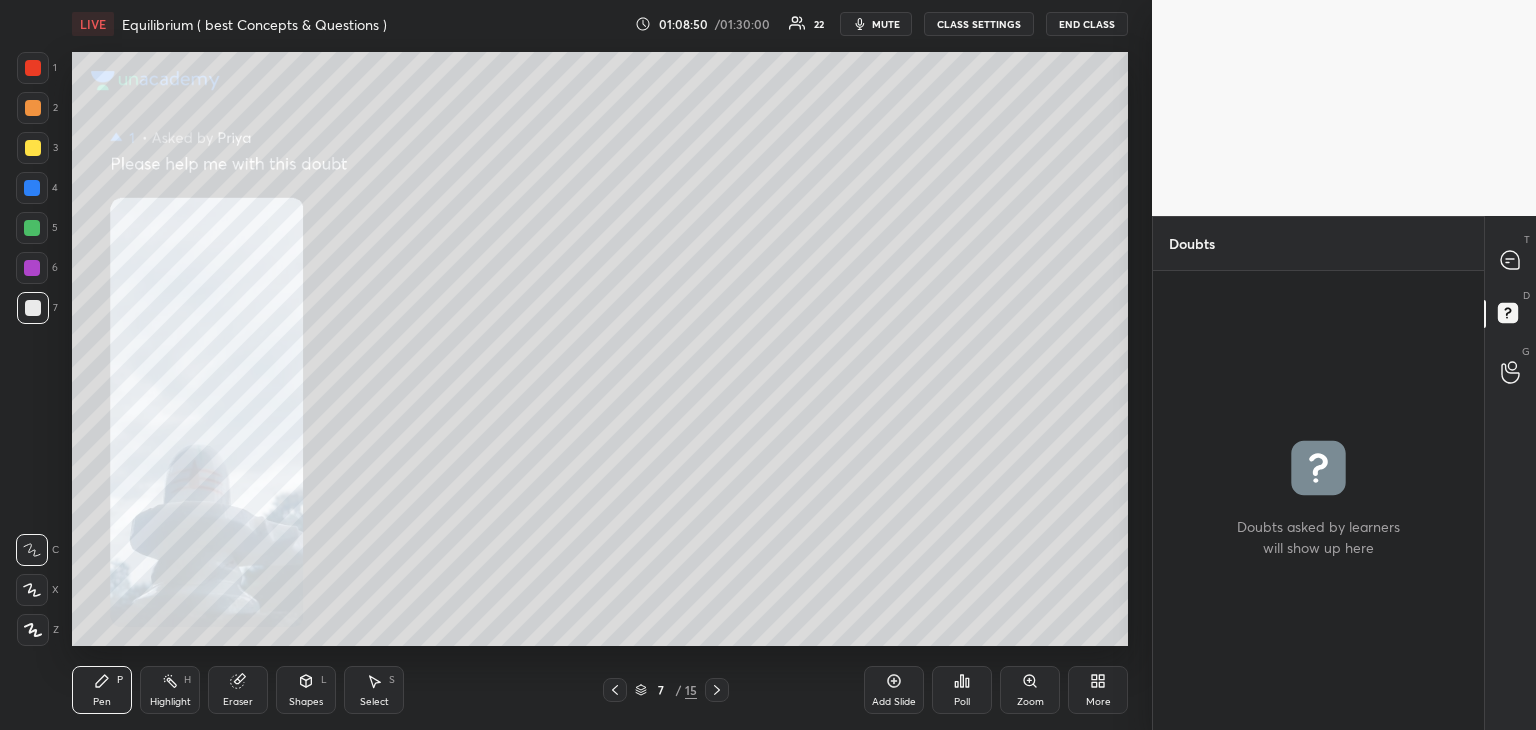 click 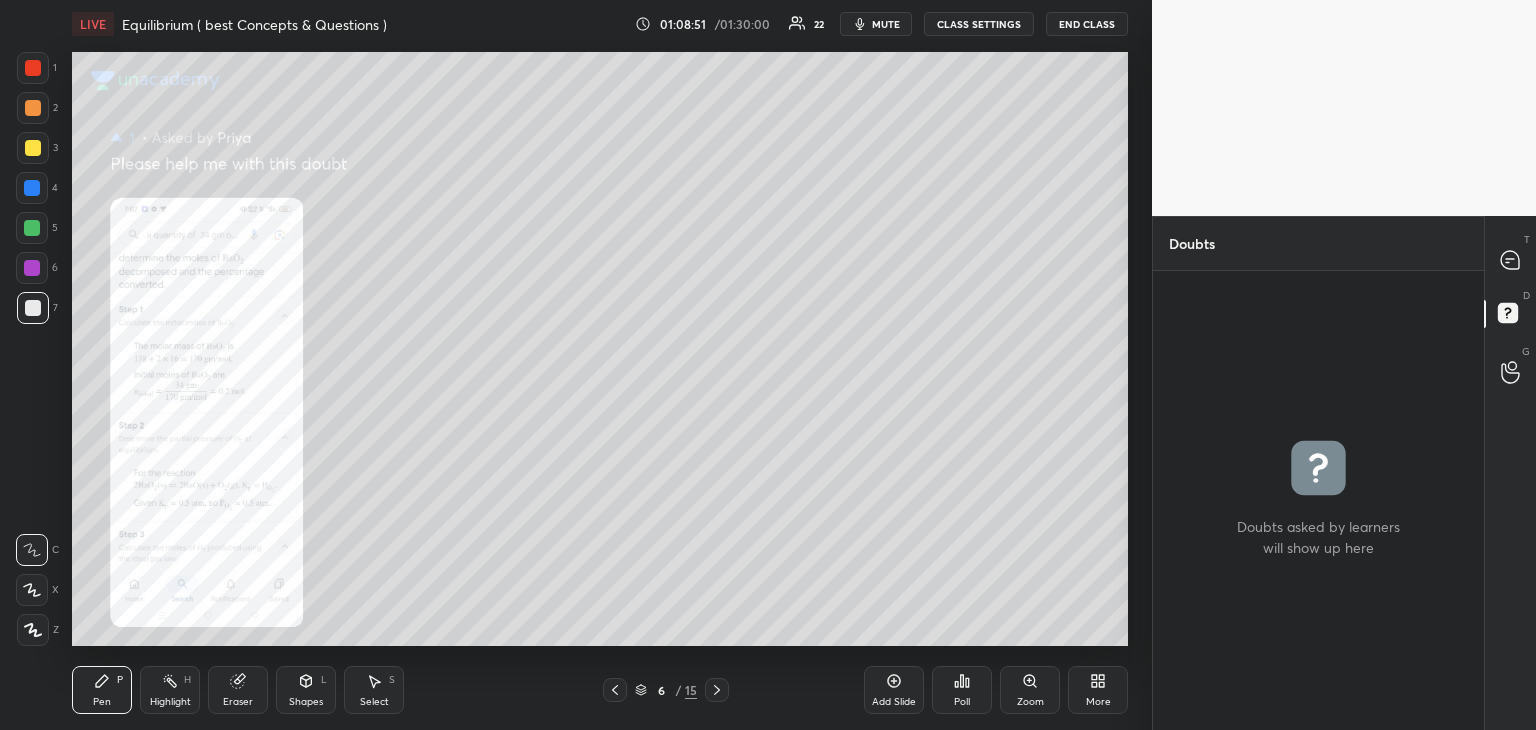 click 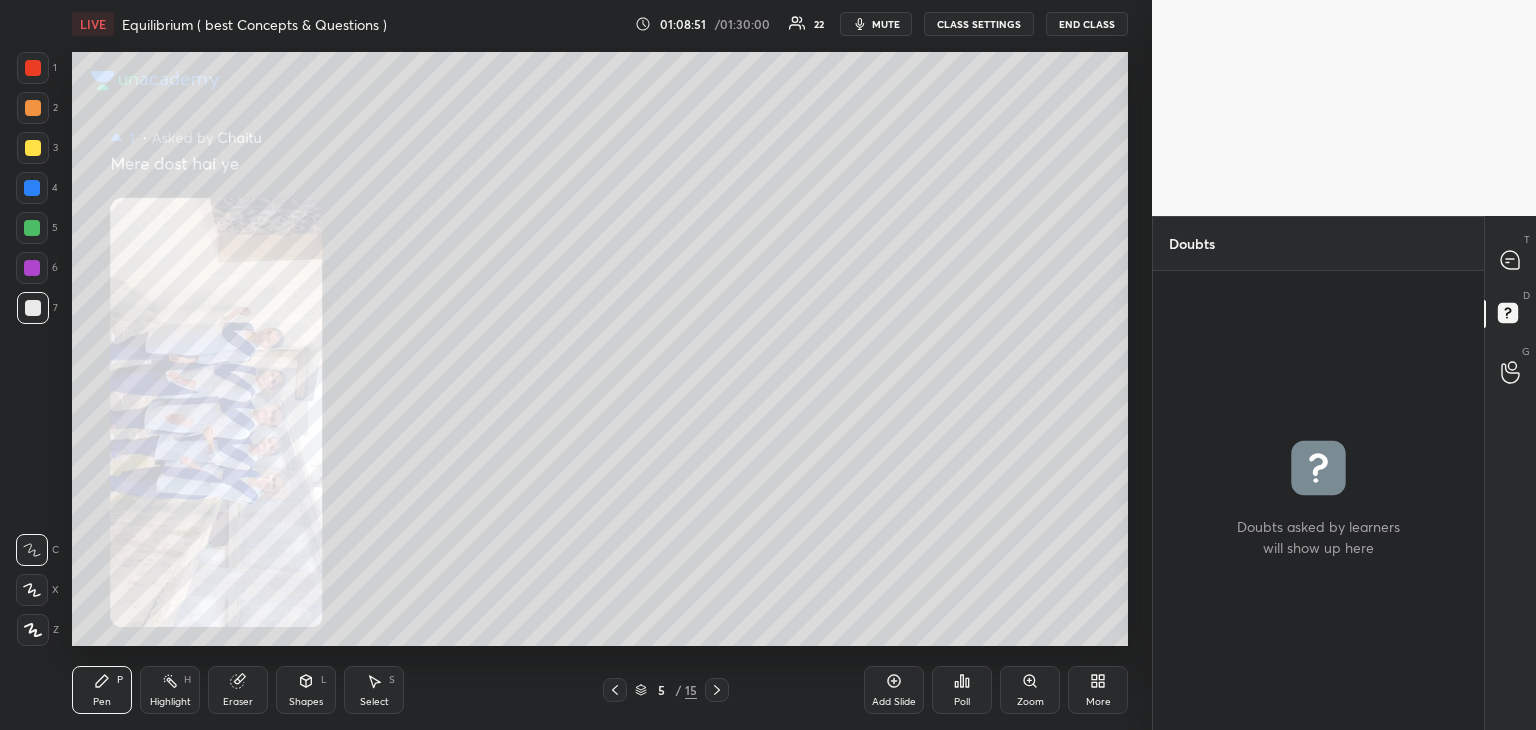 click 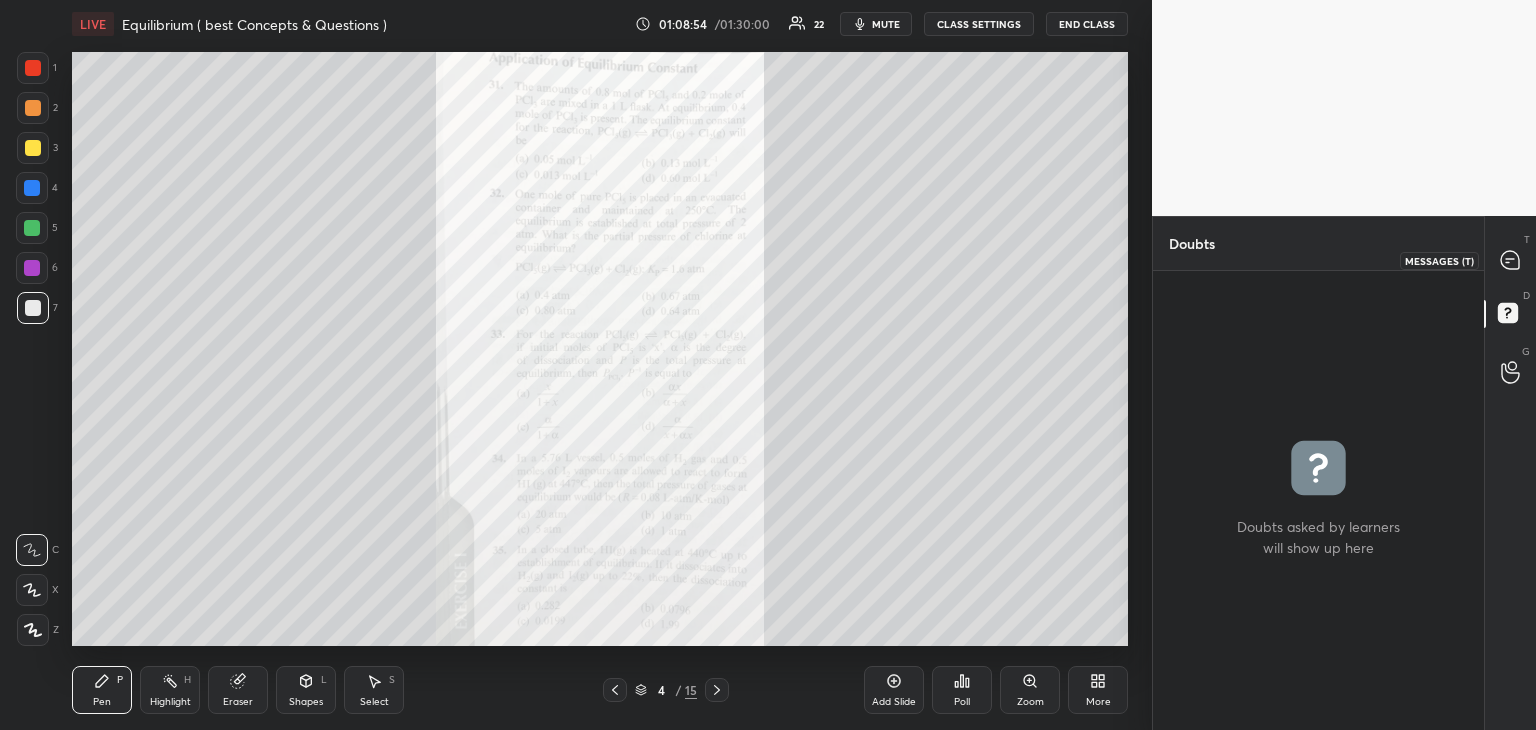 click 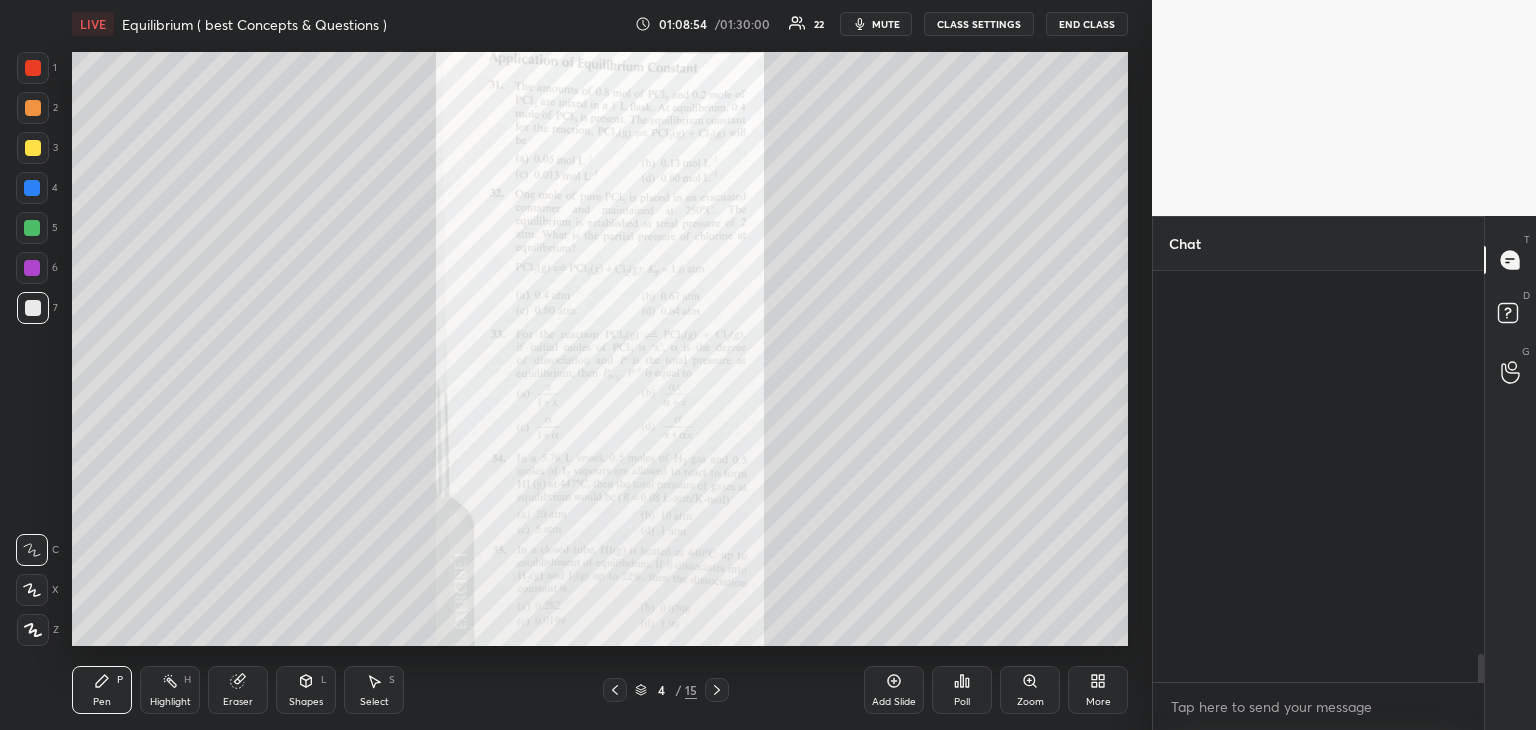 scroll, scrollTop: 6540, scrollLeft: 0, axis: vertical 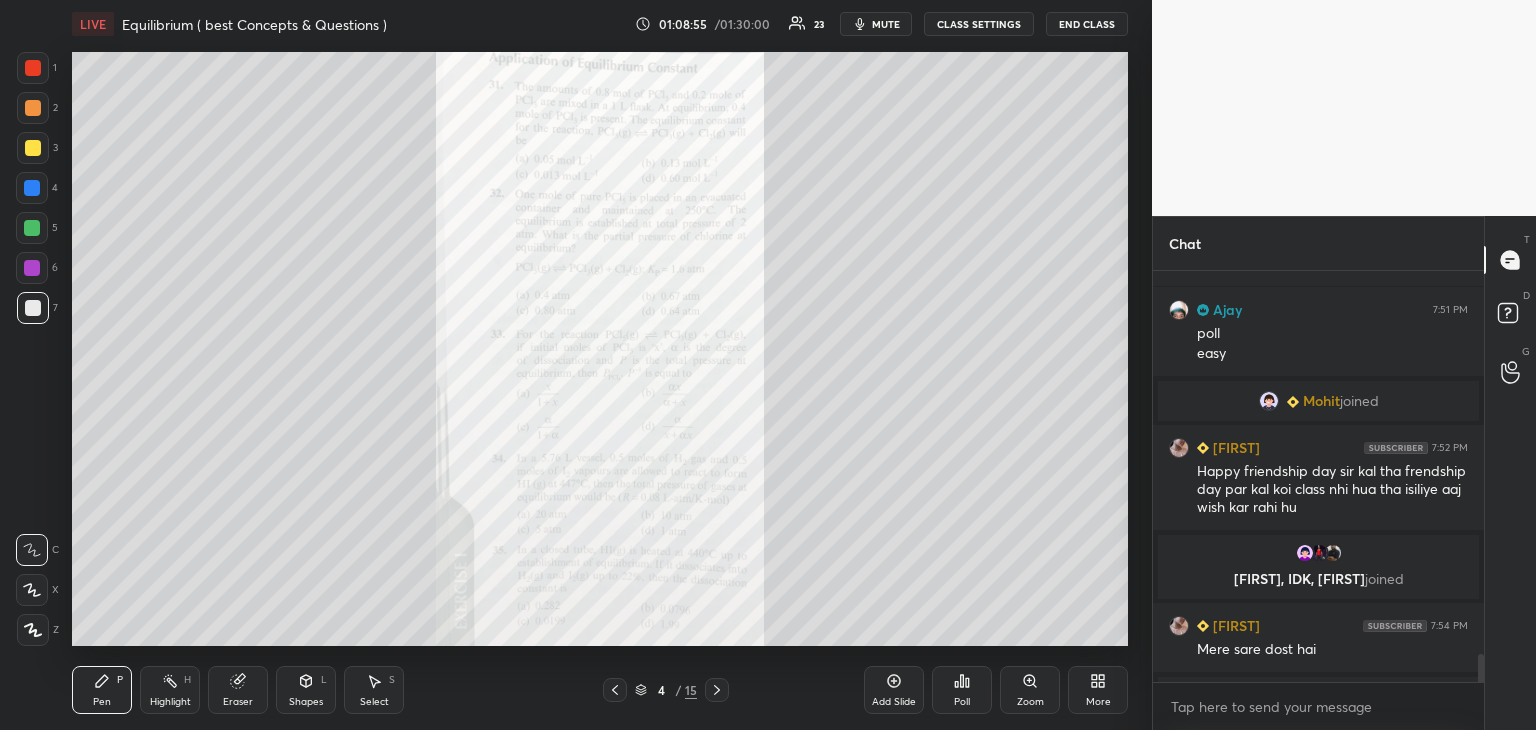 click on "Zoom" at bounding box center [1030, 690] 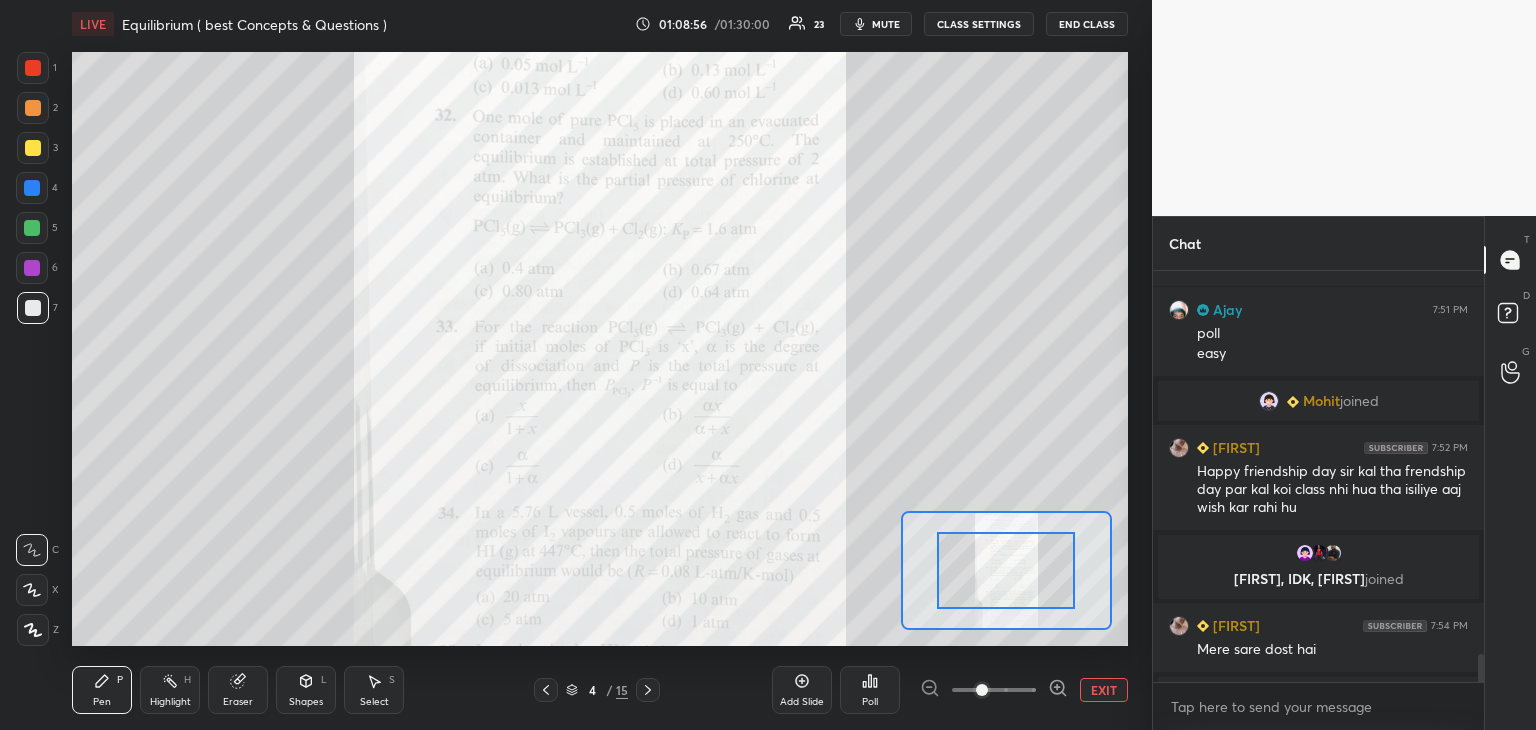 click 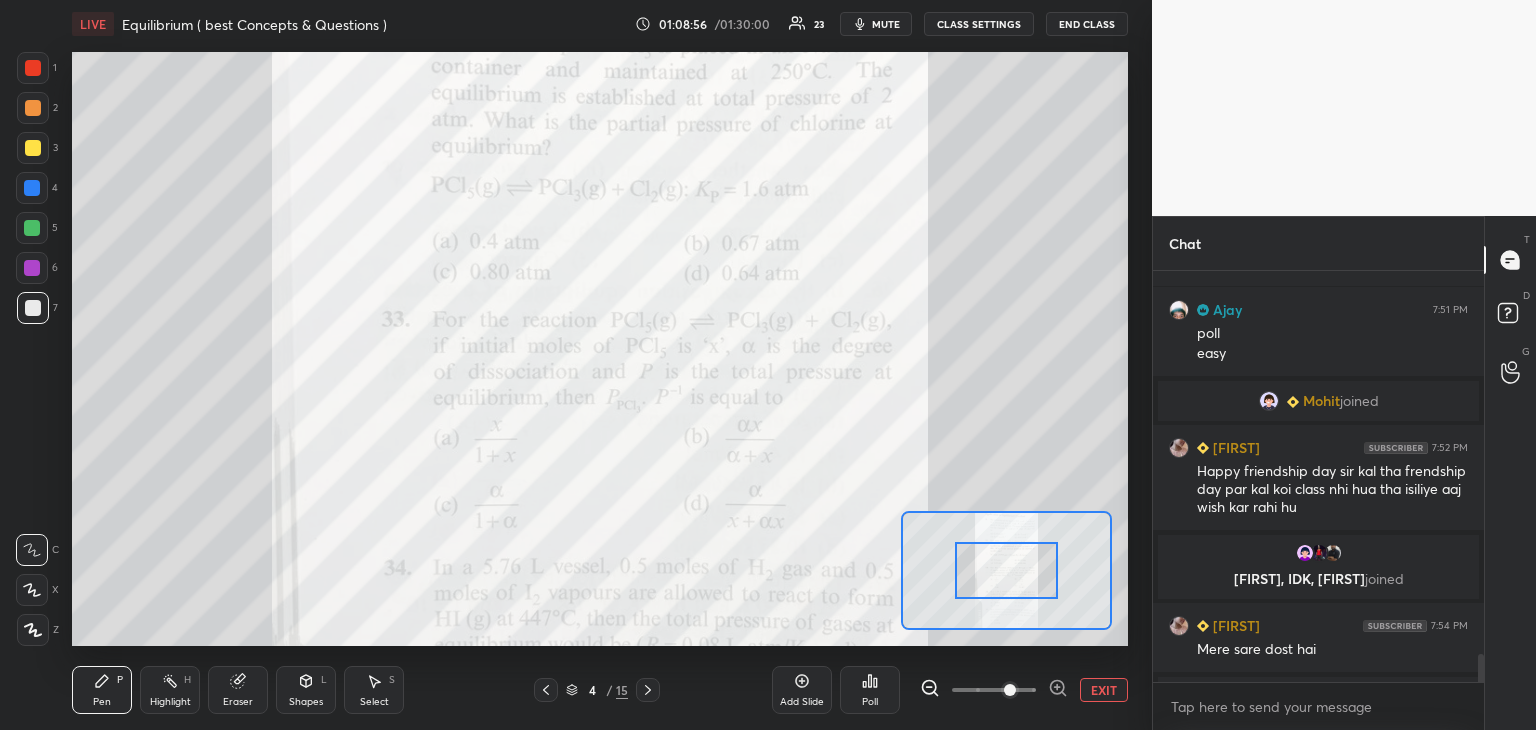 click 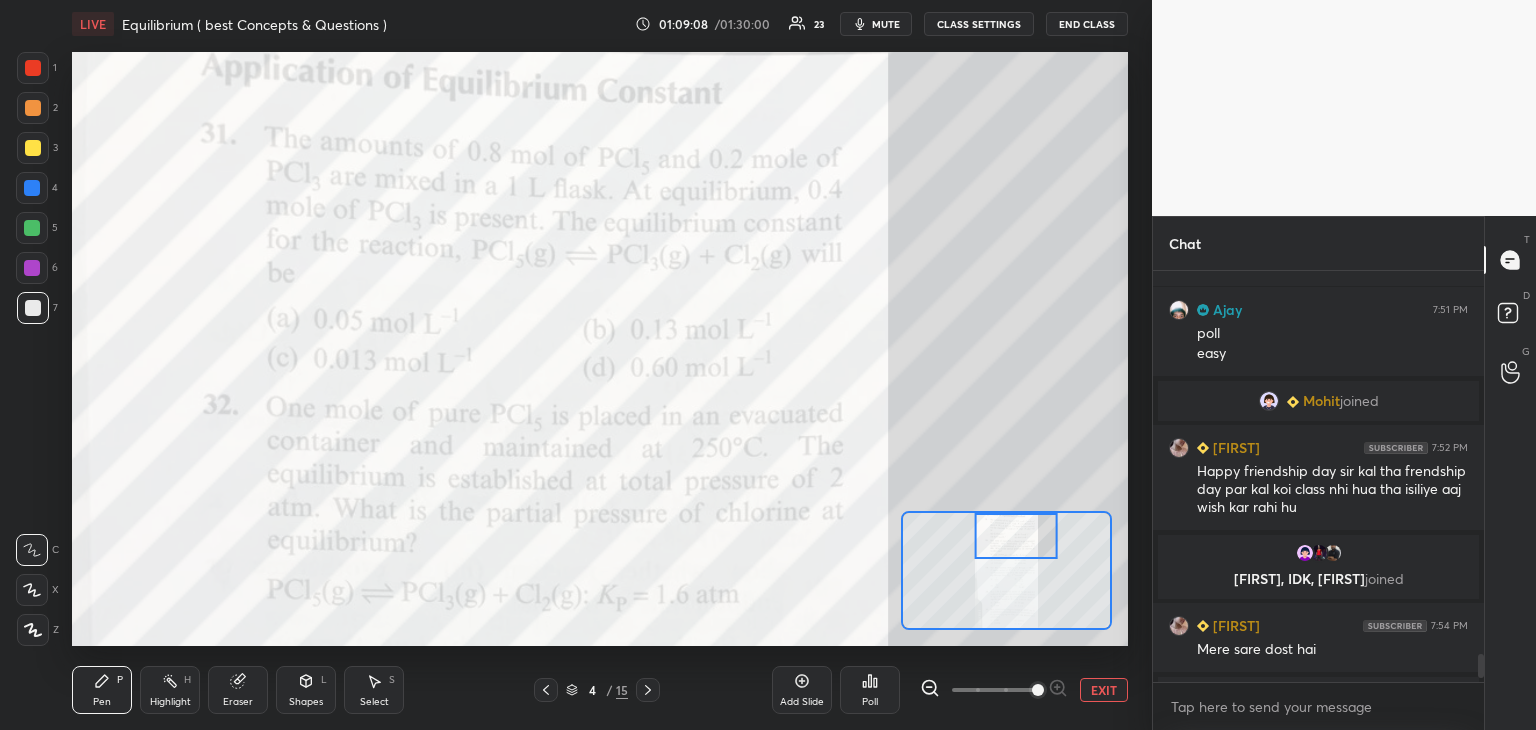 click 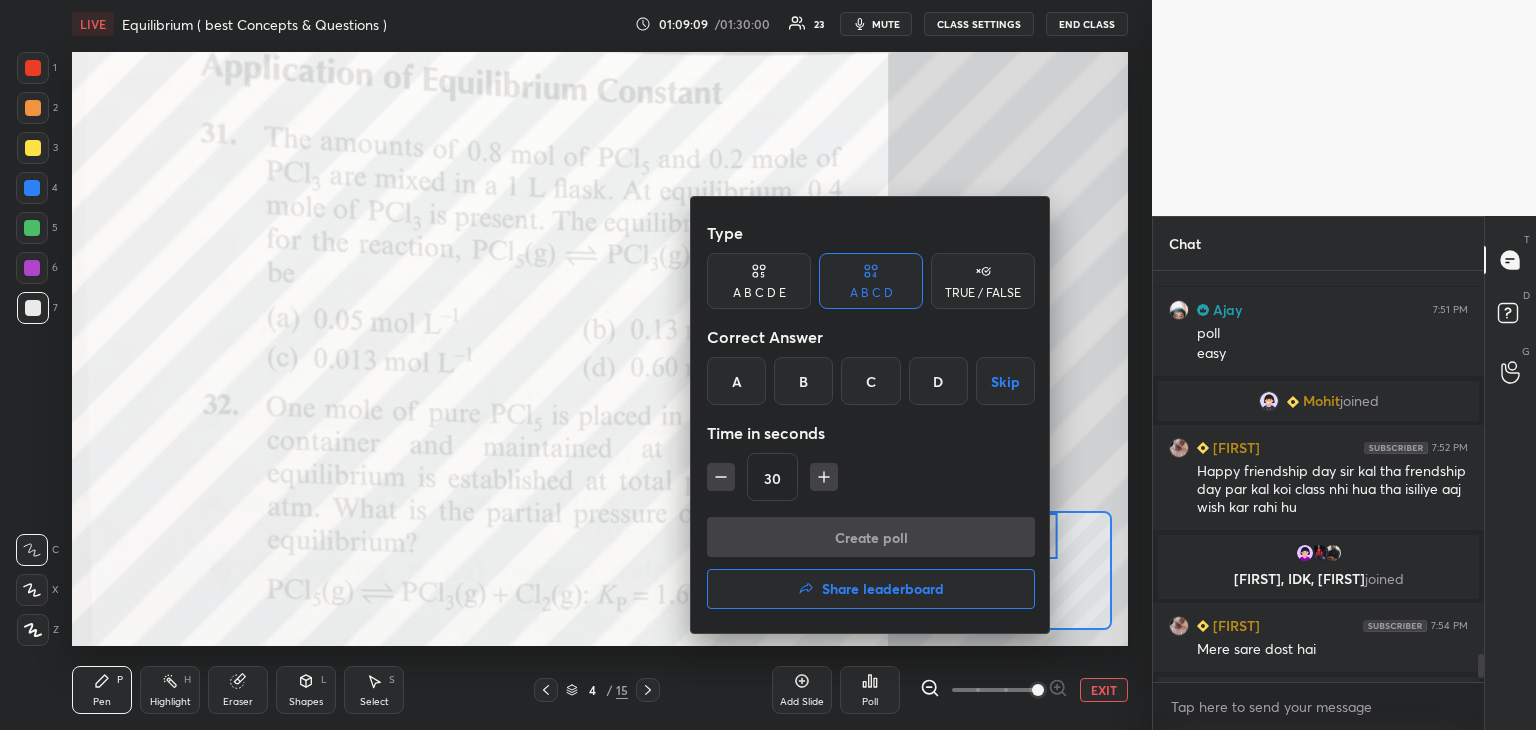 click on "B" at bounding box center (803, 381) 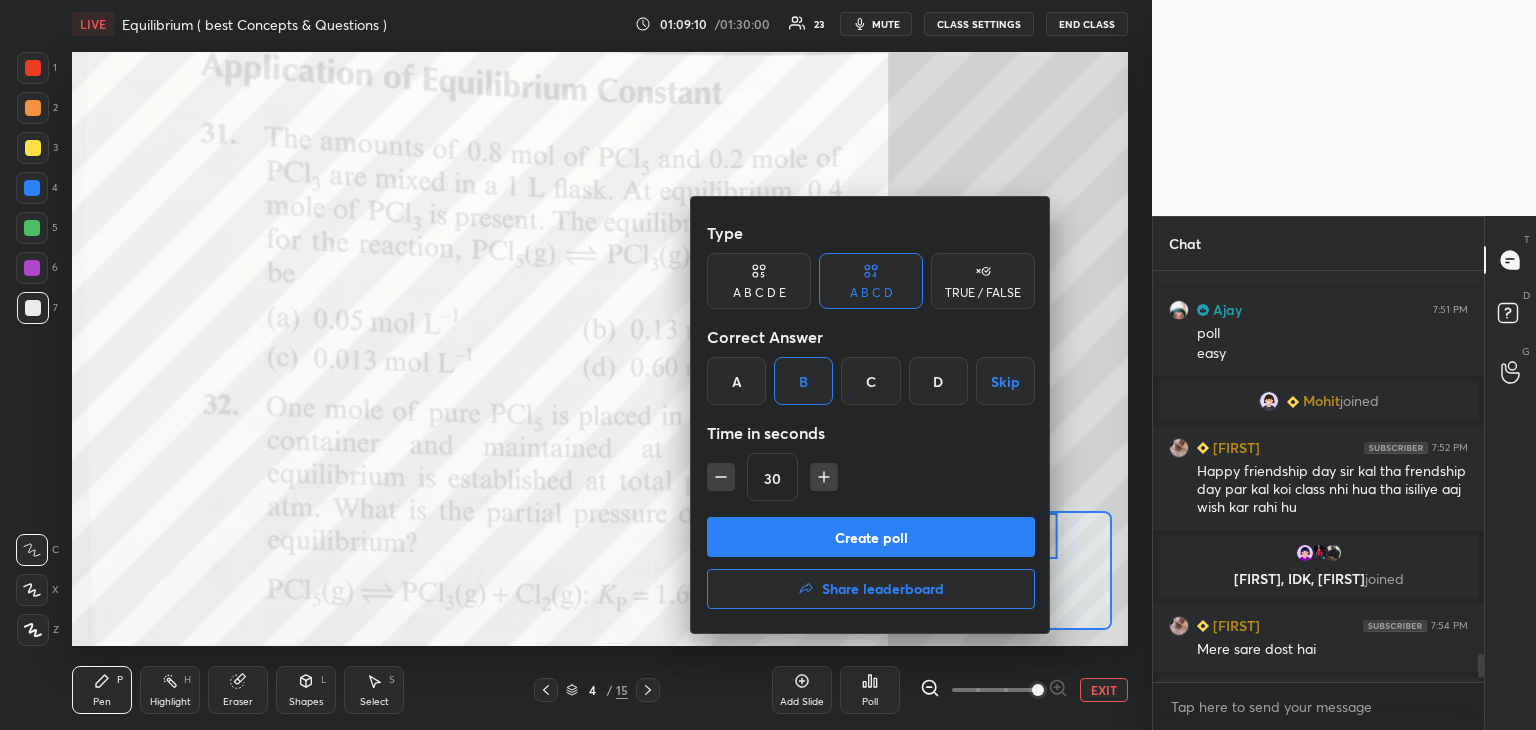 click on "Create poll" at bounding box center (871, 537) 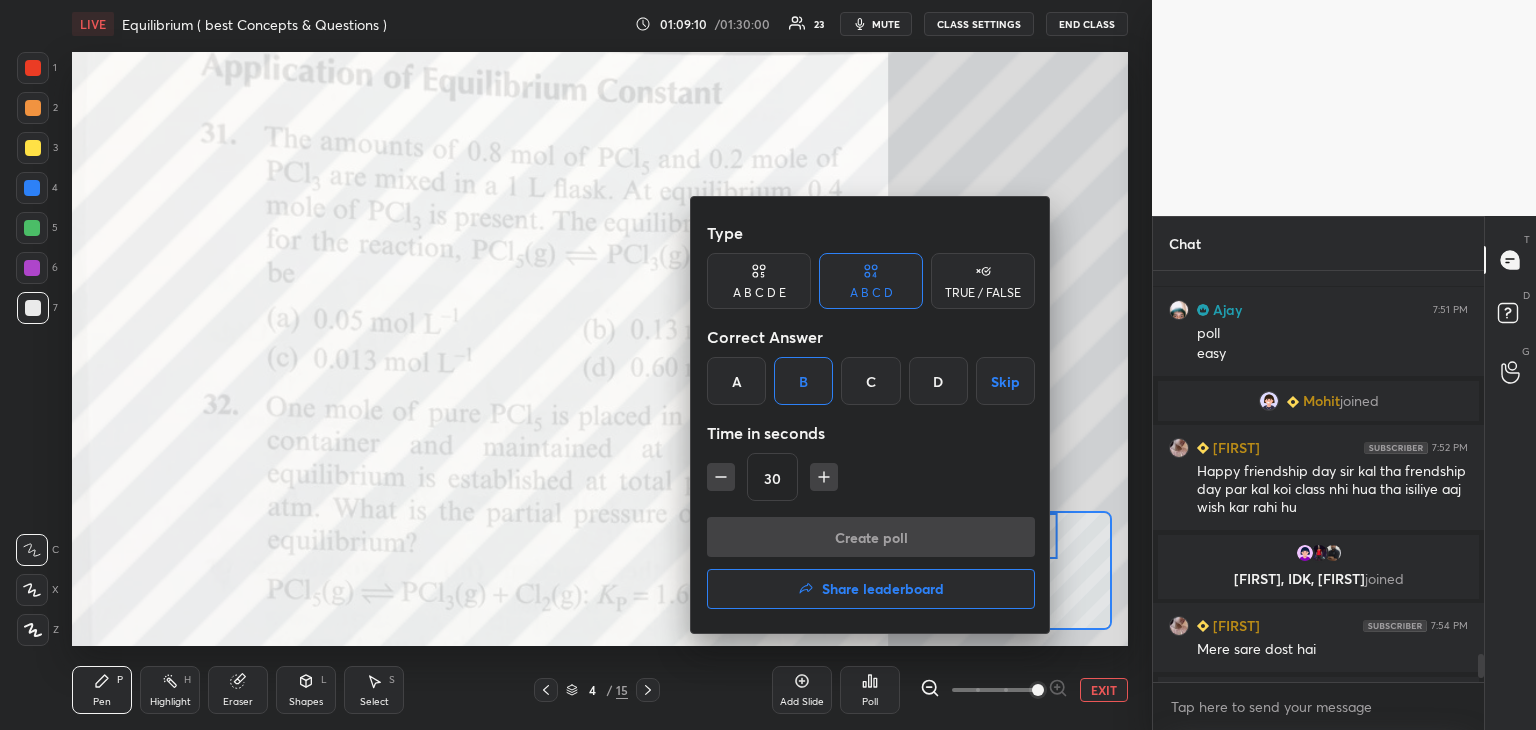 scroll, scrollTop: 372, scrollLeft: 325, axis: both 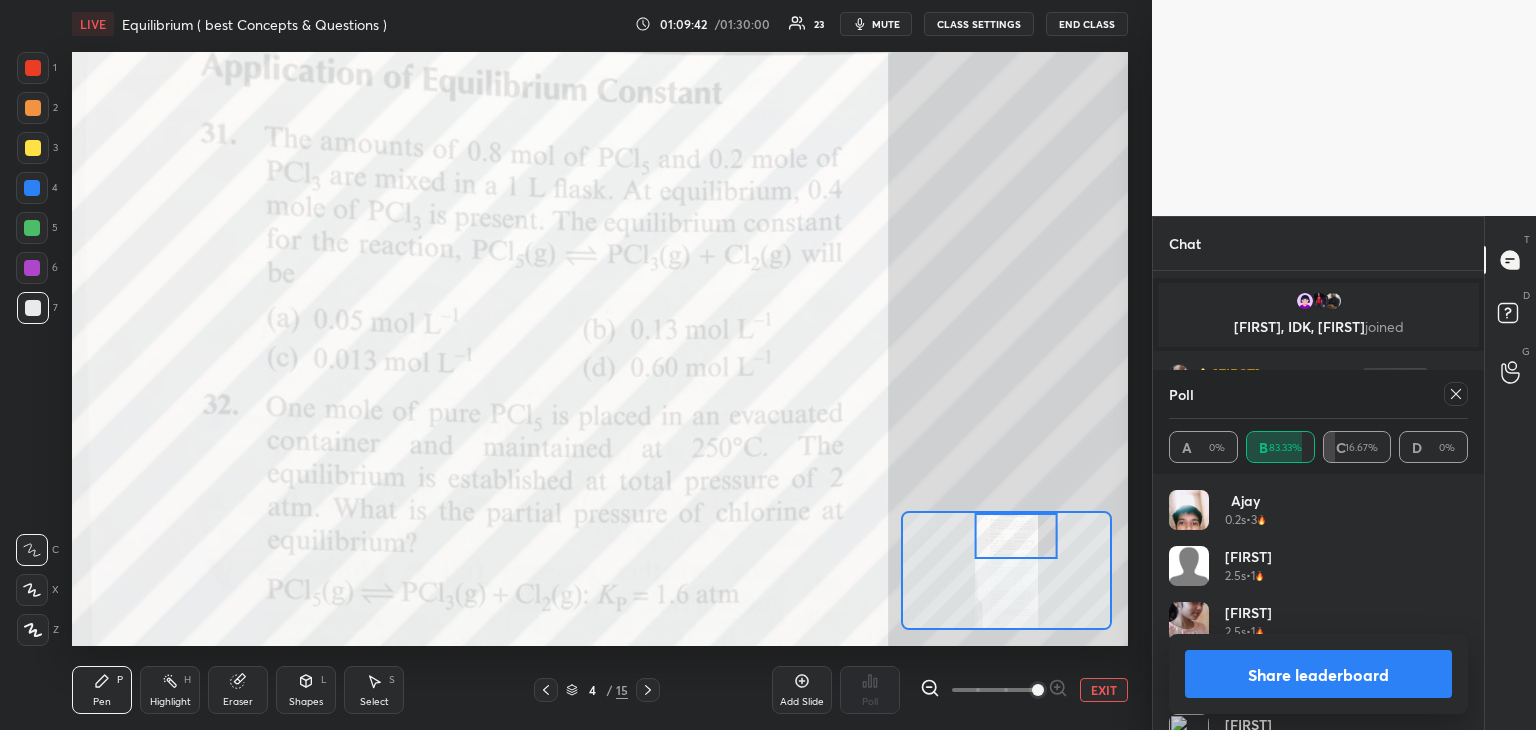 click on "Share leaderboard" at bounding box center [1318, 674] 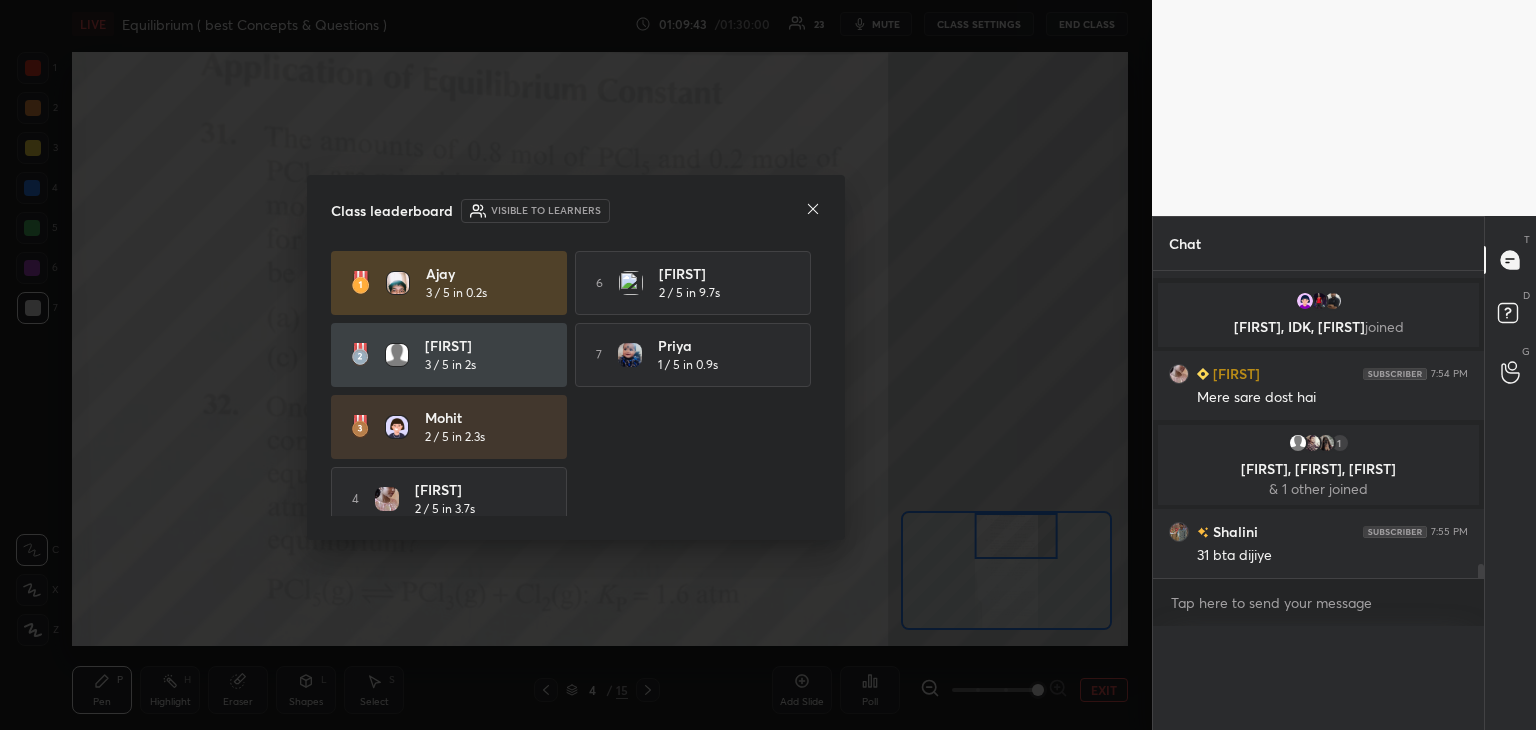 scroll, scrollTop: 0, scrollLeft: 6, axis: horizontal 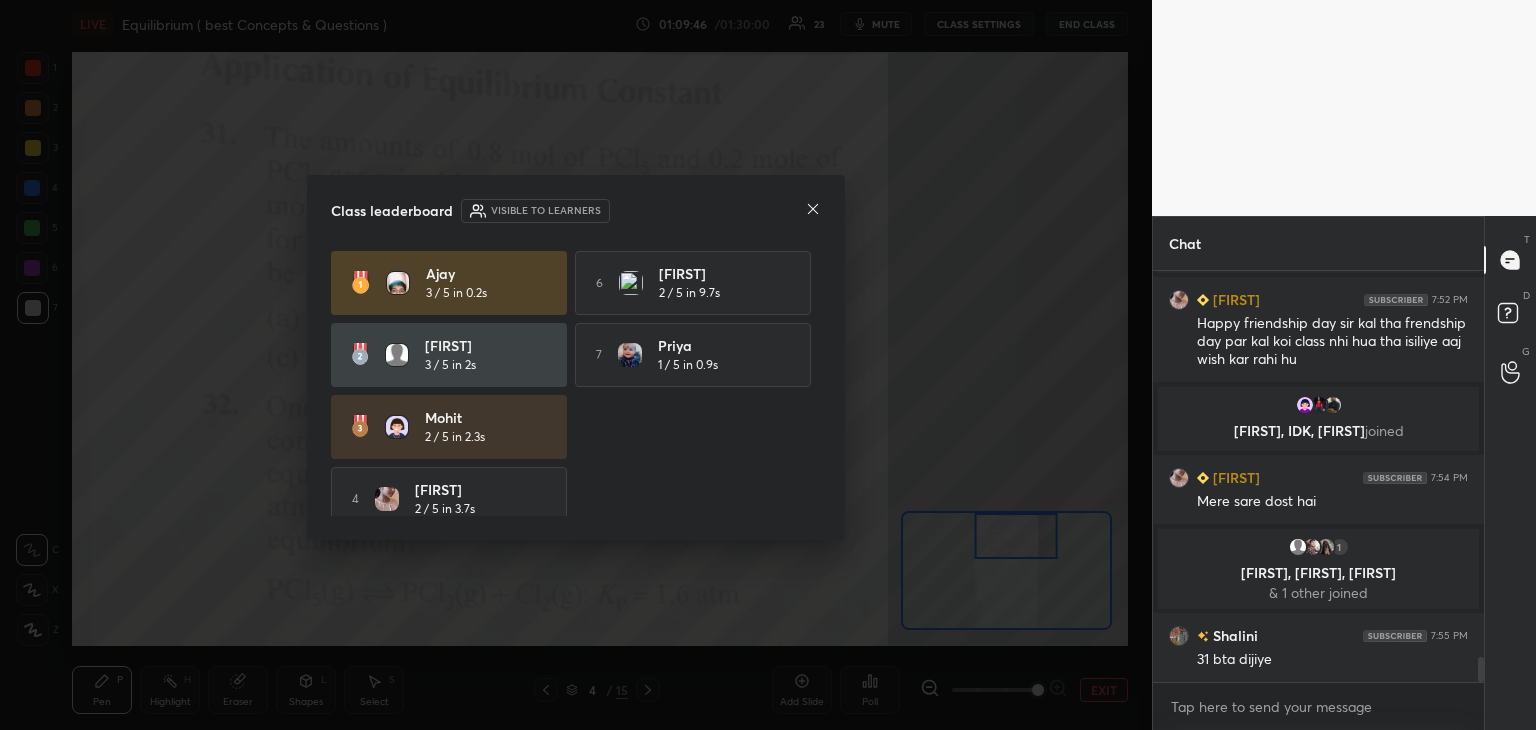 click 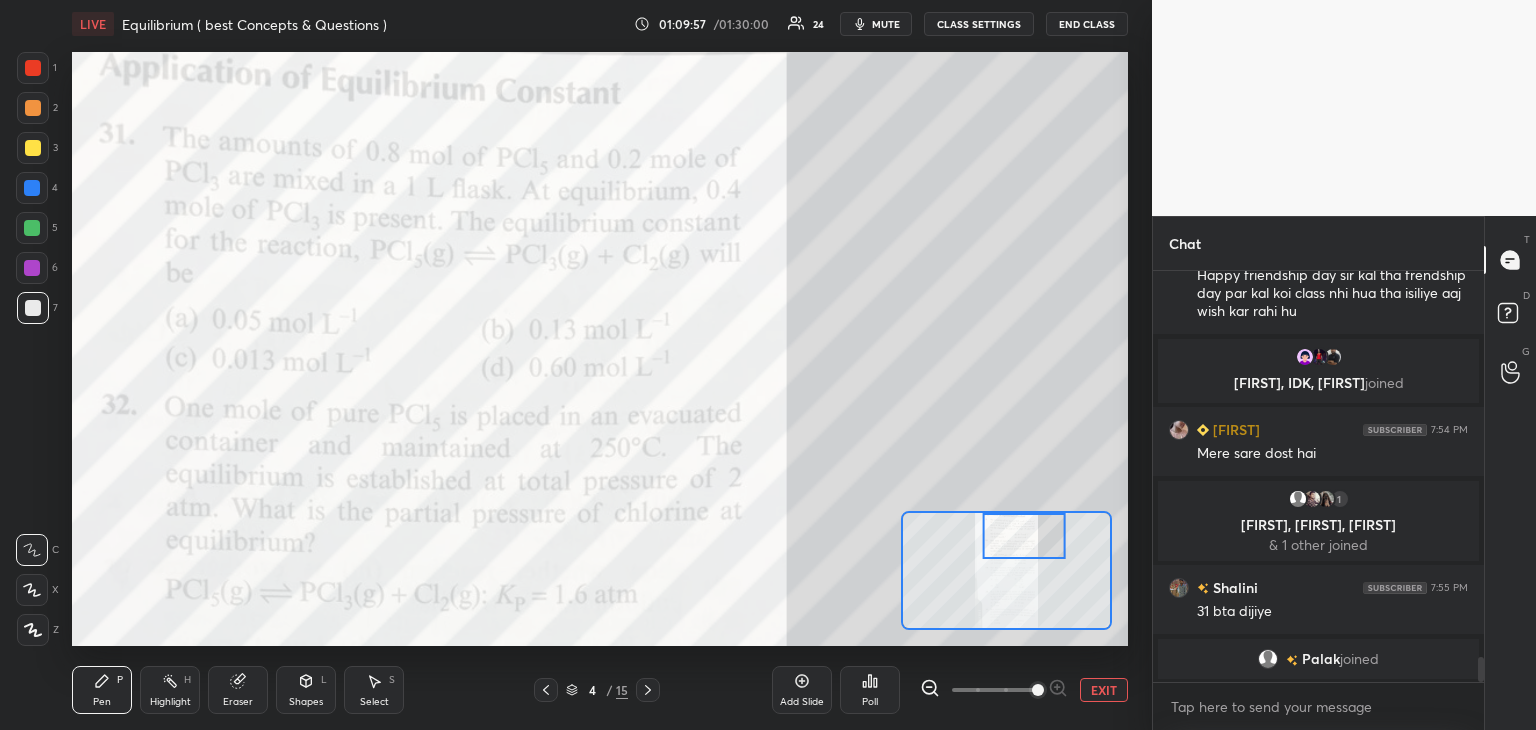click at bounding box center [33, 148] 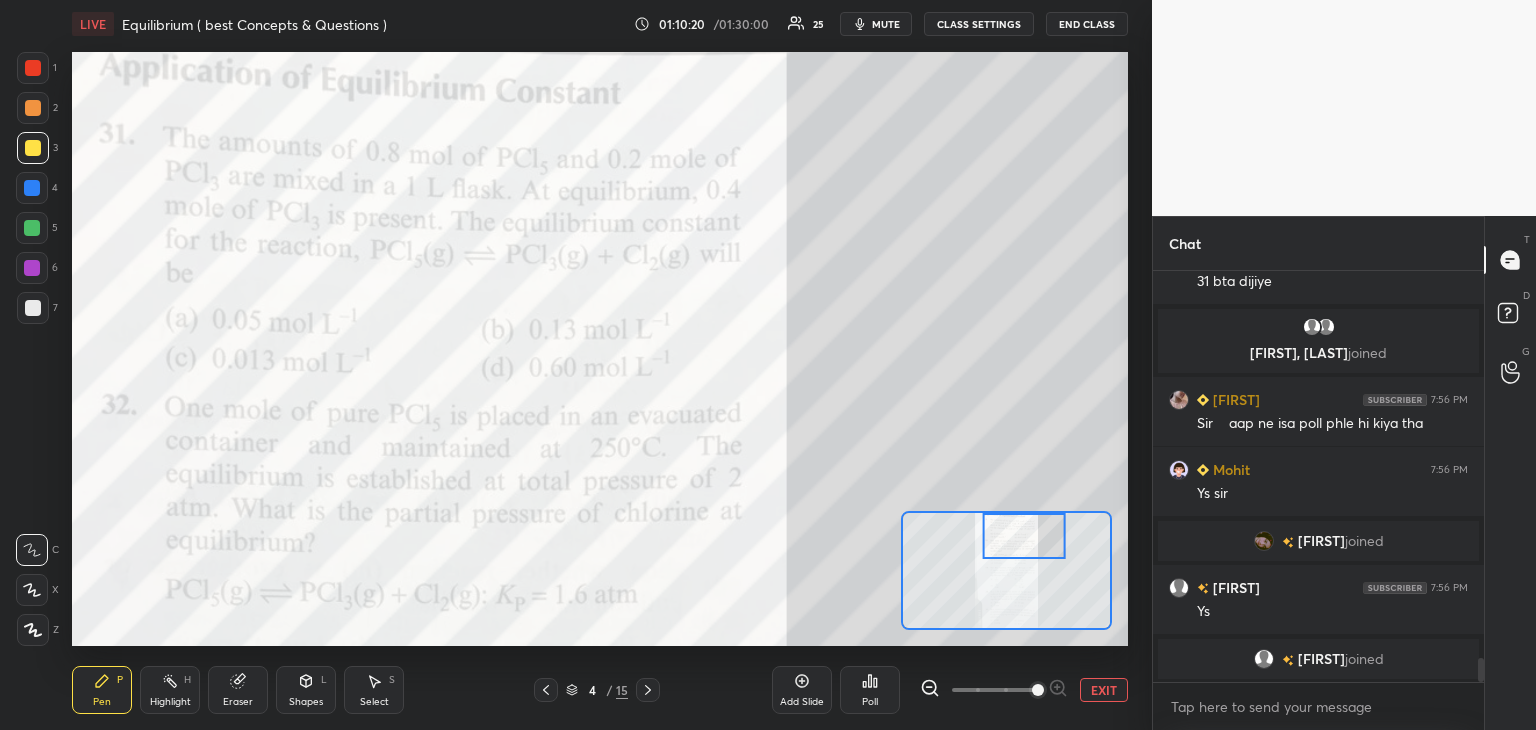 scroll, scrollTop: 6700, scrollLeft: 0, axis: vertical 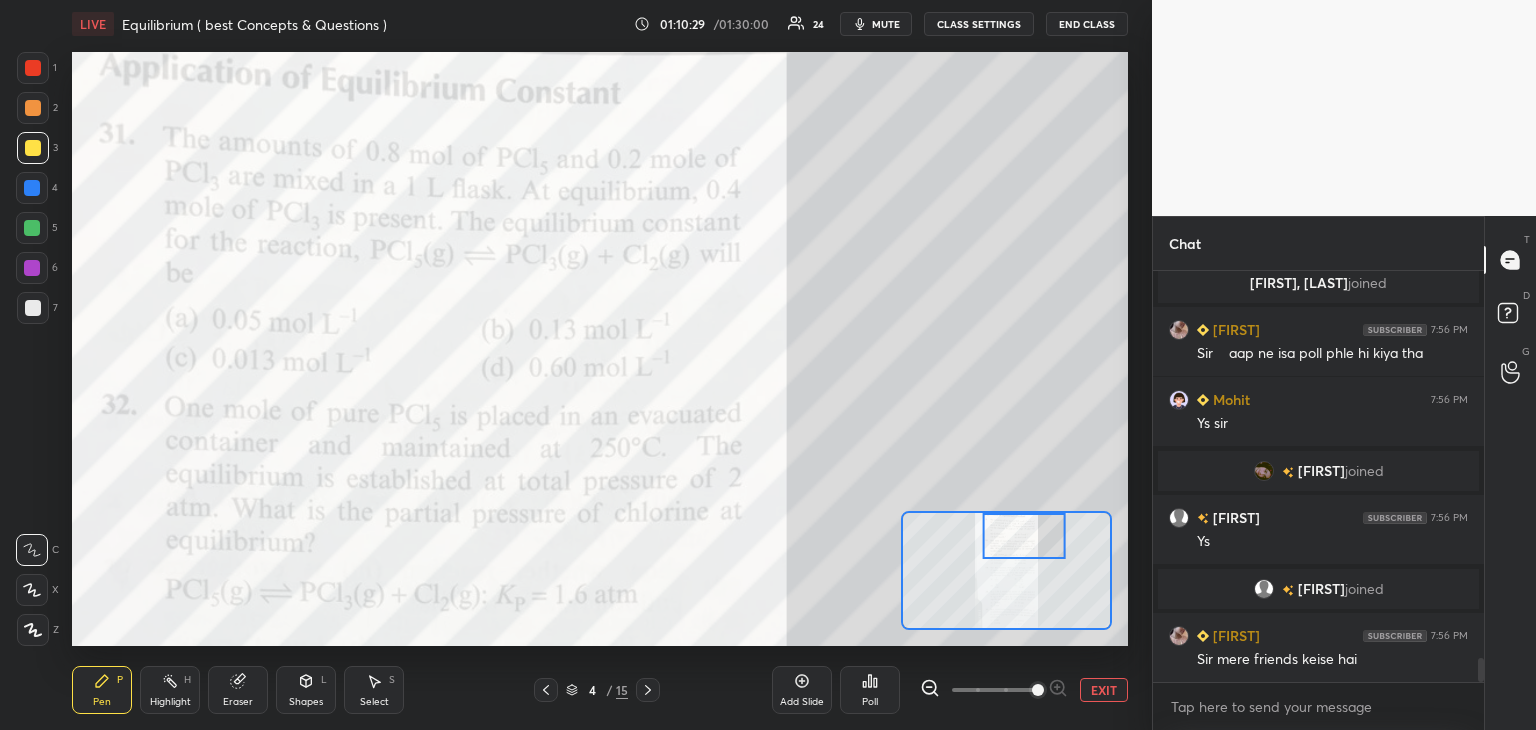 click at bounding box center [33, 148] 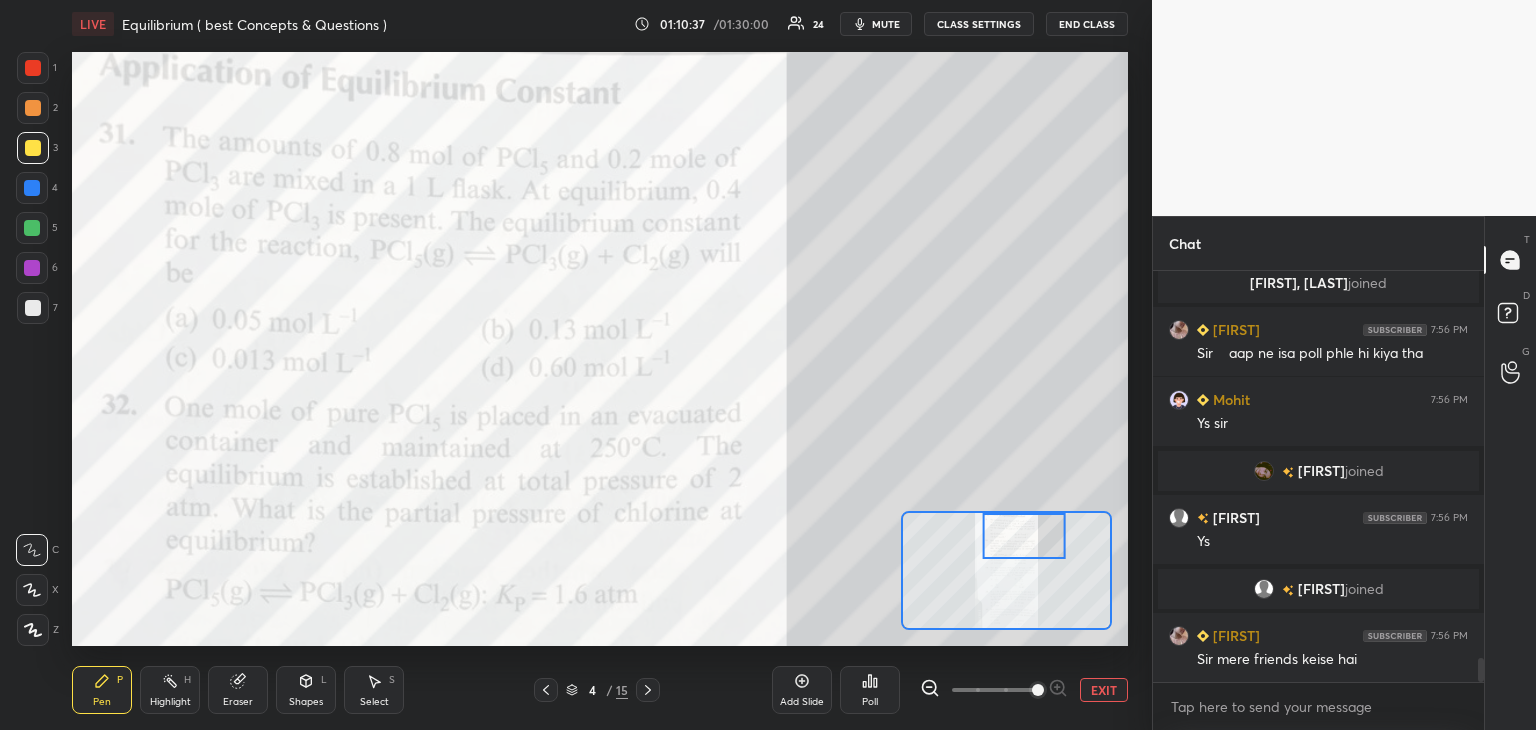 scroll, scrollTop: 6770, scrollLeft: 0, axis: vertical 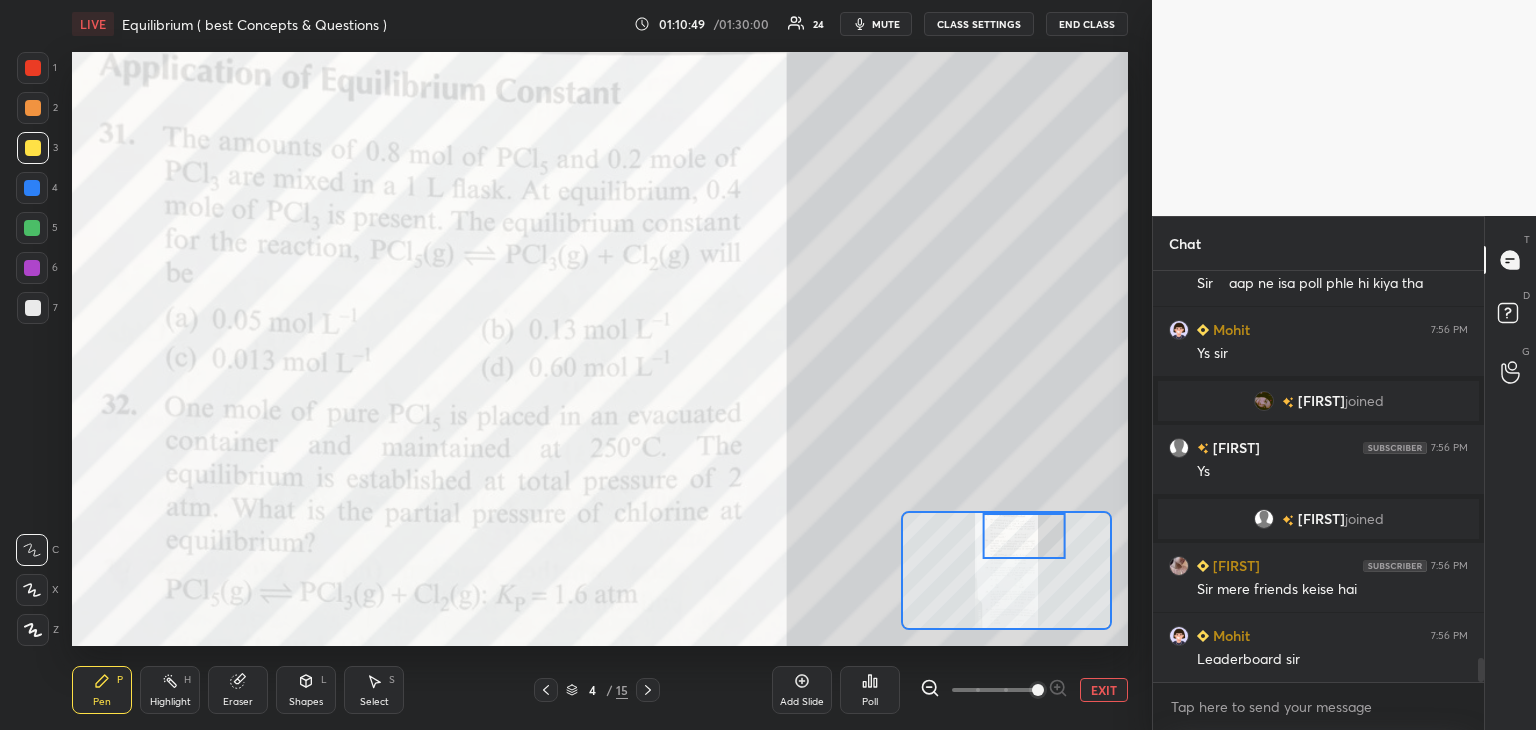 click at bounding box center (33, 308) 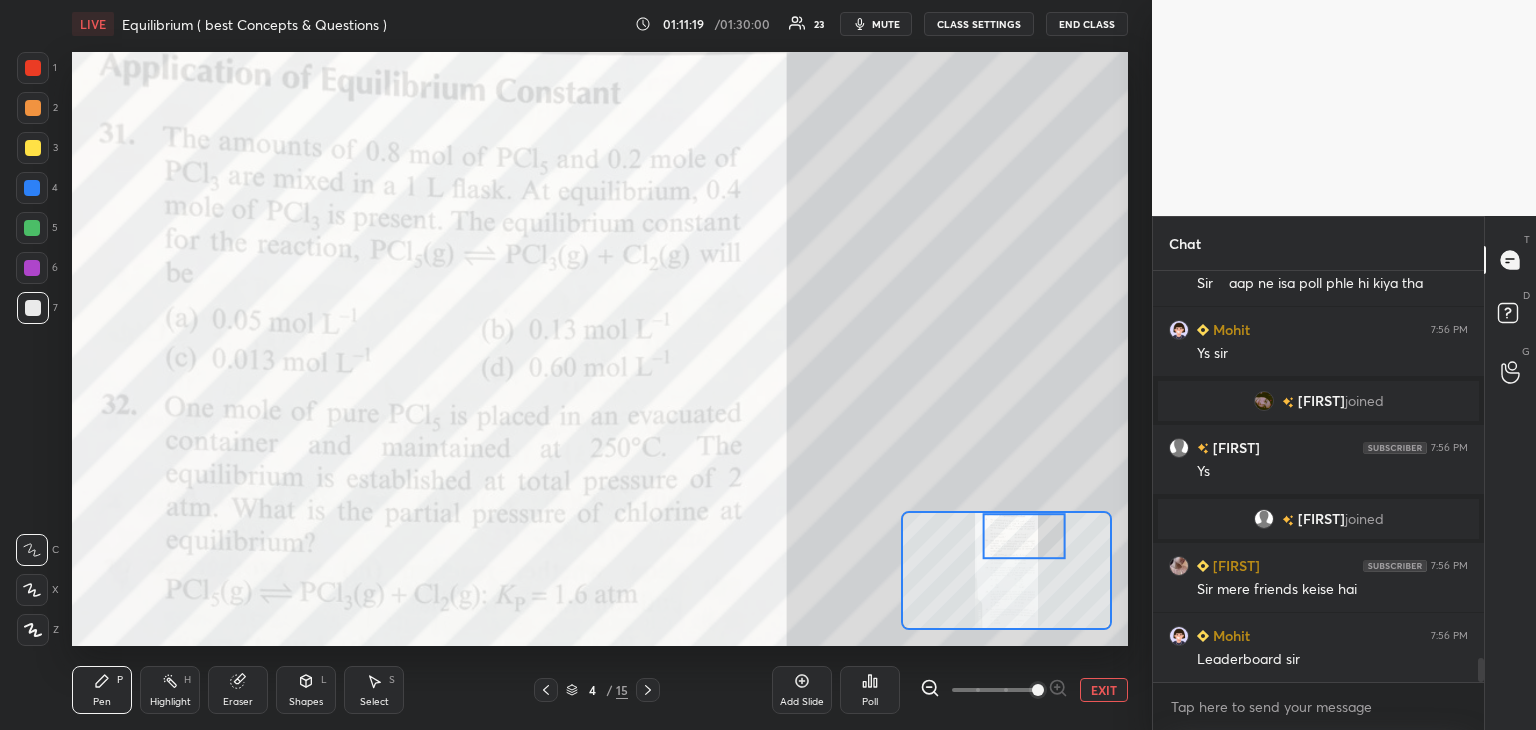 scroll, scrollTop: 6840, scrollLeft: 0, axis: vertical 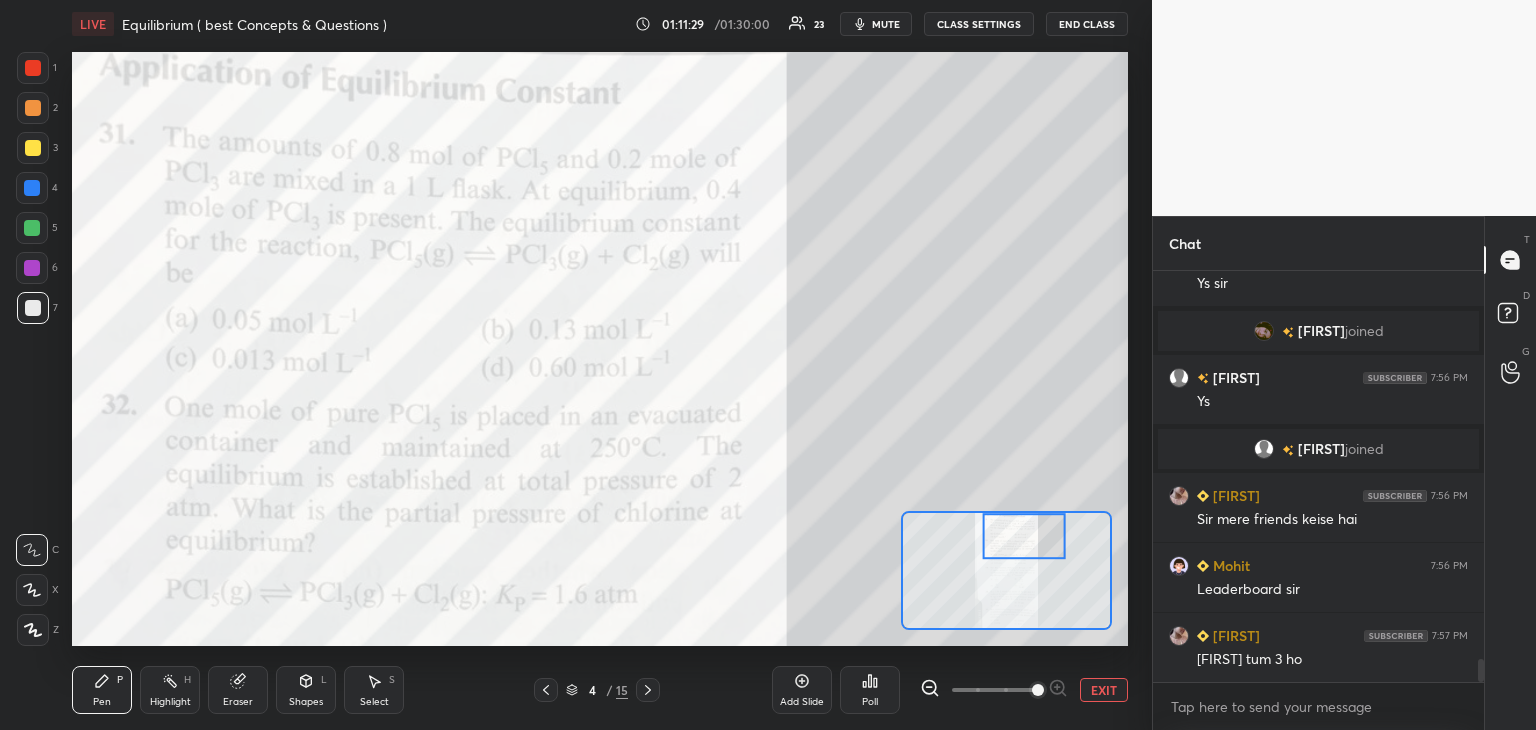 click at bounding box center (33, 148) 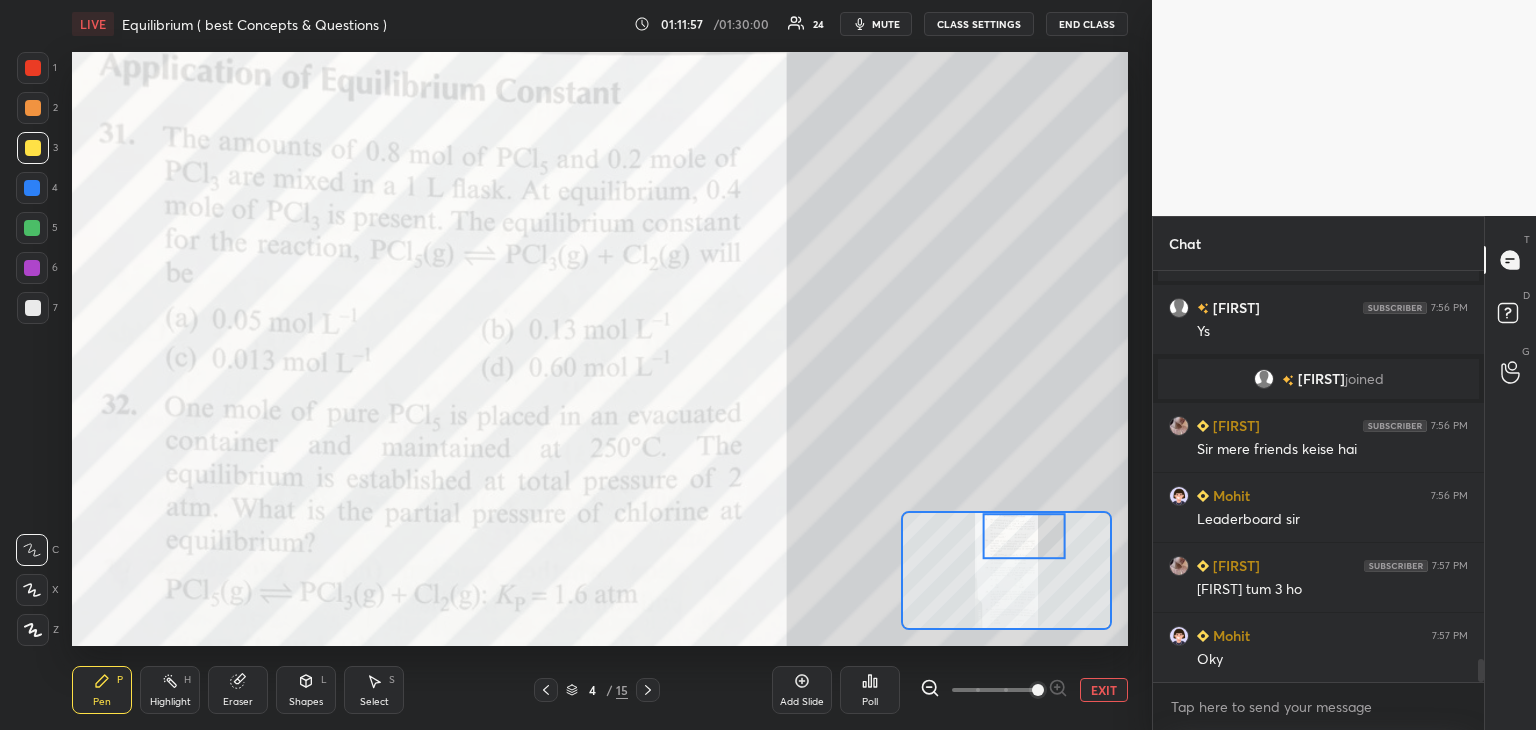 scroll, scrollTop: 6958, scrollLeft: 0, axis: vertical 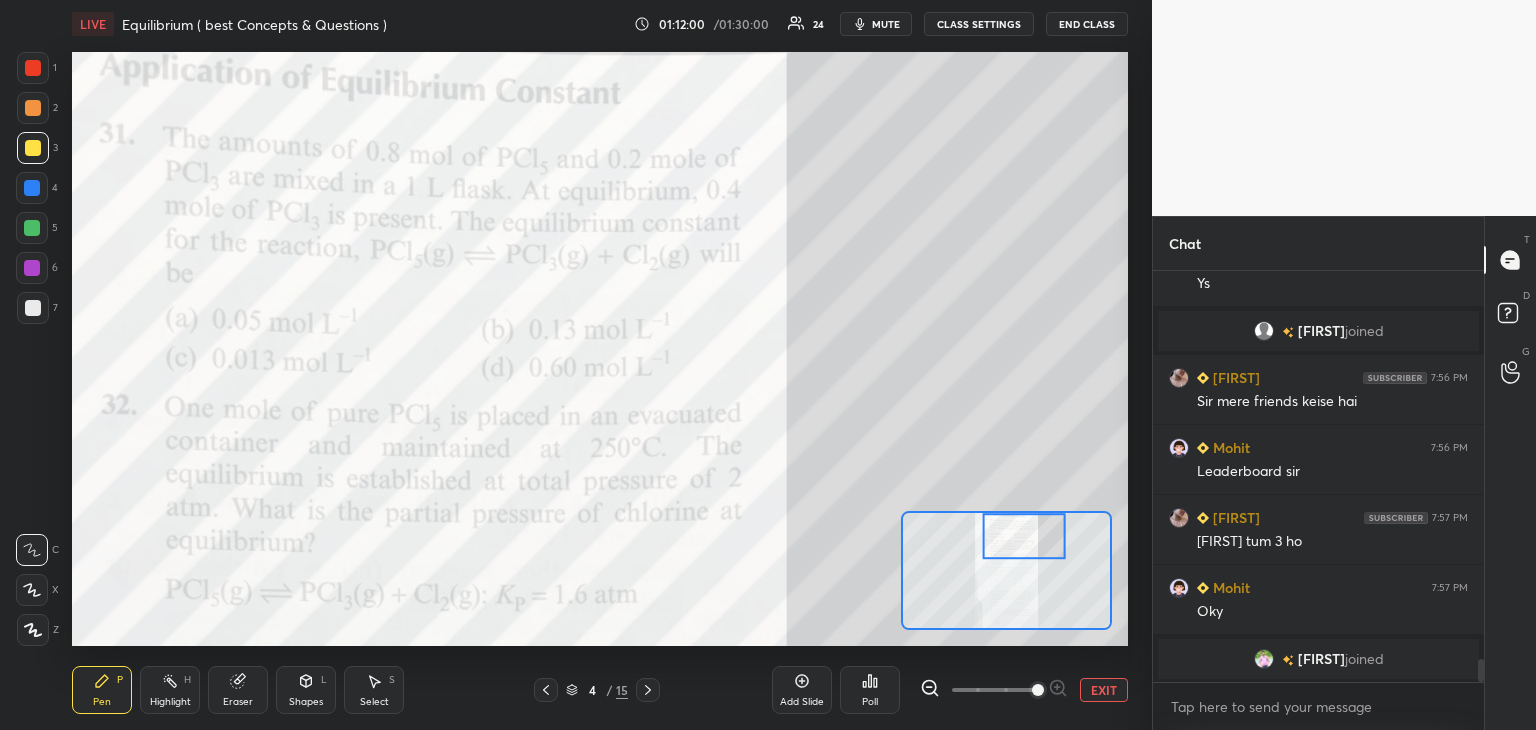 click at bounding box center [33, 308] 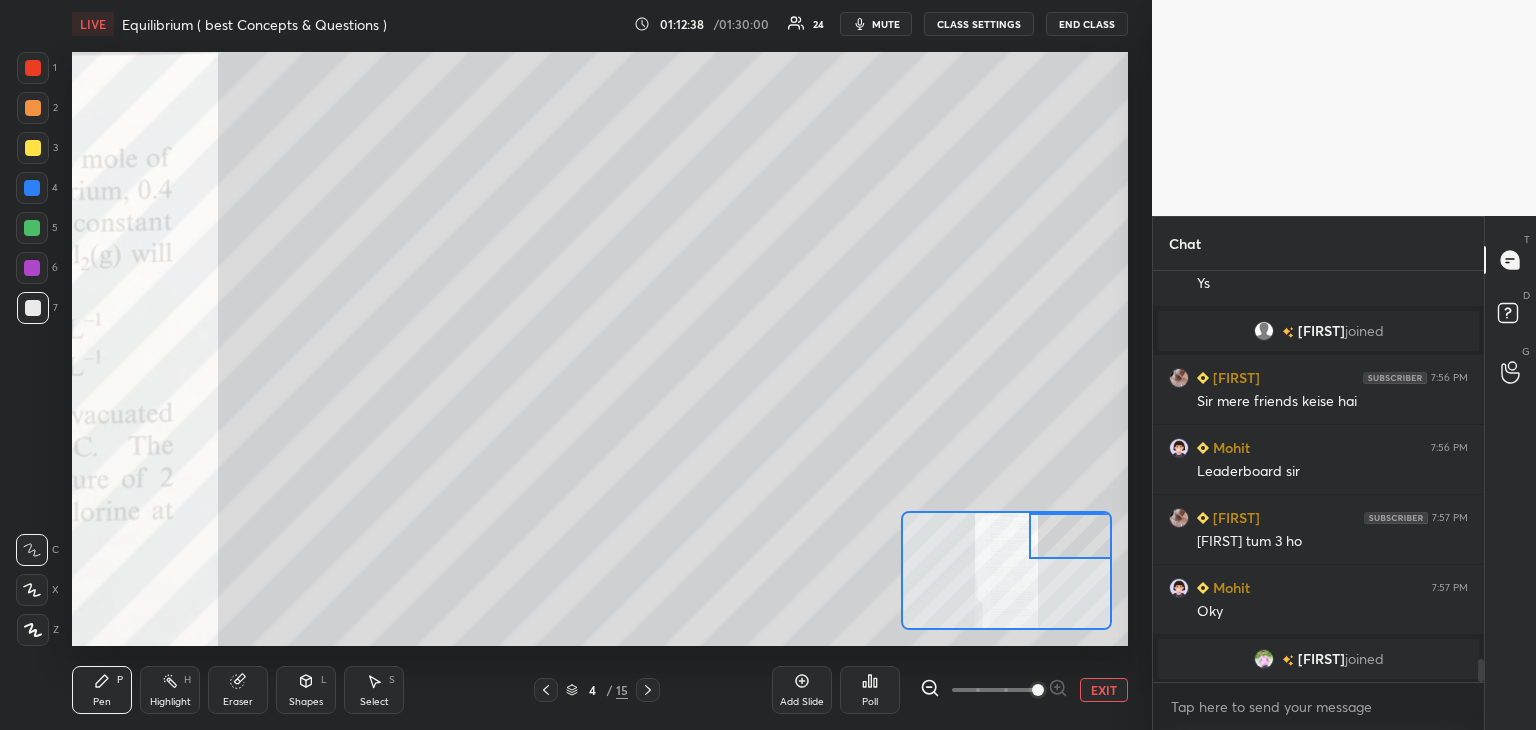 click on "EXIT" at bounding box center [1104, 690] 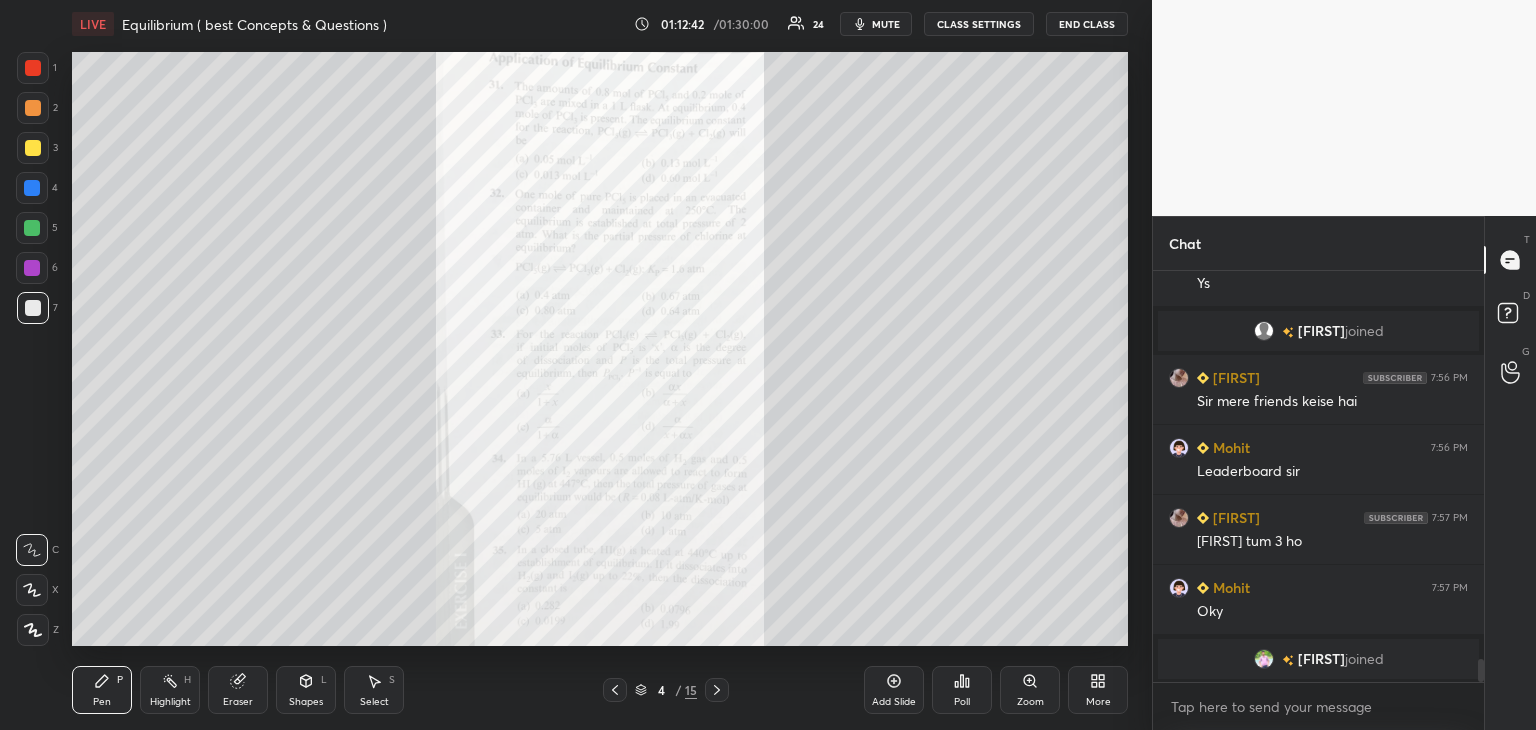 click 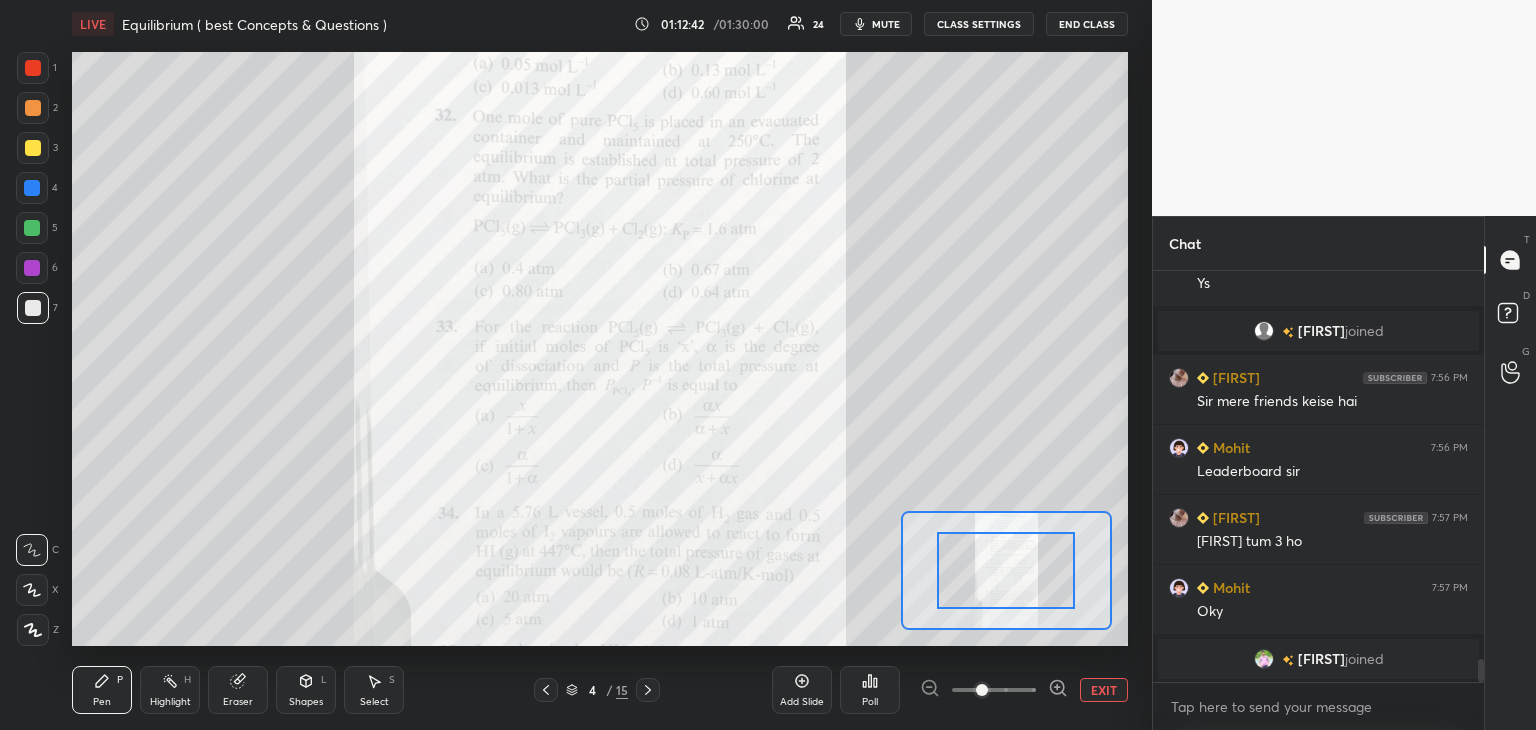 click 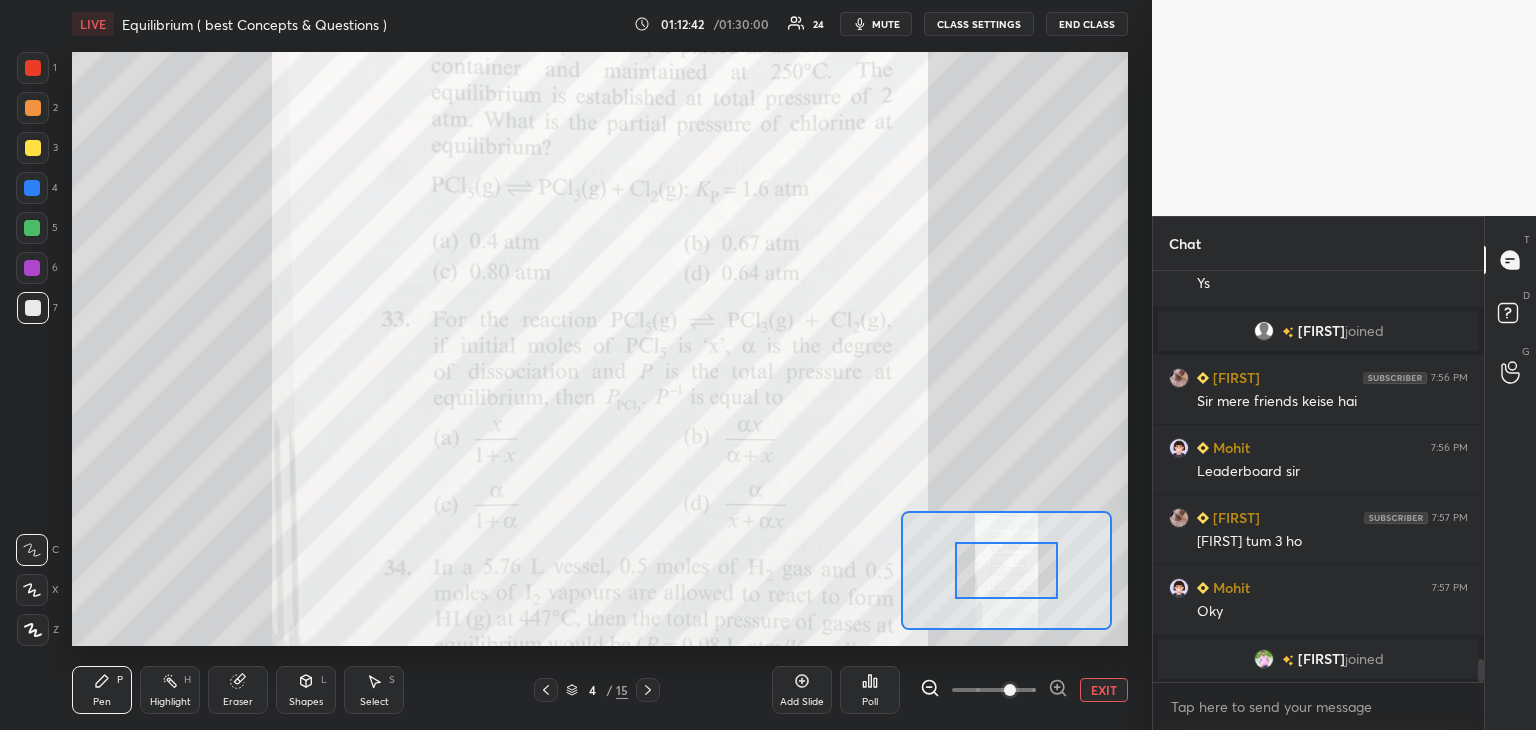 click 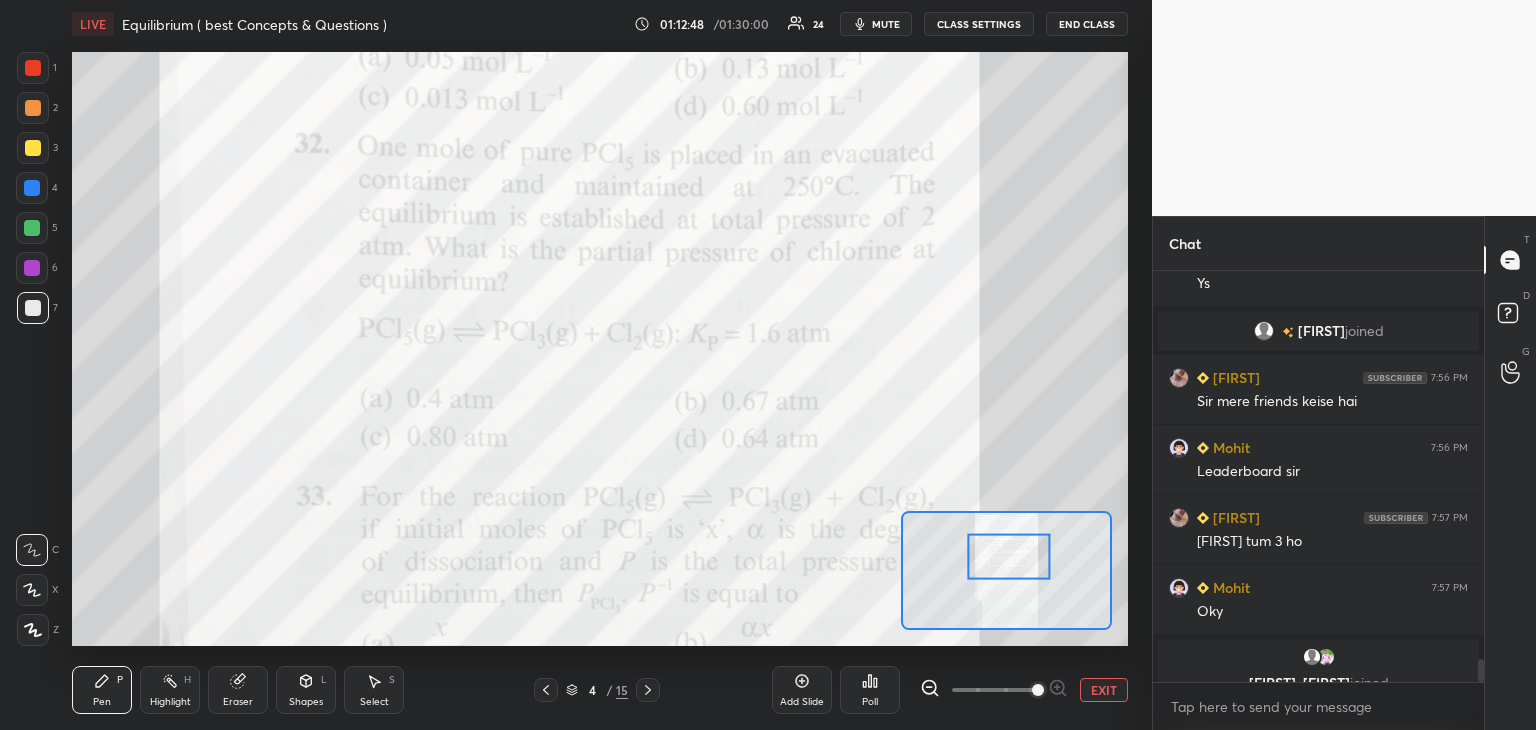 scroll, scrollTop: 6982, scrollLeft: 0, axis: vertical 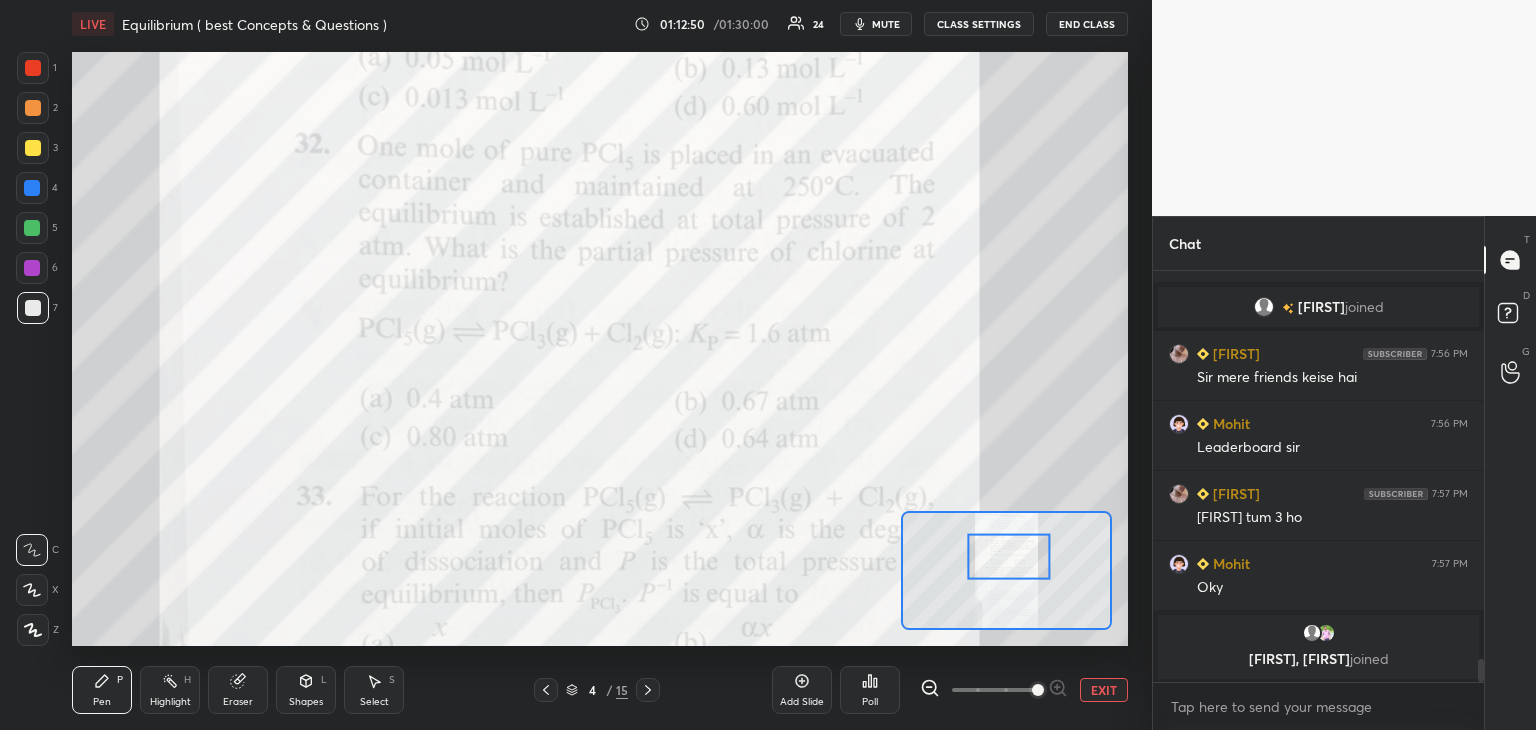 click at bounding box center (33, 108) 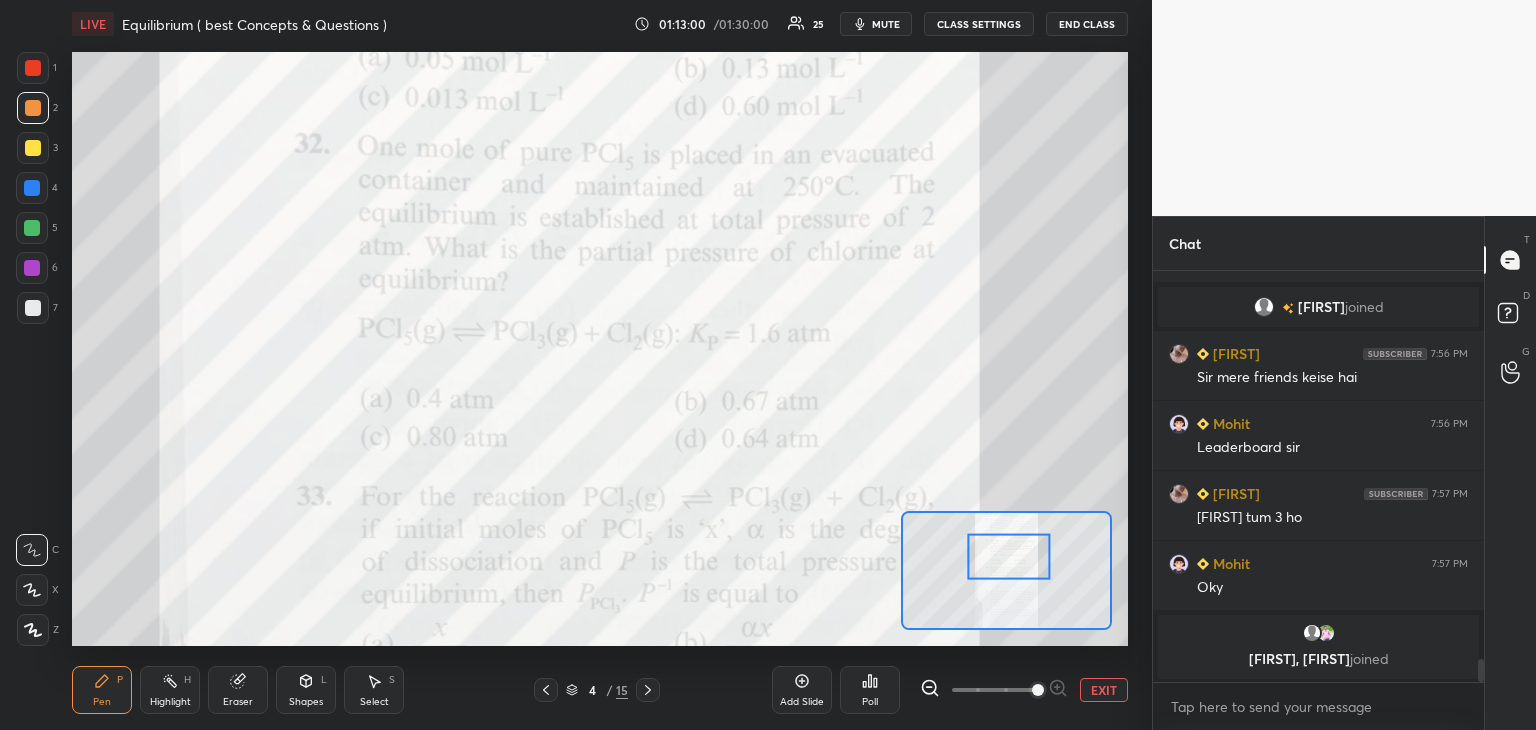 click on "mute" at bounding box center (886, 24) 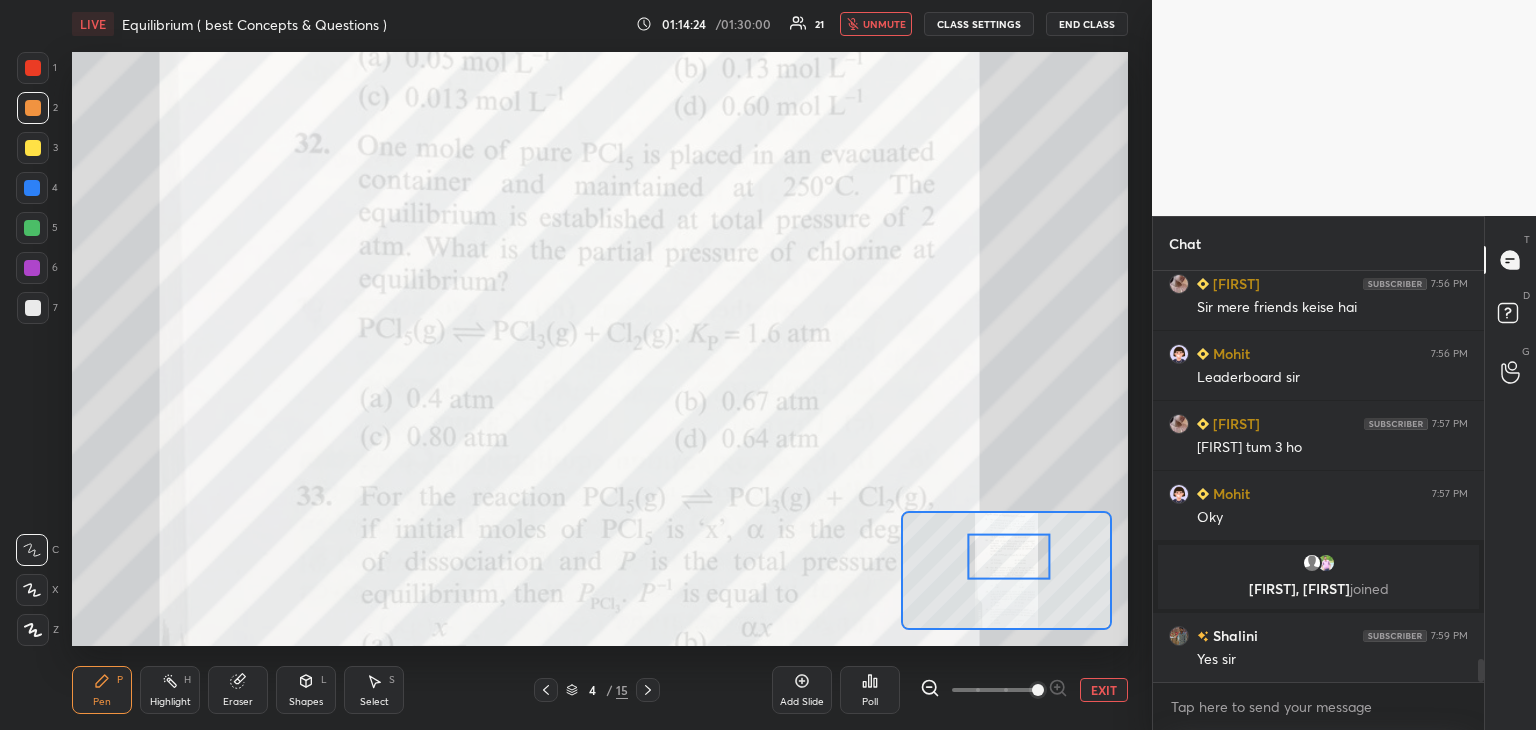 scroll, scrollTop: 6962, scrollLeft: 0, axis: vertical 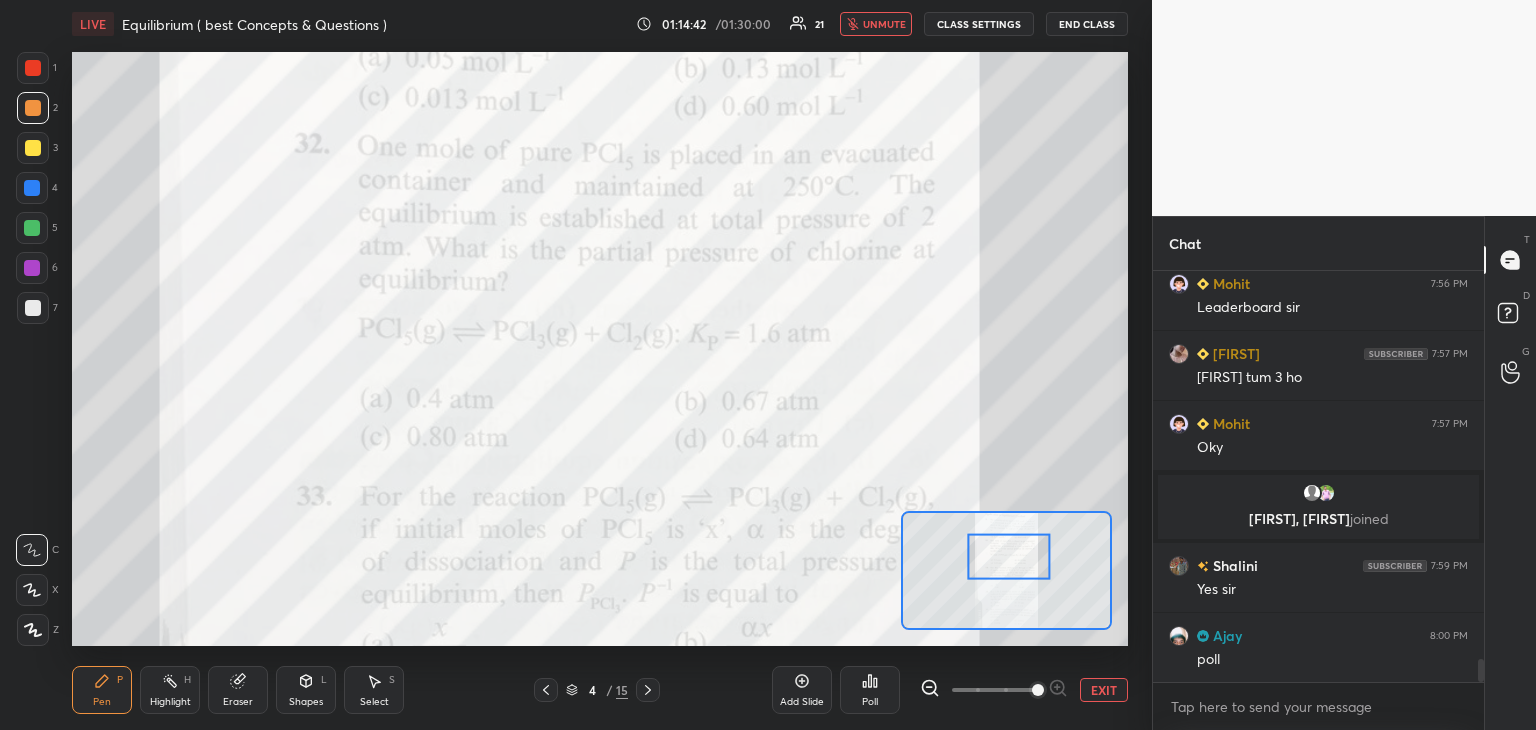 click on "Poll" at bounding box center [870, 690] 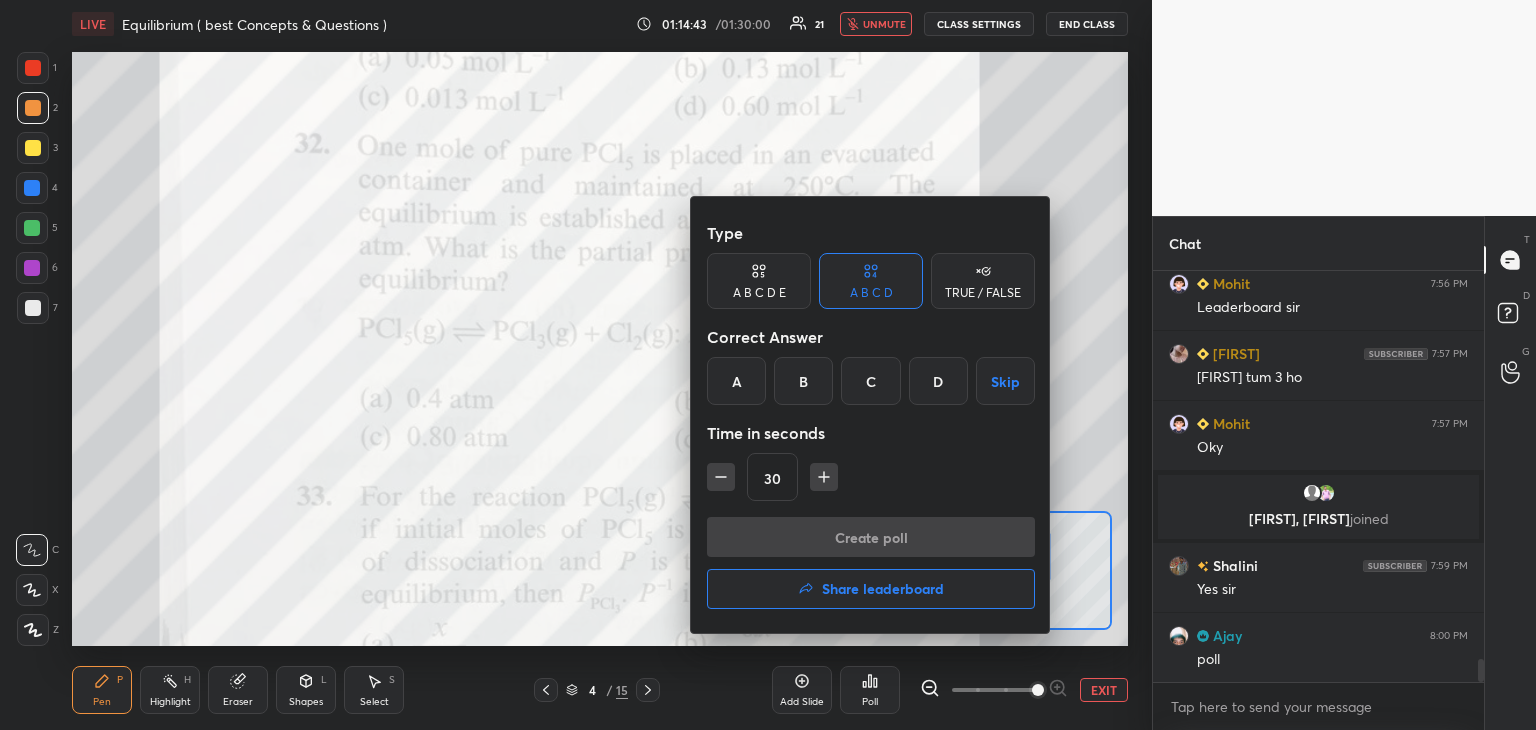 click on "C" at bounding box center (870, 381) 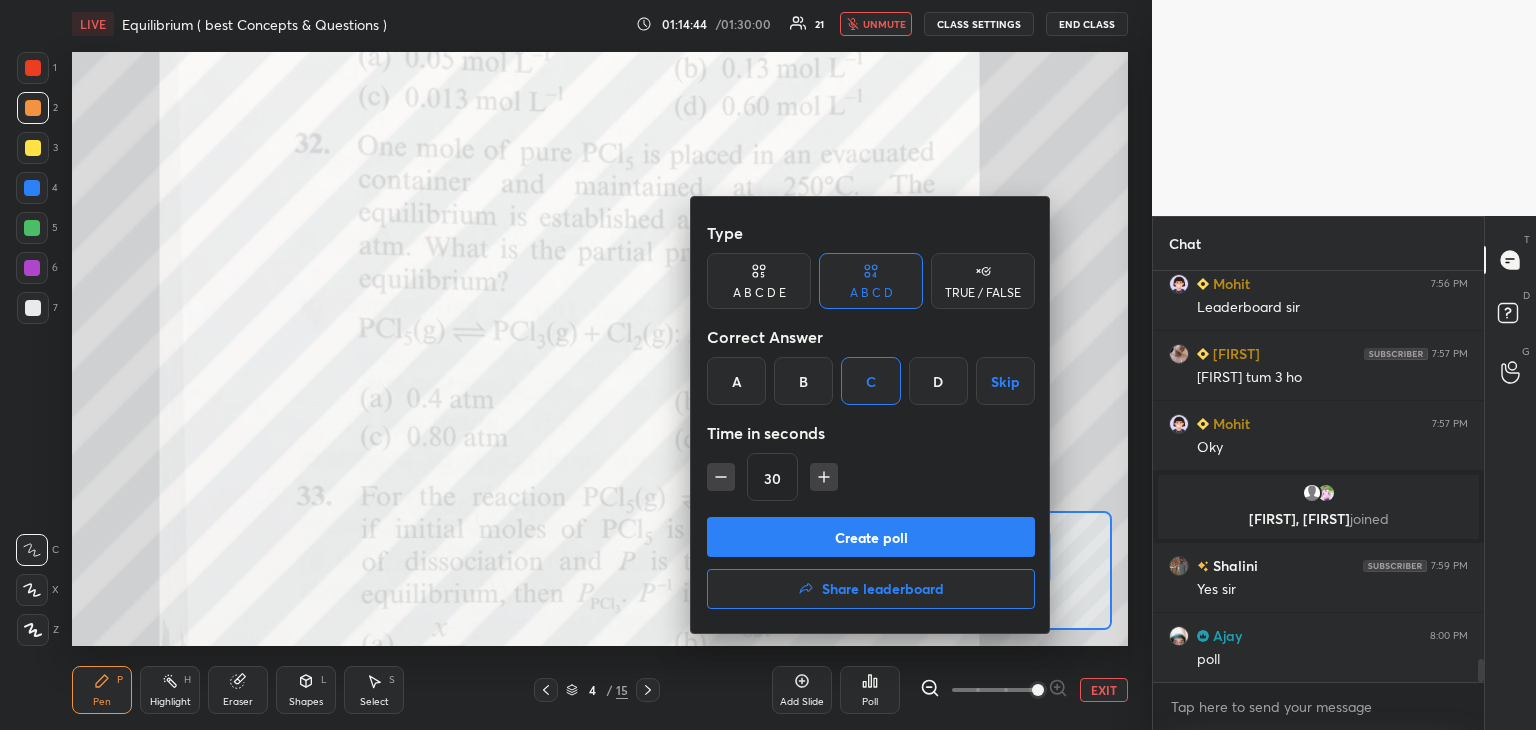 click on "Create poll" at bounding box center (871, 537) 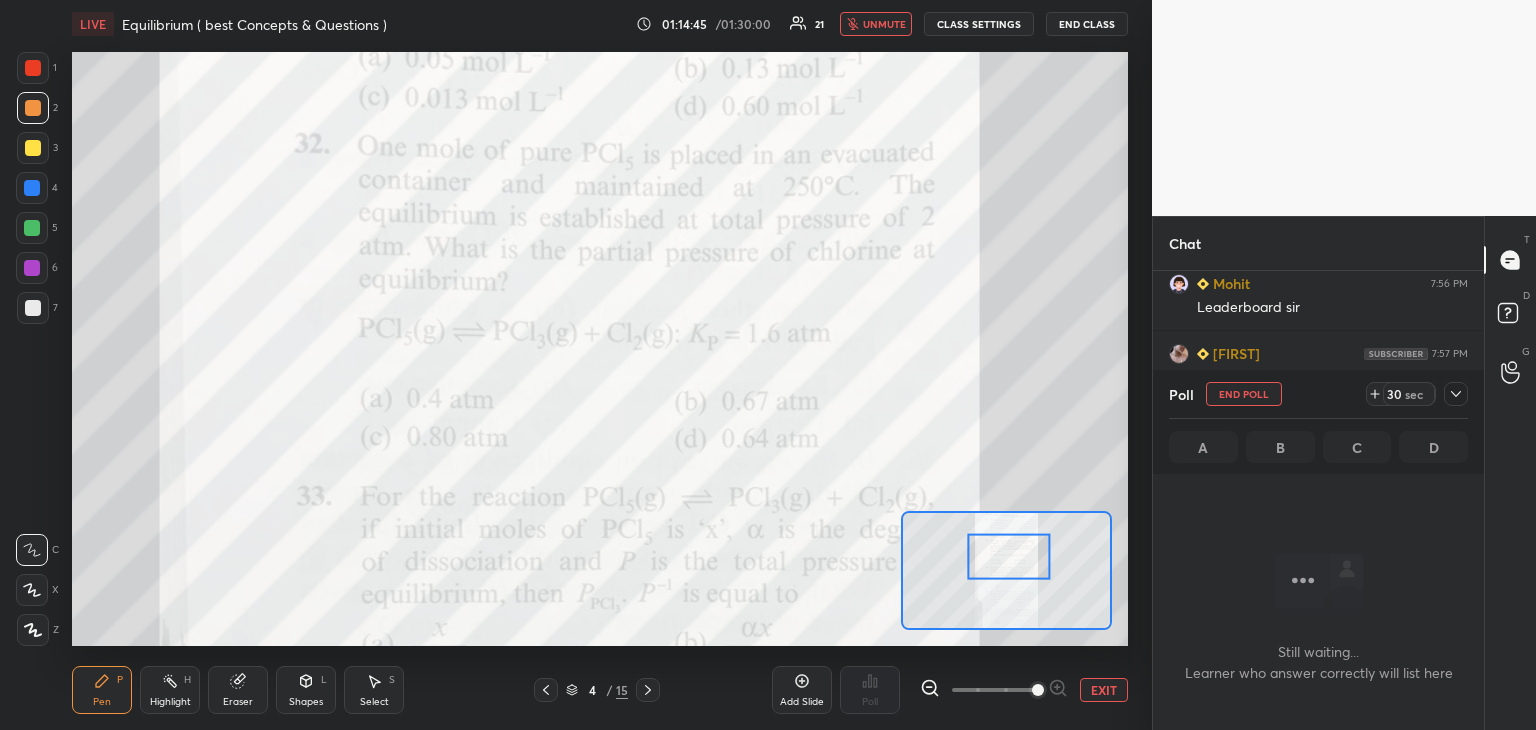 scroll, scrollTop: 308, scrollLeft: 325, axis: both 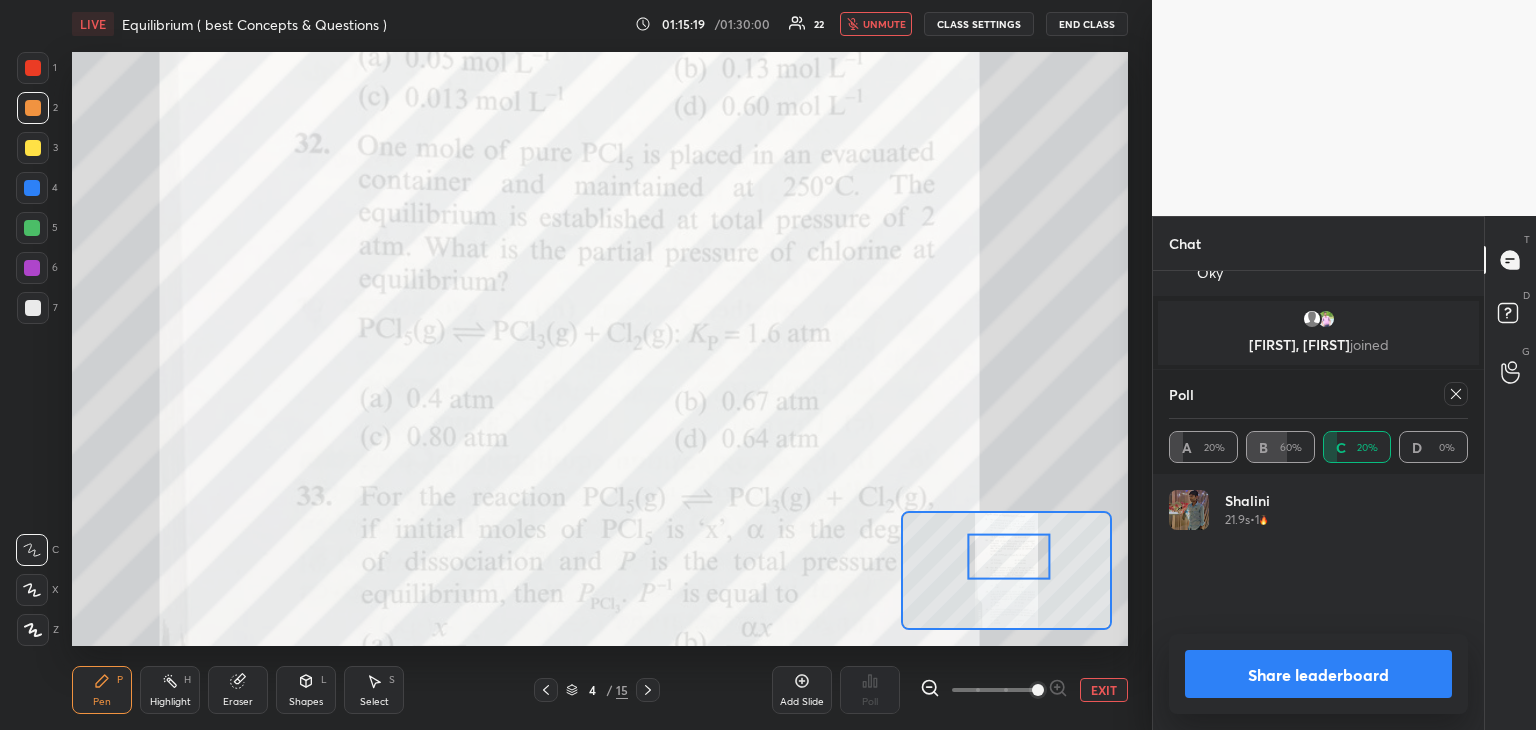 click on "unmute" at bounding box center [884, 24] 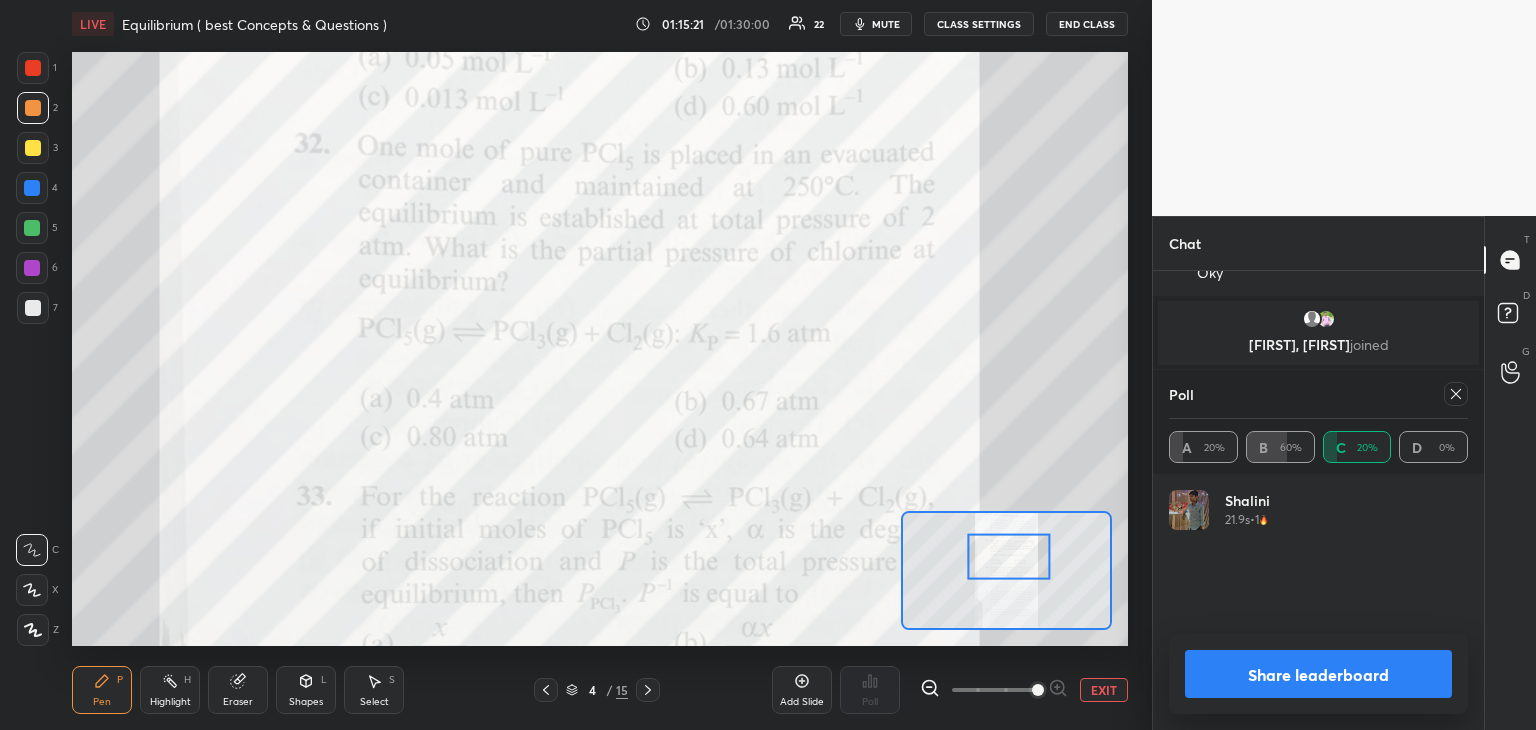 click on "Share leaderboard" at bounding box center [1318, 674] 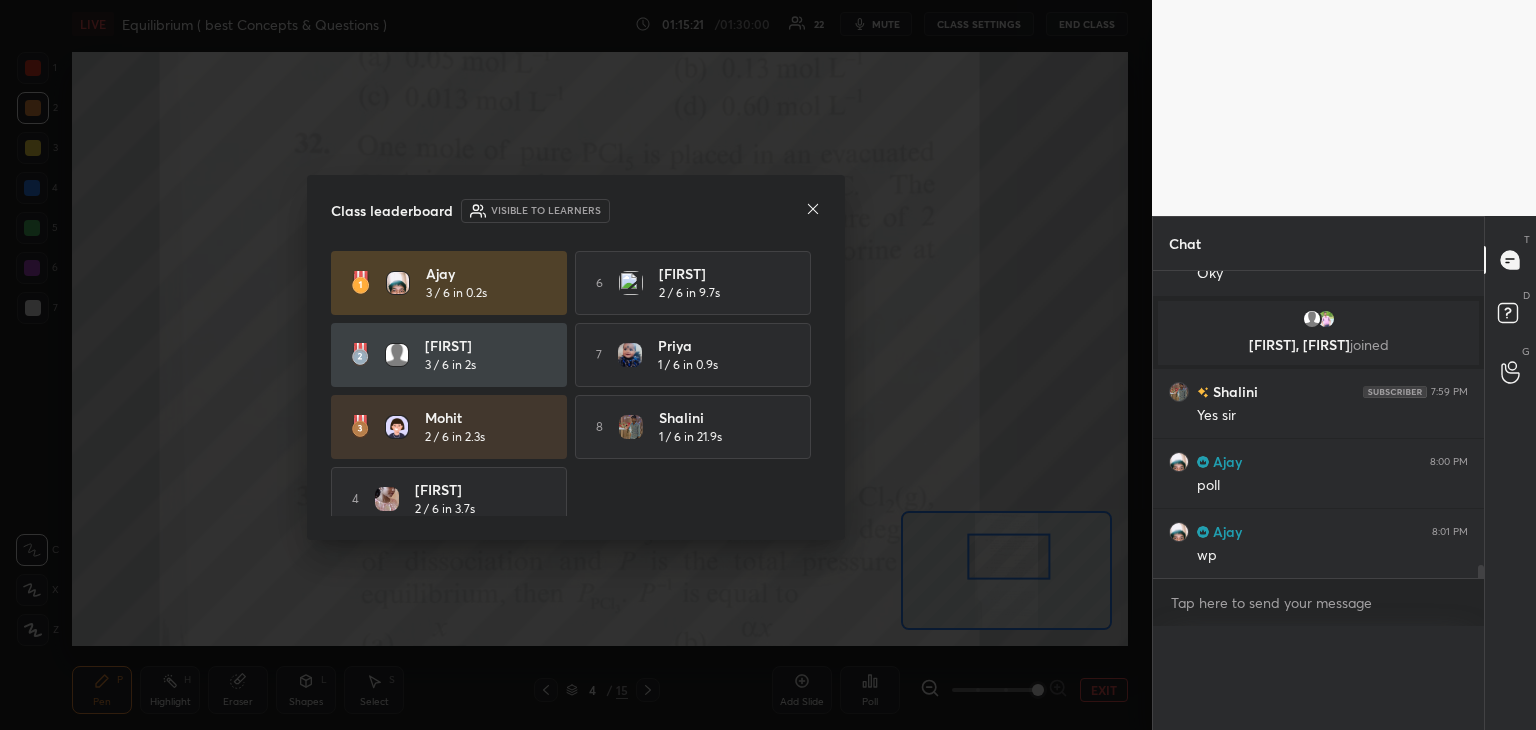 scroll, scrollTop: 0, scrollLeft: 0, axis: both 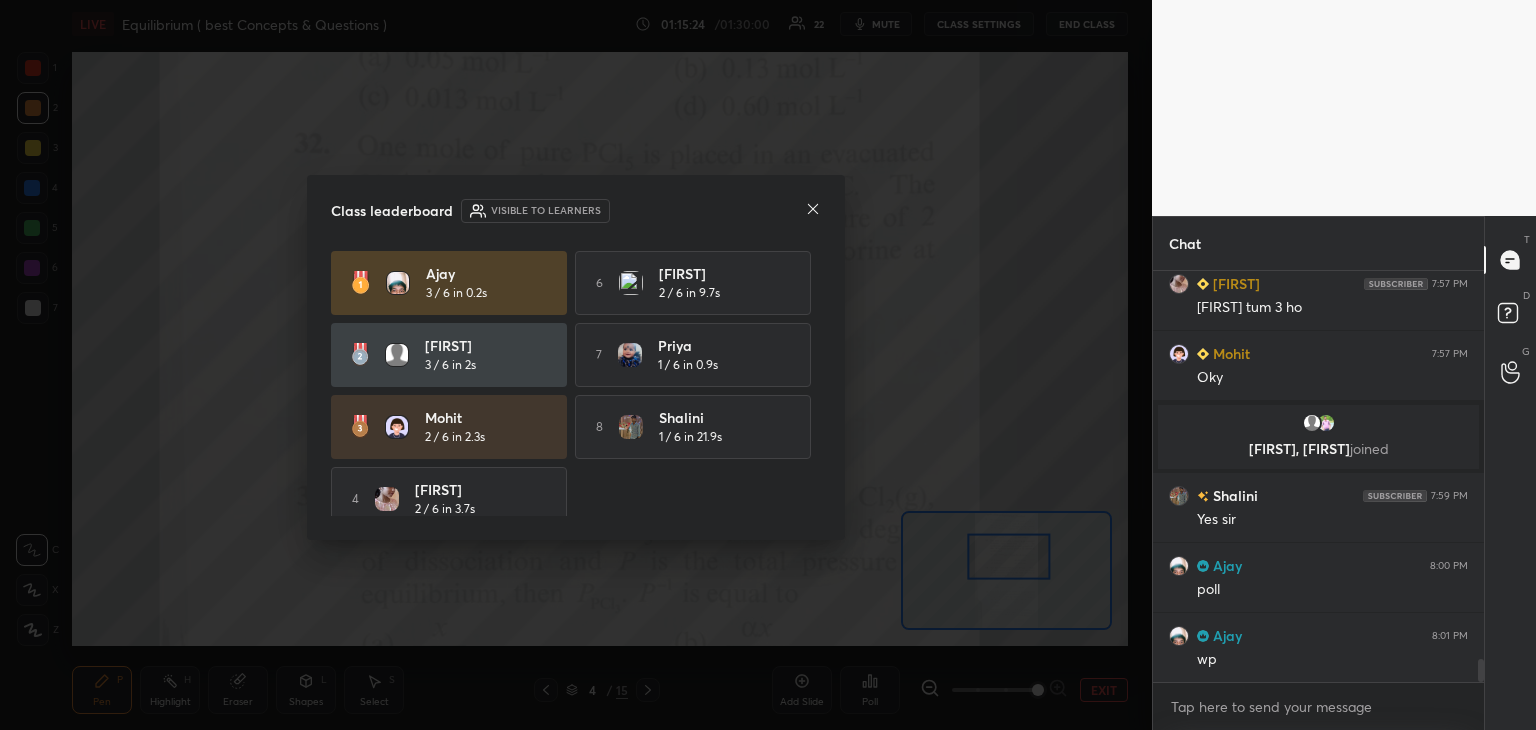 click 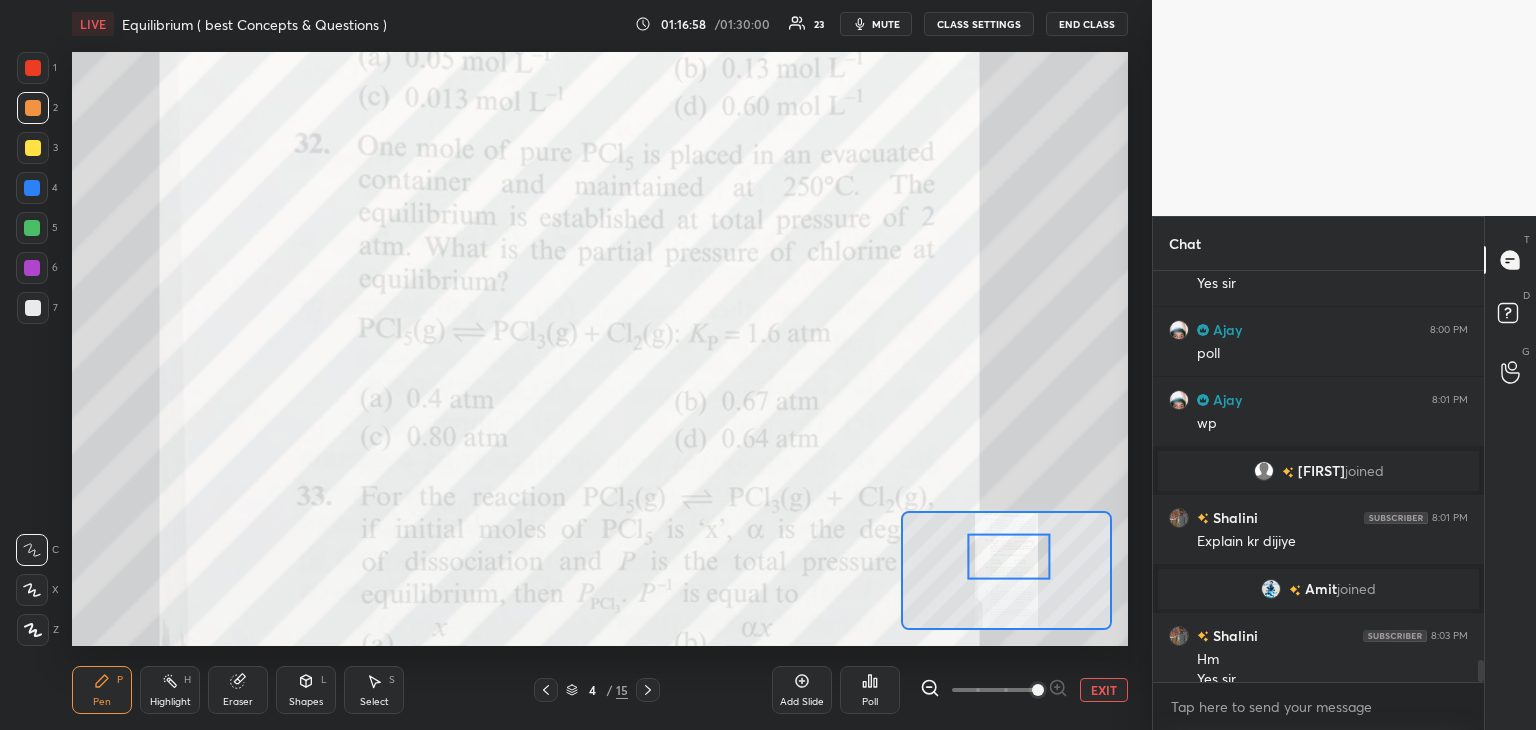 scroll, scrollTop: 7154, scrollLeft: 0, axis: vertical 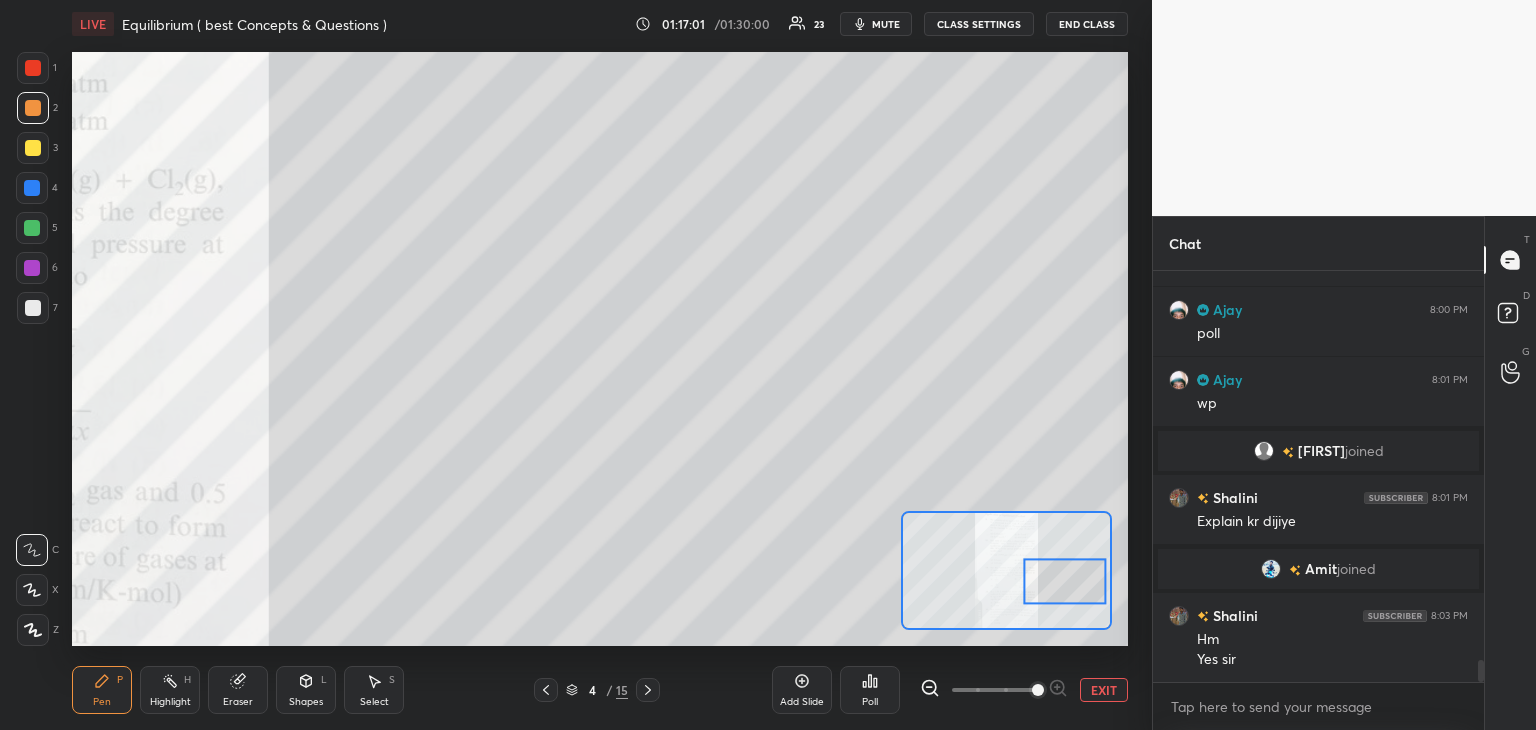 click at bounding box center [33, 308] 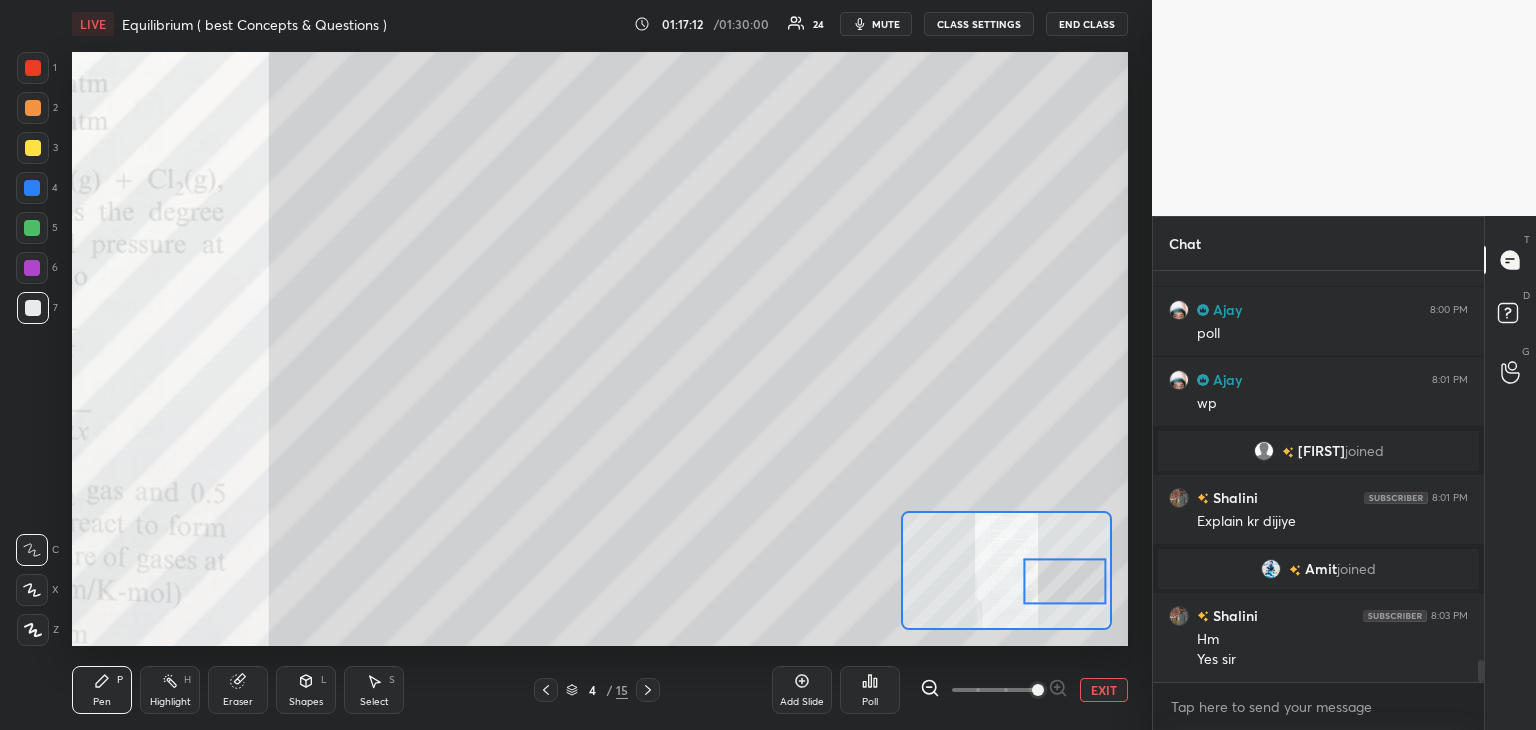 scroll, scrollTop: 7202, scrollLeft: 0, axis: vertical 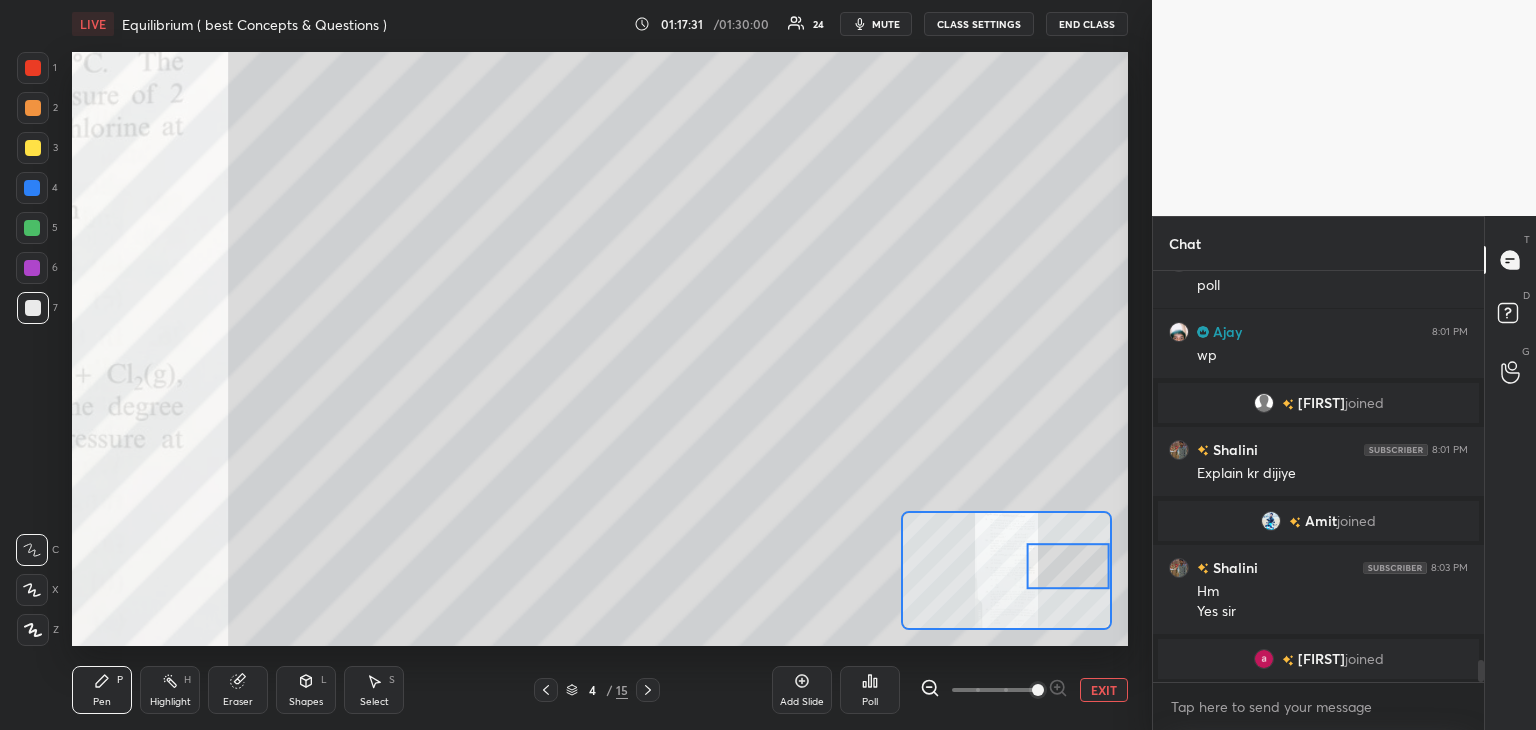 click at bounding box center (33, 148) 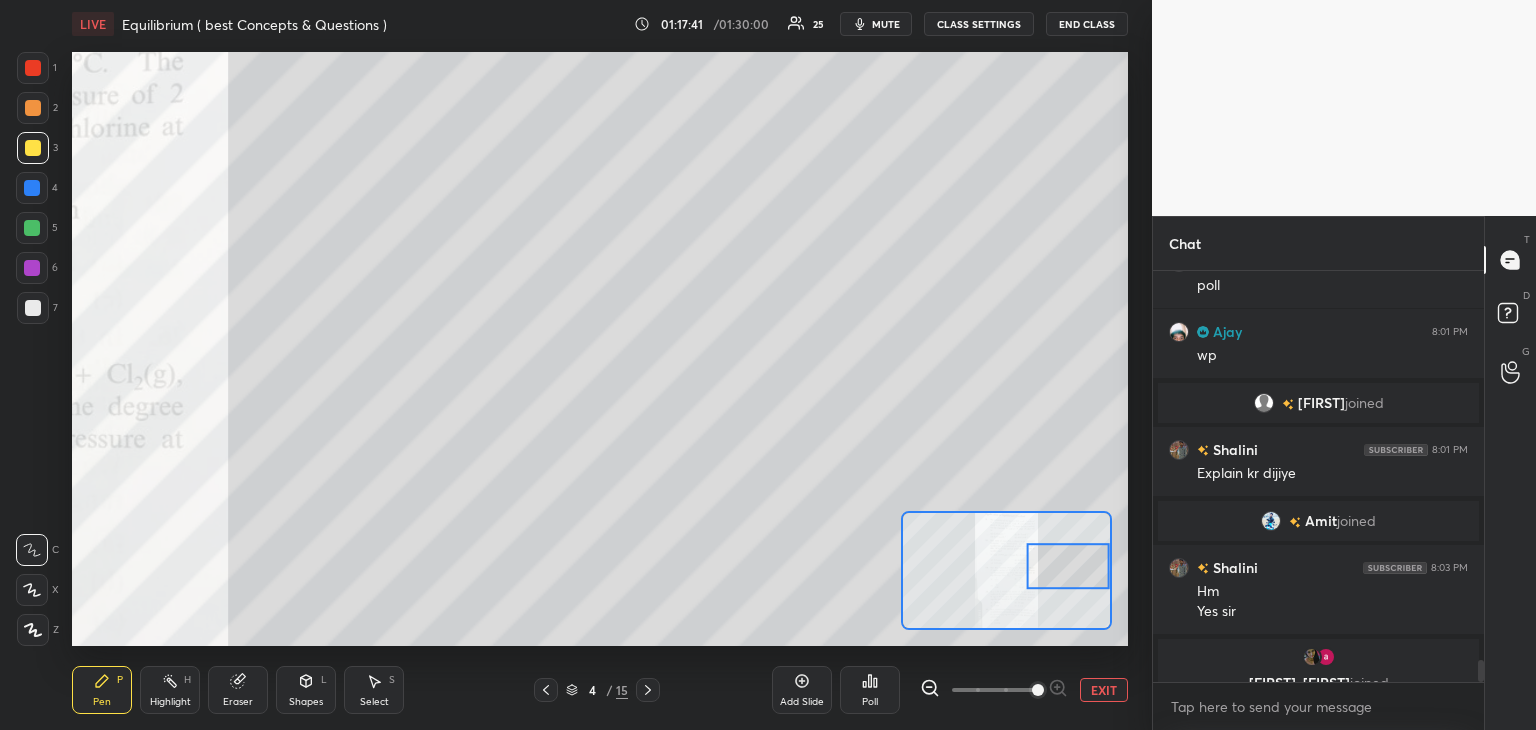 scroll, scrollTop: 7226, scrollLeft: 0, axis: vertical 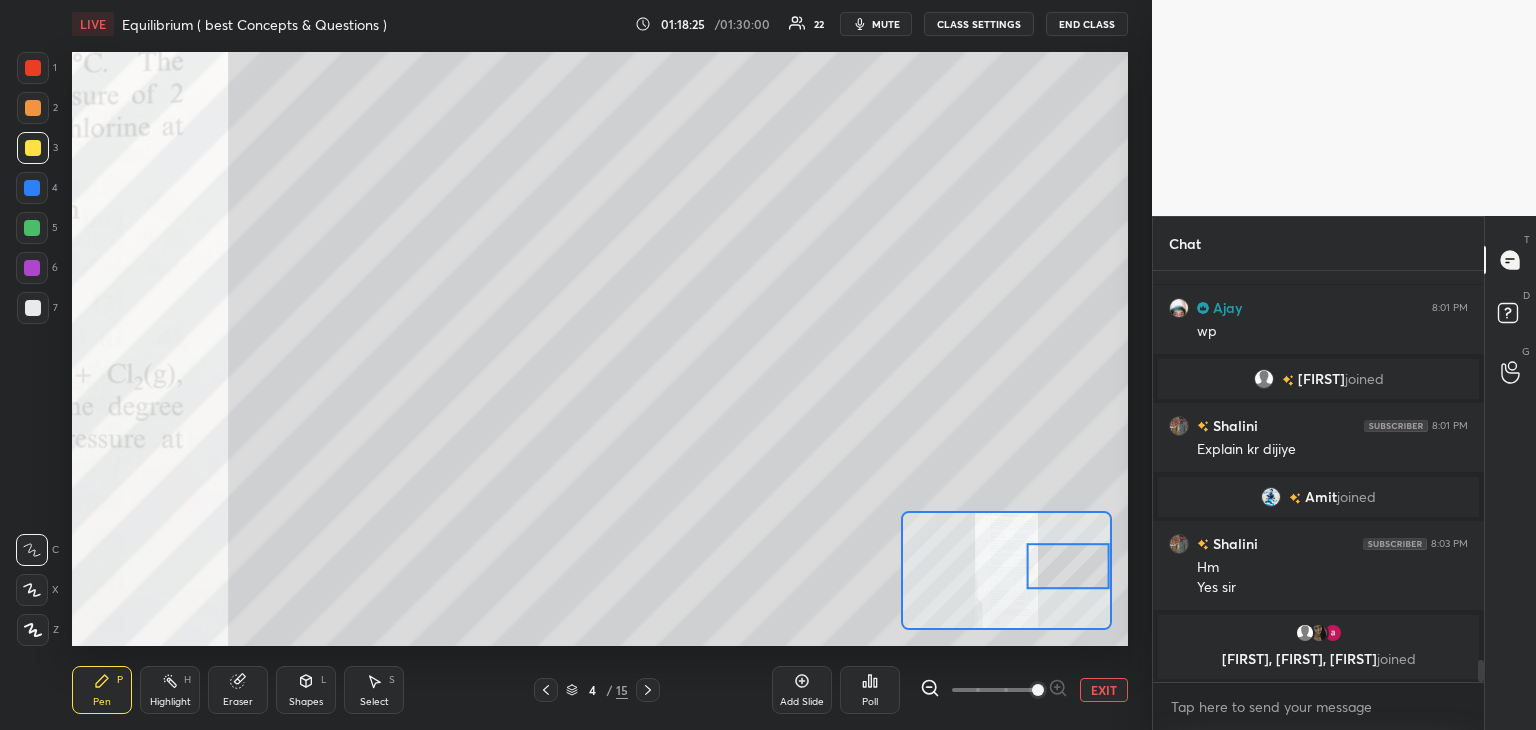 click at bounding box center (32, 268) 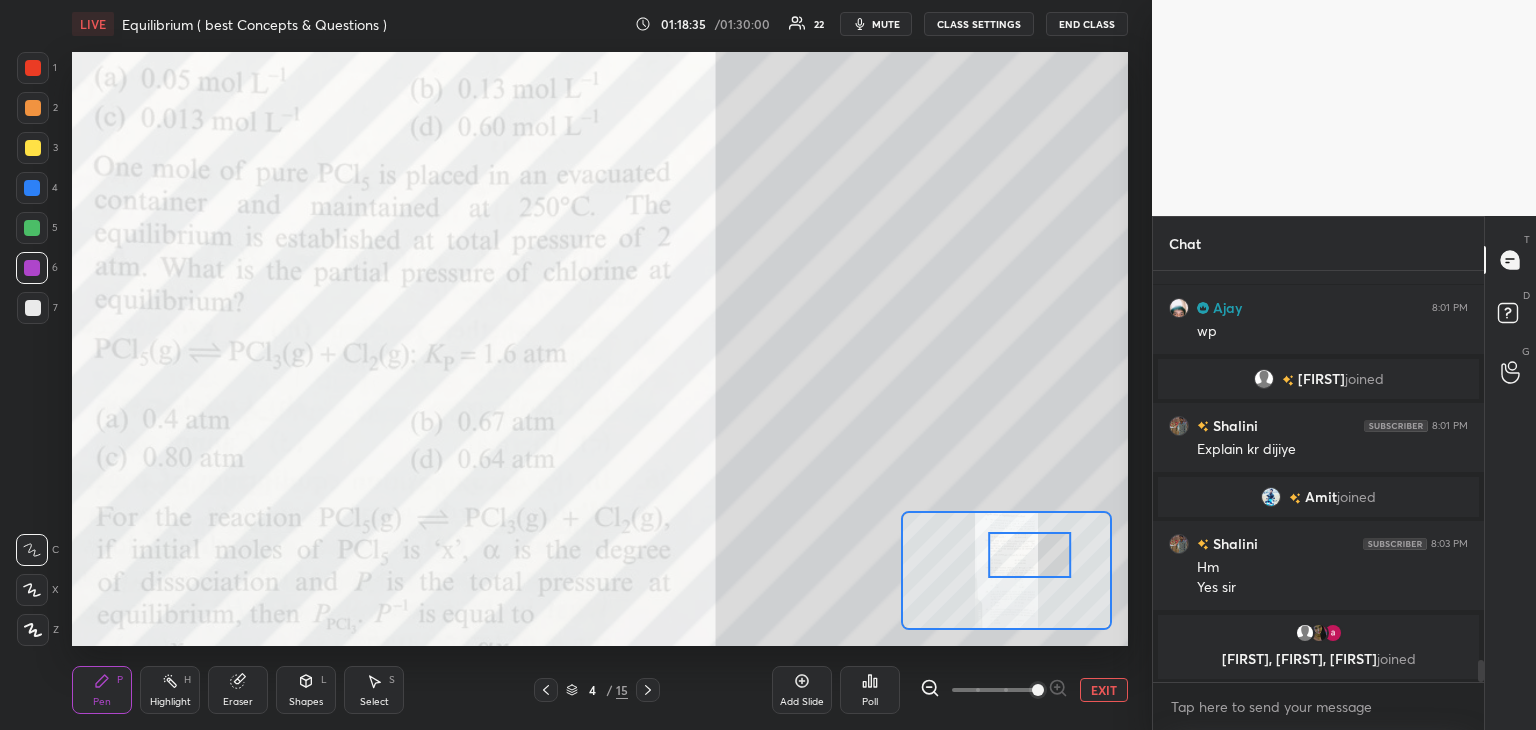 scroll, scrollTop: 7254, scrollLeft: 0, axis: vertical 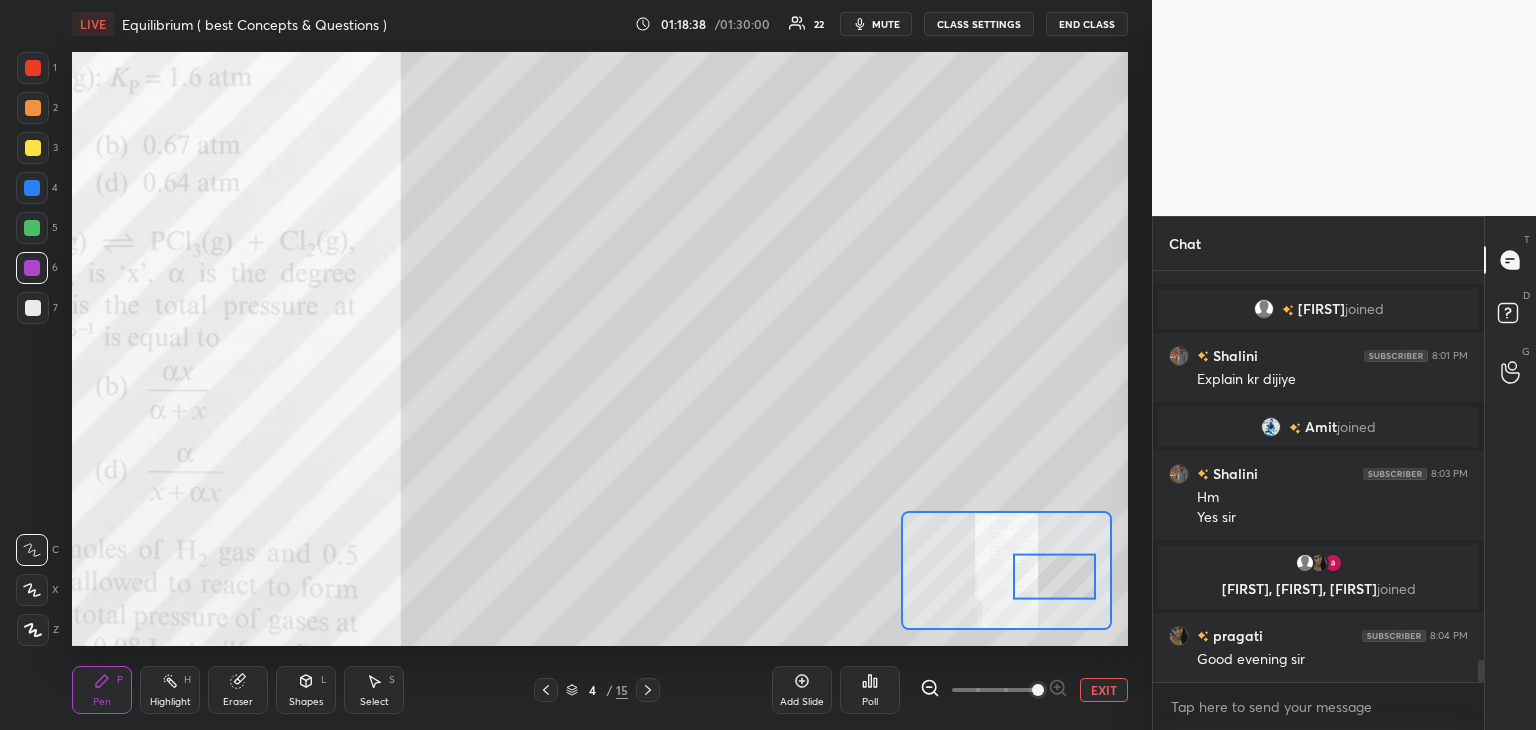 click at bounding box center (1054, 576) 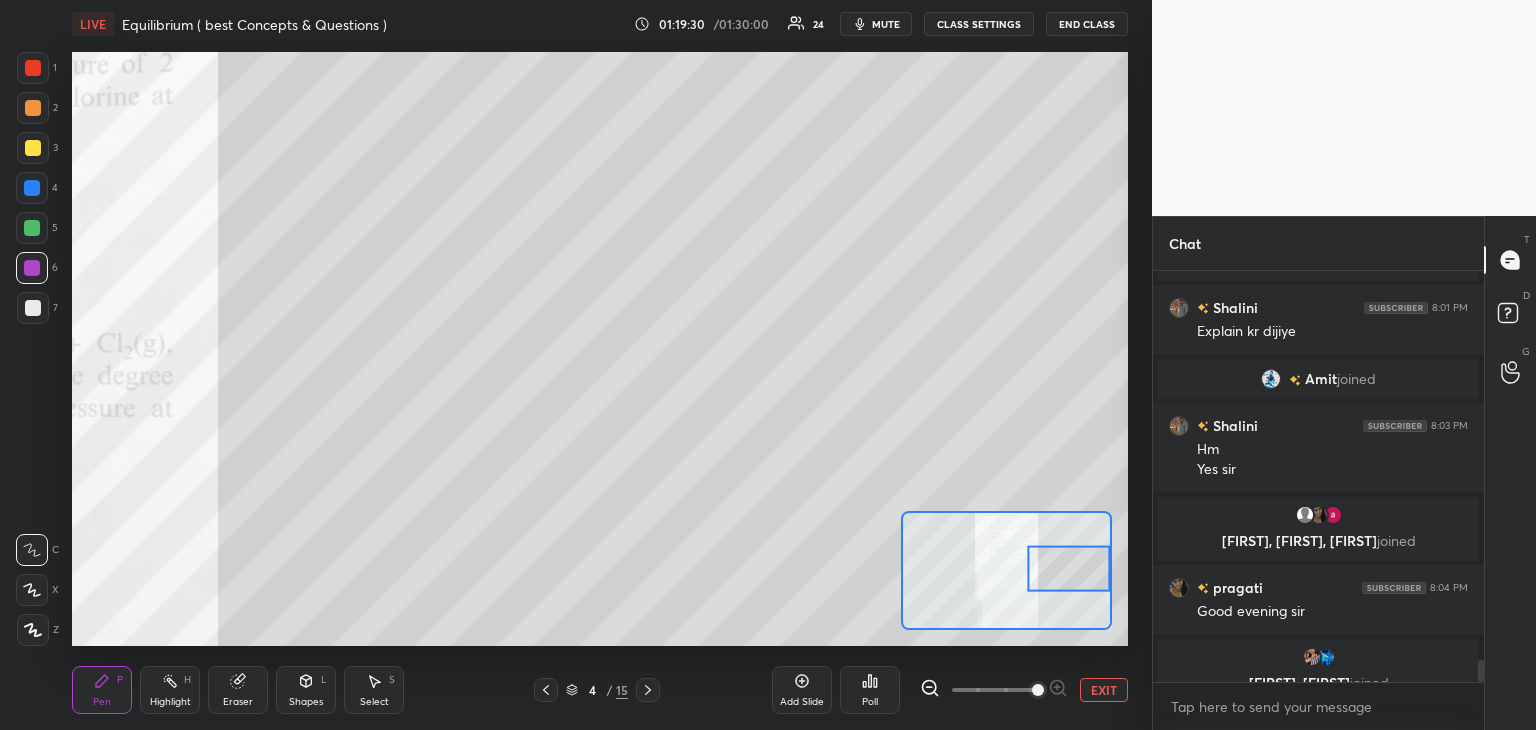 scroll, scrollTop: 7326, scrollLeft: 0, axis: vertical 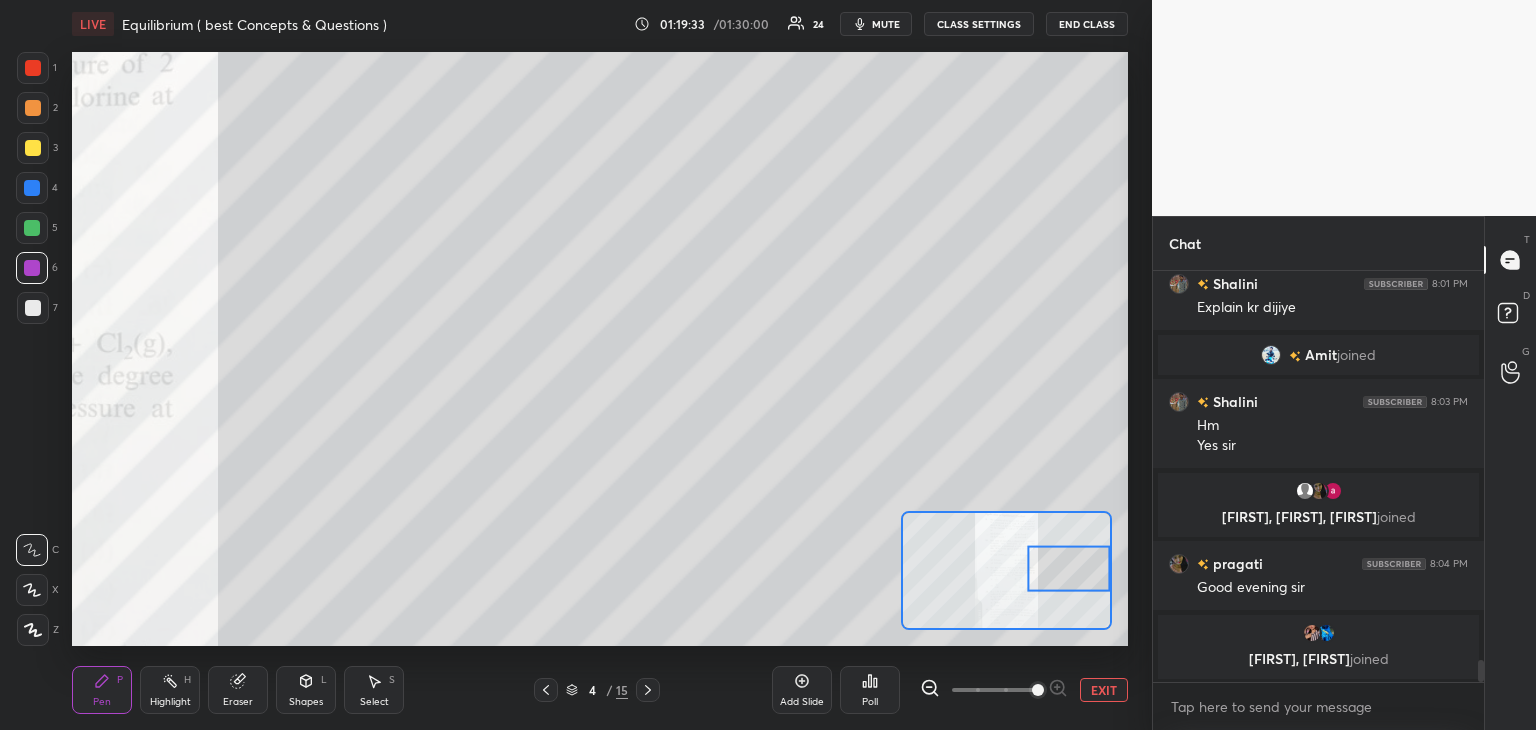 click 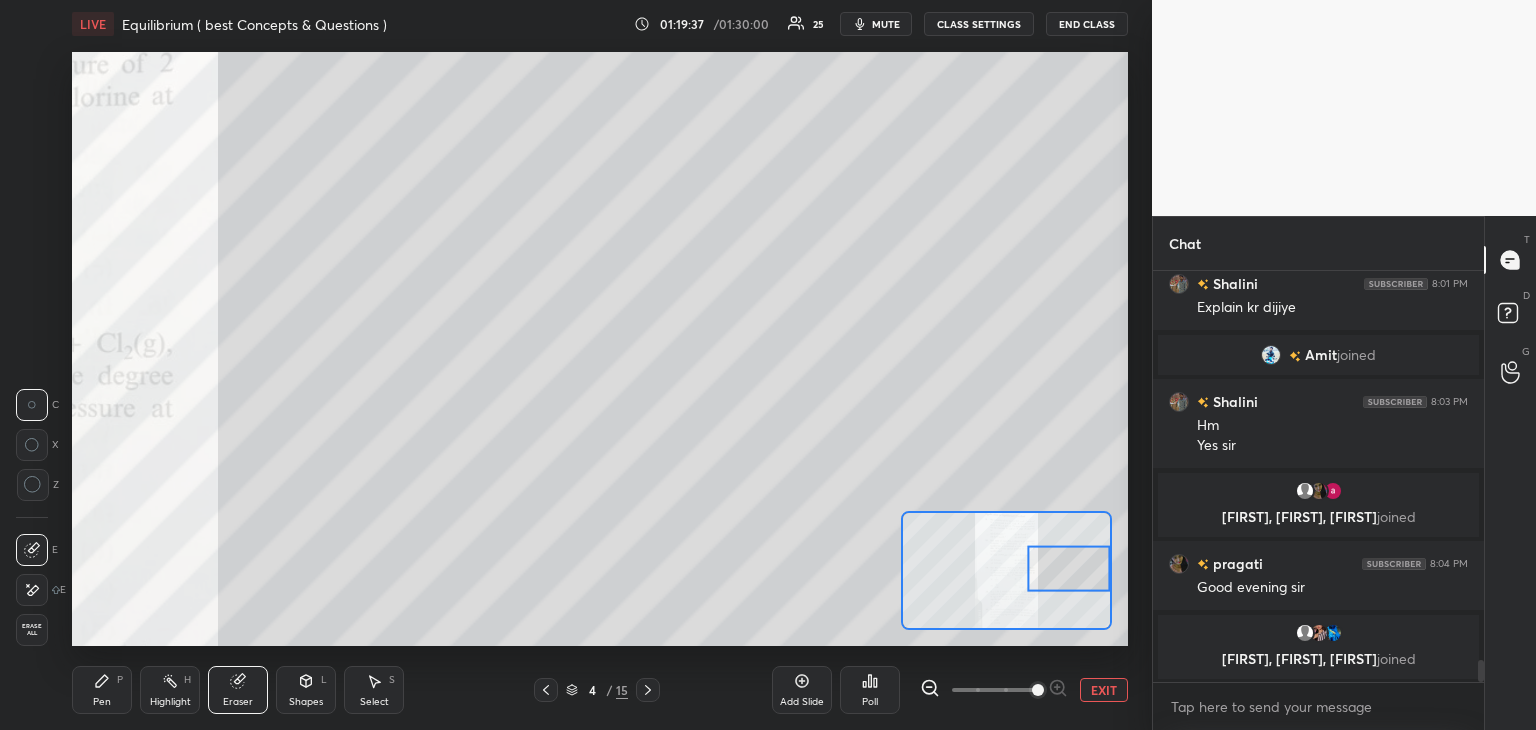 click on "Pen P" at bounding box center [102, 690] 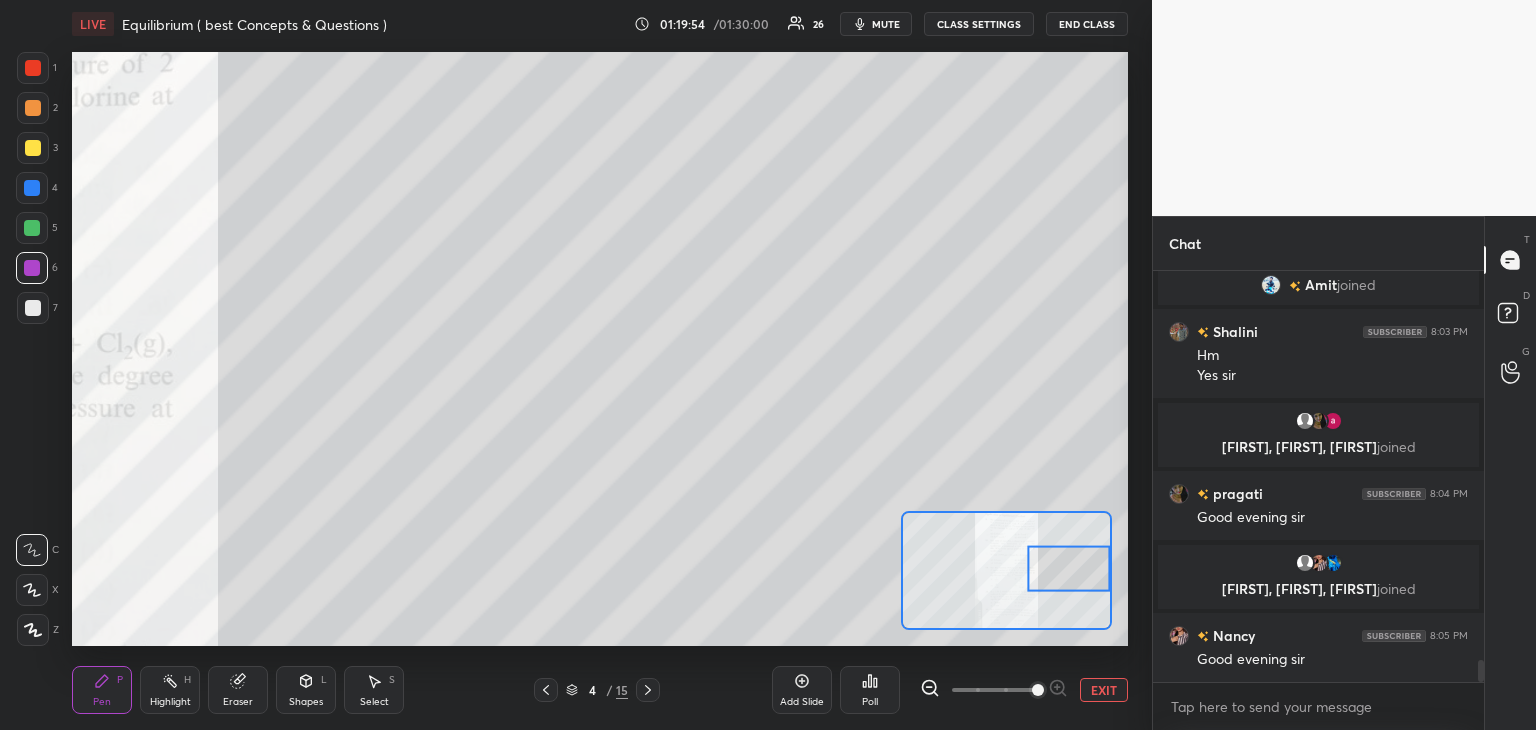 scroll, scrollTop: 7404, scrollLeft: 0, axis: vertical 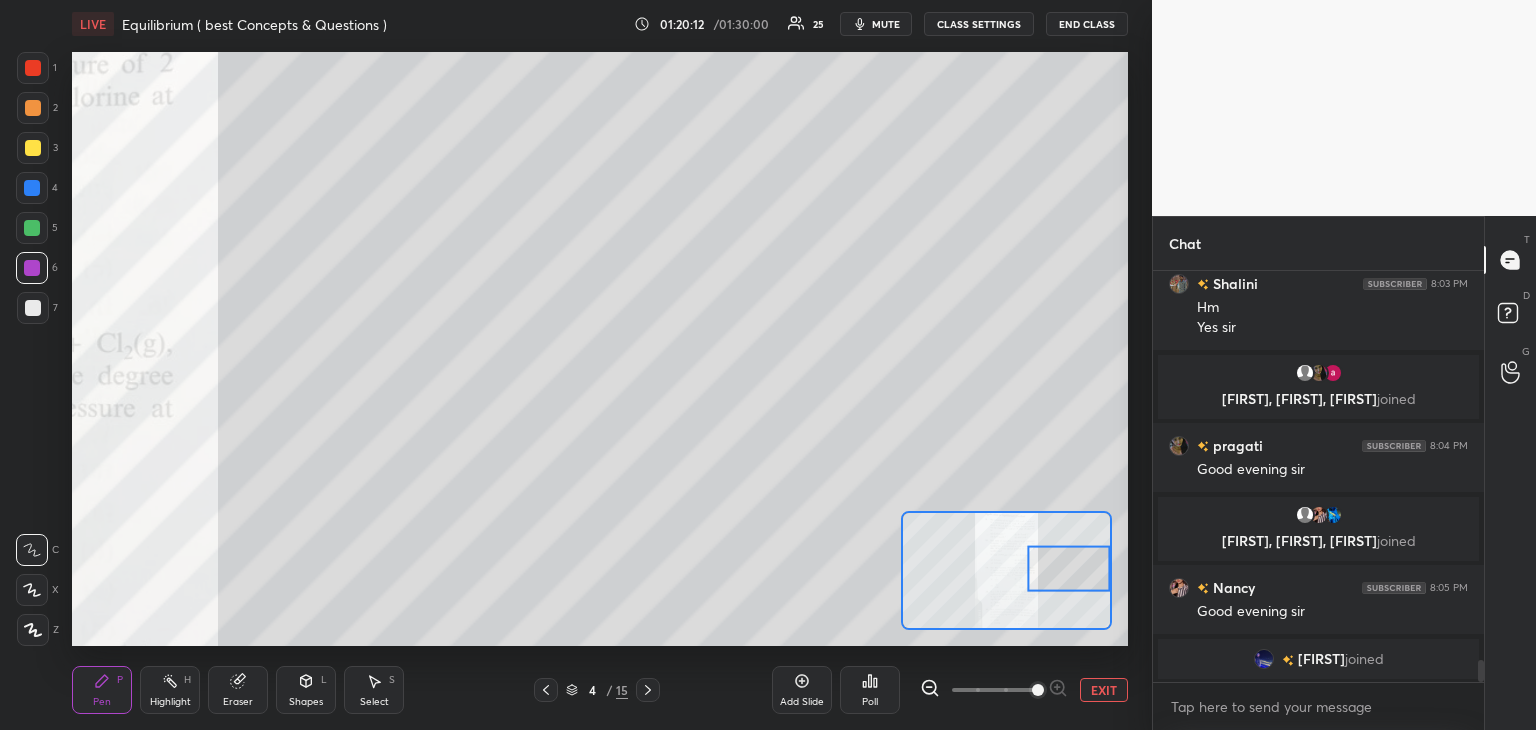 click at bounding box center (33, 148) 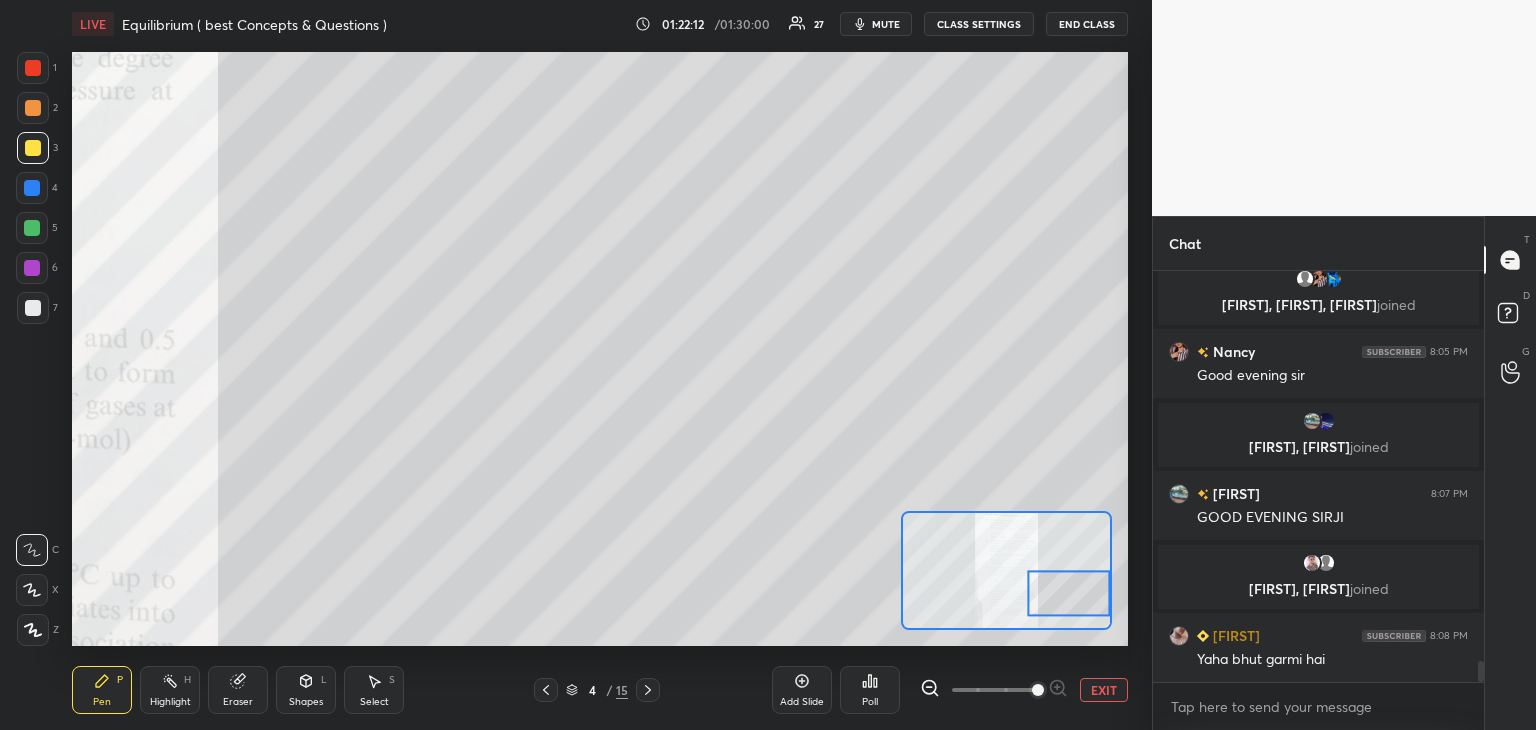 scroll, scrollTop: 7654, scrollLeft: 0, axis: vertical 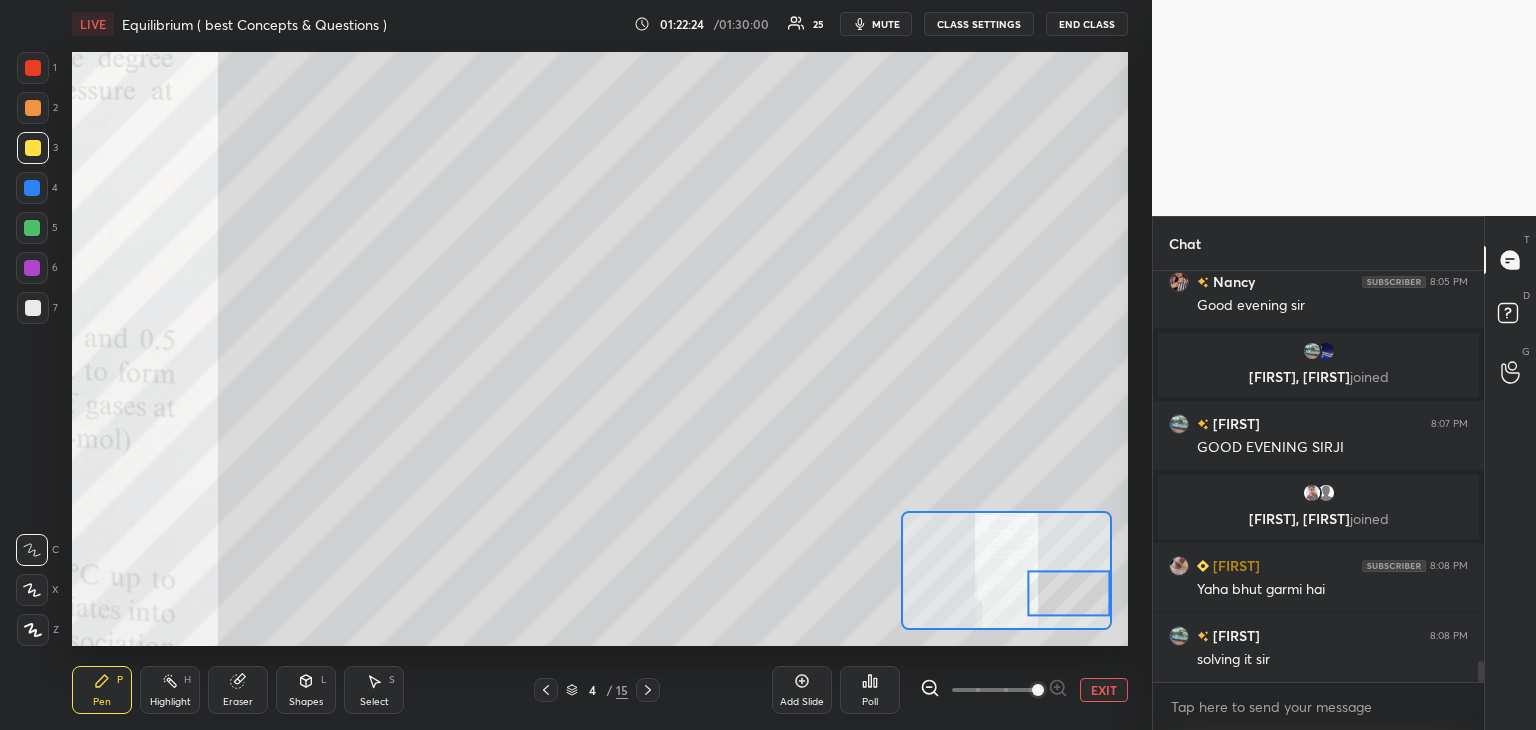 click at bounding box center [32, 188] 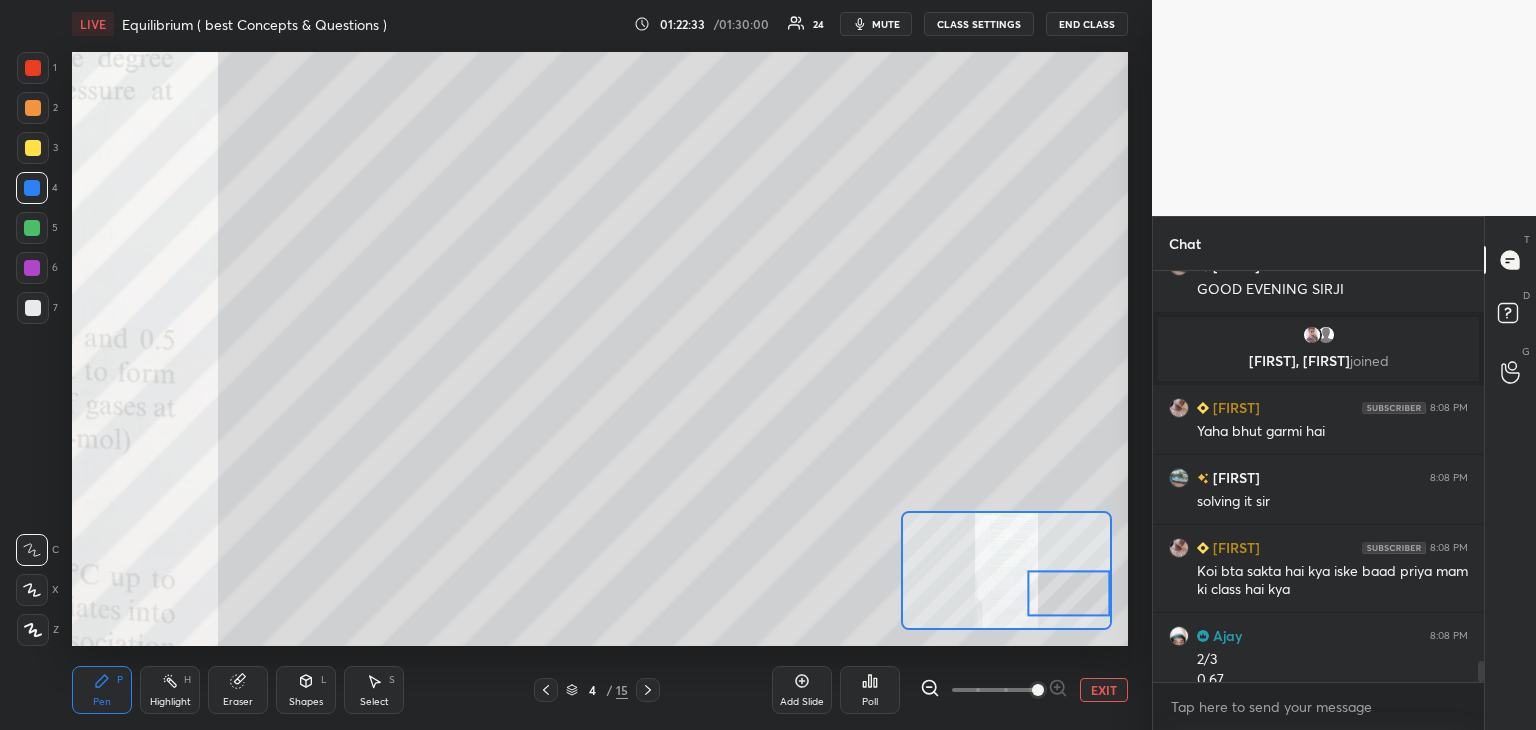 scroll, scrollTop: 7832, scrollLeft: 0, axis: vertical 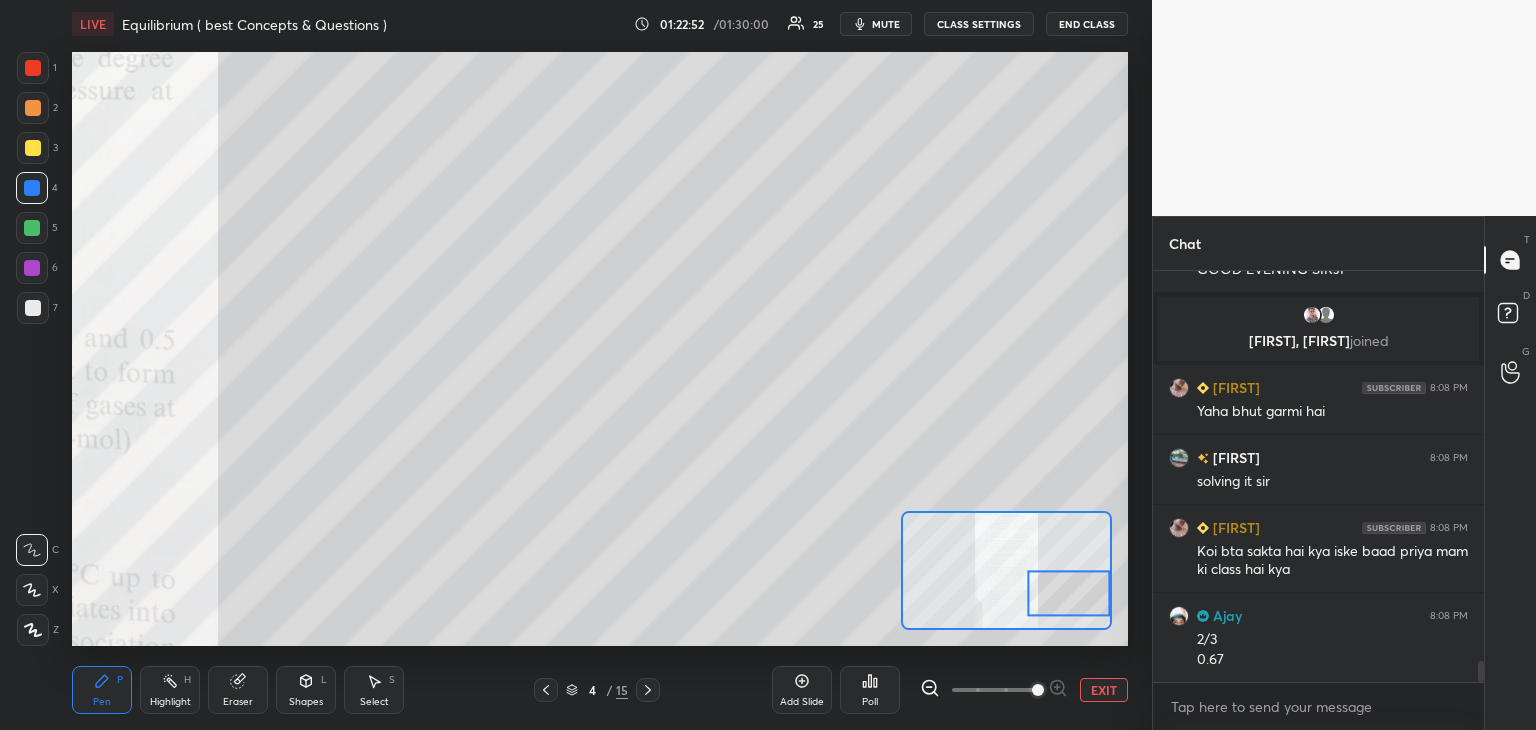 click at bounding box center (32, 228) 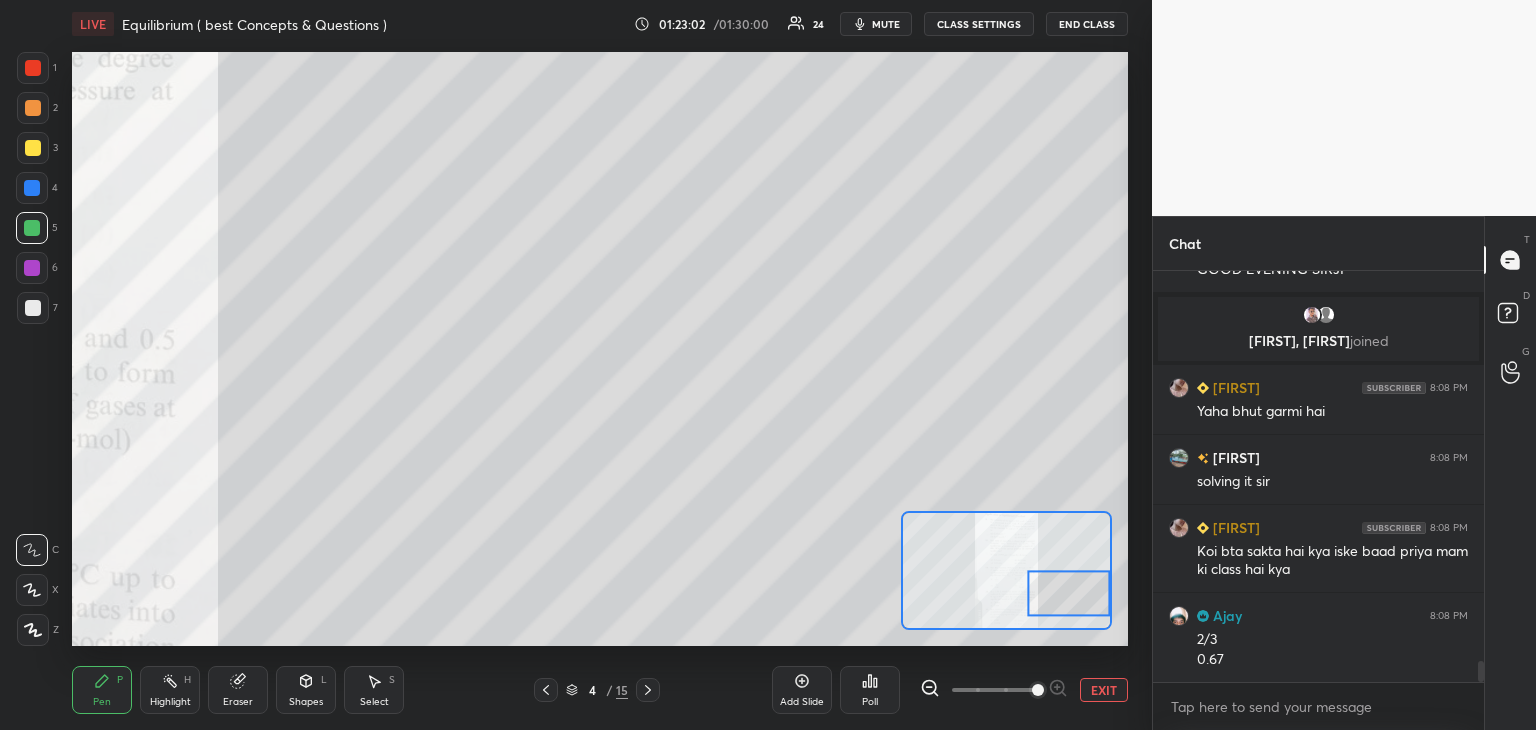 click on "mute" at bounding box center (886, 24) 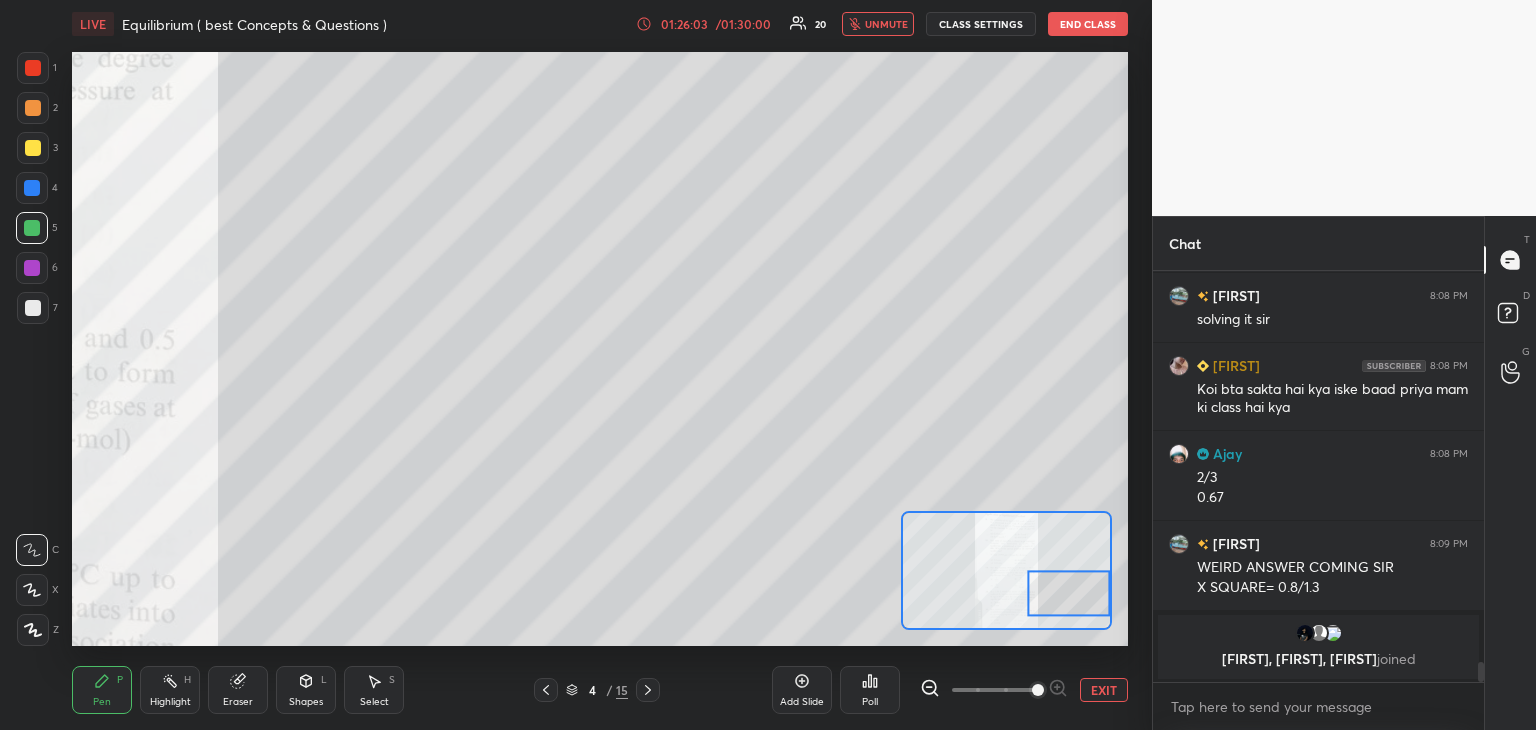 scroll, scrollTop: 8010, scrollLeft: 0, axis: vertical 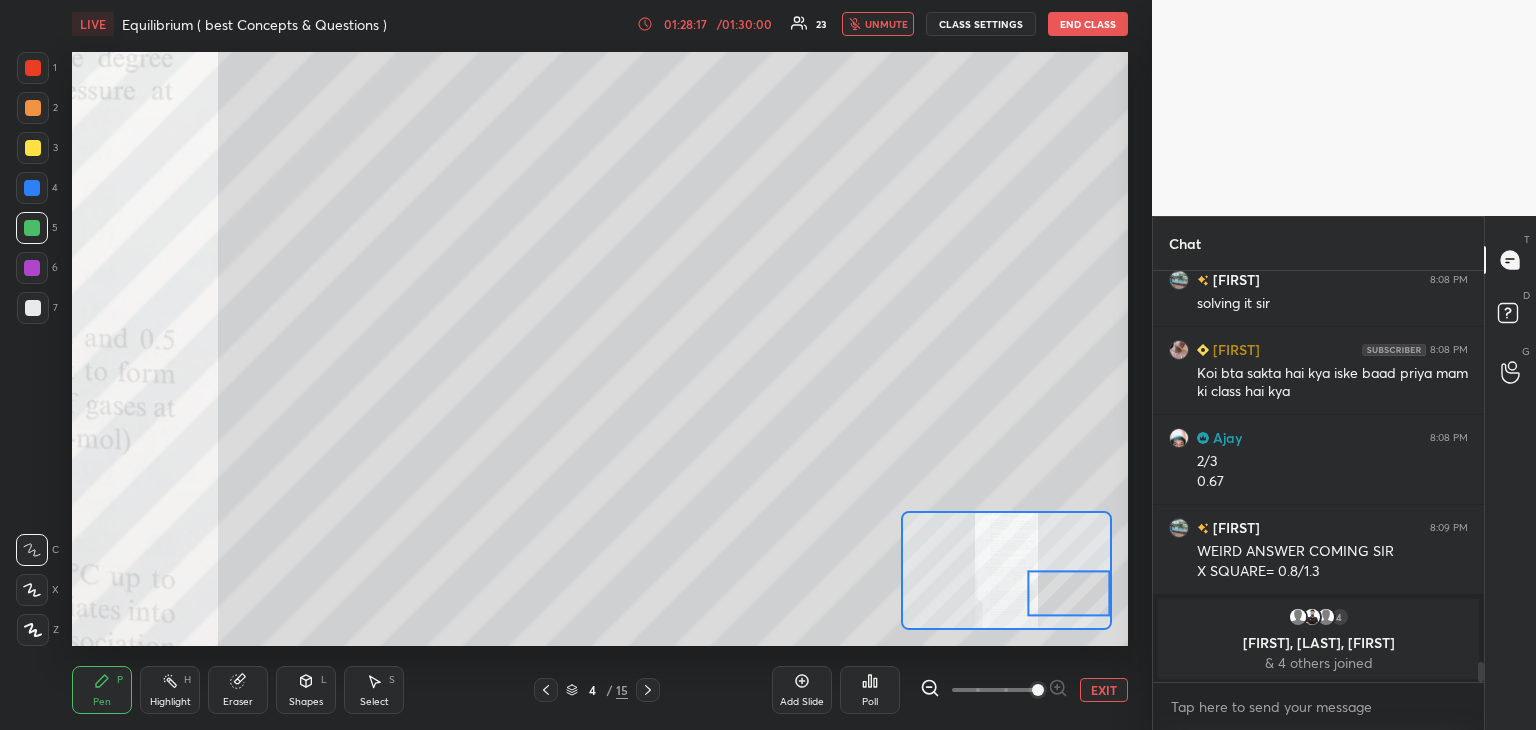 click on "unmute" at bounding box center (886, 24) 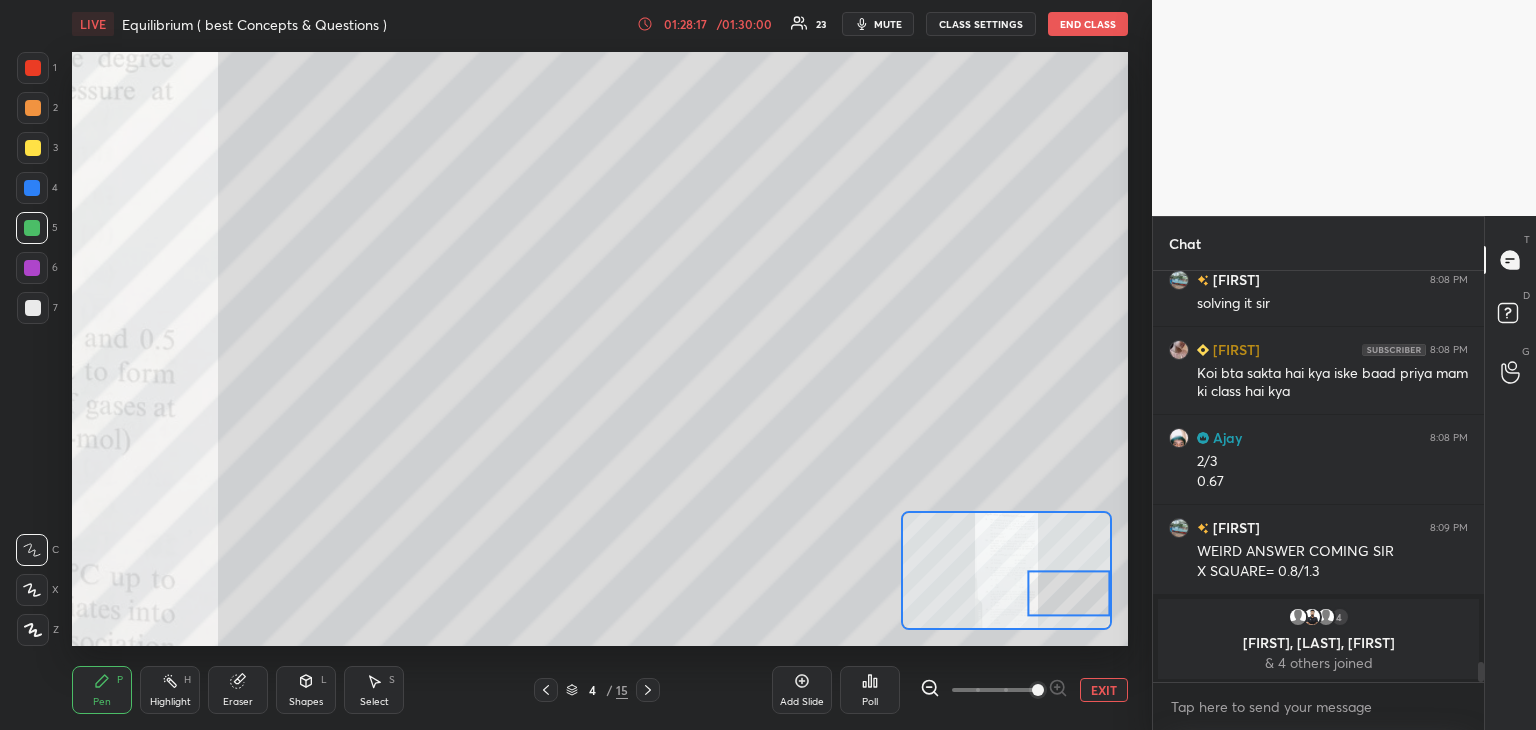 click on "mute" at bounding box center (888, 24) 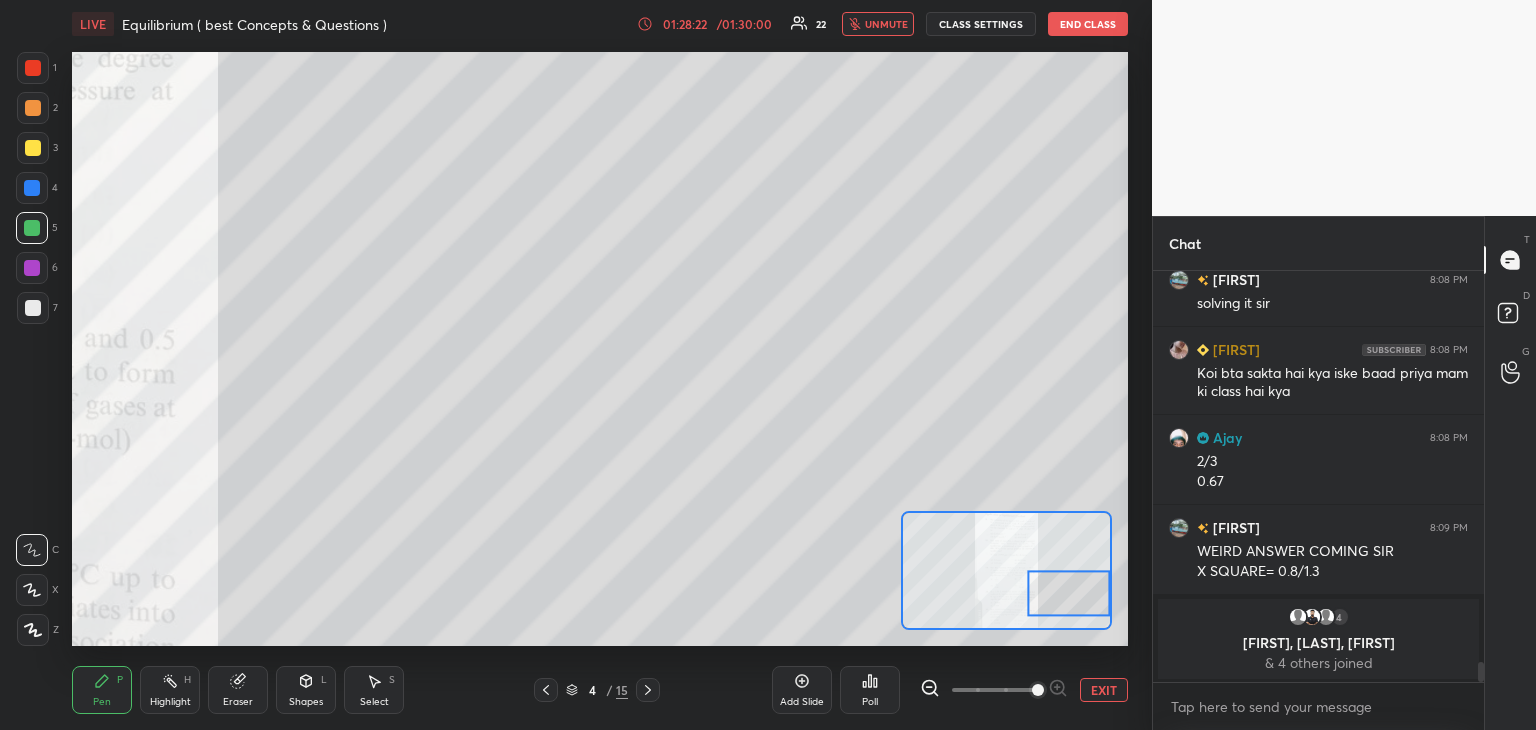 click on "unmute" at bounding box center [886, 24] 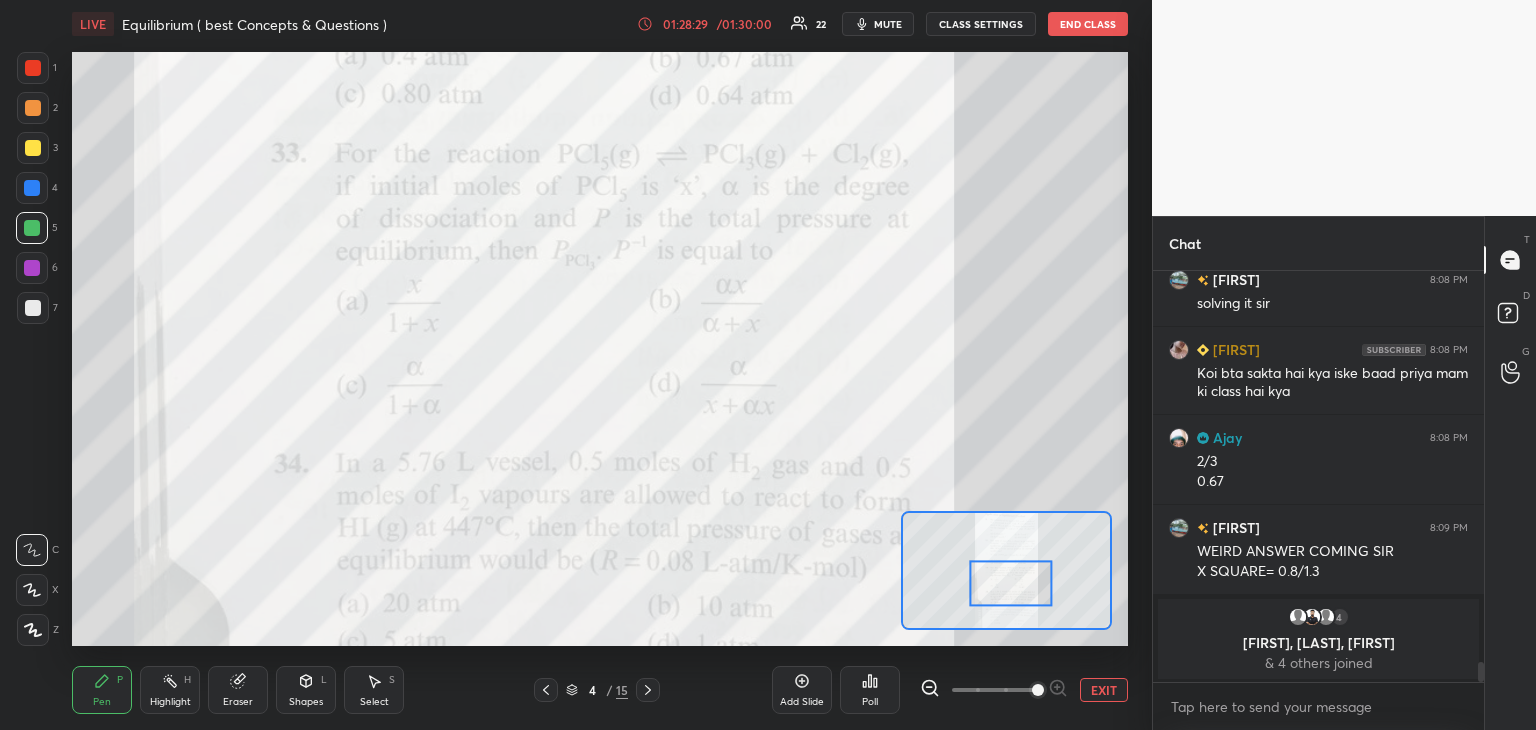 drag, startPoint x: 1048, startPoint y: 593, endPoint x: 990, endPoint y: 583, distance: 58.855755 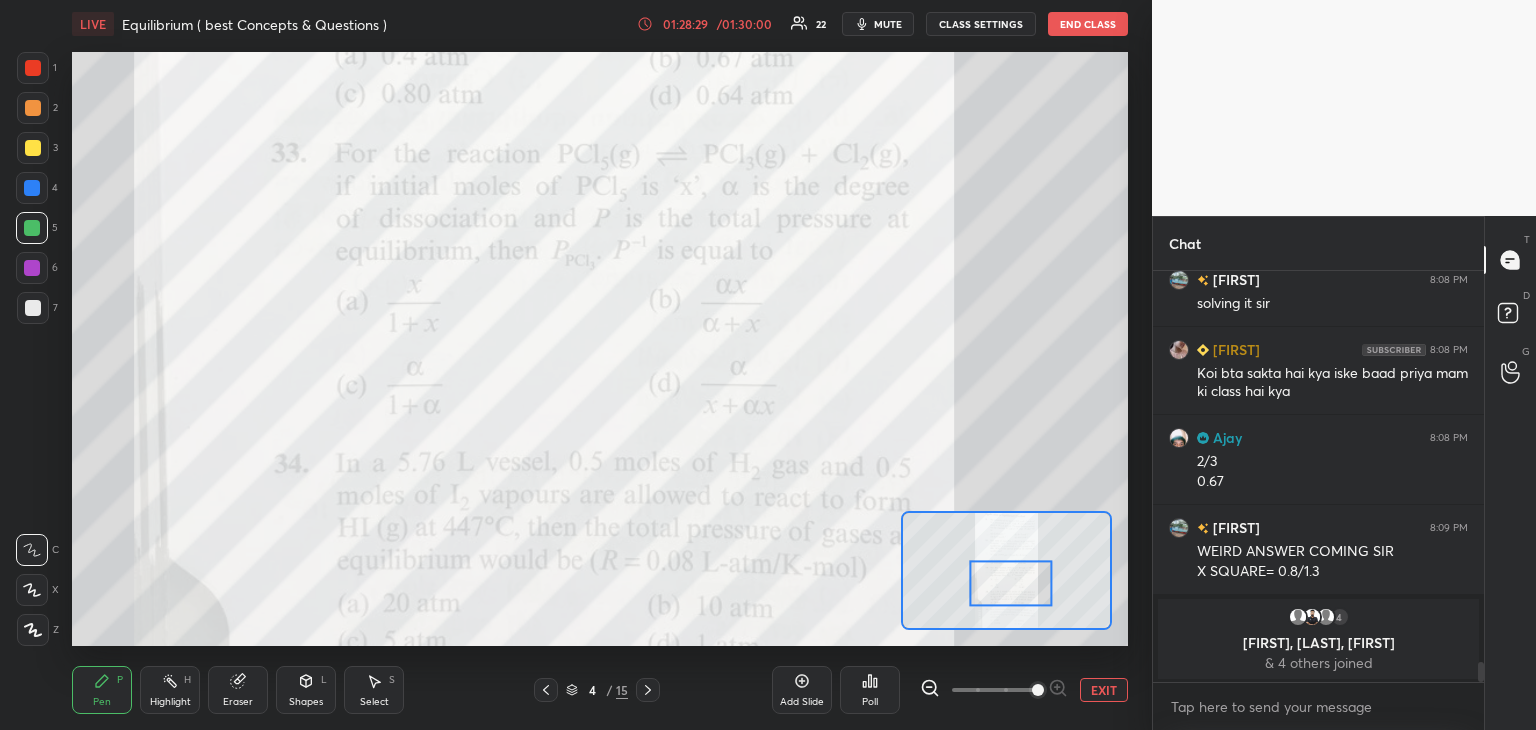 click at bounding box center [1010, 583] 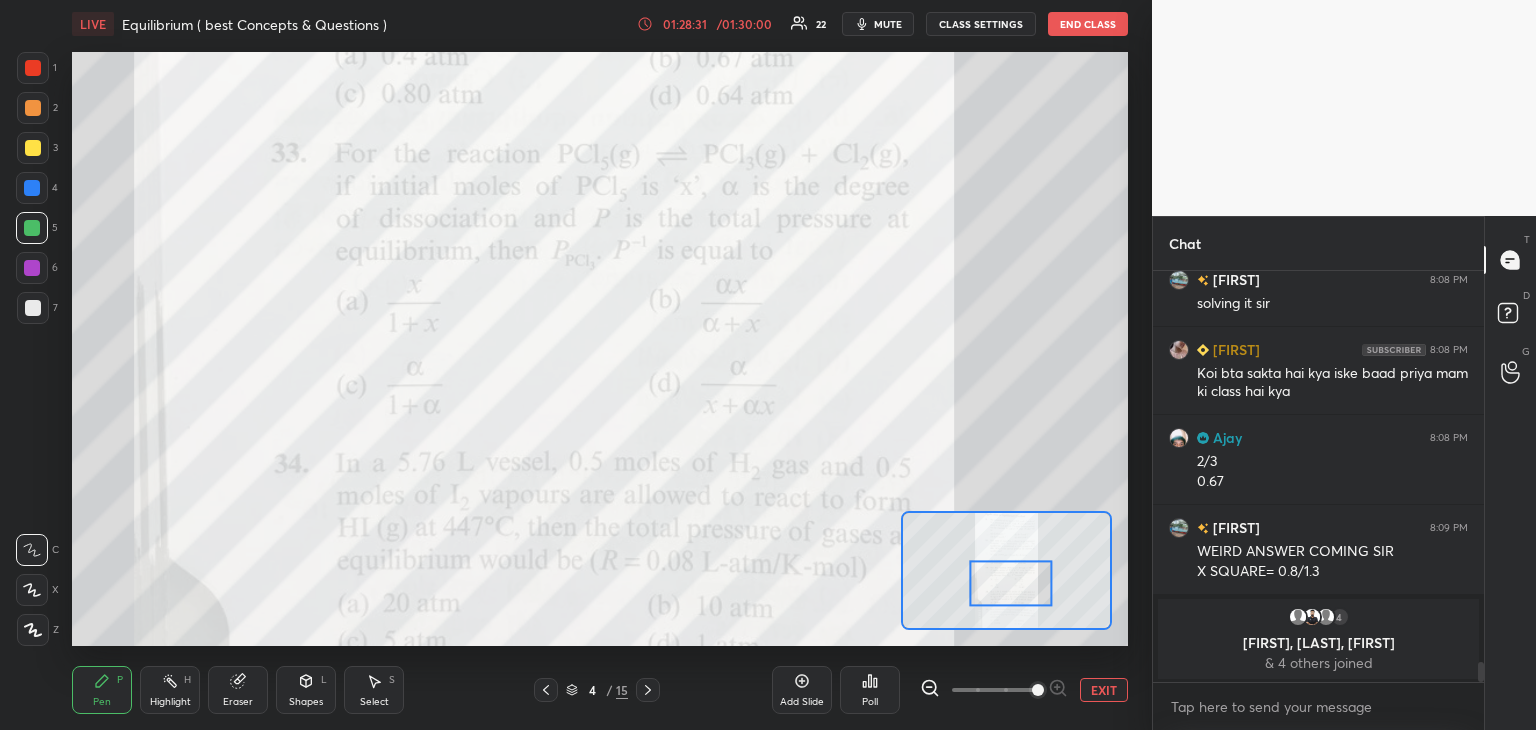 scroll, scrollTop: 7958, scrollLeft: 0, axis: vertical 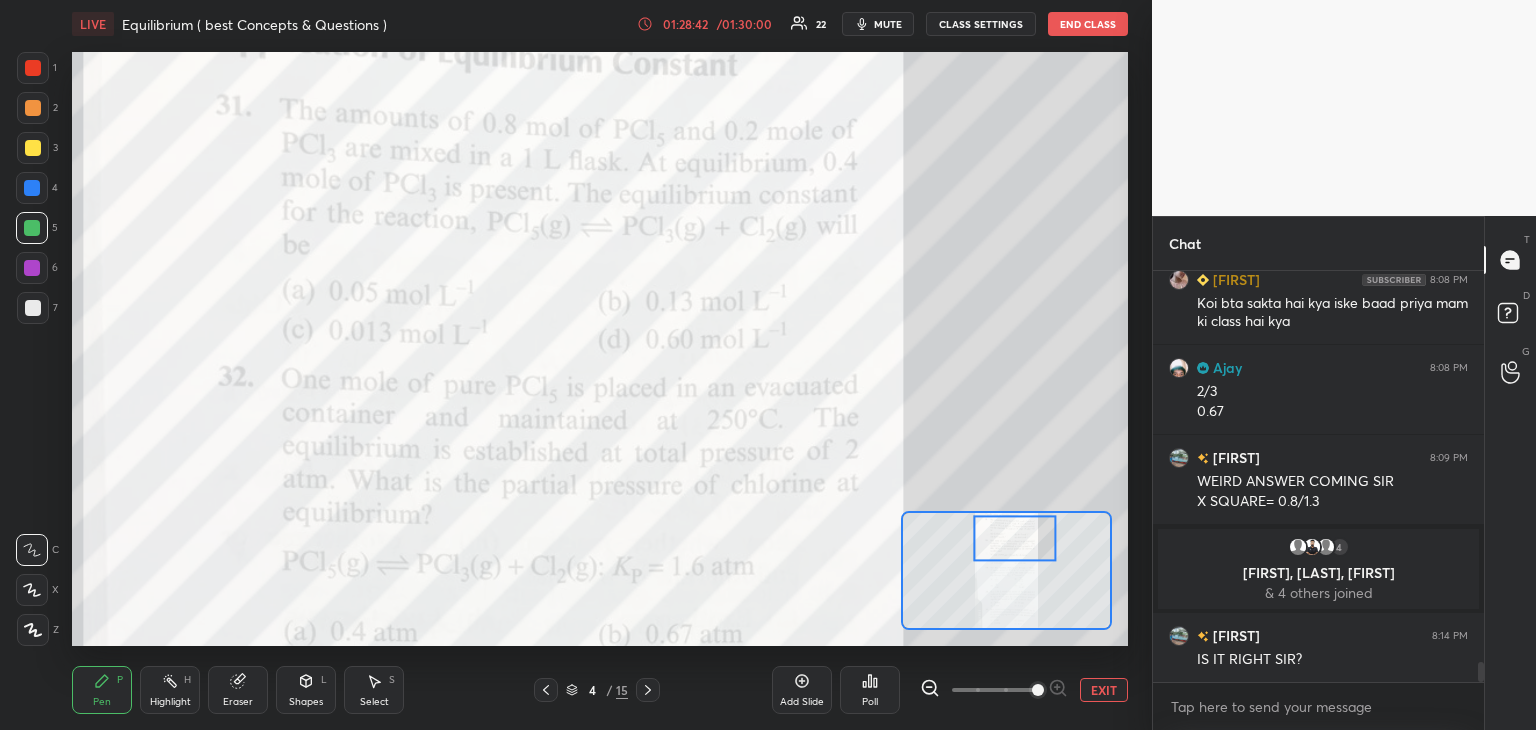 drag, startPoint x: 1028, startPoint y: 577, endPoint x: 1032, endPoint y: 532, distance: 45.17743 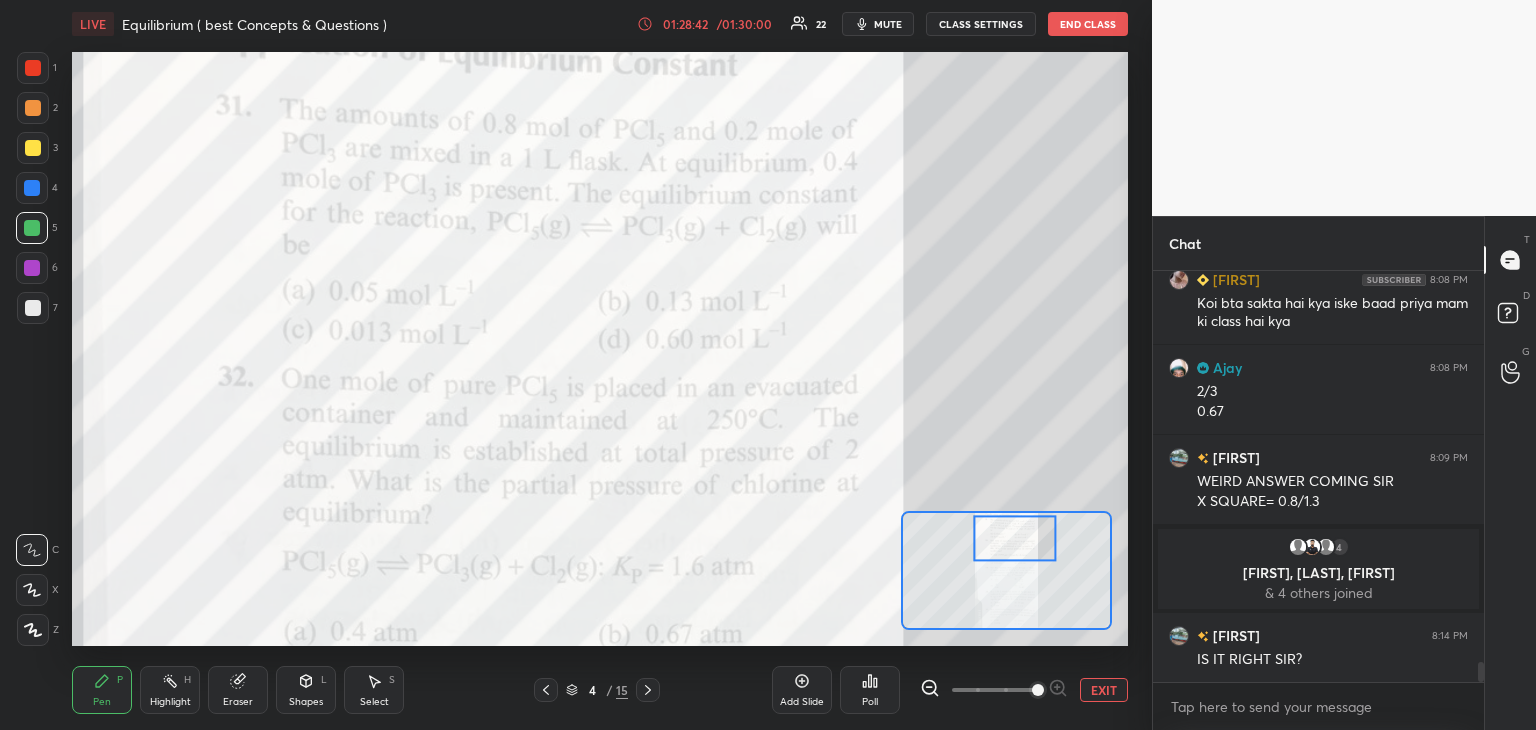 click at bounding box center (1014, 538) 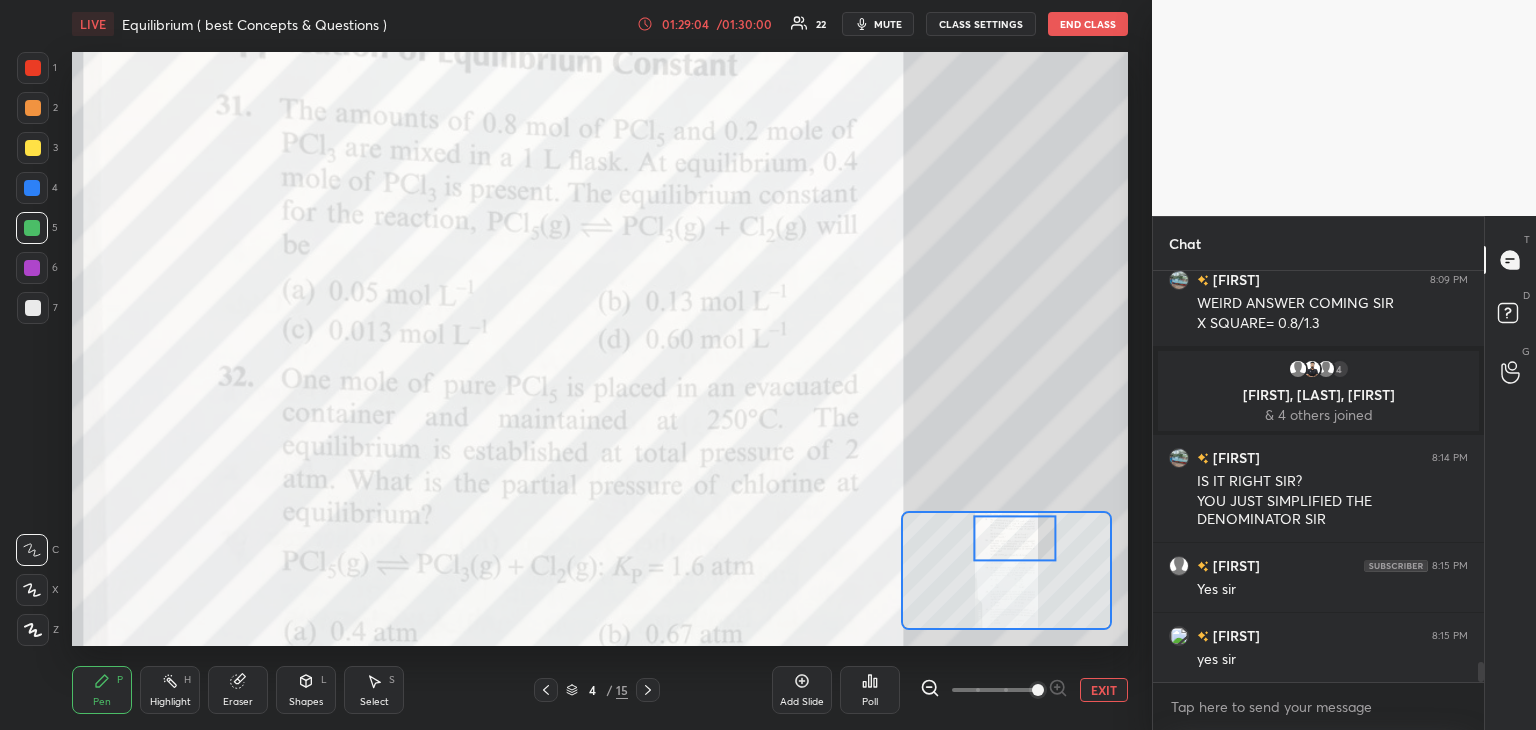 scroll, scrollTop: 8206, scrollLeft: 0, axis: vertical 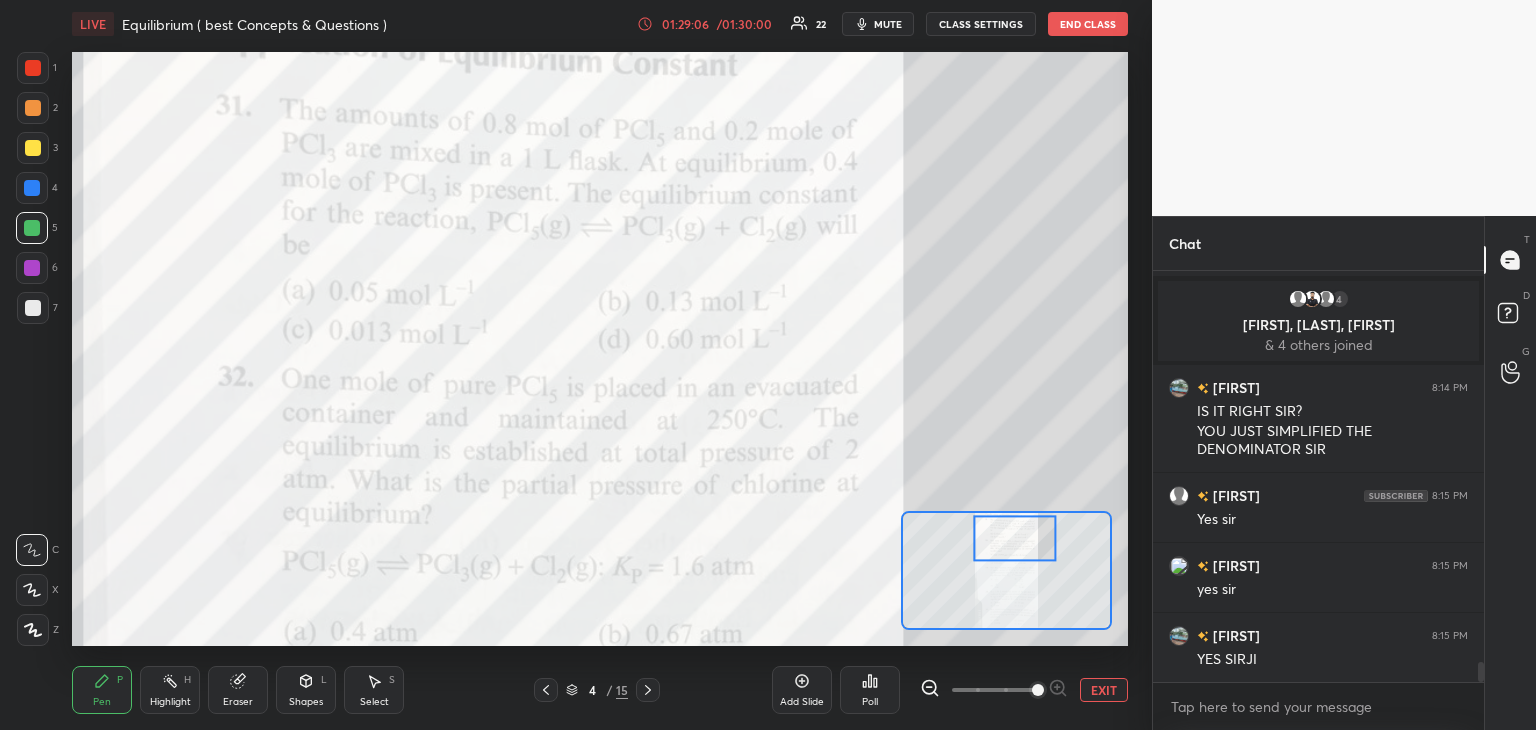 click on "EXIT" at bounding box center (1104, 690) 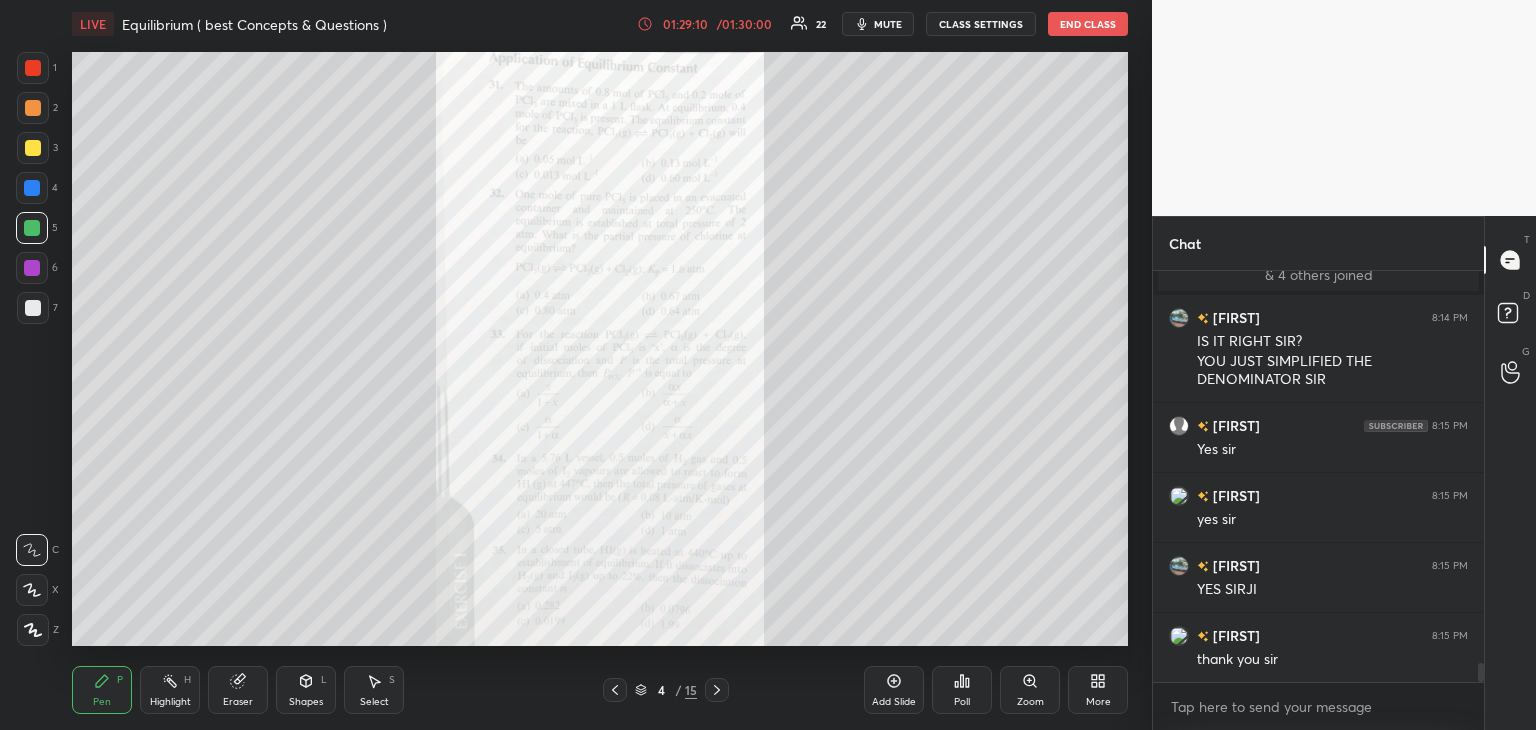 scroll, scrollTop: 8324, scrollLeft: 0, axis: vertical 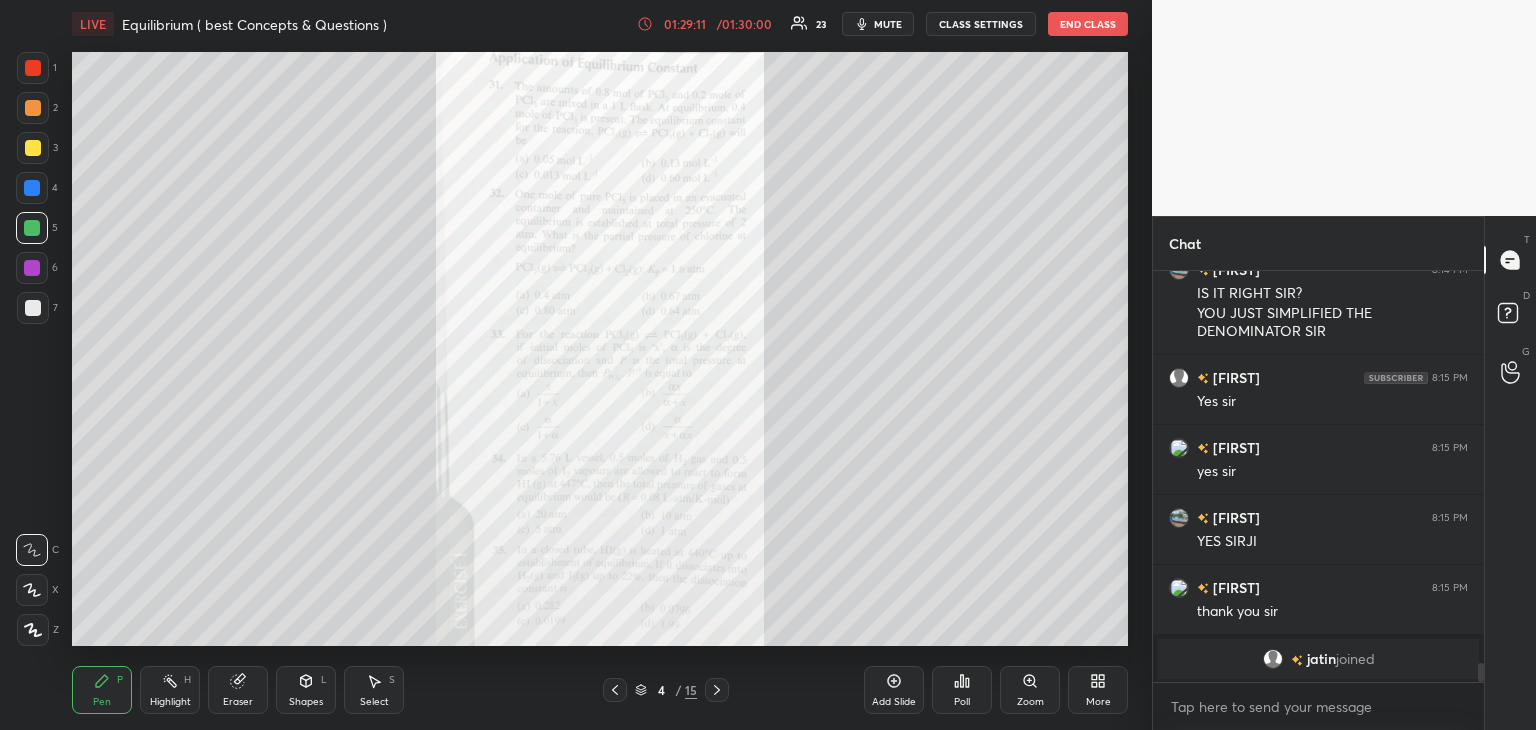 click on "Poll" at bounding box center (962, 690) 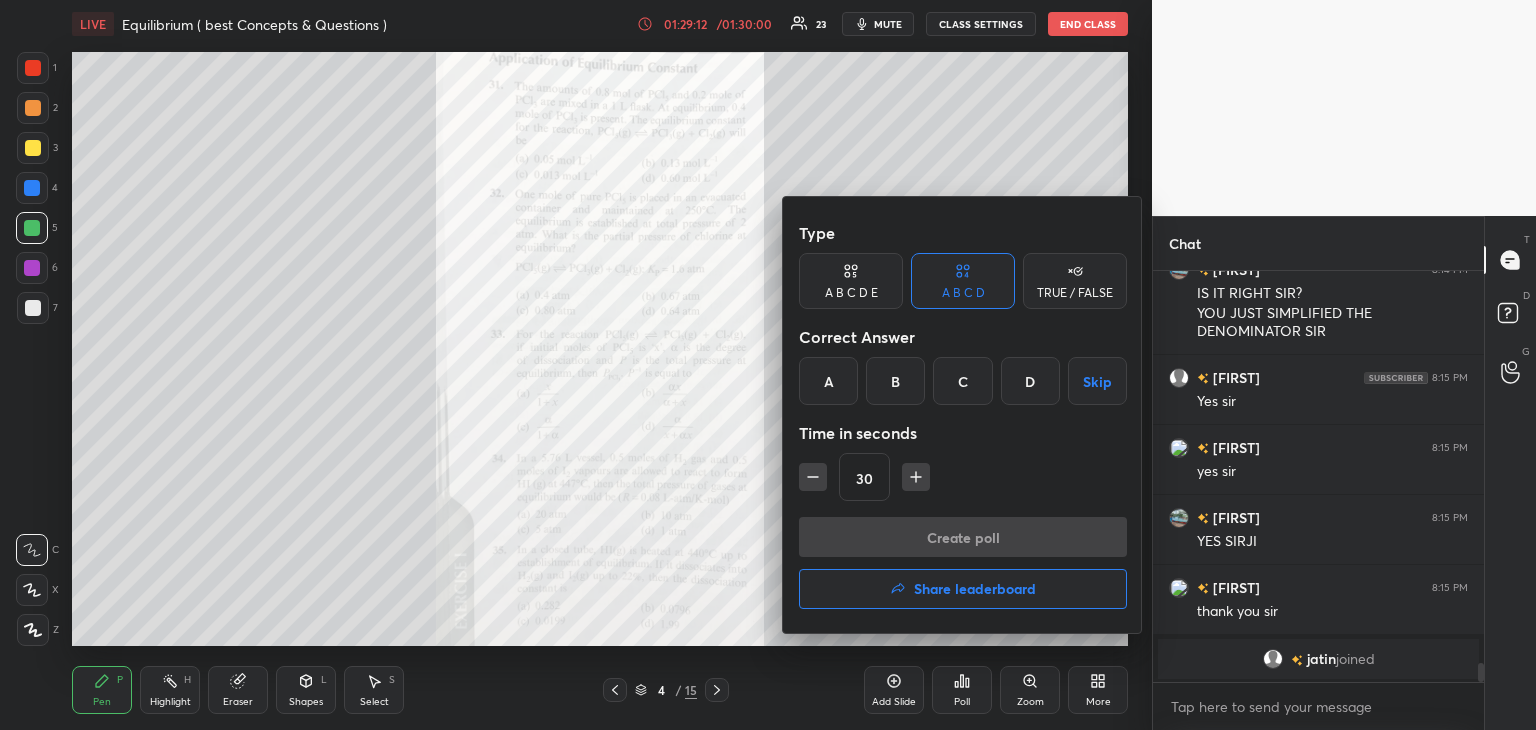 scroll, scrollTop: 8334, scrollLeft: 0, axis: vertical 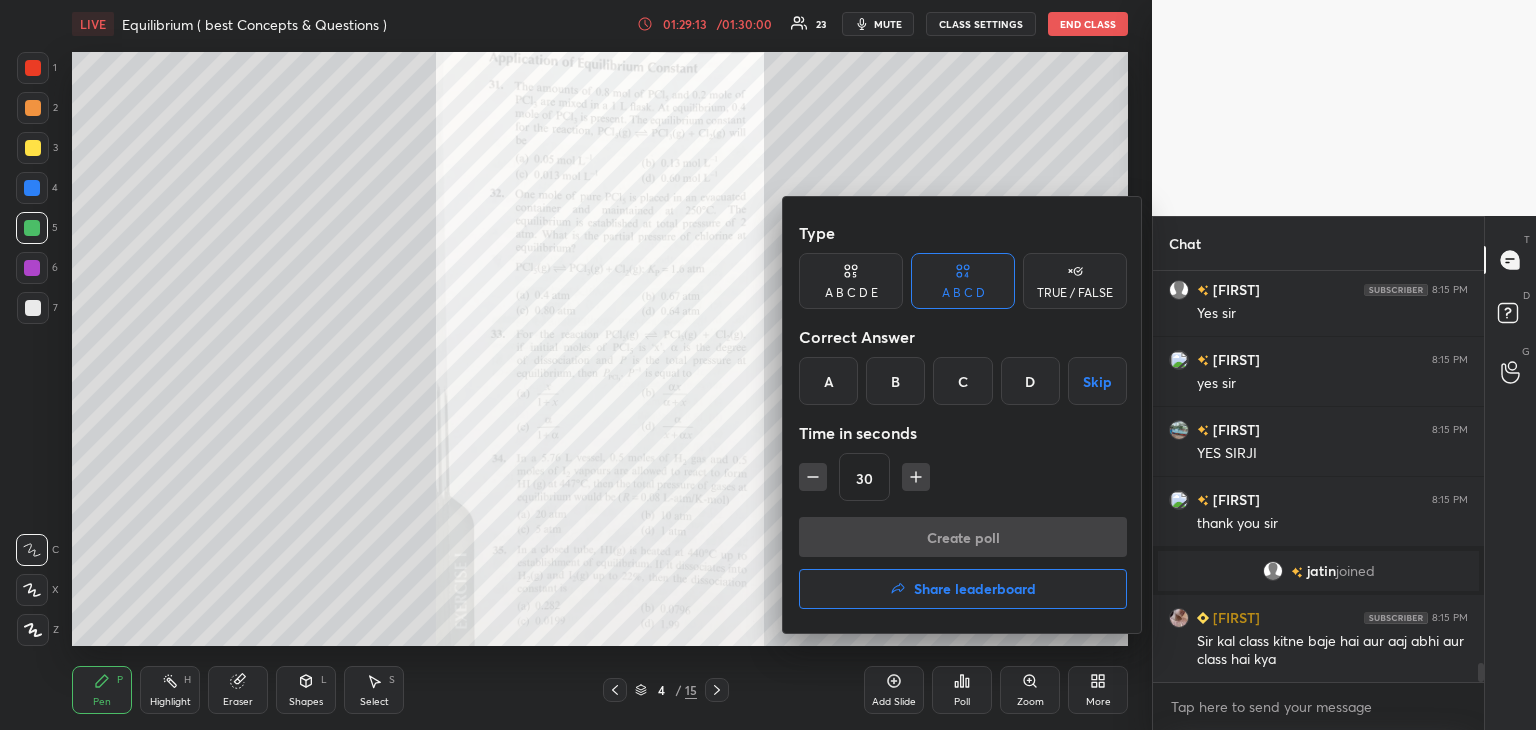 click 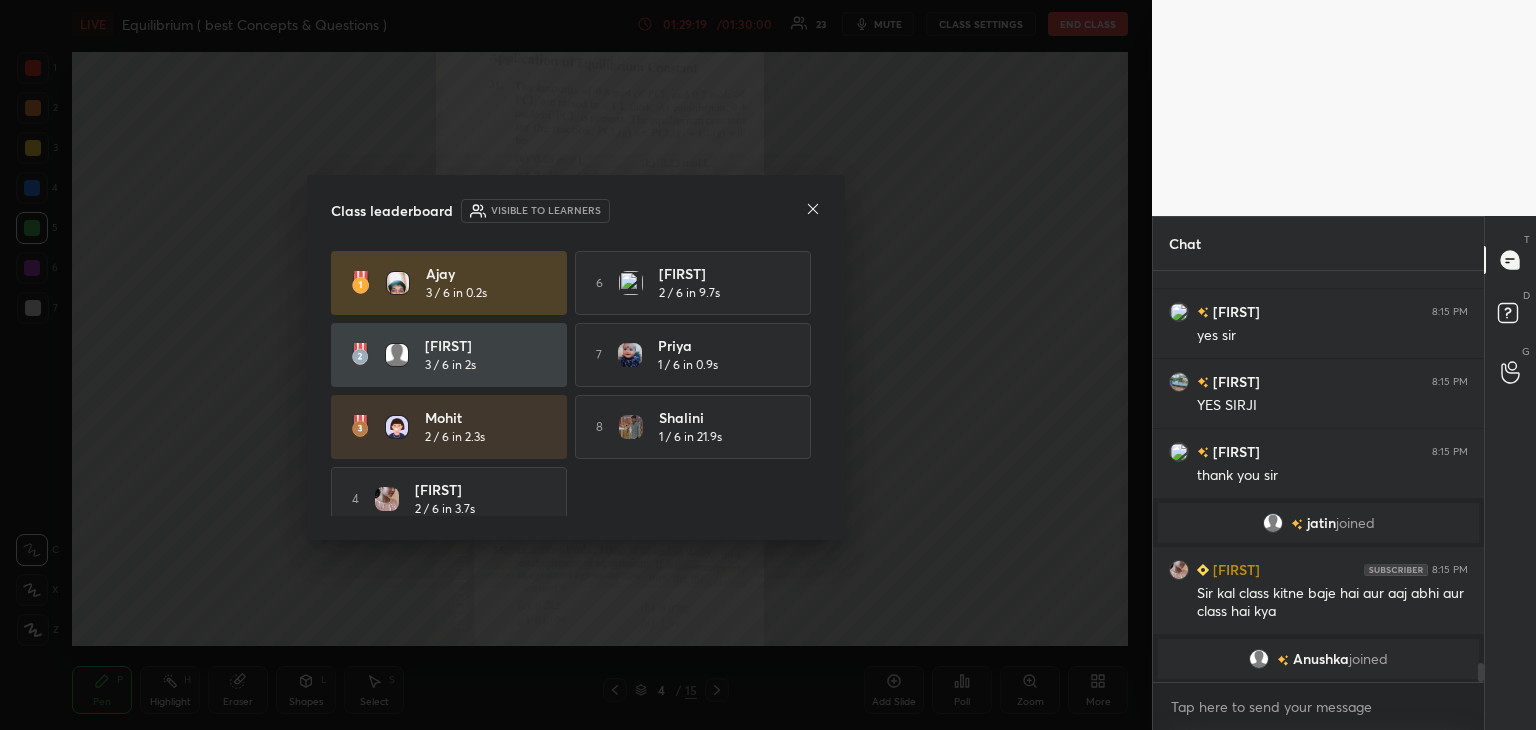 scroll, scrollTop: 8452, scrollLeft: 0, axis: vertical 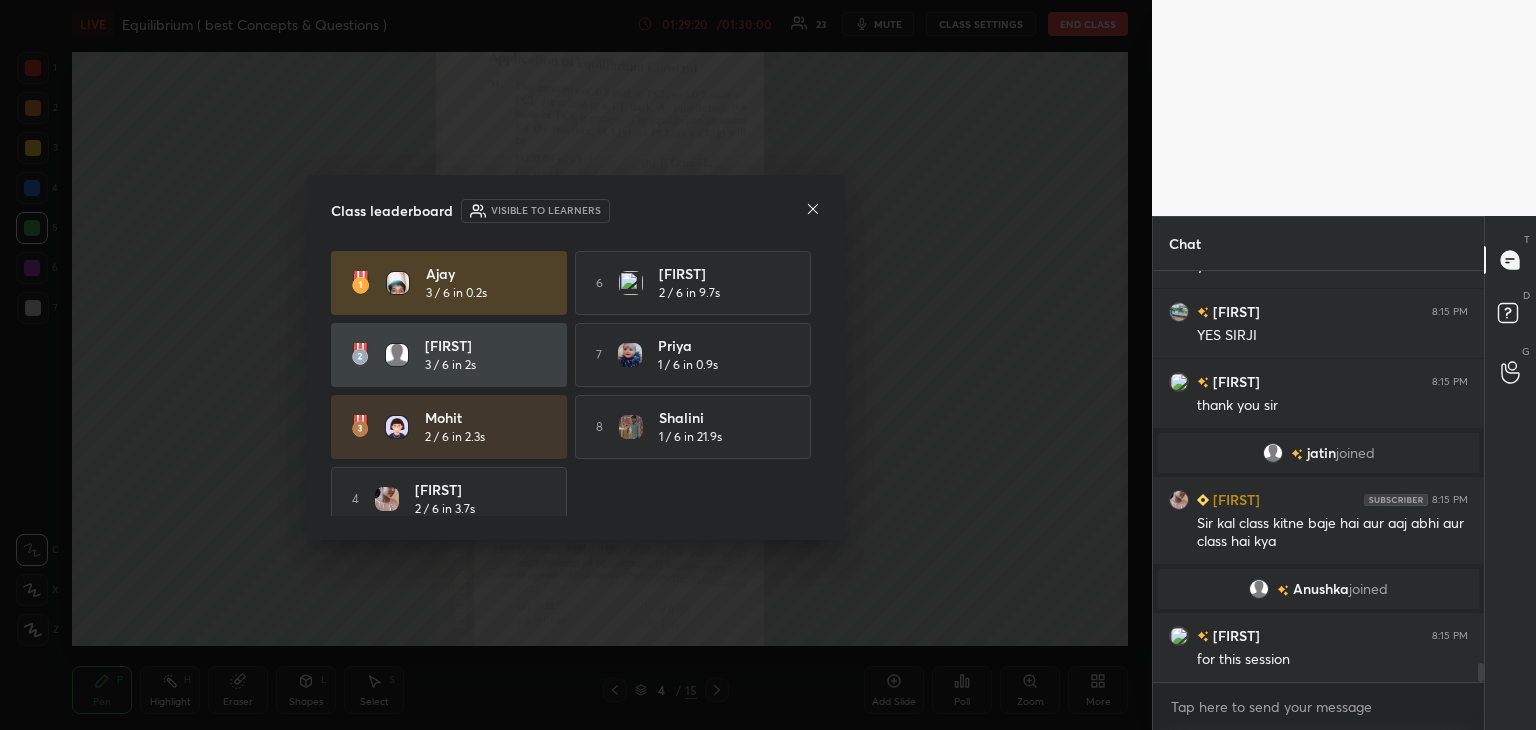 drag, startPoint x: 904, startPoint y: 582, endPoint x: 816, endPoint y: 478, distance: 136.23509 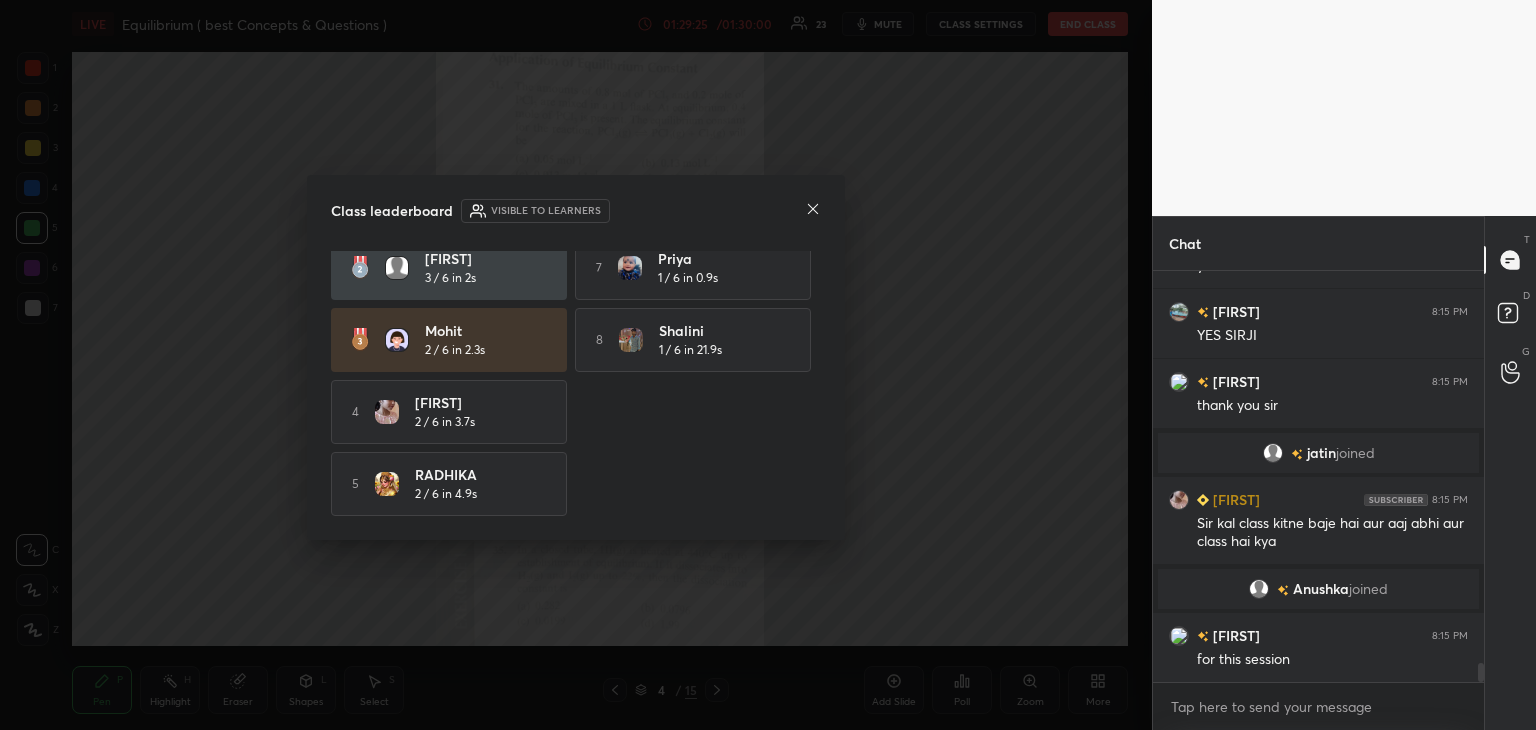 scroll, scrollTop: 0, scrollLeft: 0, axis: both 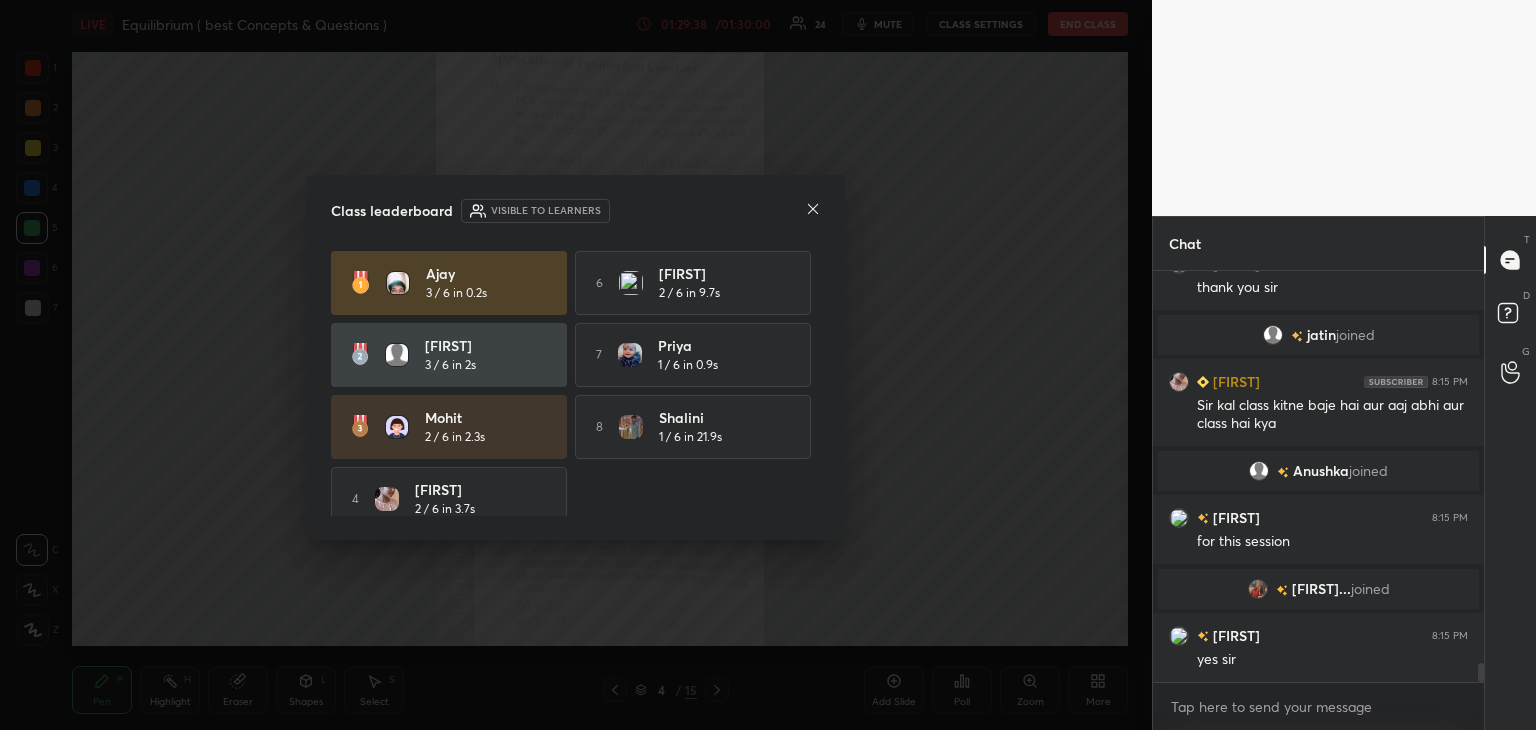 click 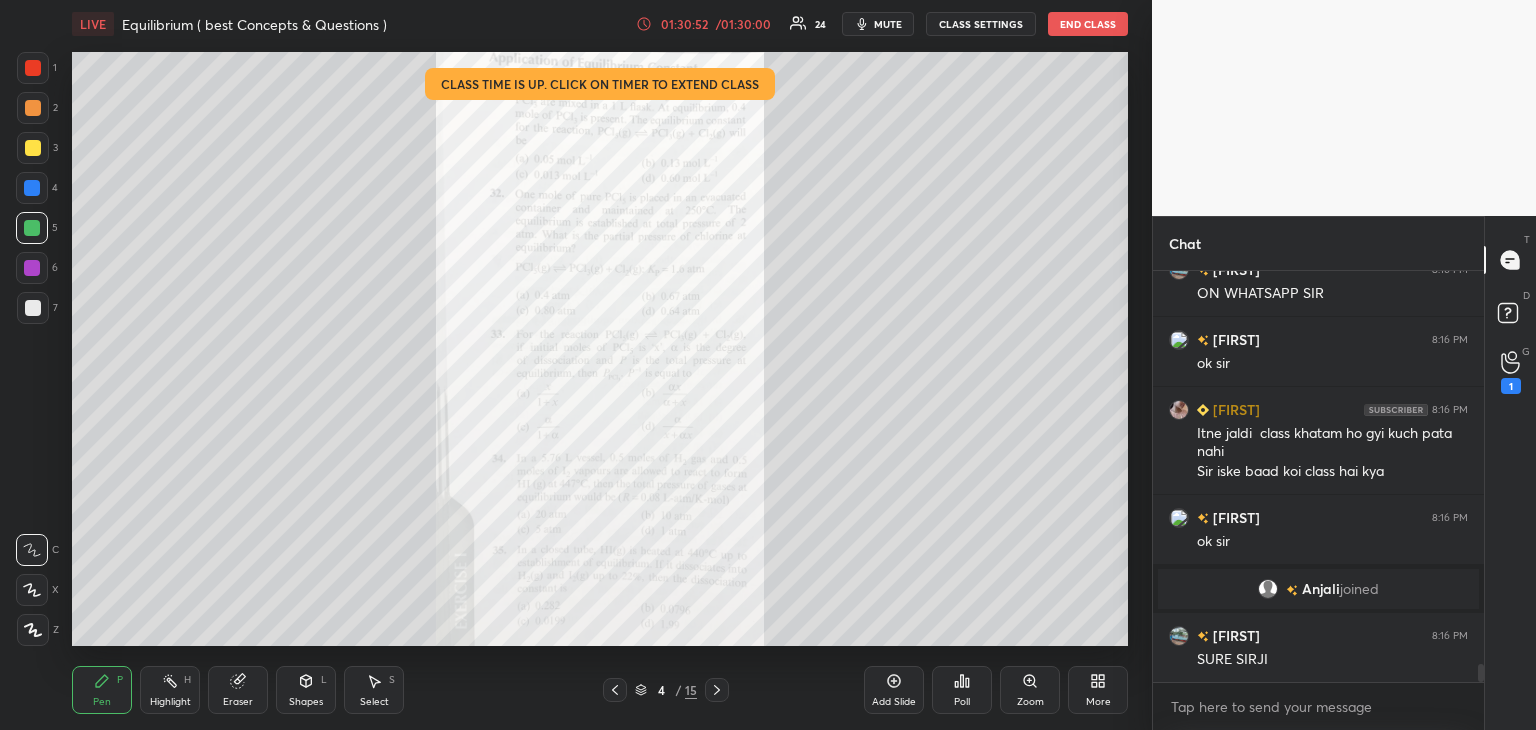 scroll, scrollTop: 9288, scrollLeft: 0, axis: vertical 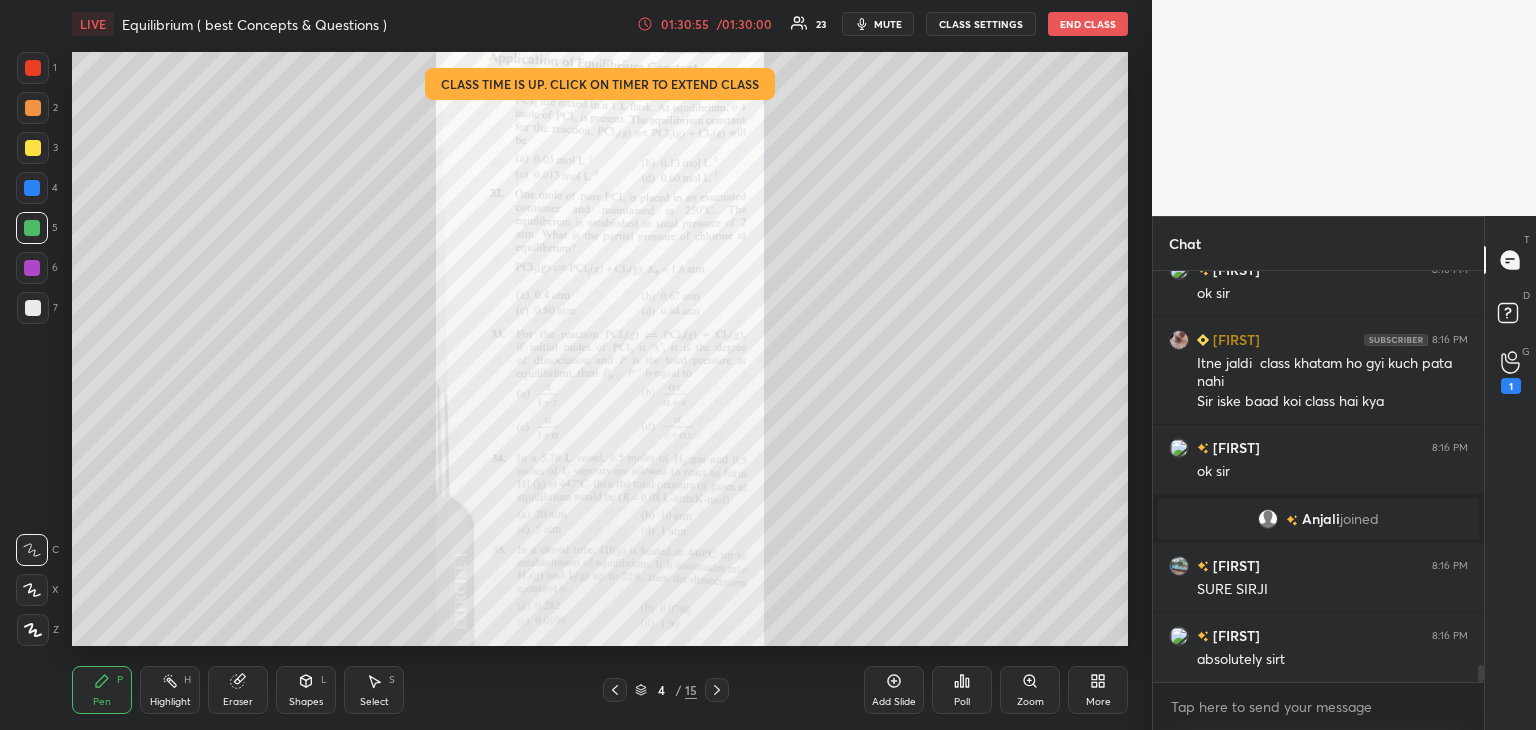 click on "End Class" at bounding box center [1088, 24] 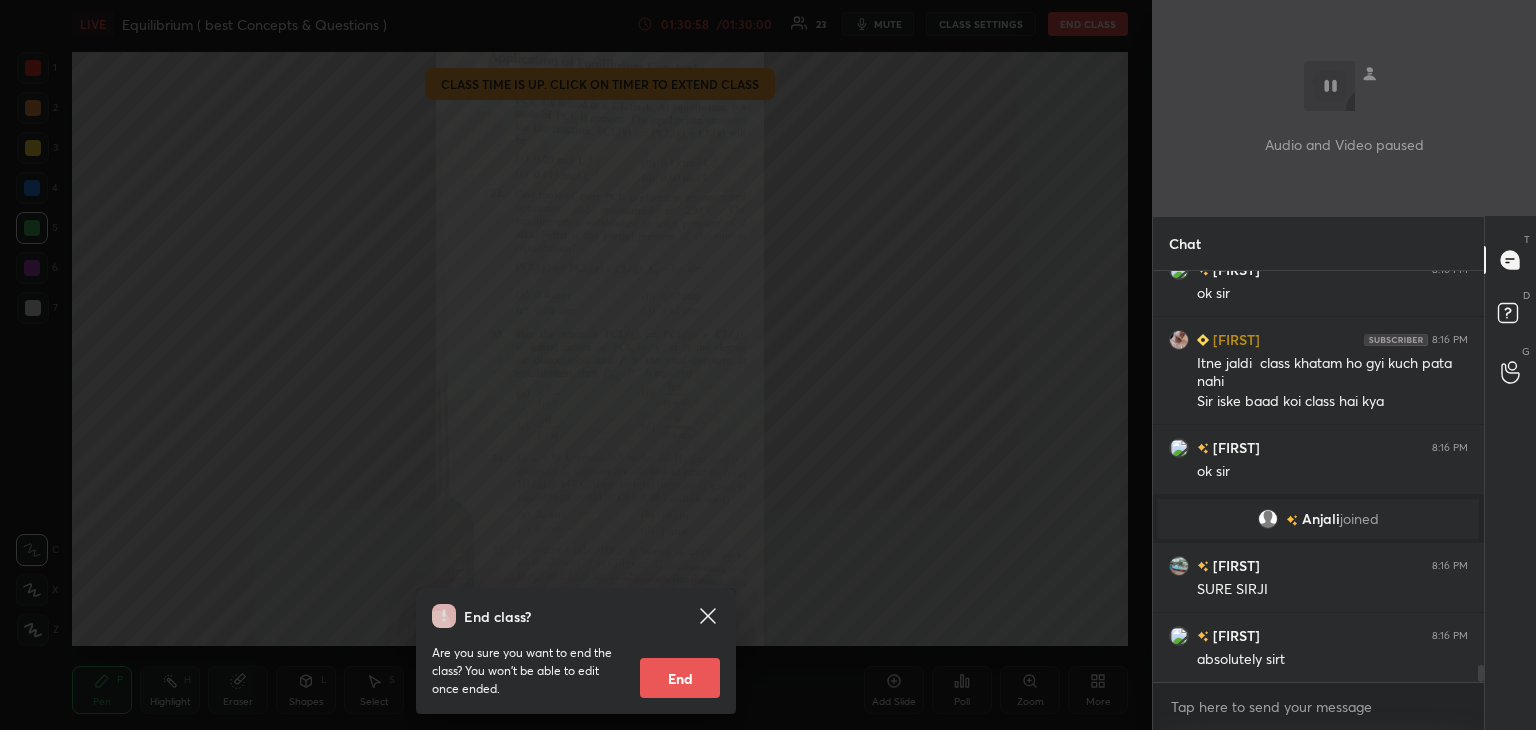 click on "End" at bounding box center (680, 678) 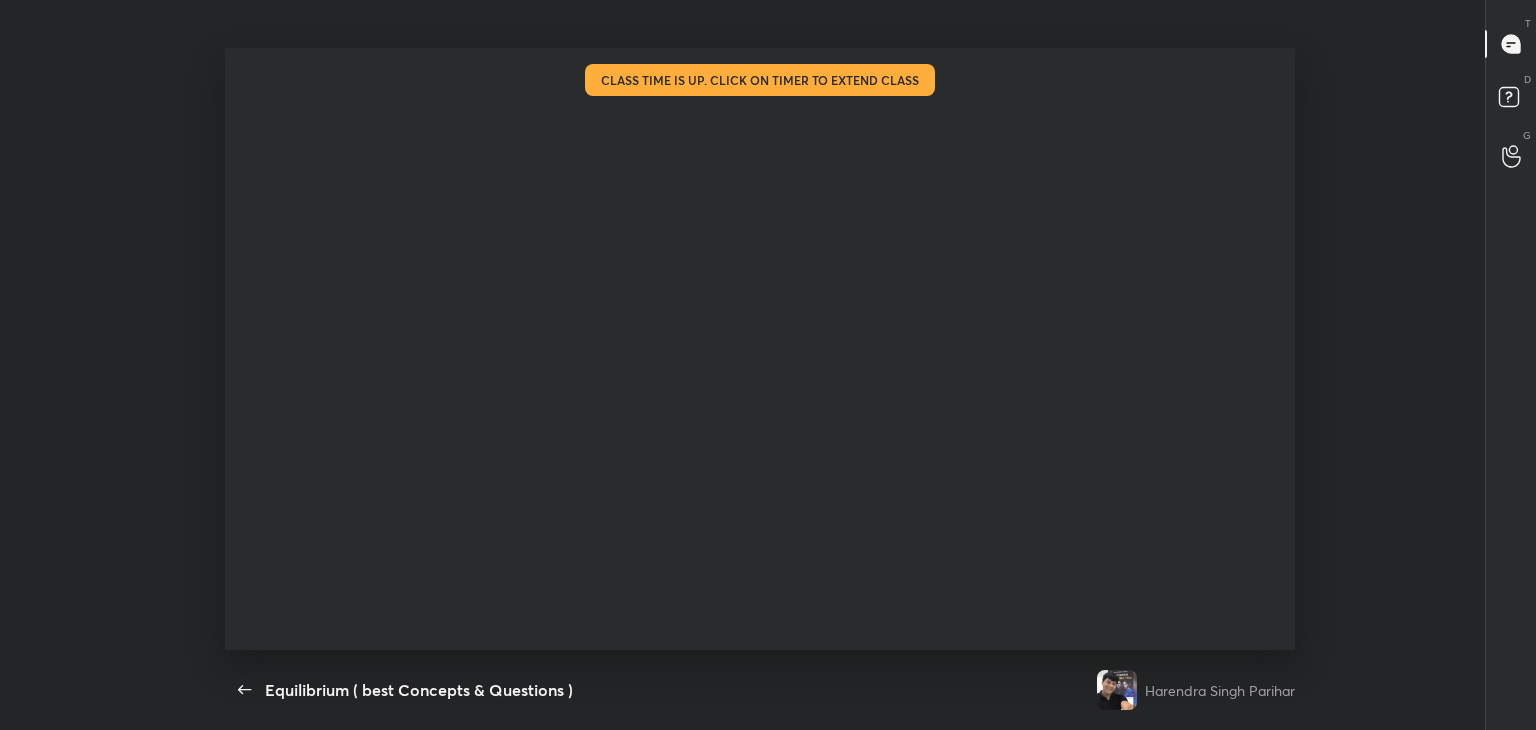 scroll, scrollTop: 99397, scrollLeft: 98860, axis: both 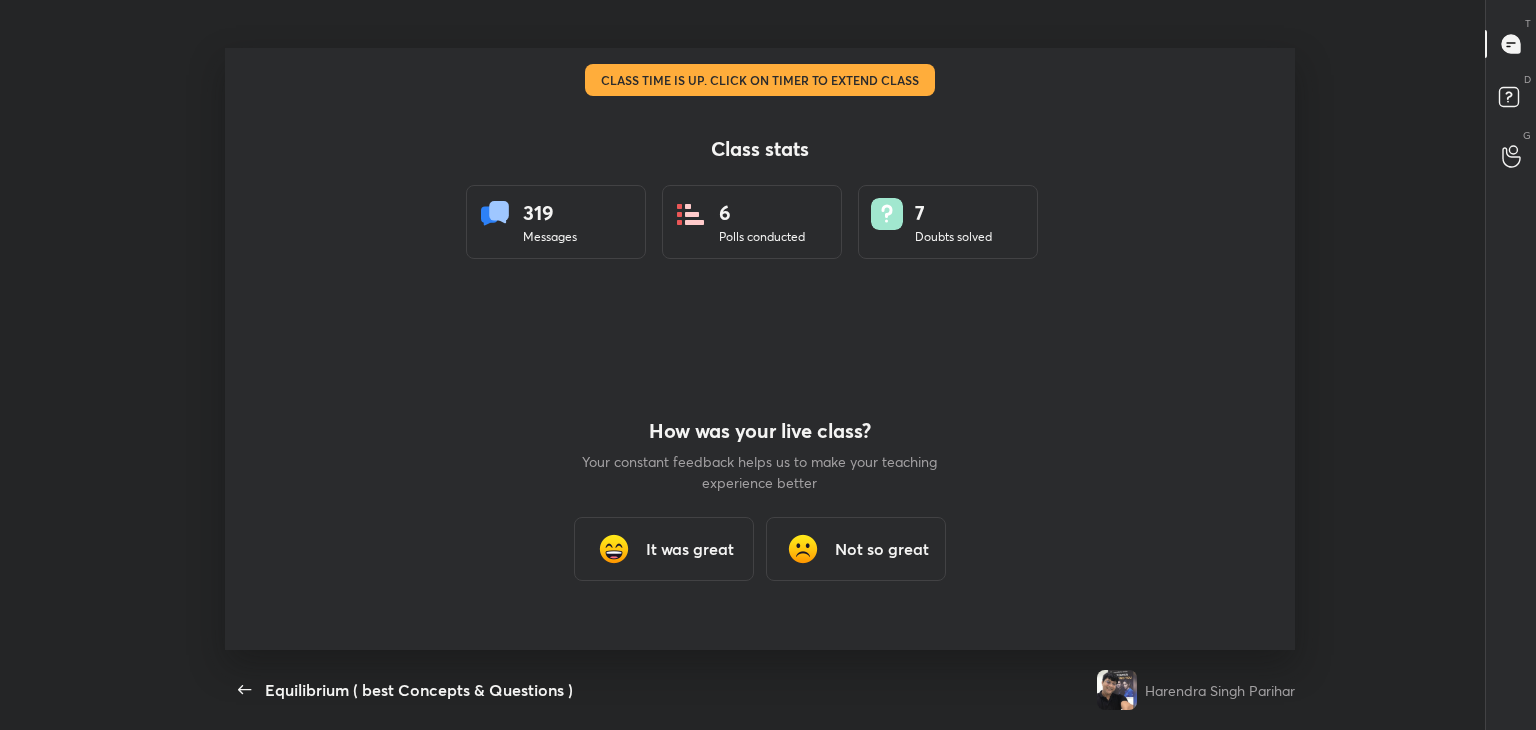 click on "It was great" at bounding box center (690, 549) 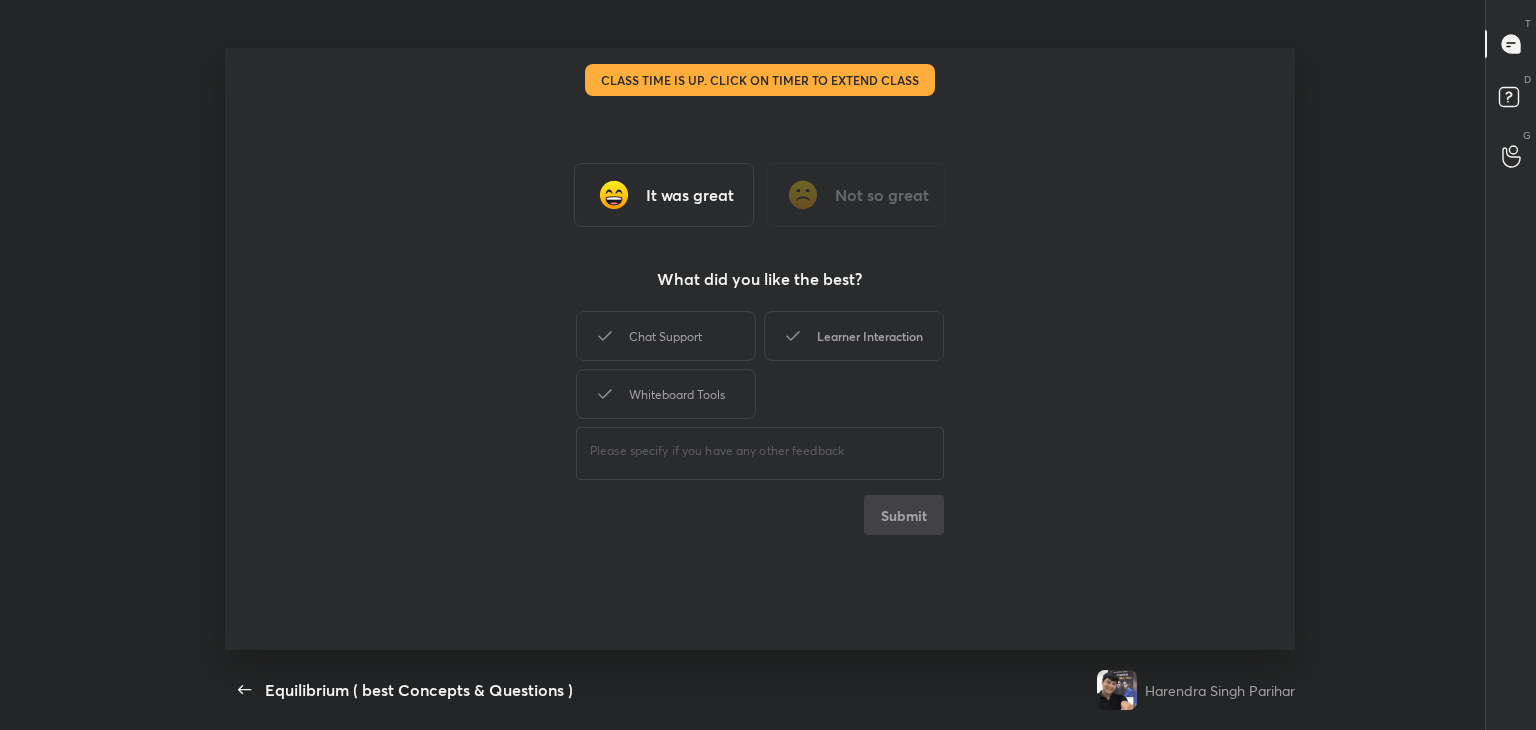click on "Learner Interaction" at bounding box center [854, 336] 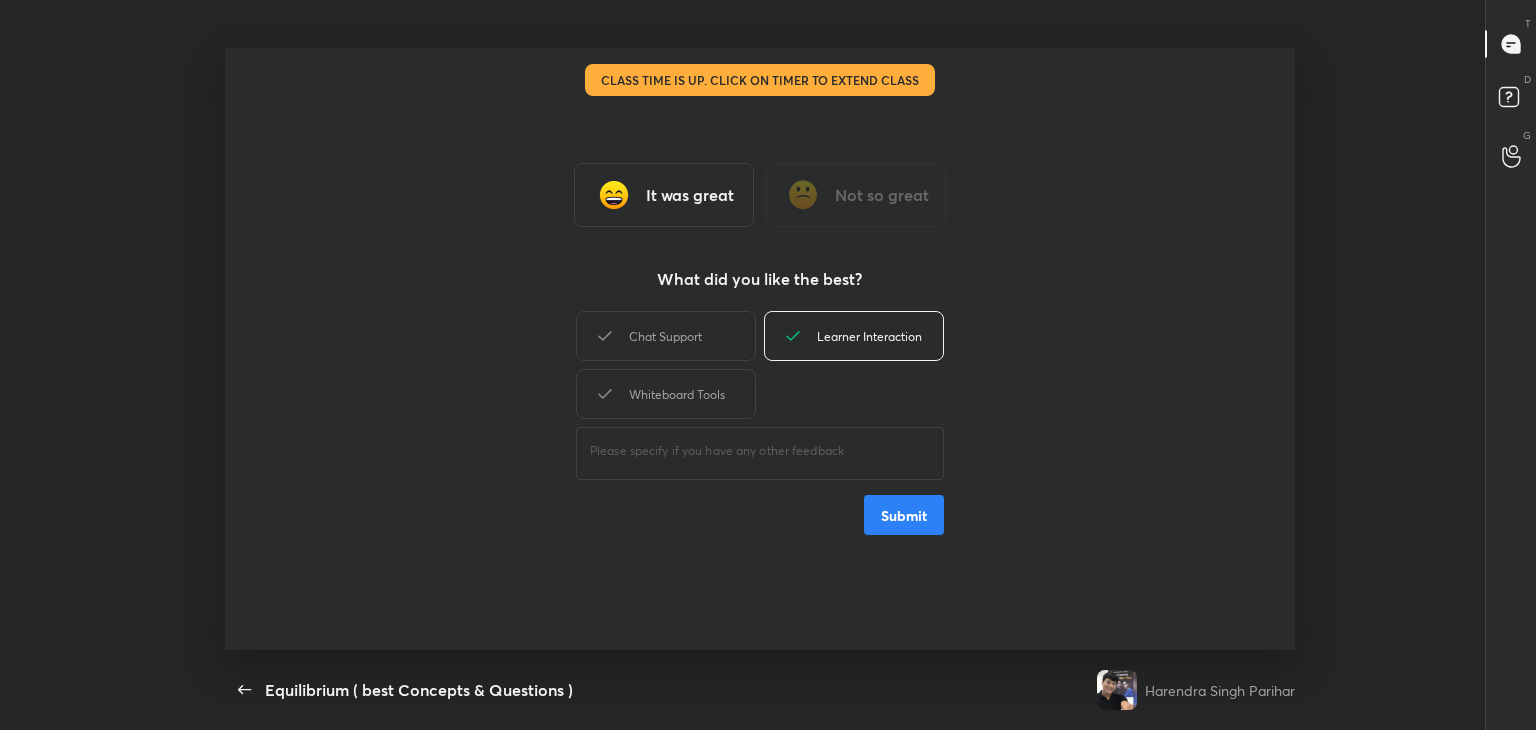 click on "Submit" at bounding box center [904, 515] 